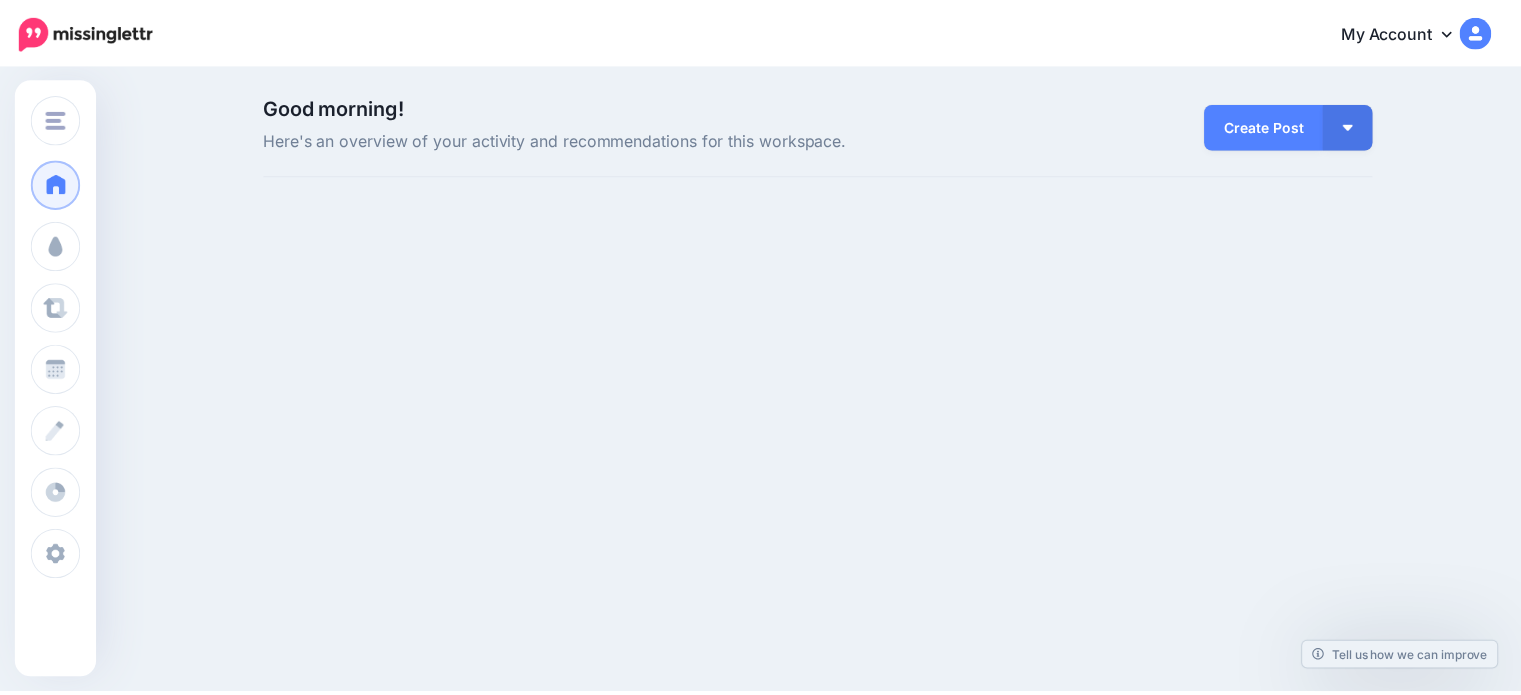 scroll, scrollTop: 0, scrollLeft: 0, axis: both 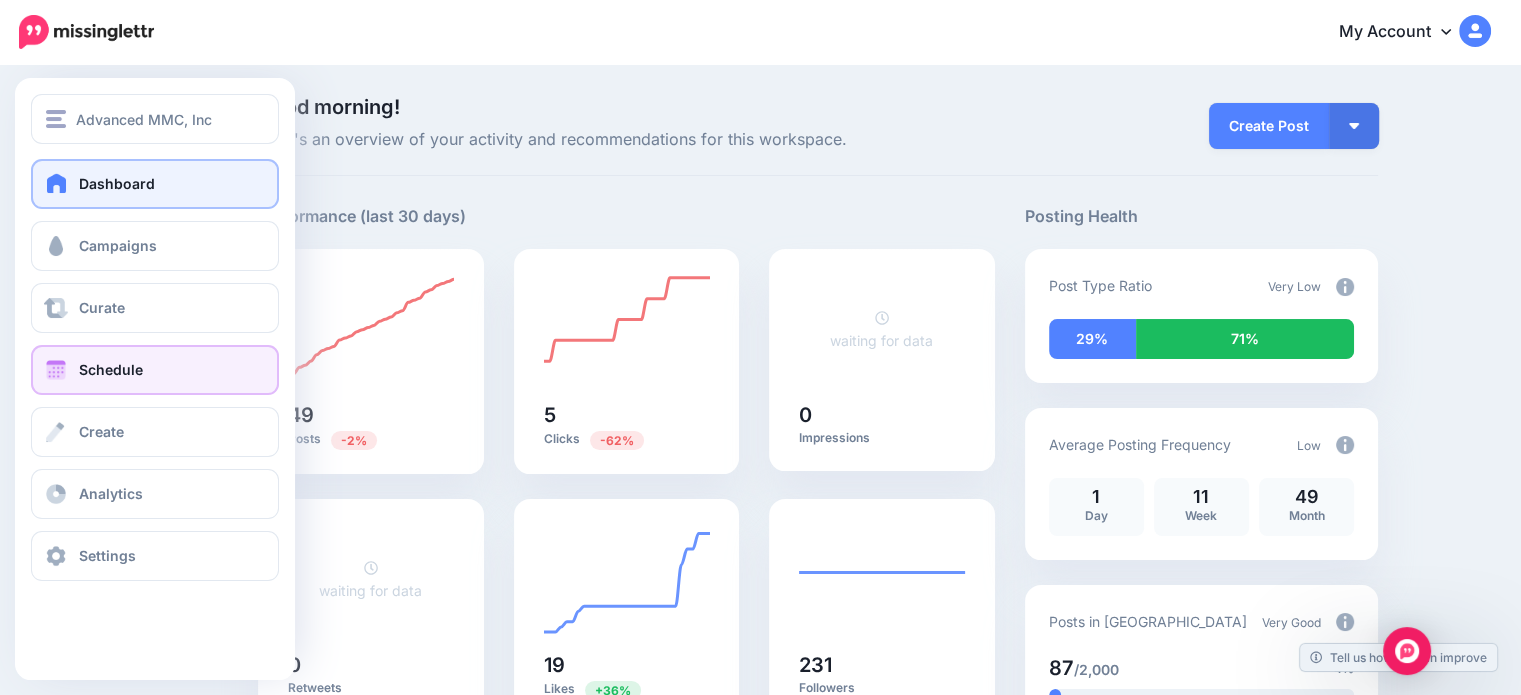 click on "Schedule" at bounding box center [111, 369] 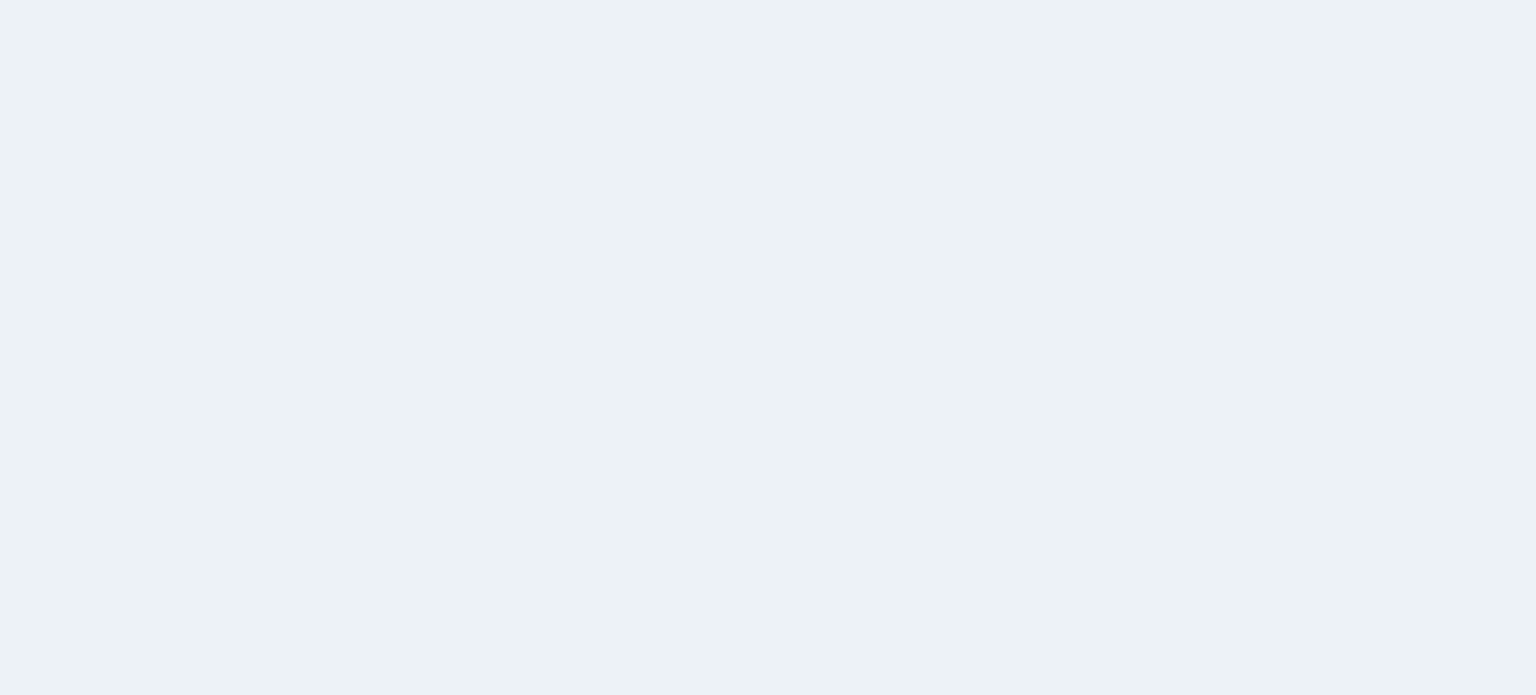 scroll, scrollTop: 0, scrollLeft: 0, axis: both 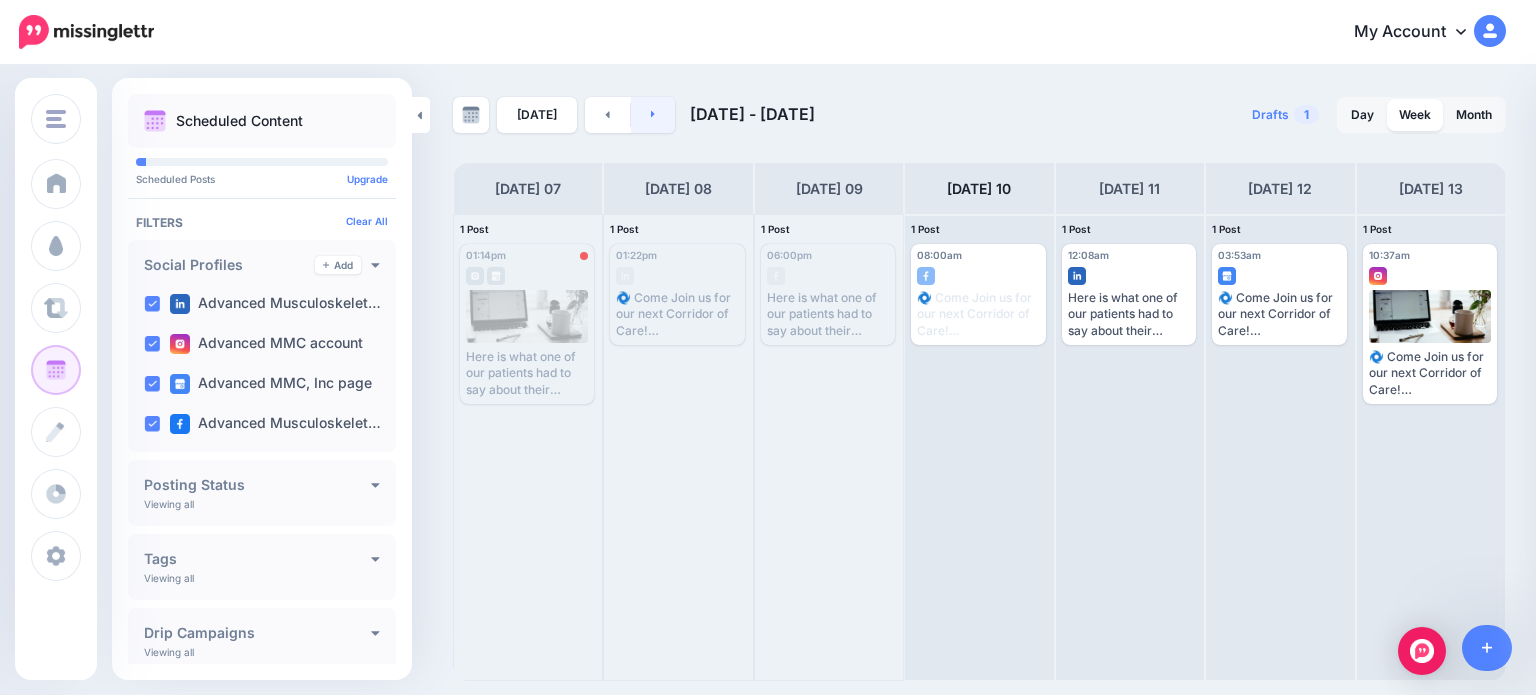 click at bounding box center (653, 115) 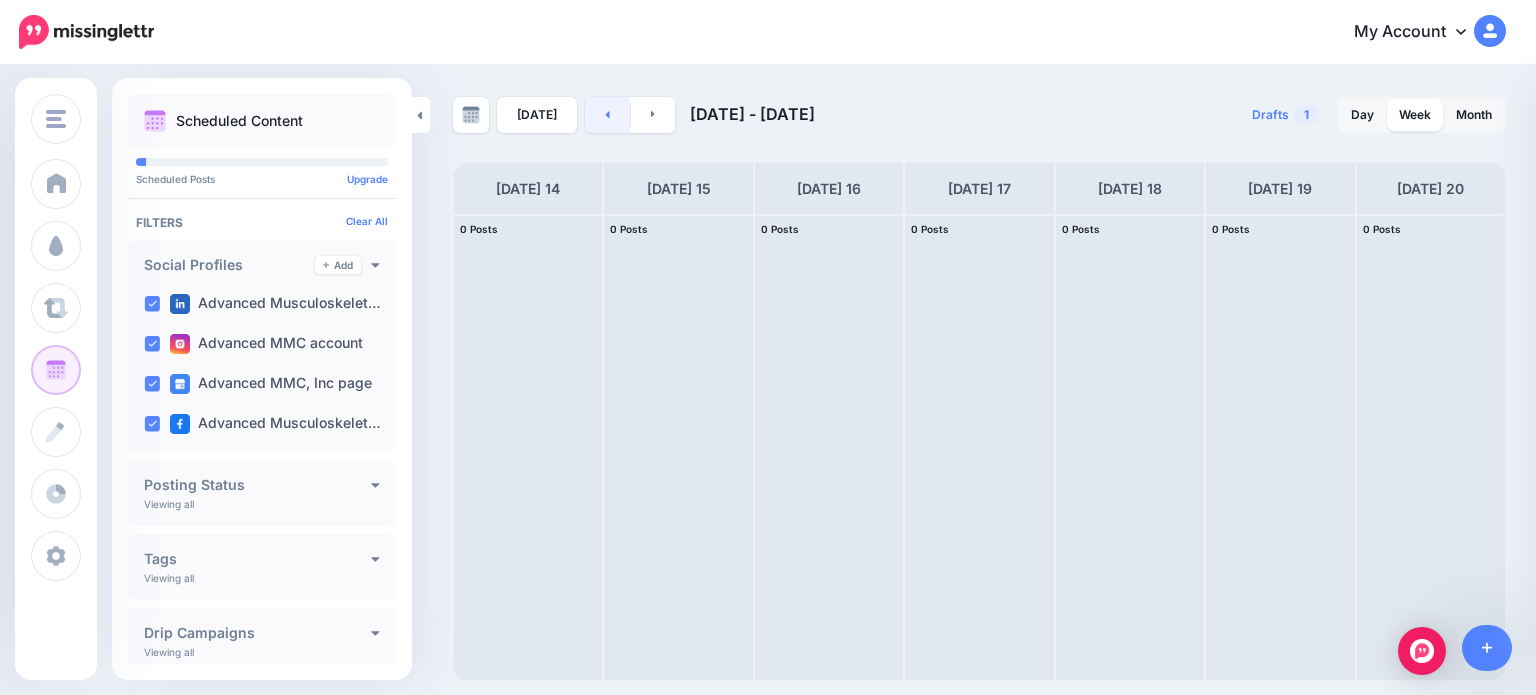click at bounding box center (607, 115) 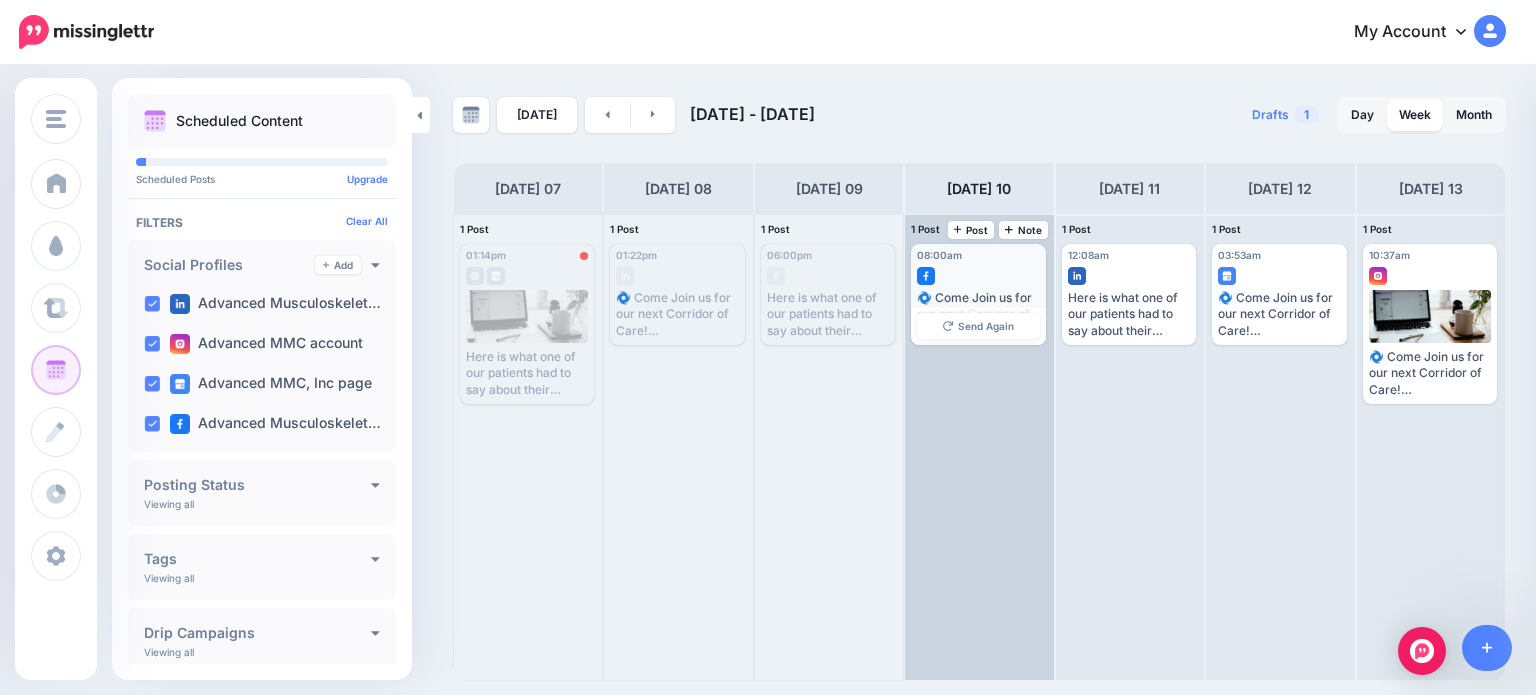 click on "08:00am
Thu, July 10, 2025 08:00am
Published
🌀 Come Join us for our next Corridor of Care! July 17th 2025  This is an Experimental session to include: EFT, Yoga, and Acupressure.  📍 ReSet Lounge 530 E Washington Street Chagrin Falls, Ohio 🗓 Thursday, July 17th, 2025 🕡 6:30 PM These events are always free and open to the public. Come early, bring a friend, and take a step toward whole-body wellness! 💙
Send Again" at bounding box center (978, 294) 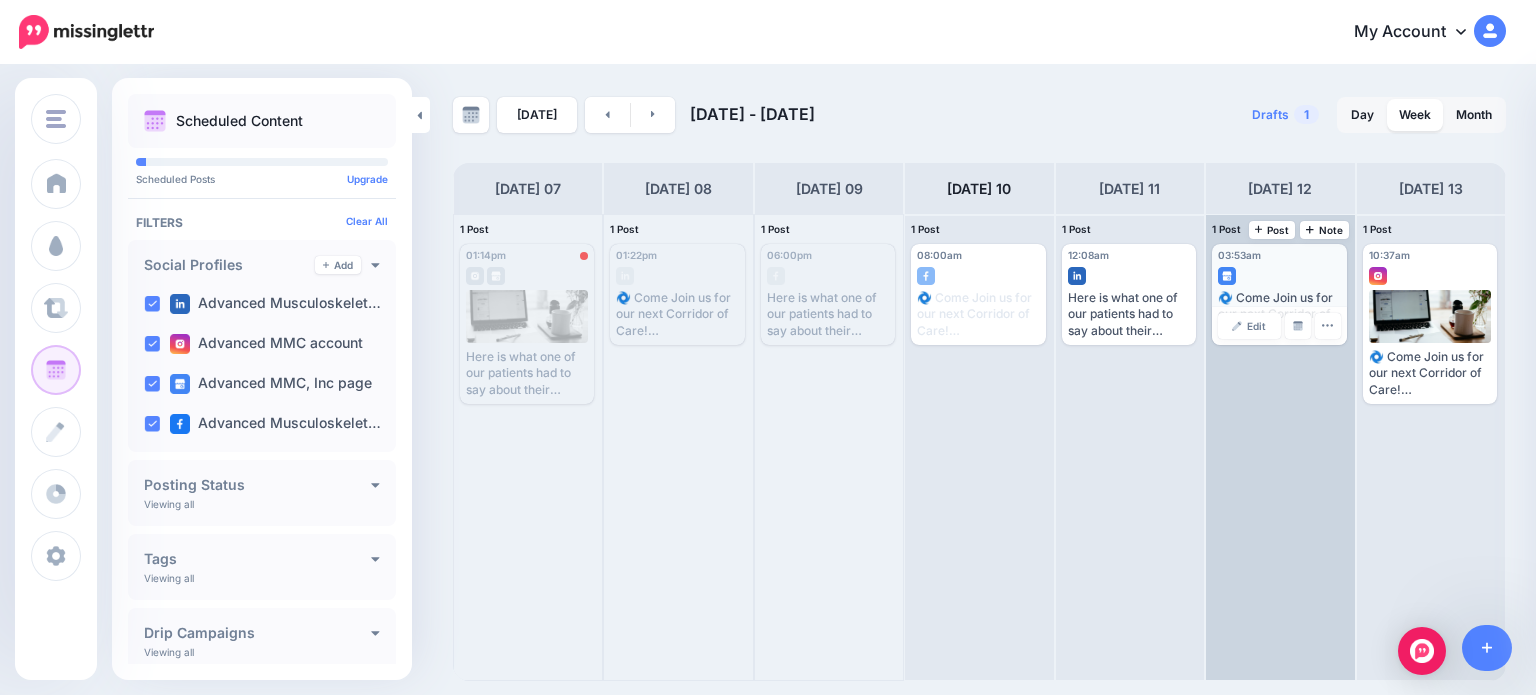 click on "🌀 Come Join us for our next Corridor of Care! July 17th 2025  This is an Experimental session to include: EFT, Yoga, and Acupressure.  📍 ReSet Lounge 530 E Washington Street Chagrin Falls, Ohio 🗓 Thursday, July 17th, 2025 🕡 6:30 PM These events are always free and open to the public. Come early, bring a friend, and take a step toward whole-body wellness! 💙 #CorridorOfCare #ChronicPainSupport #IntegrativeHealing #CommunityCare #AdvancedMMCInc #DrDelzell #UbuntuWellness #ReSetLounge #TheHeartCenter #ChagrinOsteopathic #ChagrinValleyOhio #ChgrinFallsOhio #ClevelandOhio" at bounding box center (1279, 314) 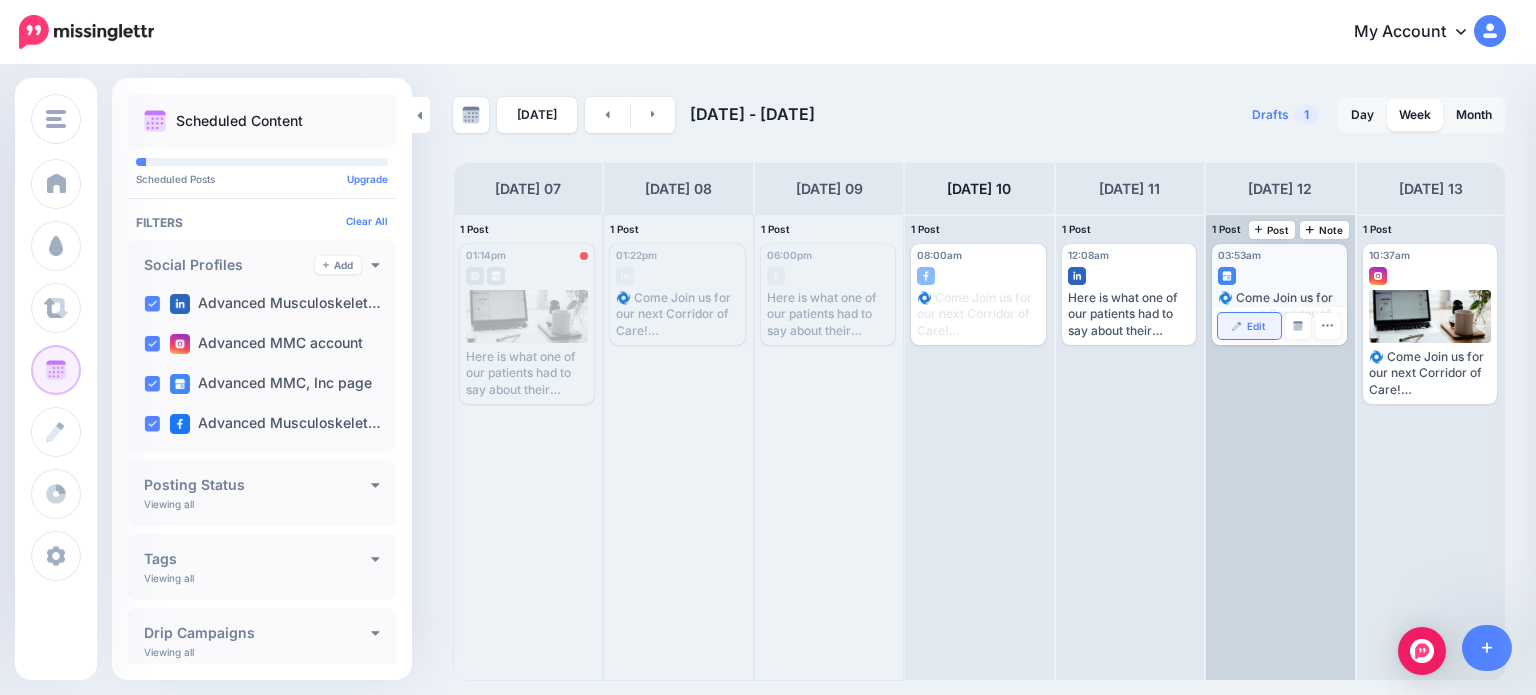 click on "Edit" at bounding box center [1256, 326] 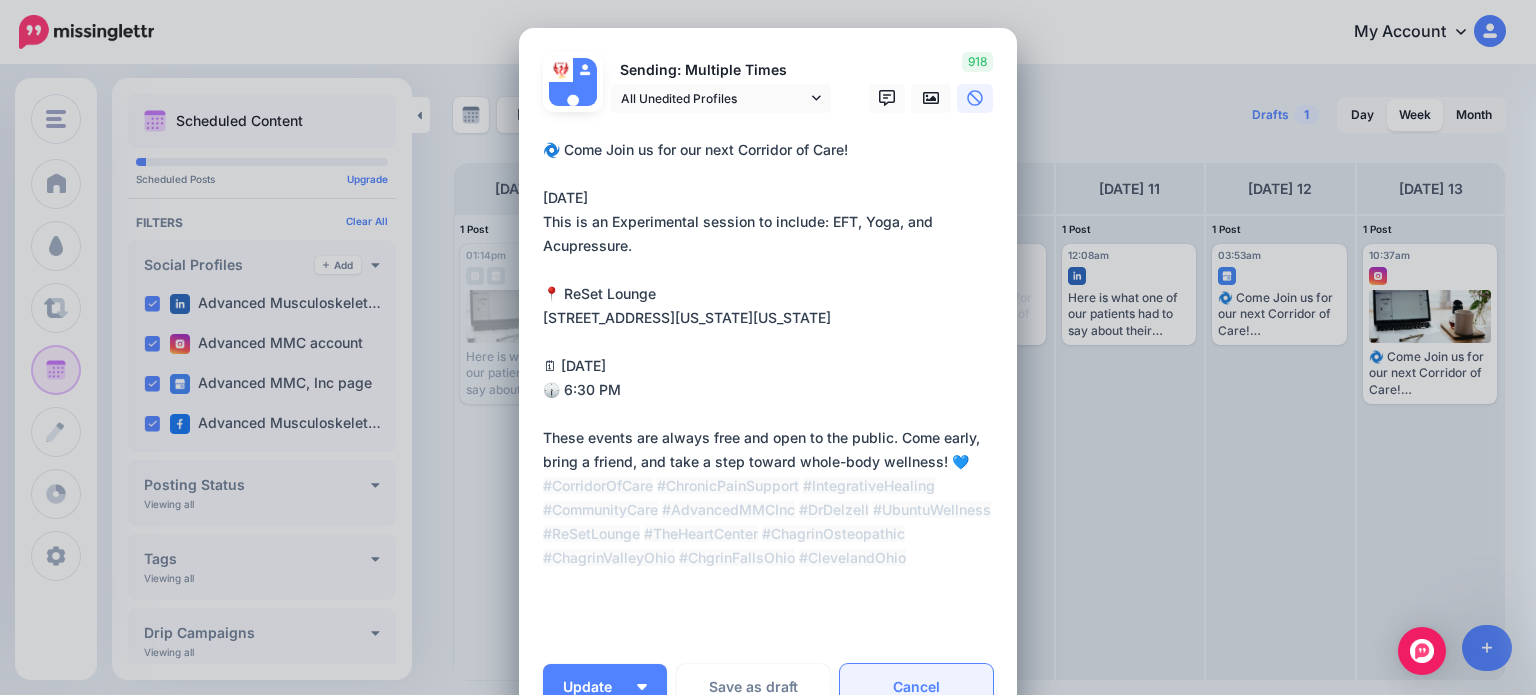 click on "Cancel" at bounding box center [916, 687] 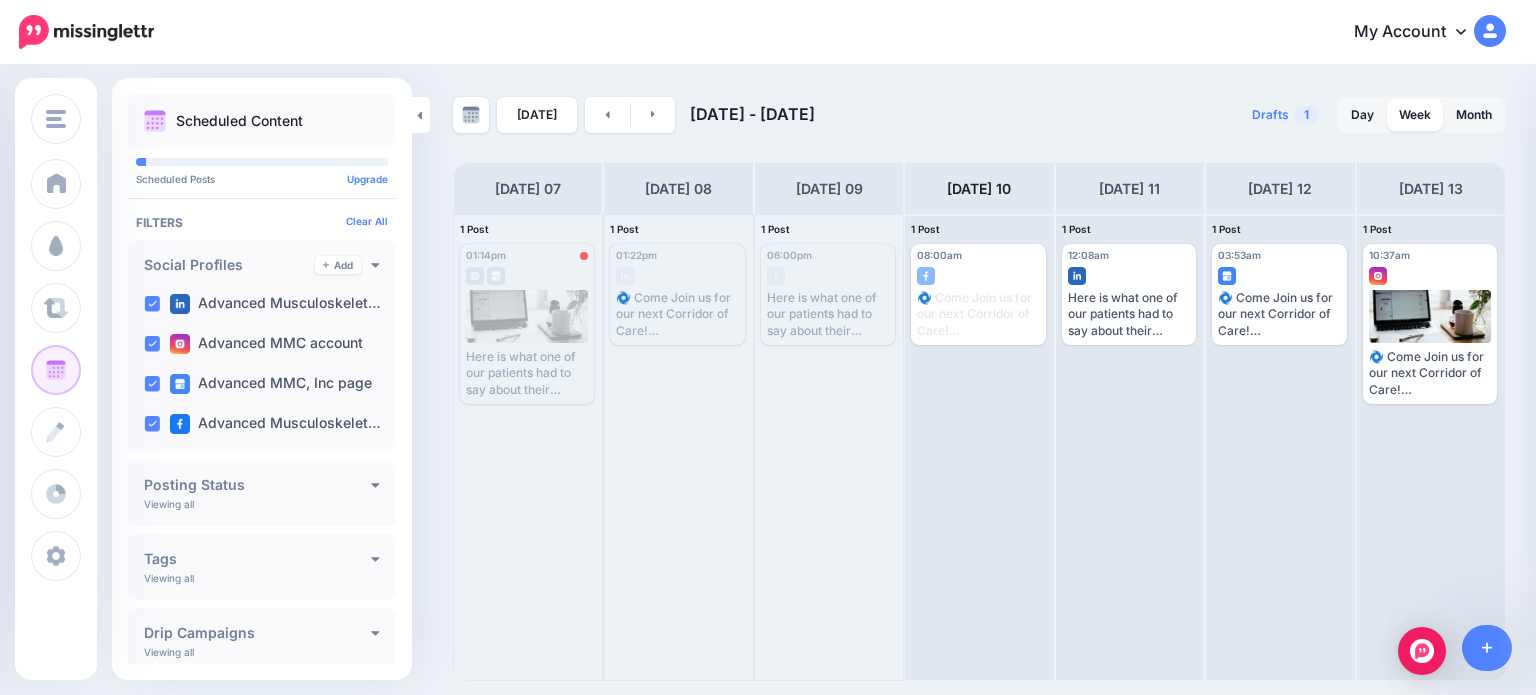 scroll, scrollTop: 0, scrollLeft: 0, axis: both 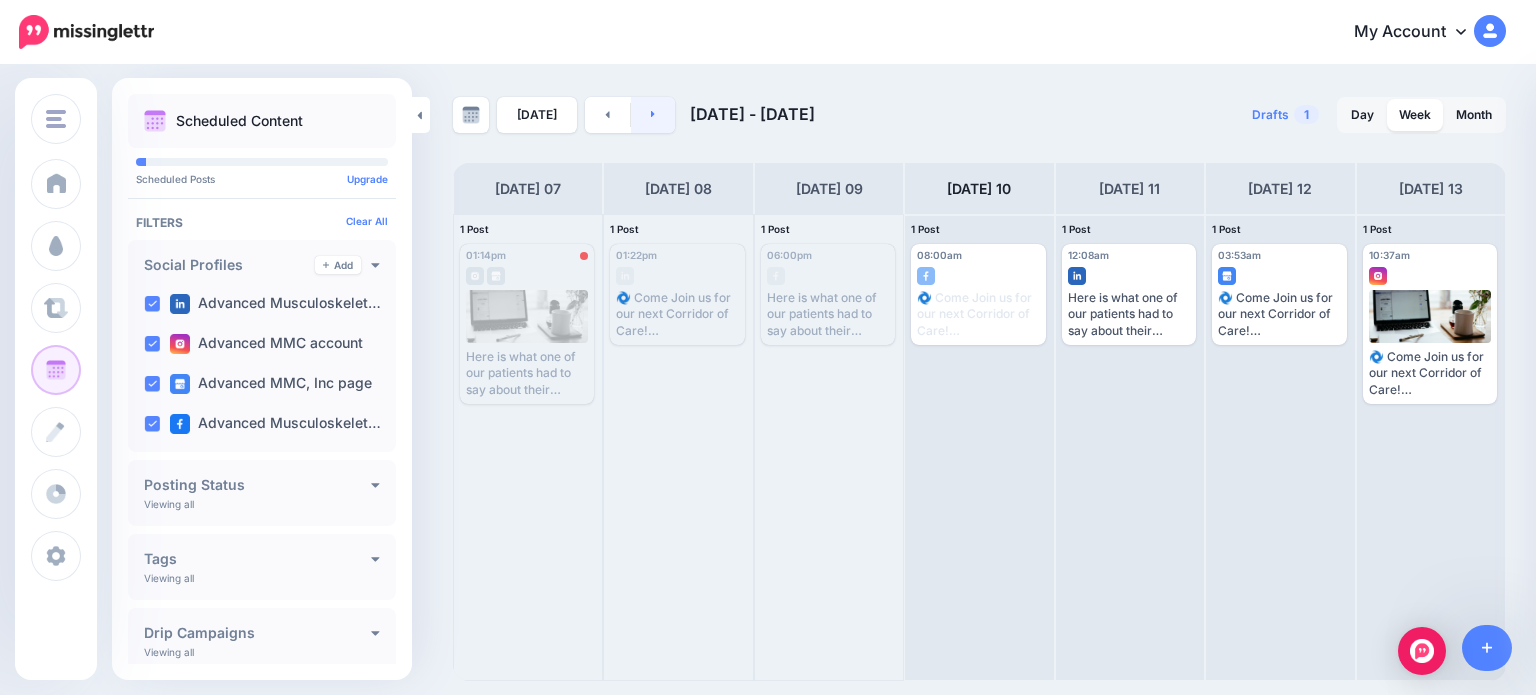 click 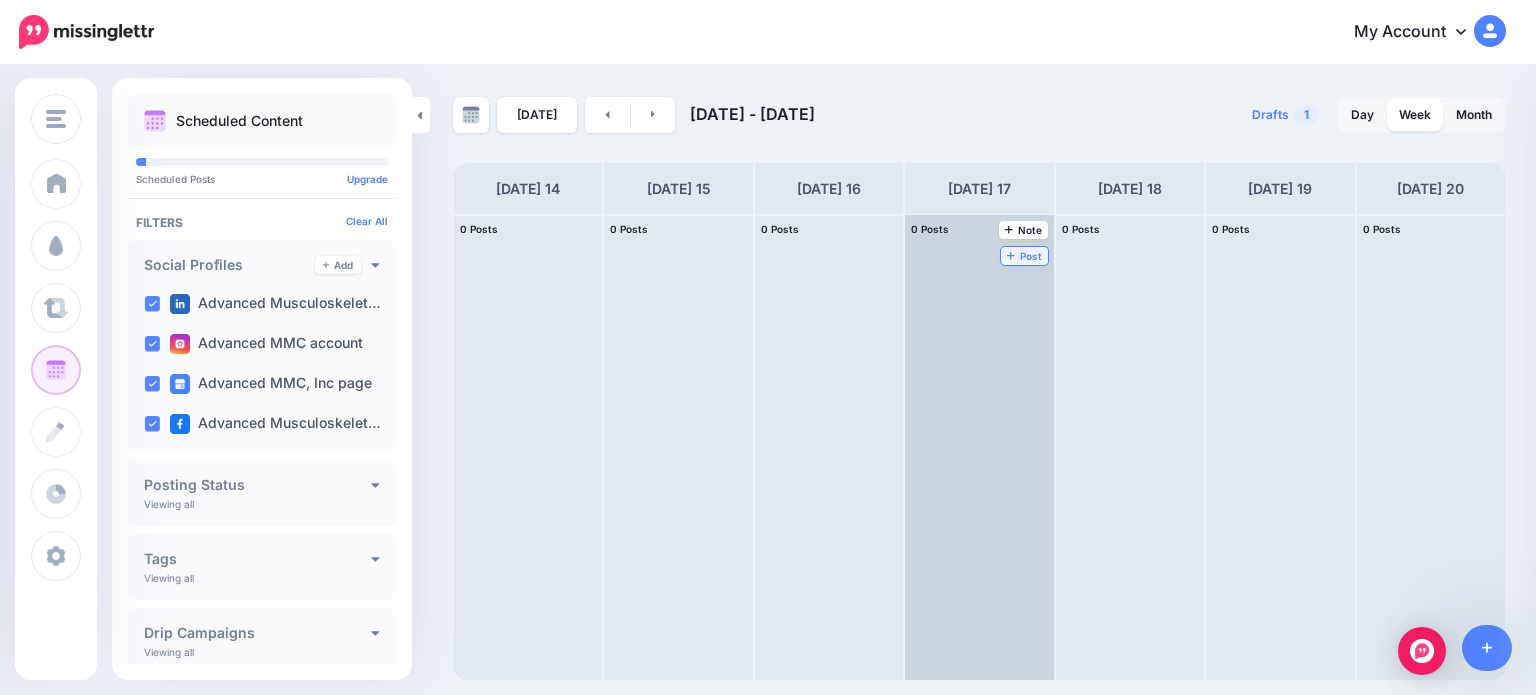 click on "Post" at bounding box center (1024, 256) 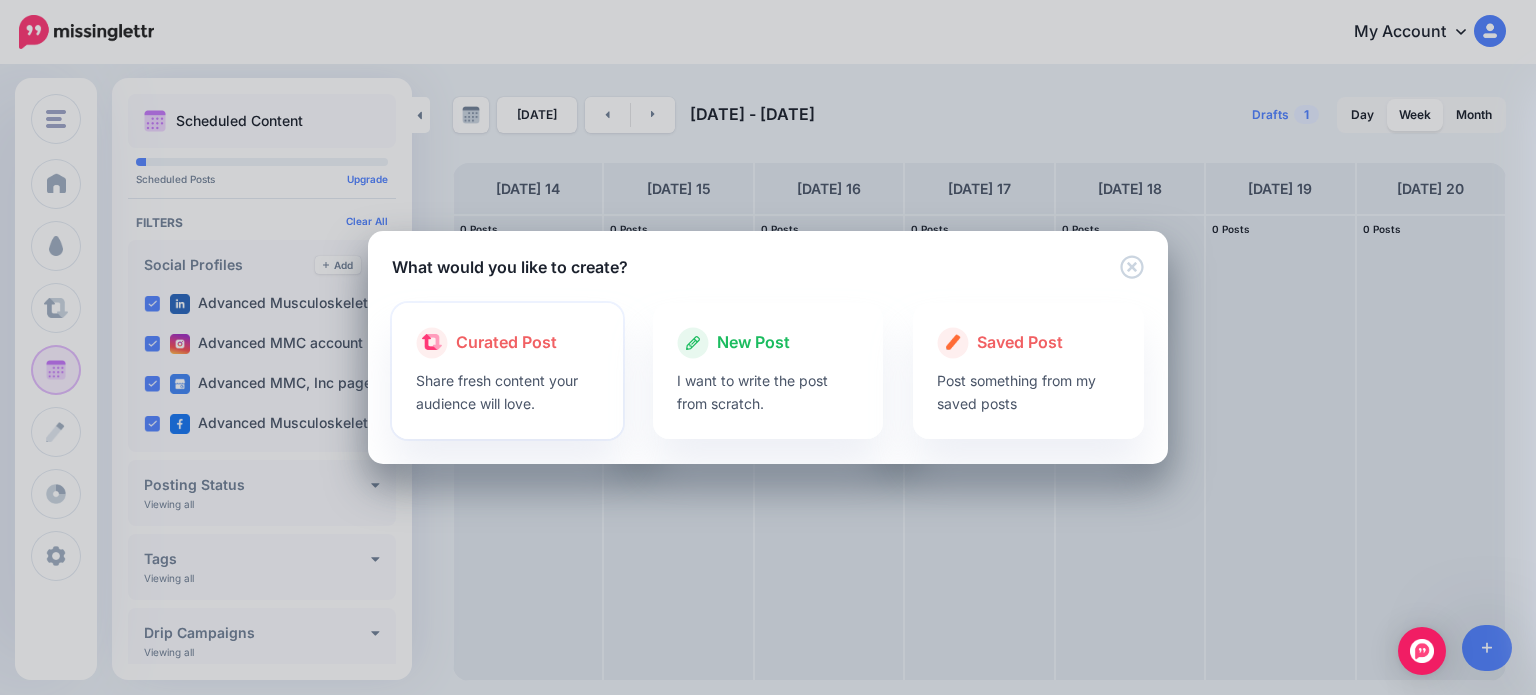 click on "Share fresh content your audience will love." at bounding box center [507, 392] 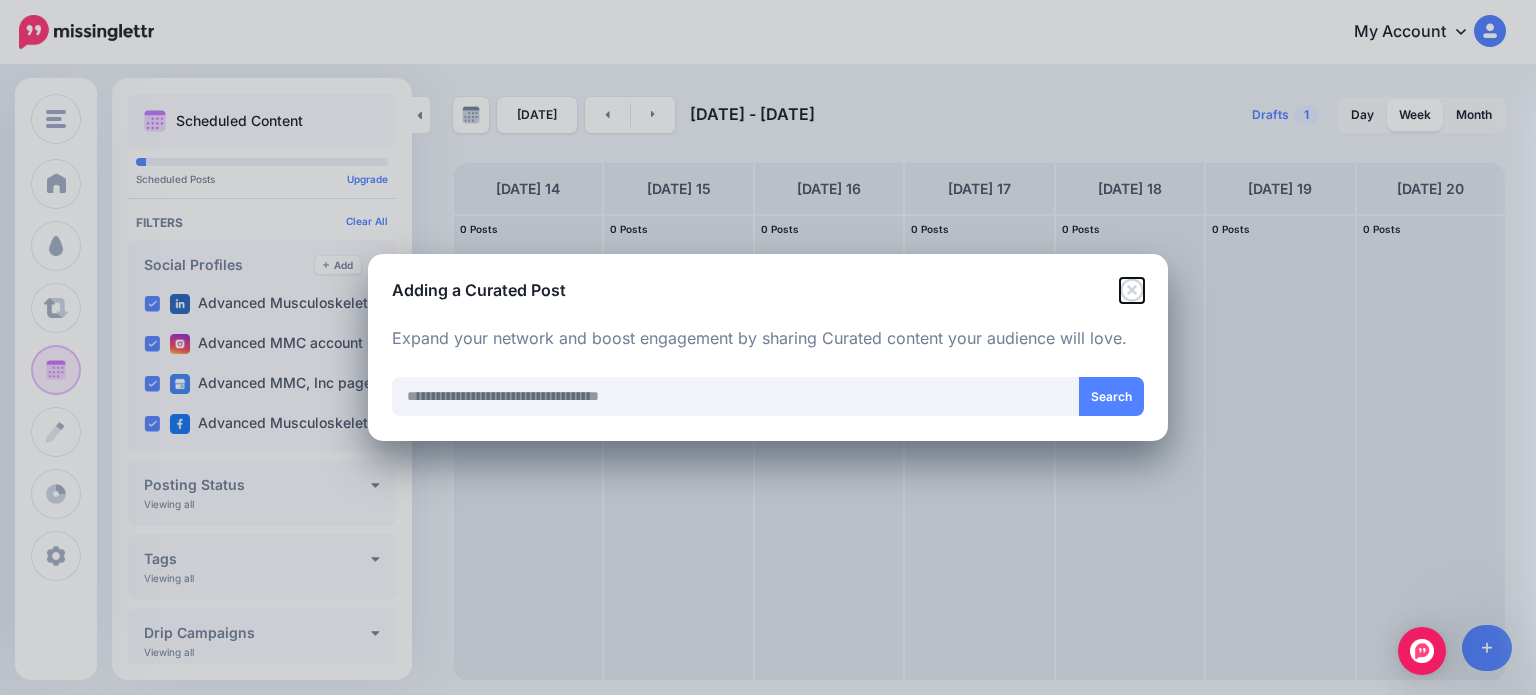 click 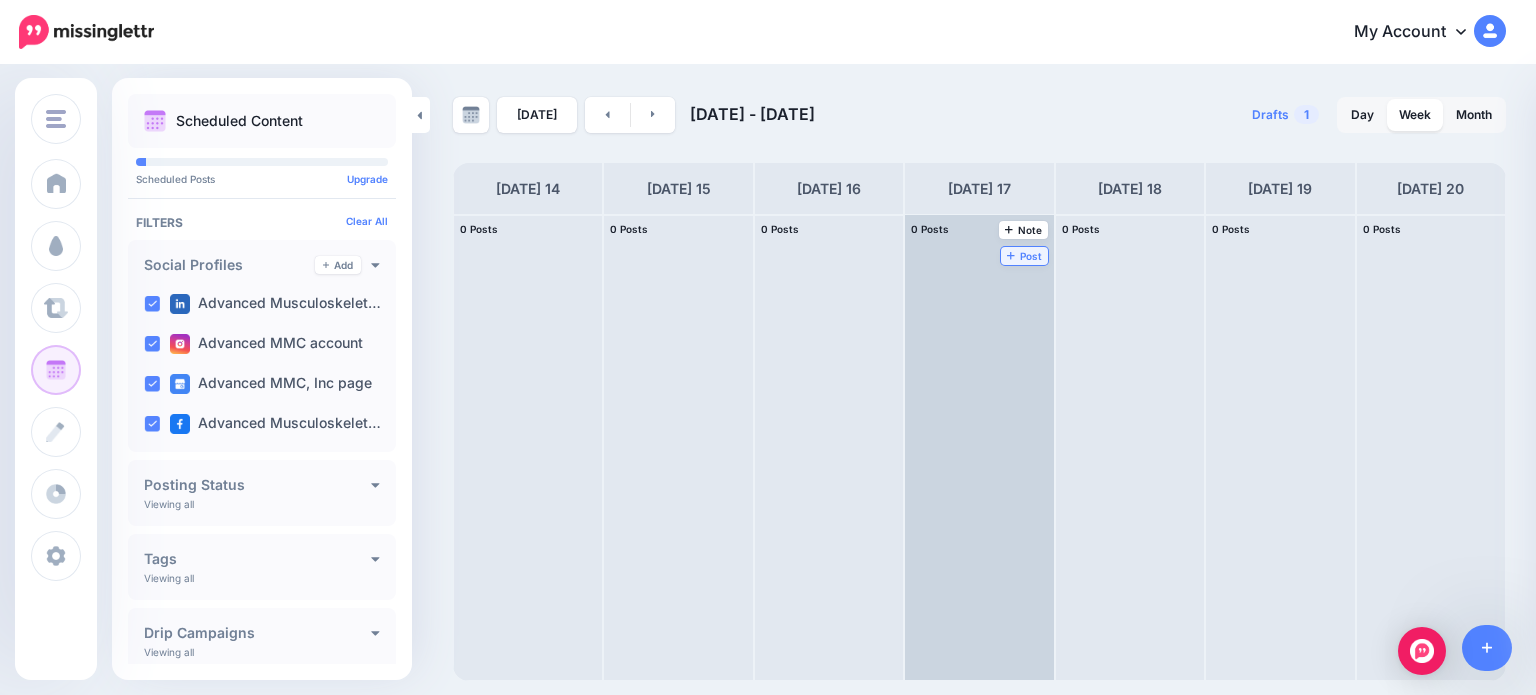 click on "Post" at bounding box center (1024, 256) 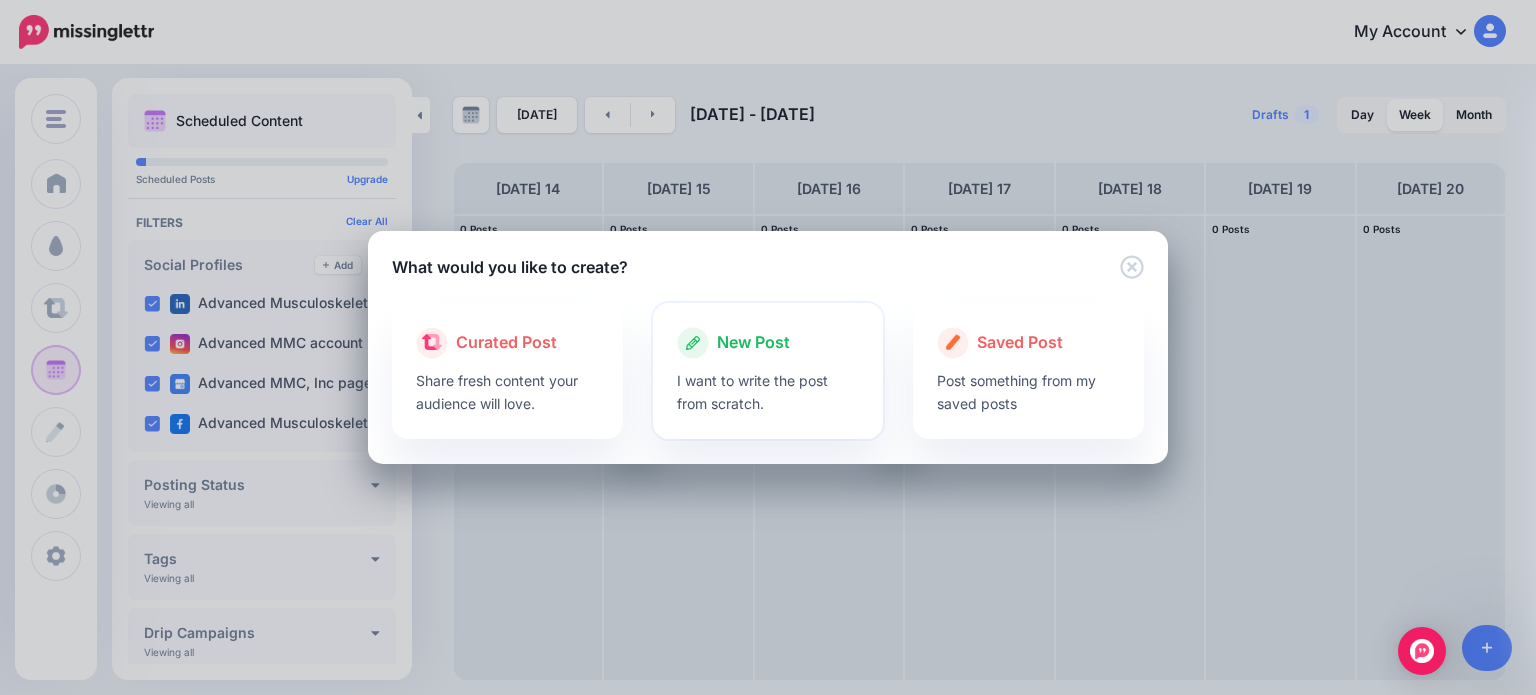 click on "I want to write the post from scratch." at bounding box center [768, 392] 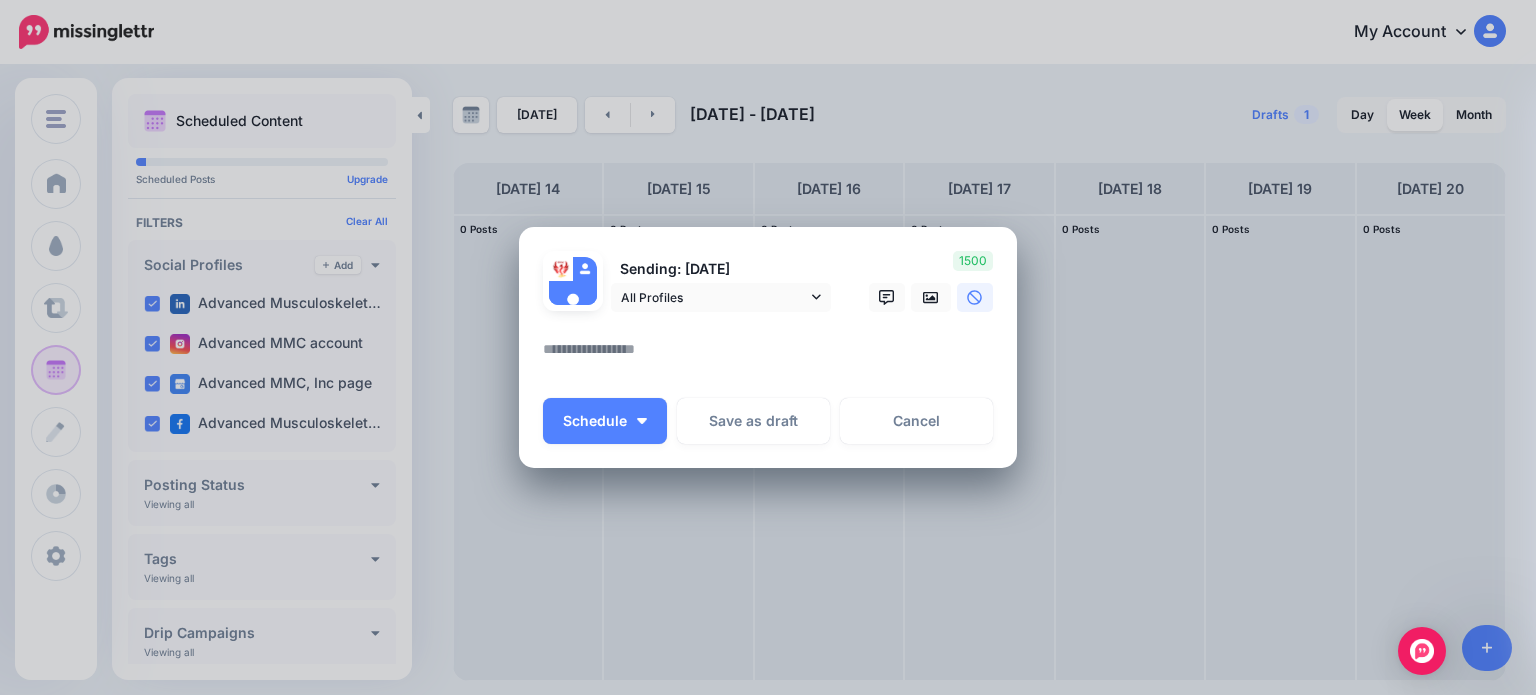 click at bounding box center (773, 356) 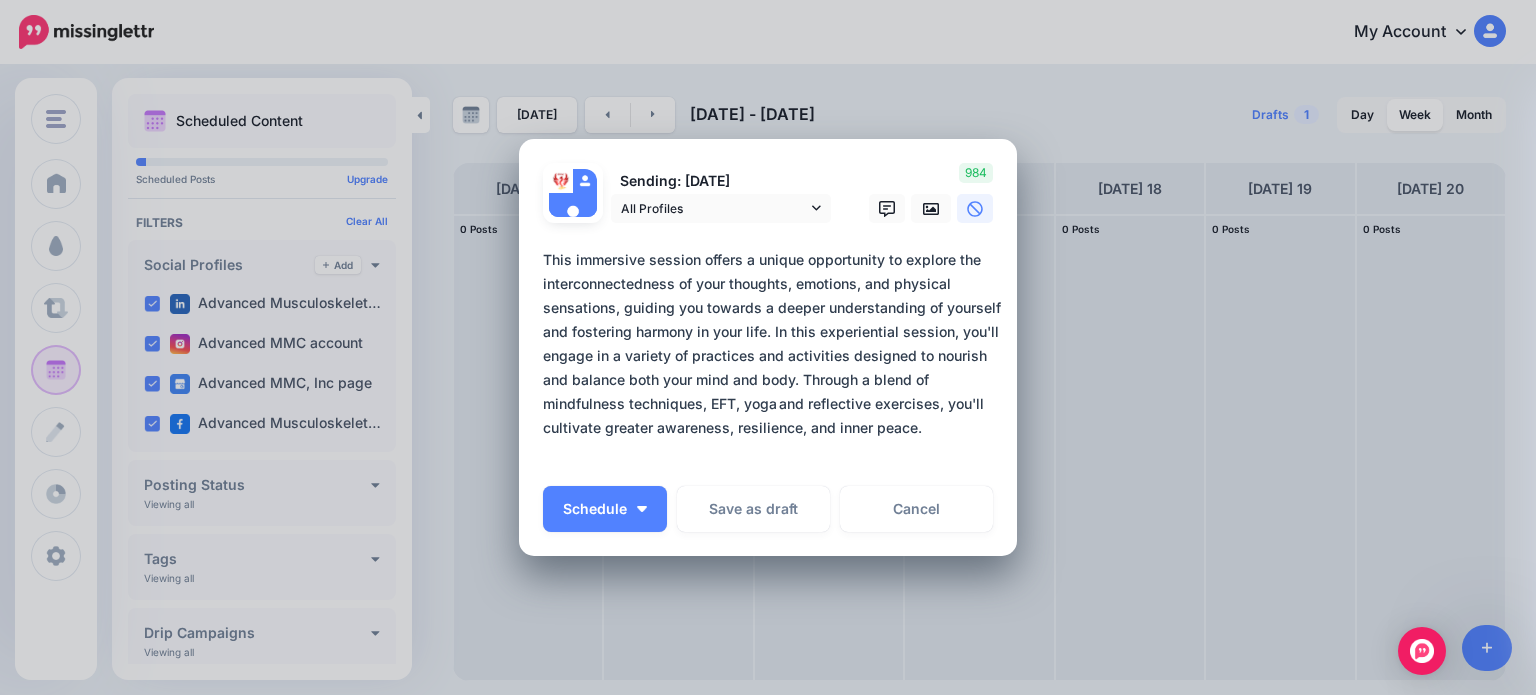 type on "**********" 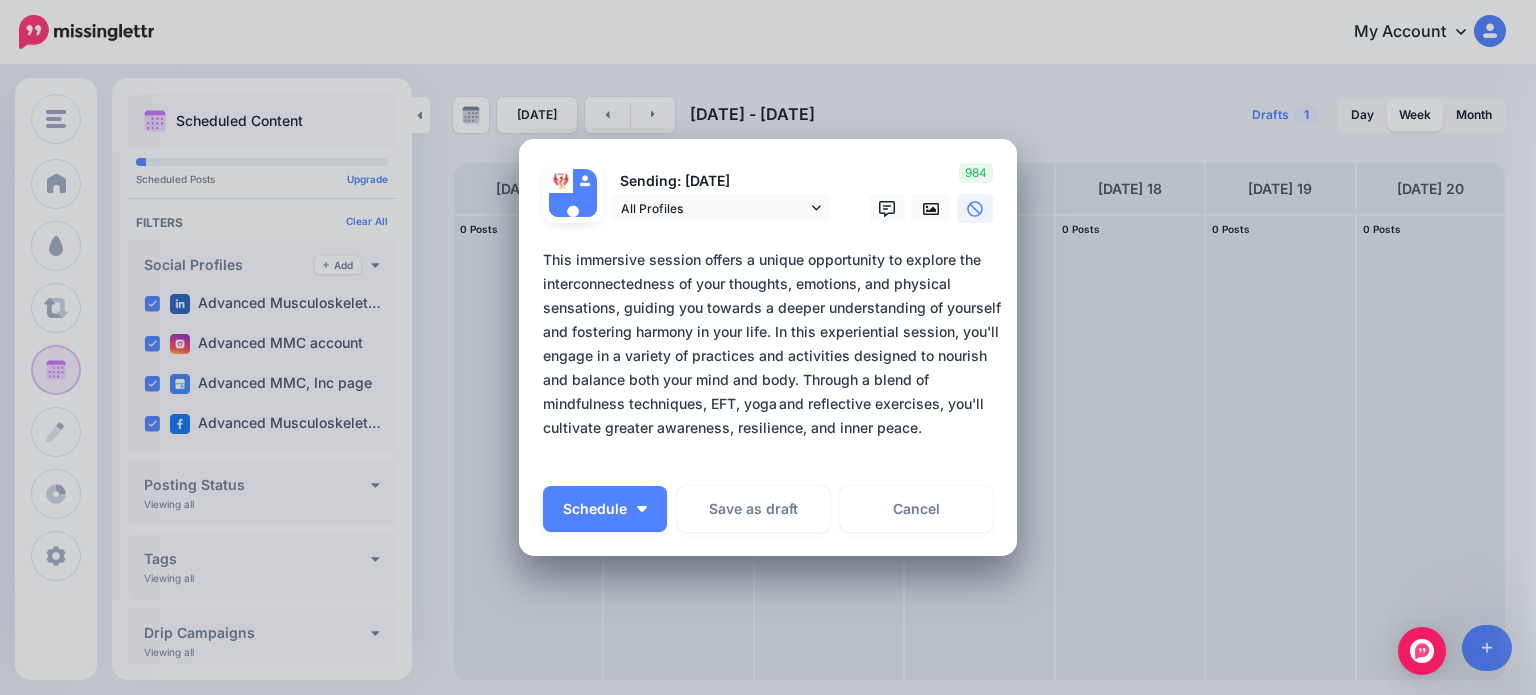 click at bounding box center (768, 235) 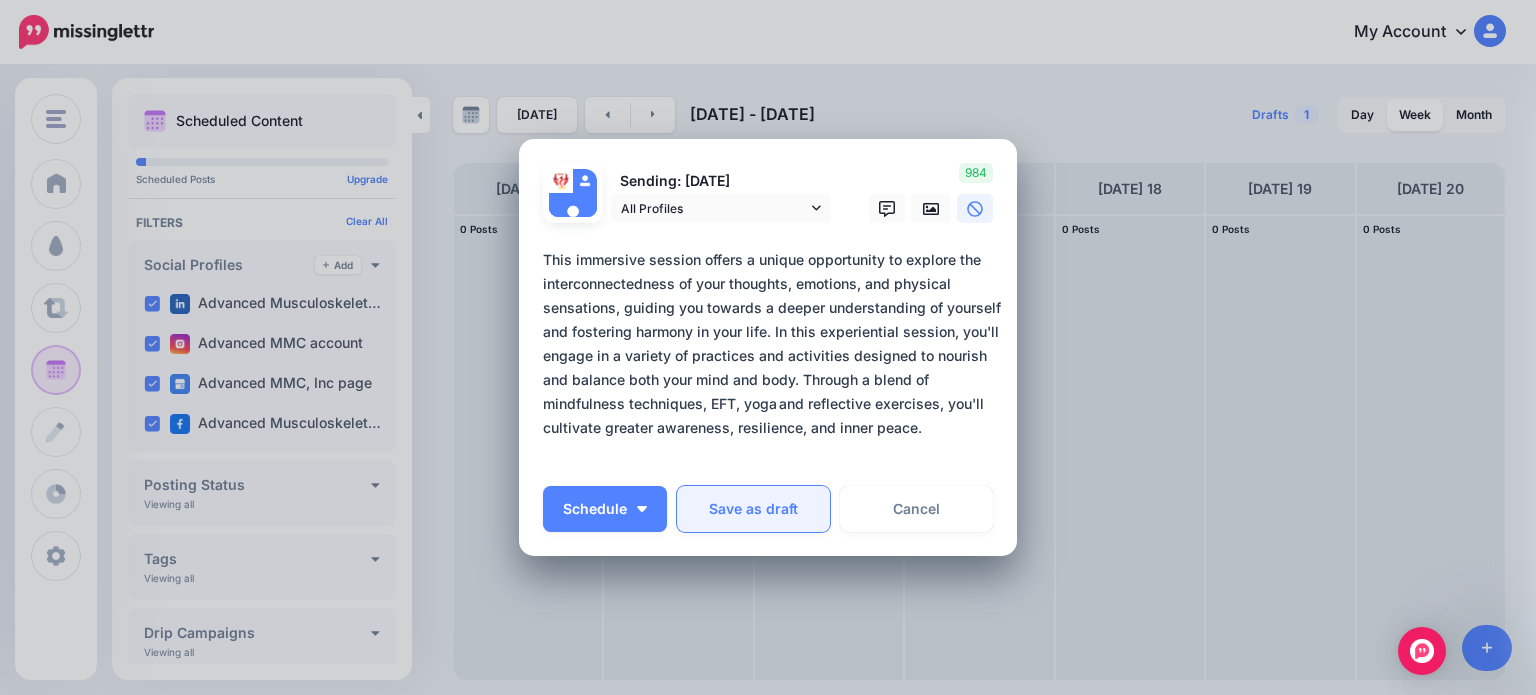 click on "Save as draft" at bounding box center (753, 509) 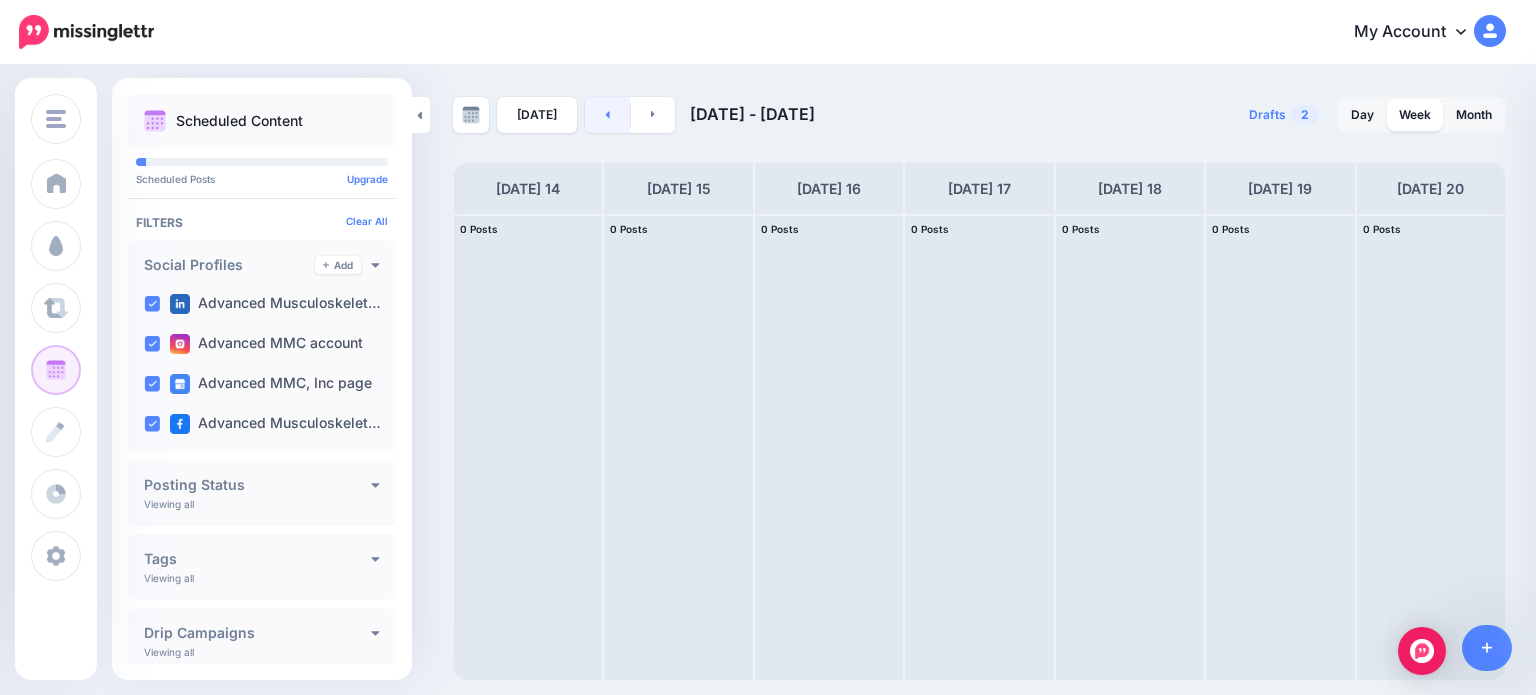 click at bounding box center (607, 115) 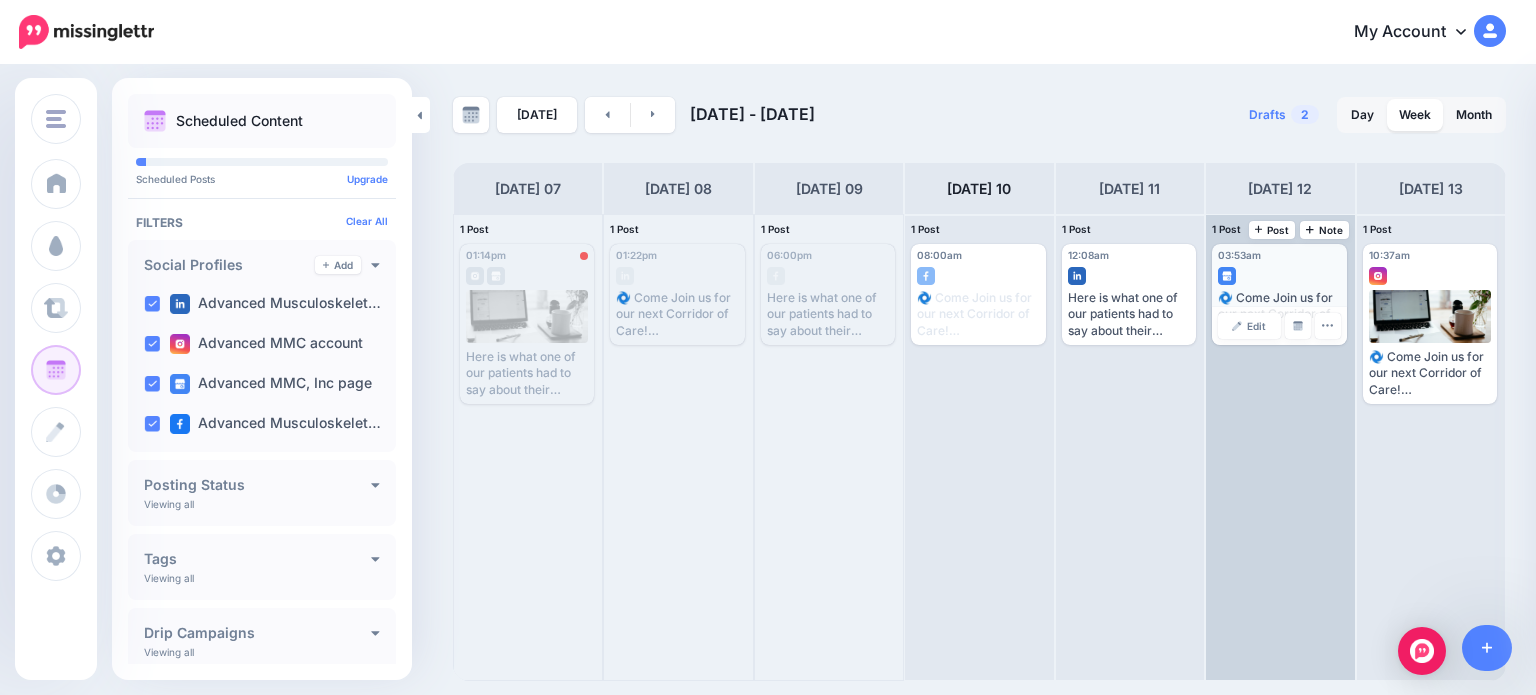 click on "03:53am
Sat, July 12, 2025 03:53am
🌀 Come Join us for our next Corridor of Care! July 17th 2025  This is an Experimental session to include: EFT, Yoga, and Acupressure.  📍 ReSet Lounge 530 E Washington Street Chagrin Falls, Ohio 🗓 Thursday, July 17th, 2025 🕡 6:30 PM These events are always free and open to the public. Come early, bring a friend, and take a step toward whole-body wellness! 💙 #CorridorOfCare #ChronicPainSupport #IntegrativeHealing #CommunityCare #AdvancedMMCInc #DrDelzell #UbuntuWellness #ReSetLounge #TheHeartCenter #ChagrinOsteopathic #ChagrinValleyOhio #ChgrinFallsOhio #ClevelandOhio
Edit" at bounding box center [1279, 294] 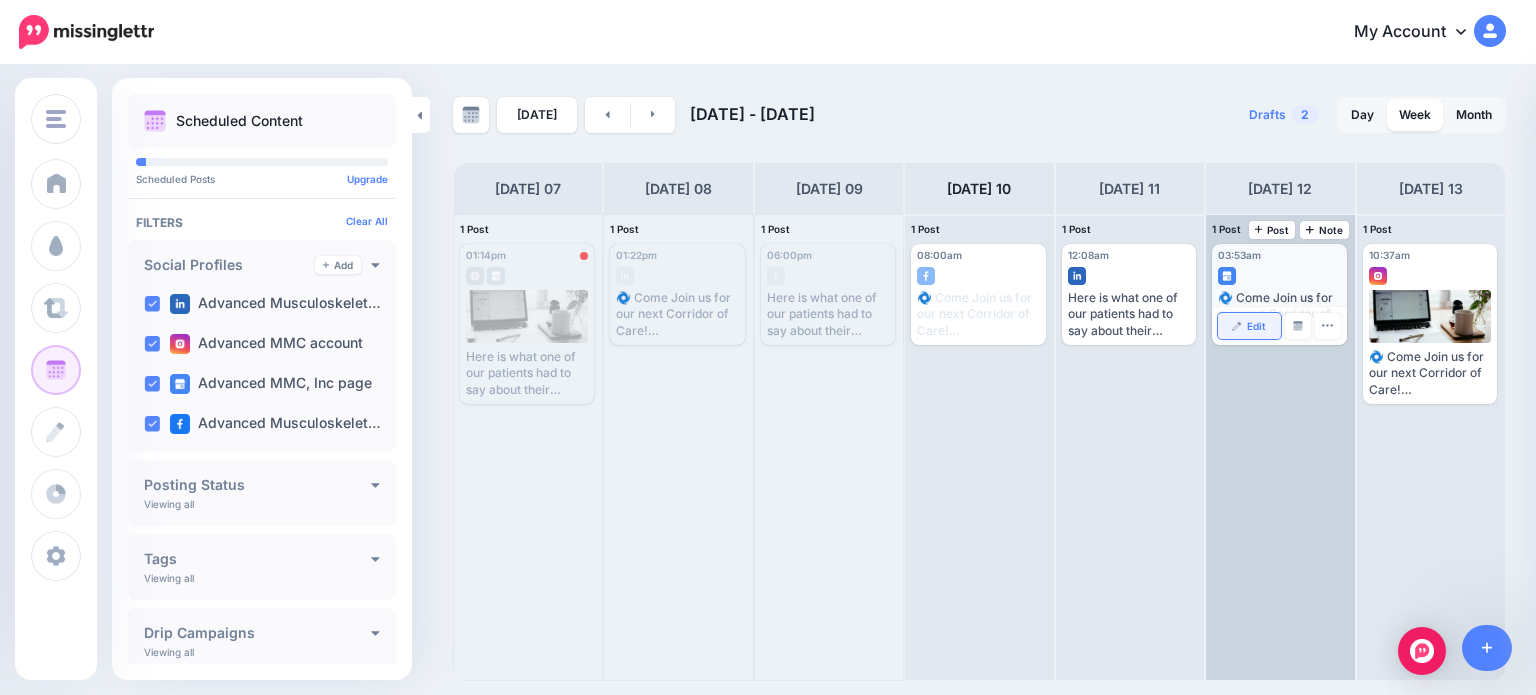 click on "Edit" at bounding box center [1256, 326] 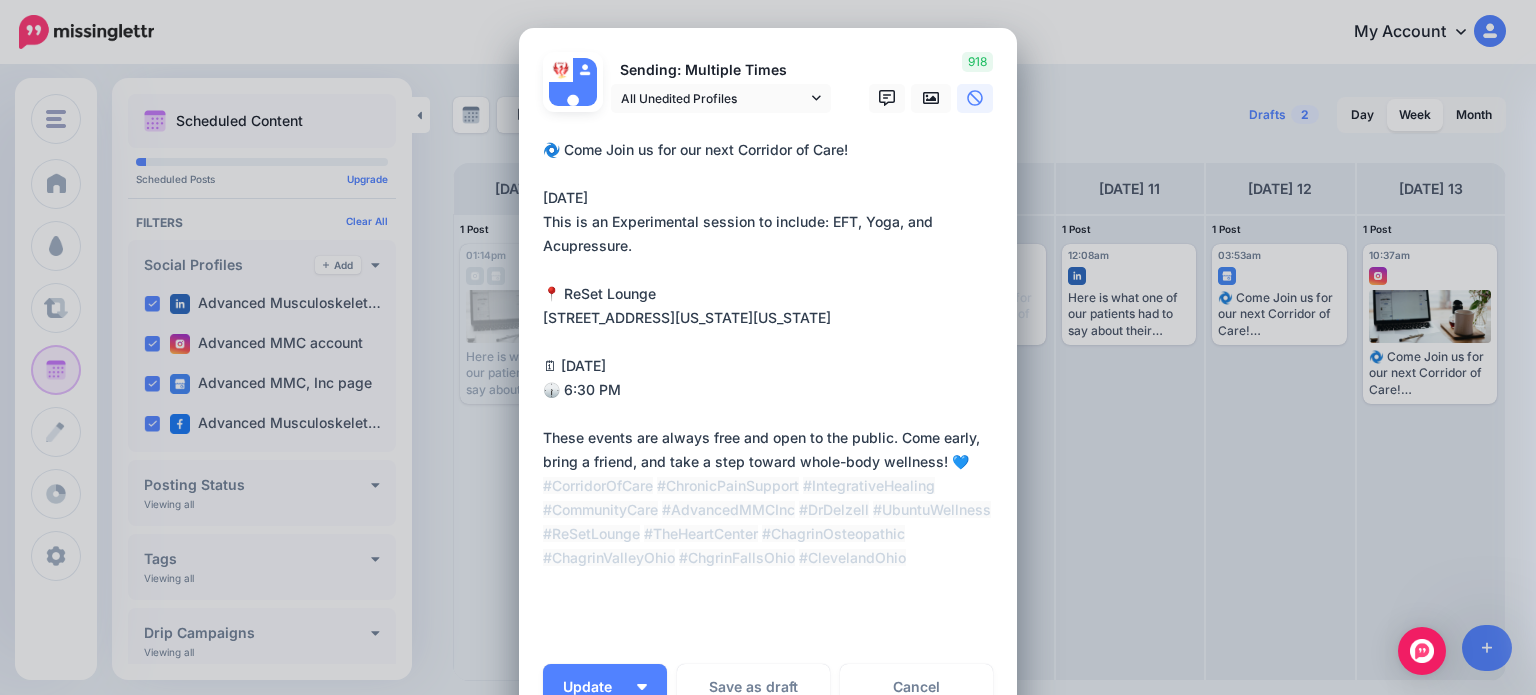 drag, startPoint x: 556, startPoint y: 151, endPoint x: 691, endPoint y: 419, distance: 300.08167 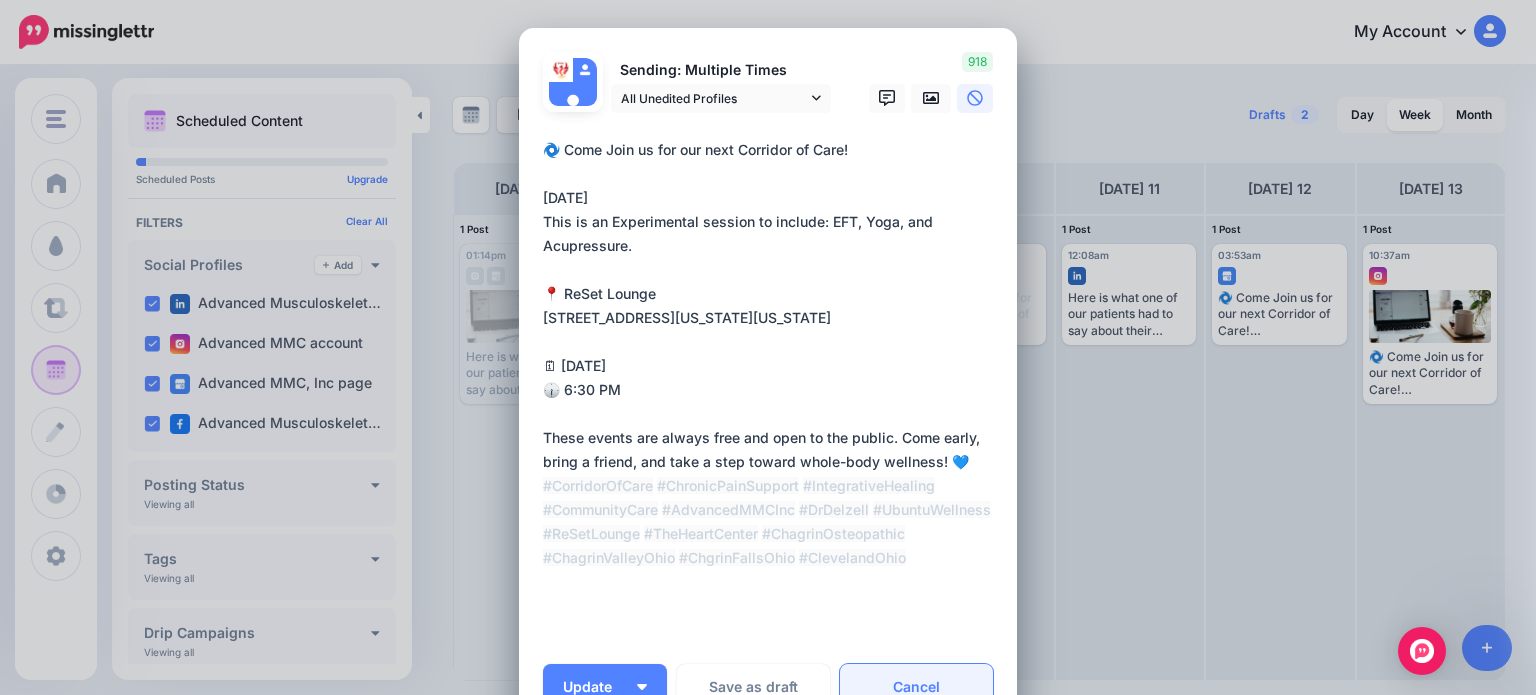 click on "Cancel" at bounding box center (916, 687) 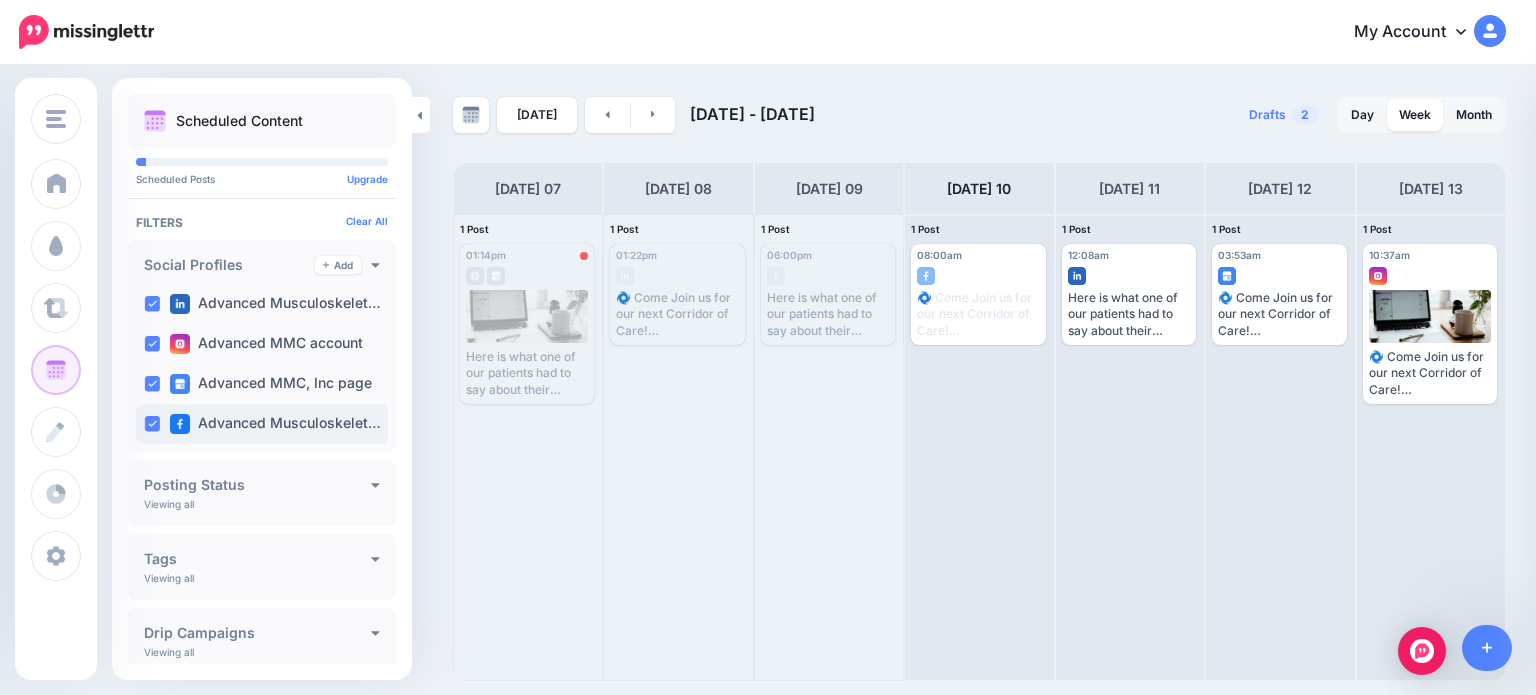 scroll, scrollTop: 0, scrollLeft: 0, axis: both 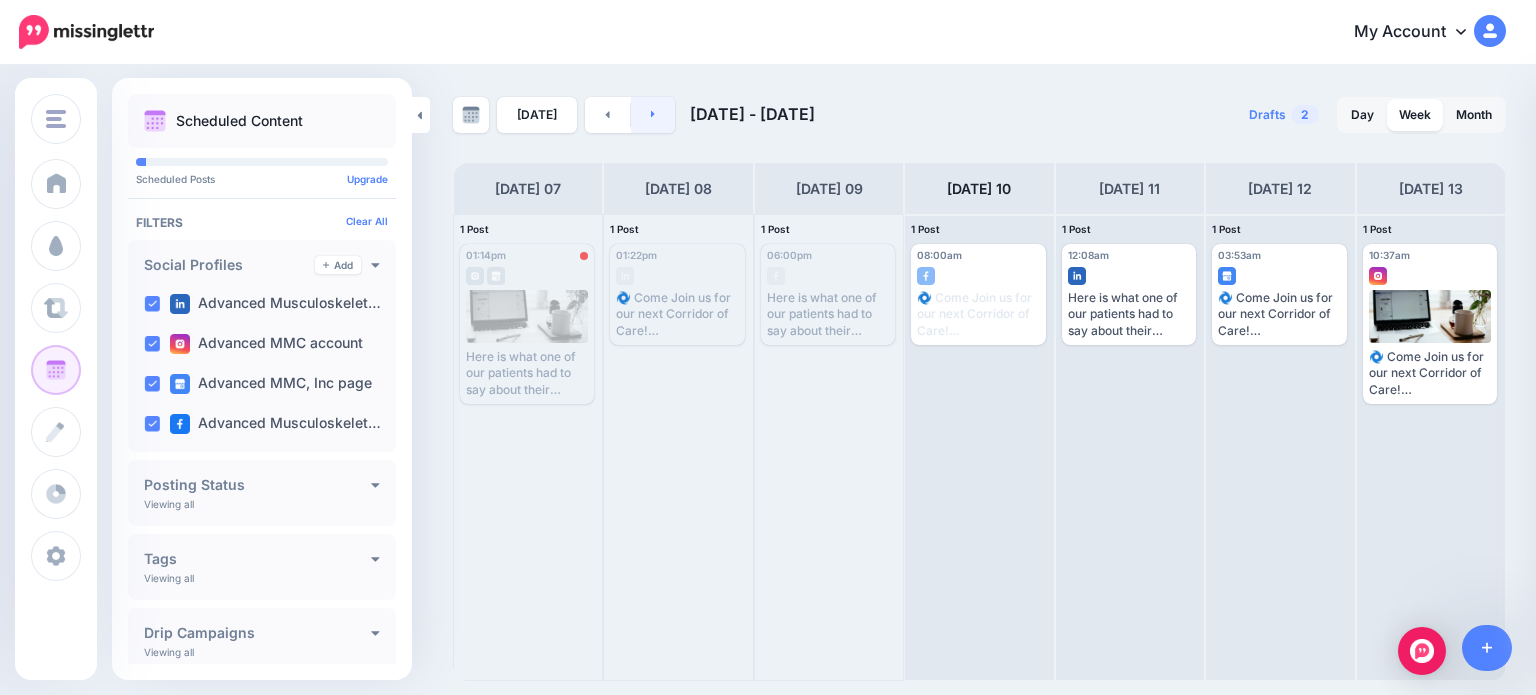 click at bounding box center [653, 115] 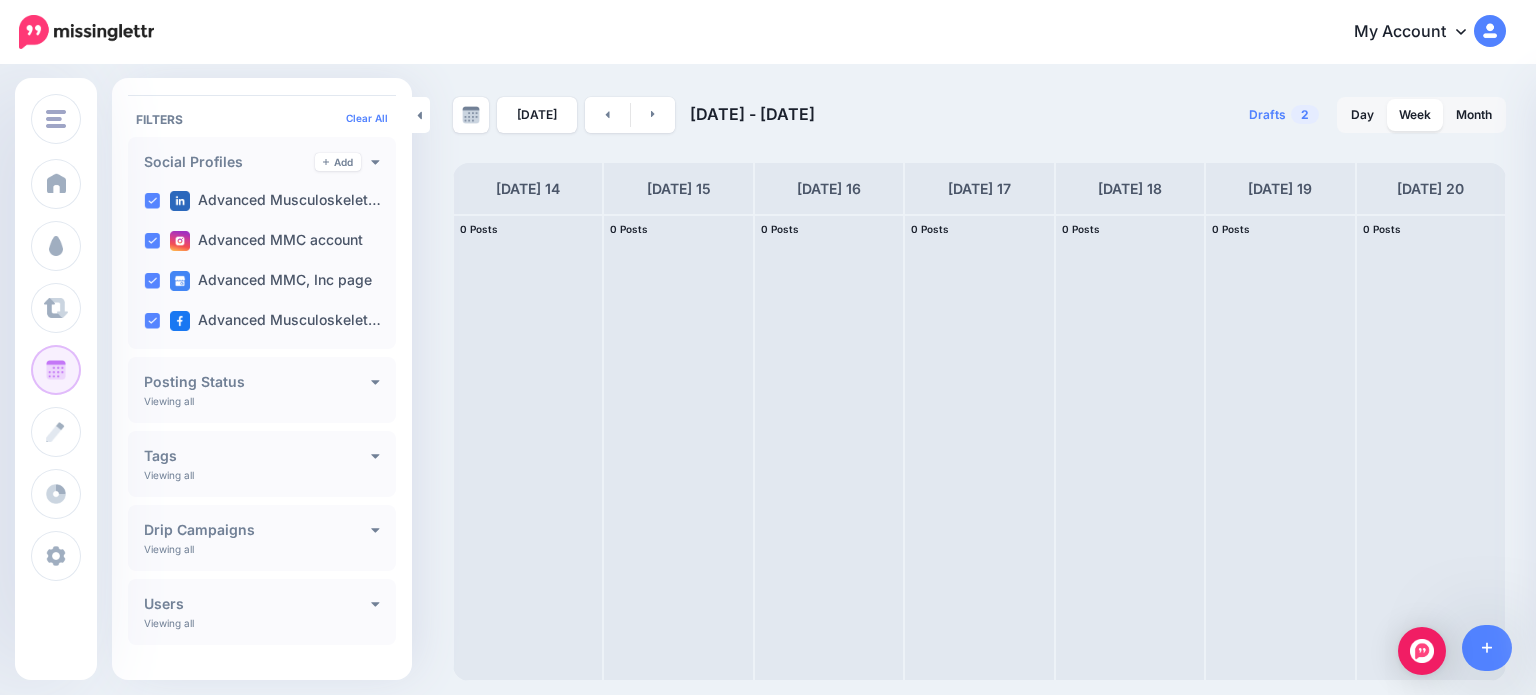 scroll, scrollTop: 132, scrollLeft: 0, axis: vertical 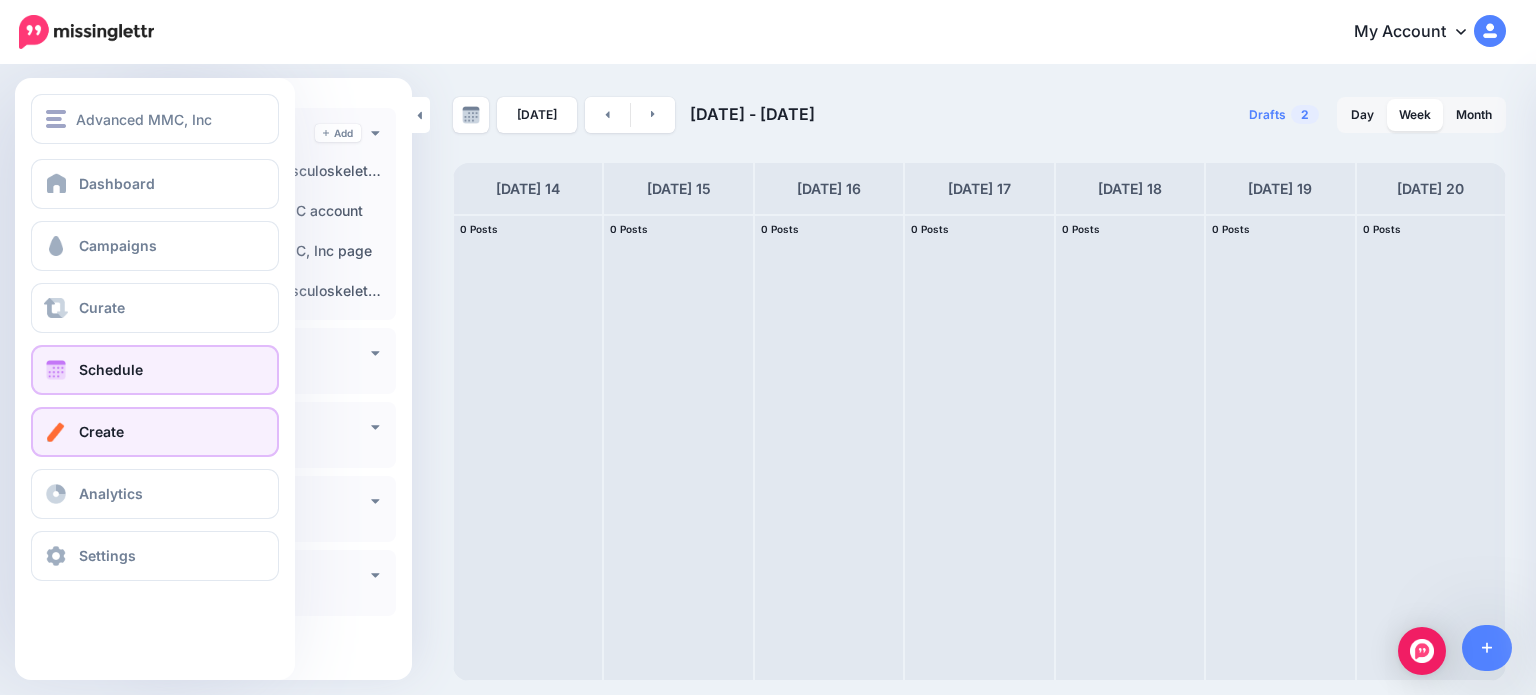 click on "Create" at bounding box center (101, 431) 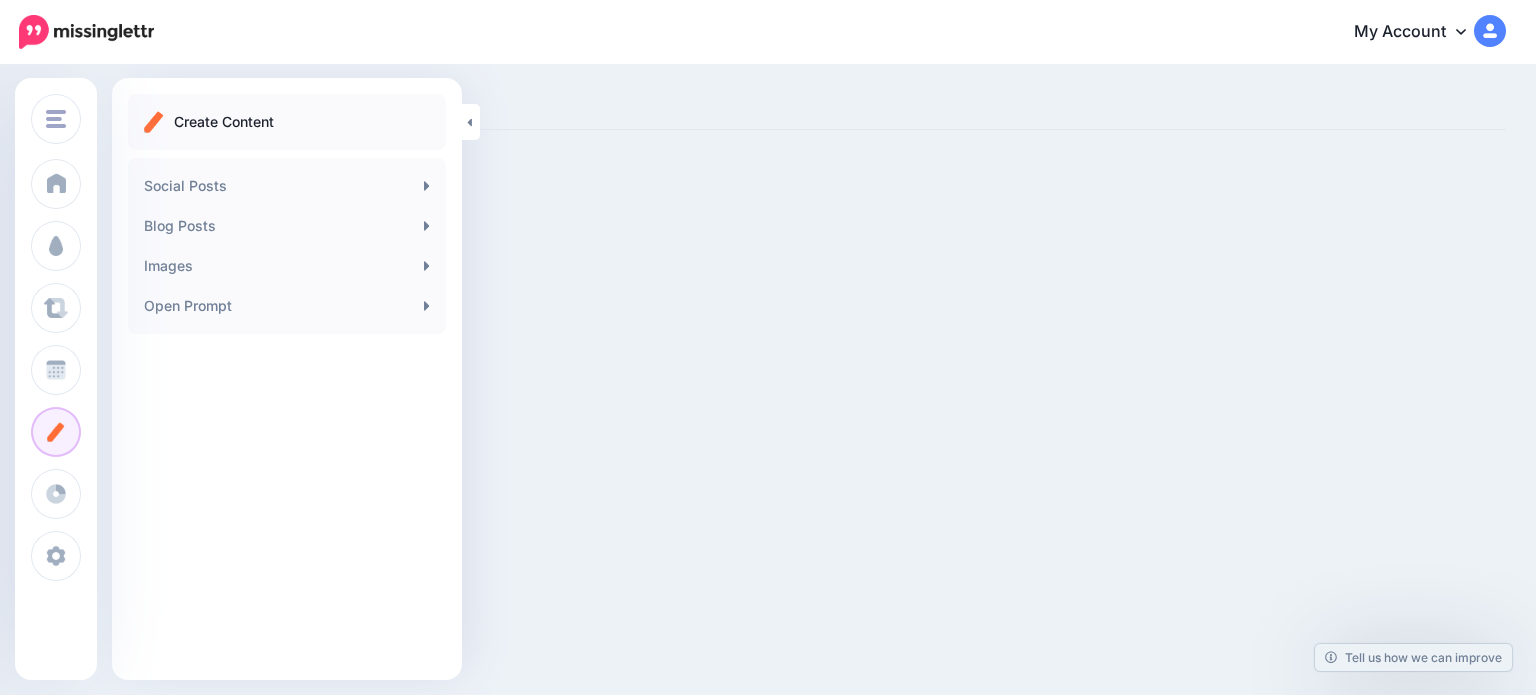 scroll, scrollTop: 0, scrollLeft: 0, axis: both 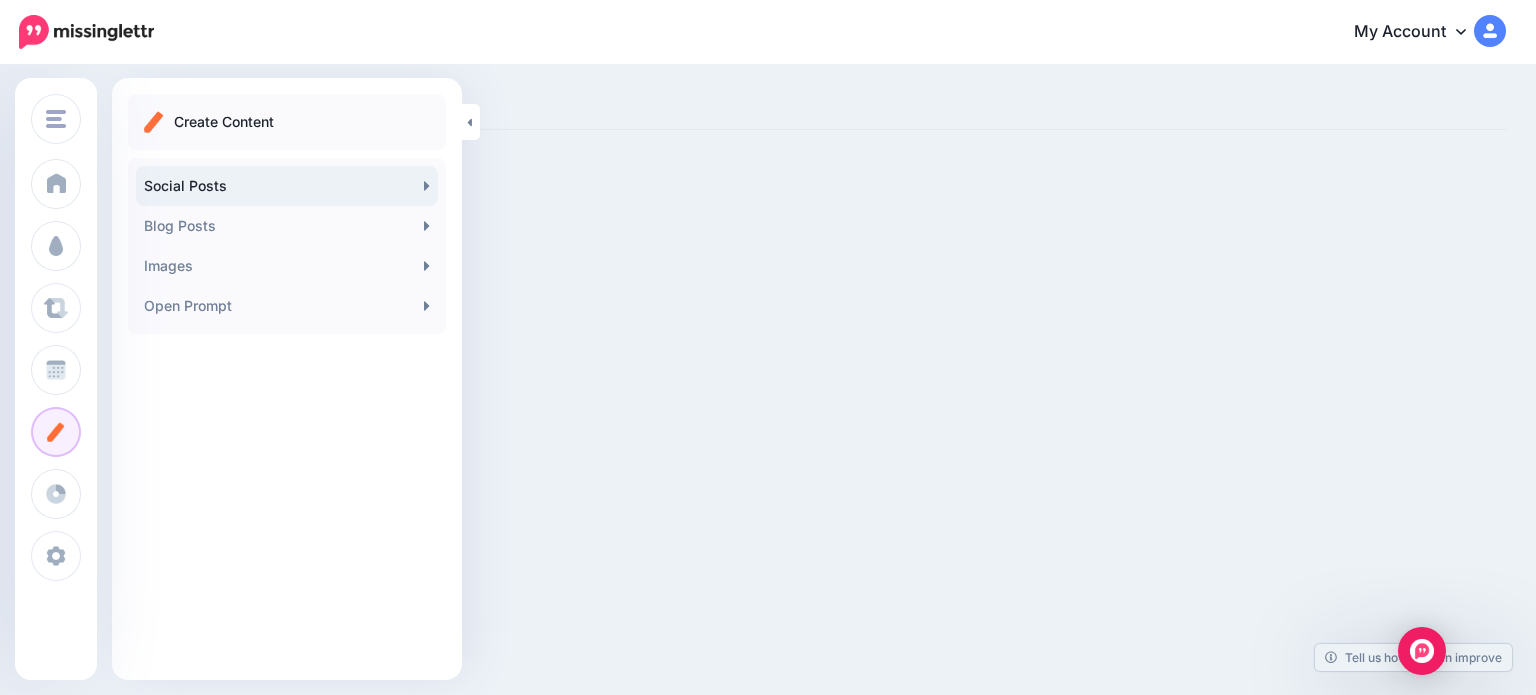 click on "Social Posts" at bounding box center (287, 186) 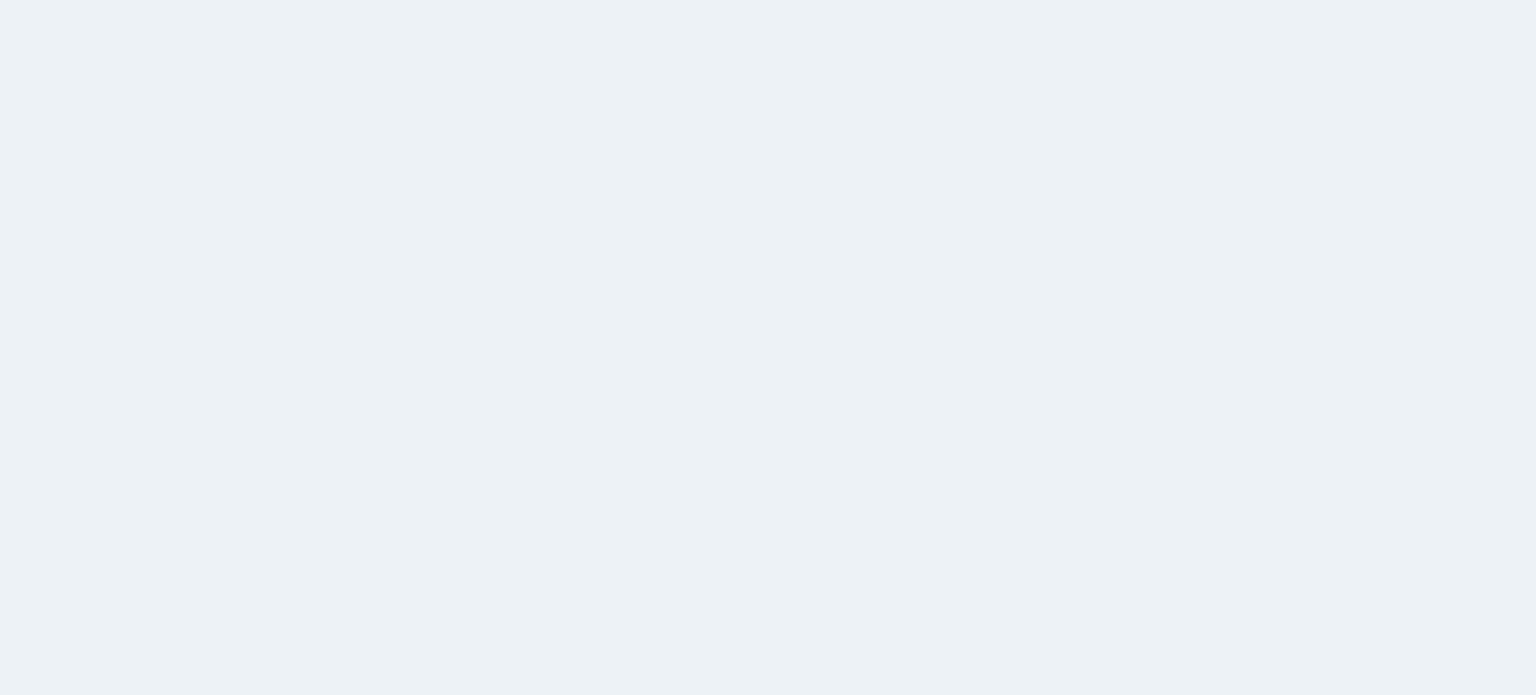 scroll, scrollTop: 0, scrollLeft: 0, axis: both 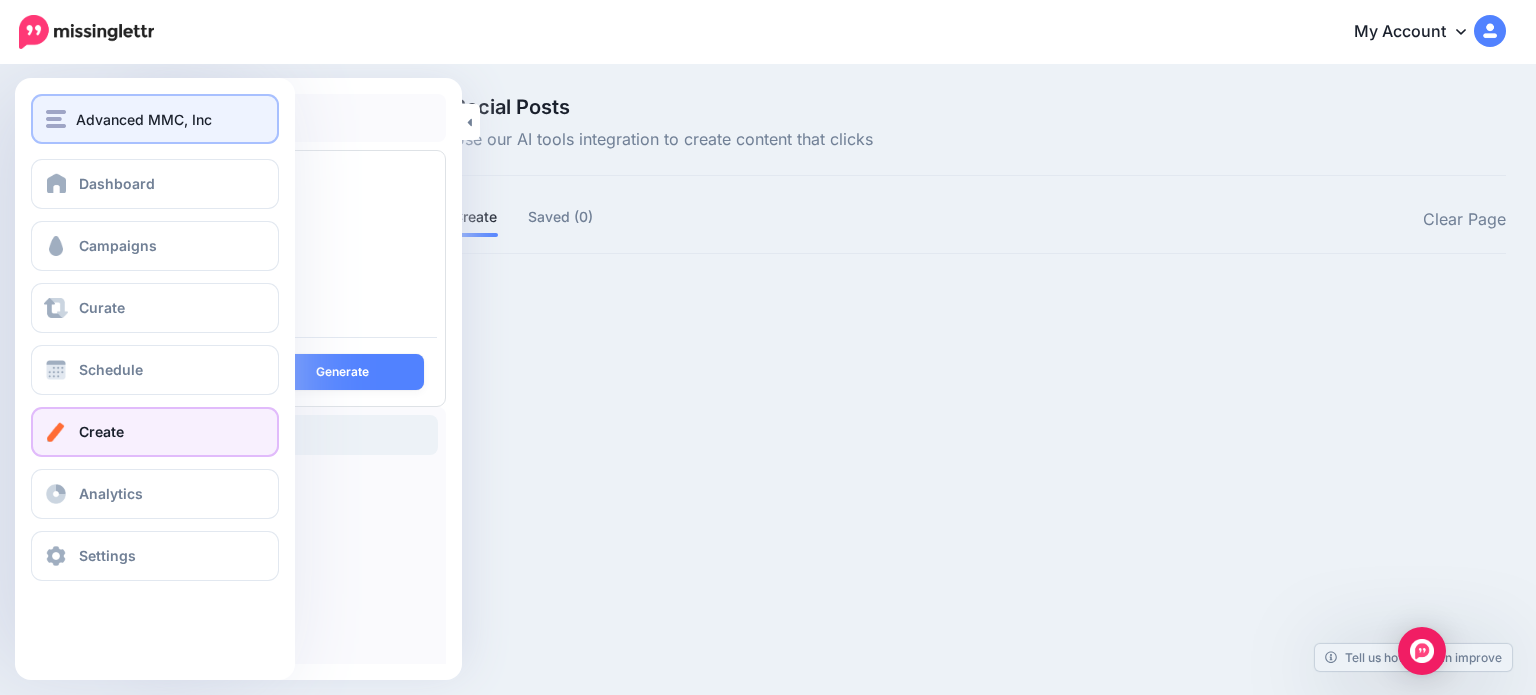 click at bounding box center (56, 119) 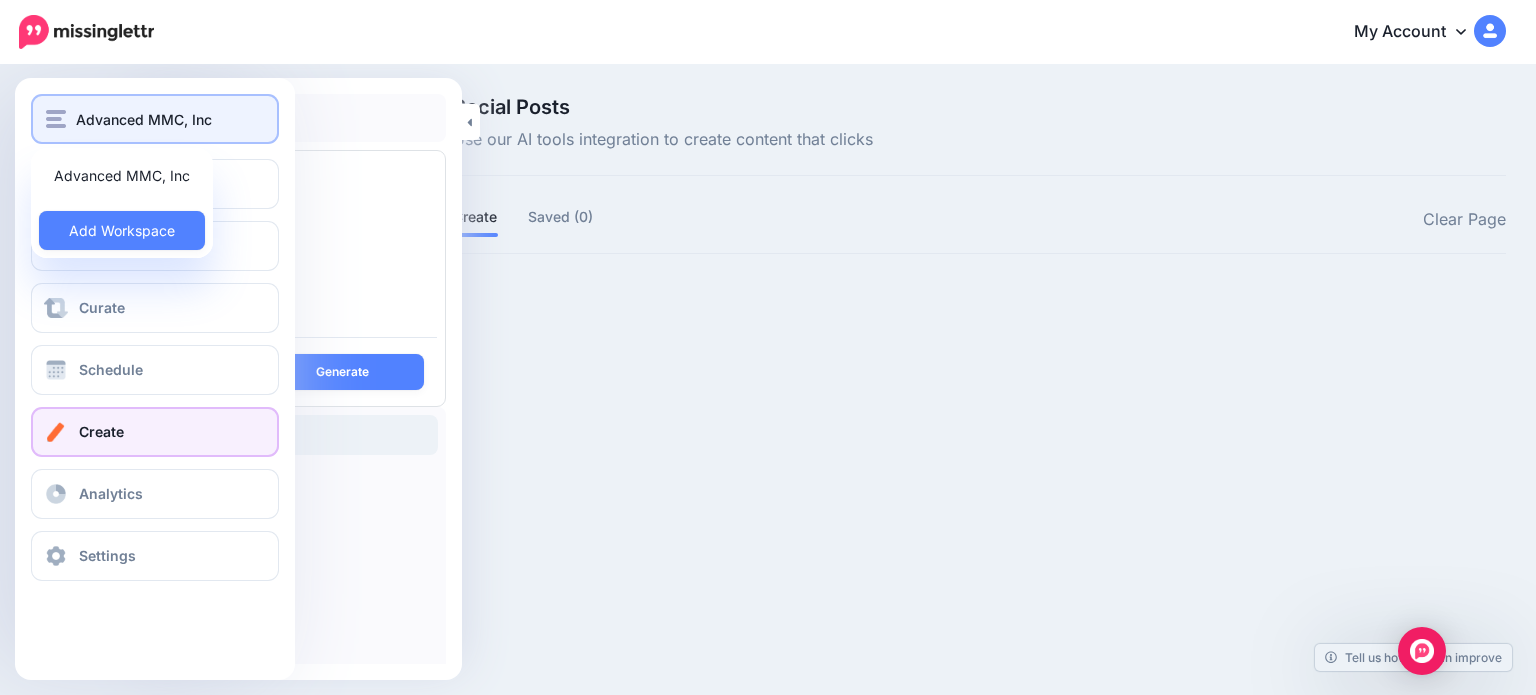 click at bounding box center (56, 119) 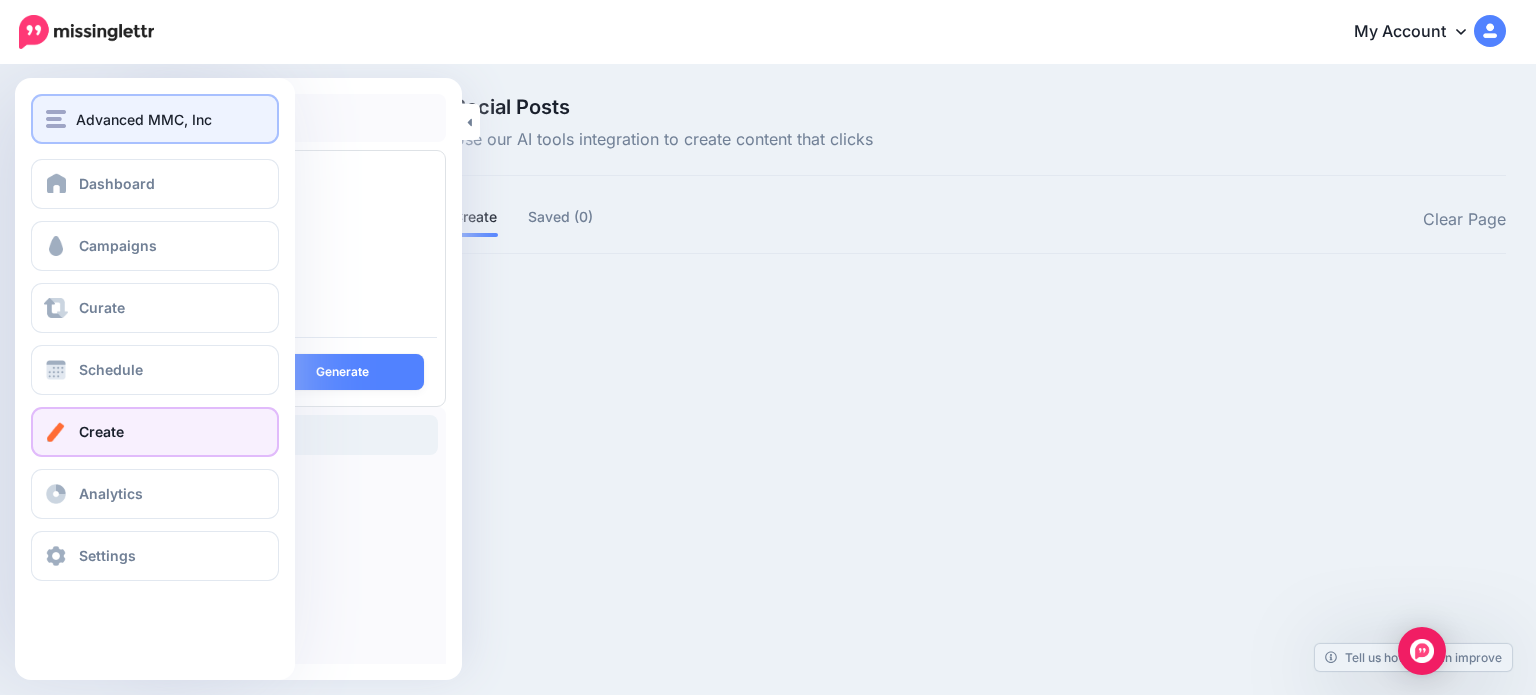 click at bounding box center [56, 119] 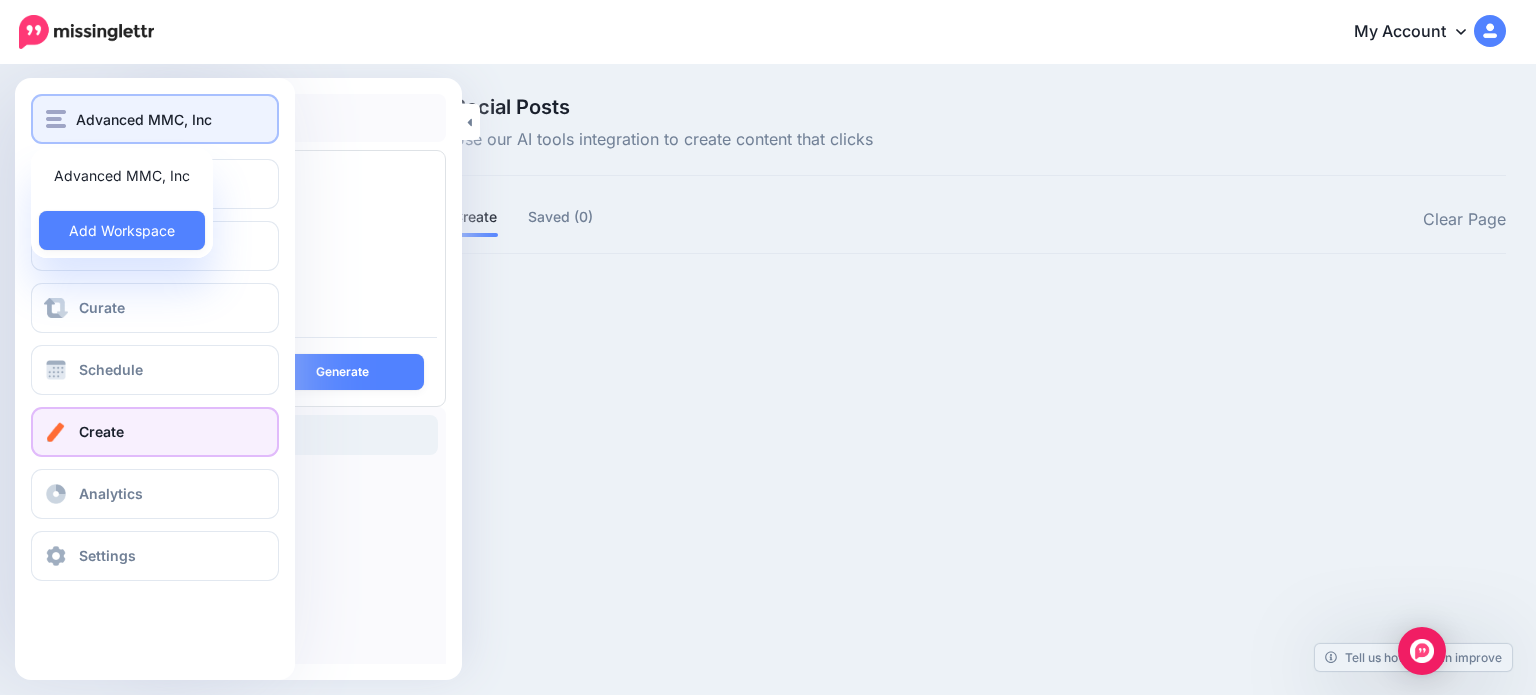 click at bounding box center [56, 119] 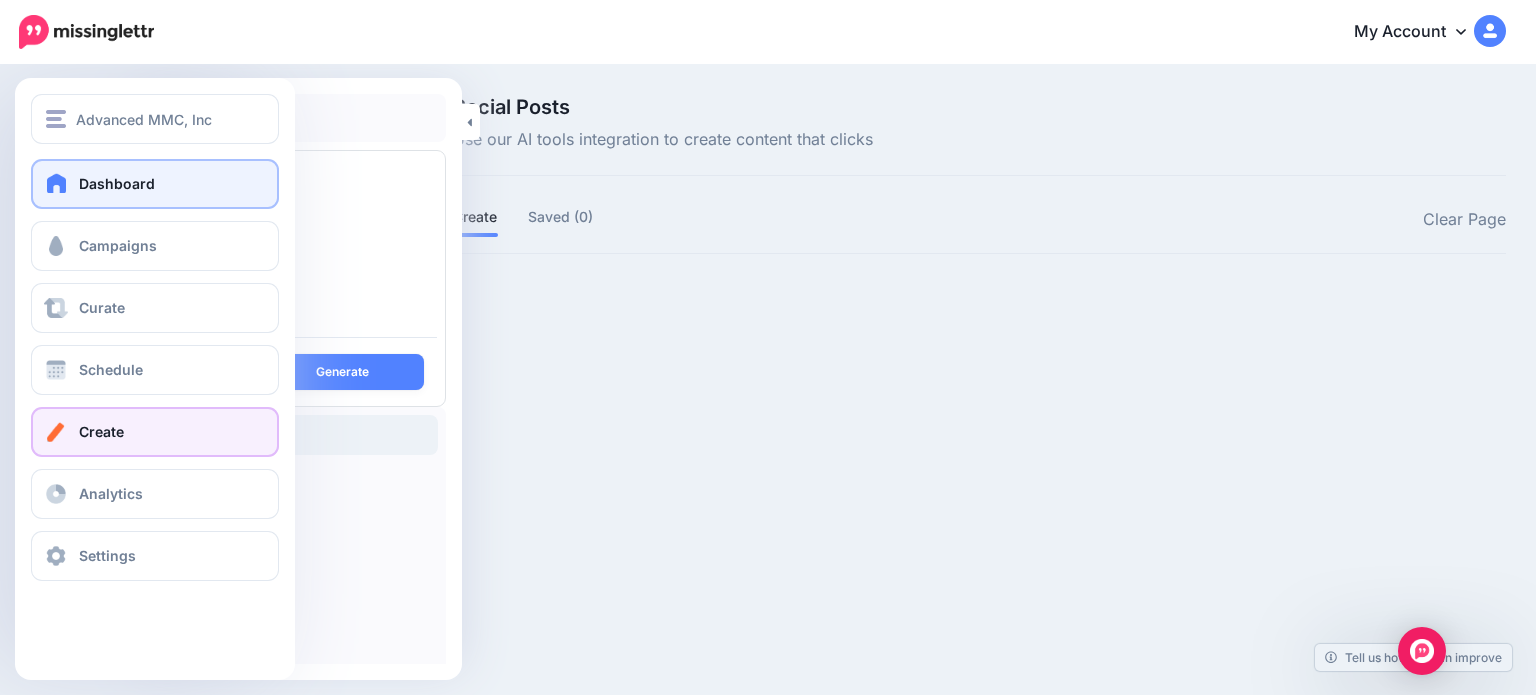 click on "Dashboard" at bounding box center (117, 183) 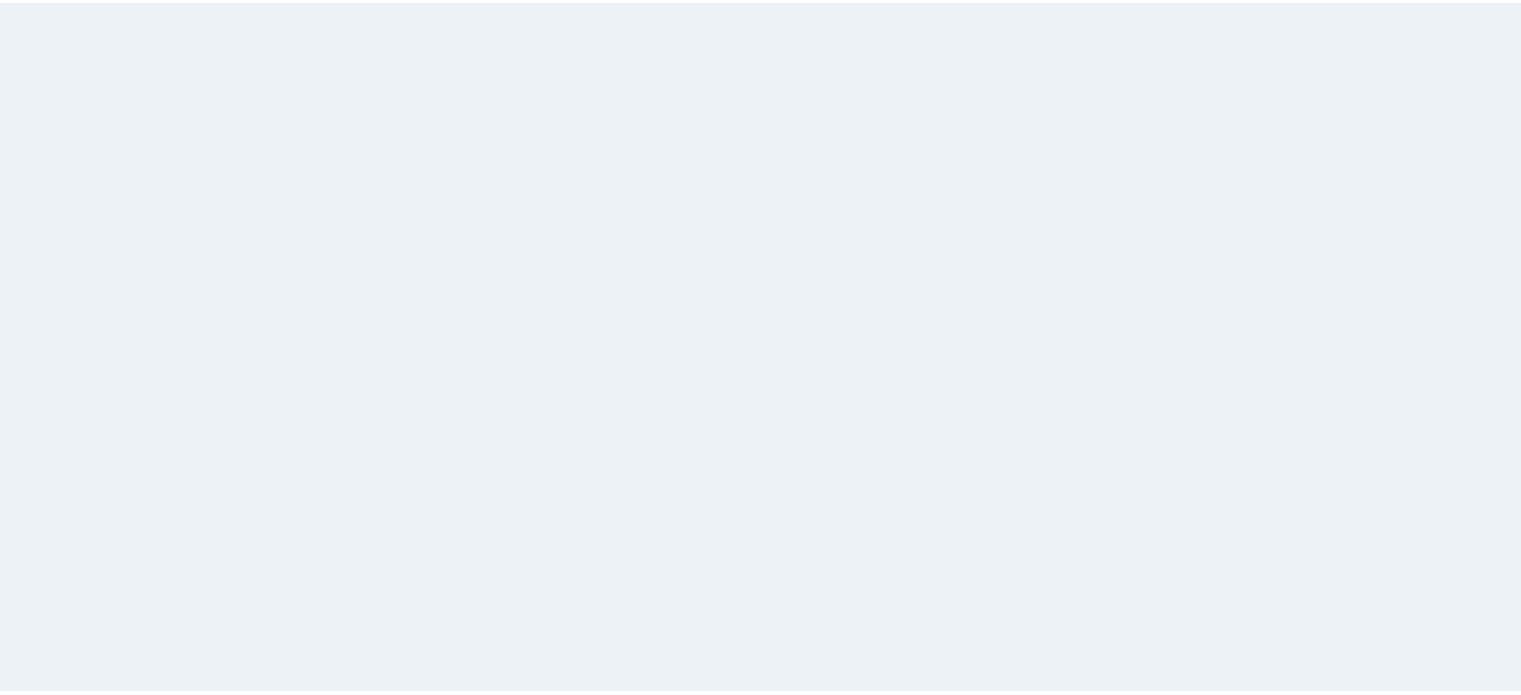 scroll, scrollTop: 0, scrollLeft: 0, axis: both 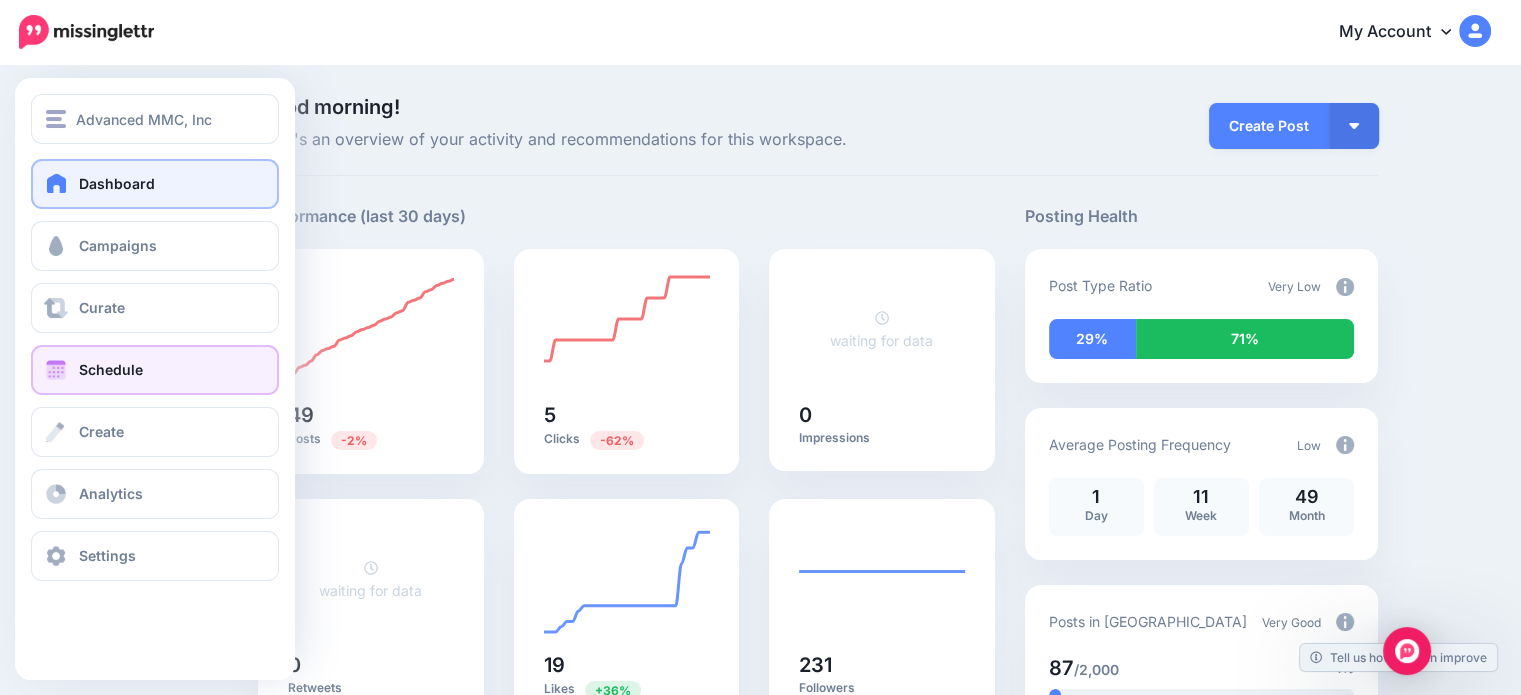 click on "Schedule" at bounding box center [155, 370] 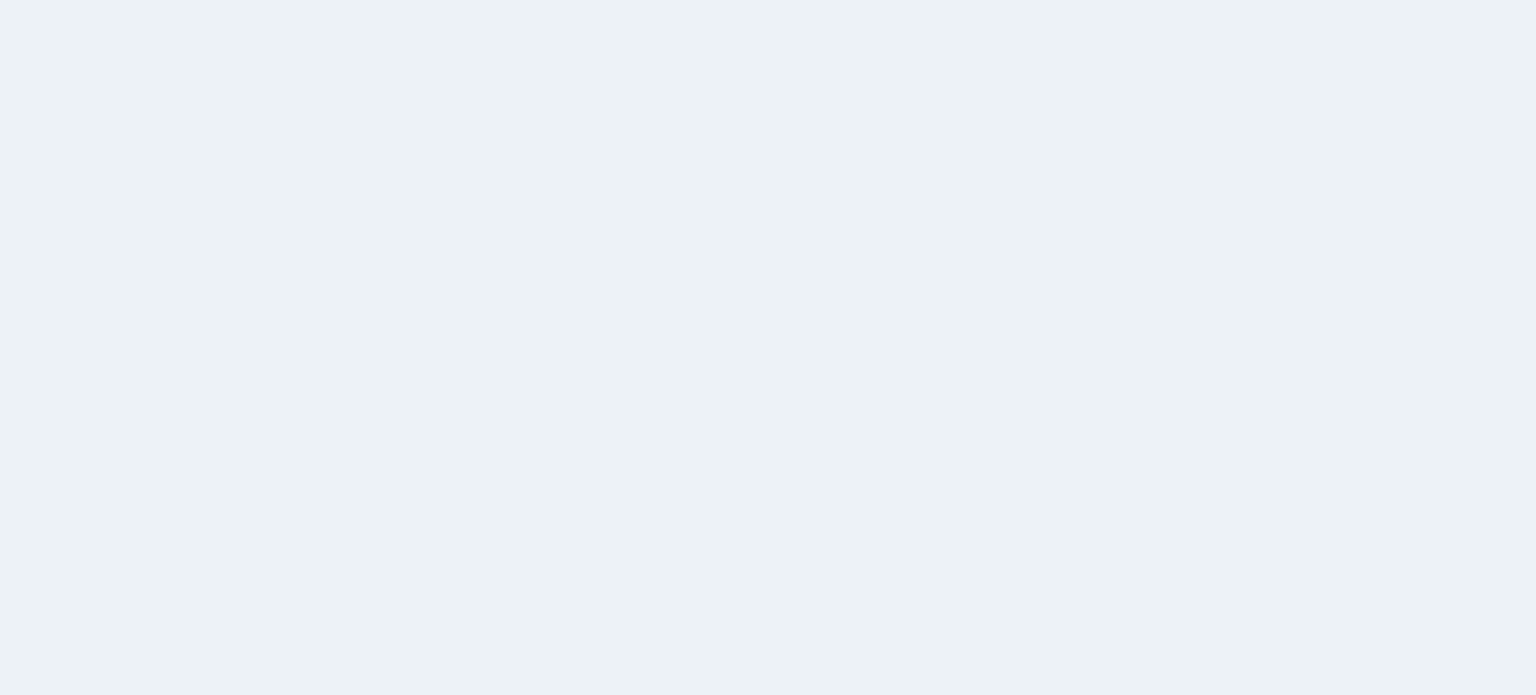 scroll, scrollTop: 0, scrollLeft: 0, axis: both 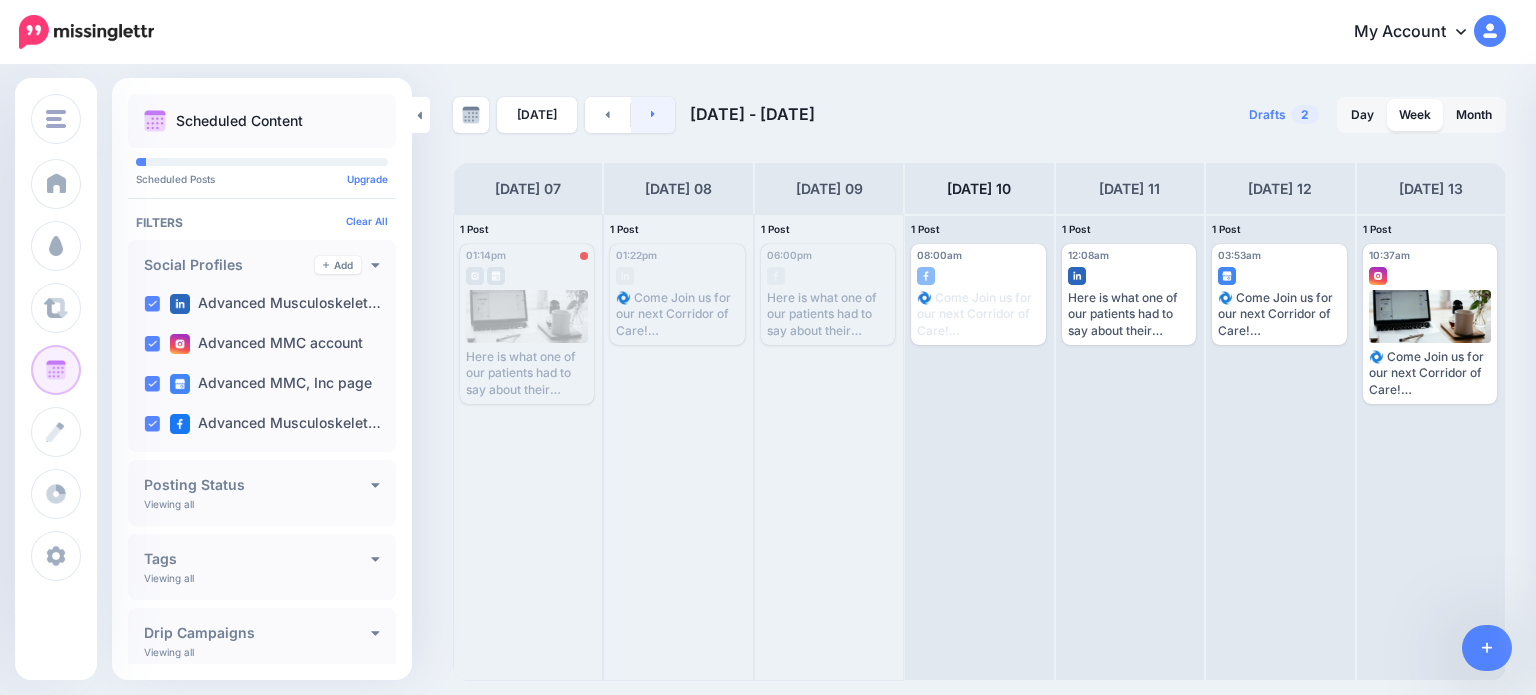 click at bounding box center [653, 115] 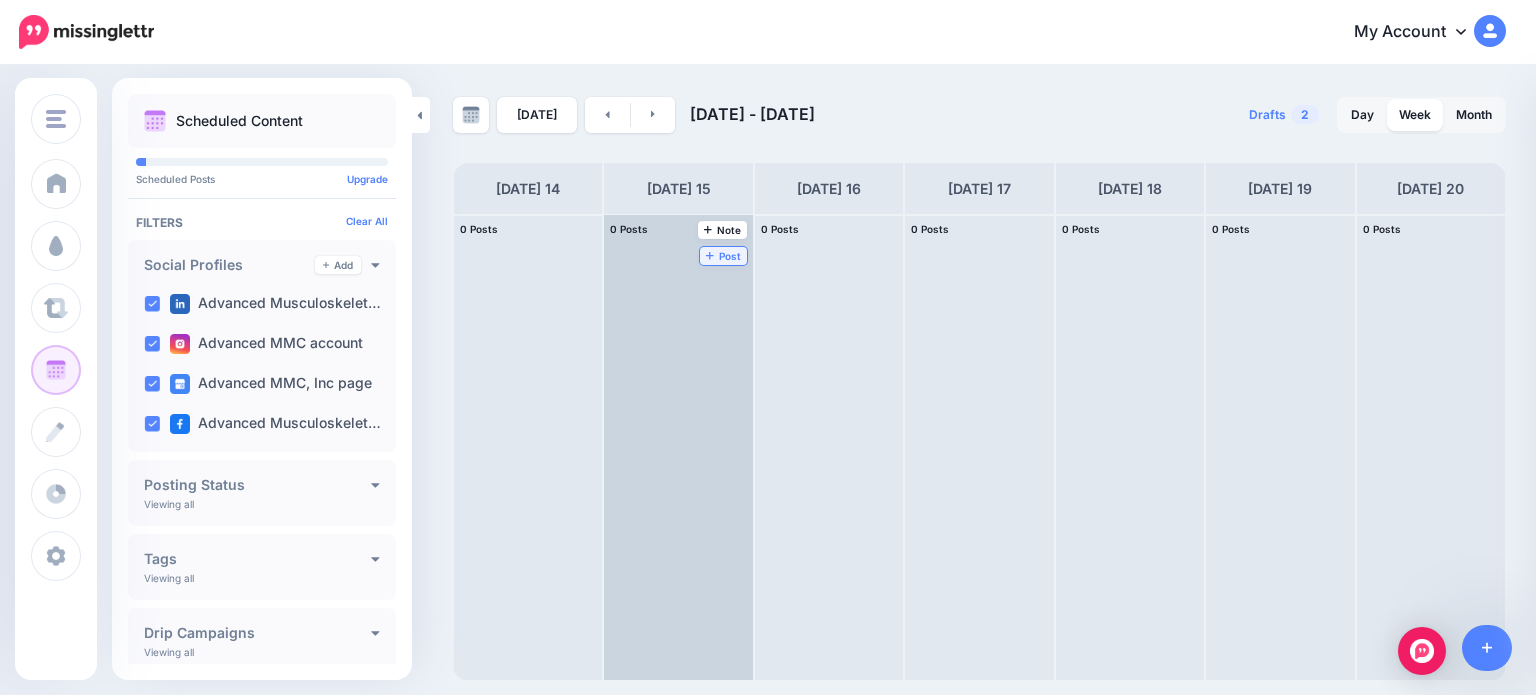 click on "Post" at bounding box center (723, 256) 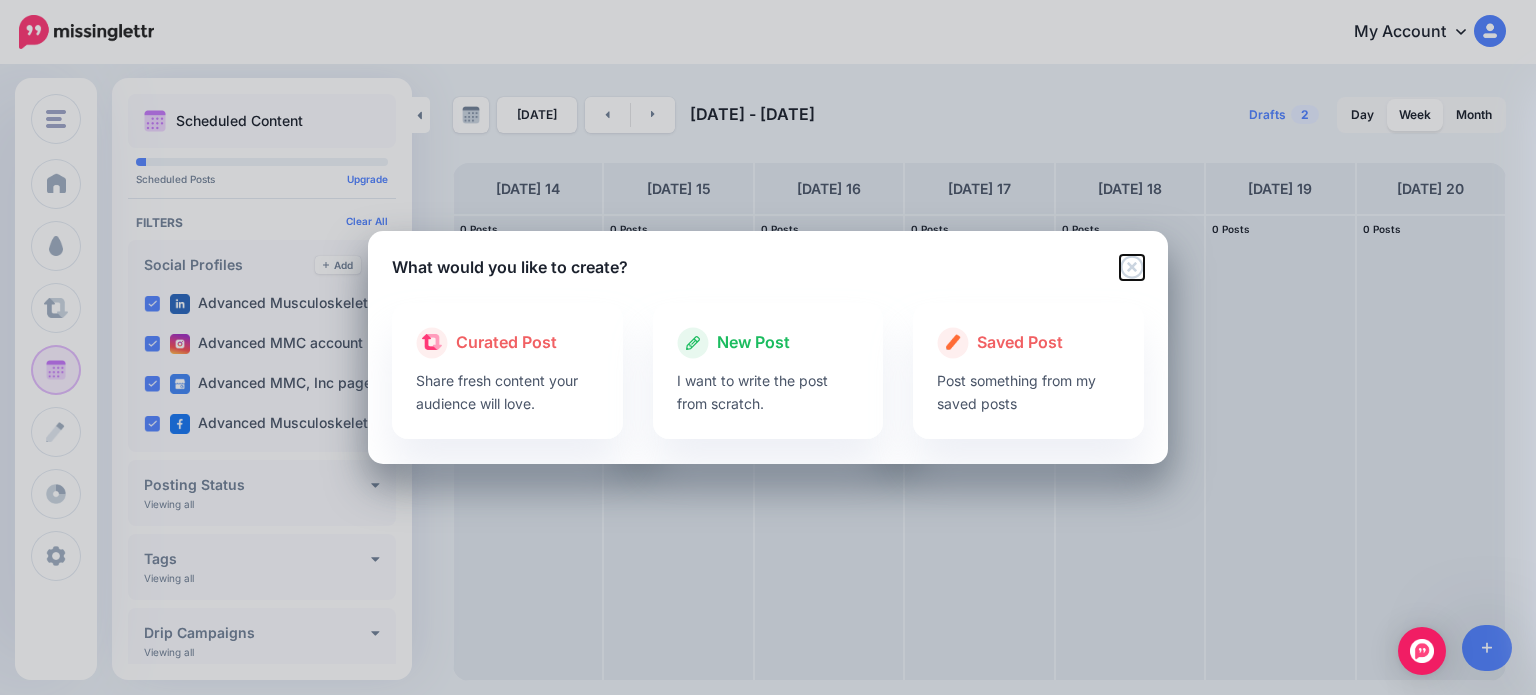 click 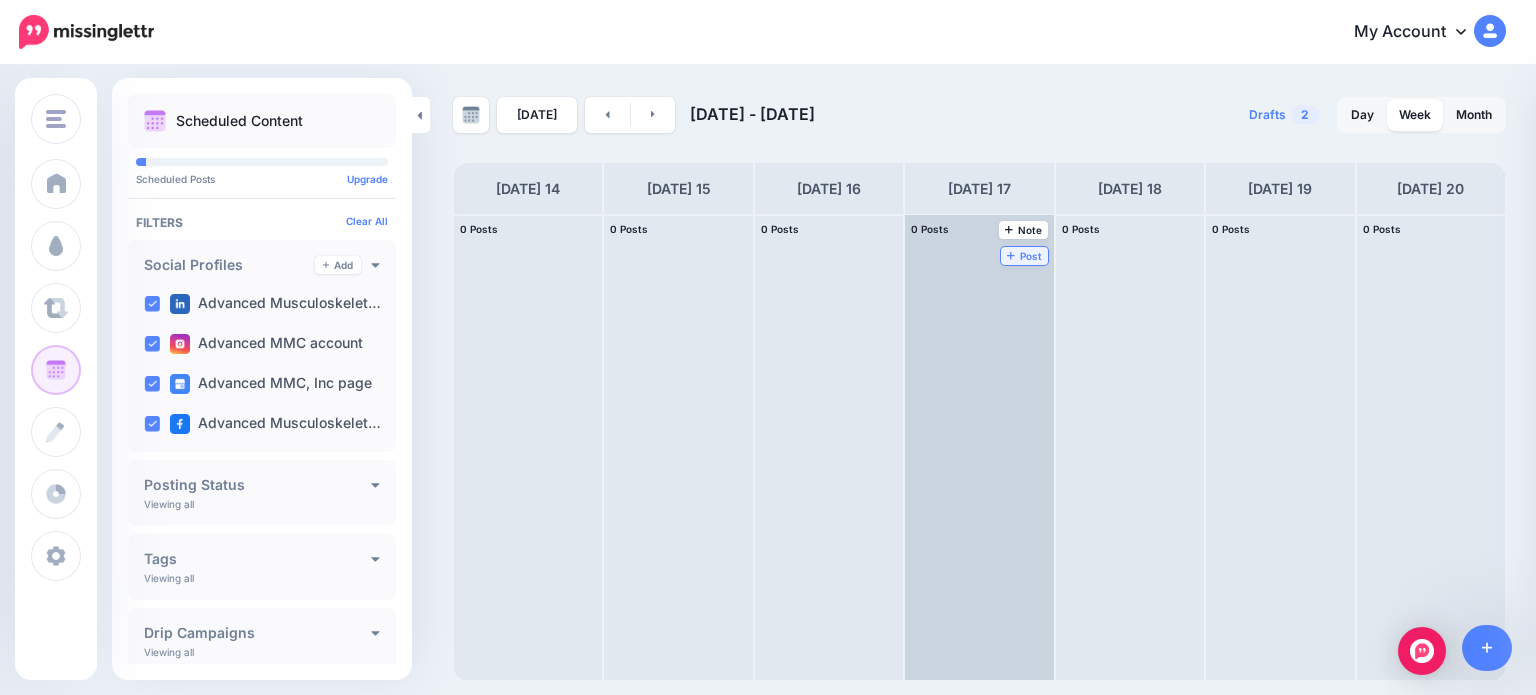 click on "Post" at bounding box center [1024, 256] 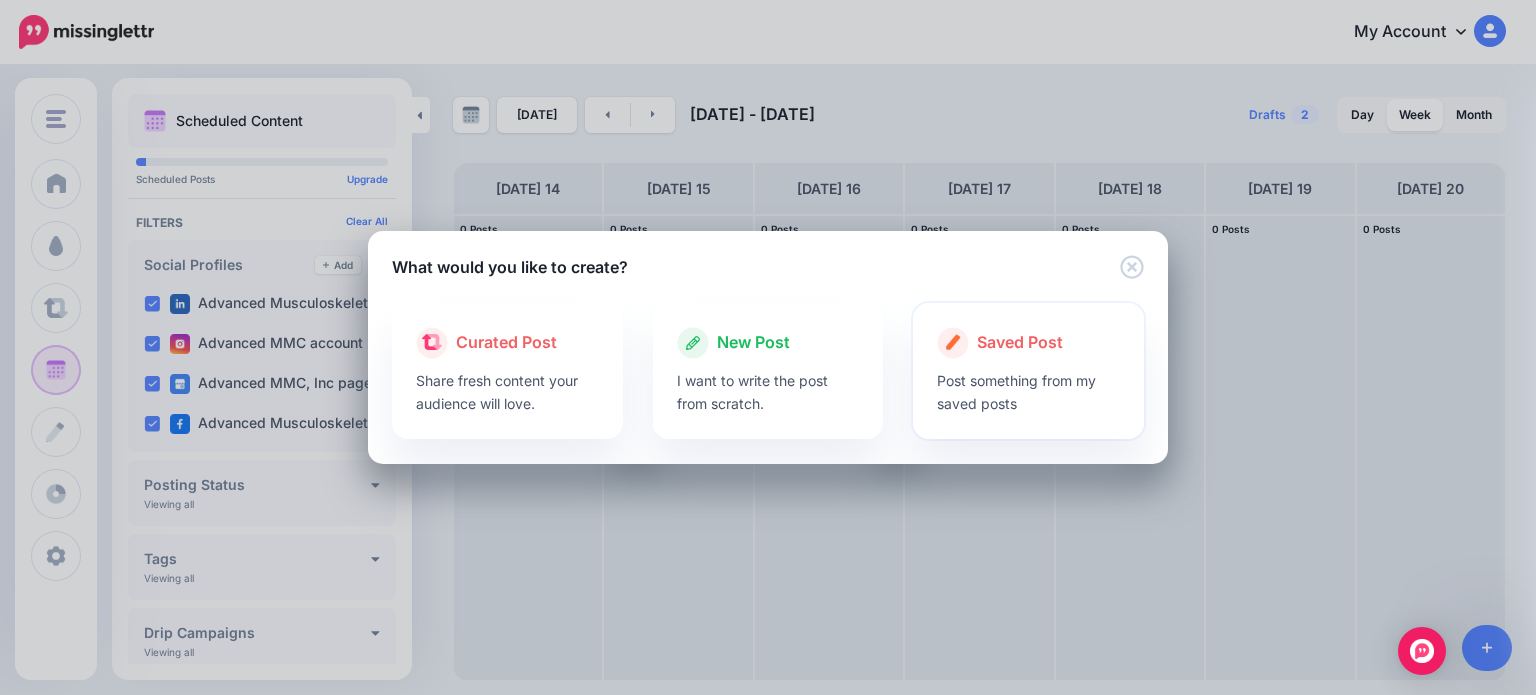 click on "Post something from my saved posts" at bounding box center [1028, 392] 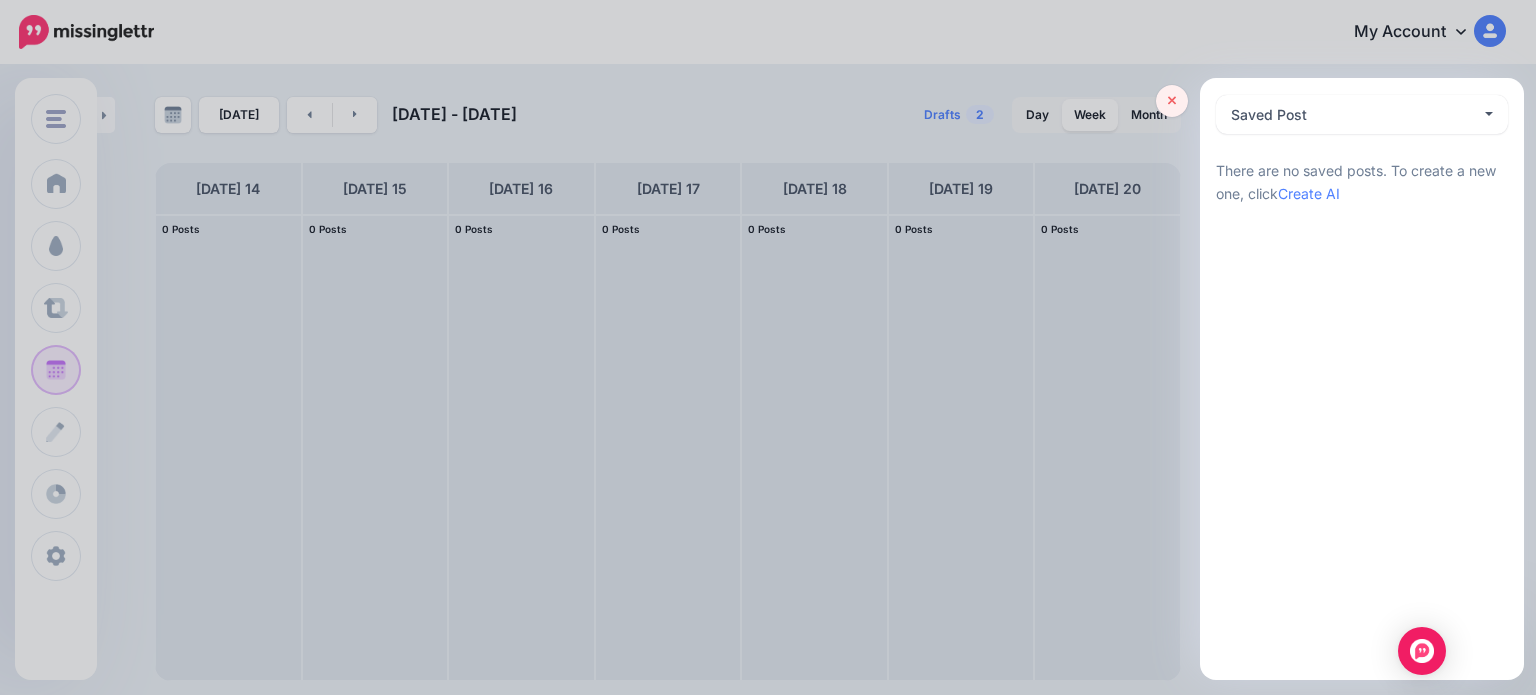 click at bounding box center [1172, 101] 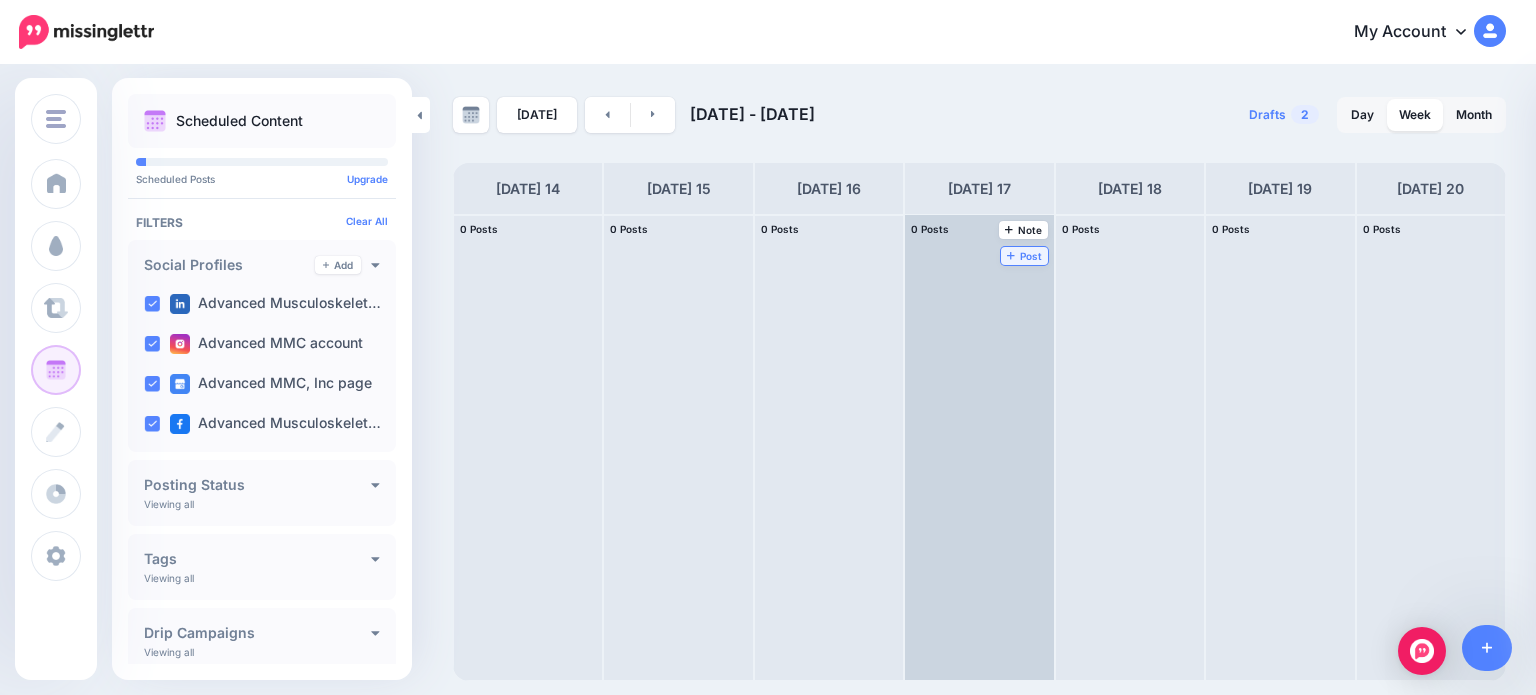 click on "Post" at bounding box center [1024, 256] 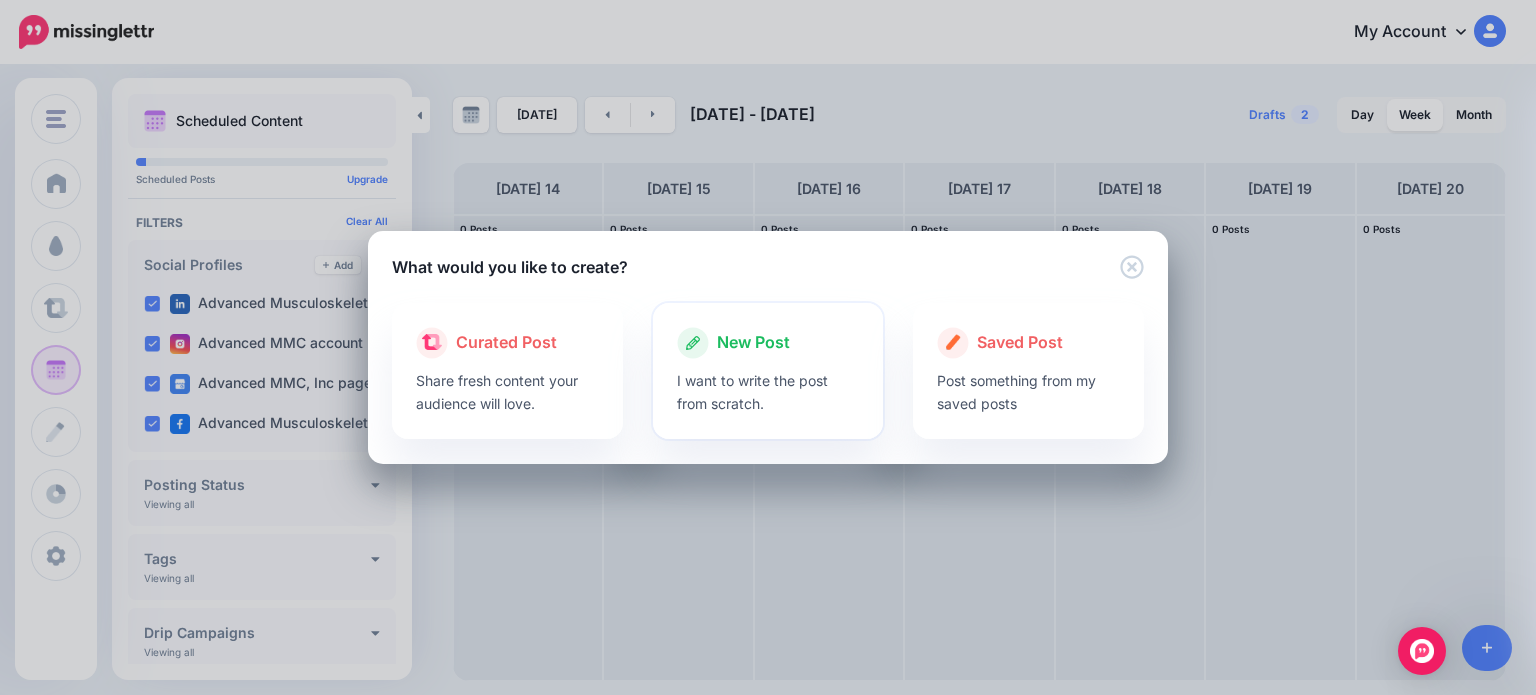 click at bounding box center [768, 364] 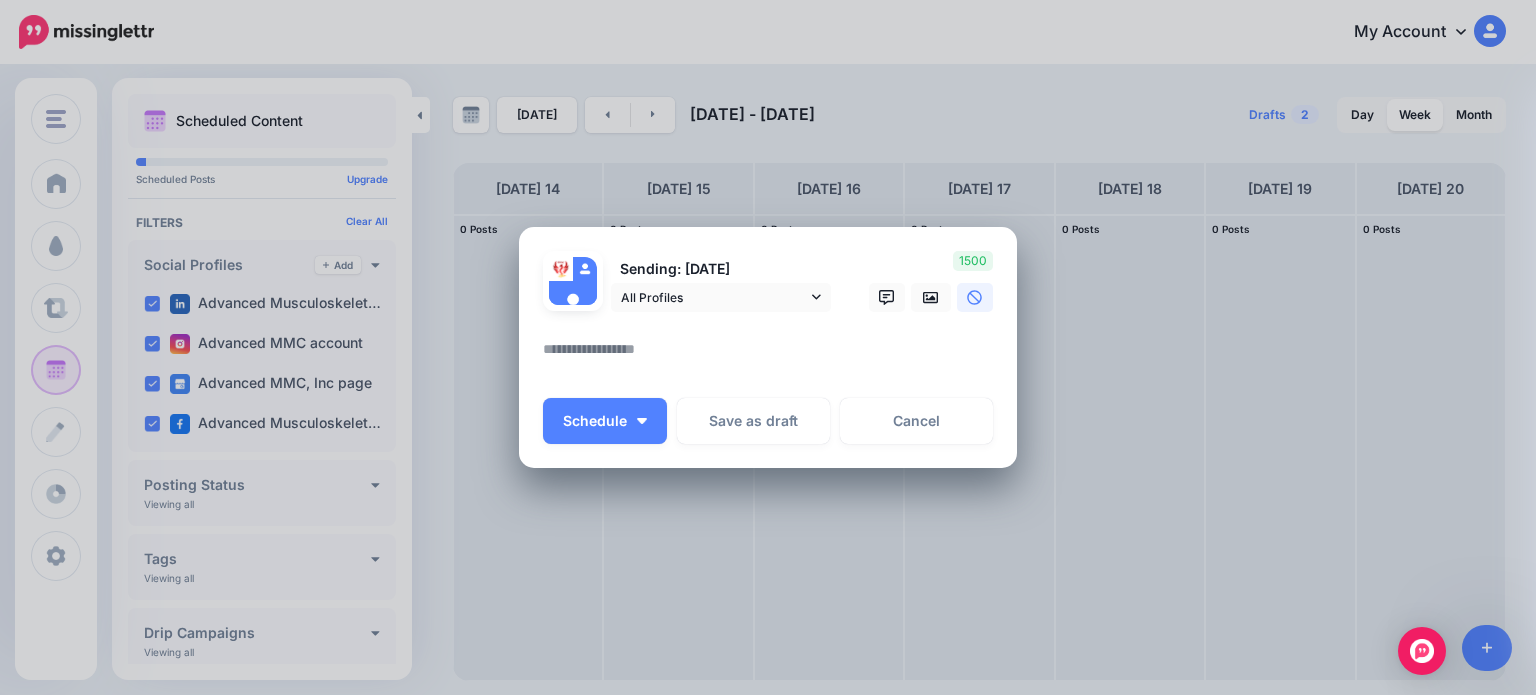 click at bounding box center [773, 356] 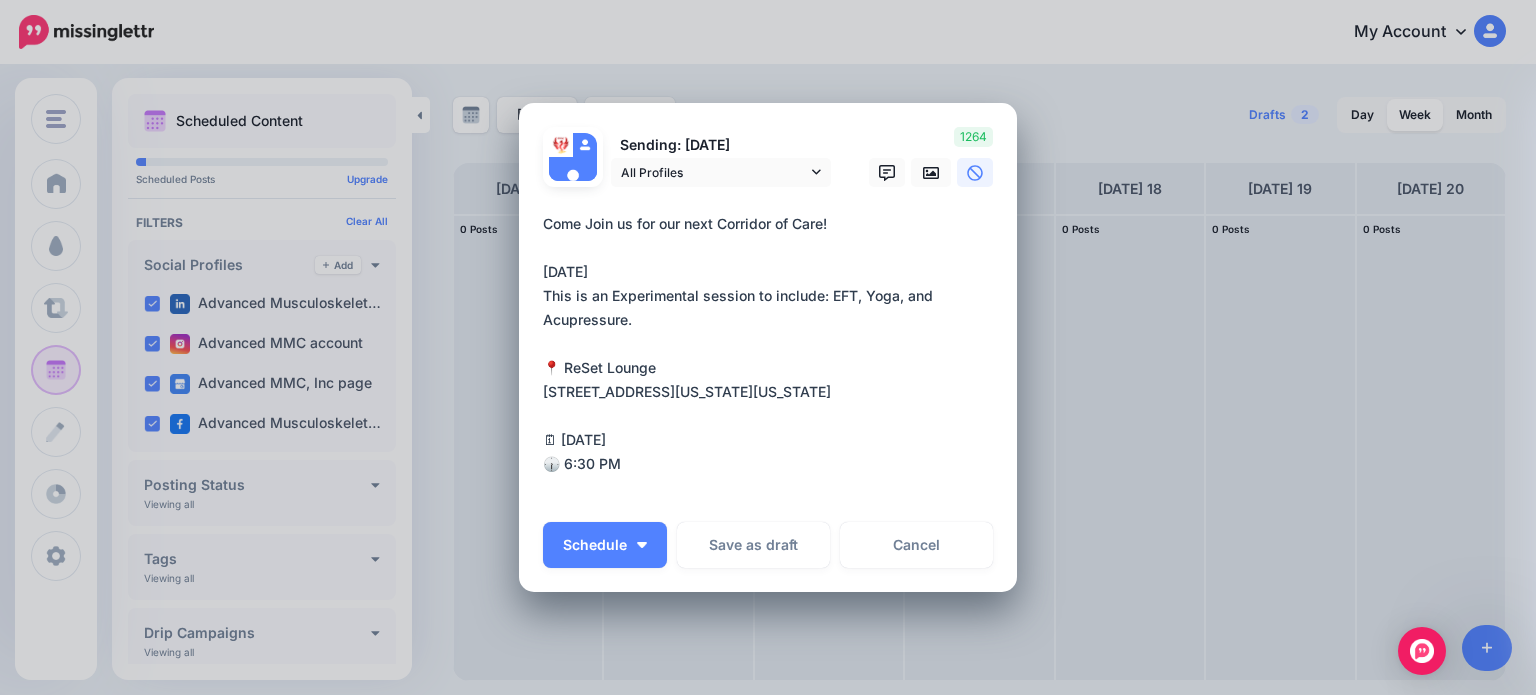 drag, startPoint x: 732, startPoint y: 462, endPoint x: 525, endPoint y: 457, distance: 207.06038 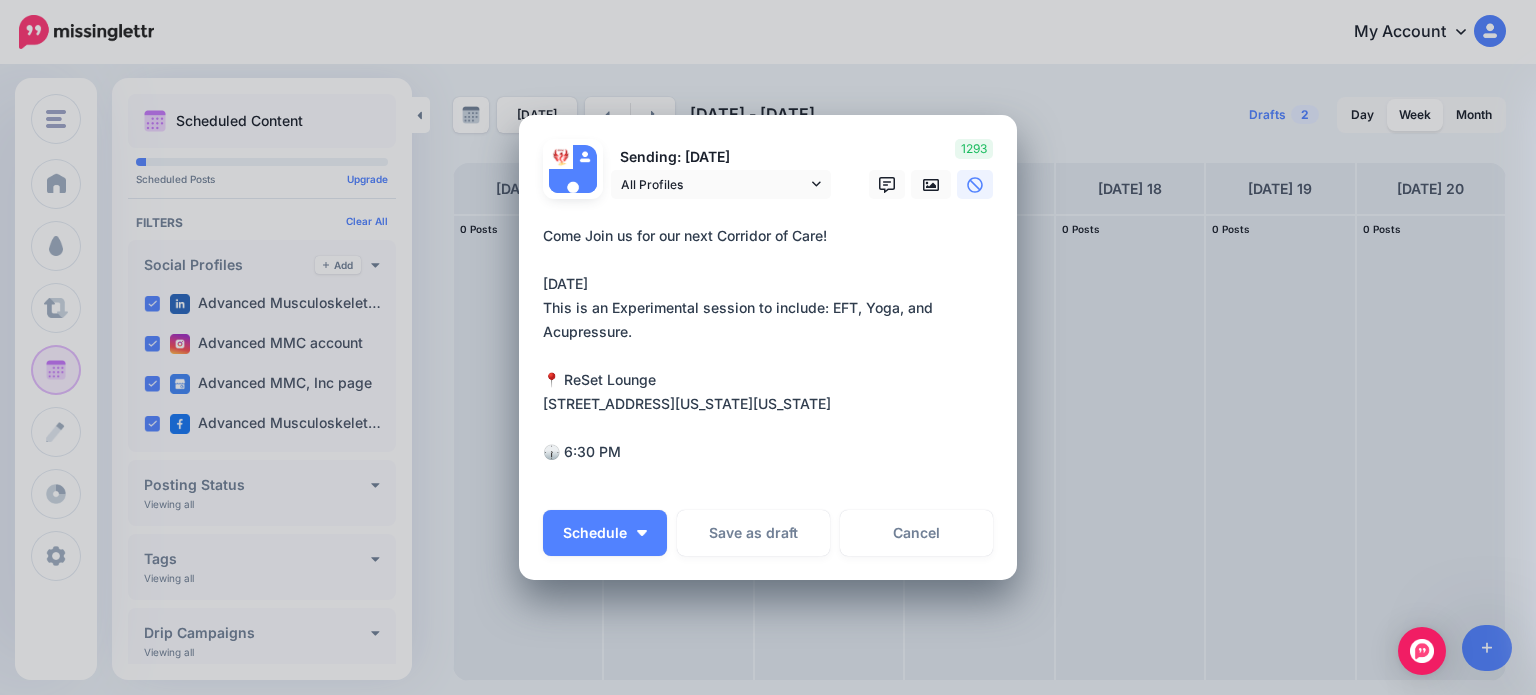 drag, startPoint x: 616, startPoint y: 473, endPoint x: 498, endPoint y: 486, distance: 118.71394 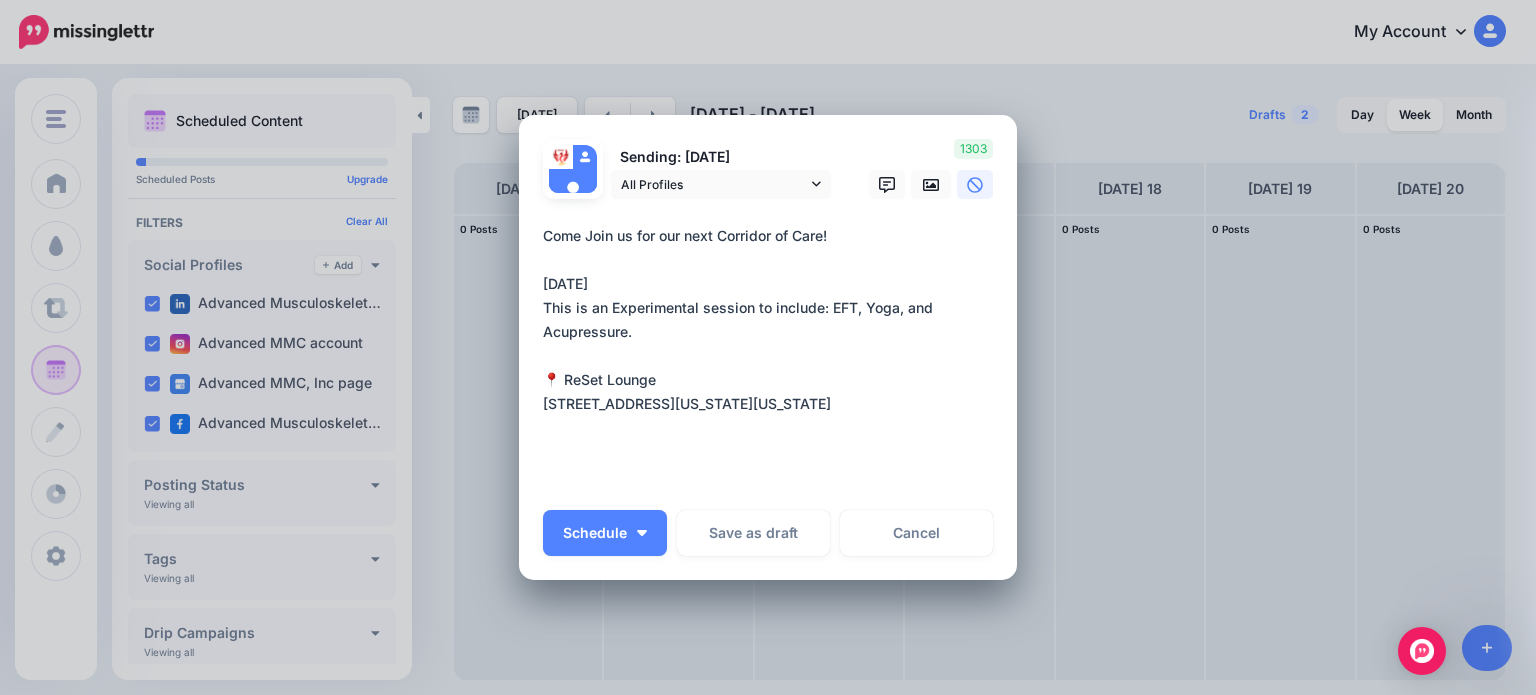 click on "**********" at bounding box center [773, 356] 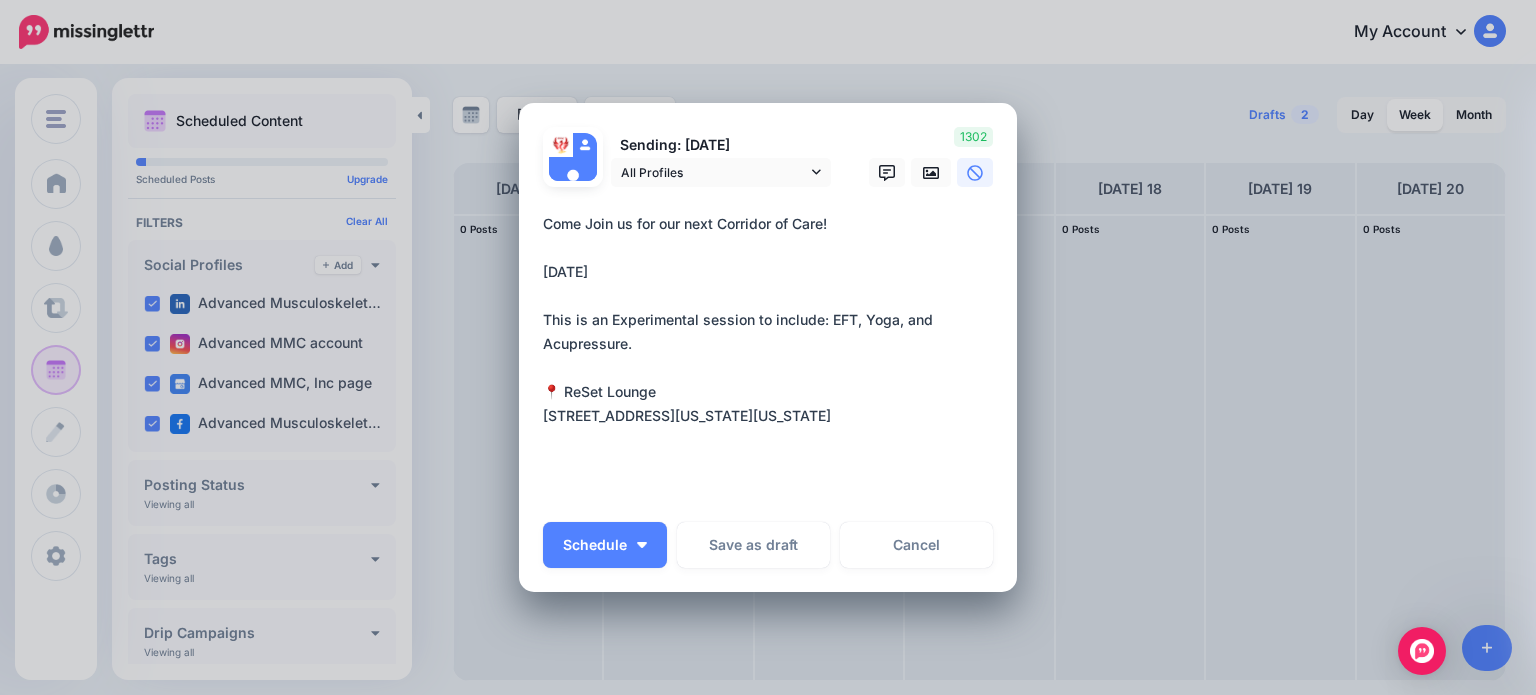 paste on "**********" 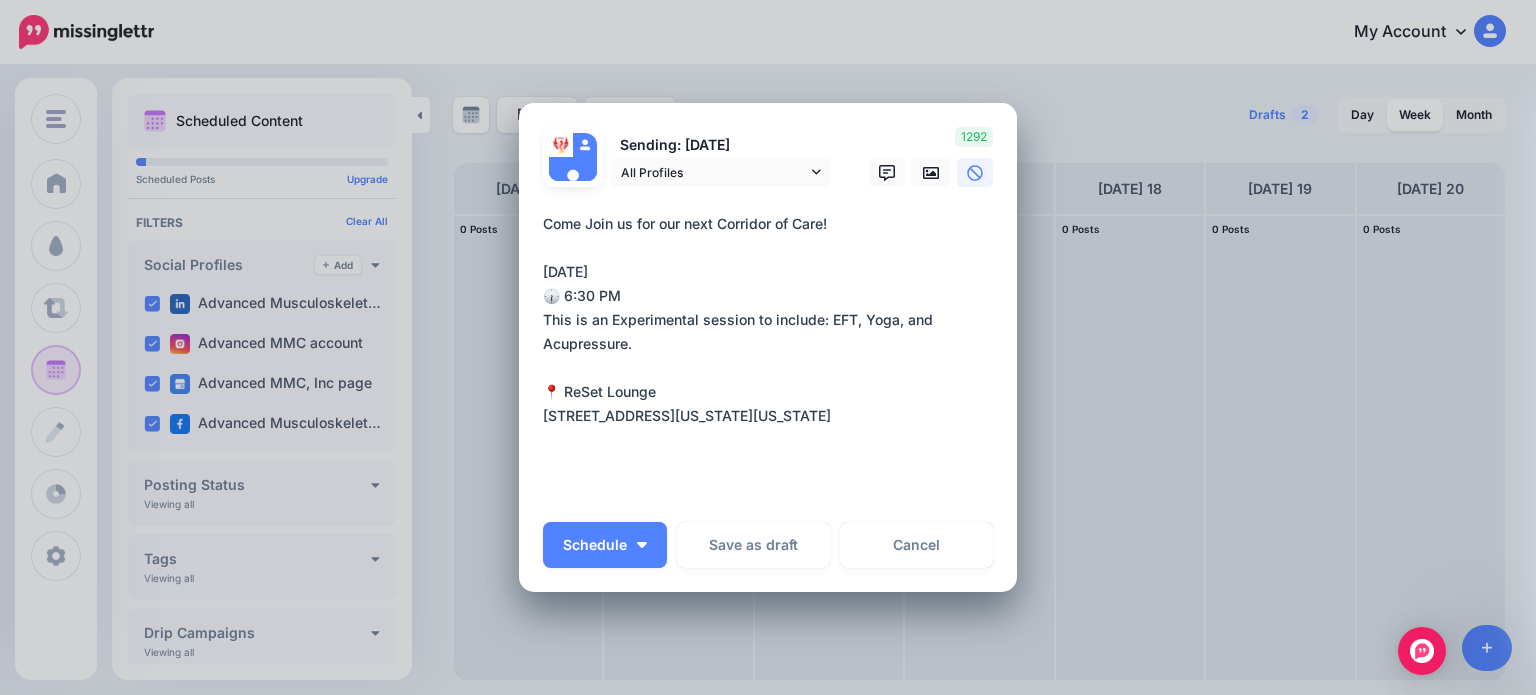 drag, startPoint x: 538, startPoint y: 391, endPoint x: 712, endPoint y: 456, distance: 185.74445 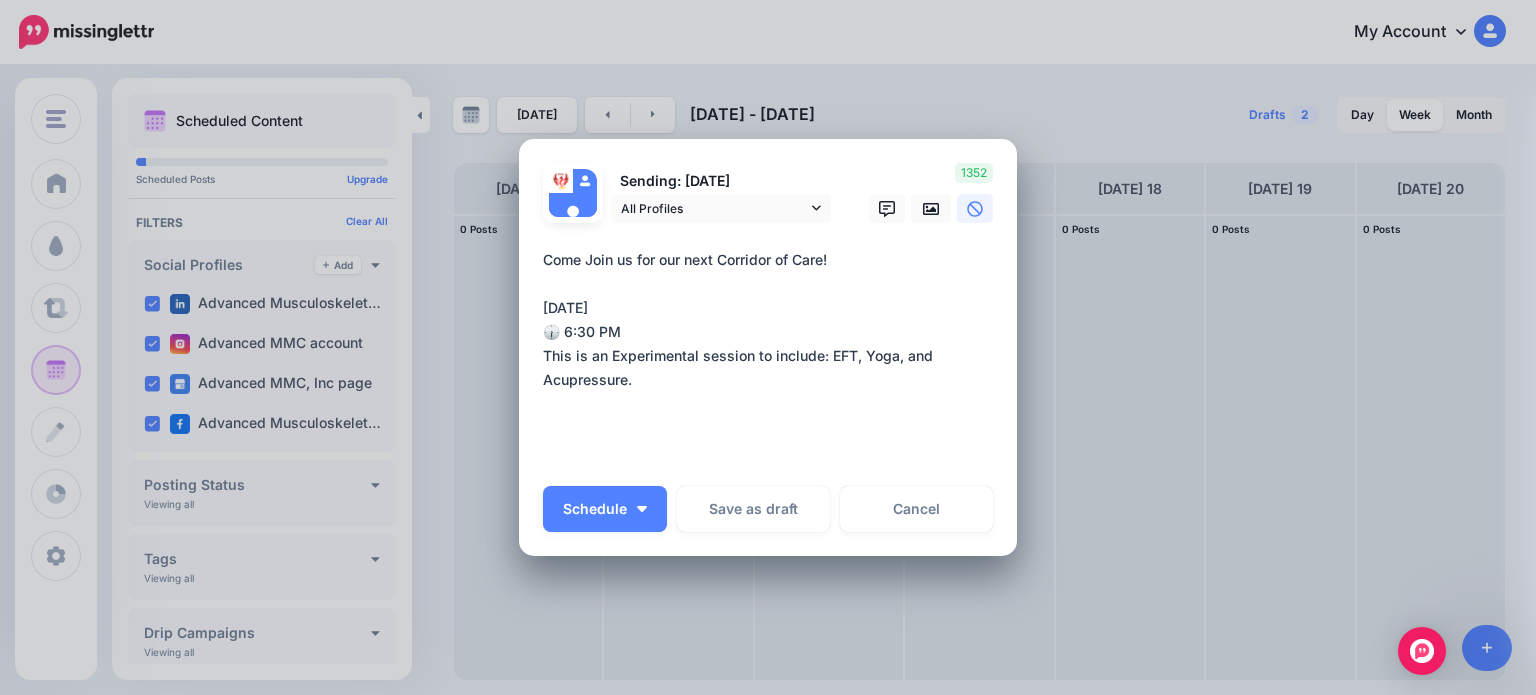 click on "**********" at bounding box center [773, 356] 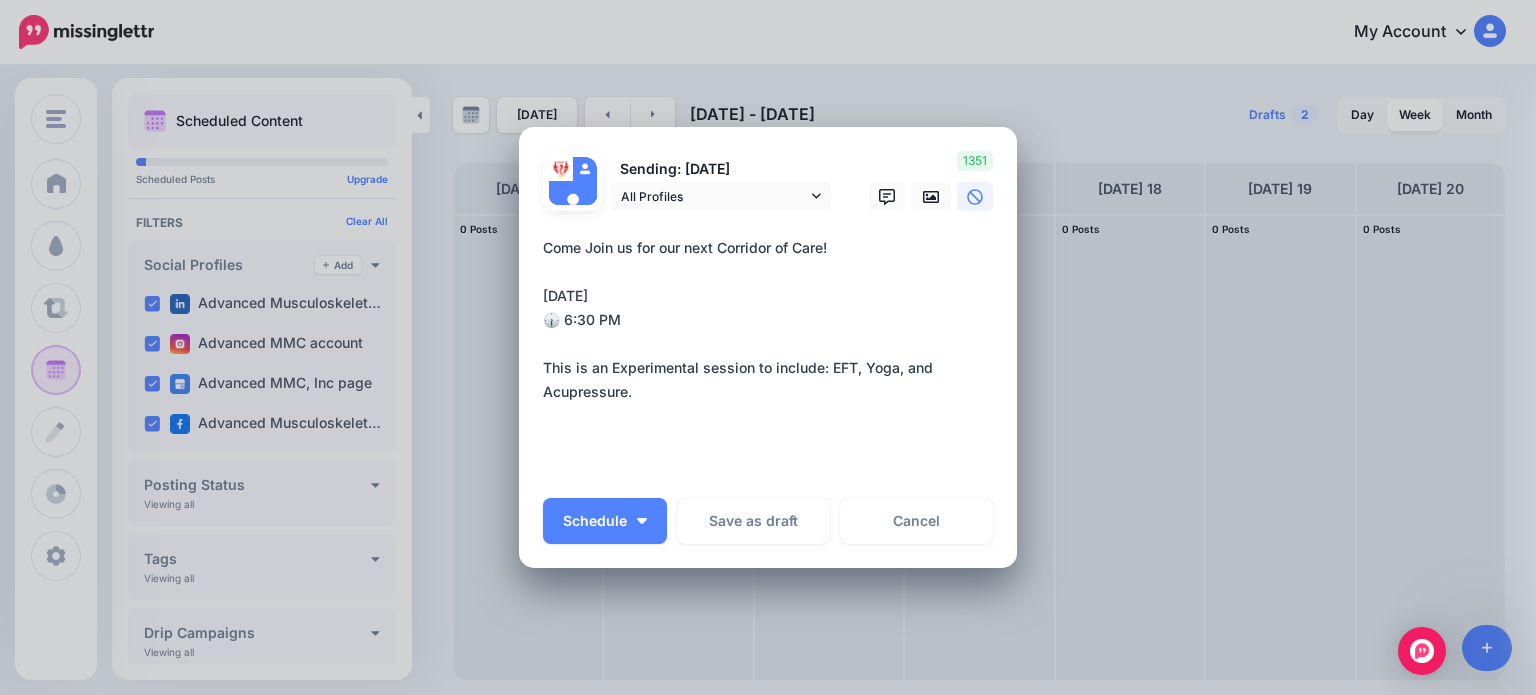 paste on "**********" 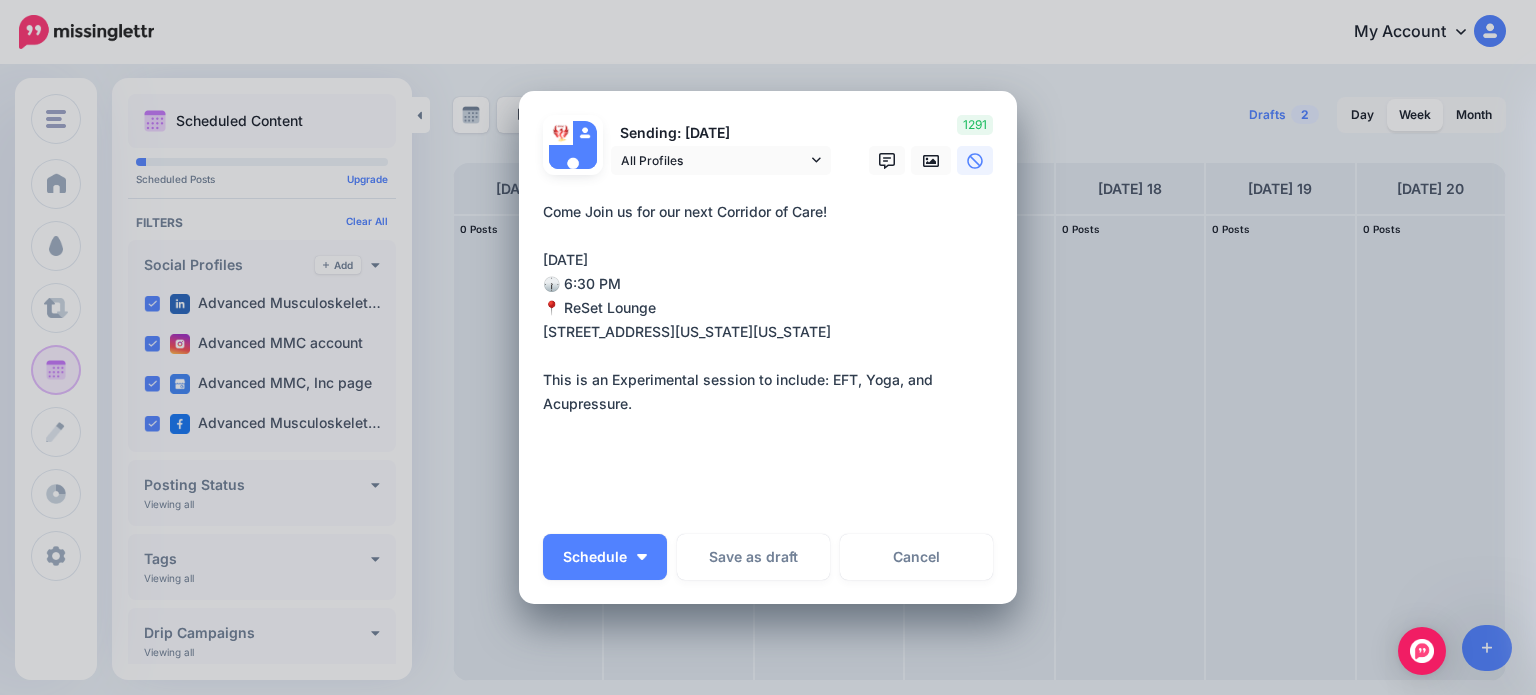 click on "Create Post
Loading
Sending: 17th Jul" at bounding box center (768, 347) 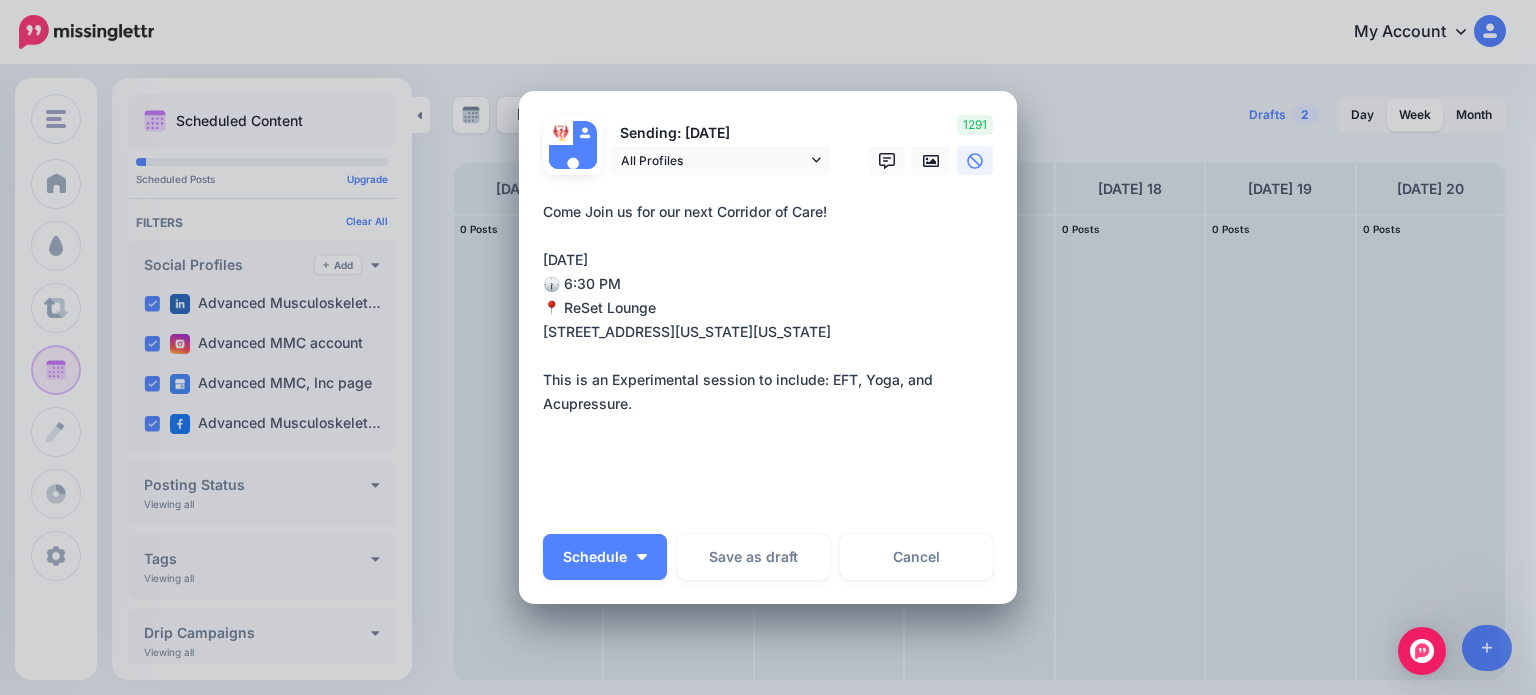 click on "**********" at bounding box center [773, 356] 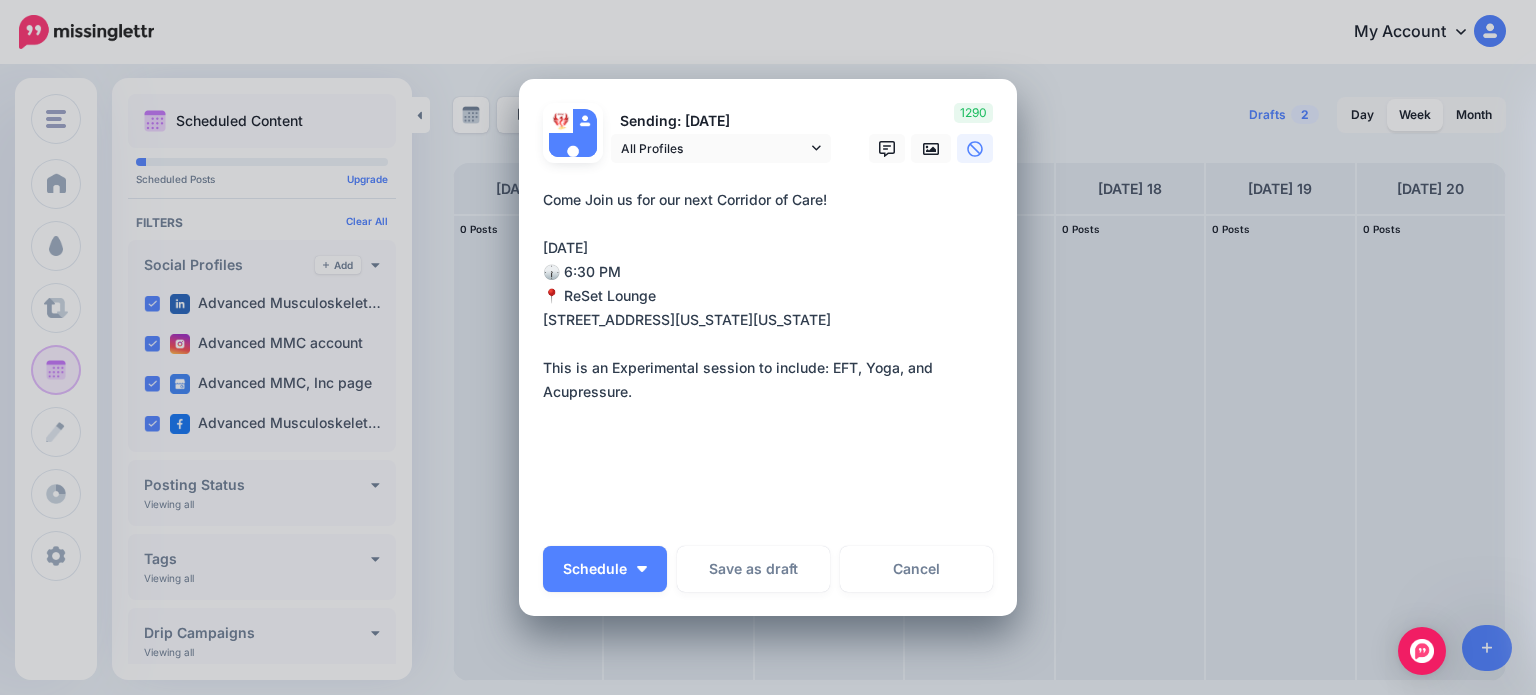 paste on "**********" 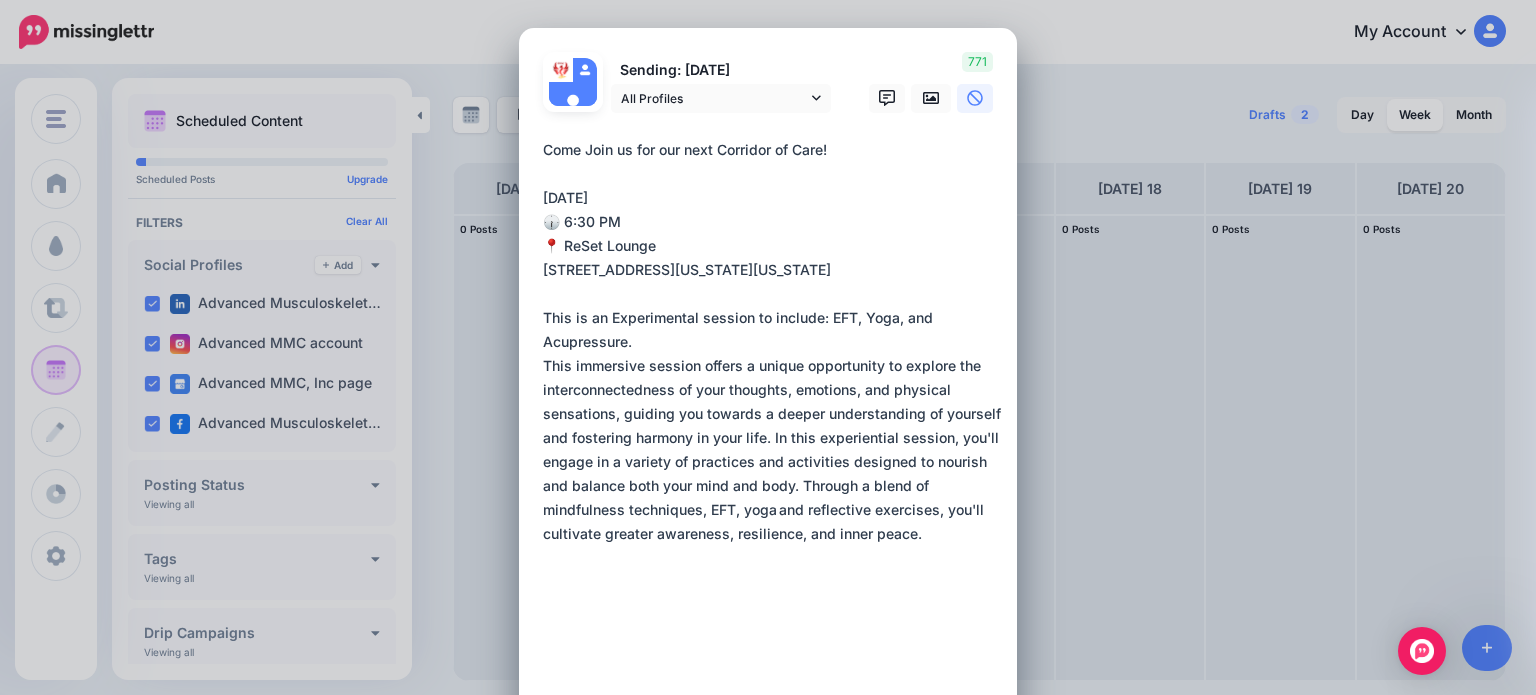 scroll, scrollTop: 15, scrollLeft: 0, axis: vertical 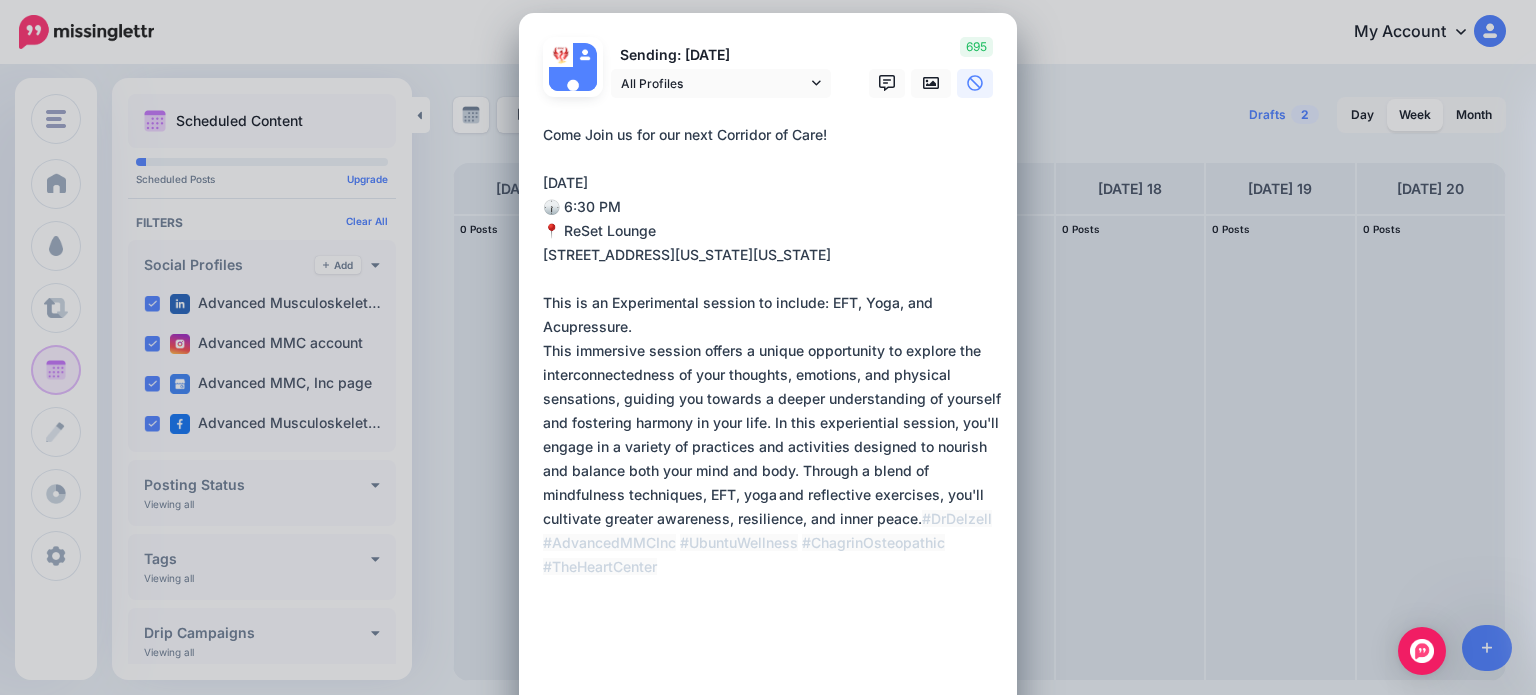 click on "**********" at bounding box center (773, 411) 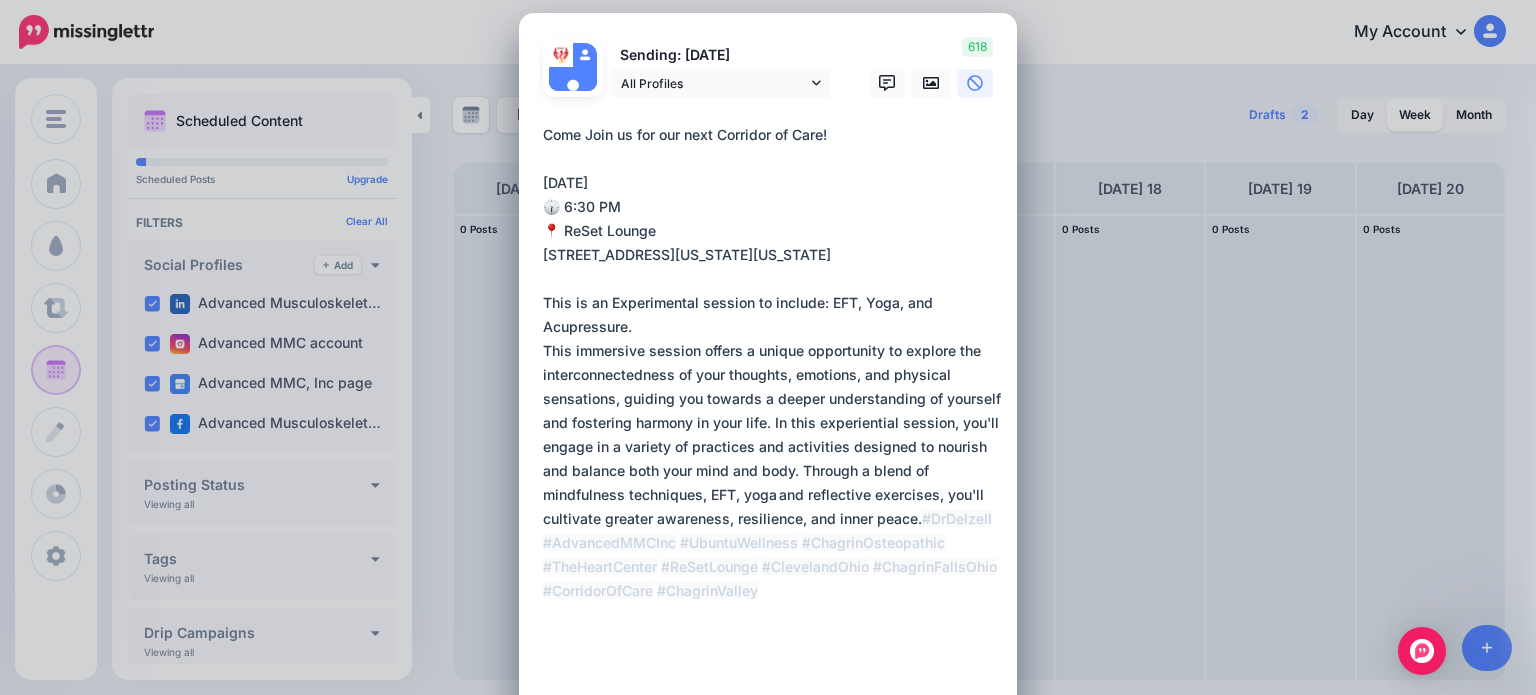 scroll, scrollTop: 39, scrollLeft: 0, axis: vertical 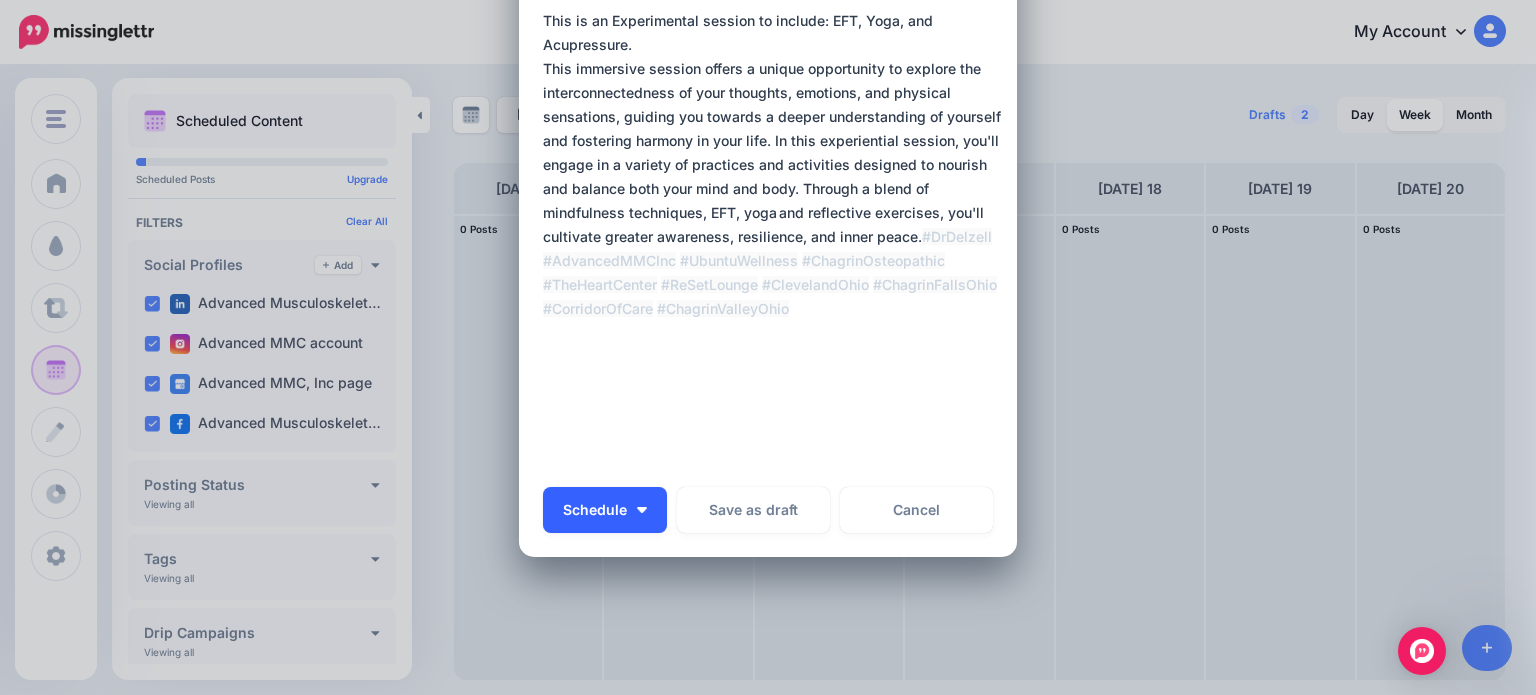 click on "Schedule" at bounding box center (605, 510) 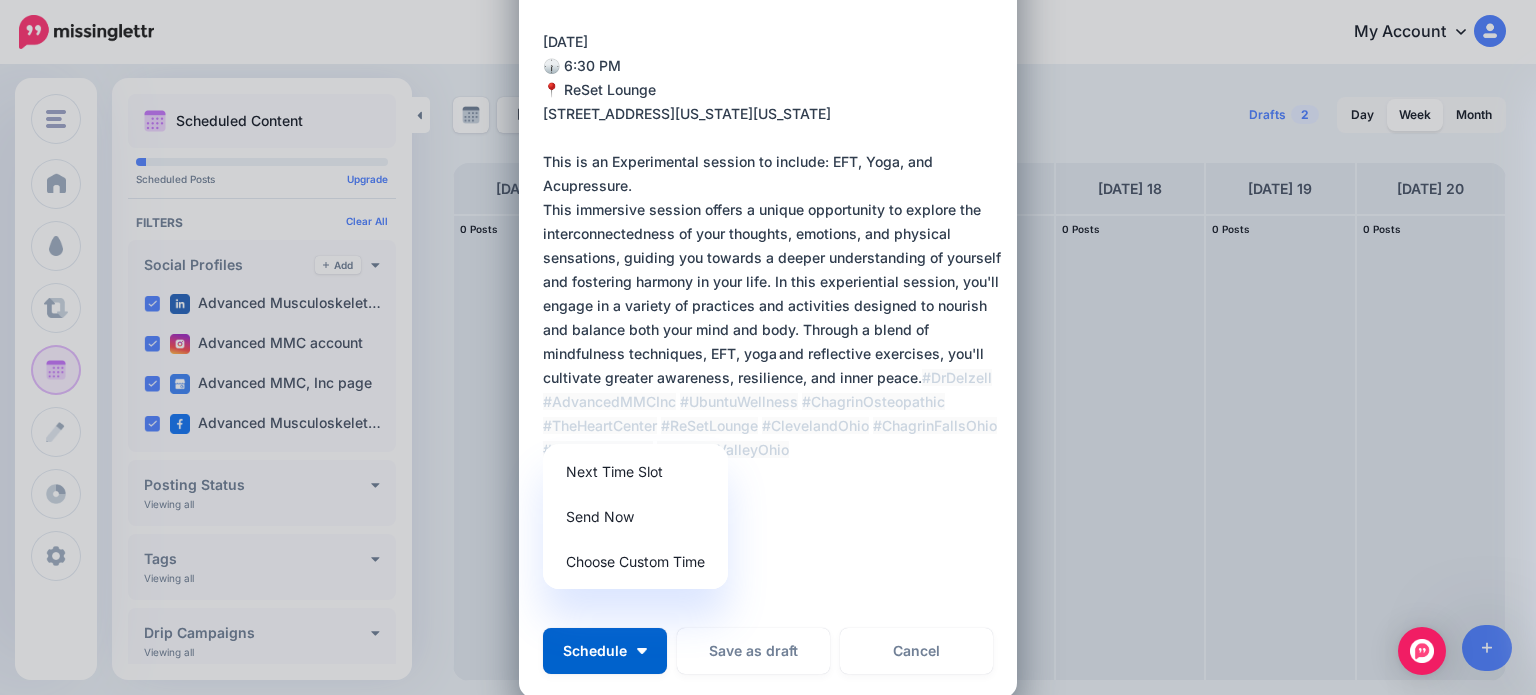 scroll, scrollTop: 7, scrollLeft: 0, axis: vertical 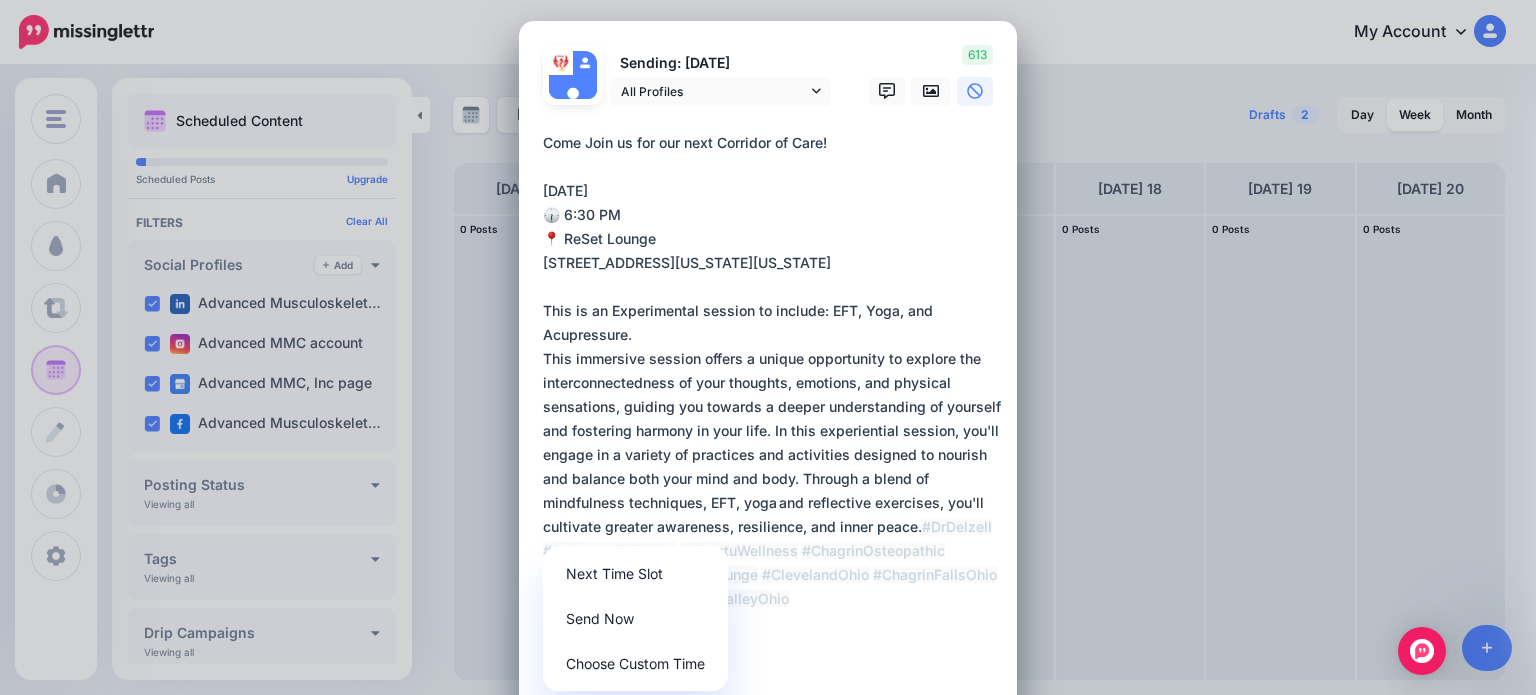 click on "**********" at bounding box center (773, 443) 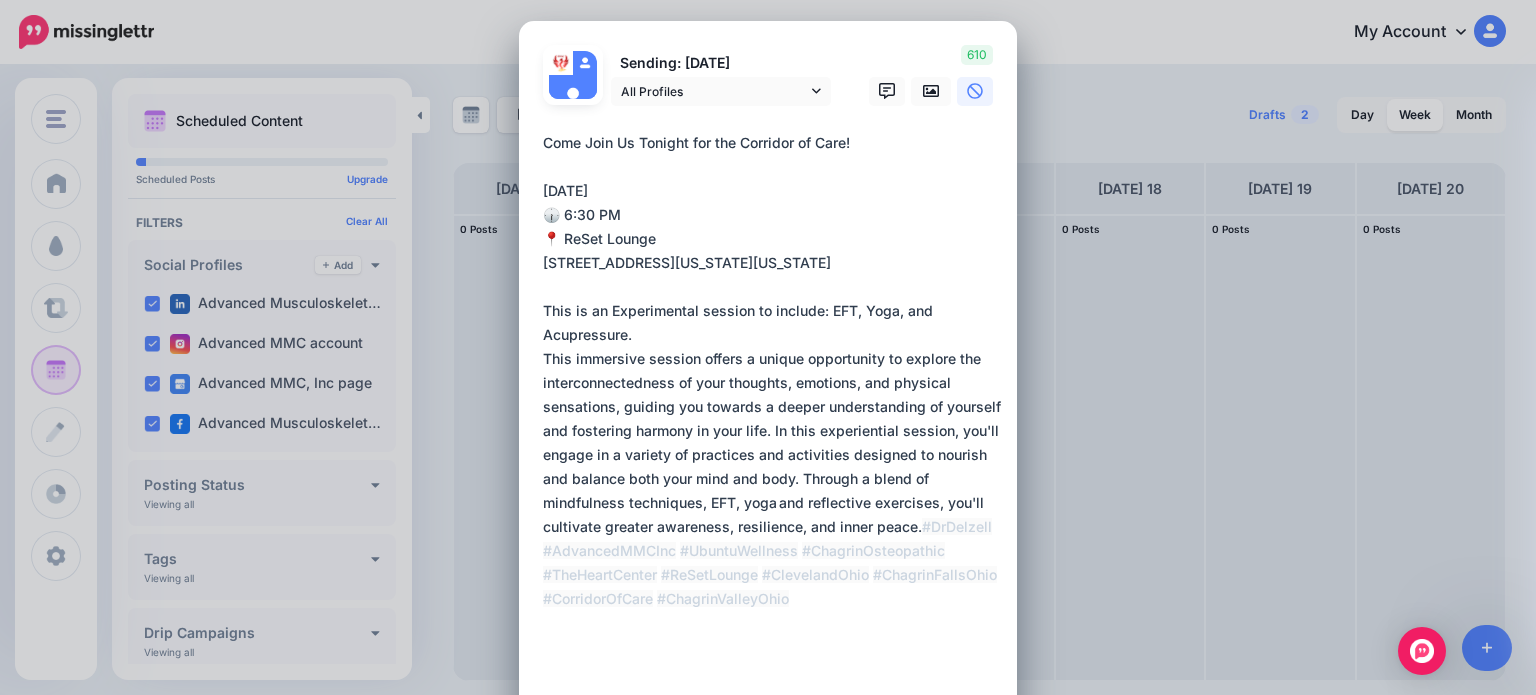 click on "**********" at bounding box center (773, 443) 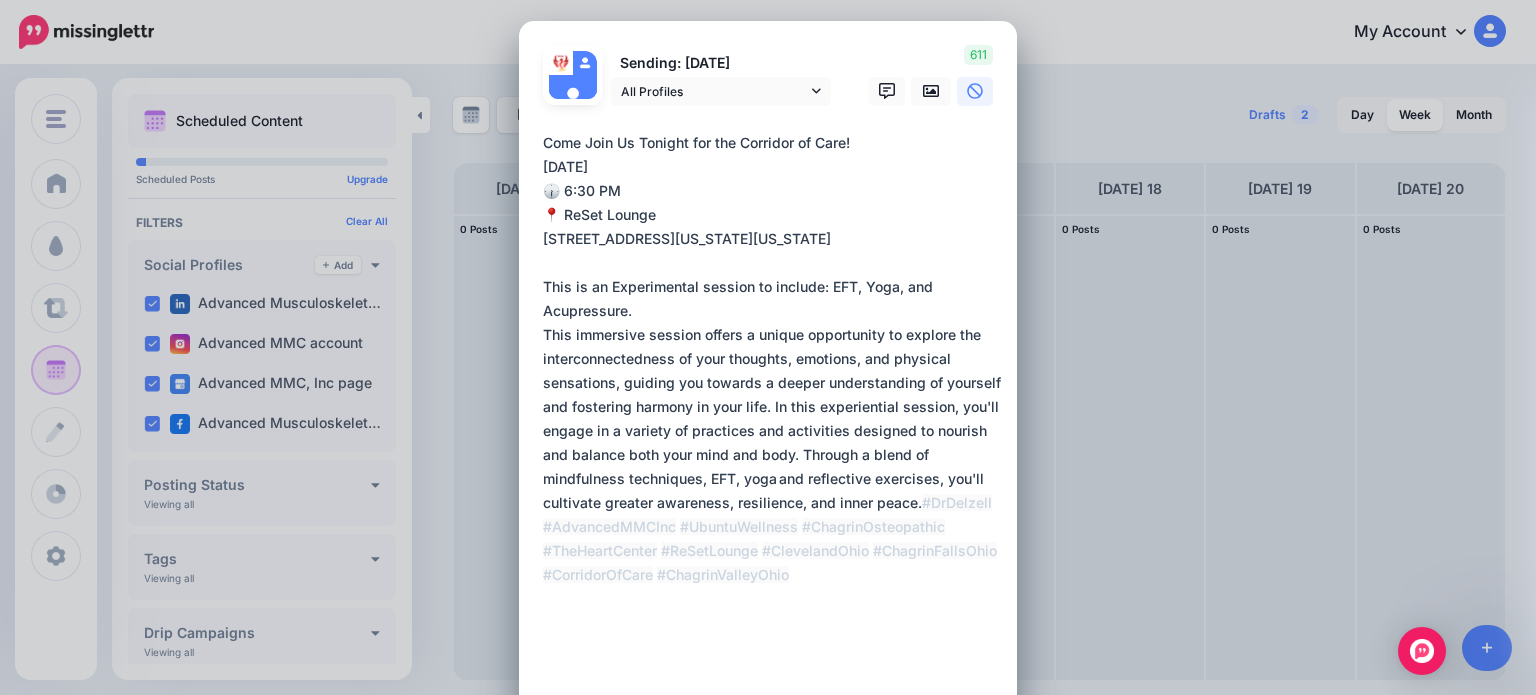 type on "**********" 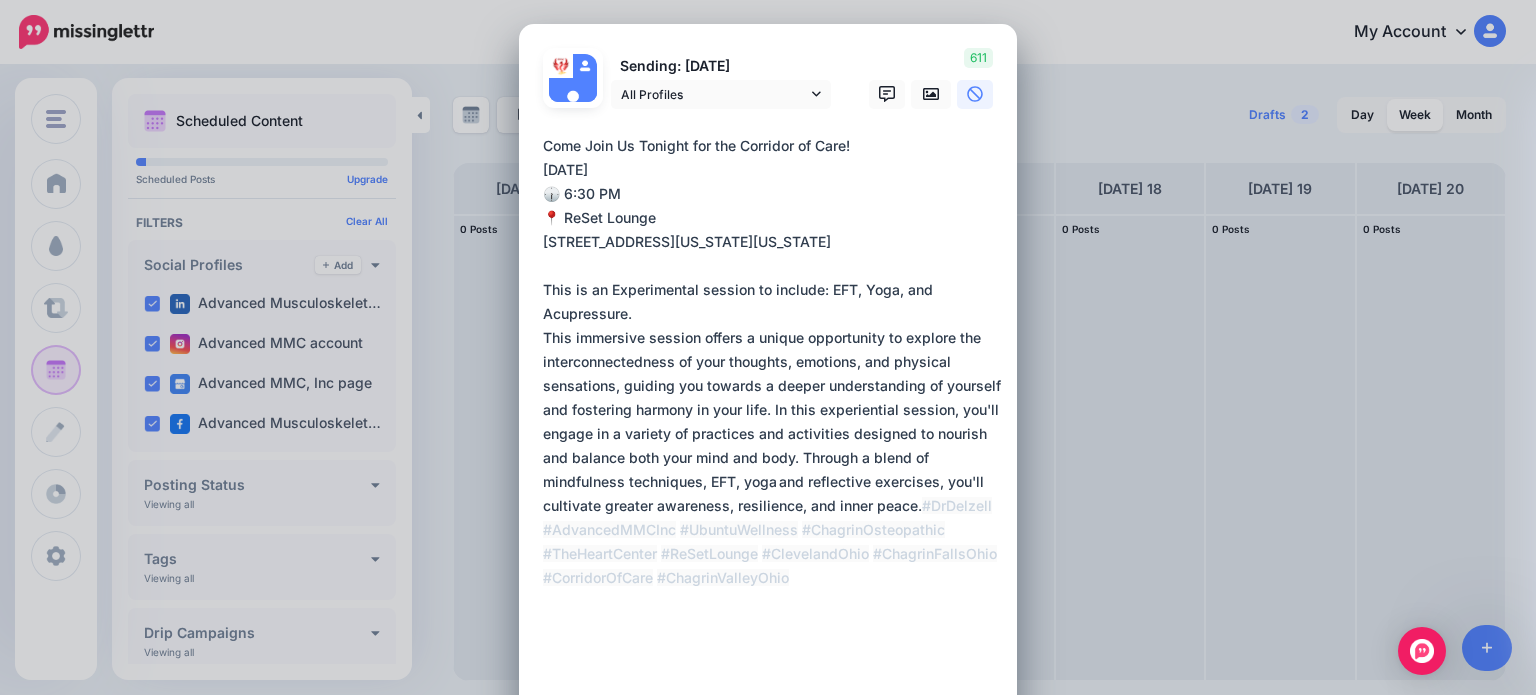 scroll, scrollTop: 0, scrollLeft: 0, axis: both 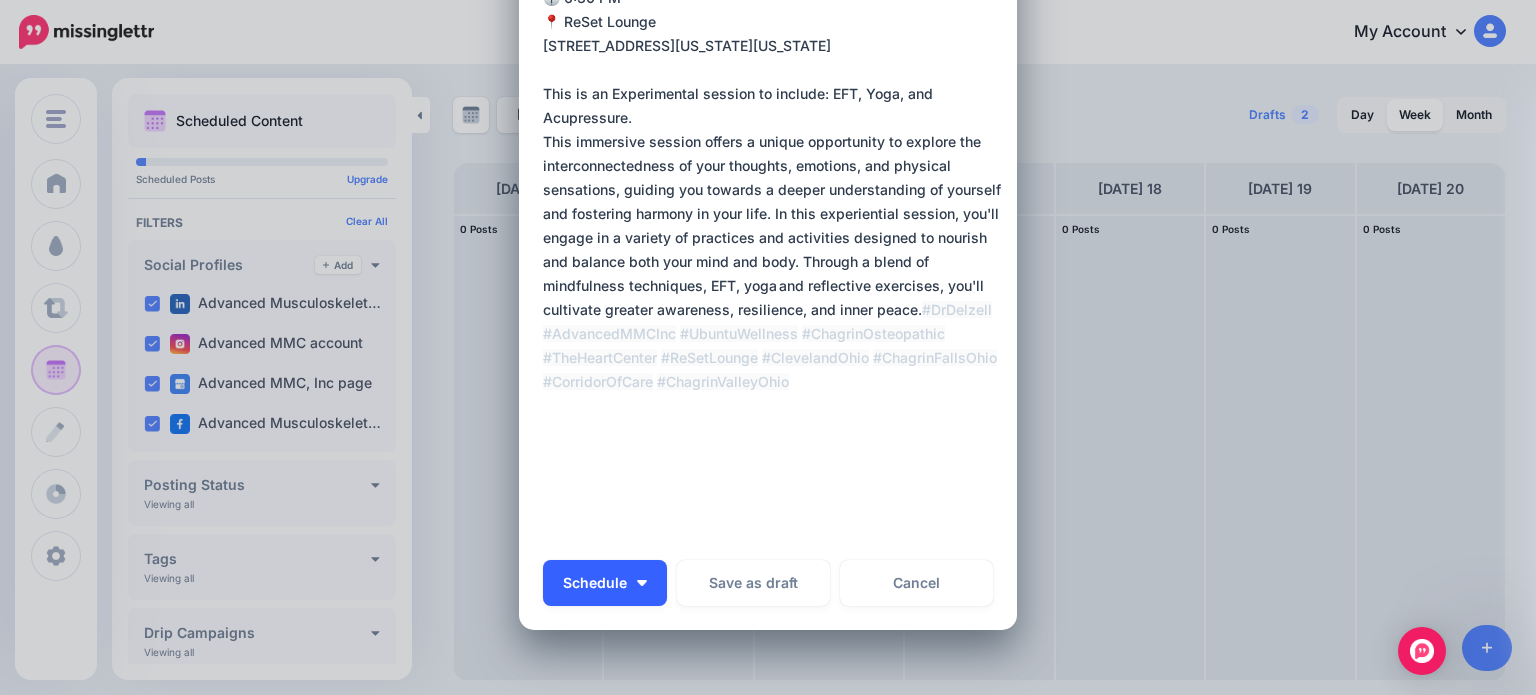 drag, startPoint x: 625, startPoint y: 607, endPoint x: 645, endPoint y: 575, distance: 37.735924 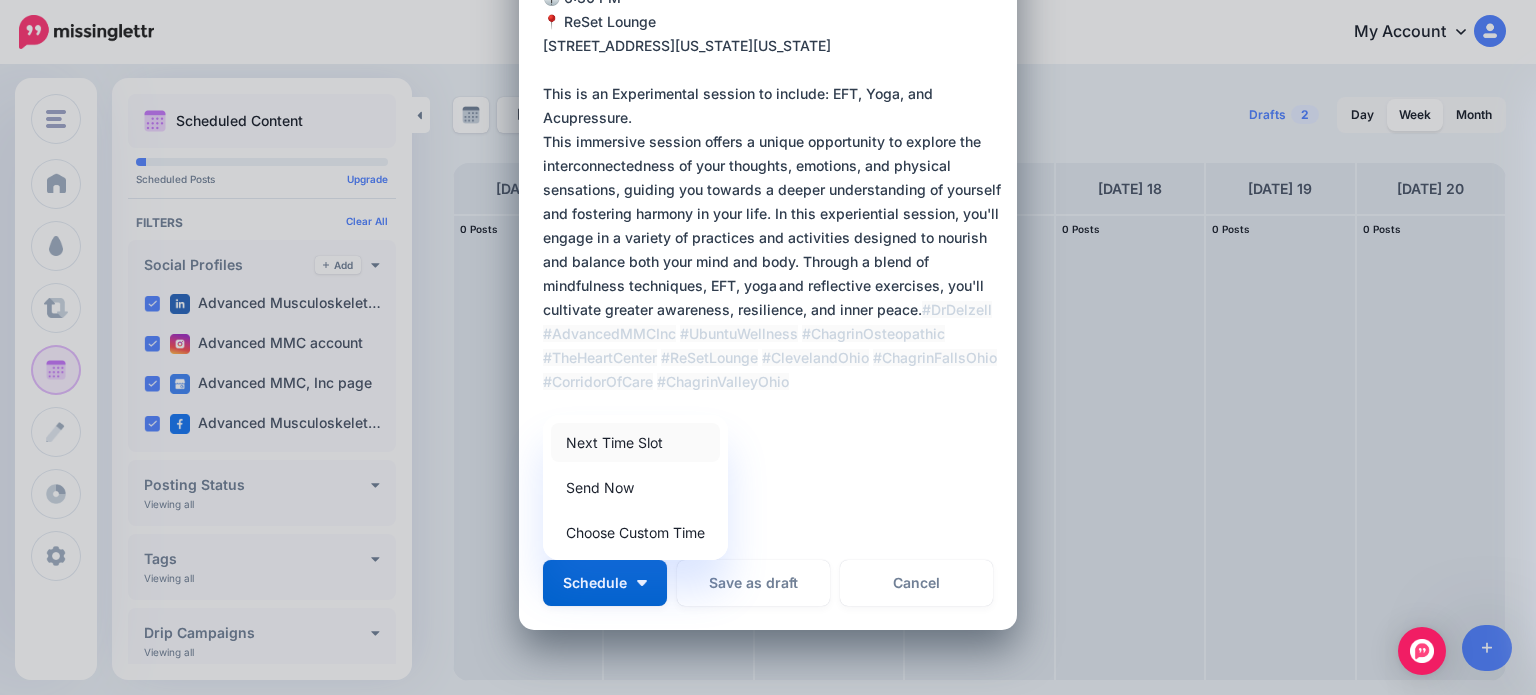 click on "Next Time Slot" at bounding box center [635, 442] 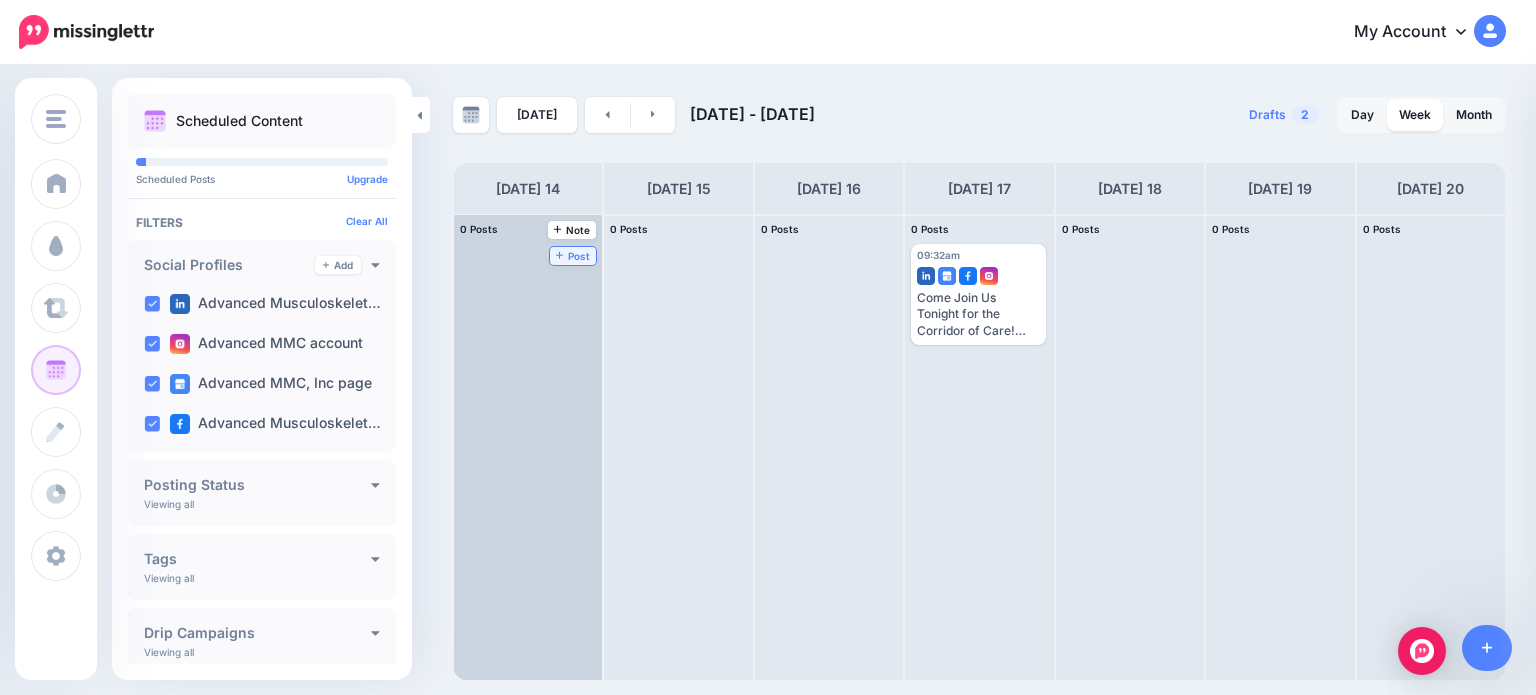 click on "Post" at bounding box center (573, 256) 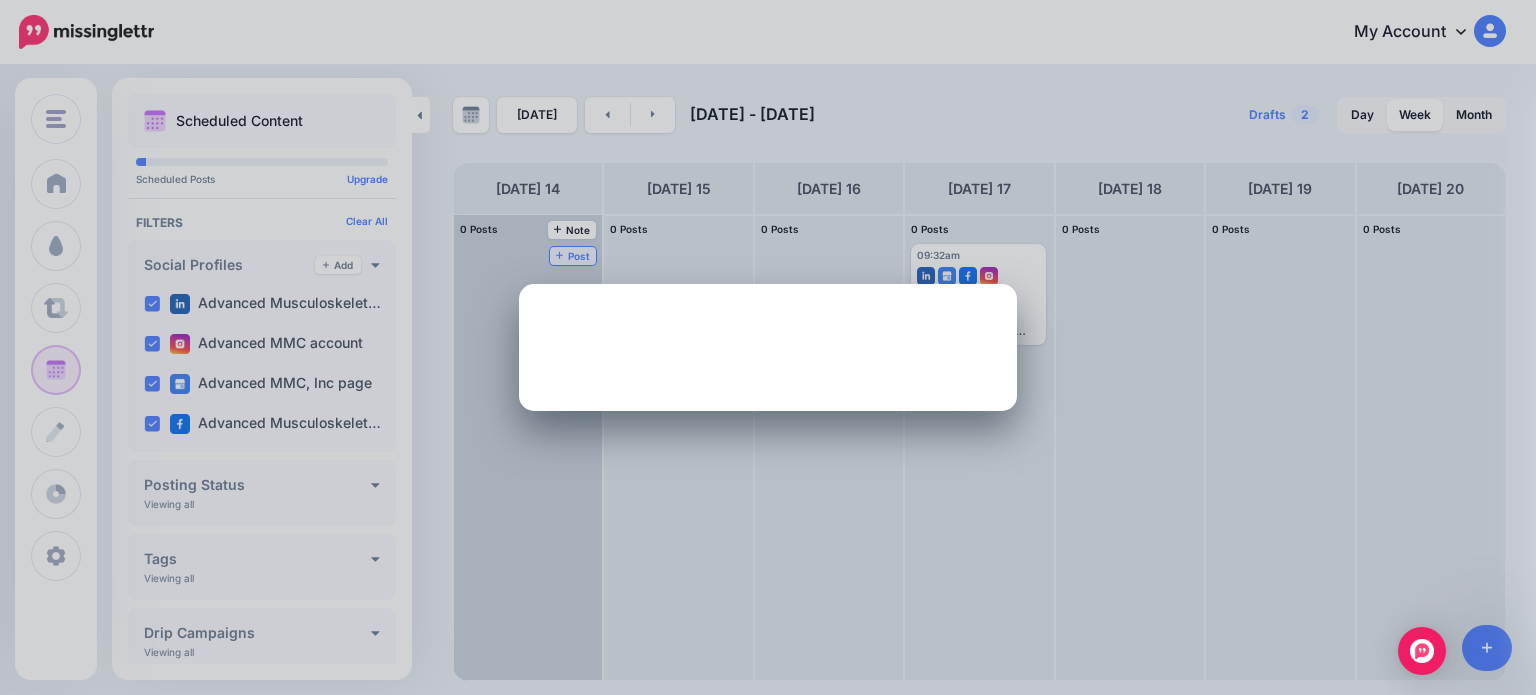scroll, scrollTop: 0, scrollLeft: 0, axis: both 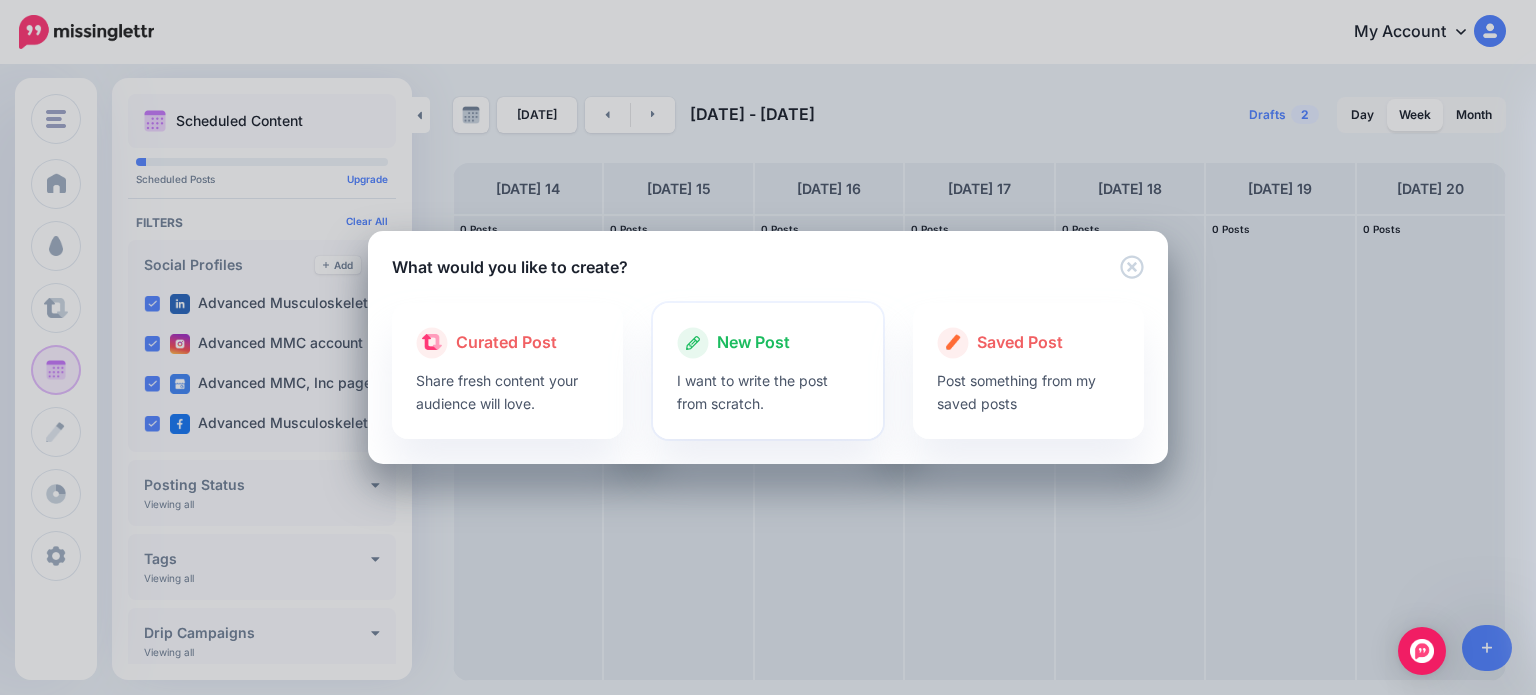 click on "I want to write the post from scratch." at bounding box center (768, 392) 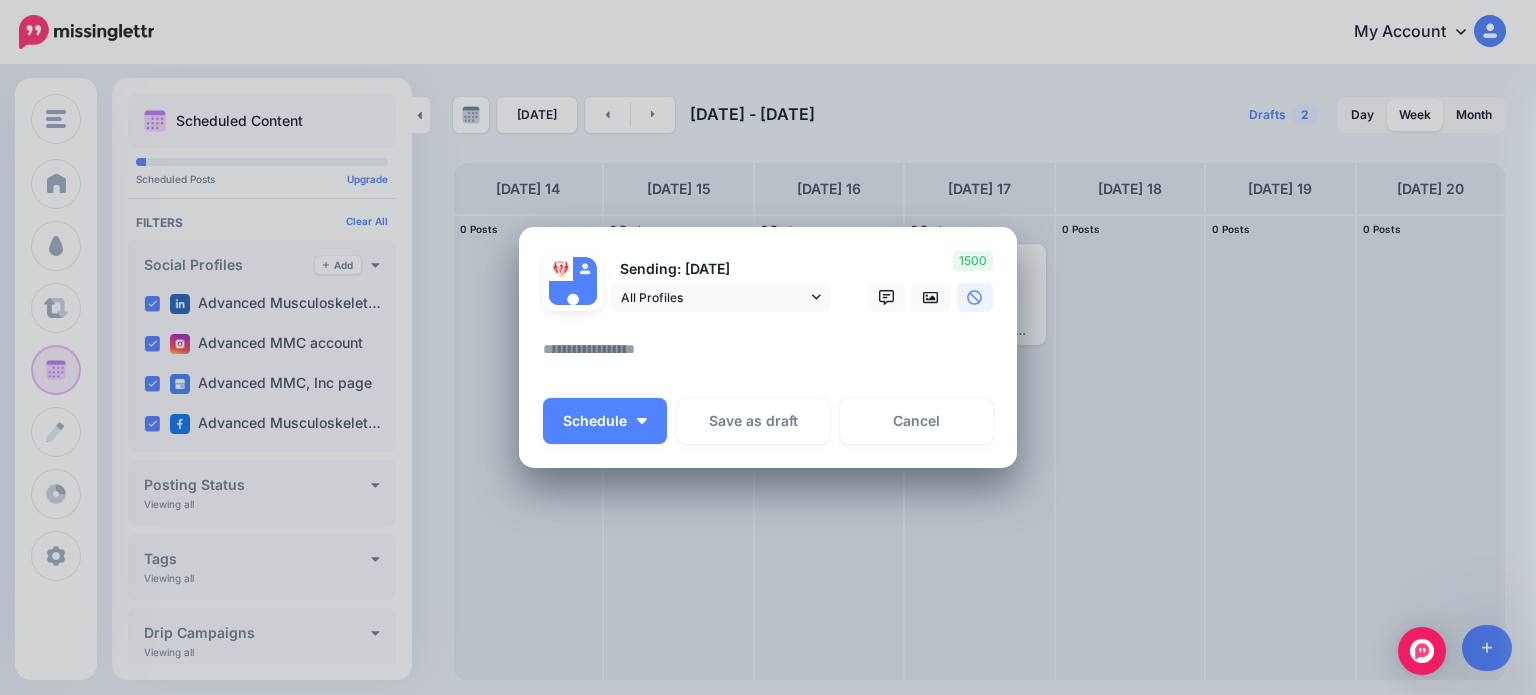 click at bounding box center [773, 356] 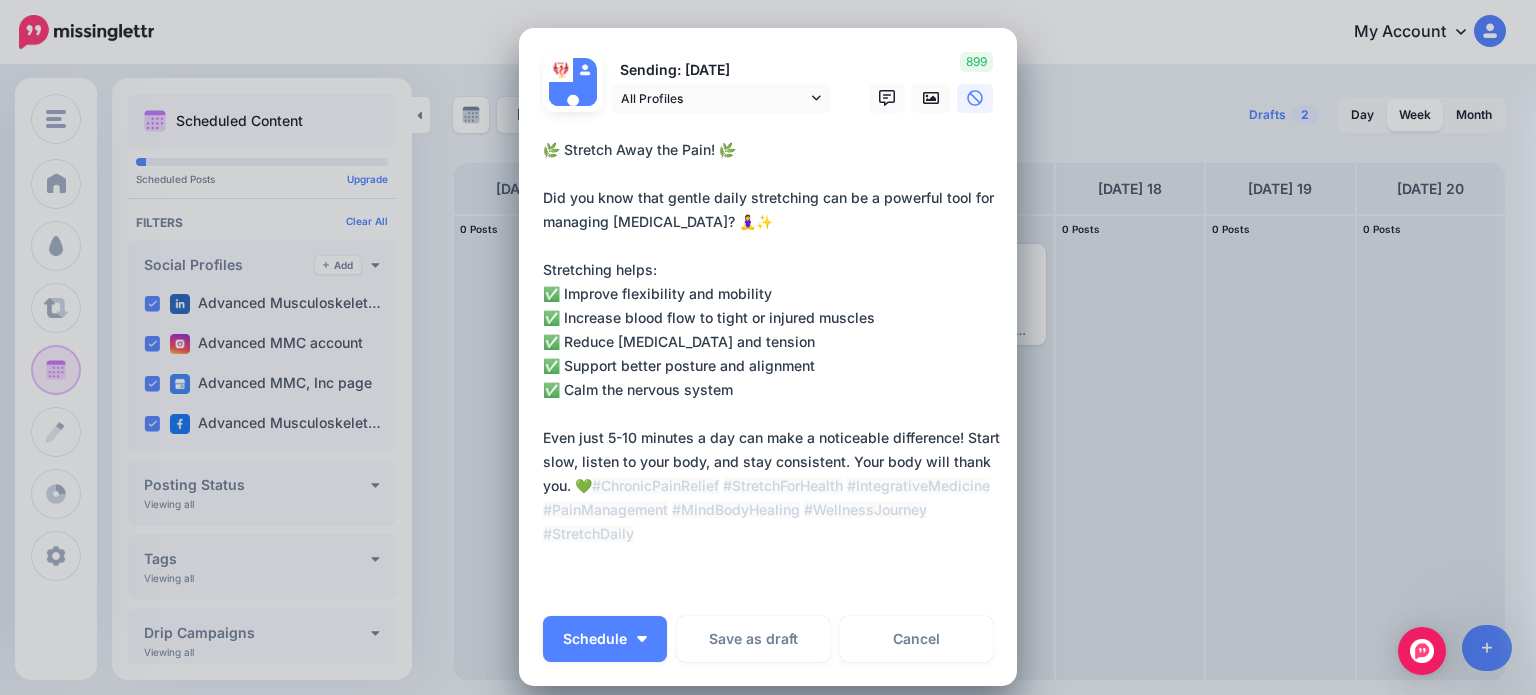 click on "**********" at bounding box center [773, 366] 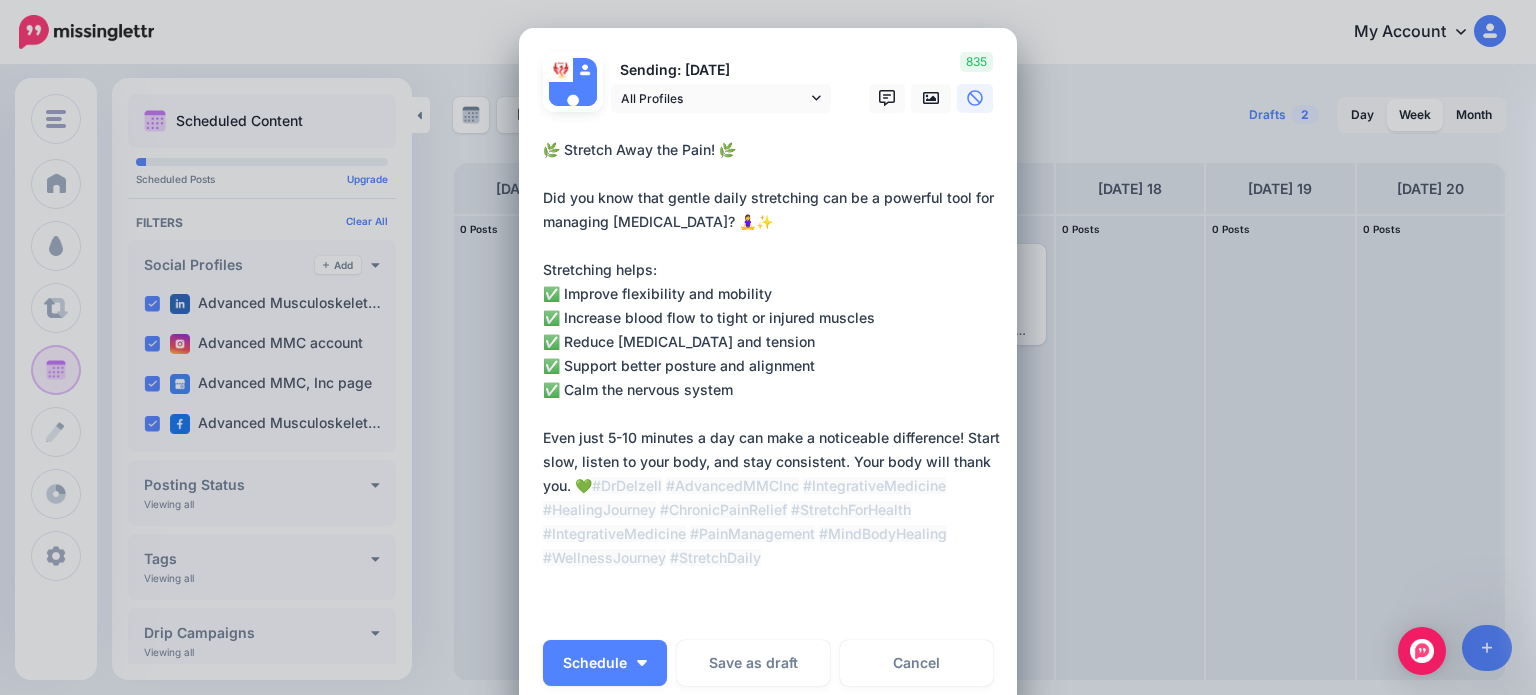 drag, startPoint x: 896, startPoint y: 533, endPoint x: 746, endPoint y: 534, distance: 150.00333 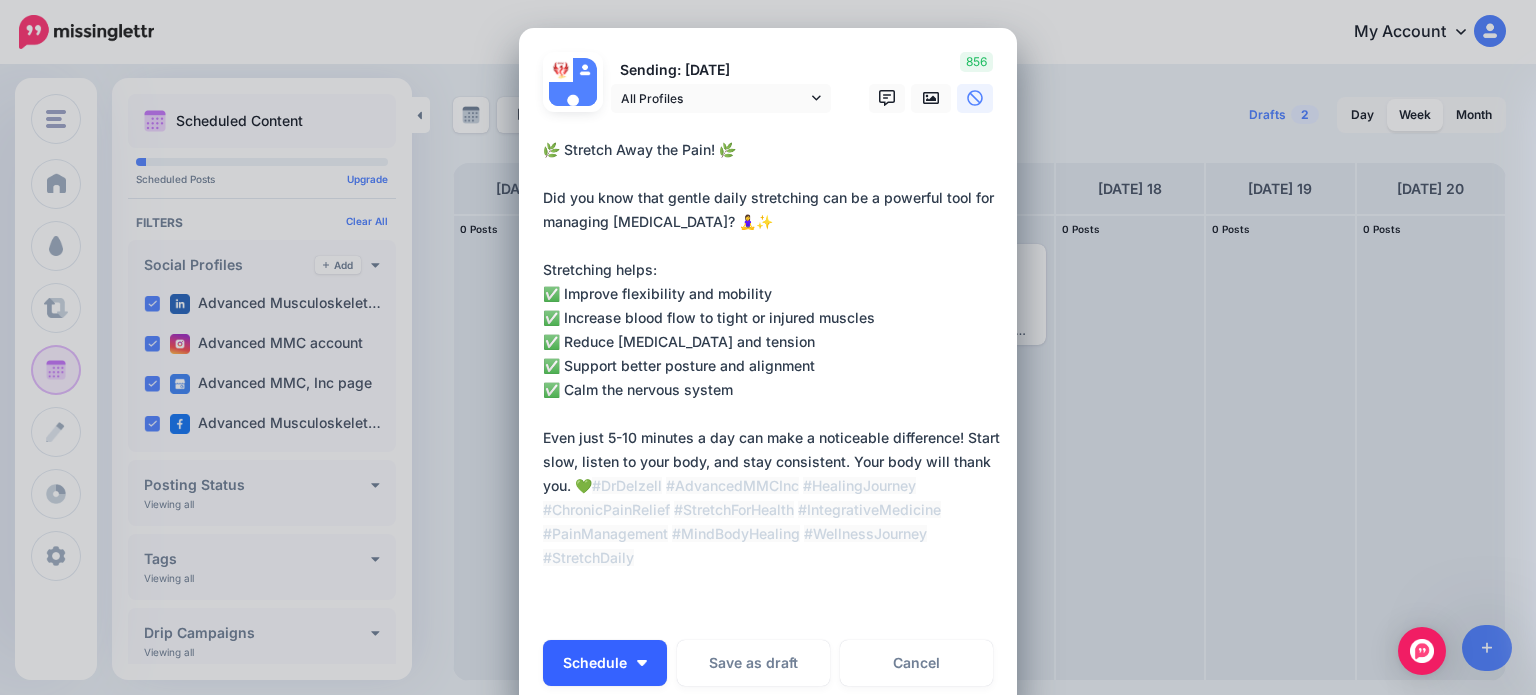 type on "**********" 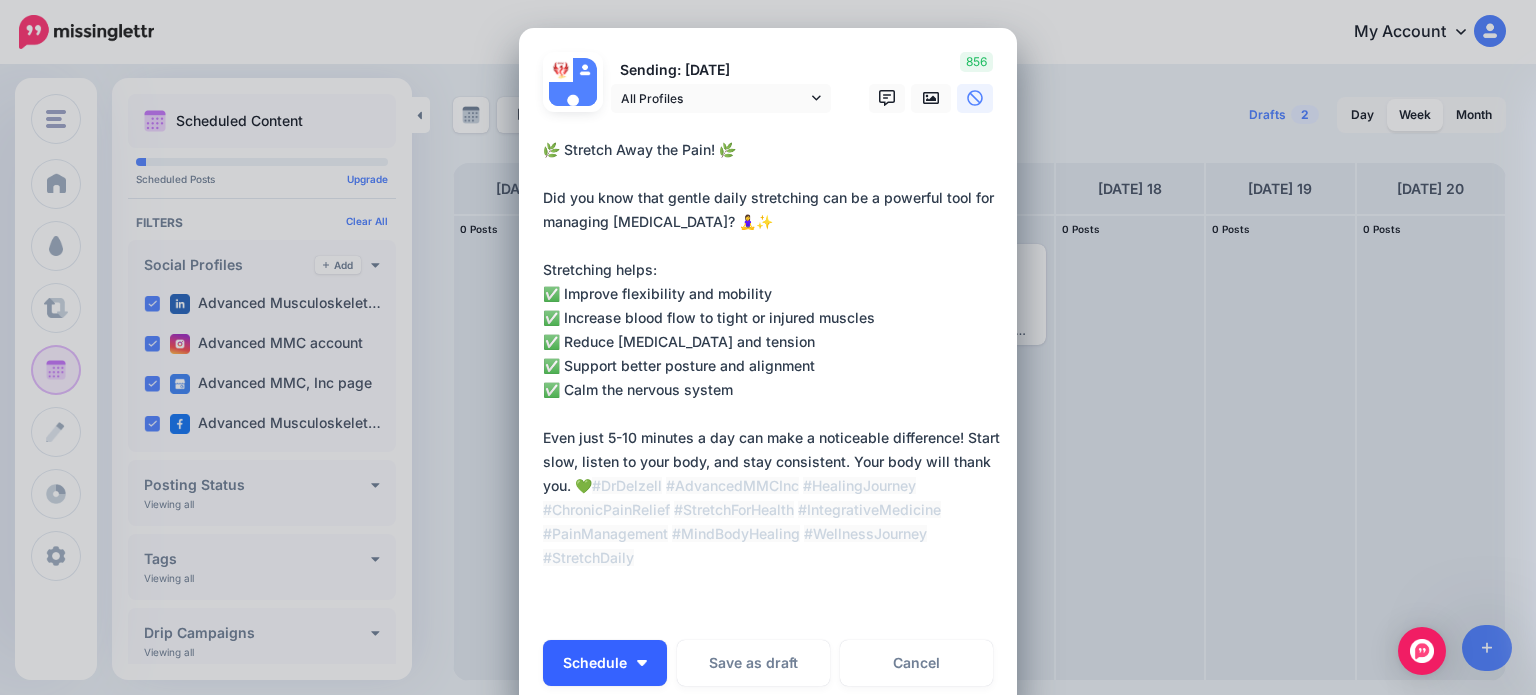 click at bounding box center (642, 663) 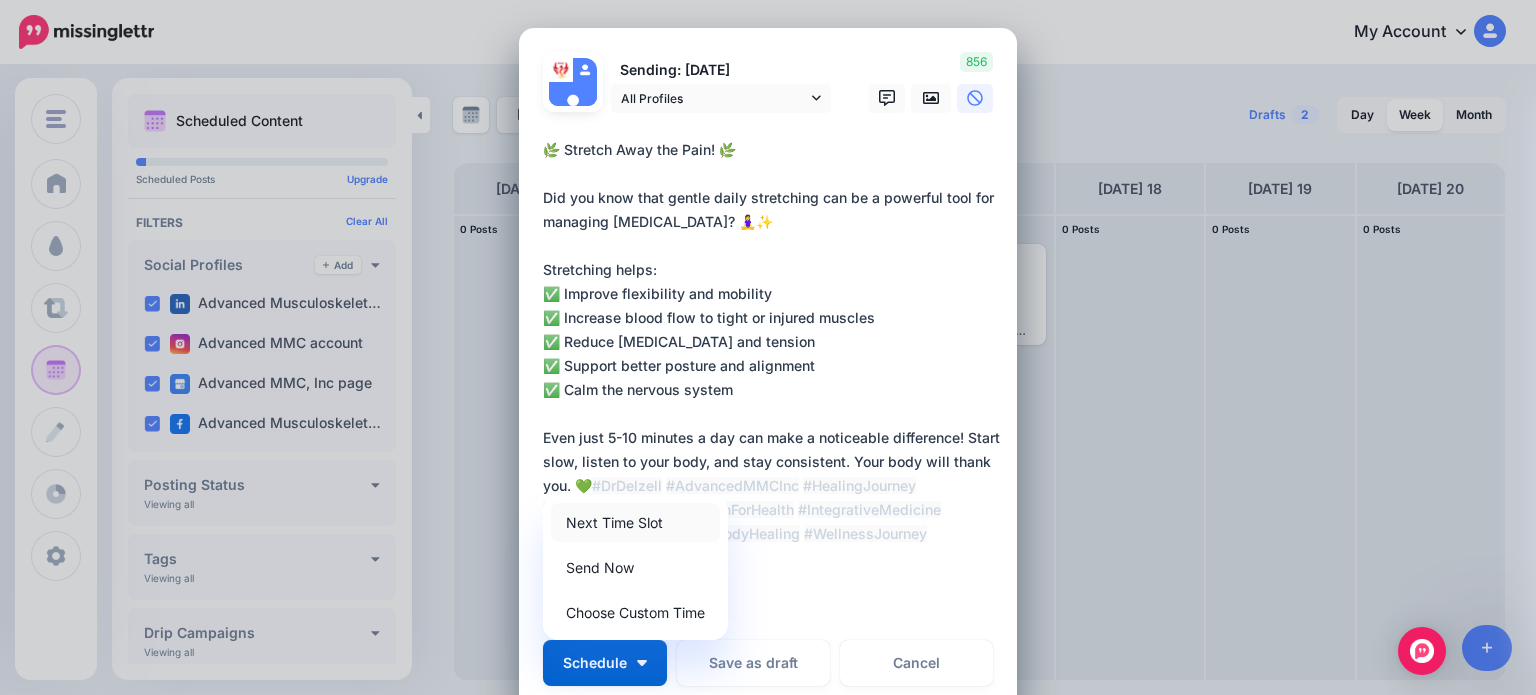 click on "Next Time Slot" at bounding box center (635, 522) 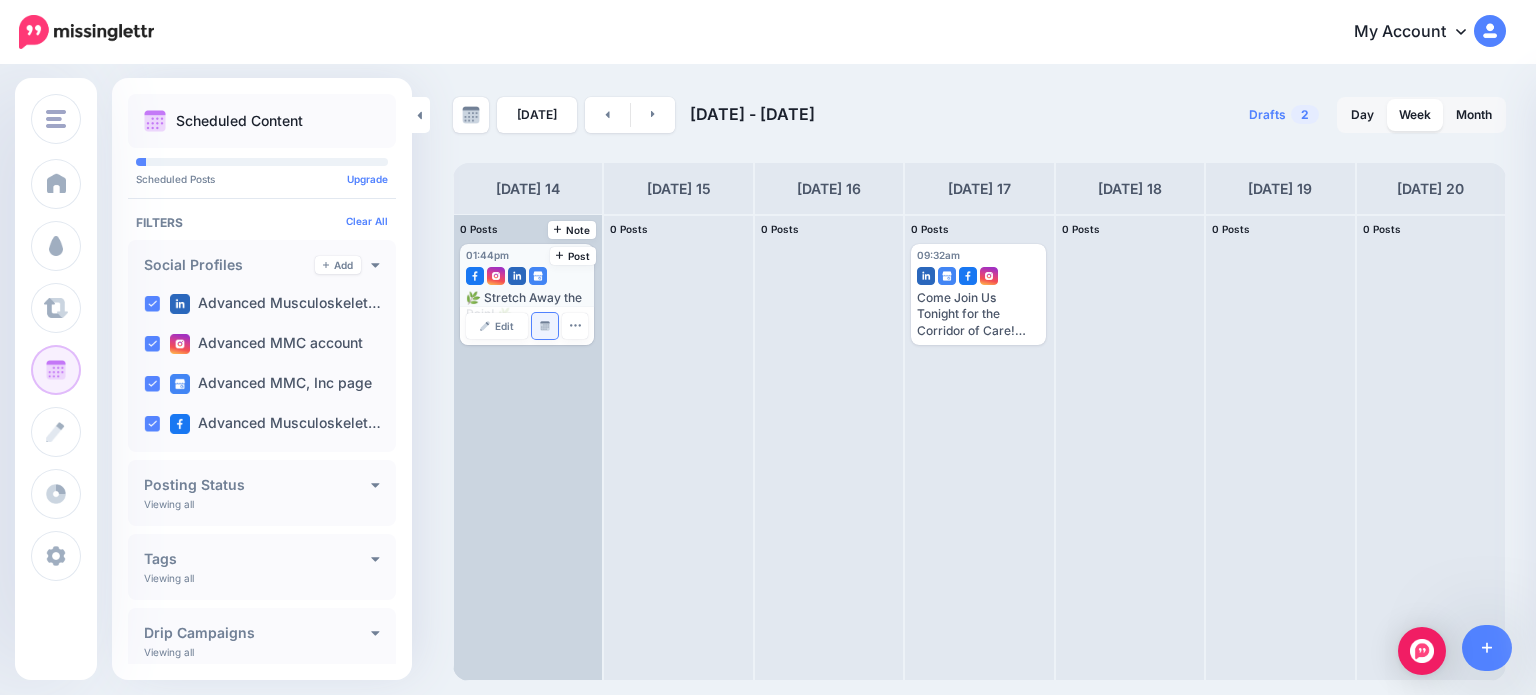 click at bounding box center [545, 326] 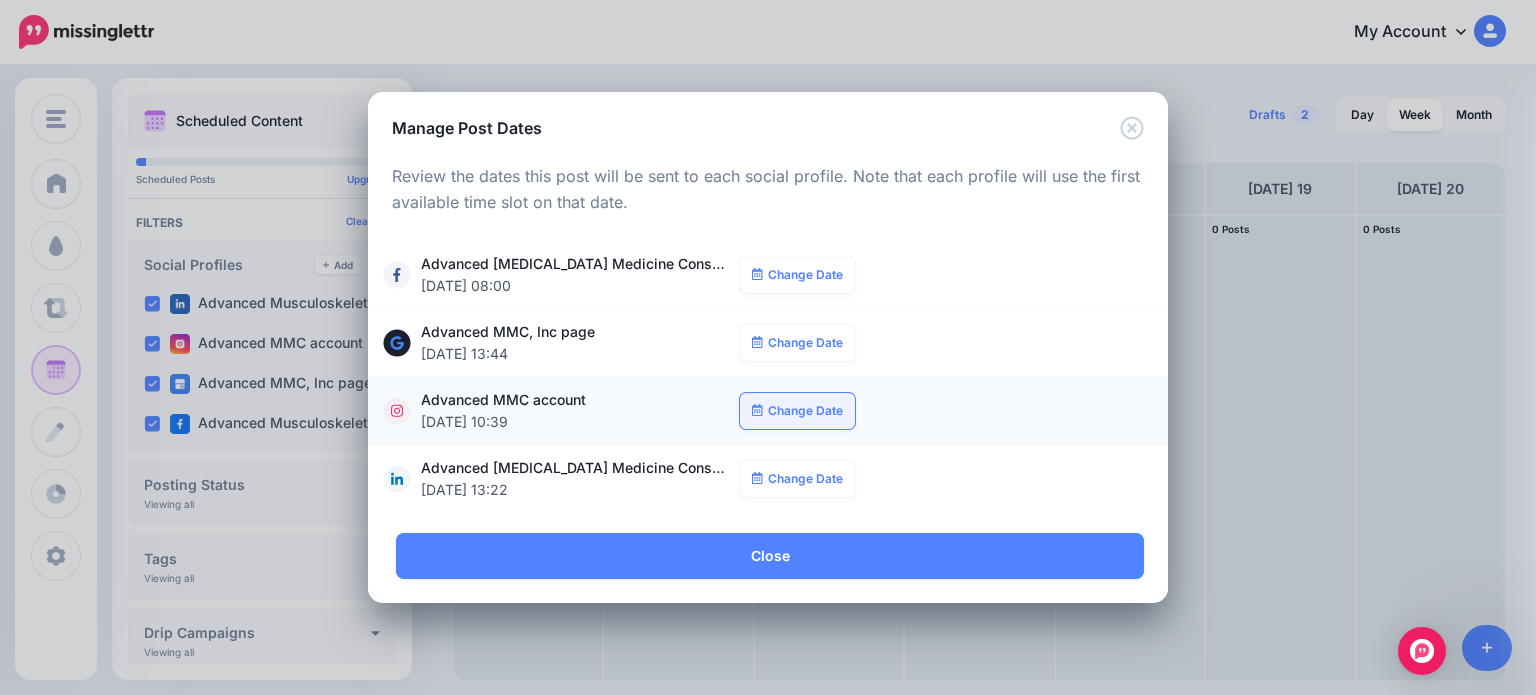 click on "Change Date" at bounding box center (797, 411) 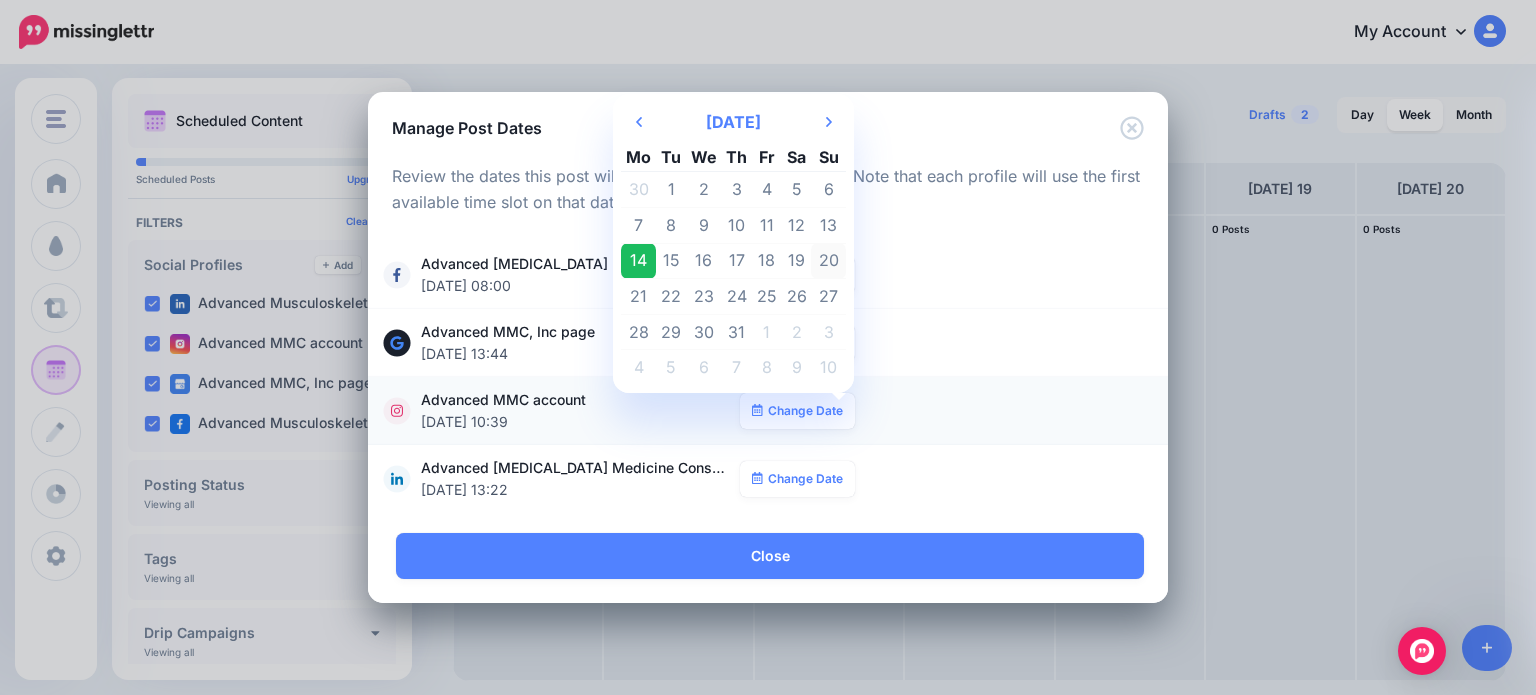click on "20" at bounding box center [828, 261] 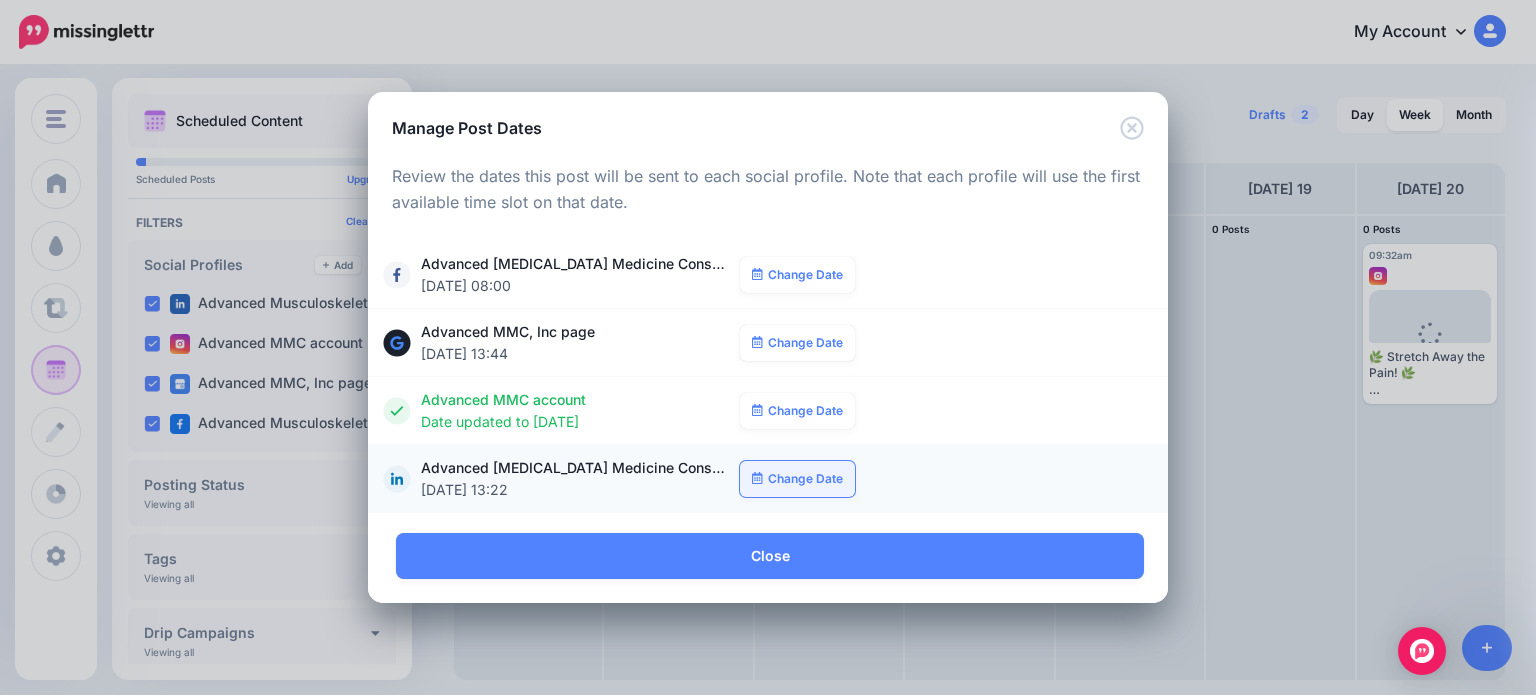 click on "Change Date" at bounding box center [797, 479] 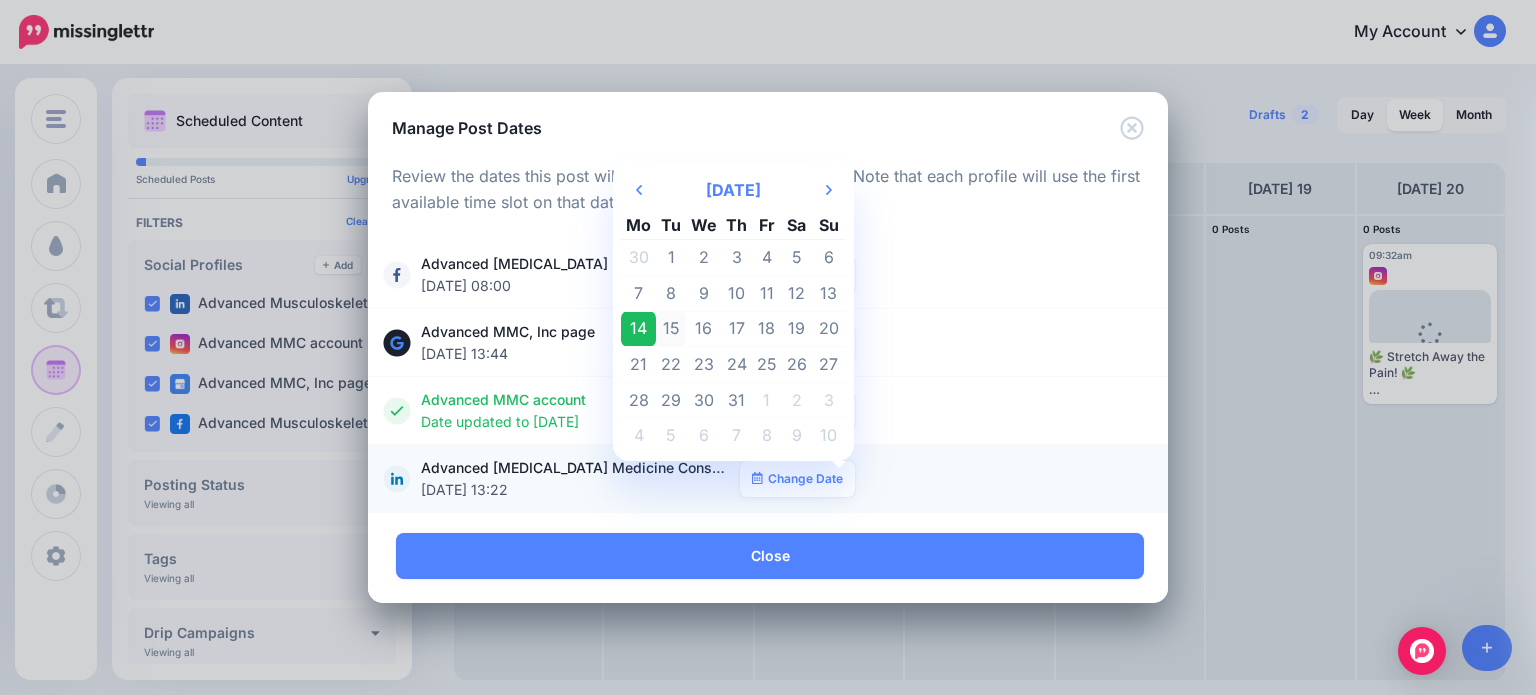 click on "15" at bounding box center [671, 329] 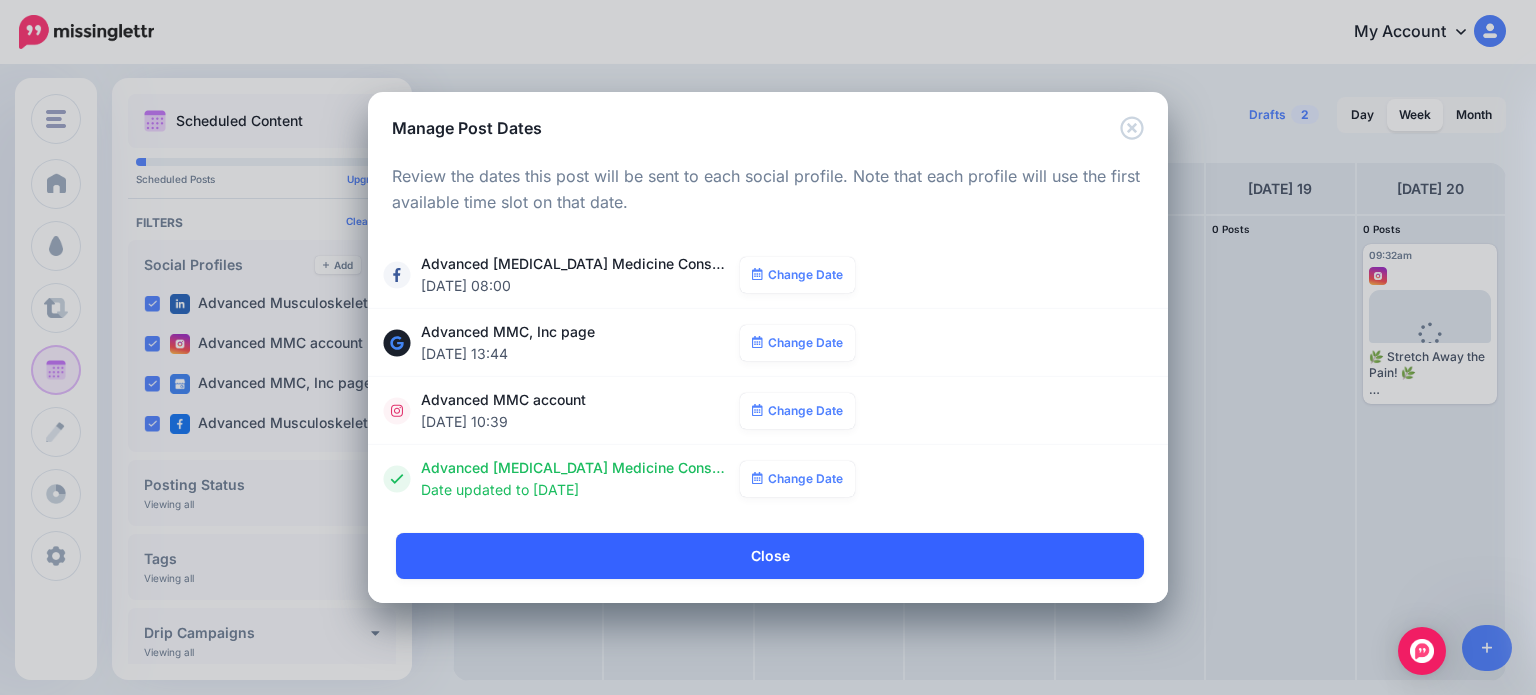click on "Close" at bounding box center (770, 556) 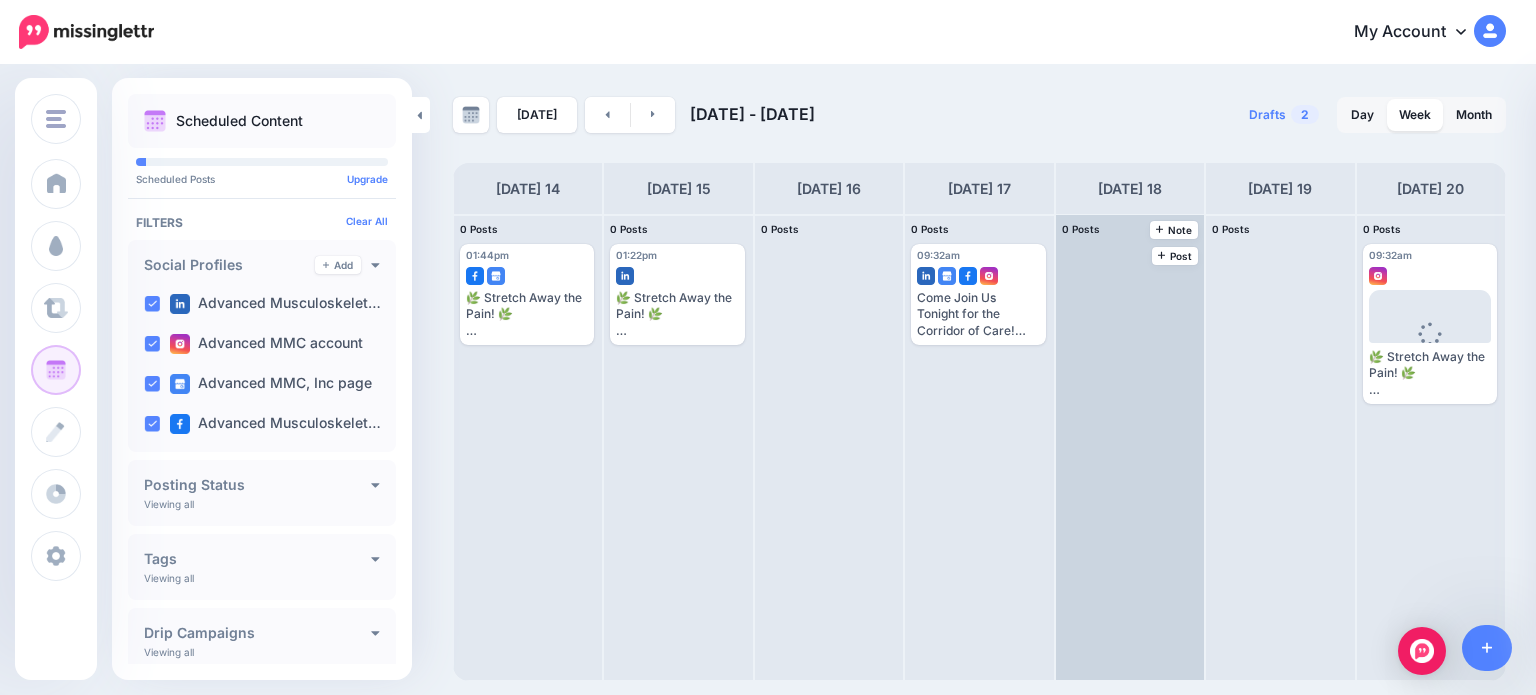 click at bounding box center (1130, 447) 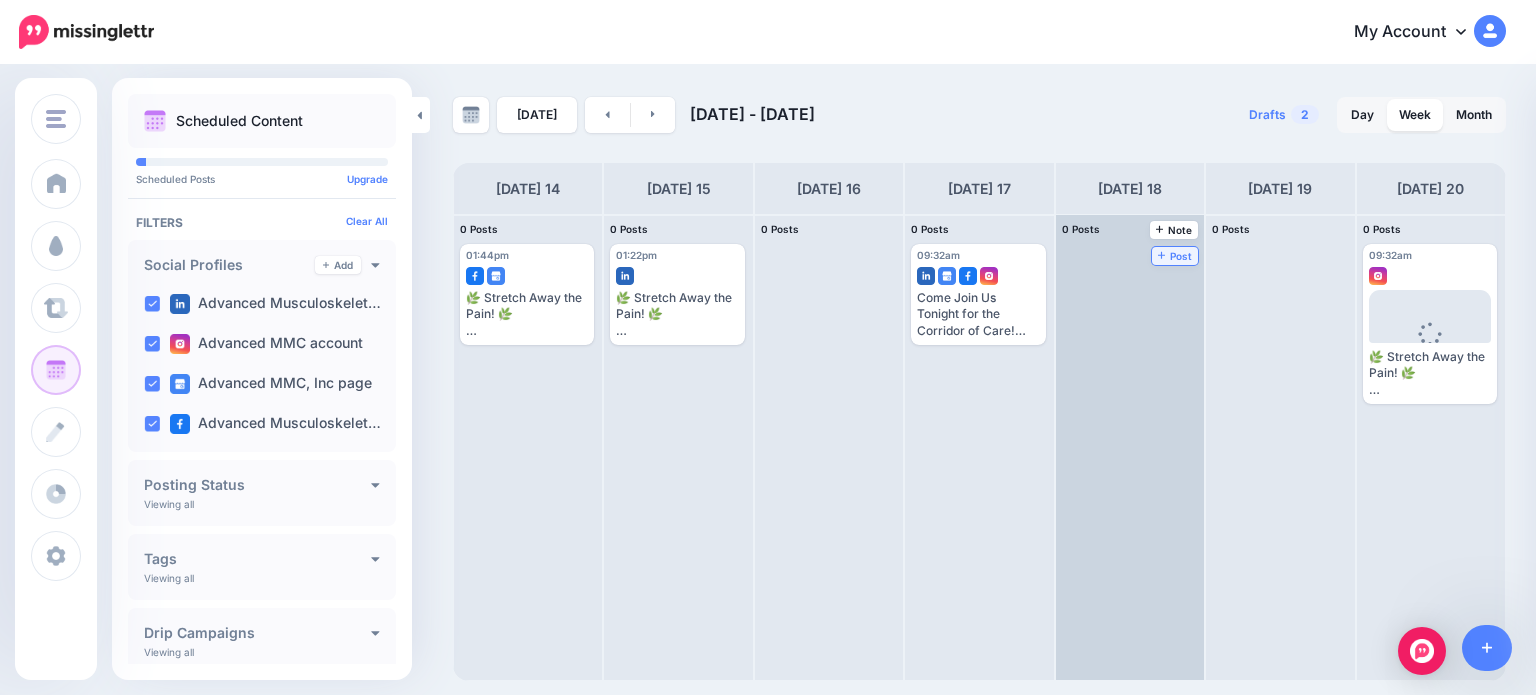click on "Post" at bounding box center (1175, 256) 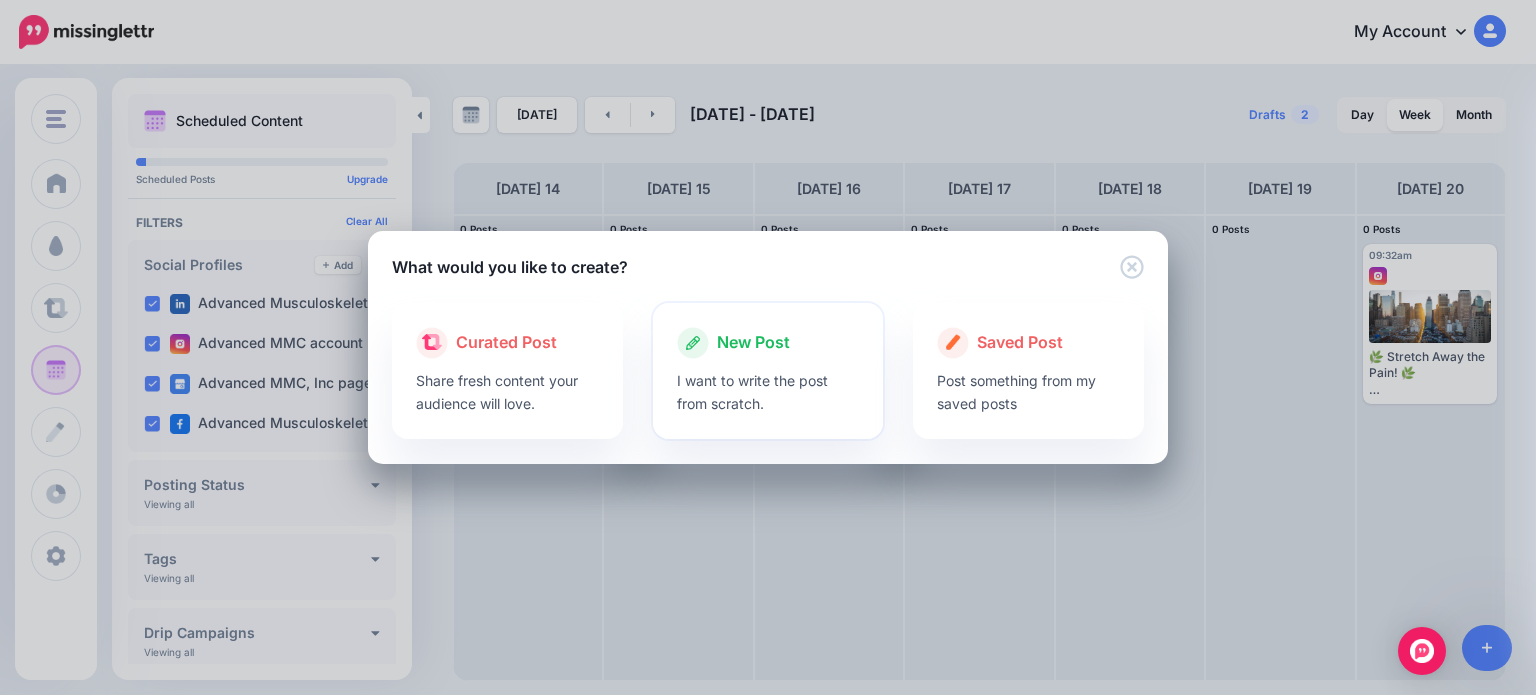 click on "I want to write the post from scratch." at bounding box center (768, 392) 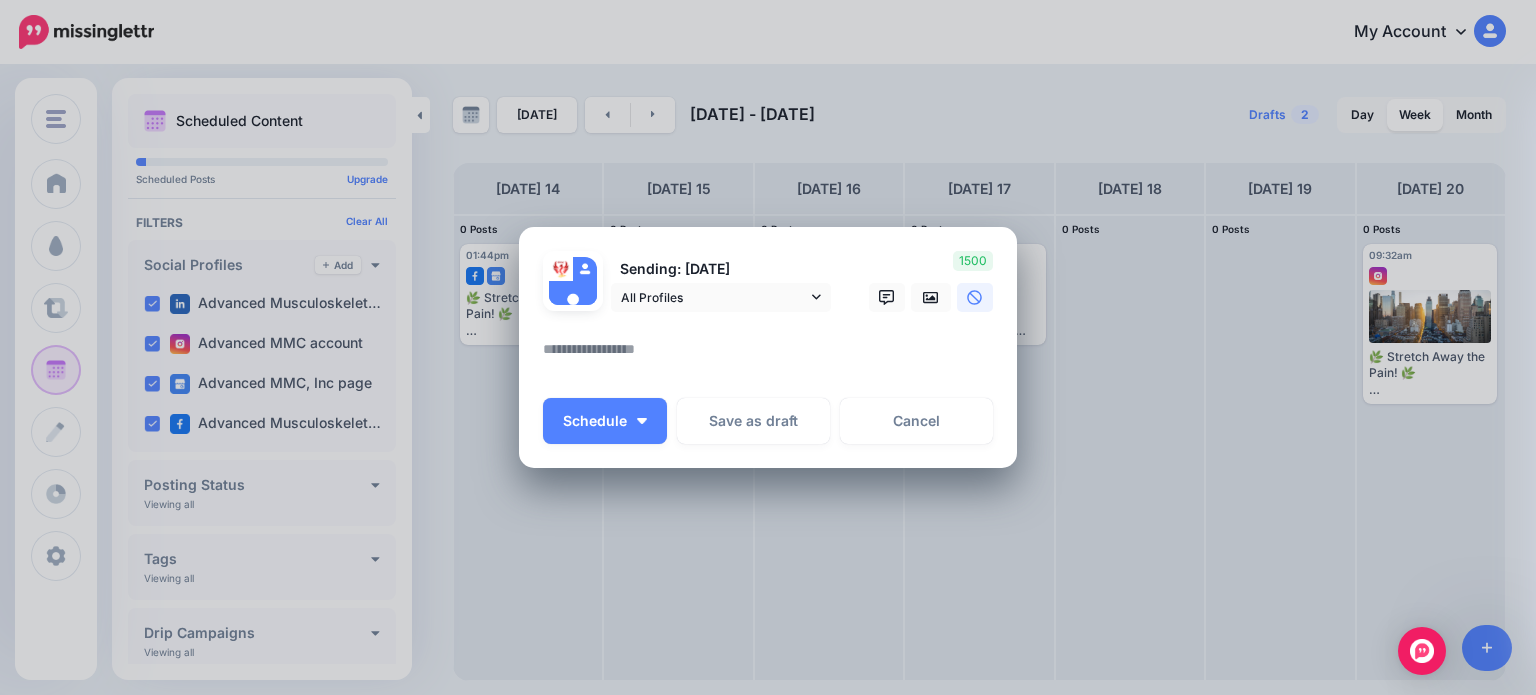click at bounding box center [773, 356] 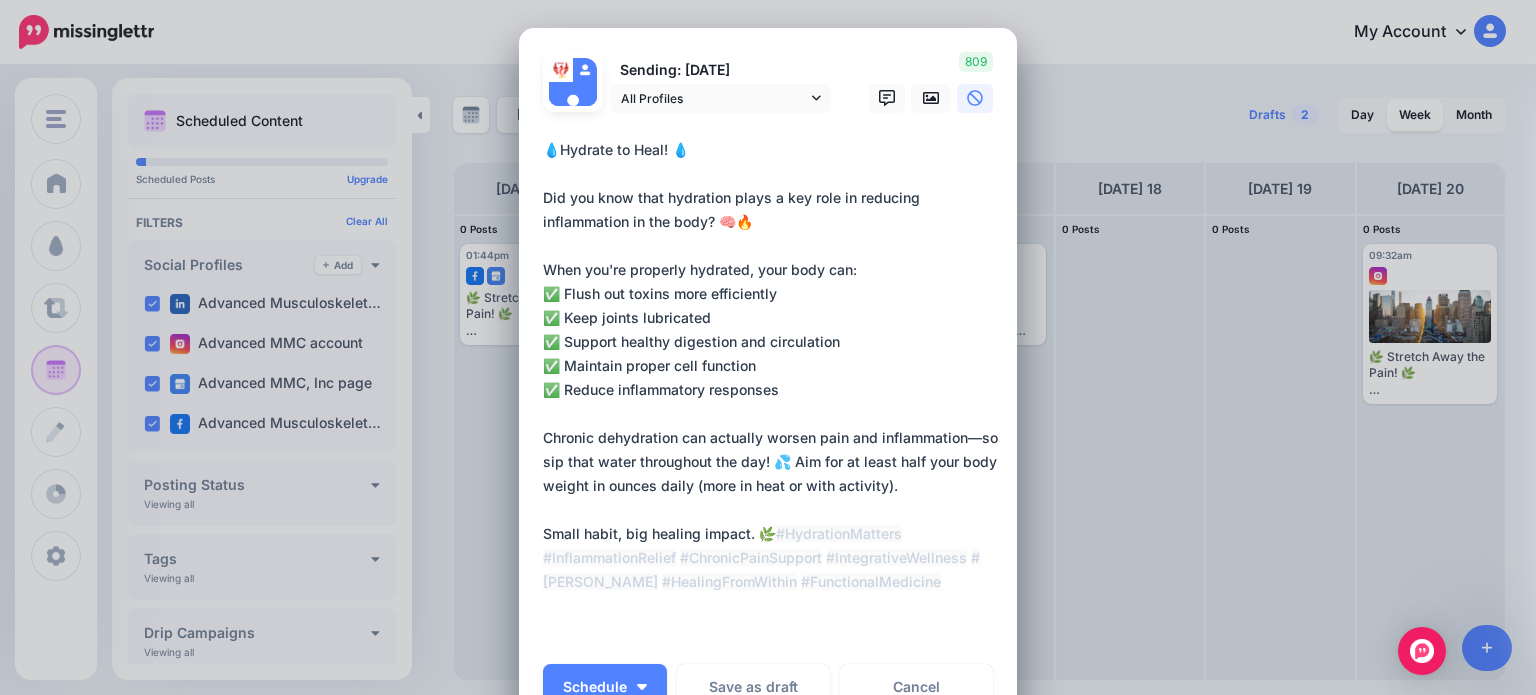 click on "**********" at bounding box center [773, 390] 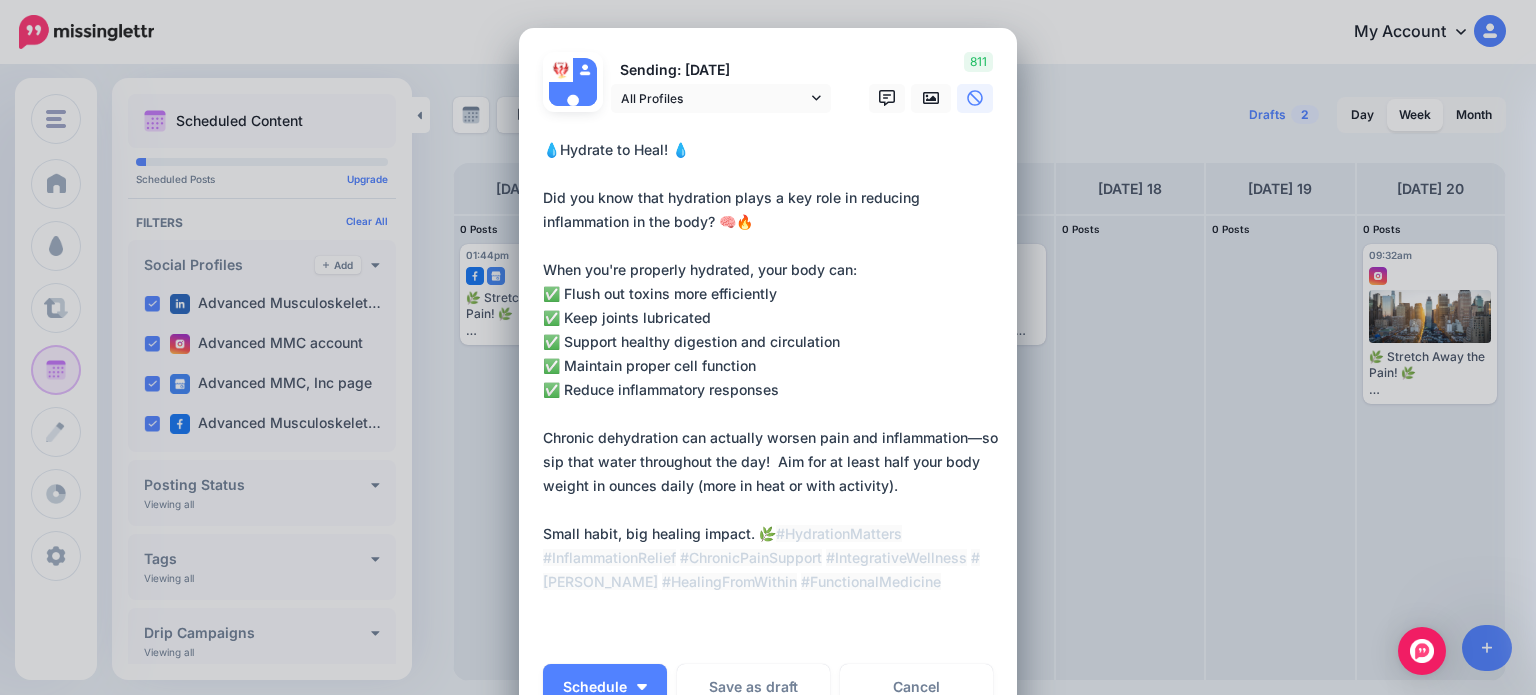 click on "**********" at bounding box center [773, 390] 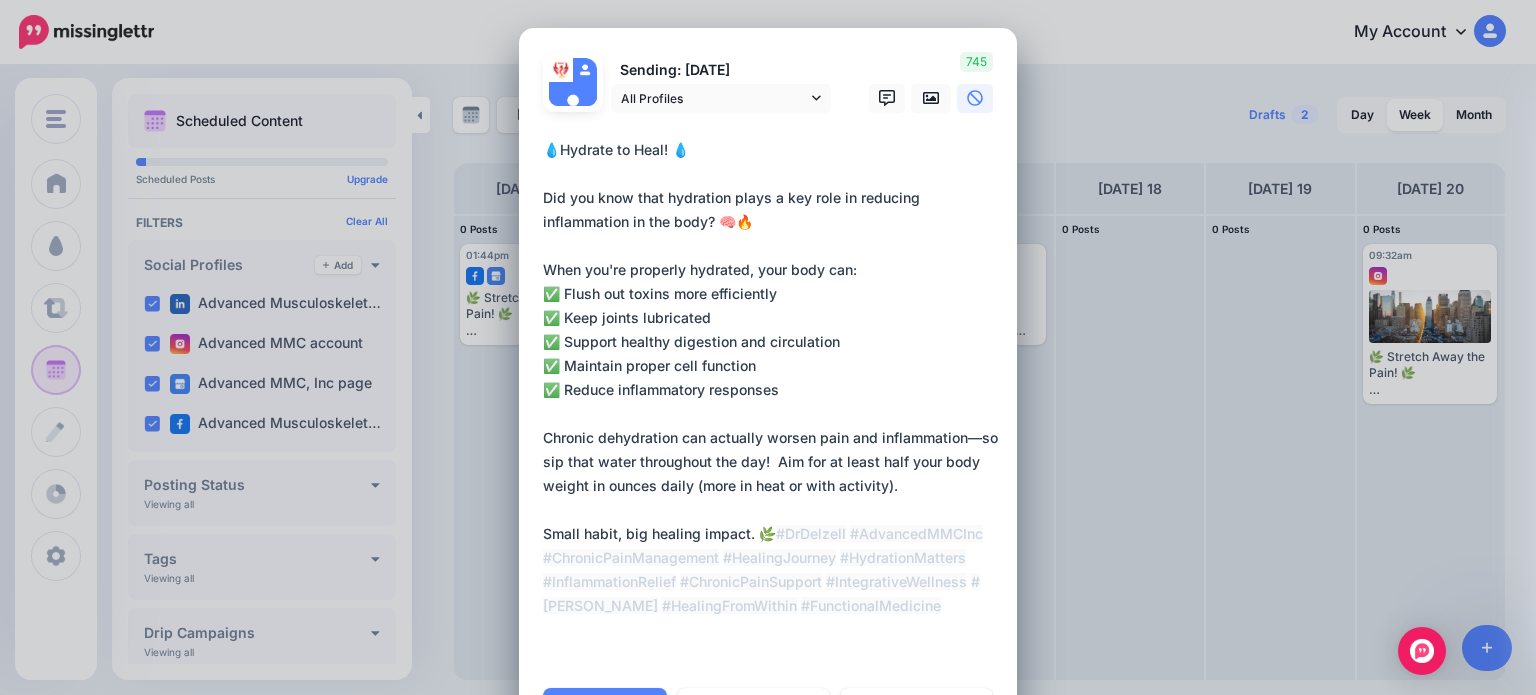 click on "**********" at bounding box center [773, 402] 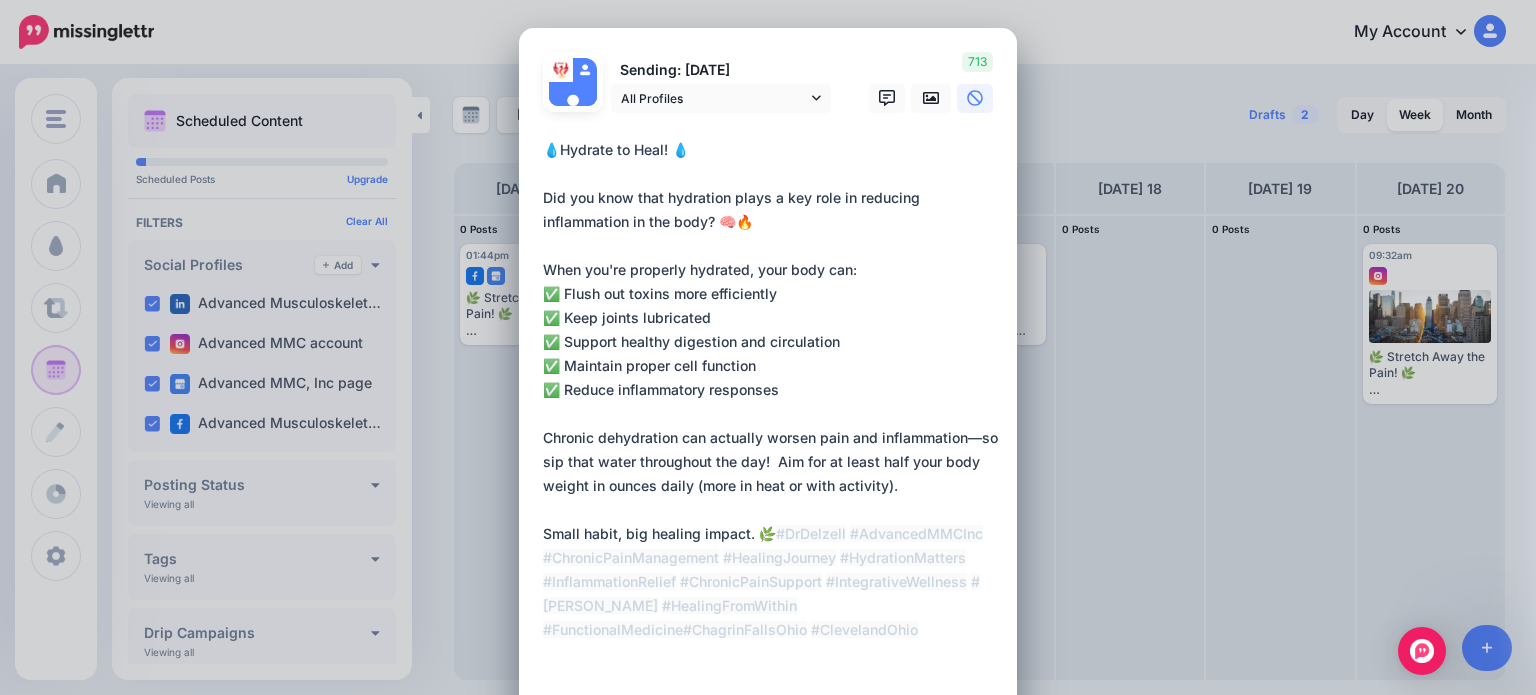 type on "**********" 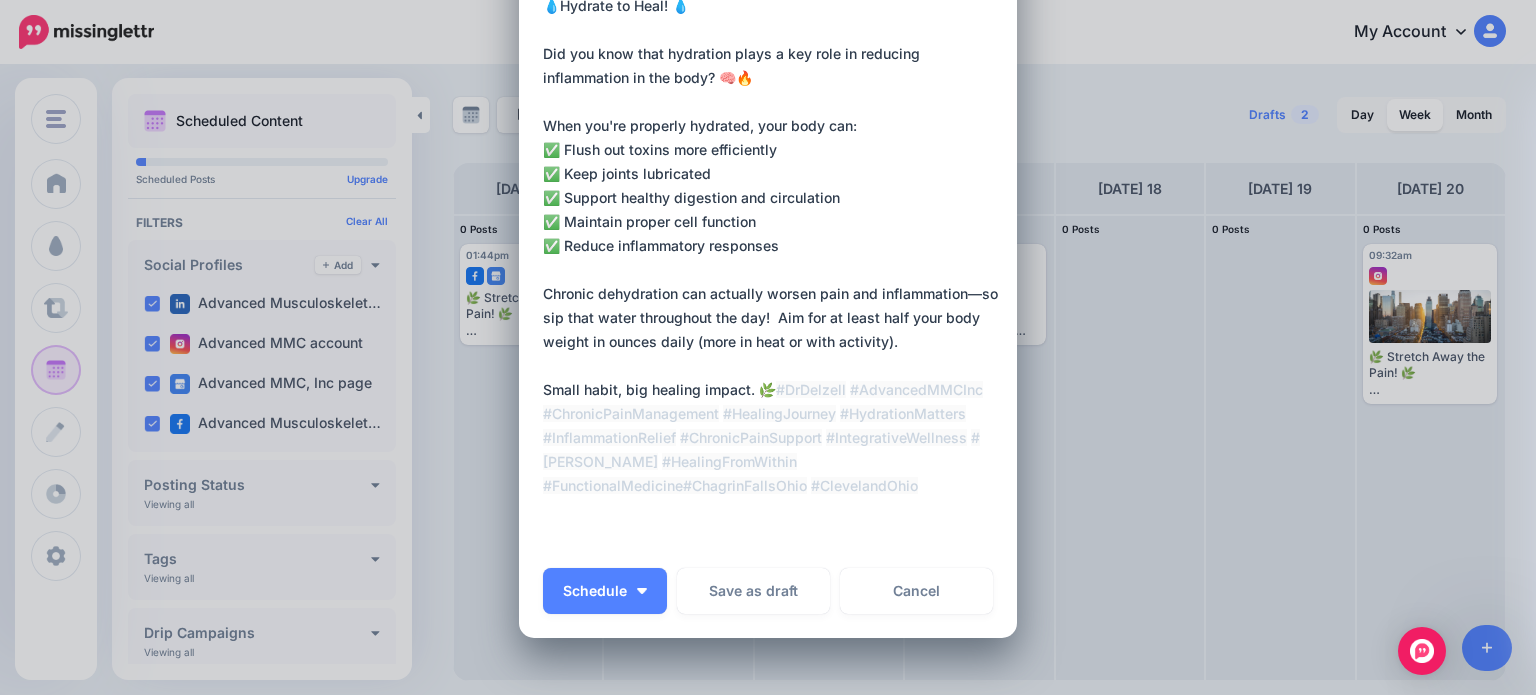 scroll, scrollTop: 147, scrollLeft: 0, axis: vertical 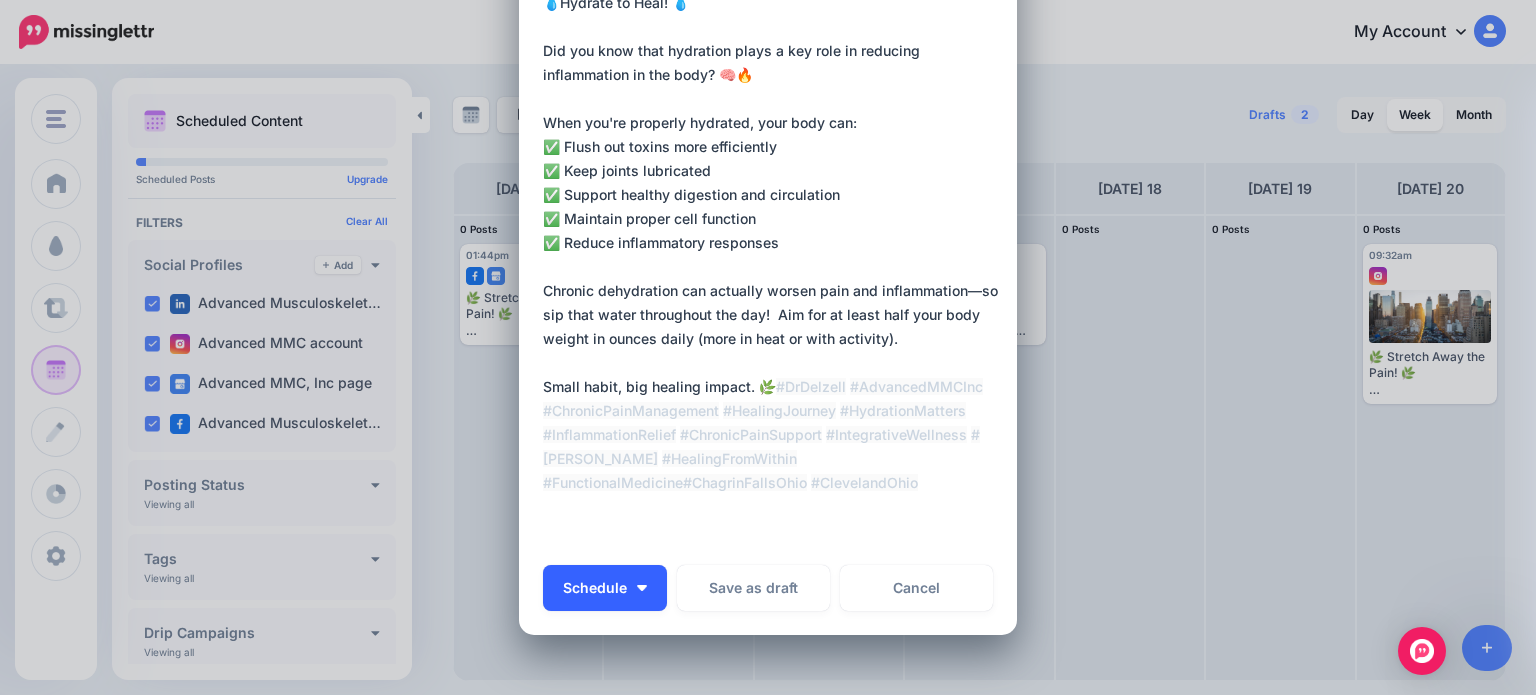 click on "Schedule" at bounding box center [595, 588] 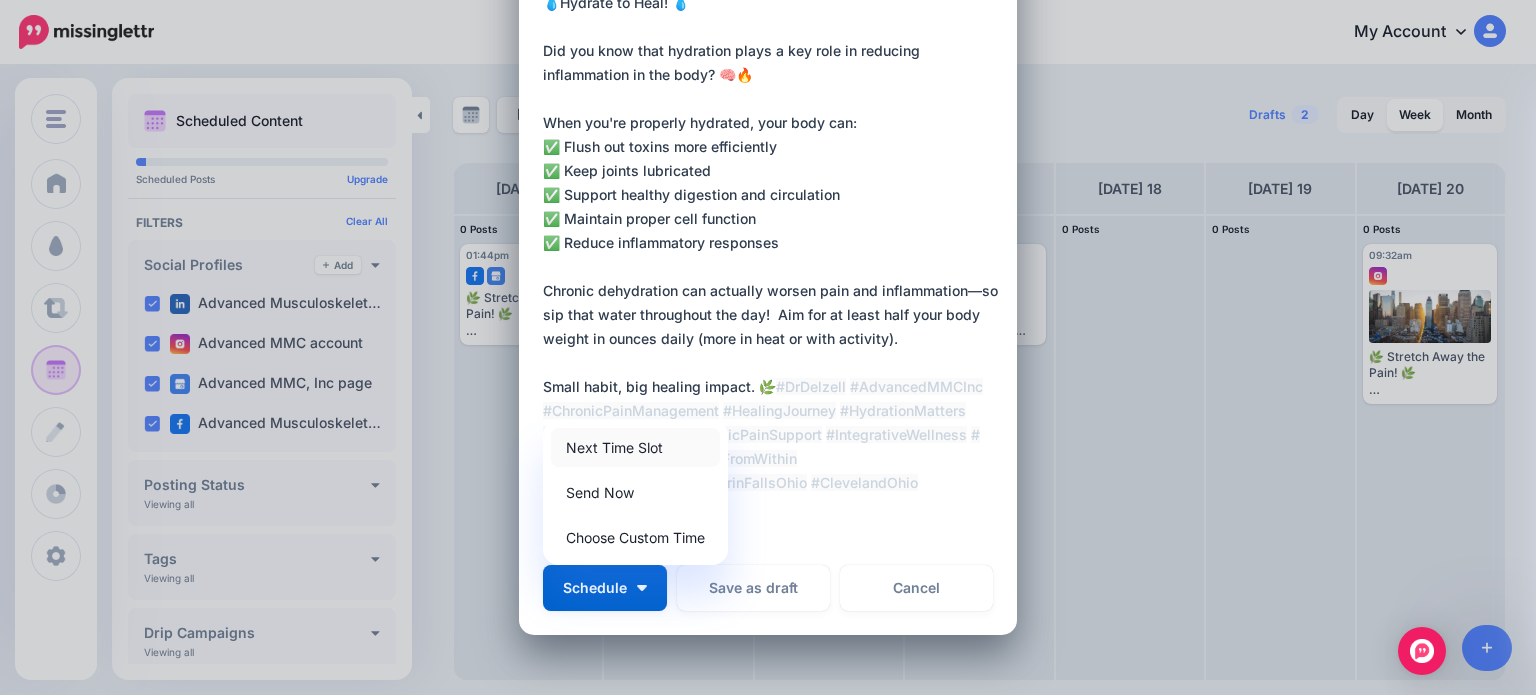 click on "Next Time Slot" at bounding box center (635, 447) 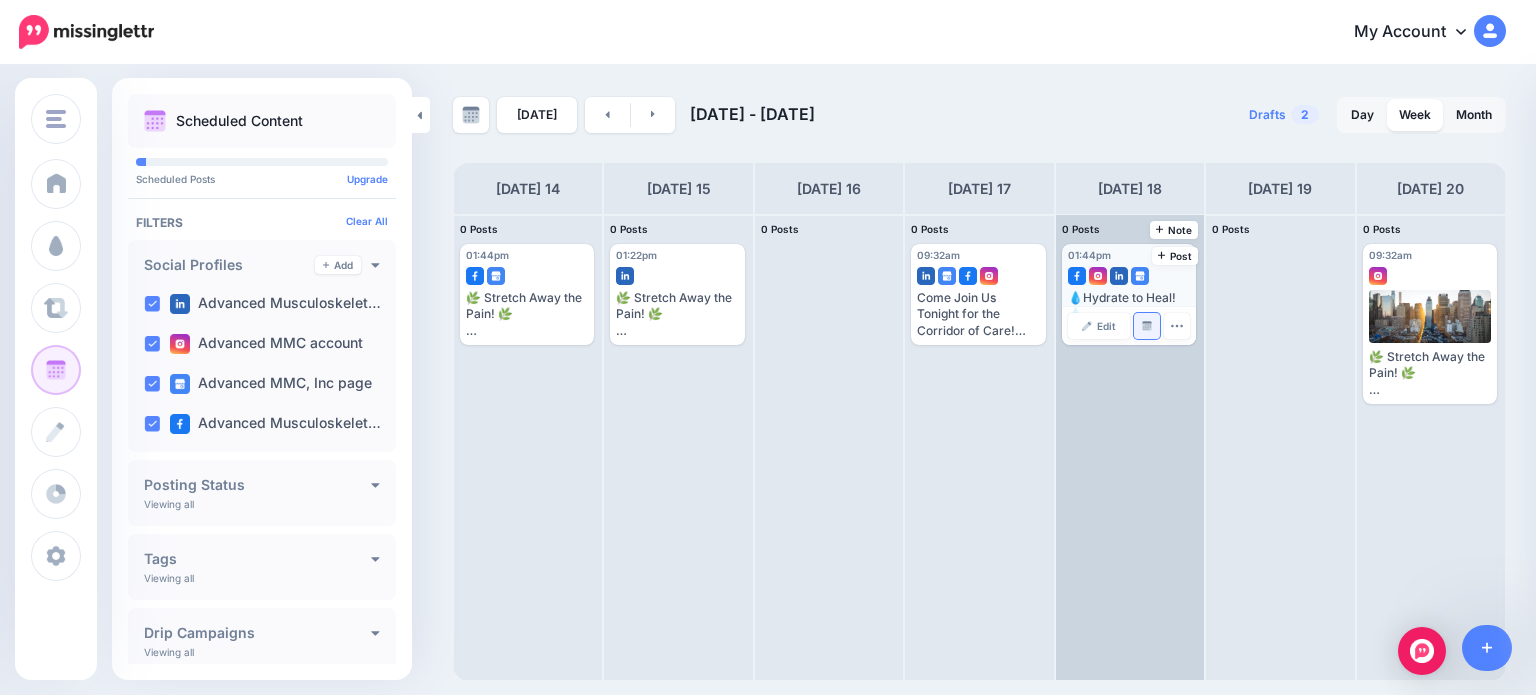 click on "Manage Dates" at bounding box center (1147, 326) 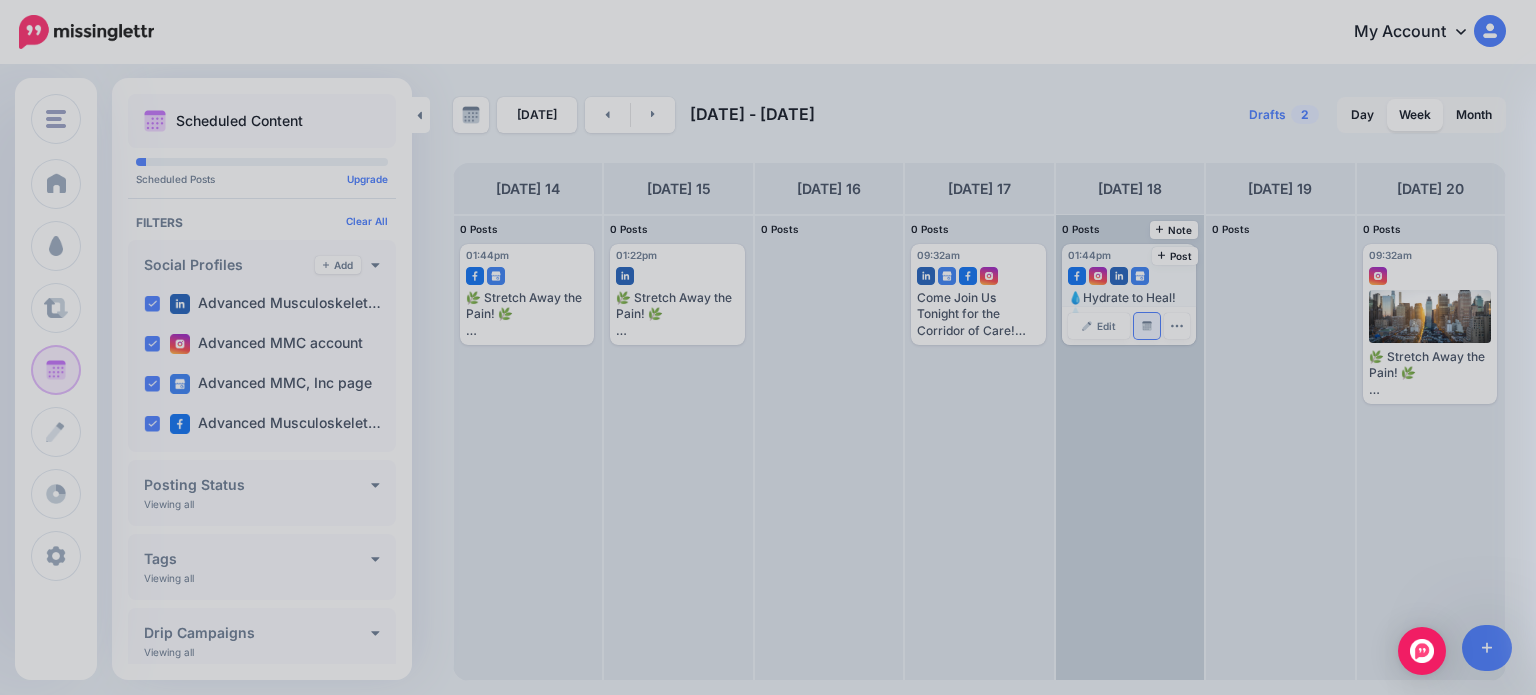 scroll, scrollTop: 0, scrollLeft: 0, axis: both 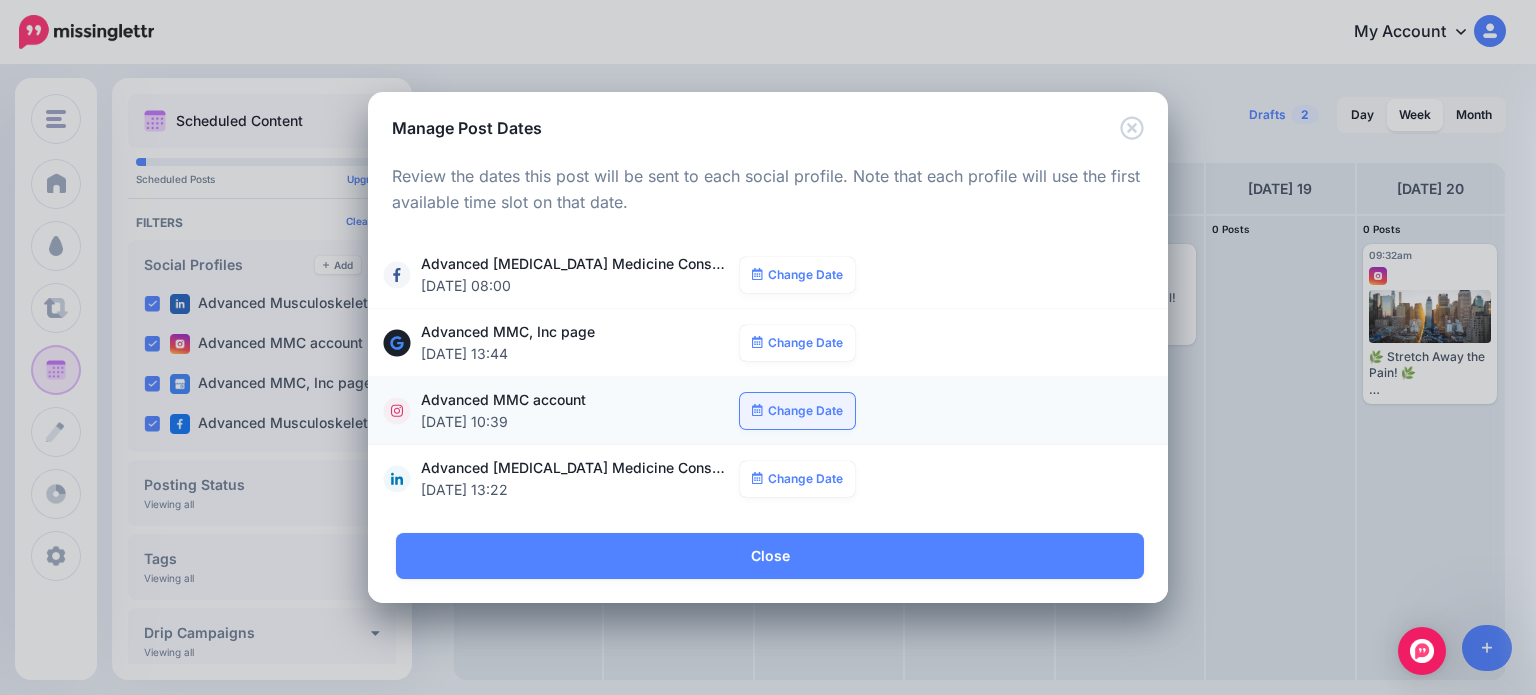 click on "Change Date" at bounding box center [797, 411] 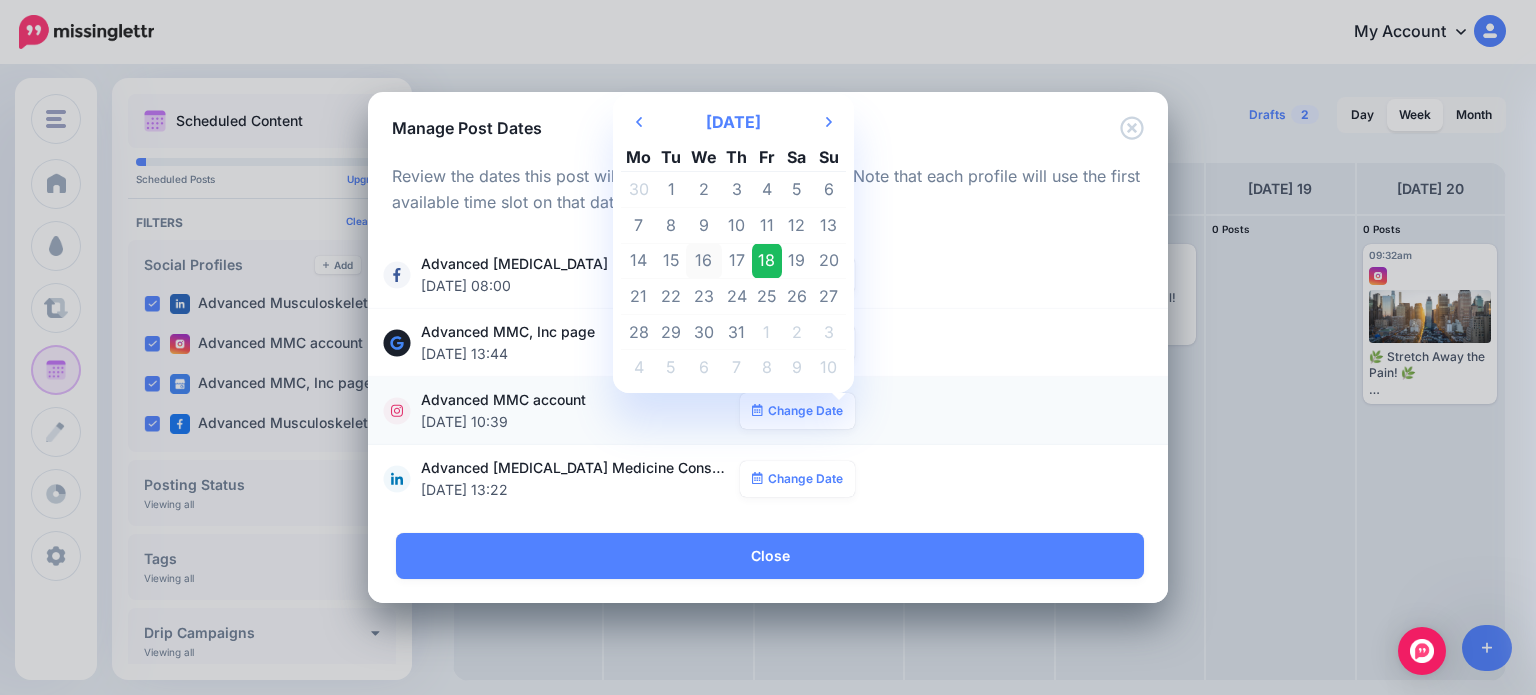 click on "16" at bounding box center [704, 261] 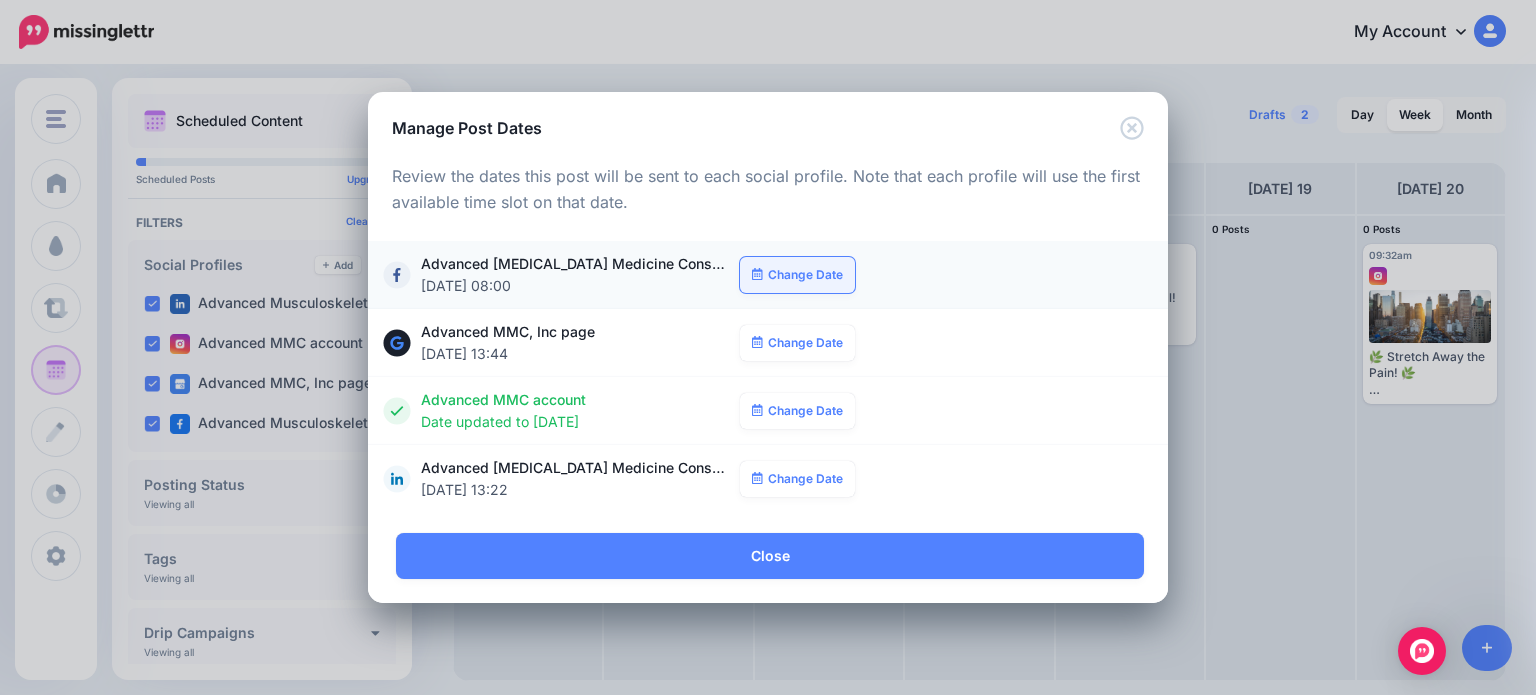 click on "Change Date" at bounding box center (797, 275) 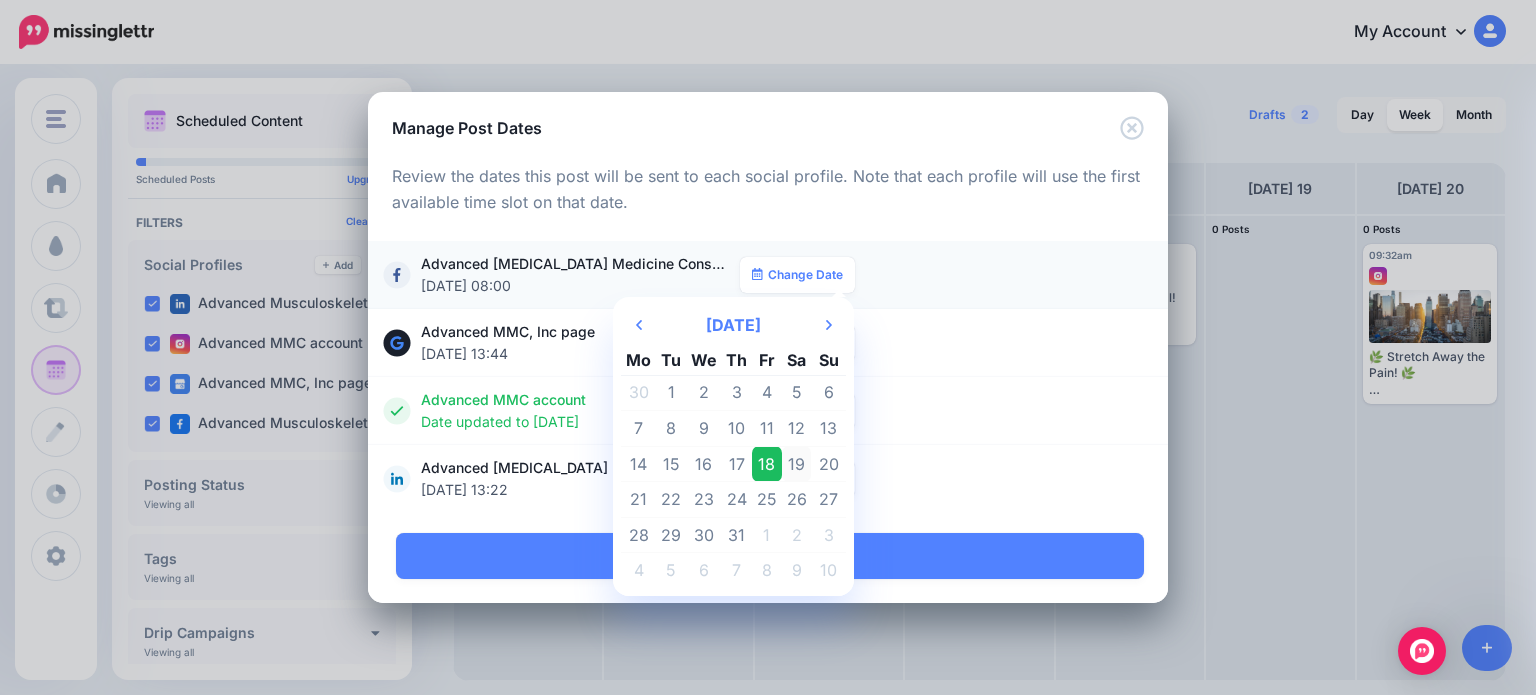 click on "19" at bounding box center (797, 464) 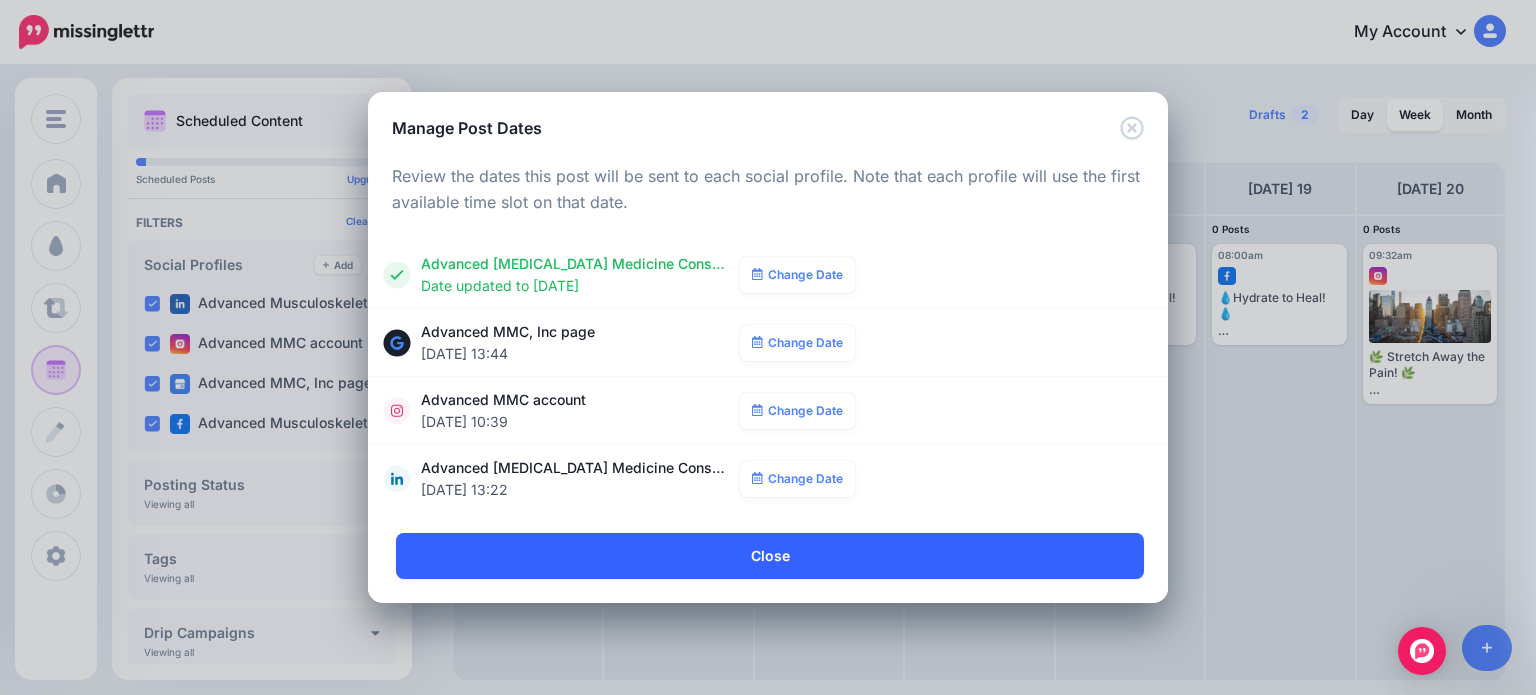 click on "Close" at bounding box center (770, 556) 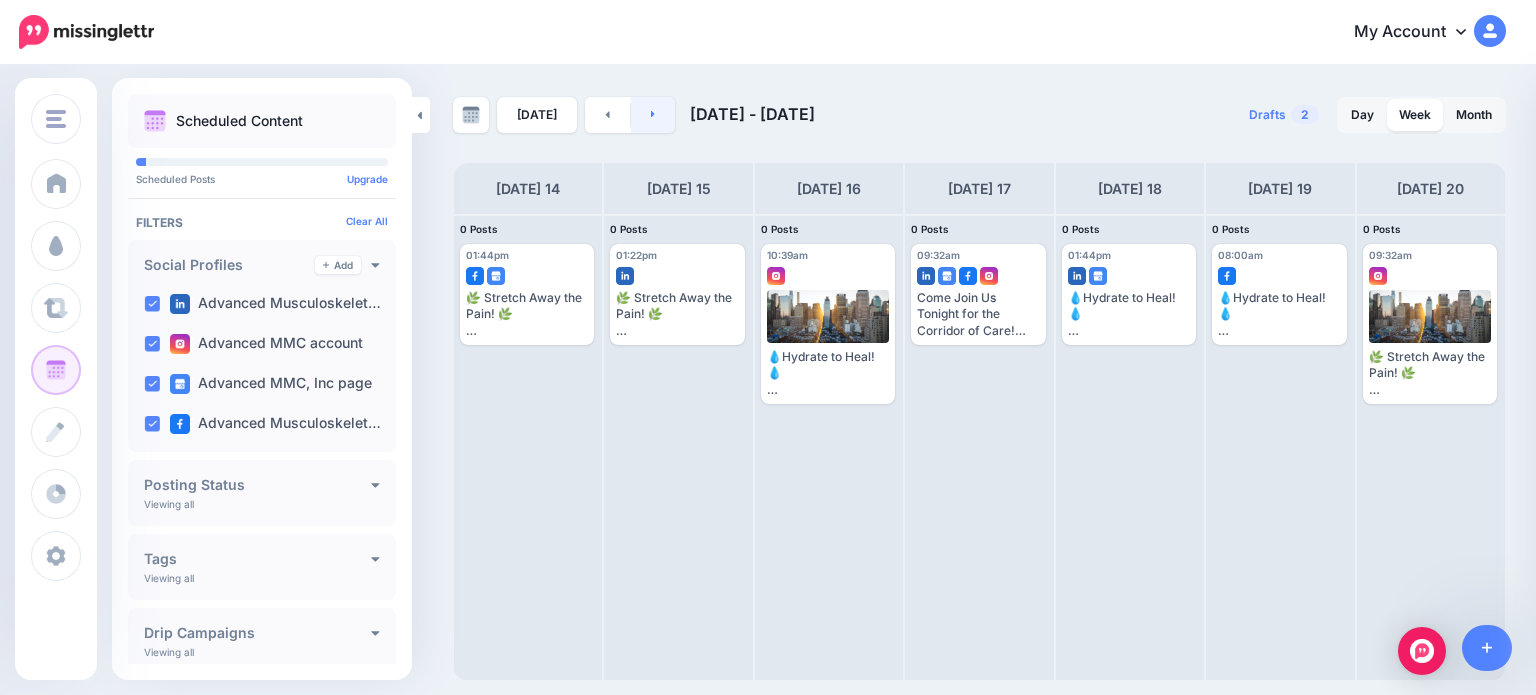 click at bounding box center [653, 115] 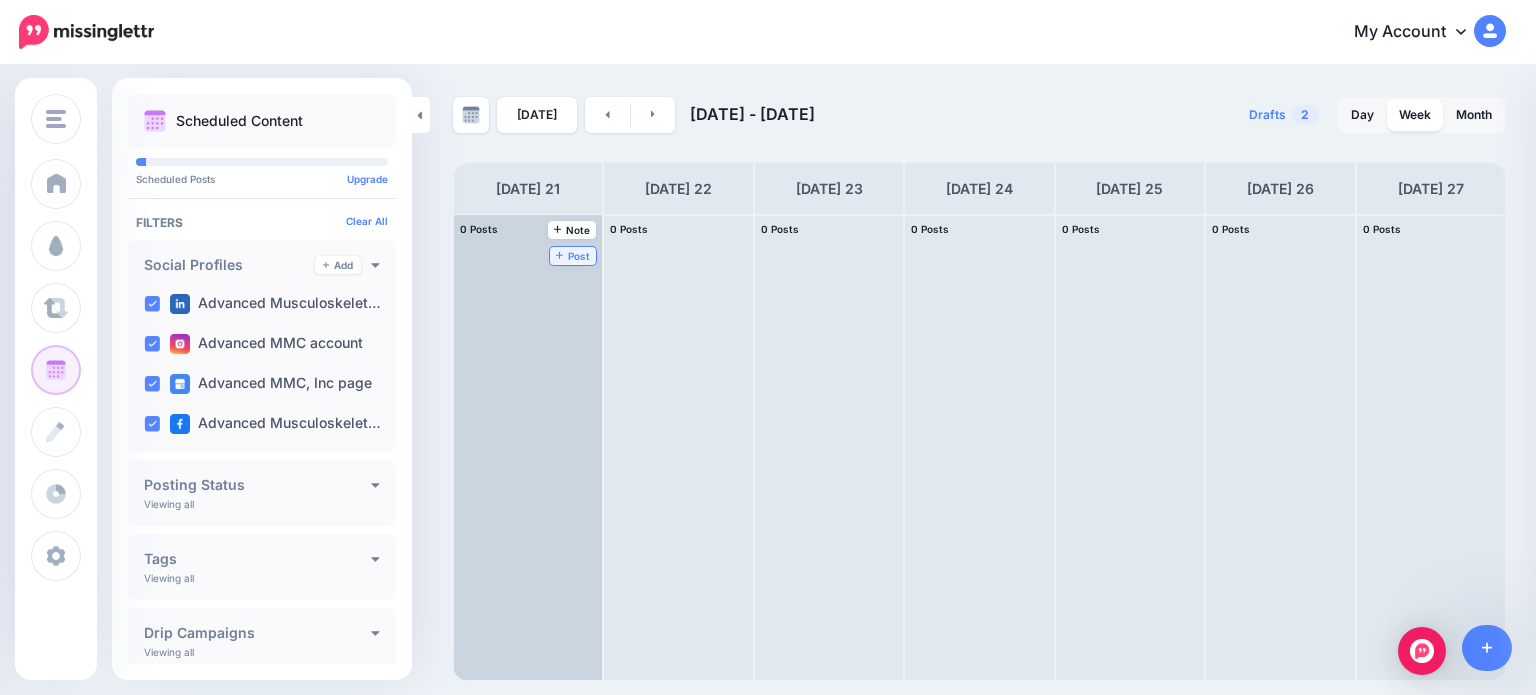 click on "Post" at bounding box center (573, 256) 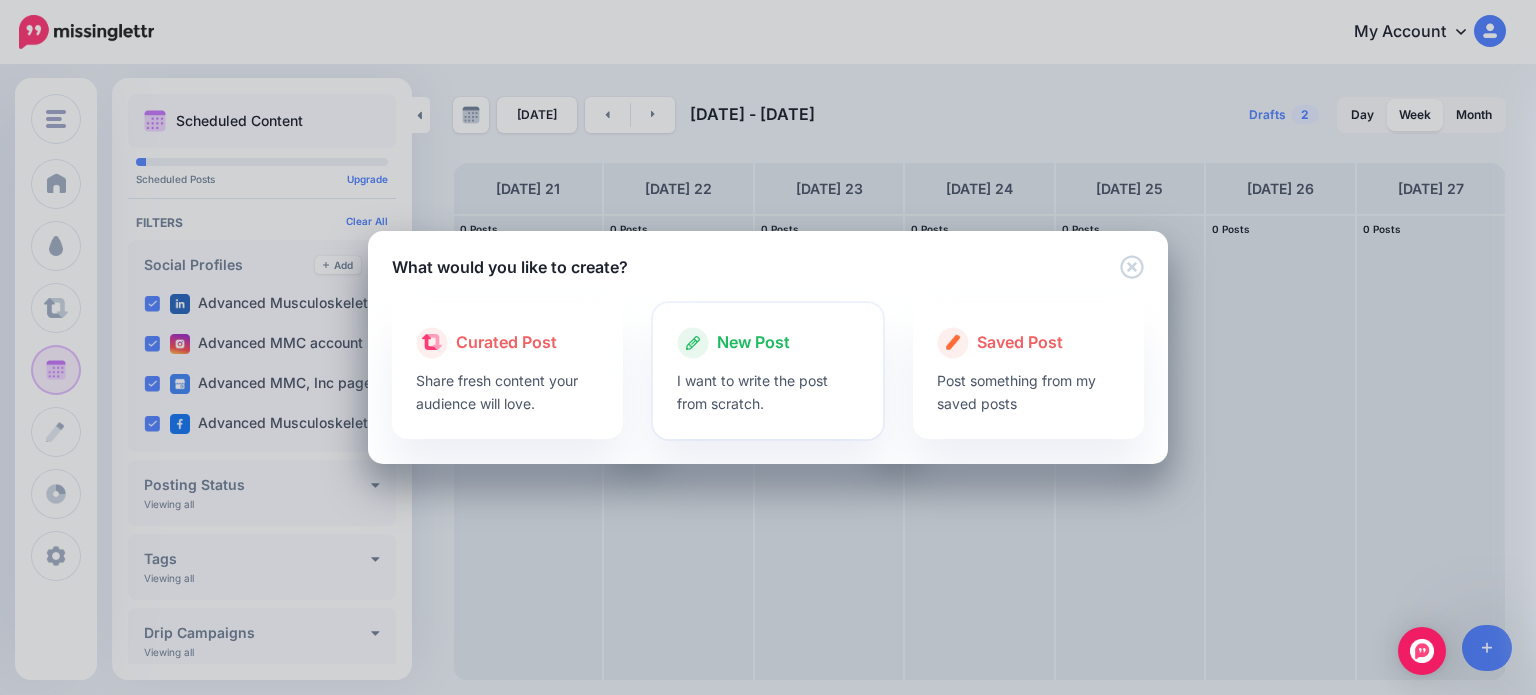 click on "I want to write the post from scratch." at bounding box center (768, 392) 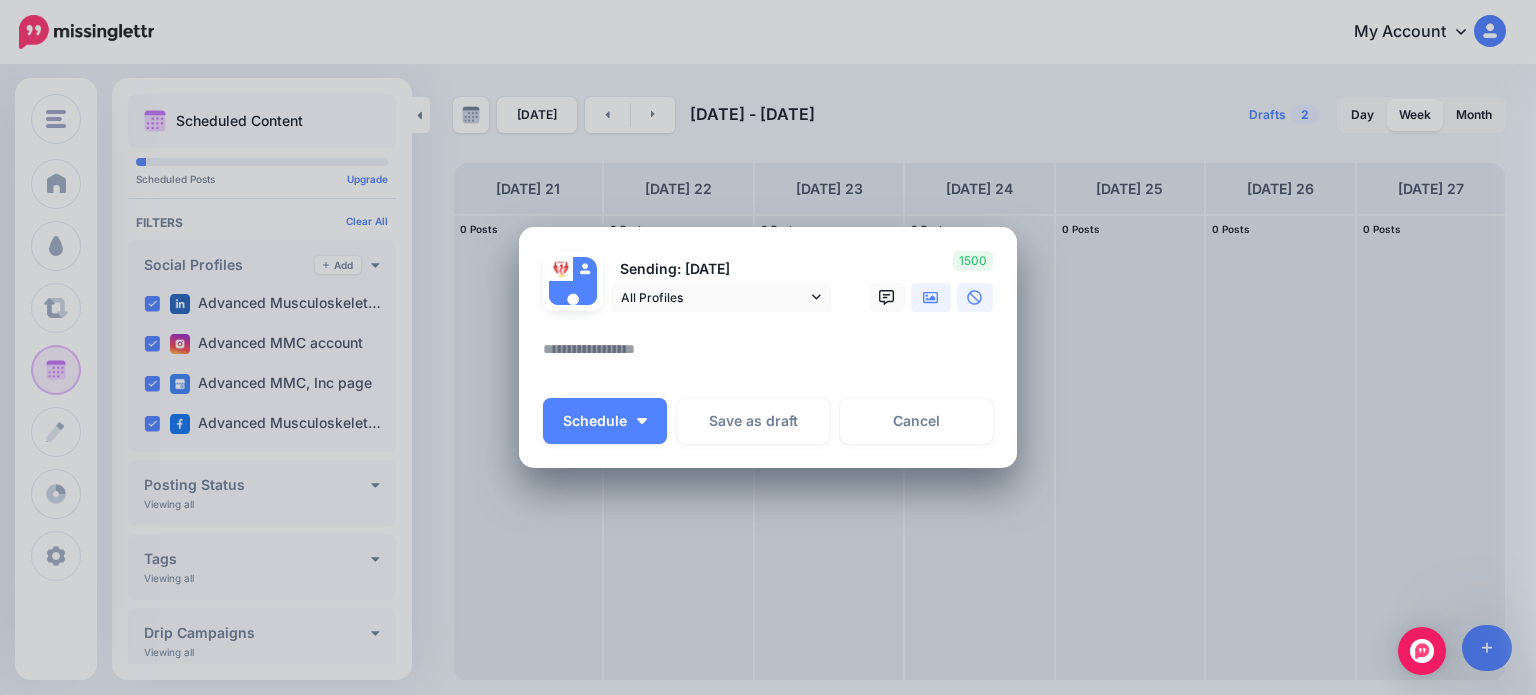 click 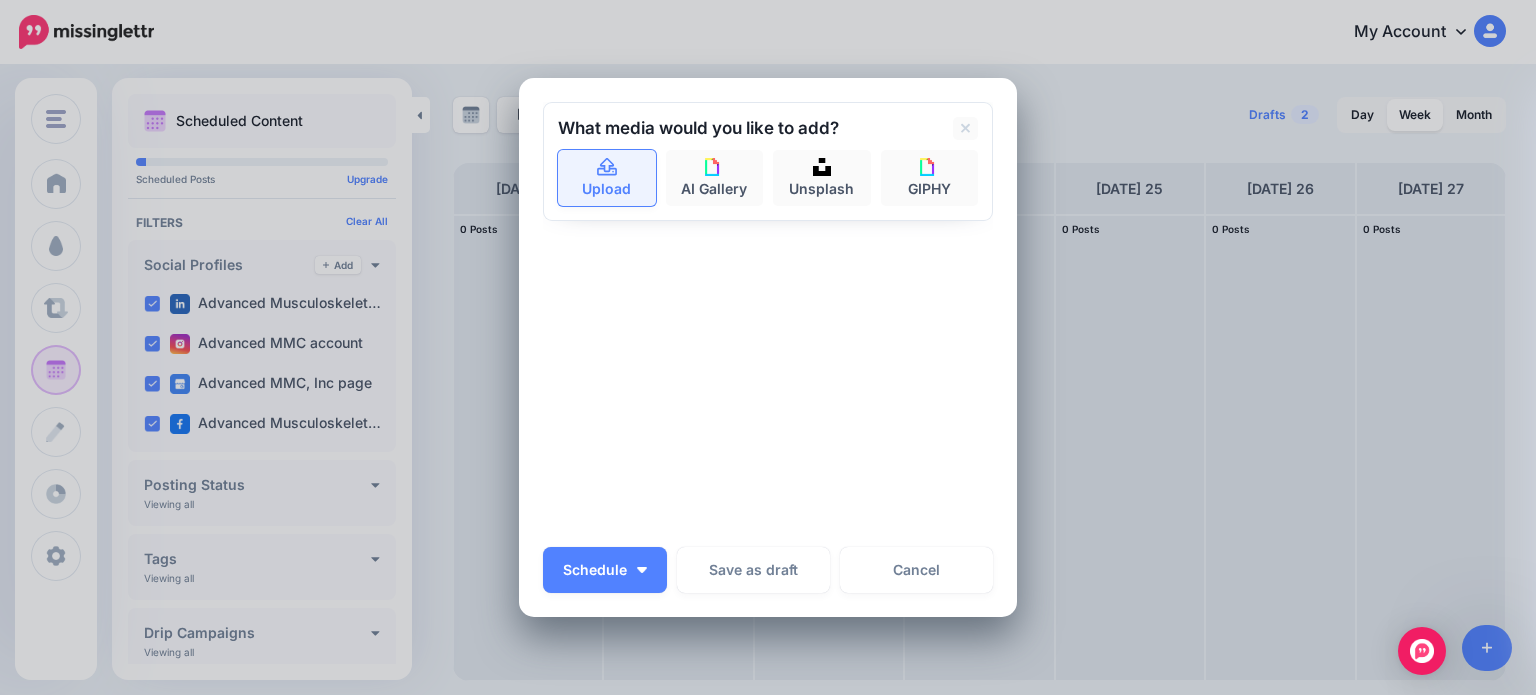 click on "Upload" at bounding box center [607, 178] 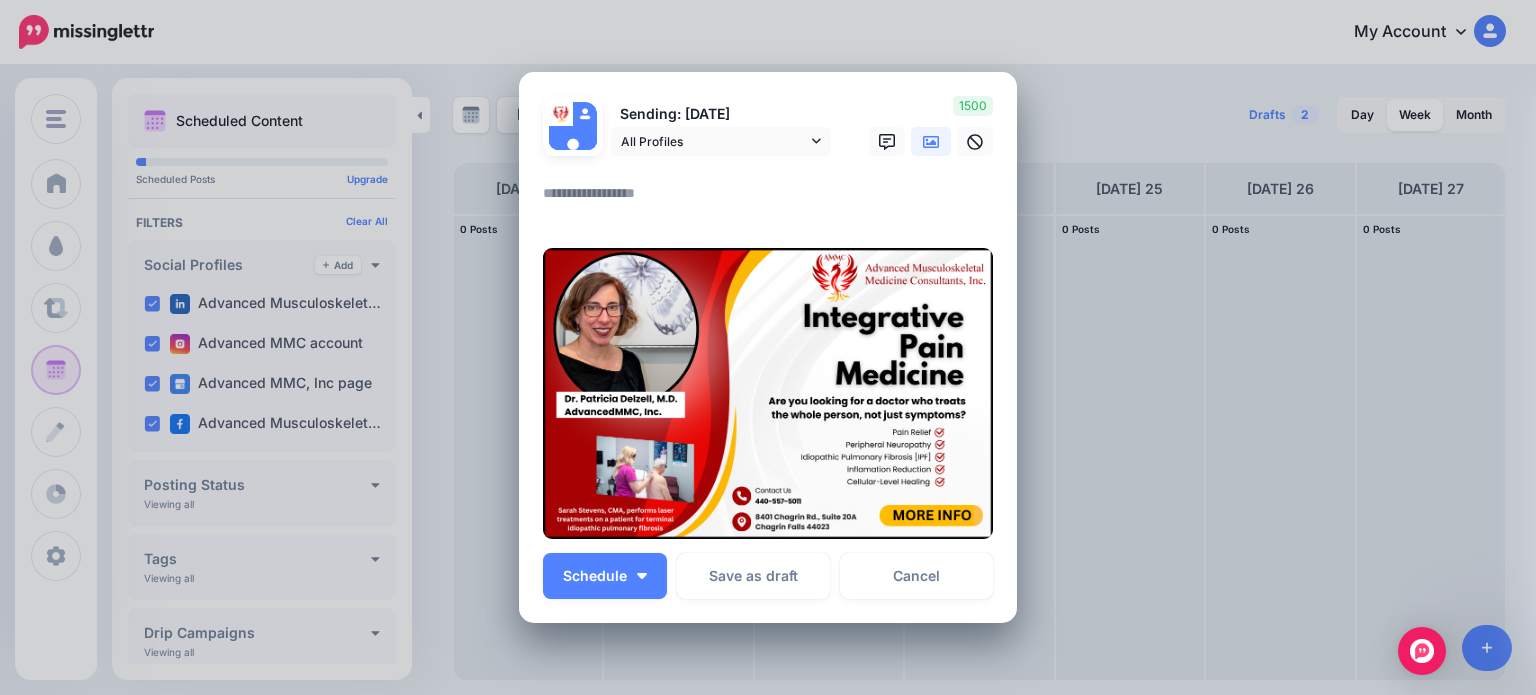 click at bounding box center (773, 200) 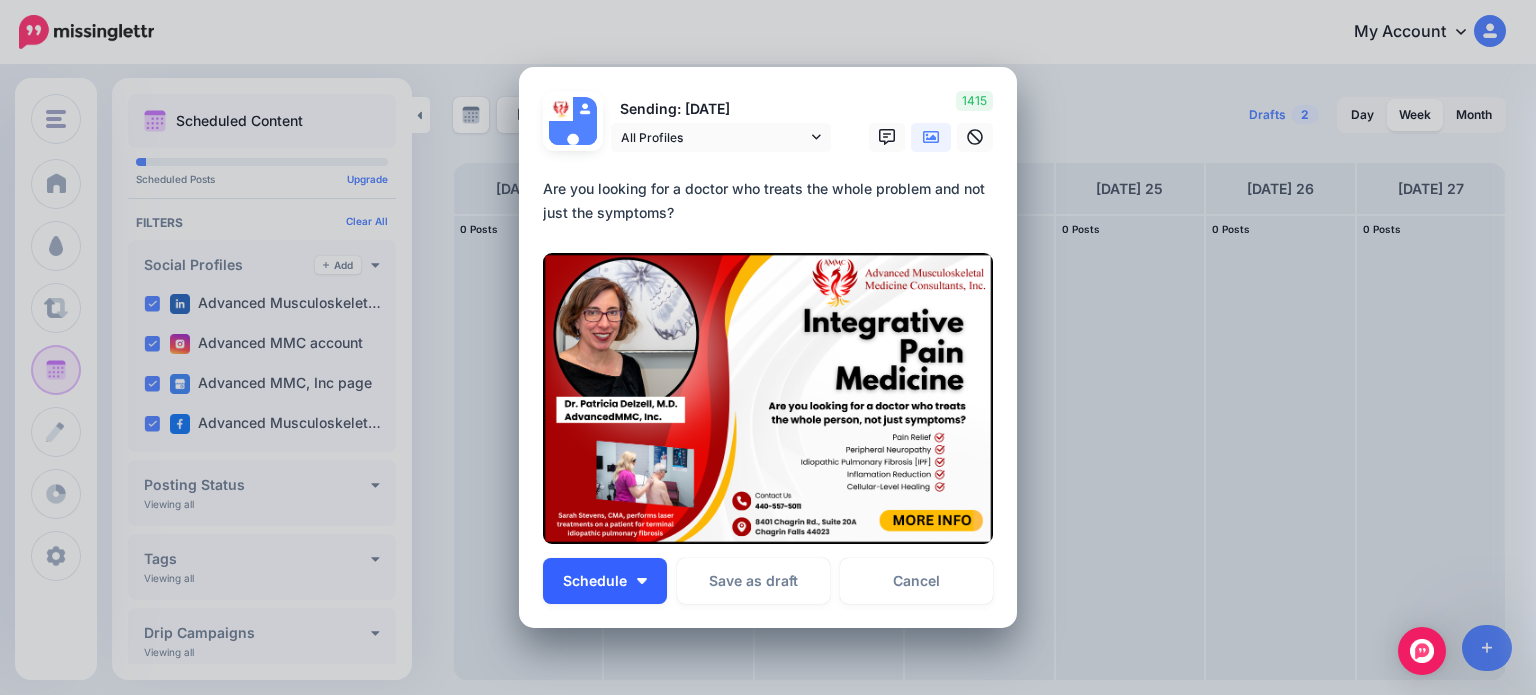 type on "**********" 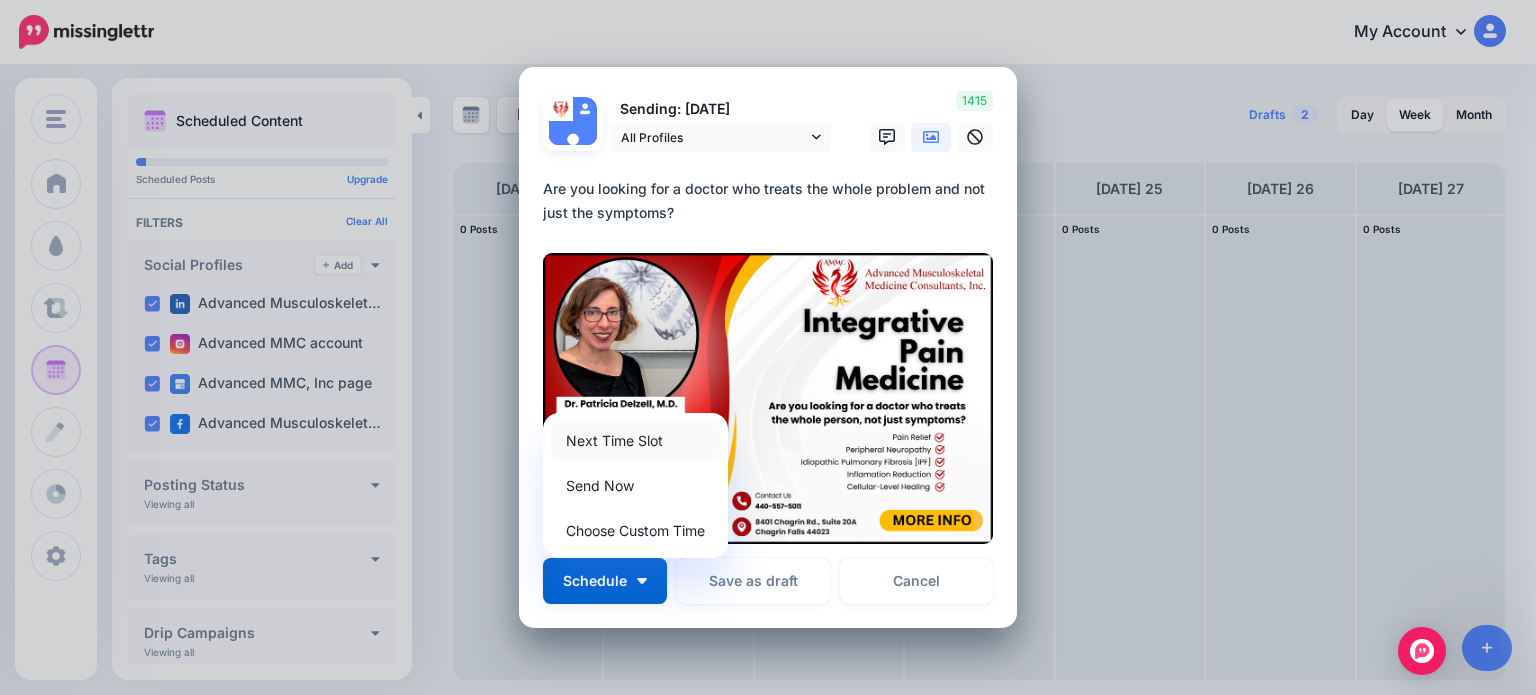 click on "Next Time Slot" at bounding box center (635, 440) 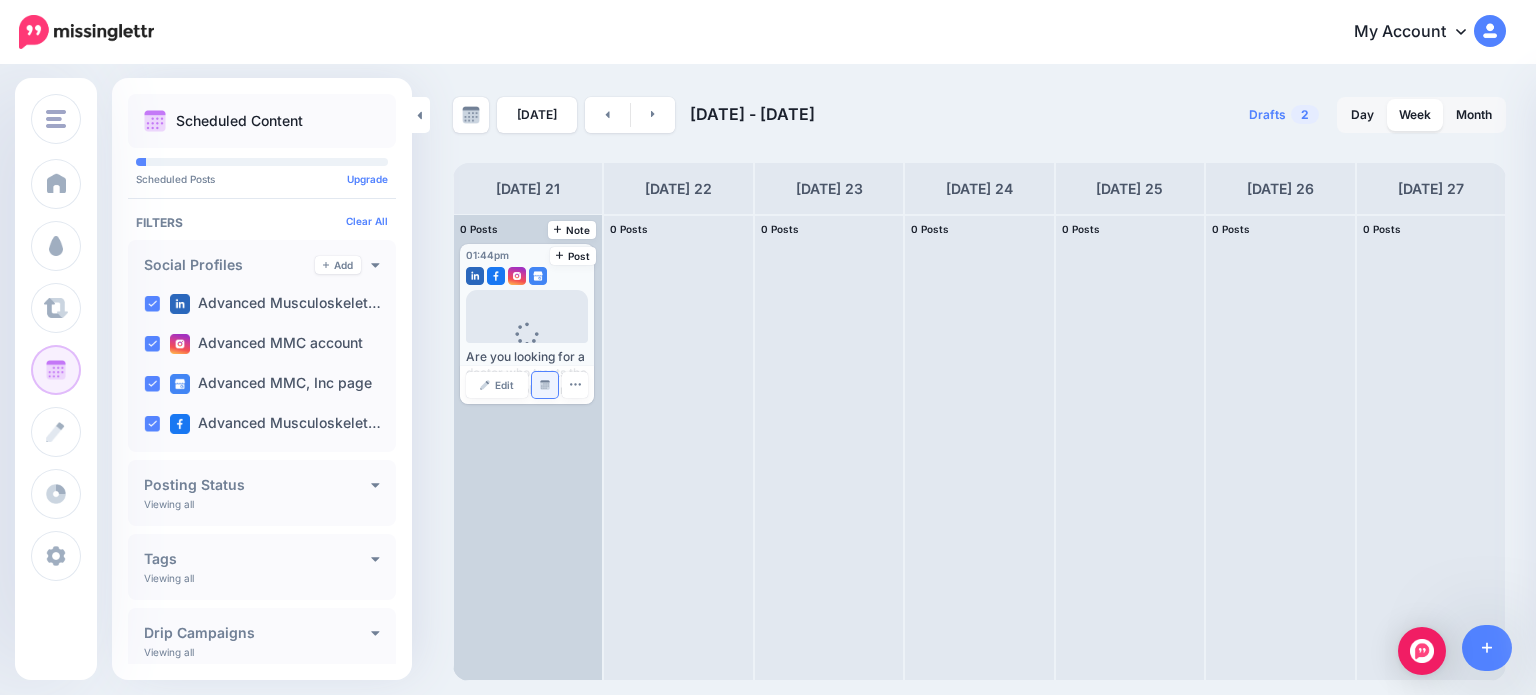 click at bounding box center [545, 385] 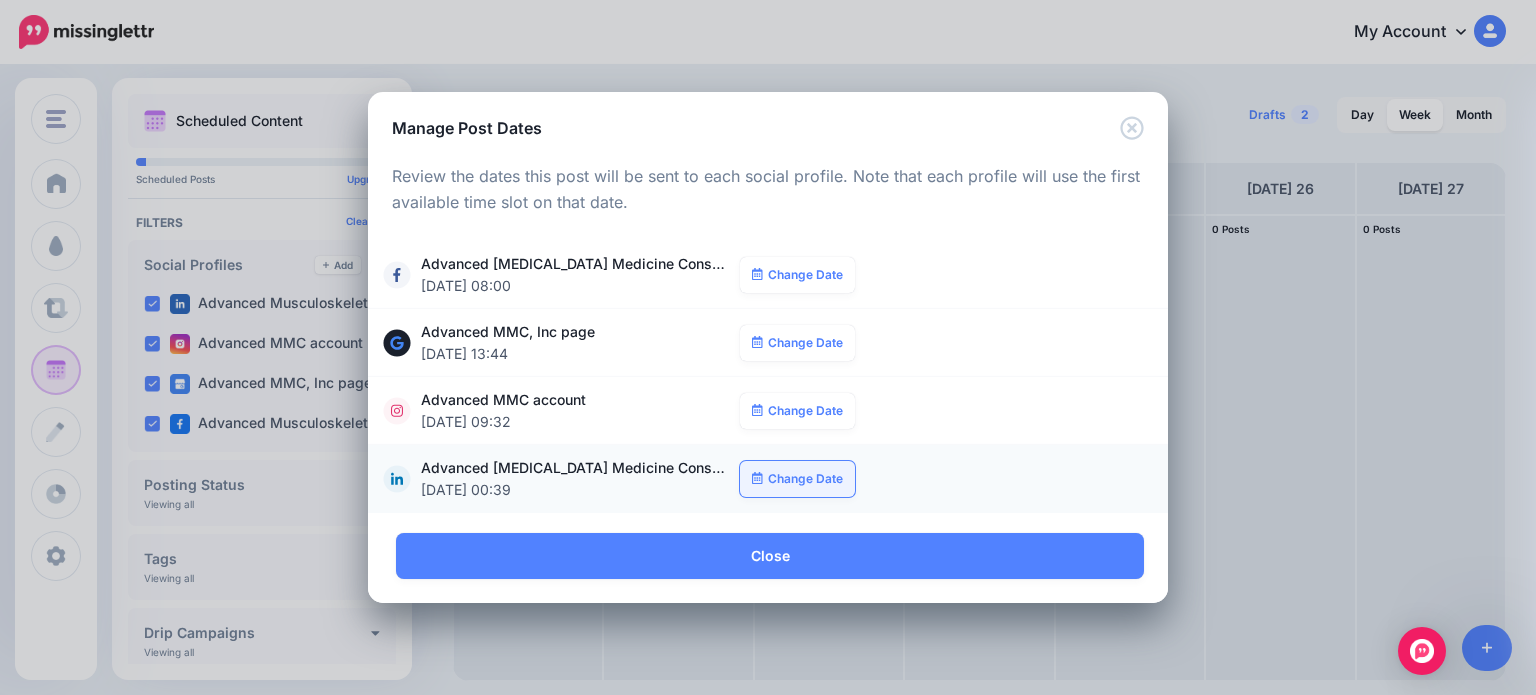 click on "Change Date" at bounding box center (797, 479) 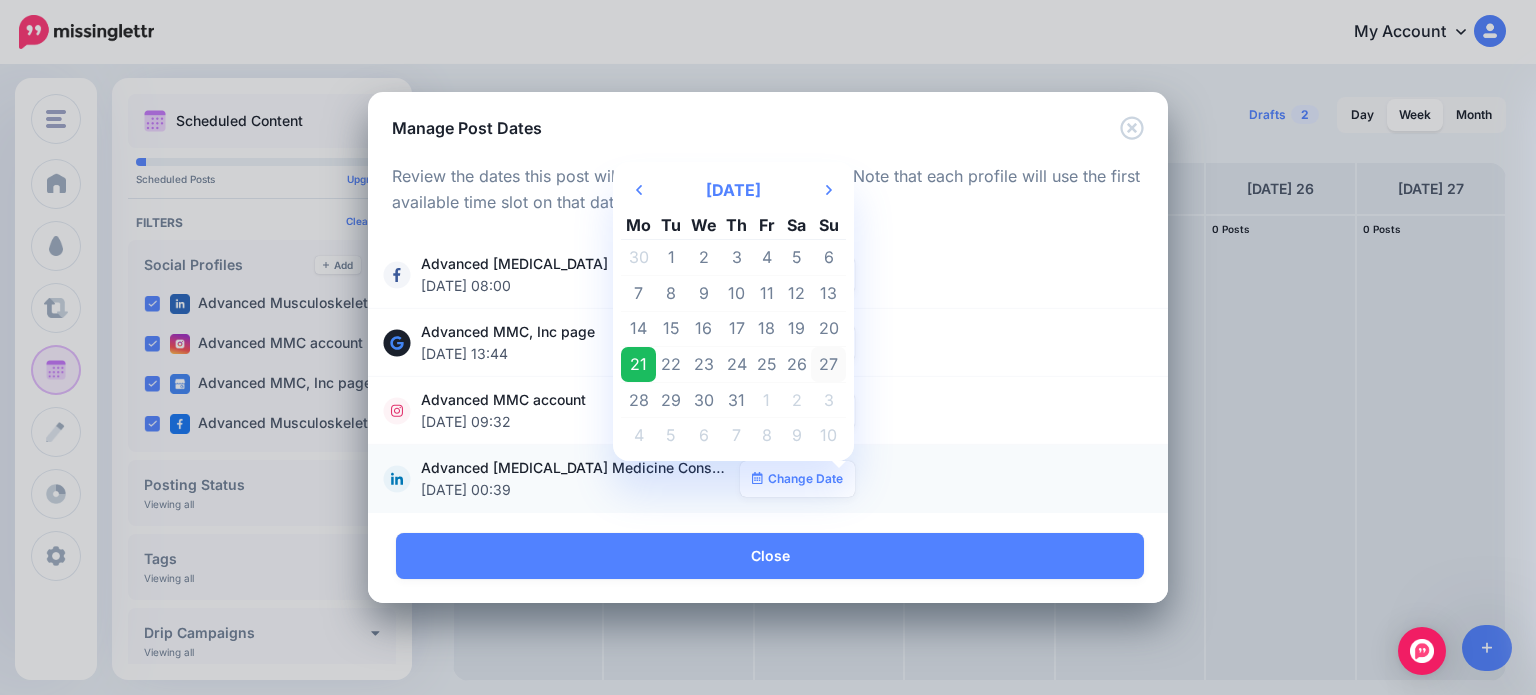 click on "27" at bounding box center [828, 365] 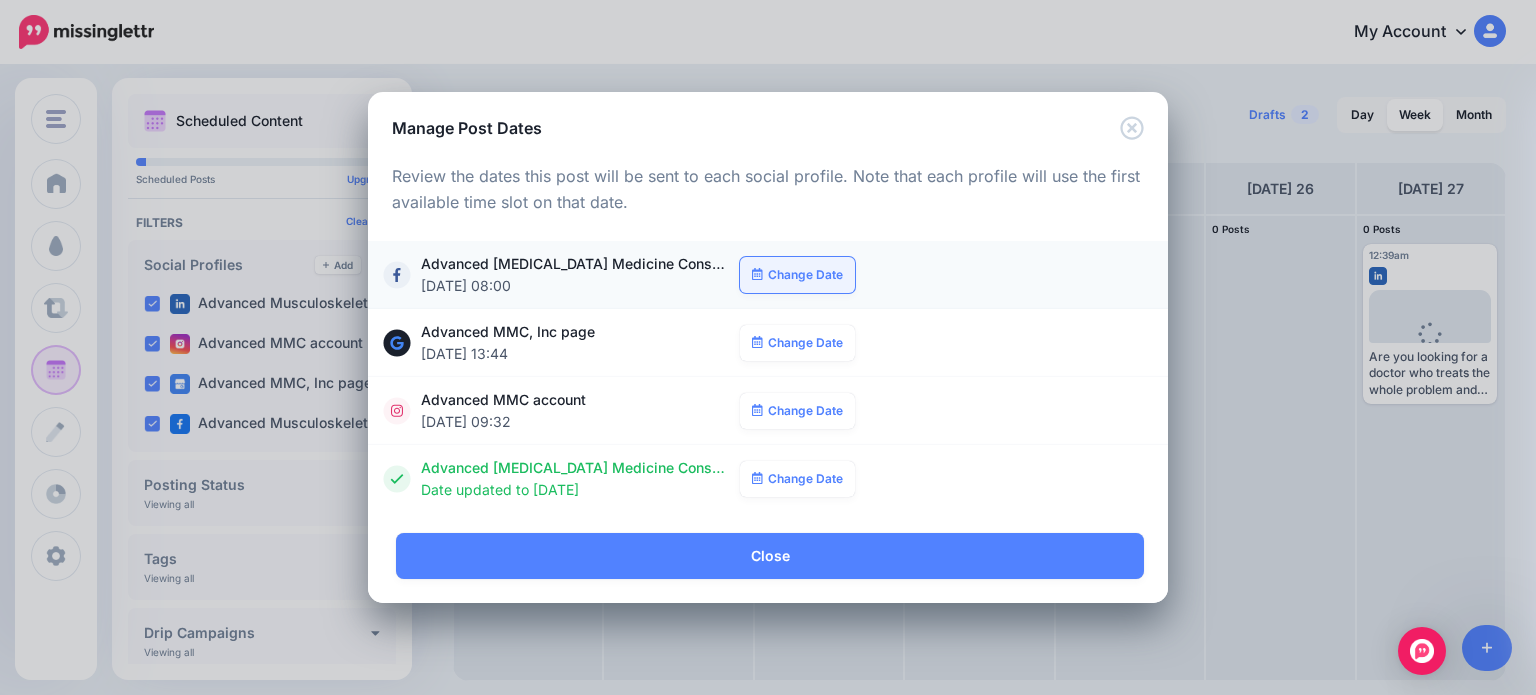 click on "Change Date" at bounding box center [797, 275] 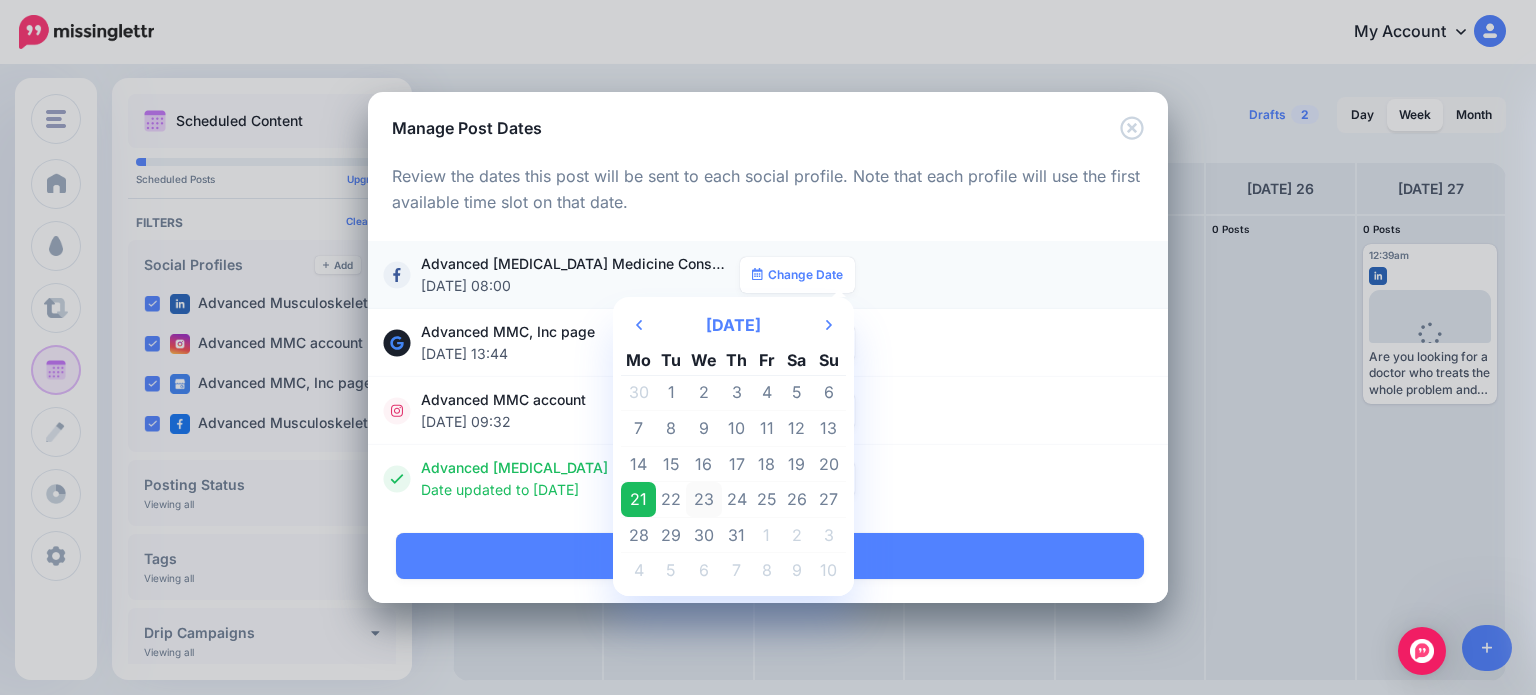 click on "23" at bounding box center [704, 500] 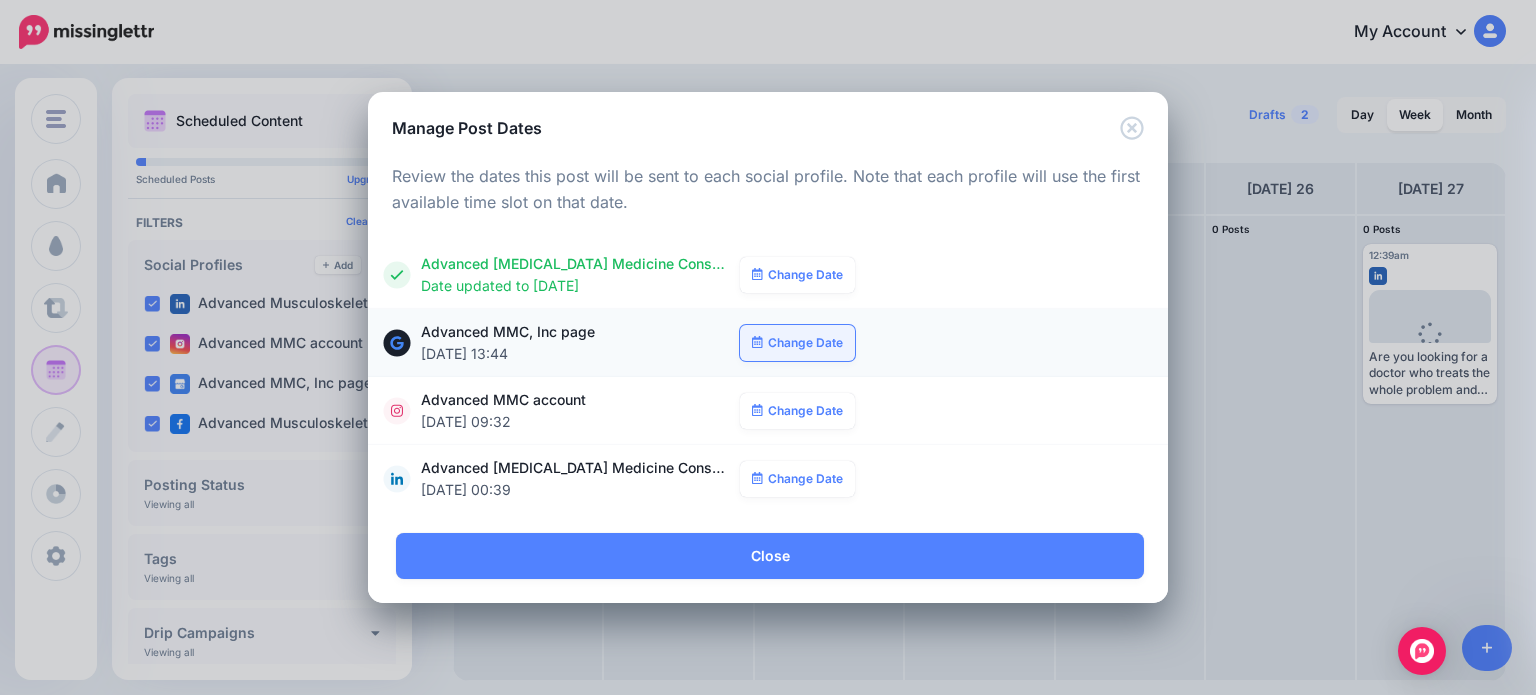 click on "Change Date" at bounding box center (797, 343) 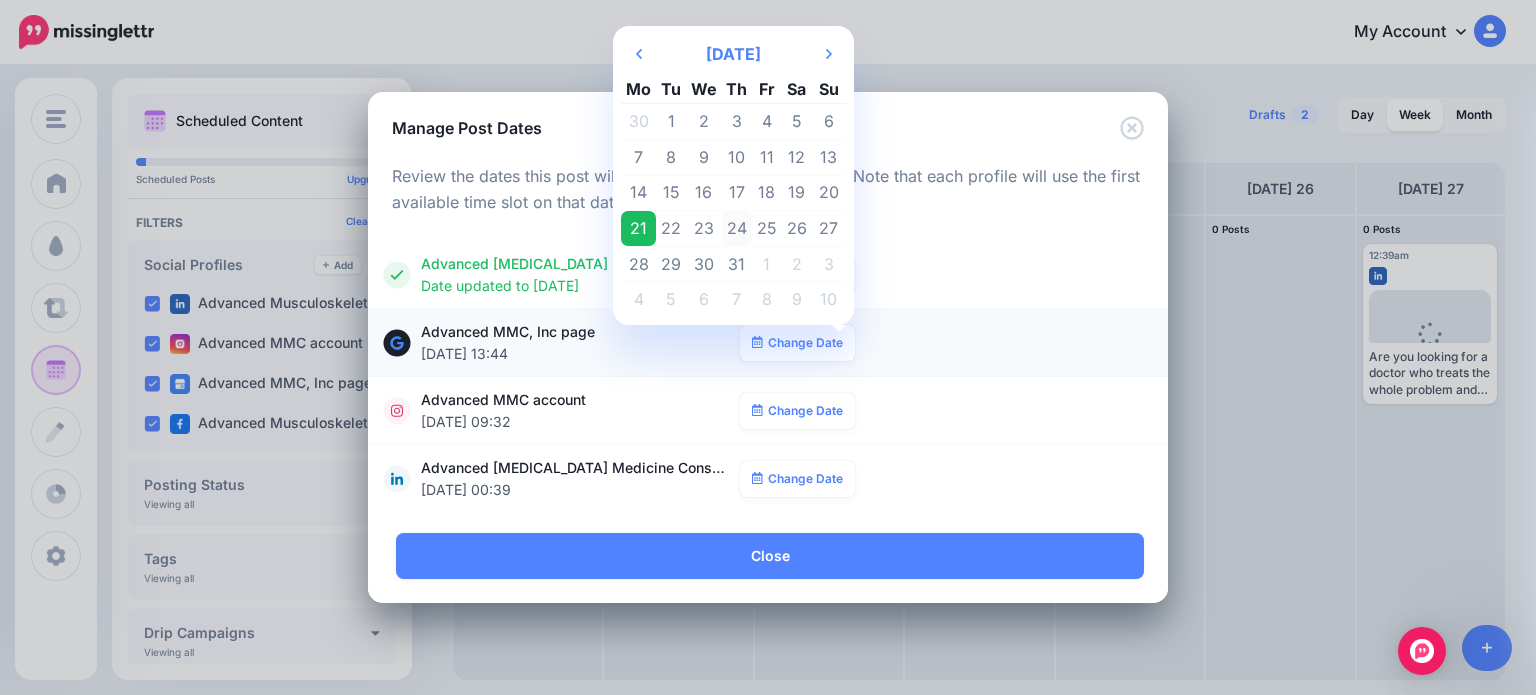 click on "24" at bounding box center (737, 229) 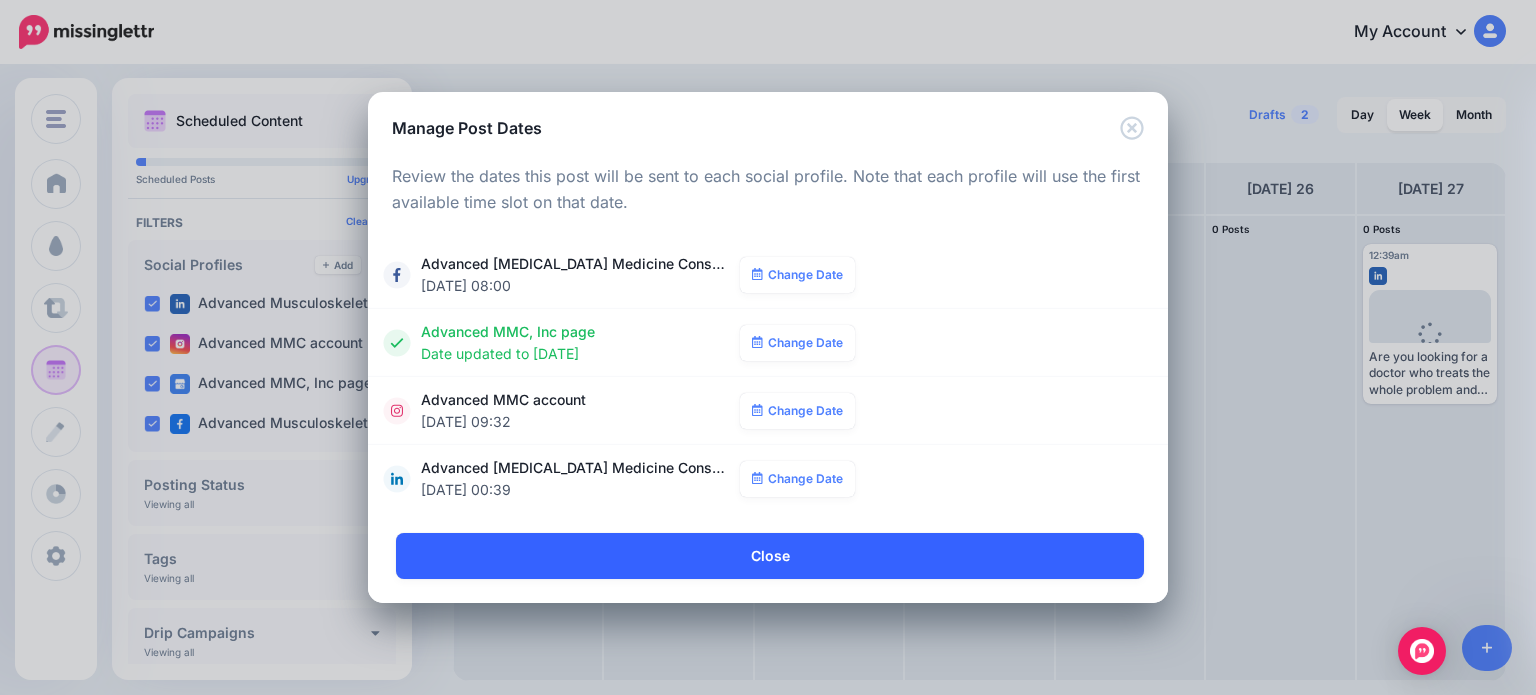click on "Close" at bounding box center [770, 556] 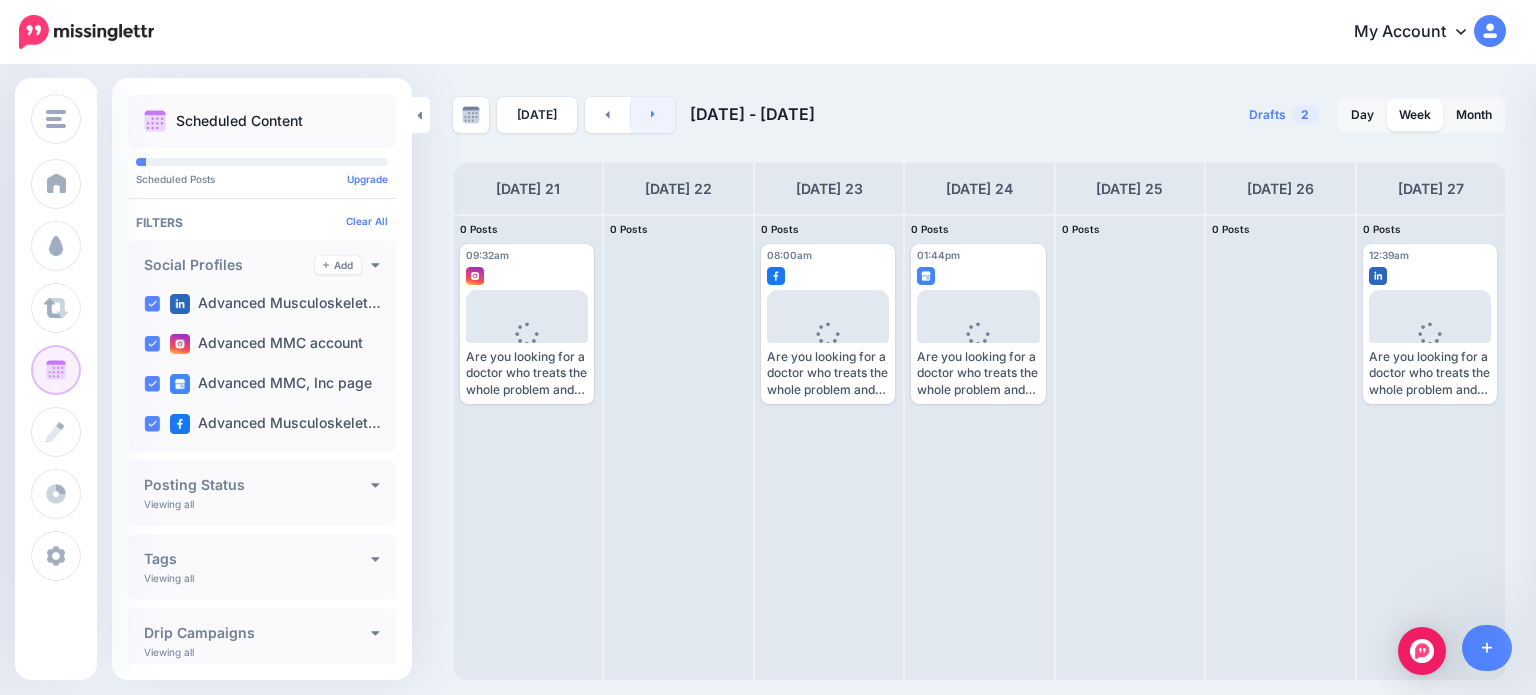 click at bounding box center [653, 115] 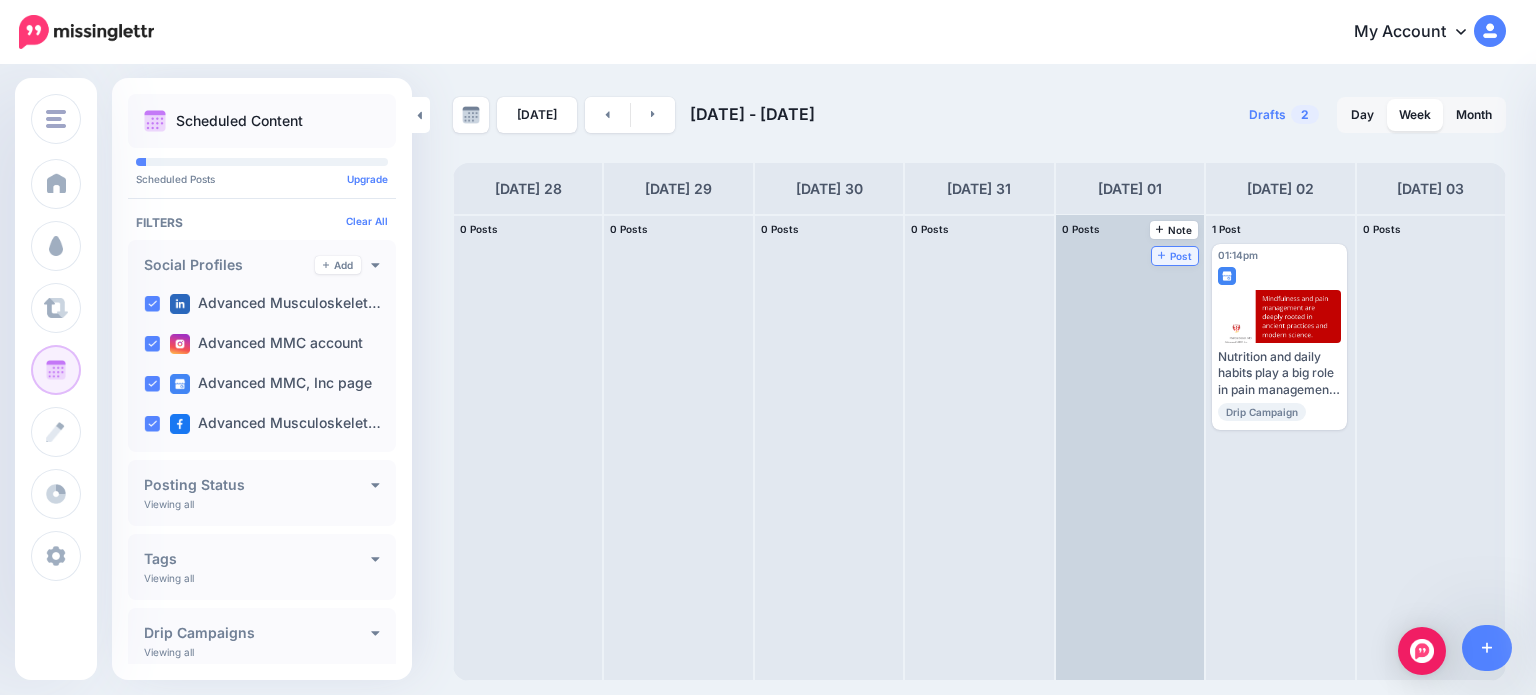click on "Post" at bounding box center (1175, 256) 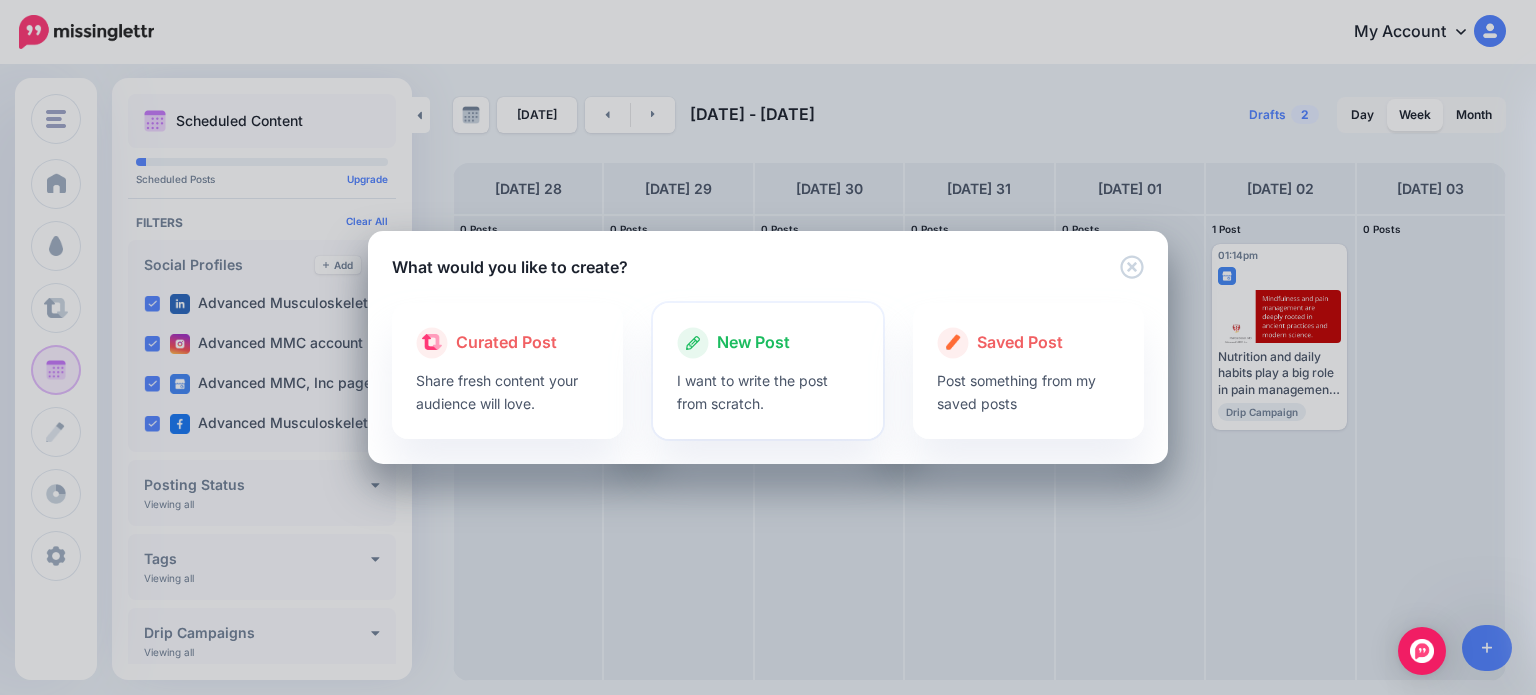 click on "I want to write the post from scratch." at bounding box center (768, 392) 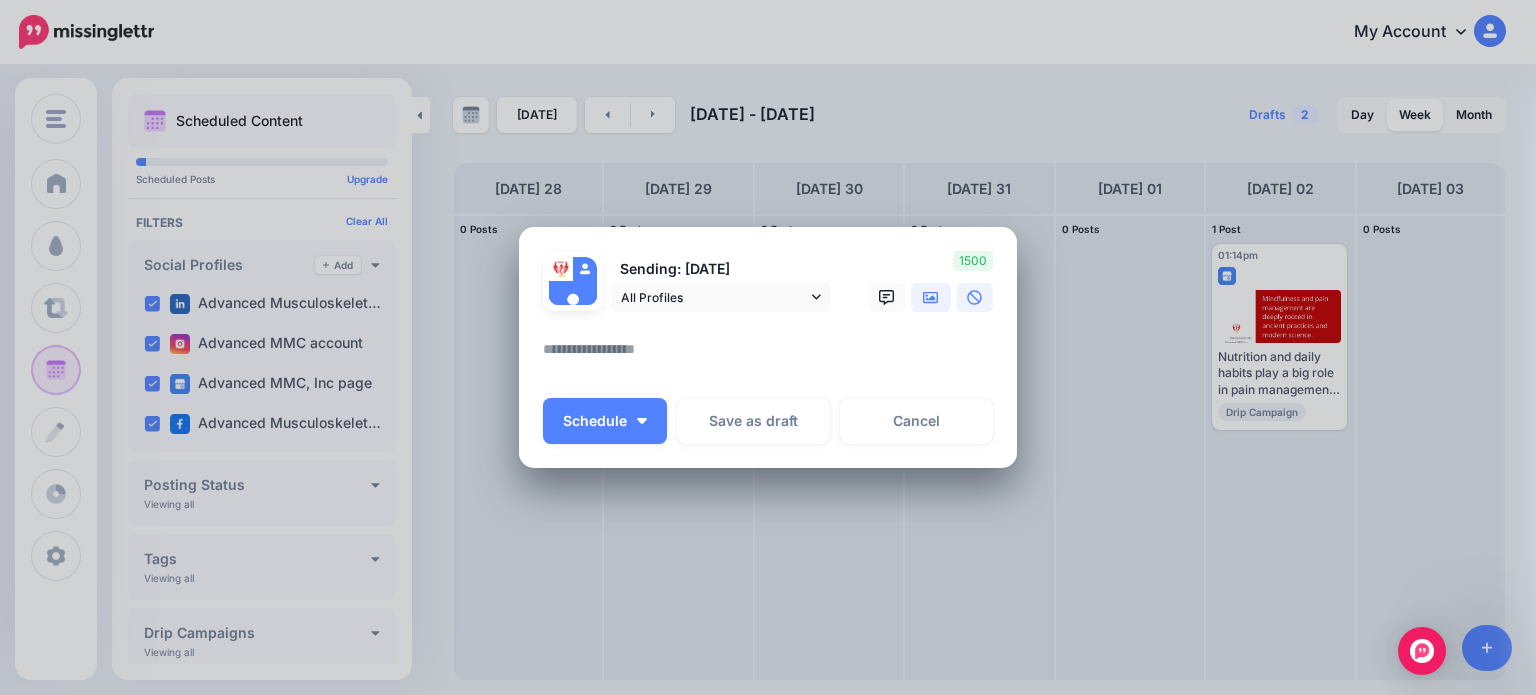 click 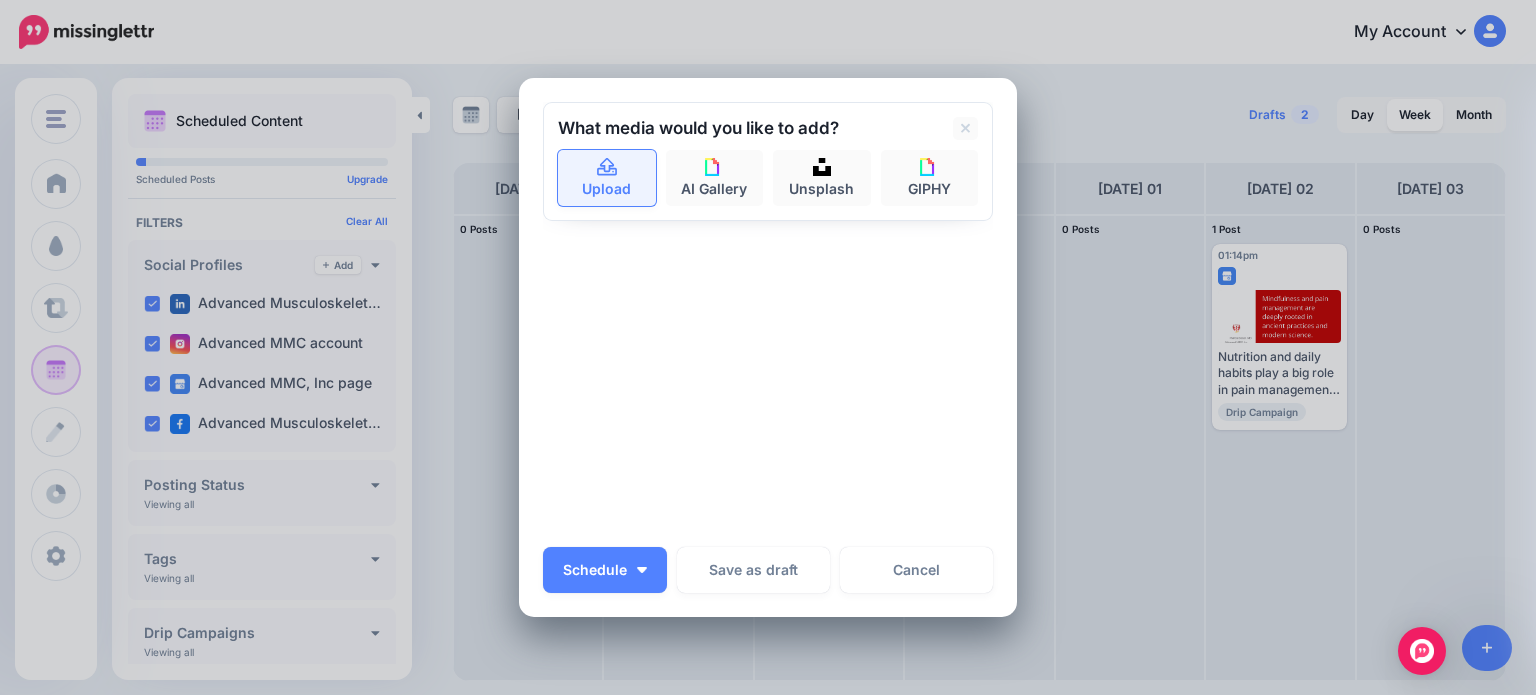 click on "Upload" at bounding box center [607, 178] 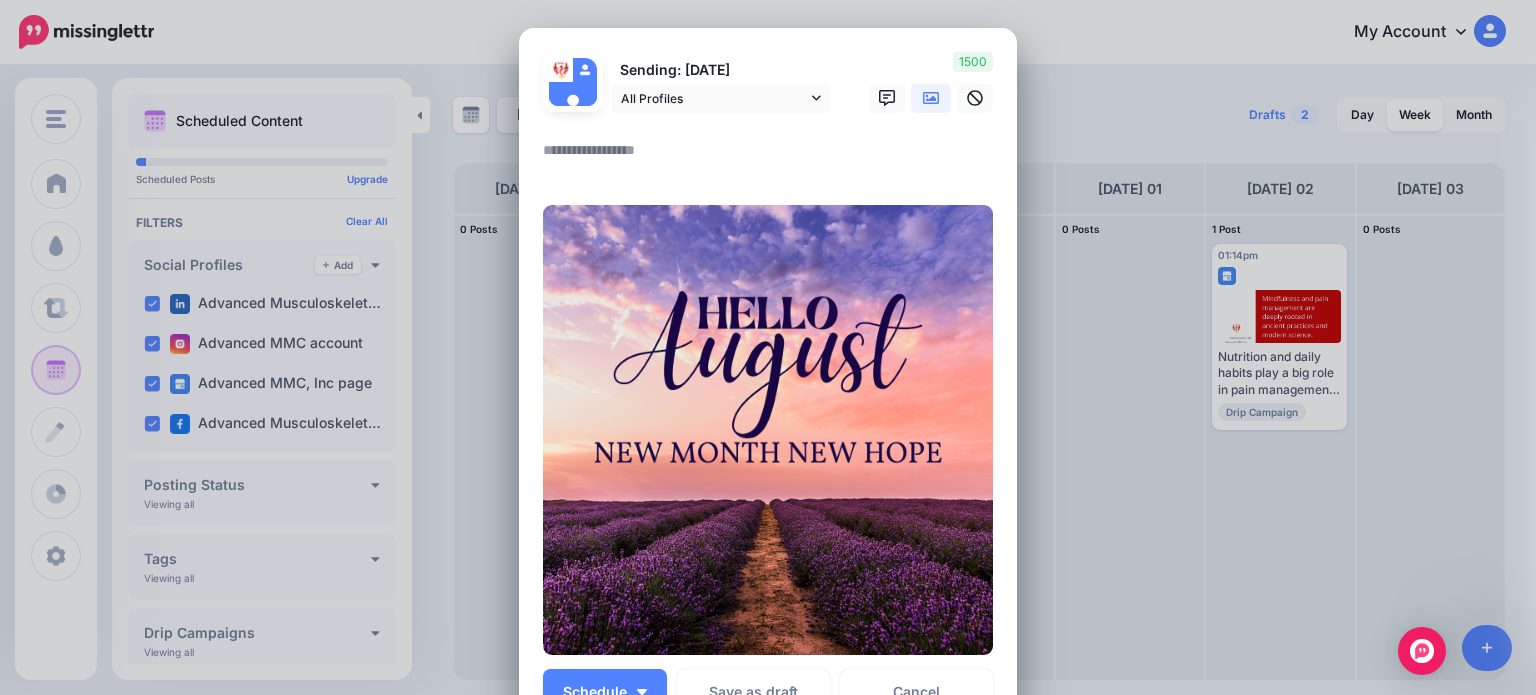 click at bounding box center (773, 157) 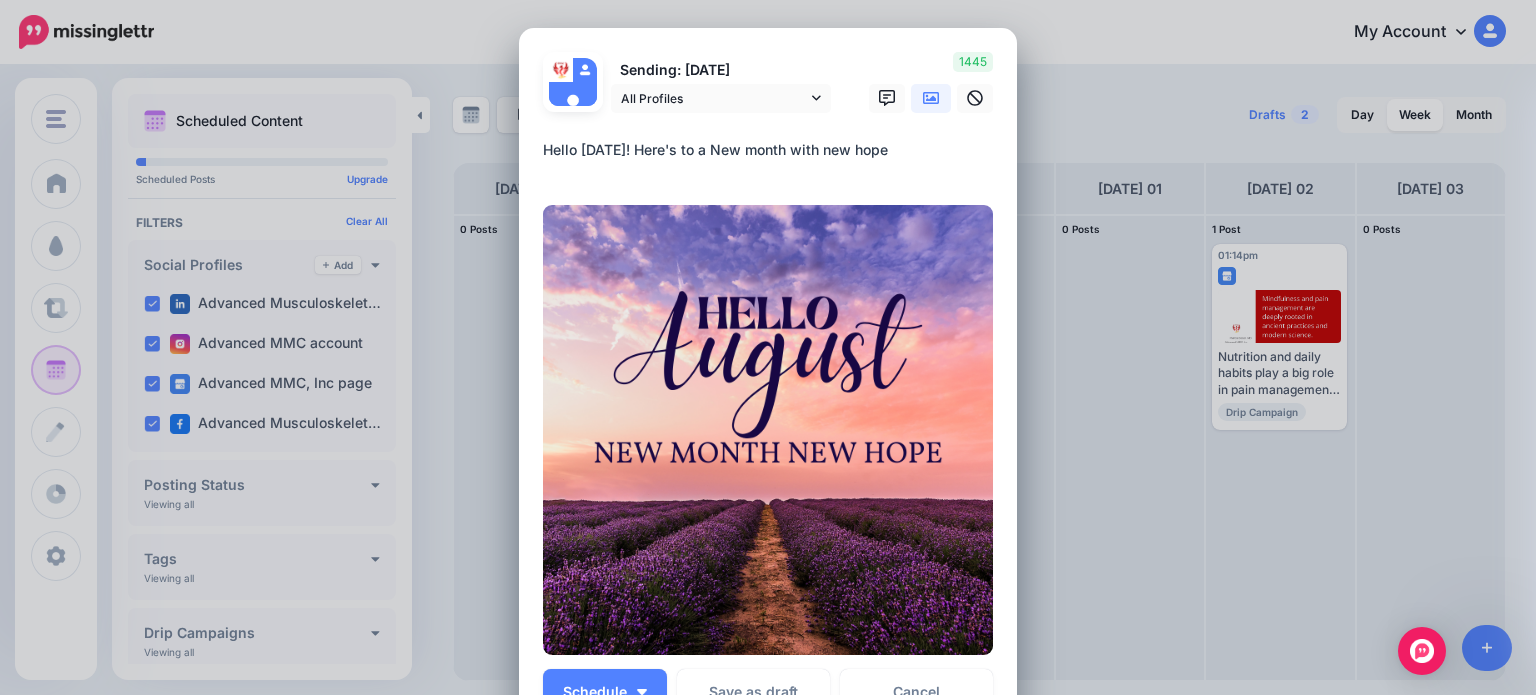 click on "**********" at bounding box center (773, 157) 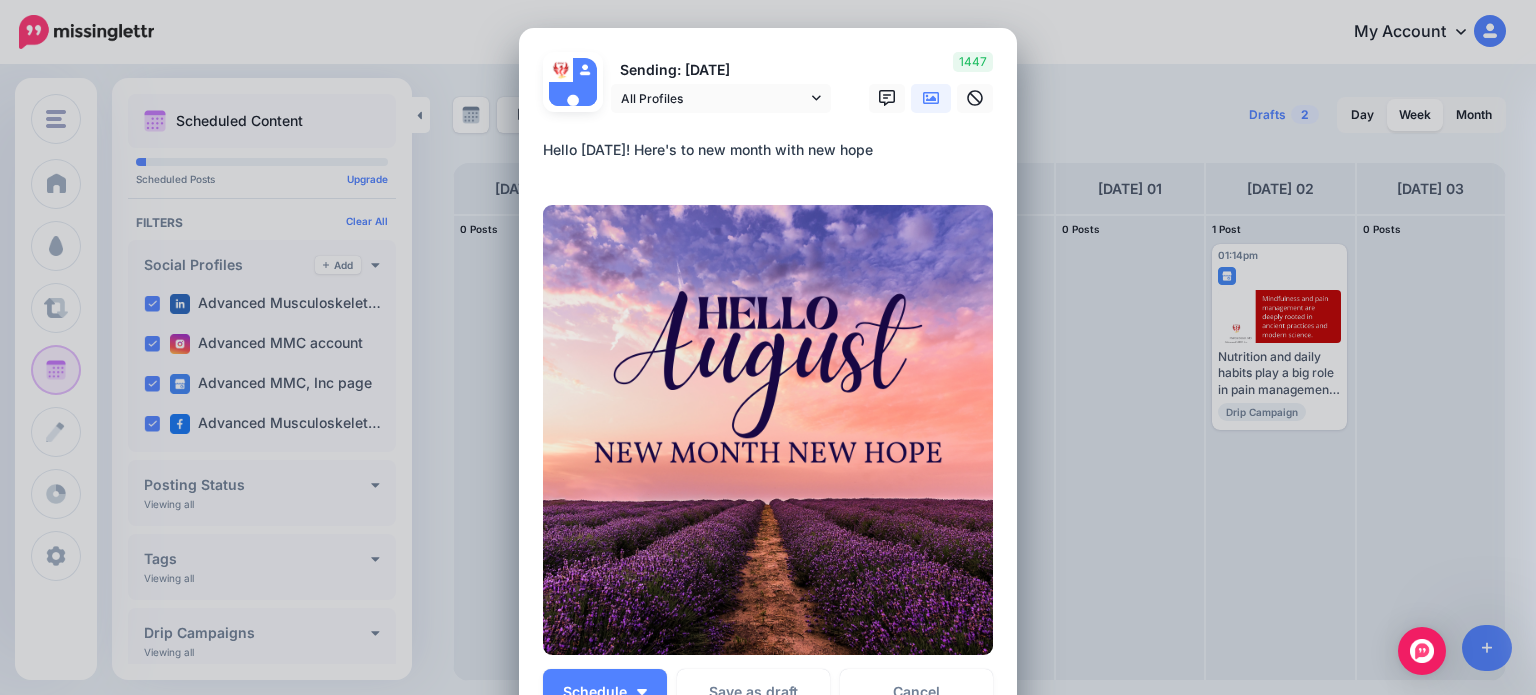 drag, startPoint x: 916, startPoint y: 147, endPoint x: 516, endPoint y: 159, distance: 400.17996 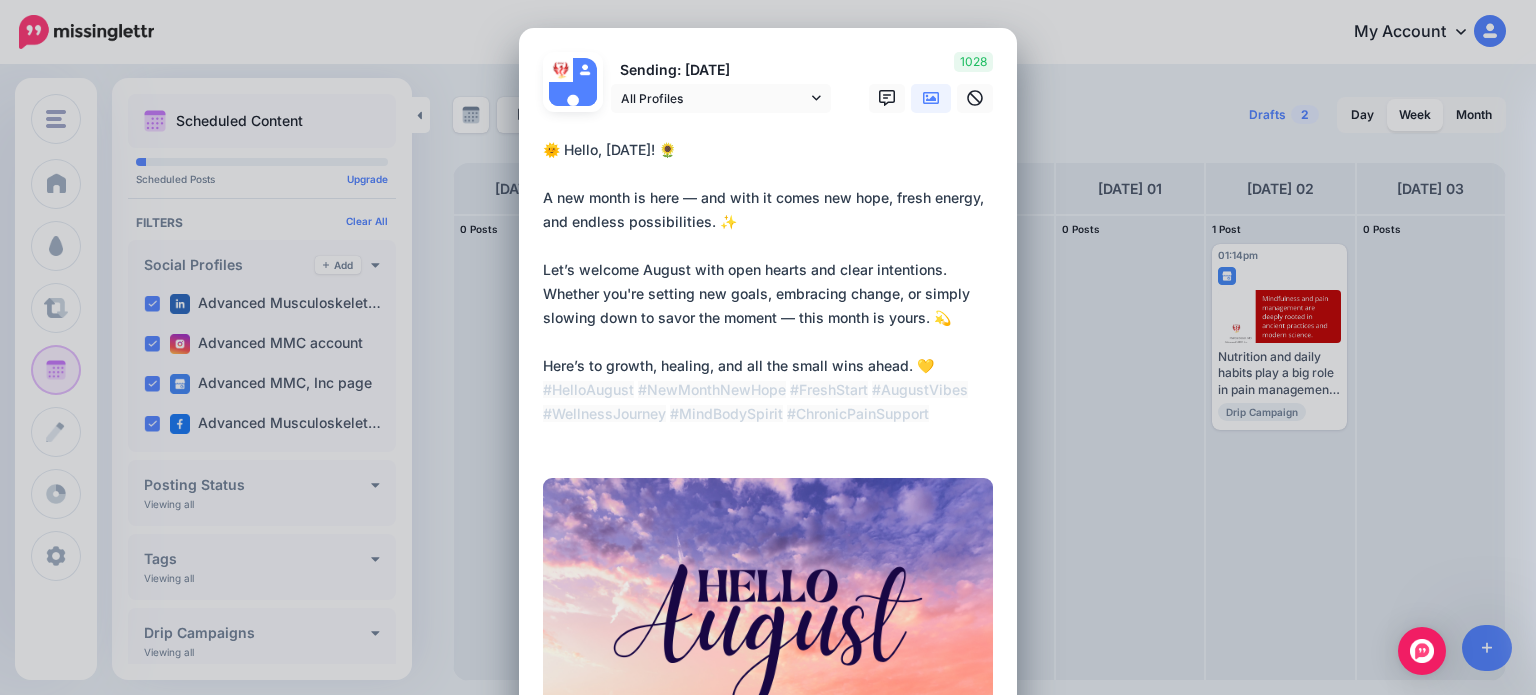 click on "Loading
Sending: 1st Aug
All
Profiles" at bounding box center (768, 520) 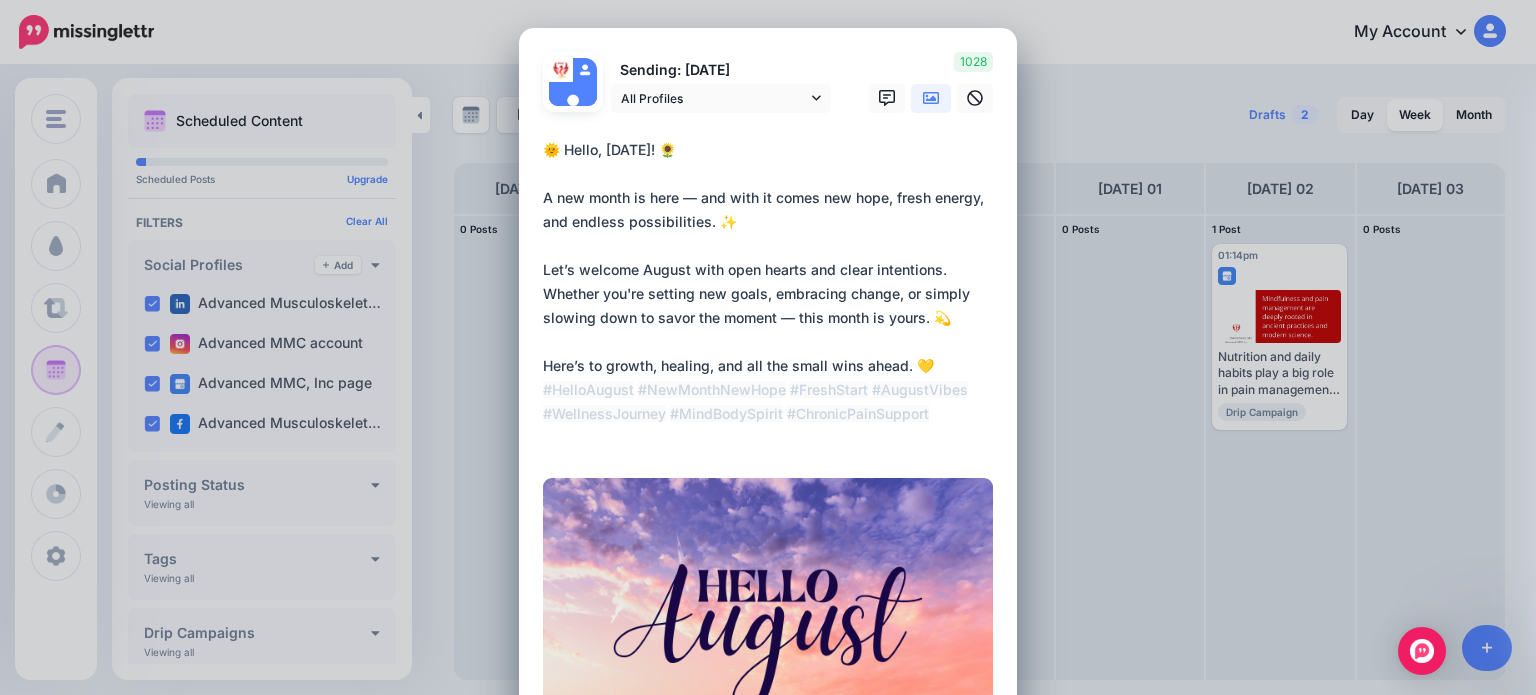 click on "**********" at bounding box center [773, 294] 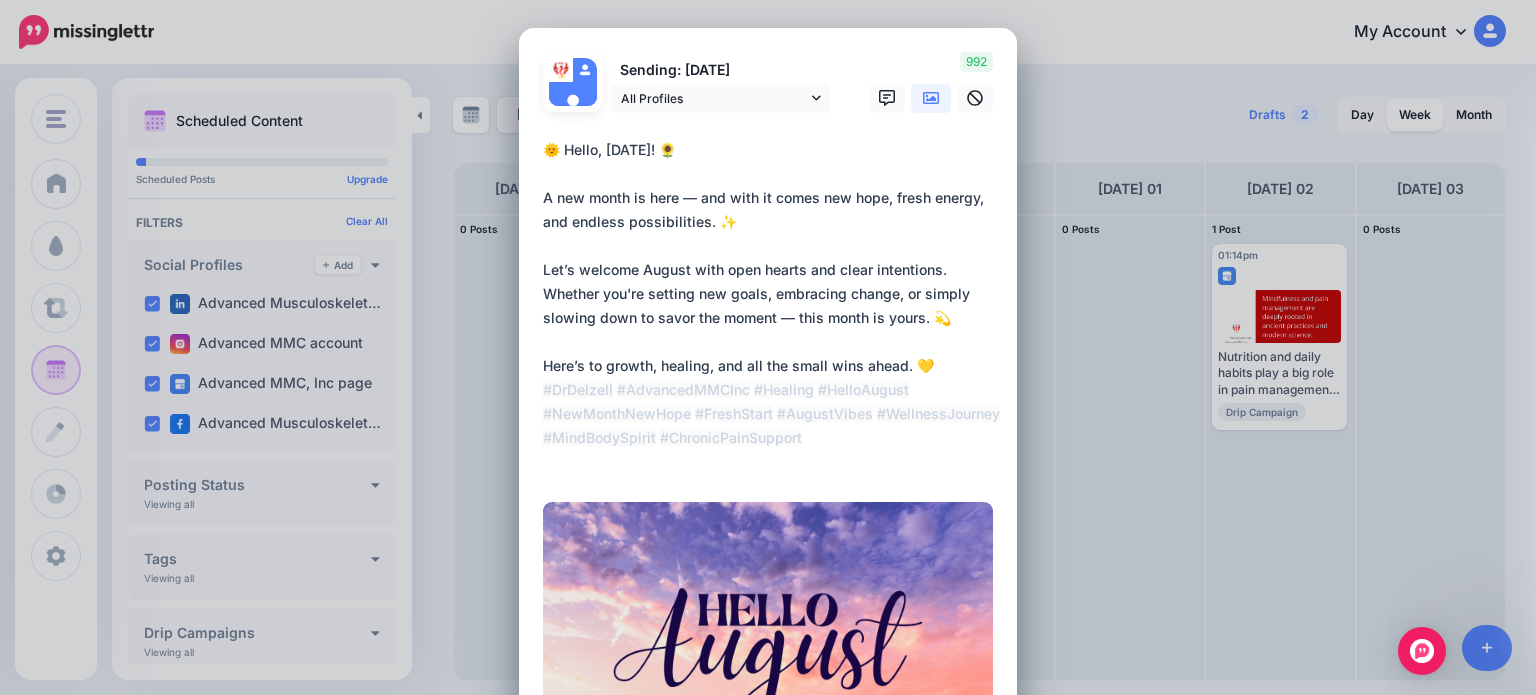 click on "**********" at bounding box center (773, 306) 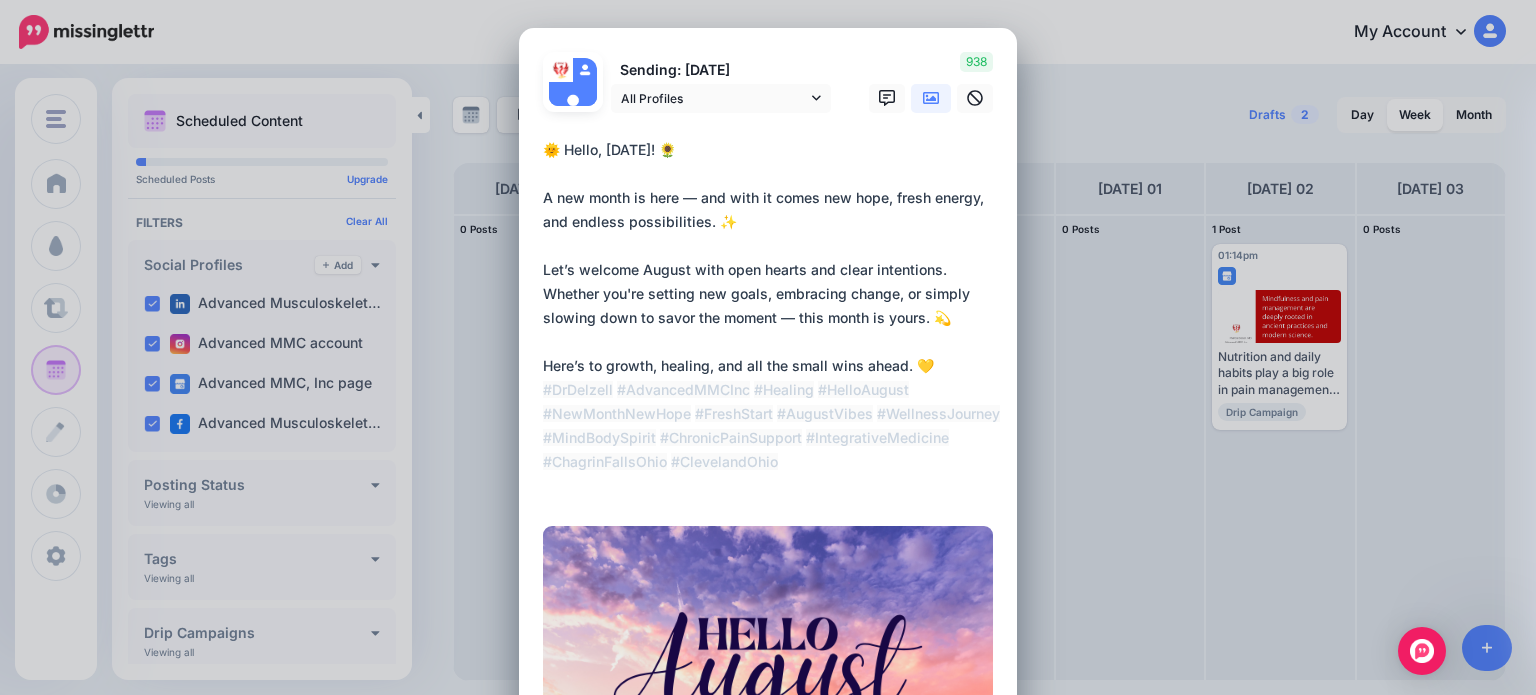 type on "**********" 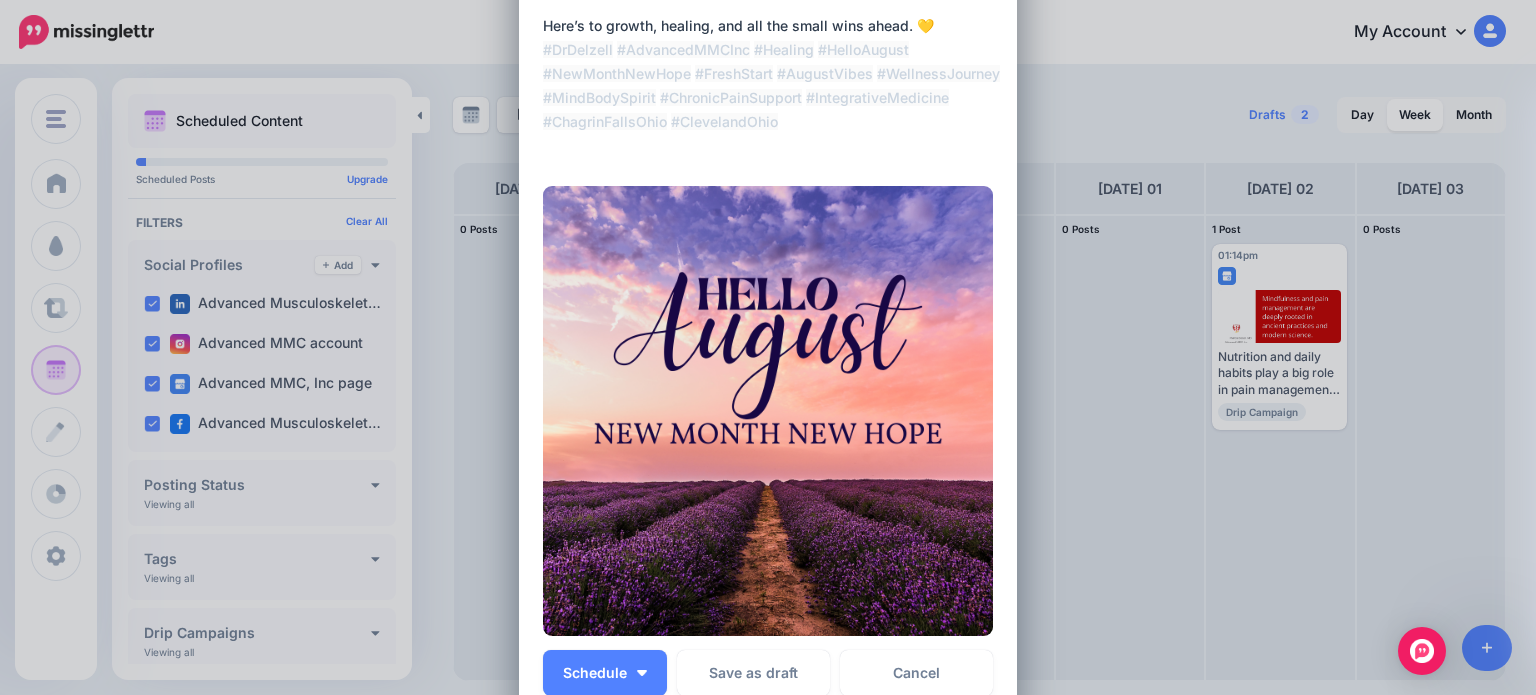scroll, scrollTop: 443, scrollLeft: 0, axis: vertical 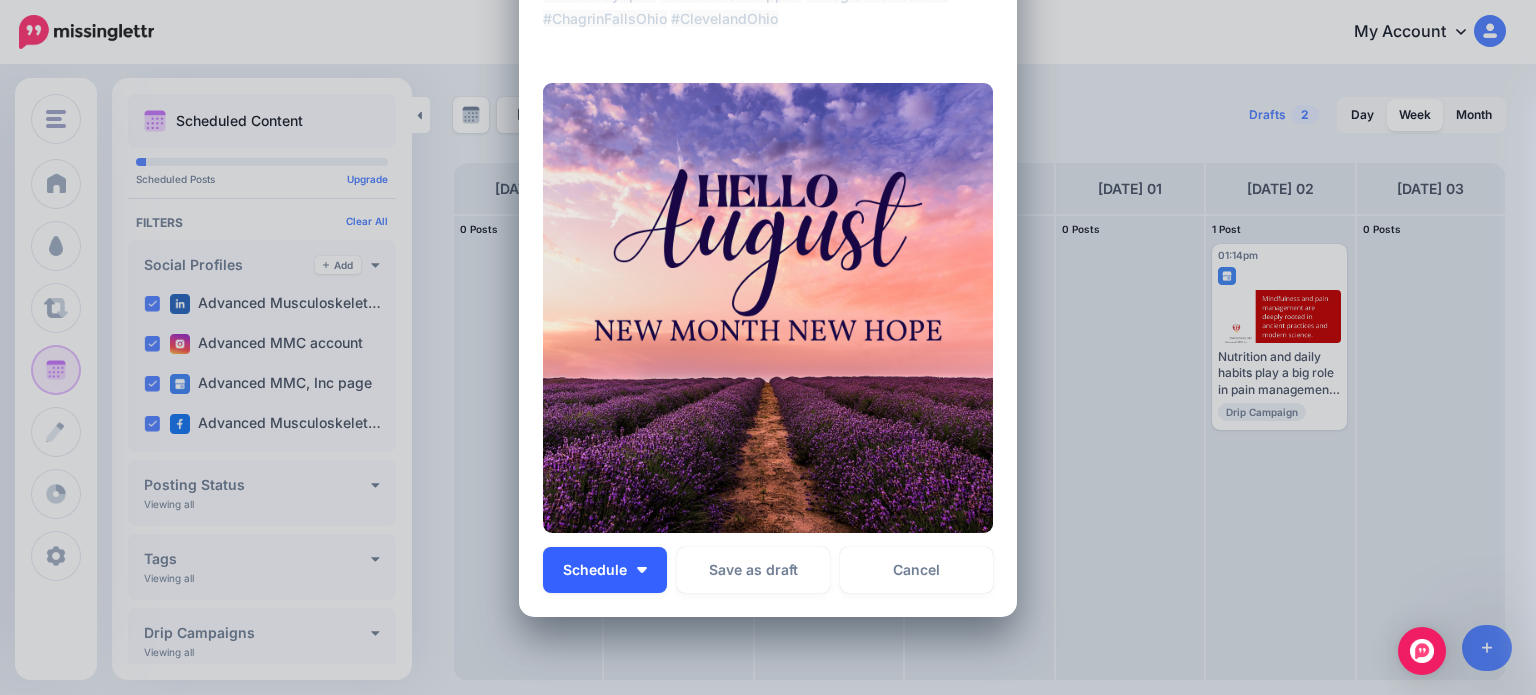 click on "Schedule" at bounding box center (605, 570) 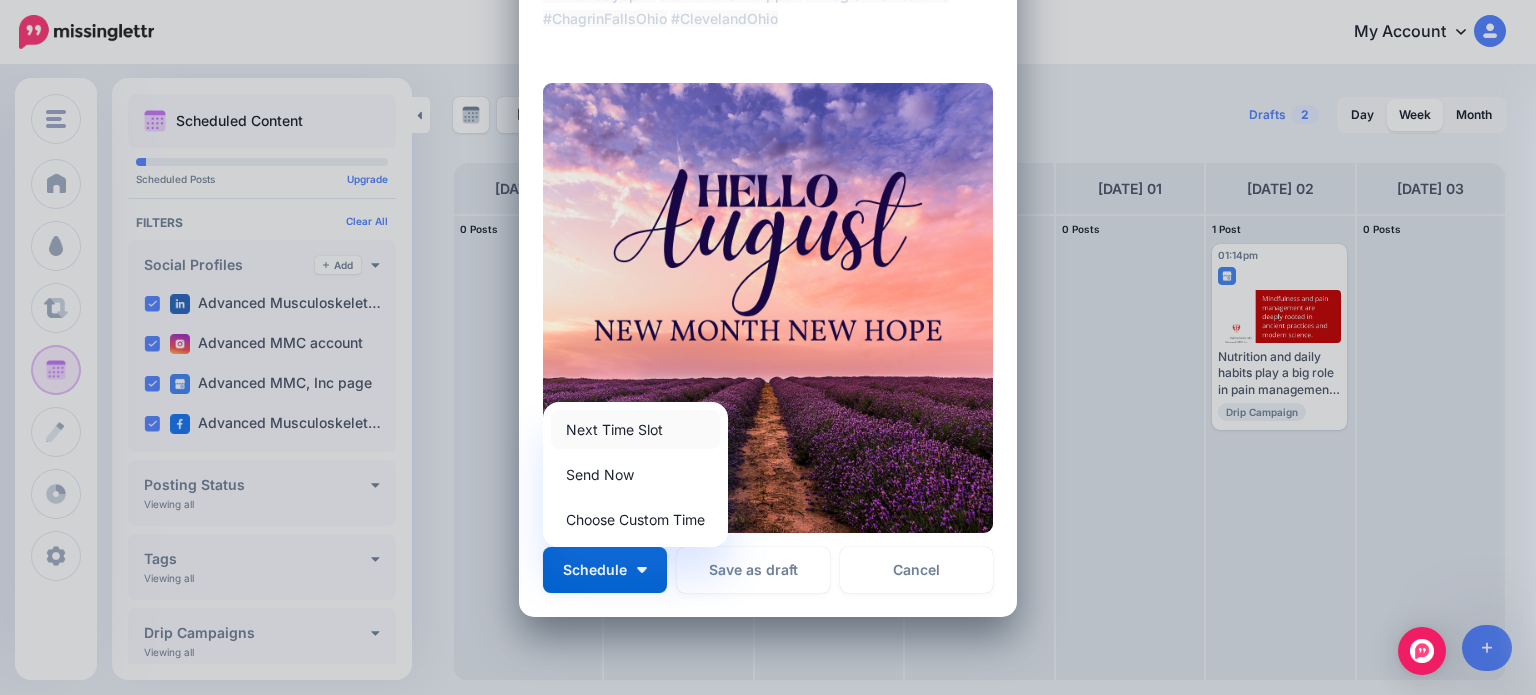 click on "Next Time Slot" at bounding box center (635, 429) 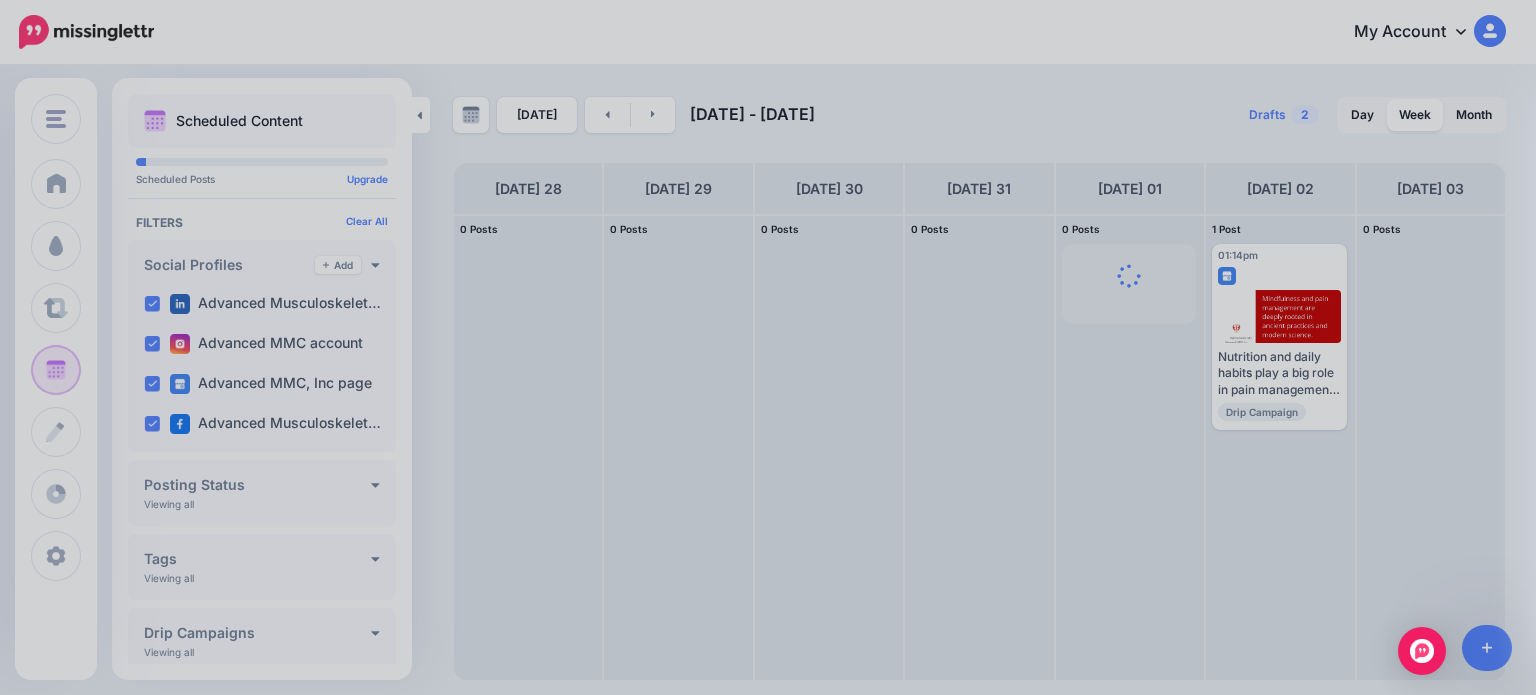 scroll, scrollTop: 0, scrollLeft: 0, axis: both 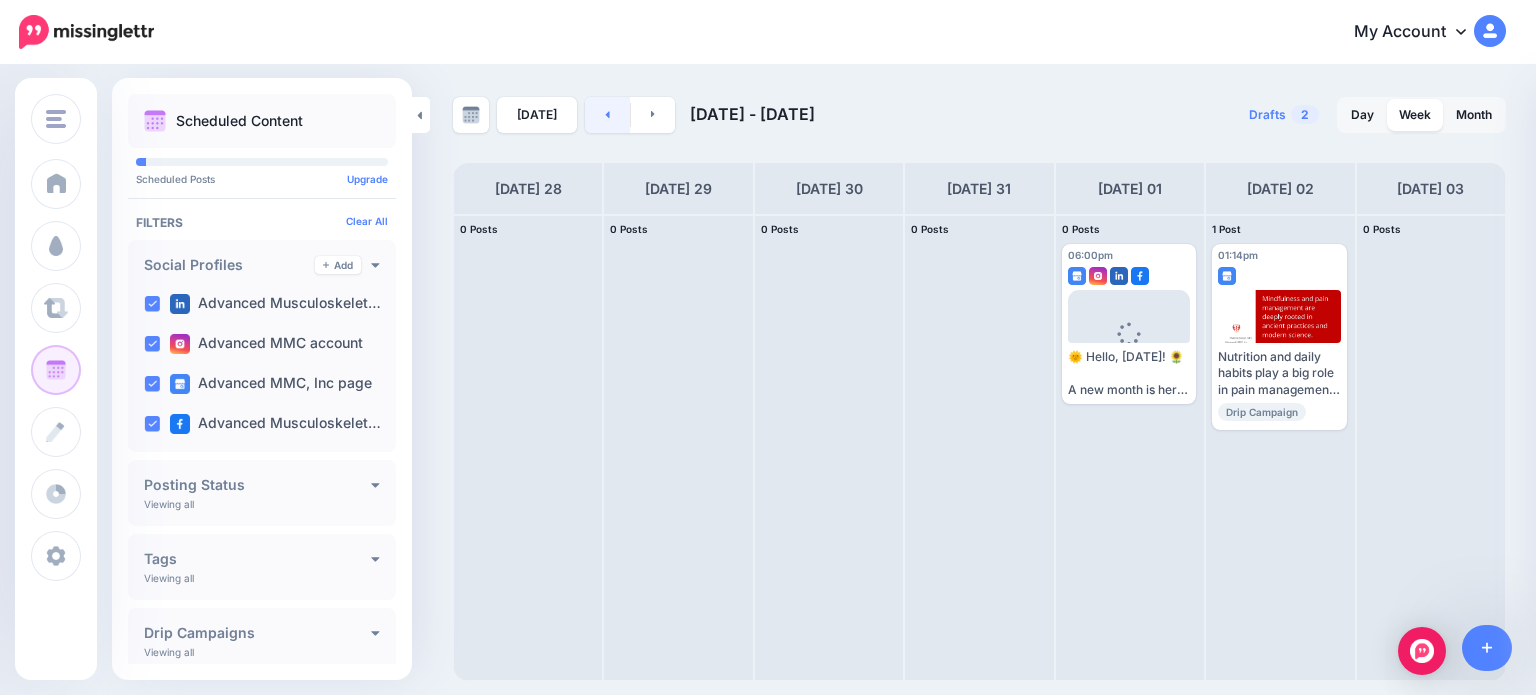 click at bounding box center (607, 115) 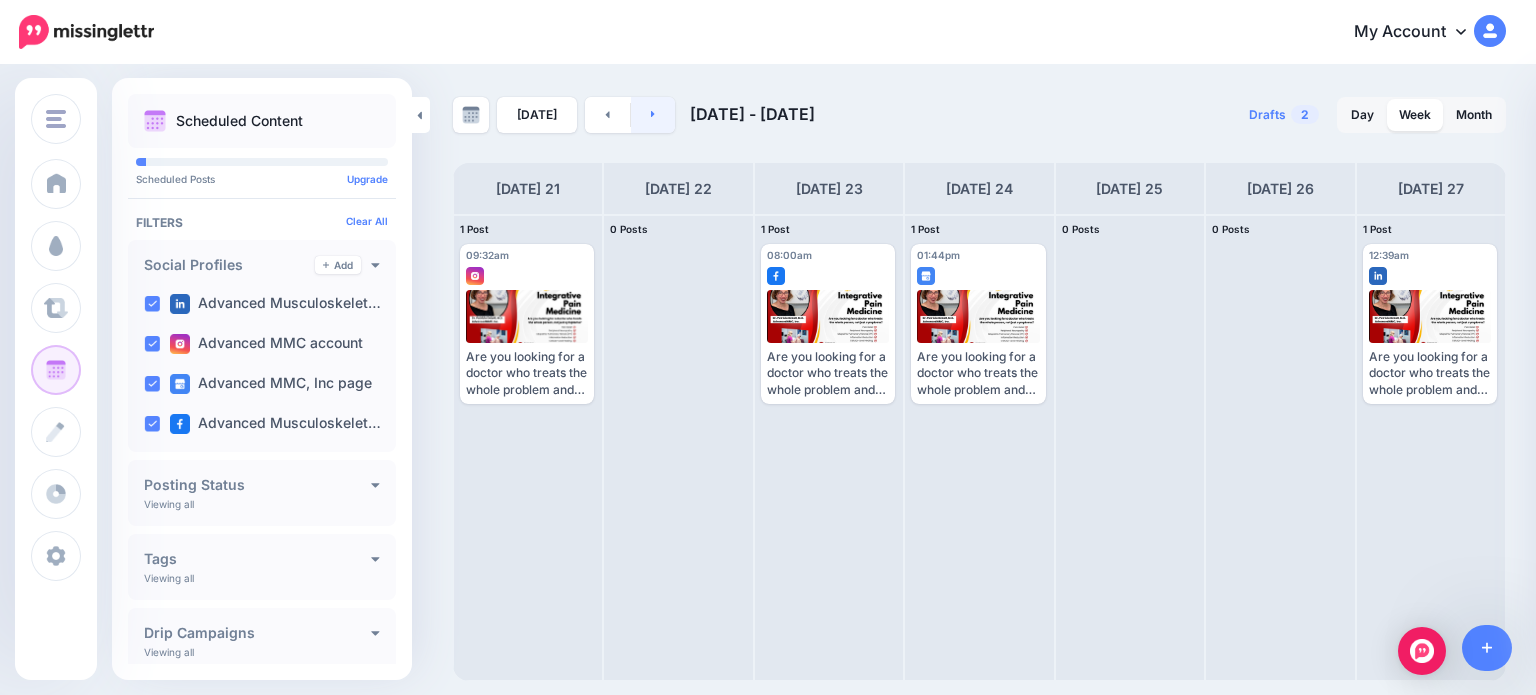 click at bounding box center [653, 115] 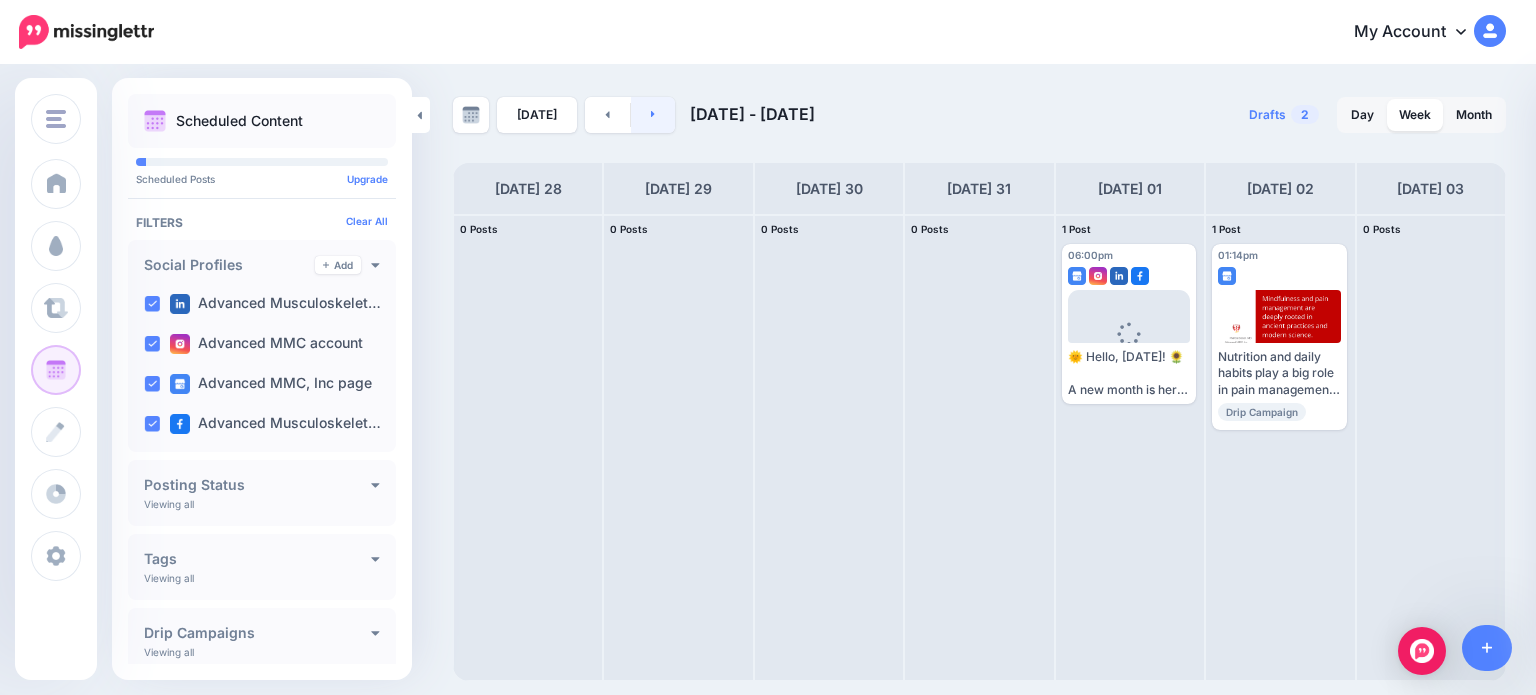 click at bounding box center (653, 115) 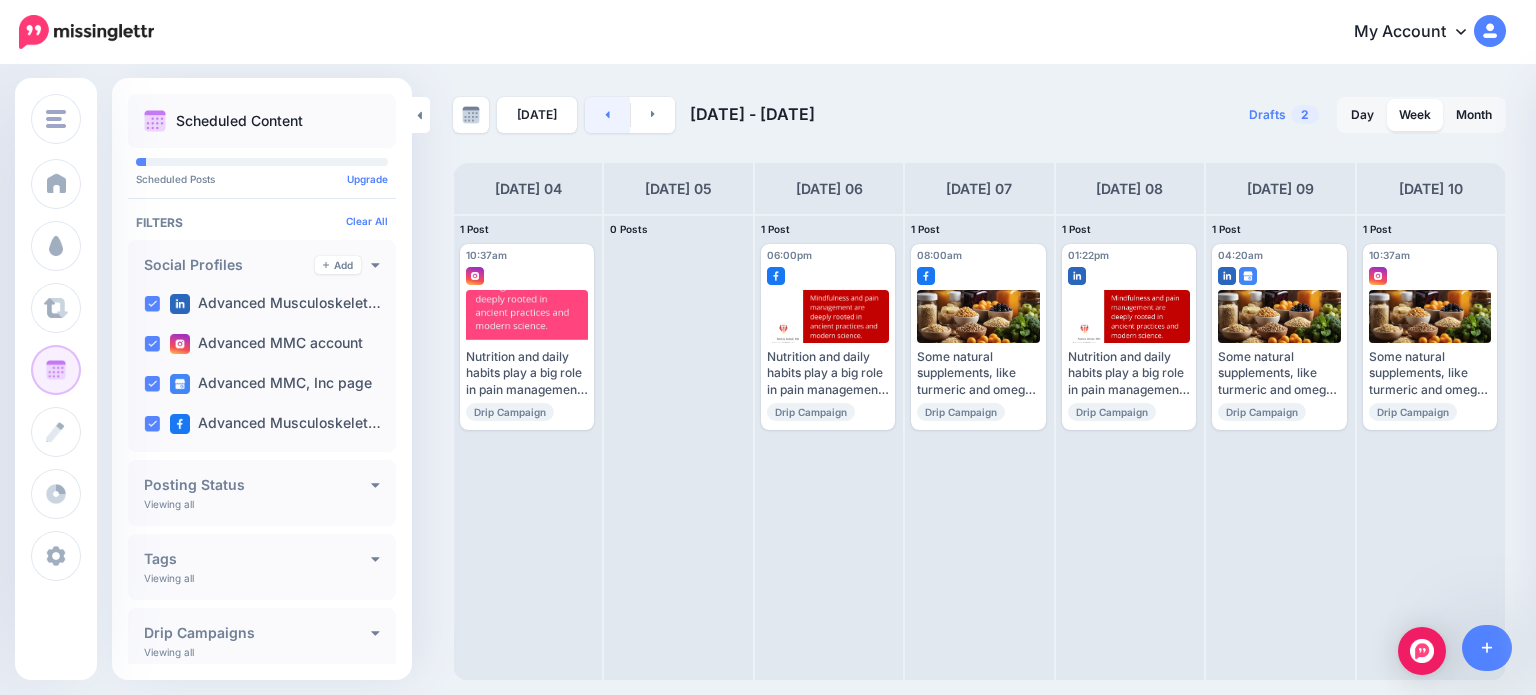 click at bounding box center [607, 115] 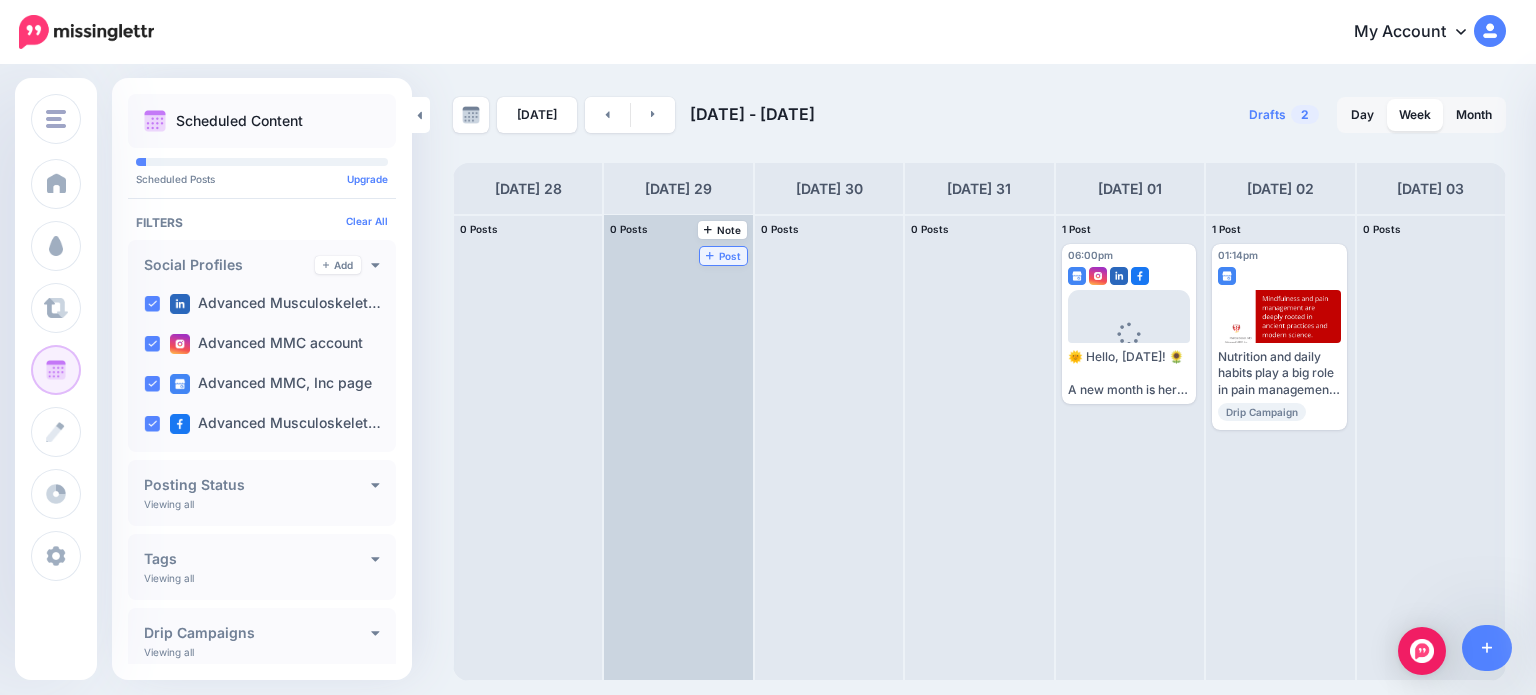 click on "Post" at bounding box center (723, 256) 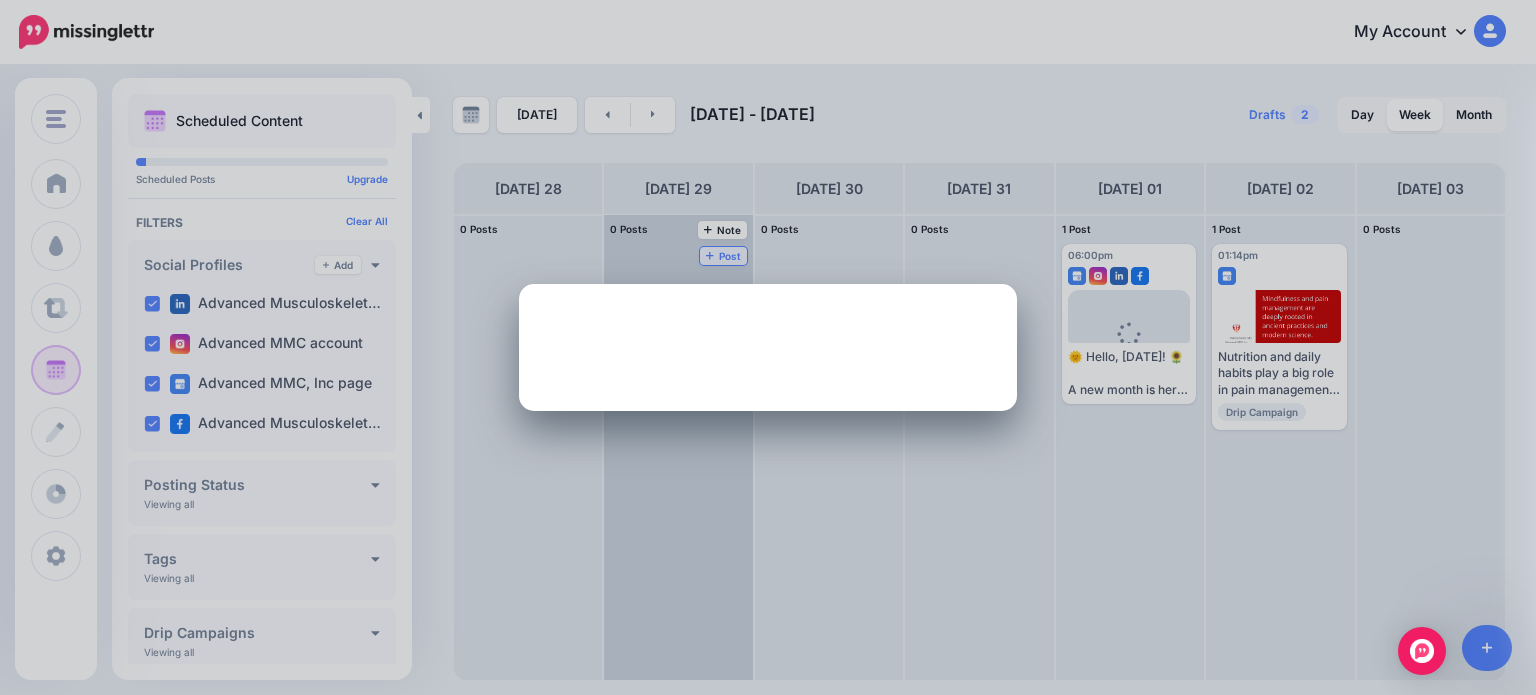 scroll, scrollTop: 0, scrollLeft: 0, axis: both 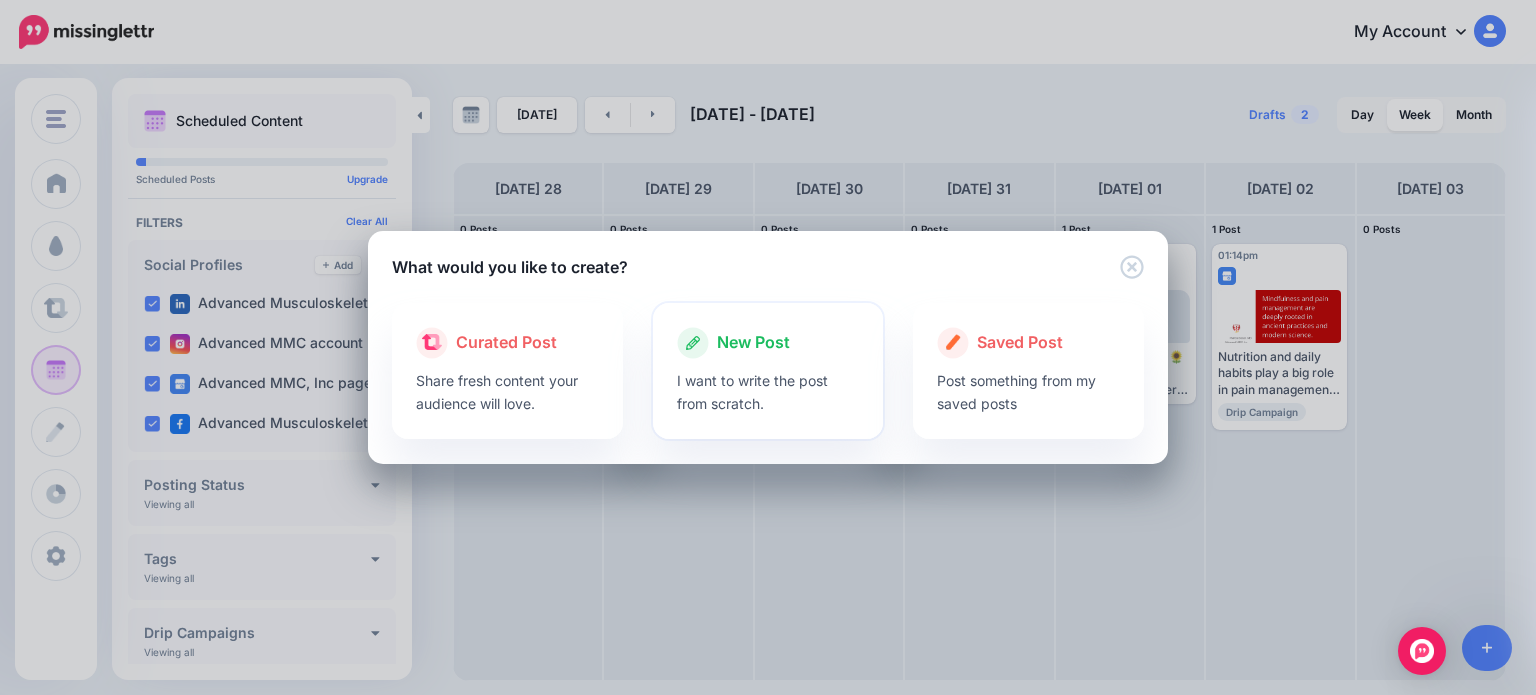 click on "I want to write the post from scratch." at bounding box center [768, 392] 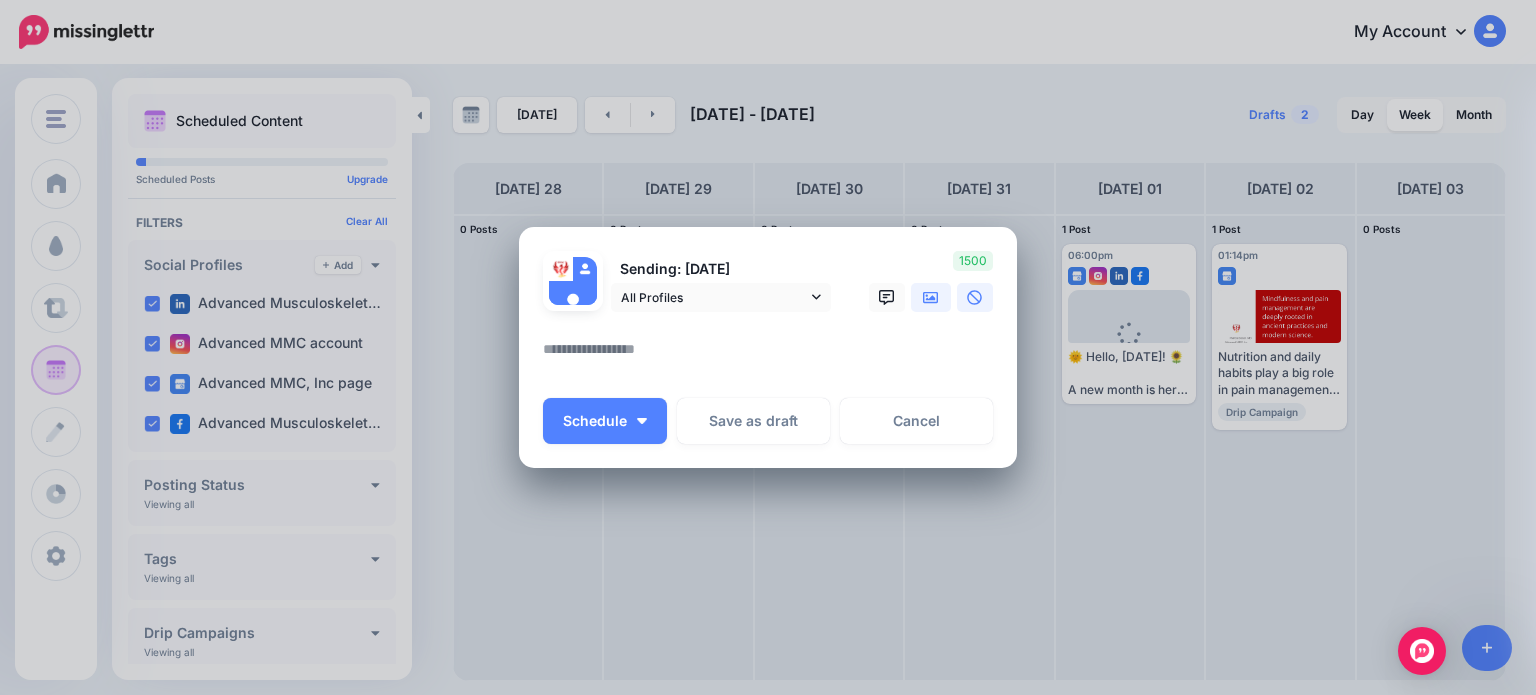 click 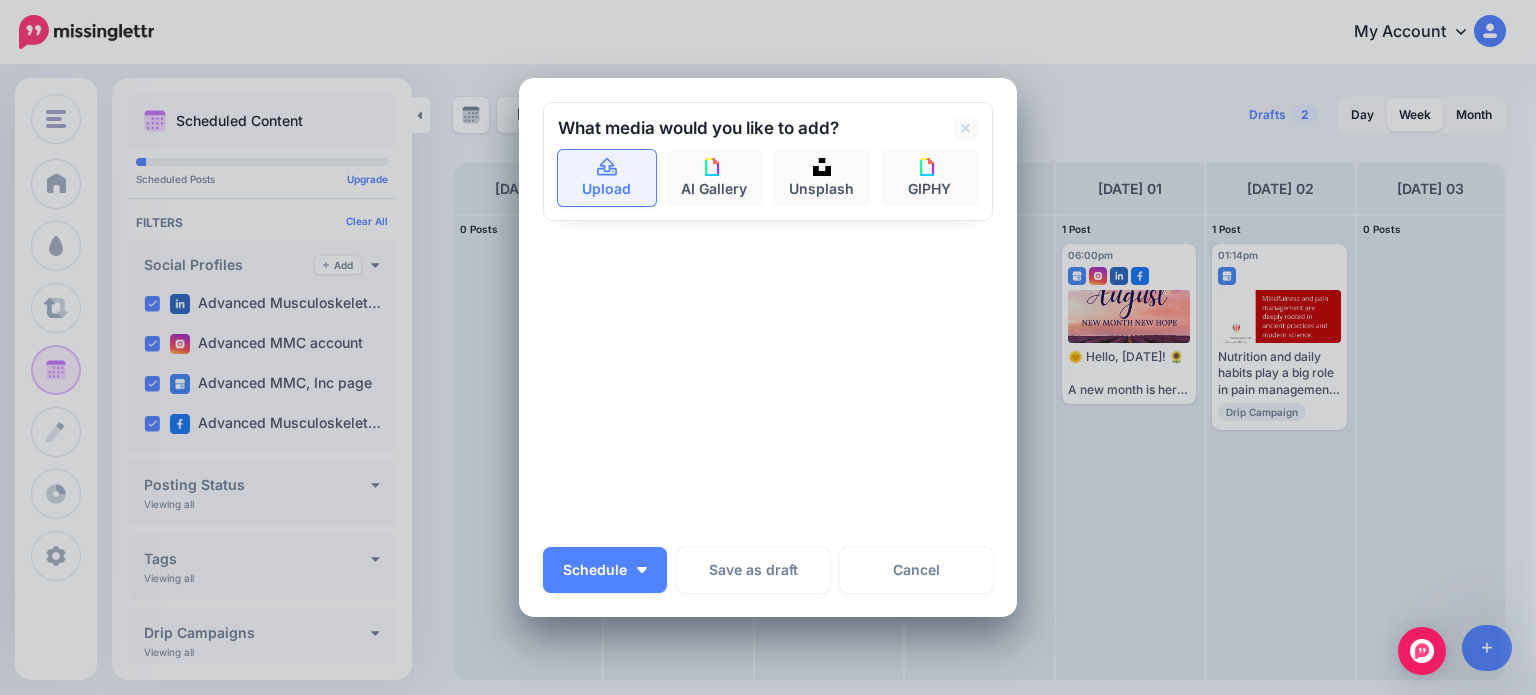 click on "Upload" at bounding box center [607, 178] 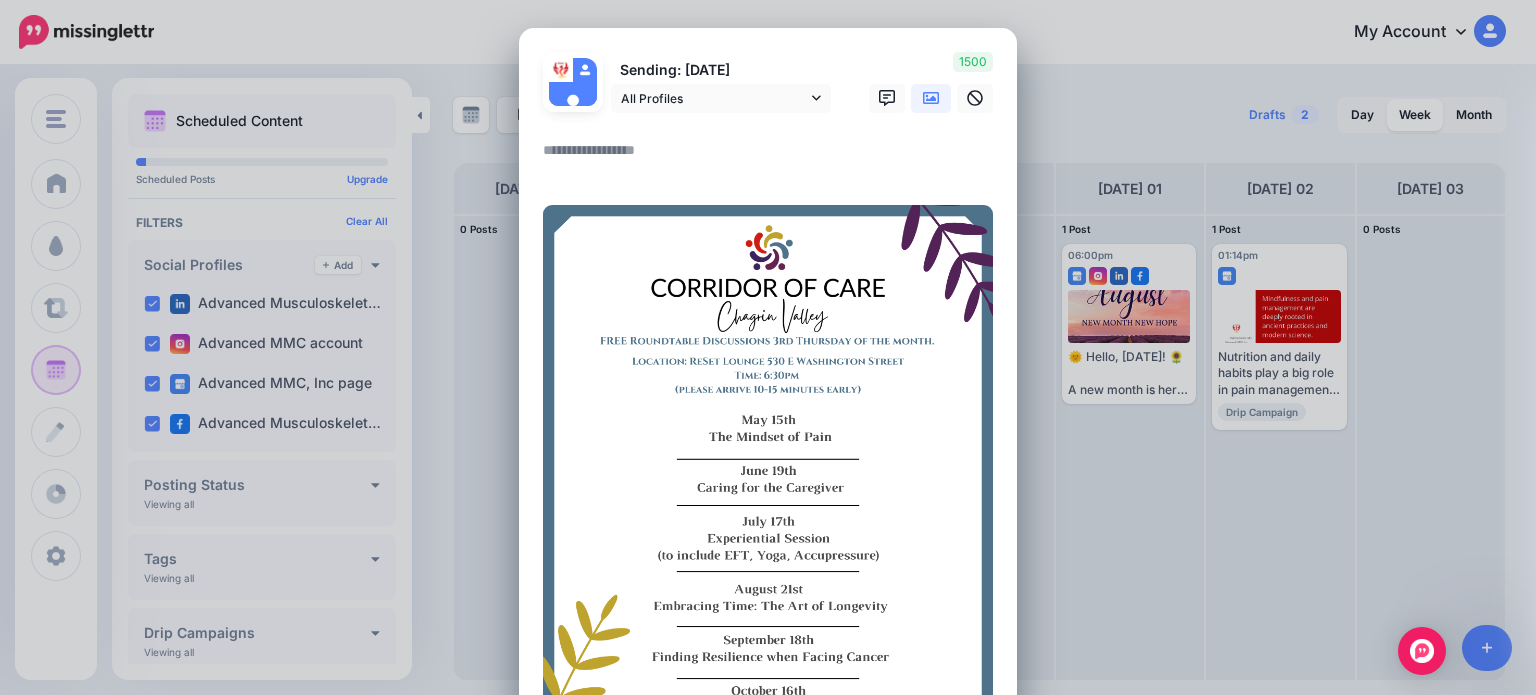 click at bounding box center (773, 157) 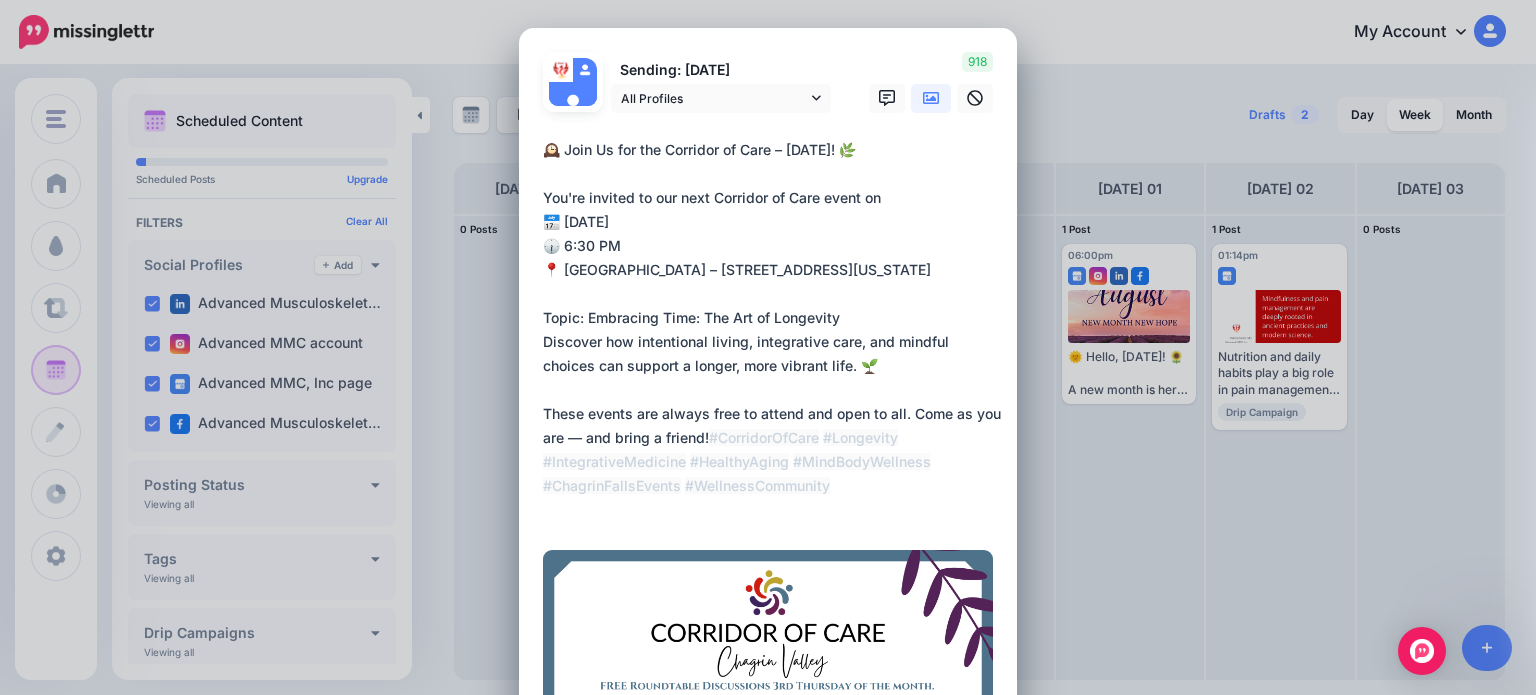click on "**********" at bounding box center [773, 330] 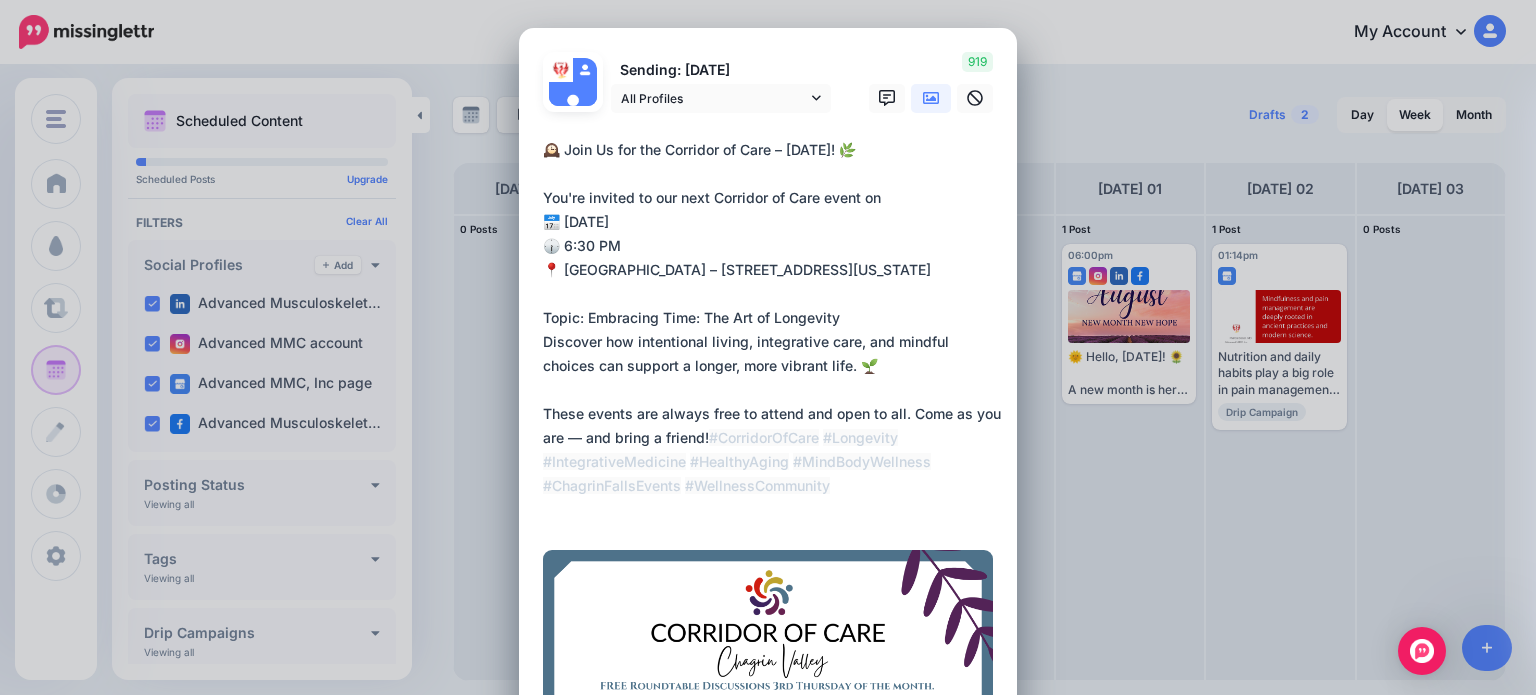 click on "**********" at bounding box center (773, 330) 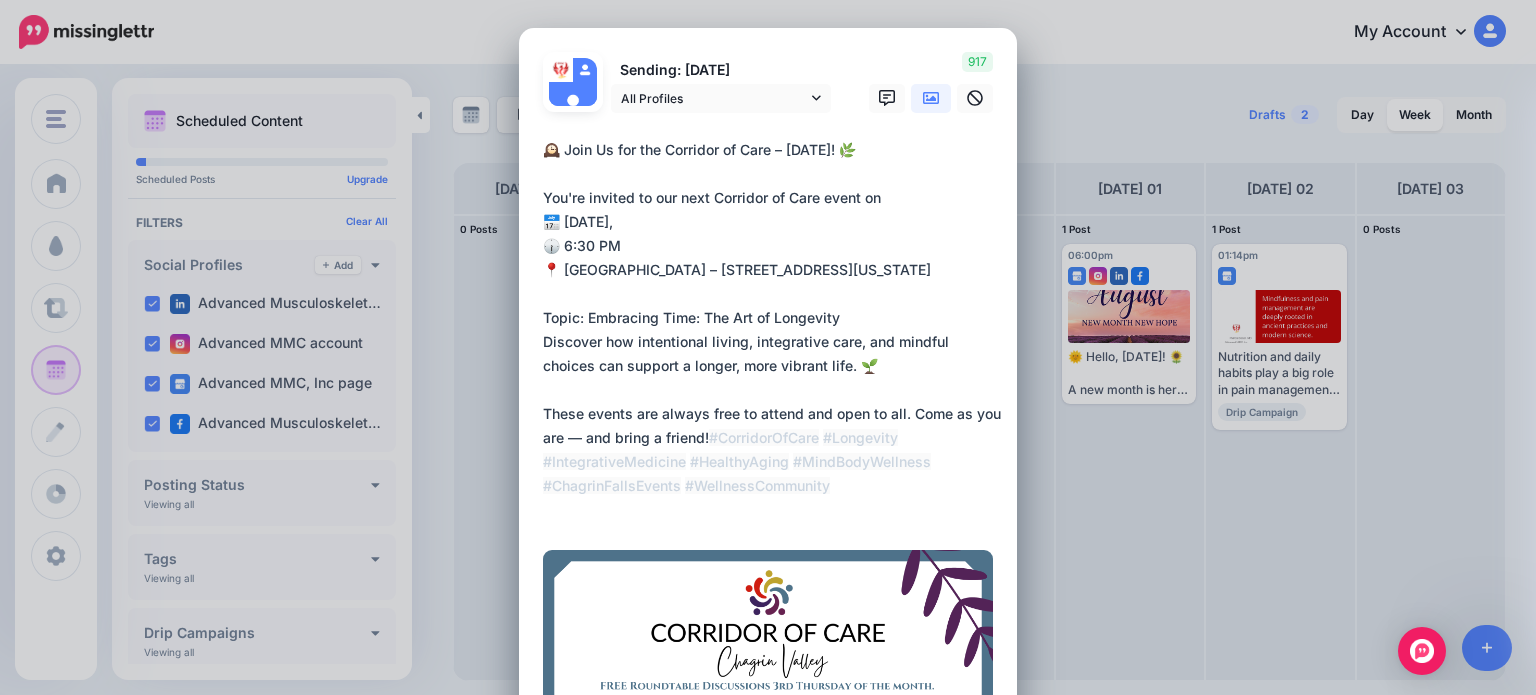 click on "**********" at bounding box center (773, 330) 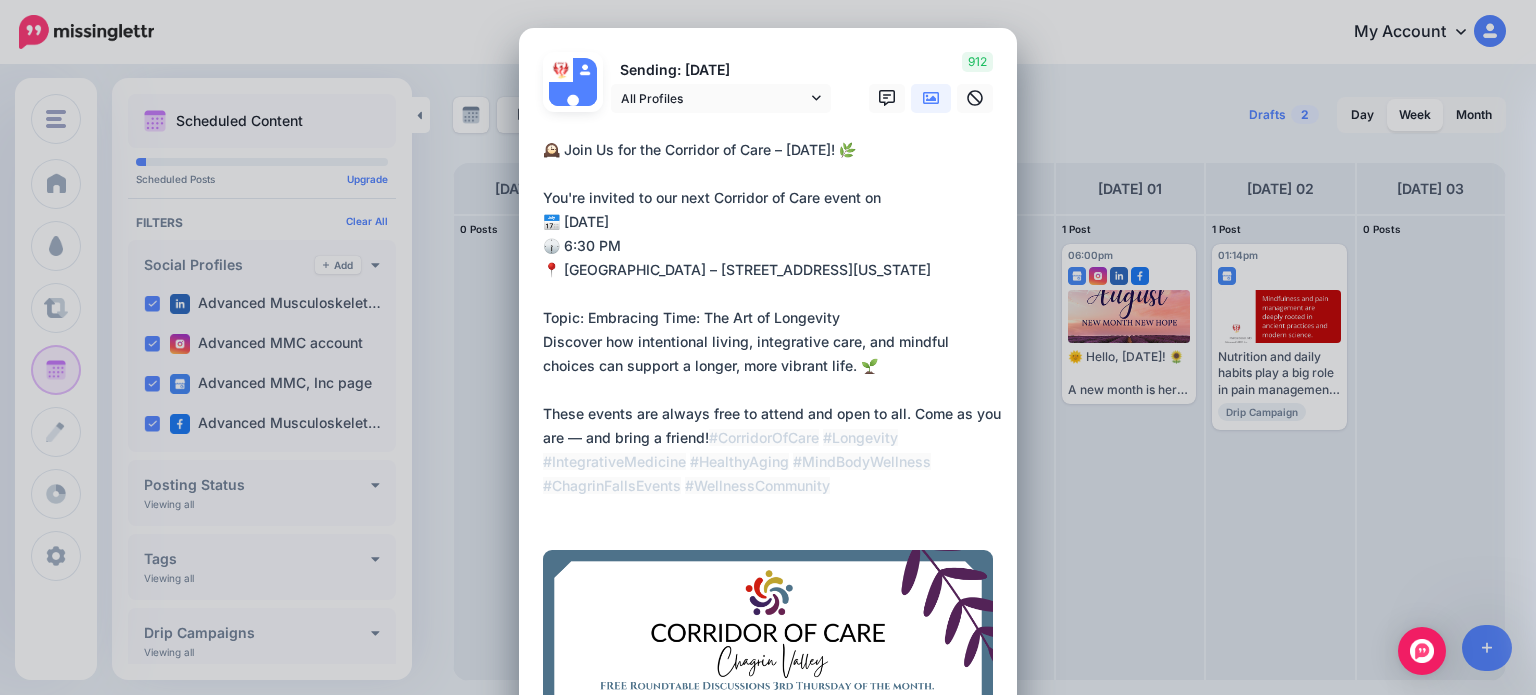 type on "**********" 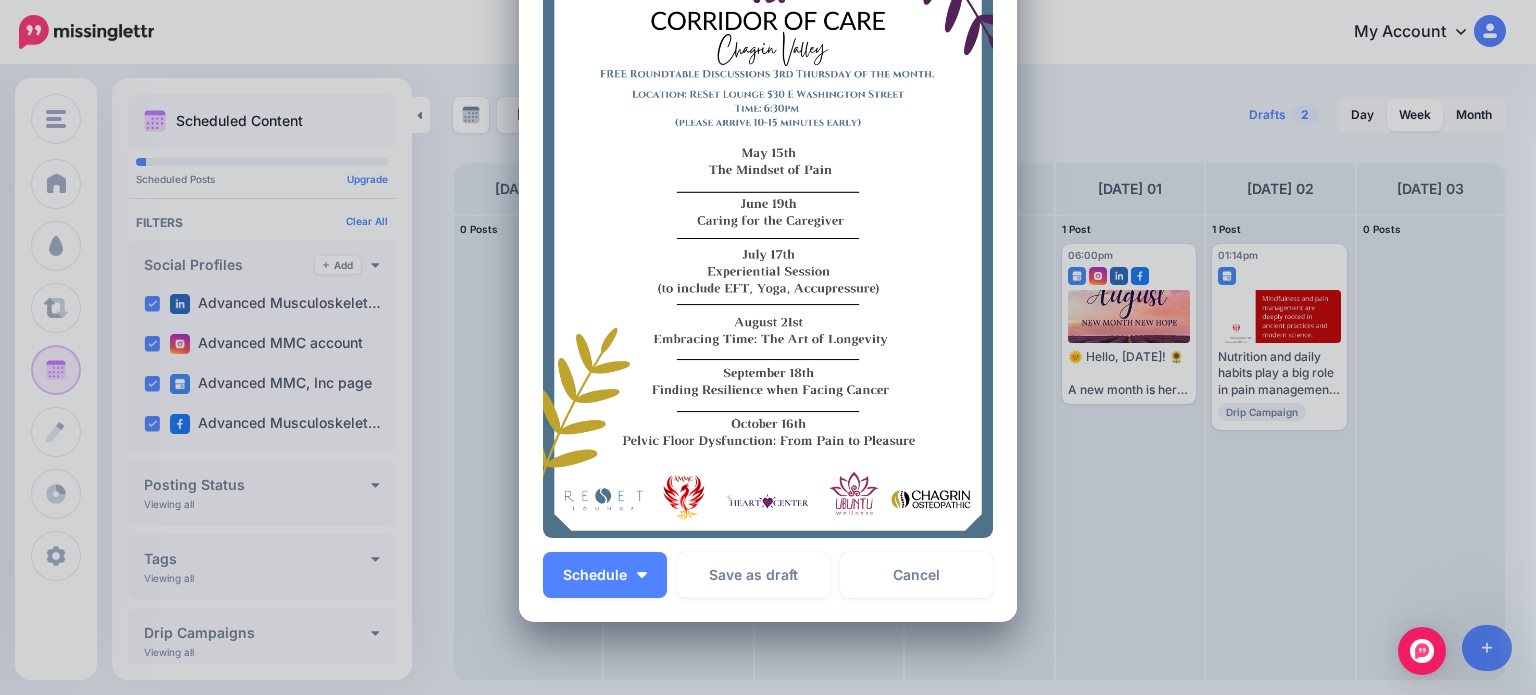 scroll, scrollTop: 616, scrollLeft: 0, axis: vertical 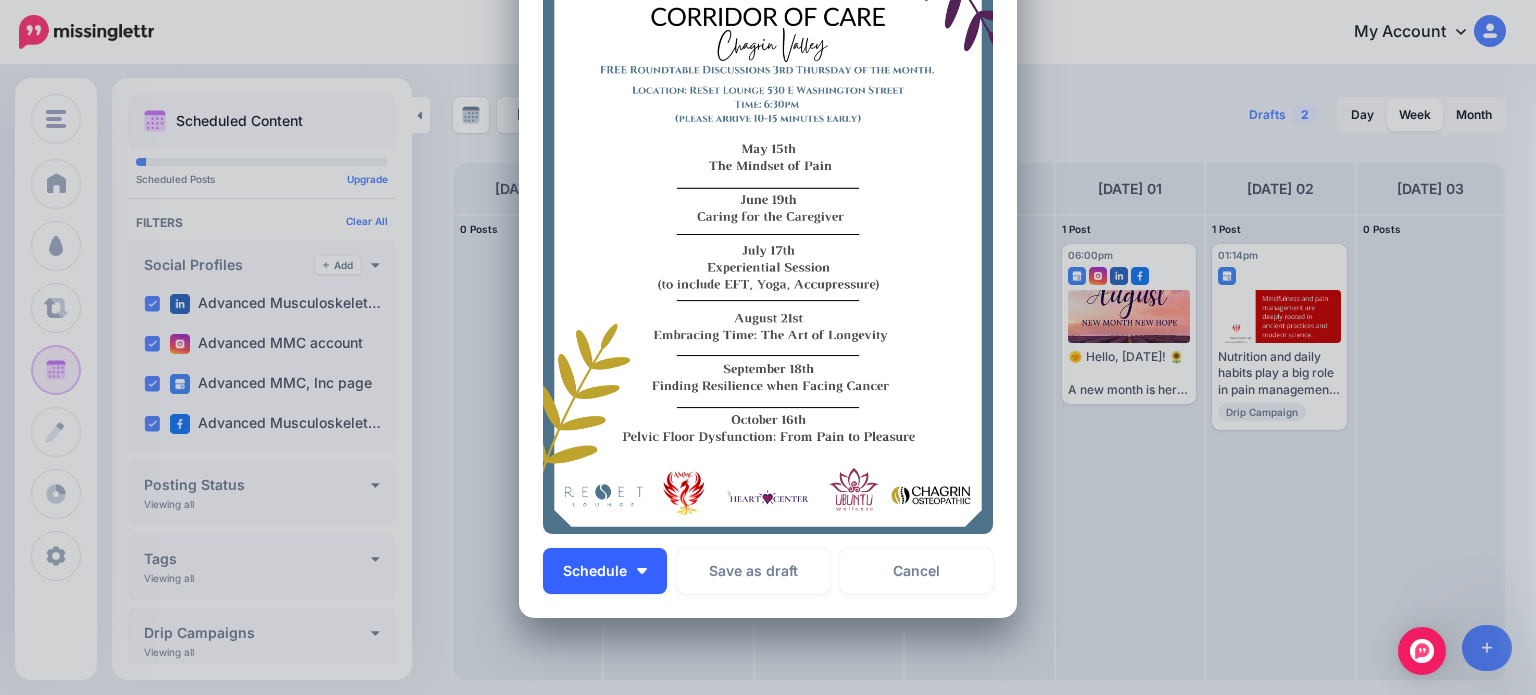 click on "Schedule" at bounding box center (605, 571) 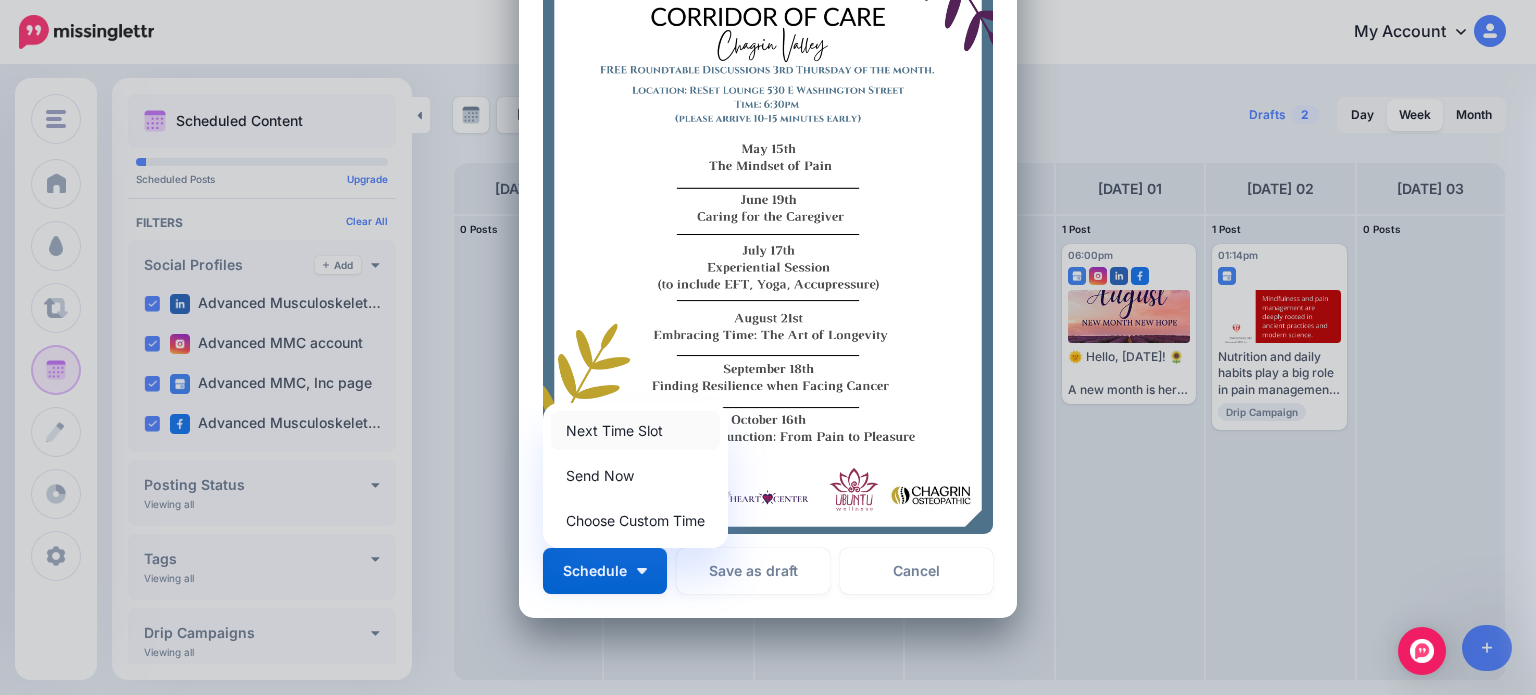 click on "Next Time Slot" at bounding box center [635, 430] 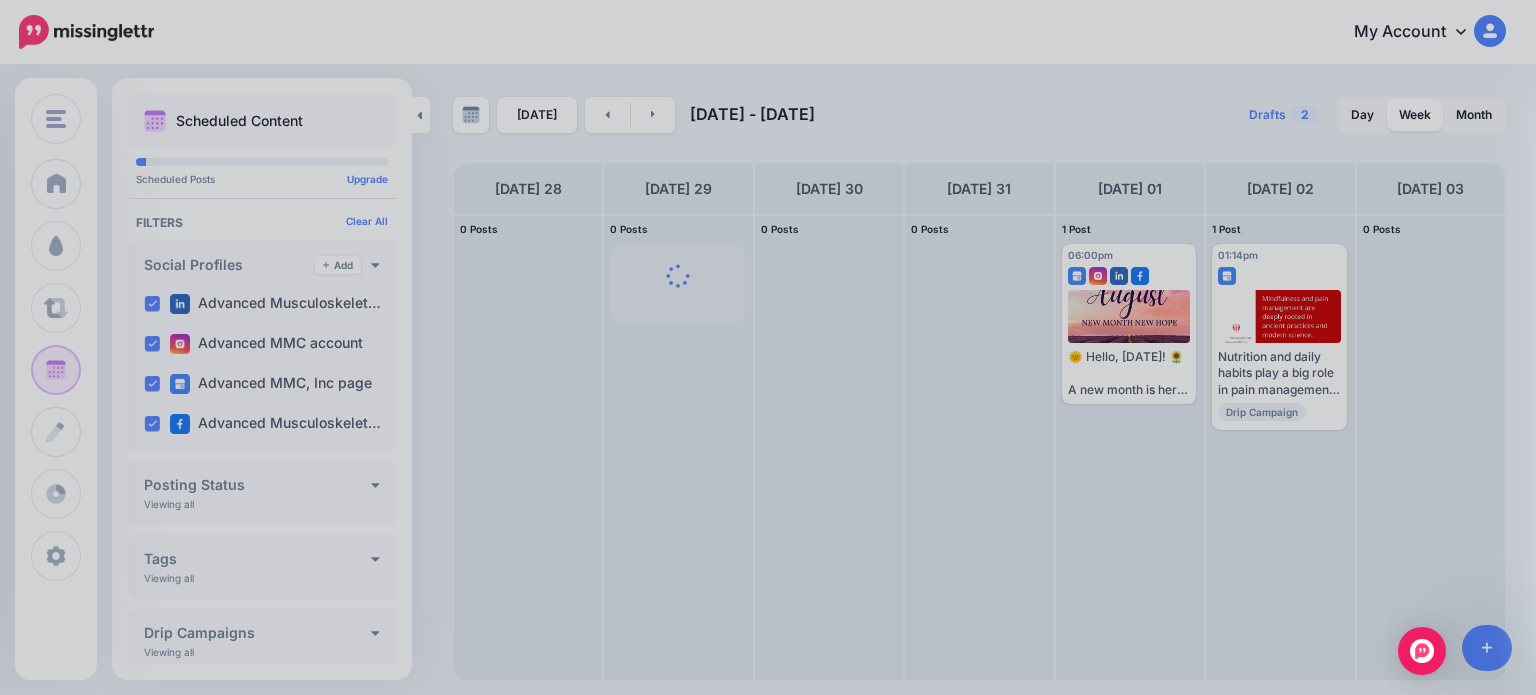 scroll, scrollTop: 0, scrollLeft: 0, axis: both 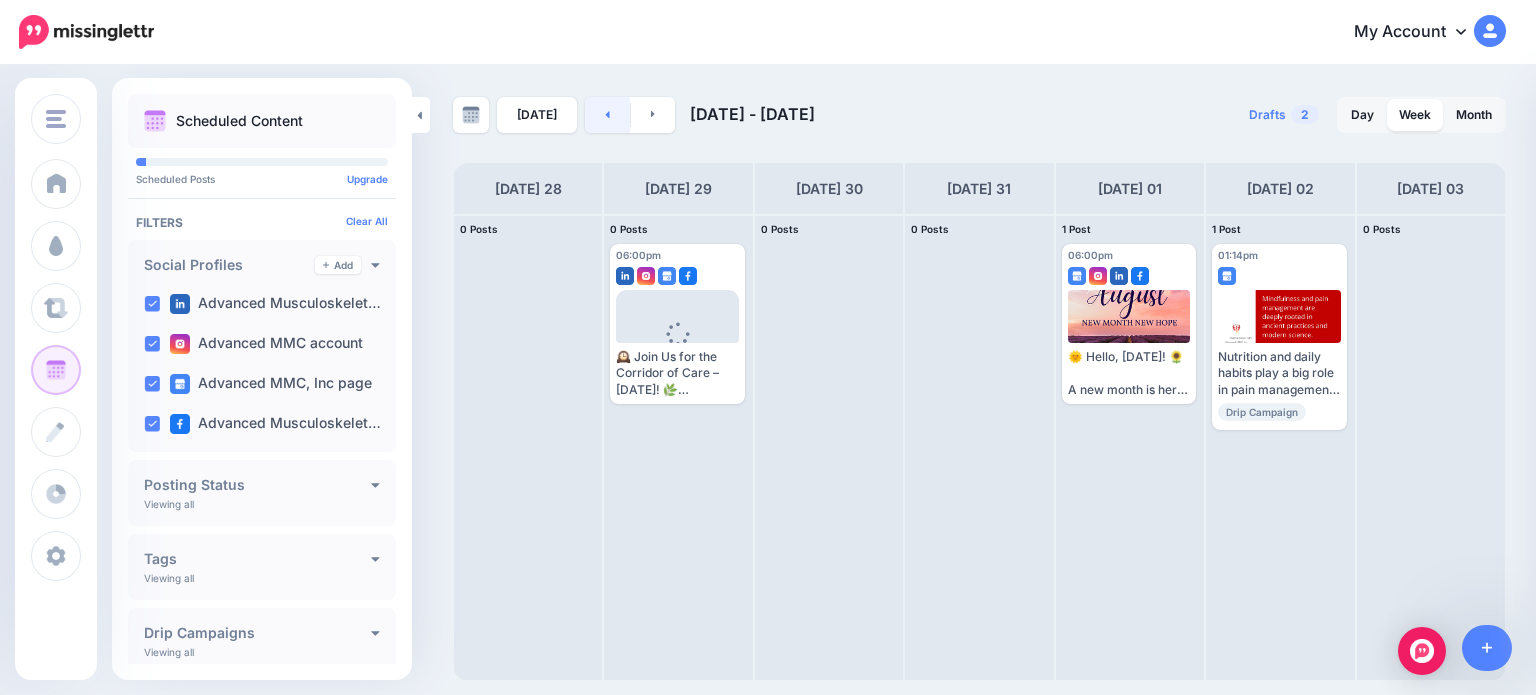 click 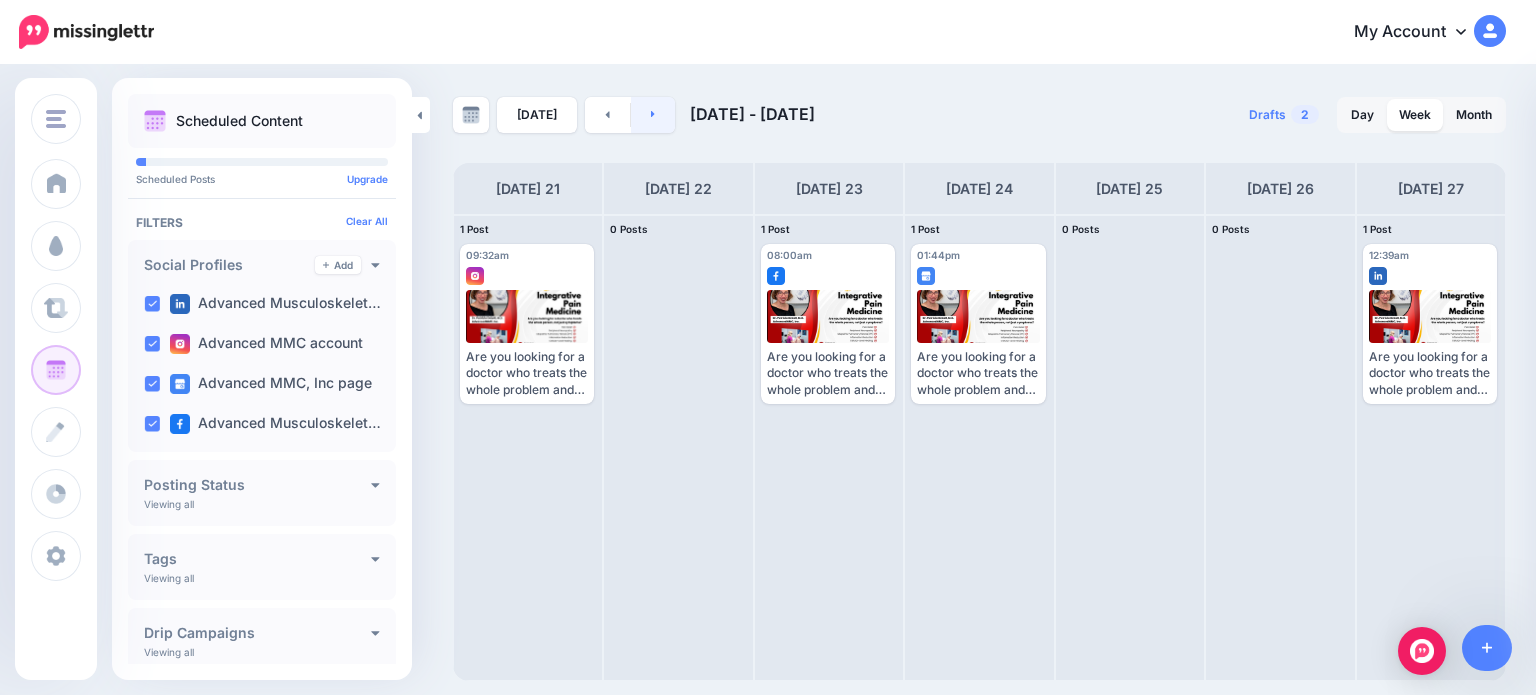 click 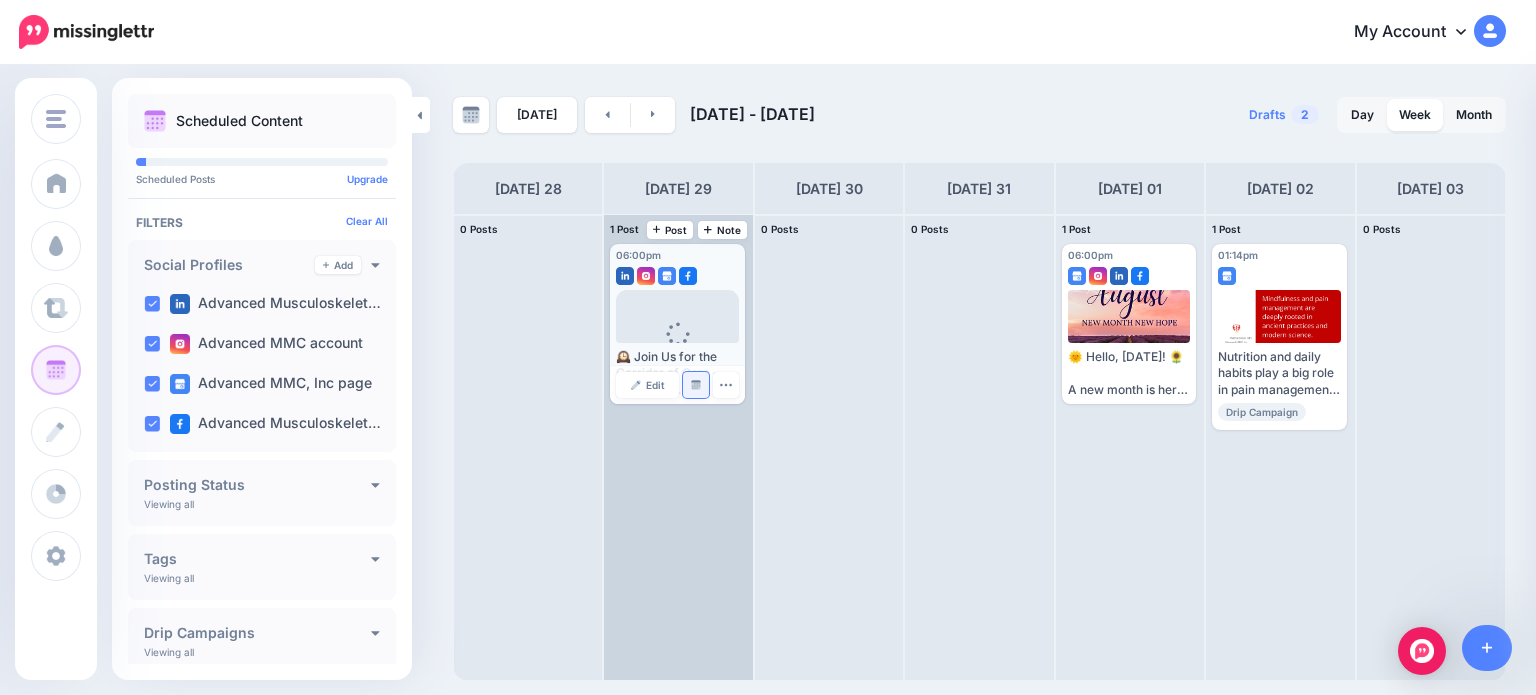 click on "Manage Dates" at bounding box center [696, 385] 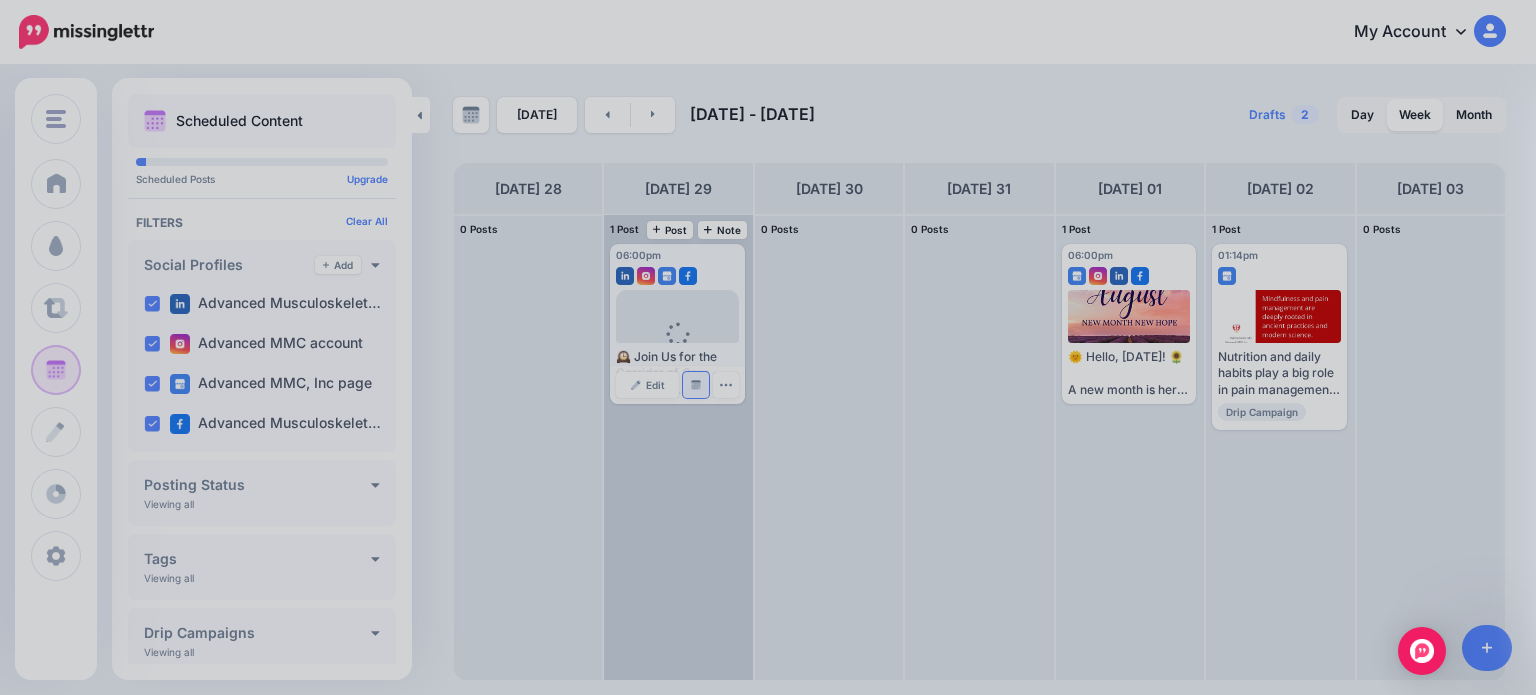 scroll, scrollTop: 0, scrollLeft: 0, axis: both 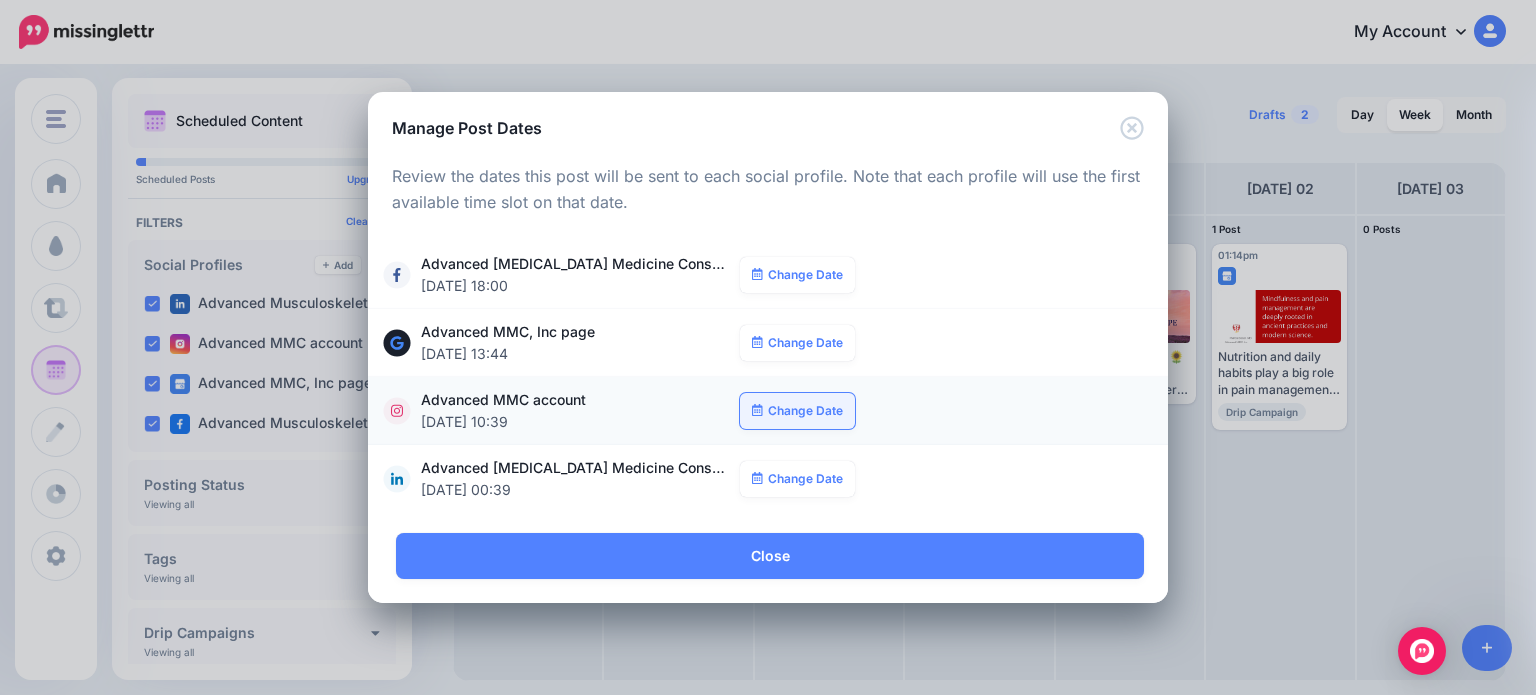 click on "Change Date" at bounding box center (797, 411) 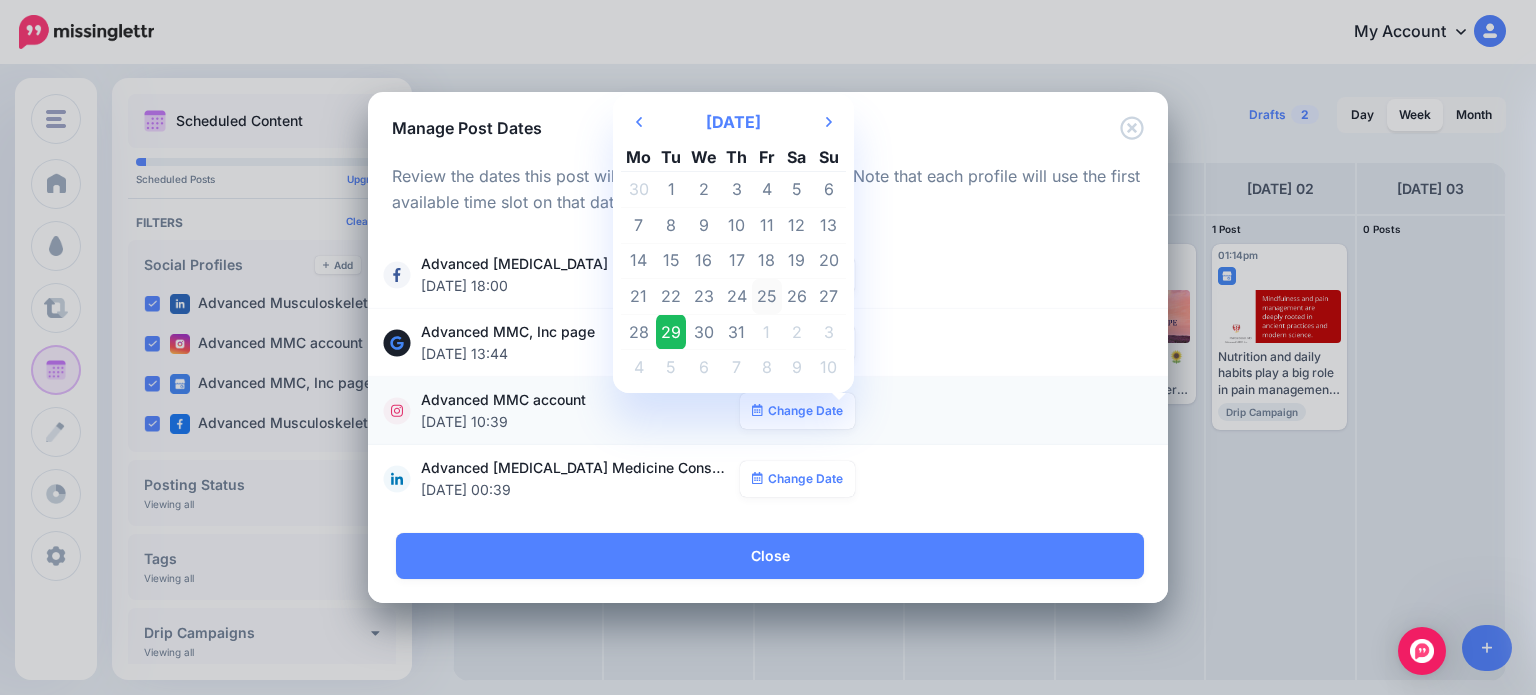 click on "25" at bounding box center (767, 297) 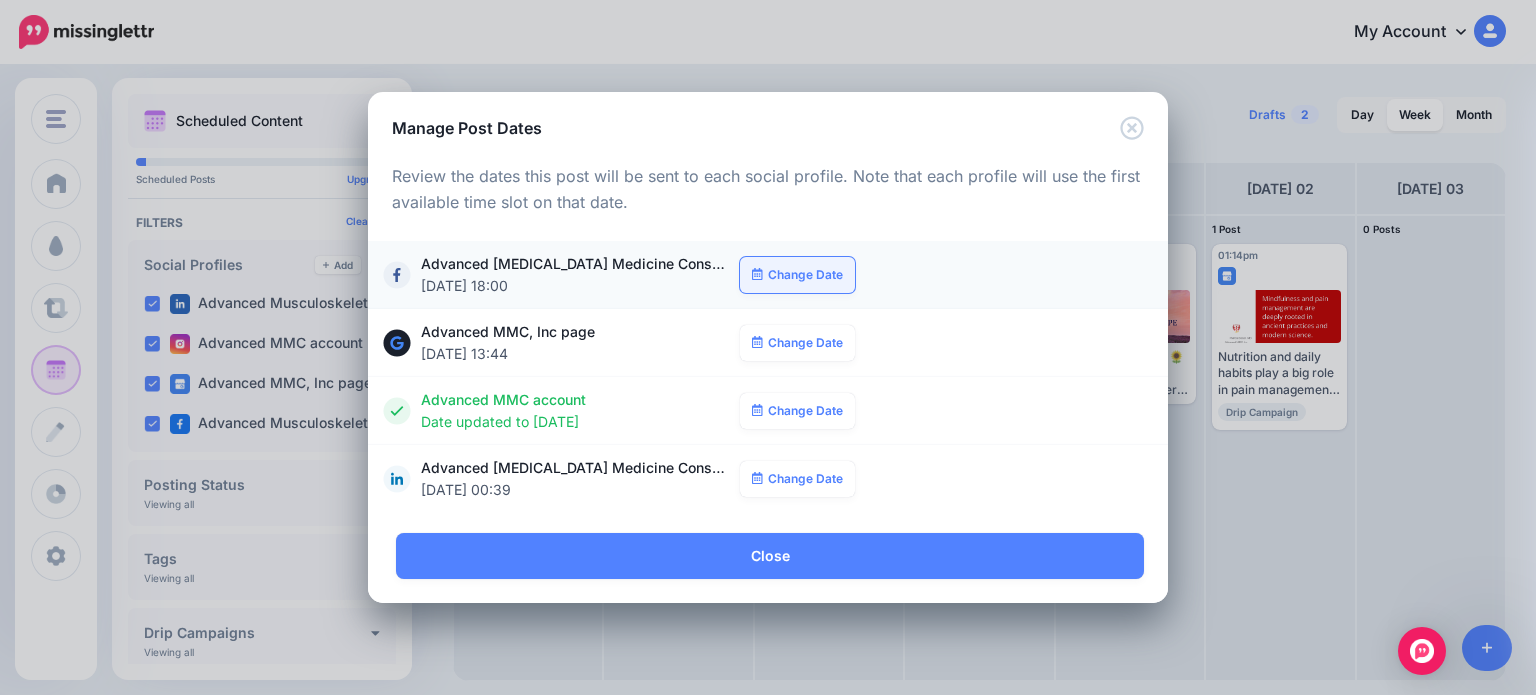 click on "Change Date" at bounding box center (797, 275) 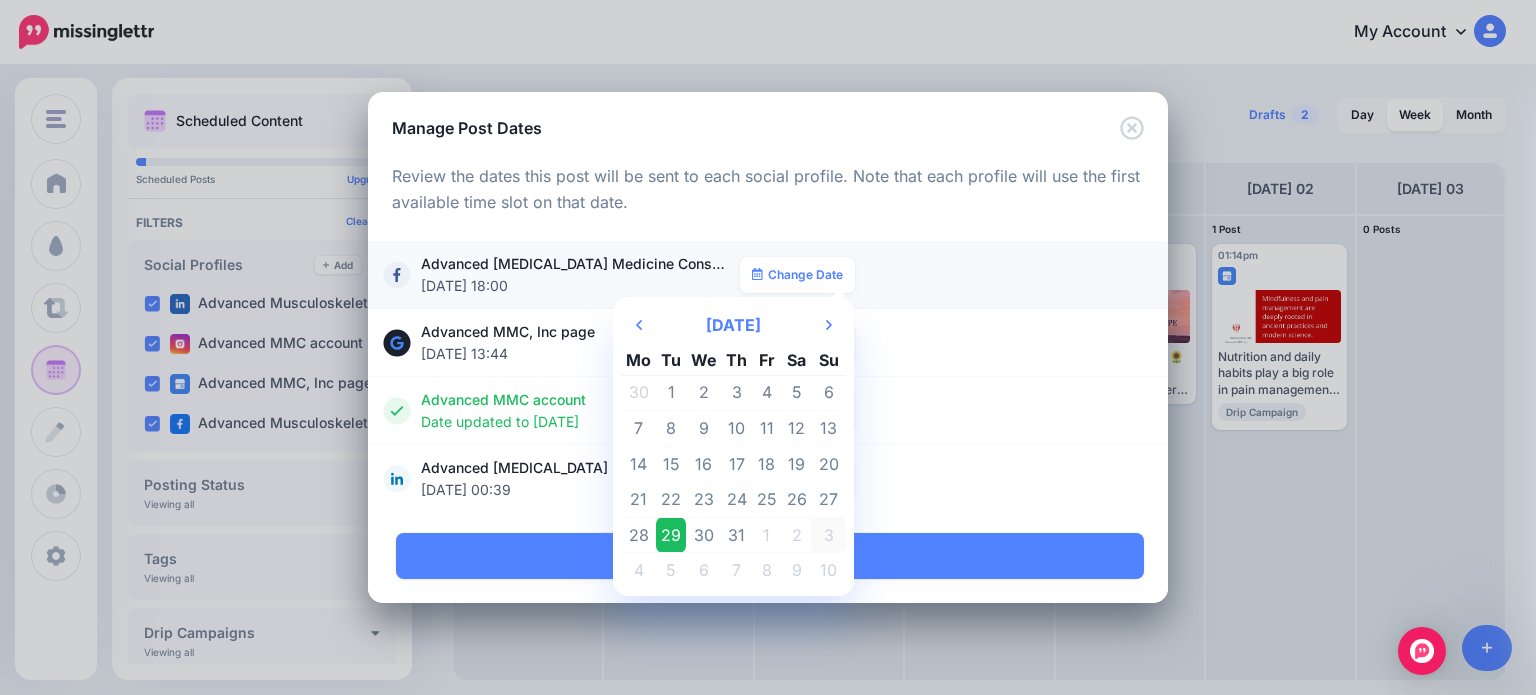 click on "3" at bounding box center (828, 535) 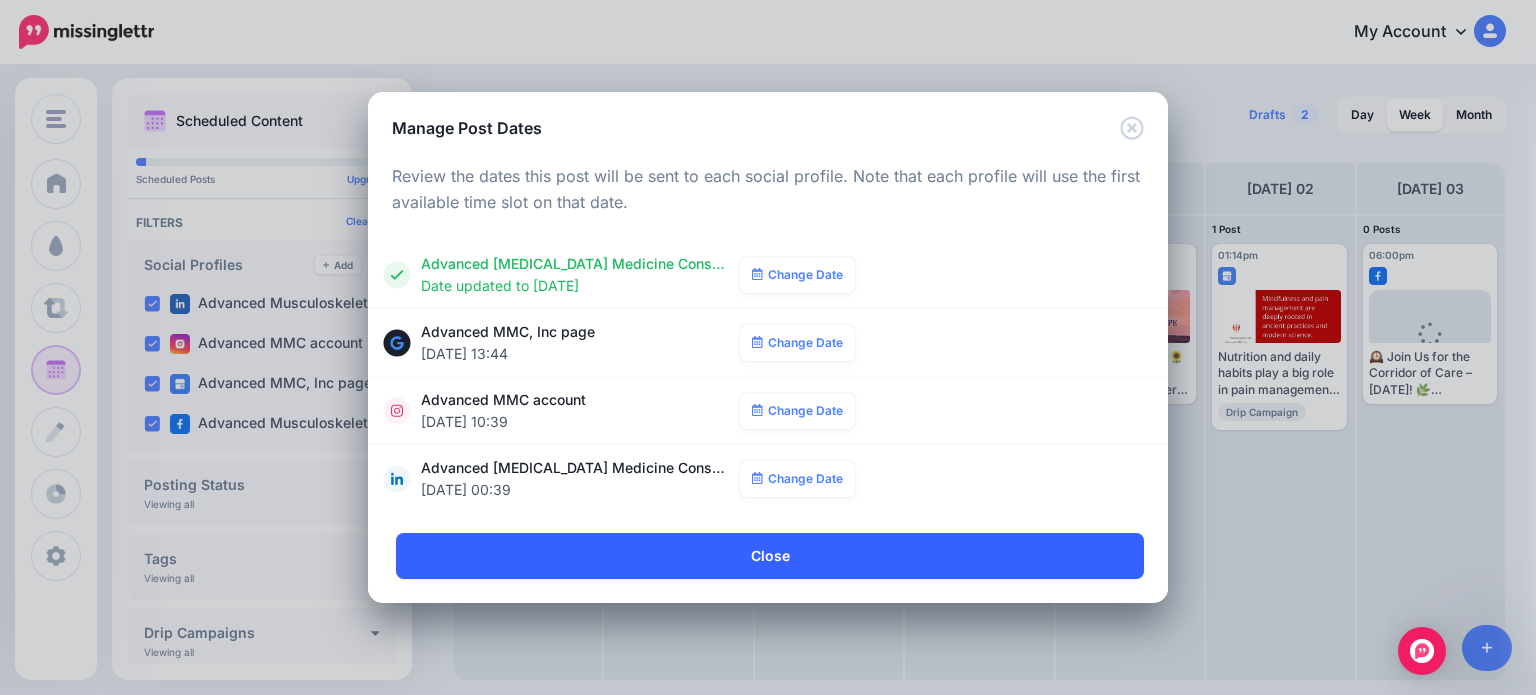 click on "Close" at bounding box center (770, 556) 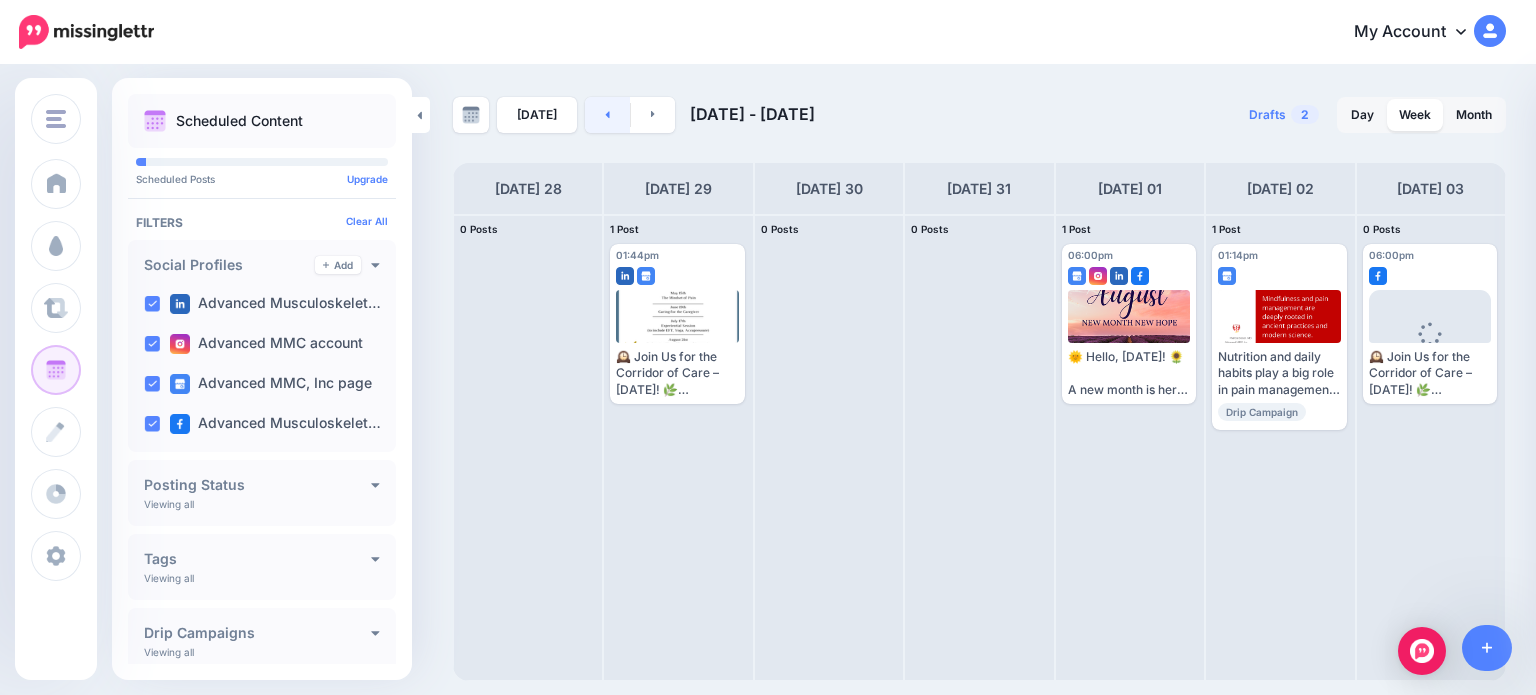 click at bounding box center (607, 115) 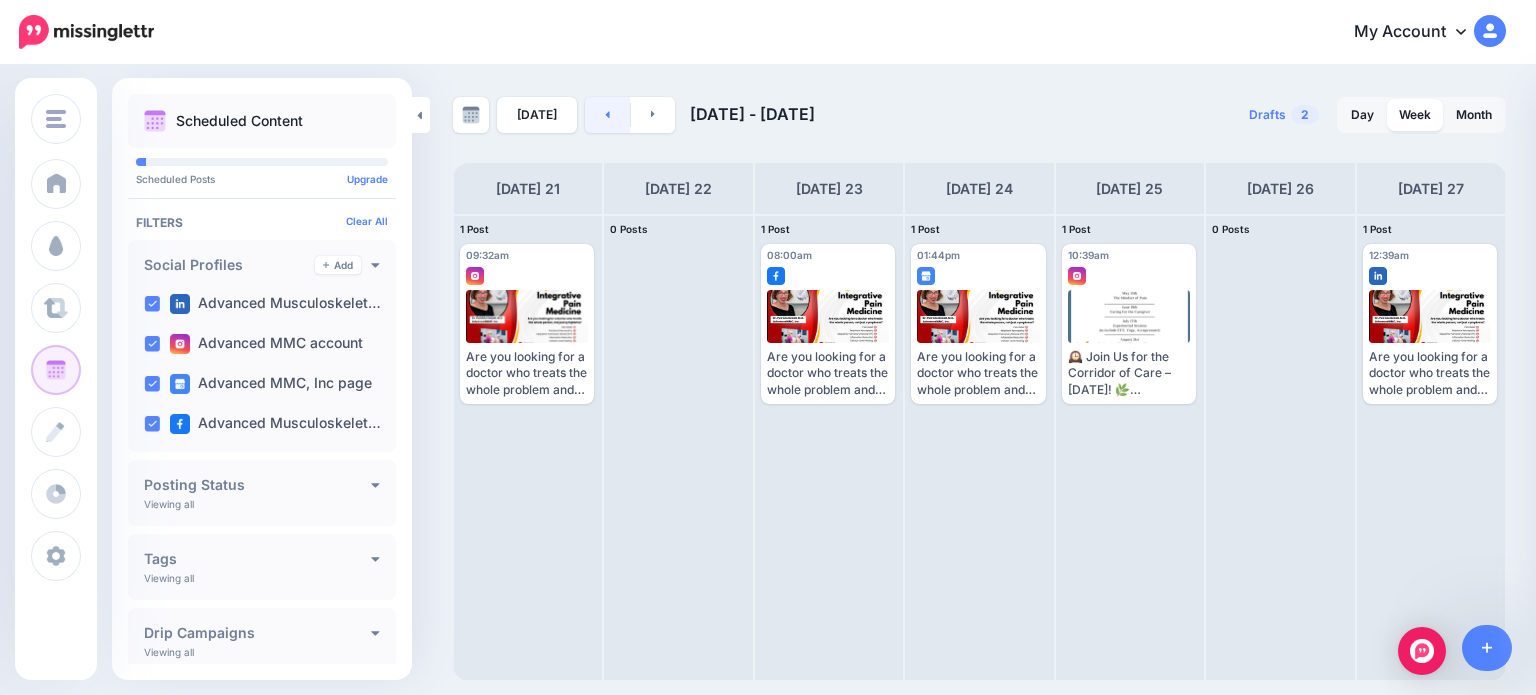 click at bounding box center (607, 115) 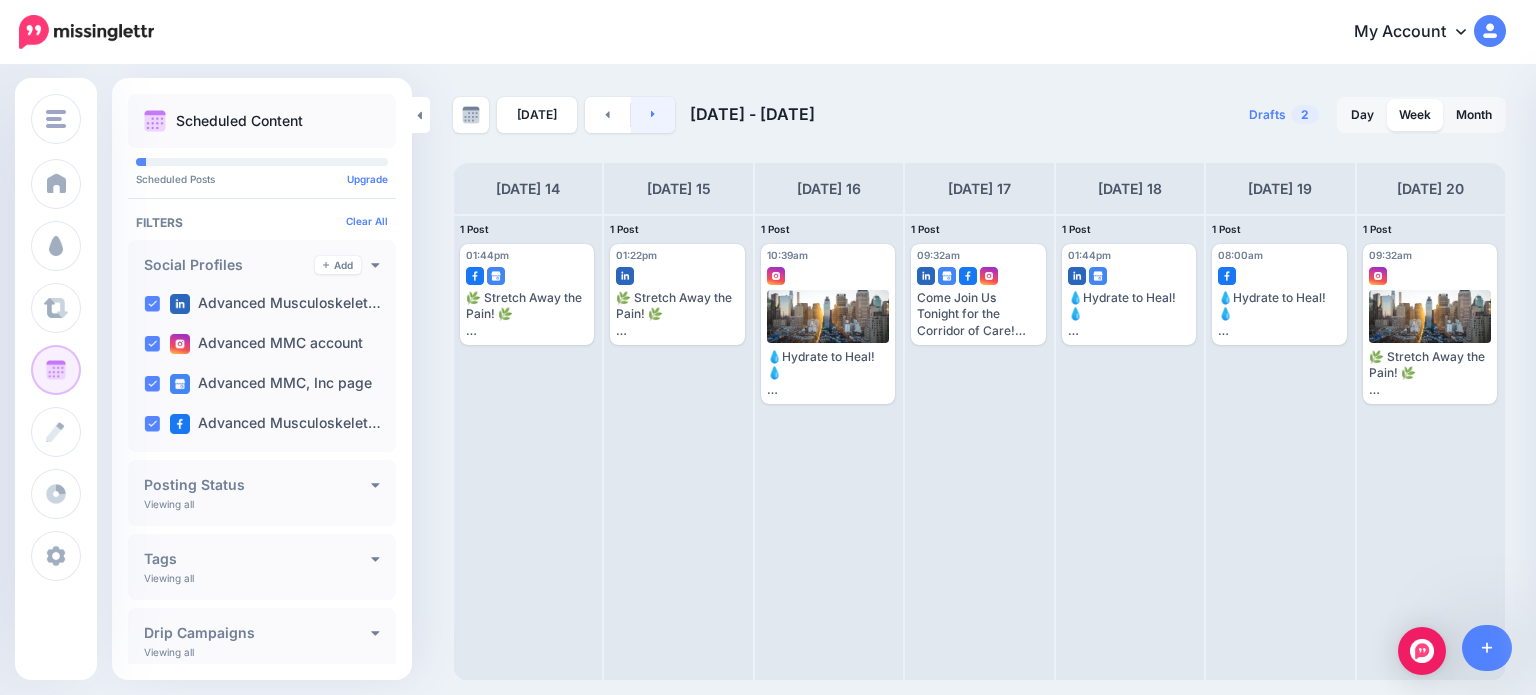 click at bounding box center [653, 115] 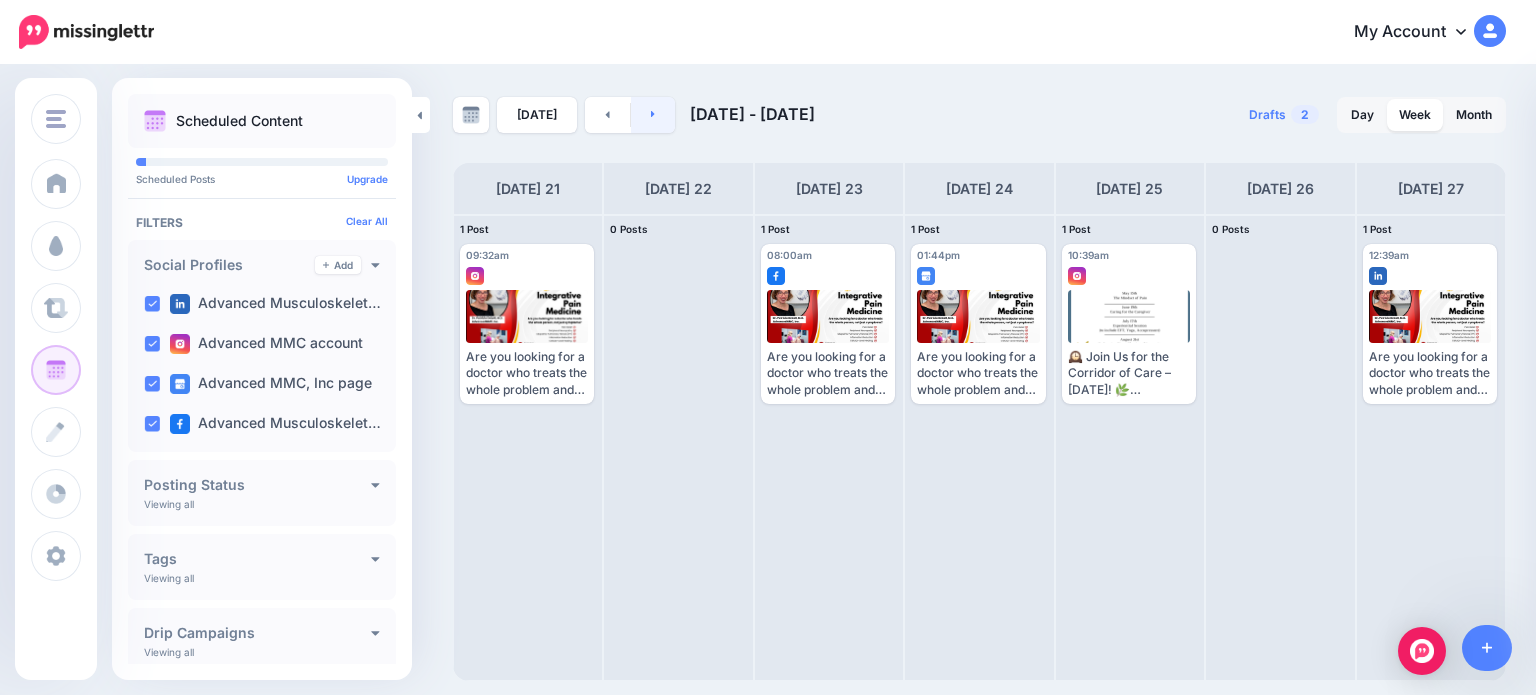 click at bounding box center (653, 115) 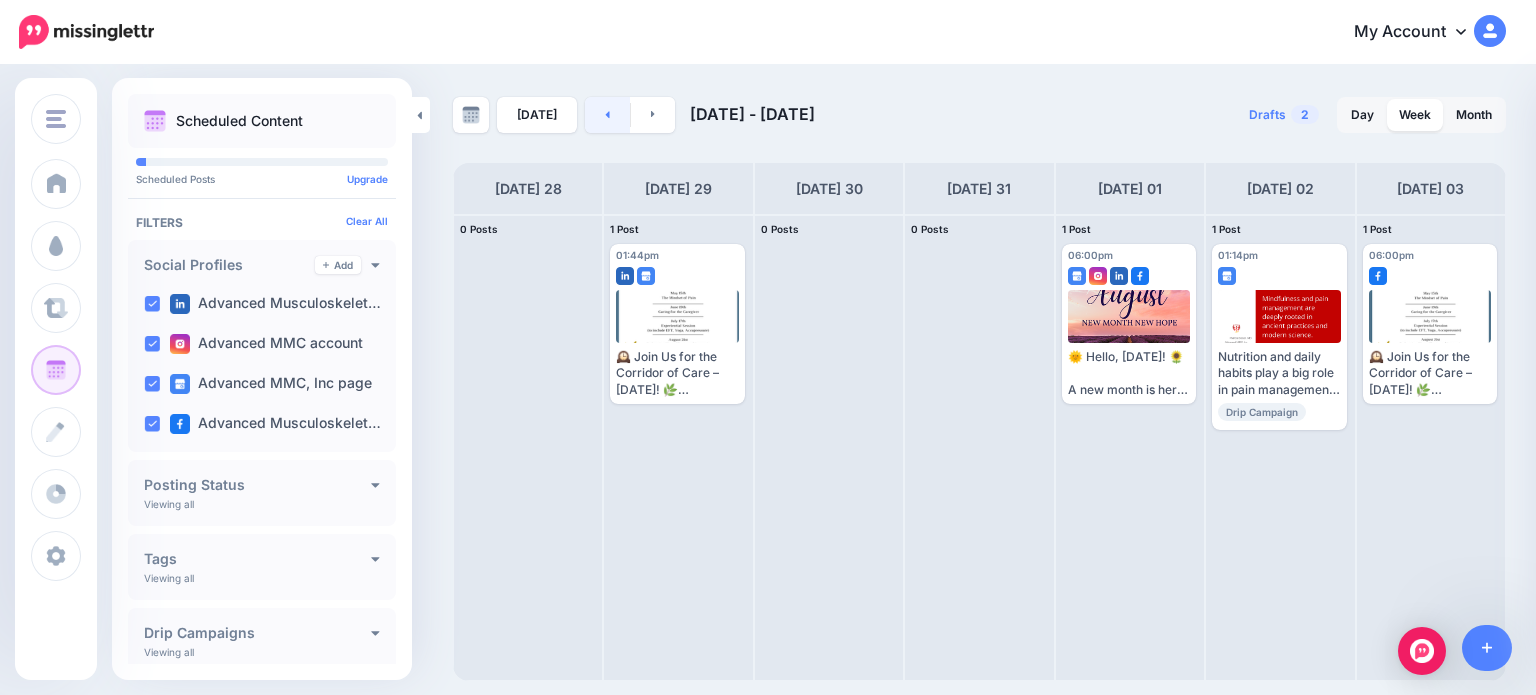 click at bounding box center [607, 115] 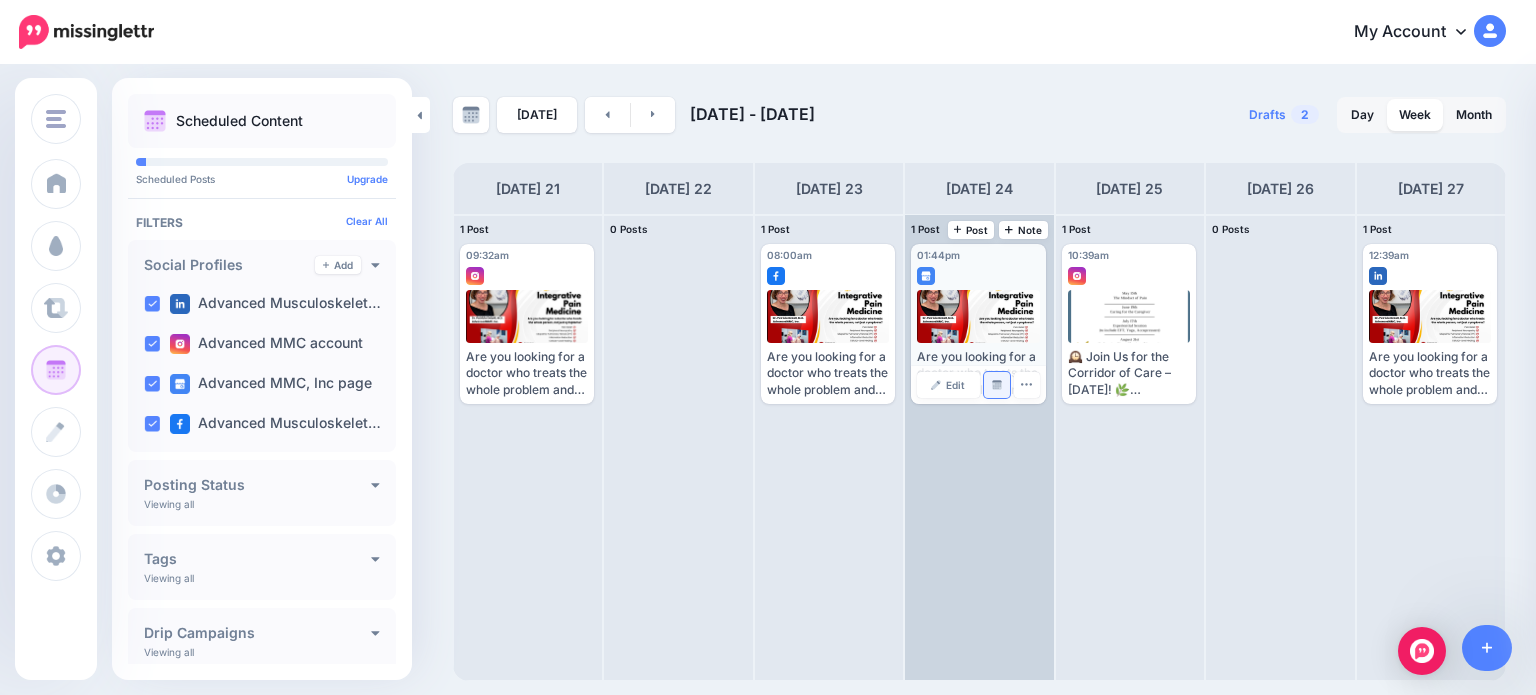 click at bounding box center [997, 385] 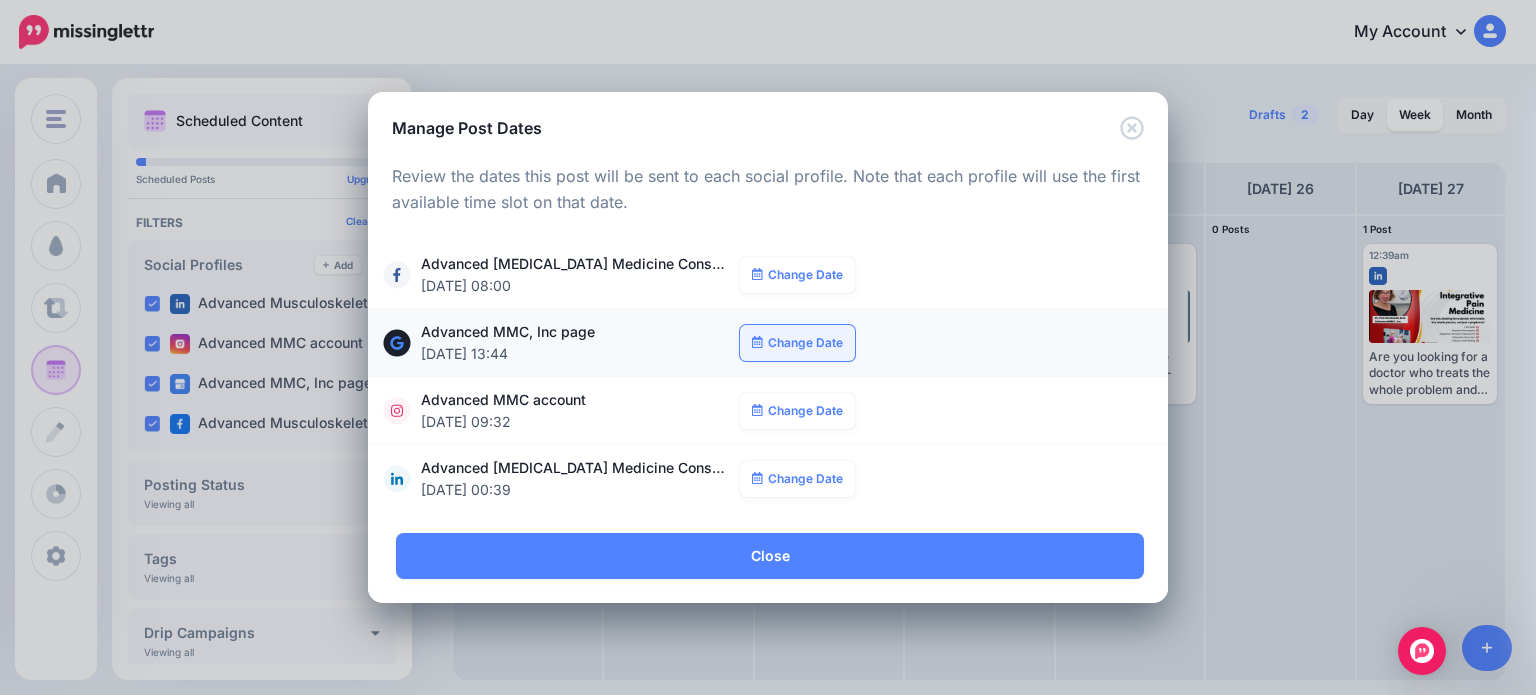 click on "Change Date" at bounding box center [797, 343] 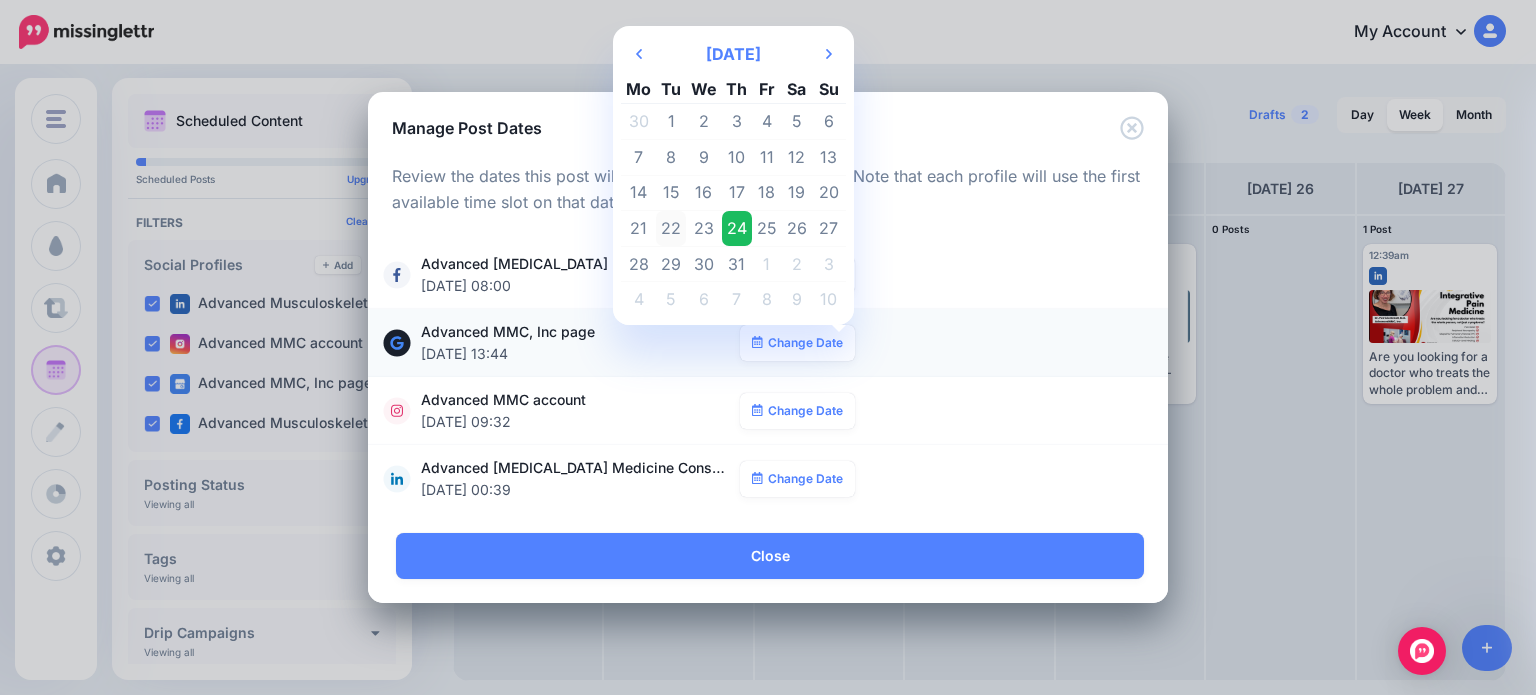 click on "22" at bounding box center (671, 229) 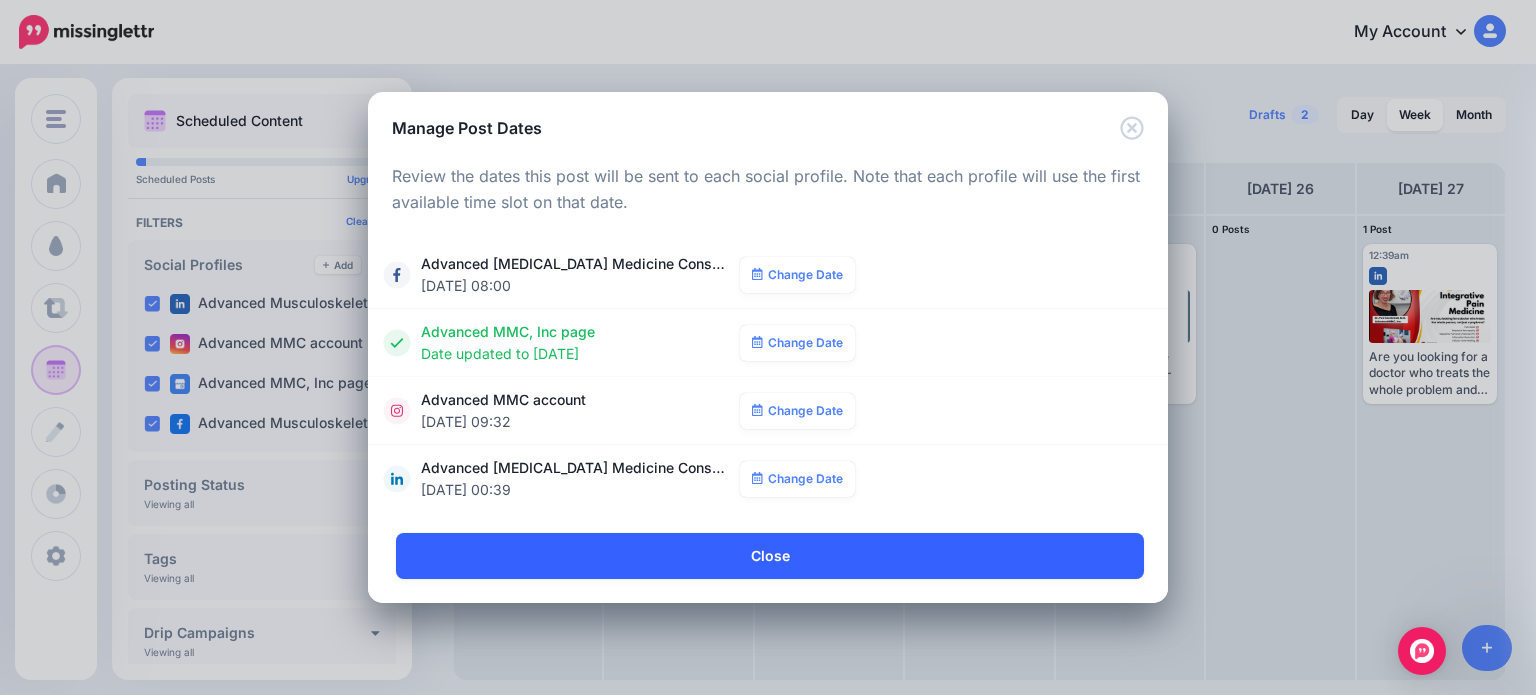 click on "Close" at bounding box center [770, 556] 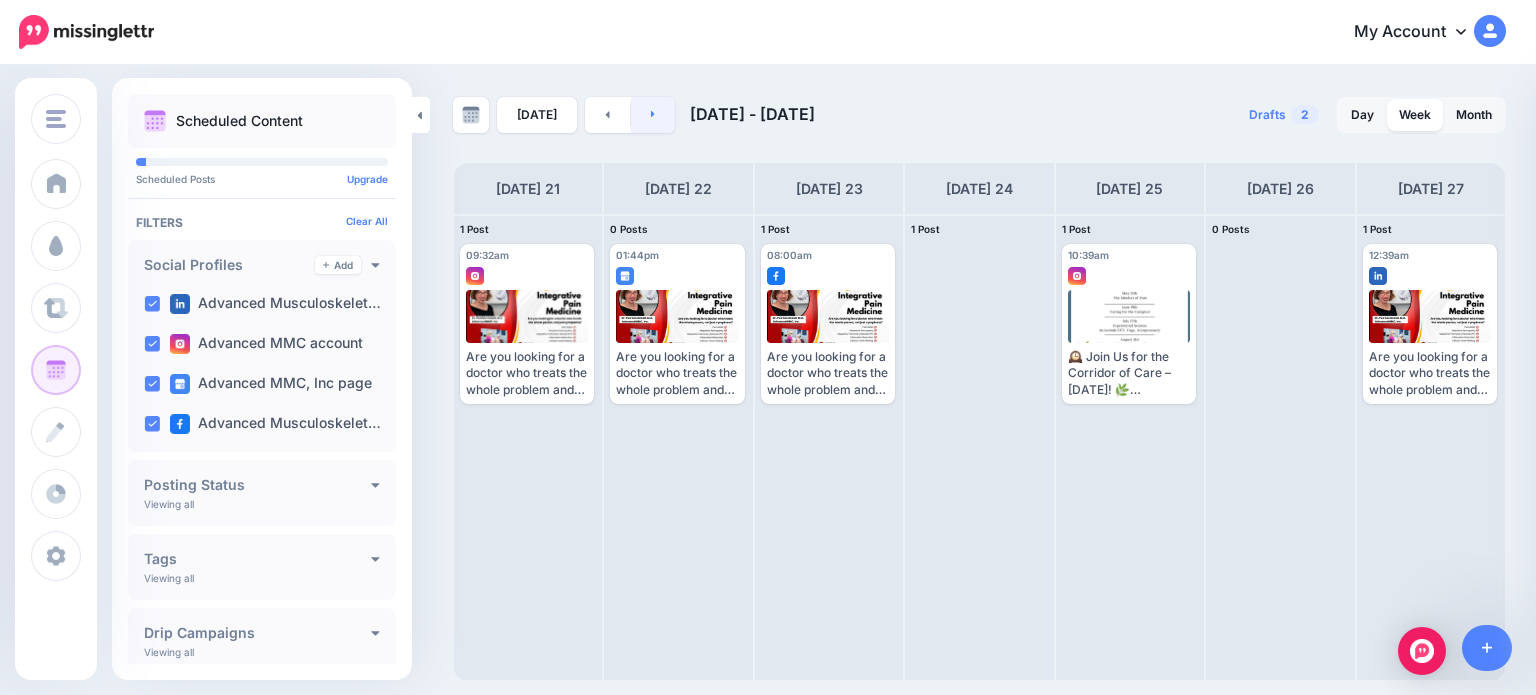 click at bounding box center (653, 115) 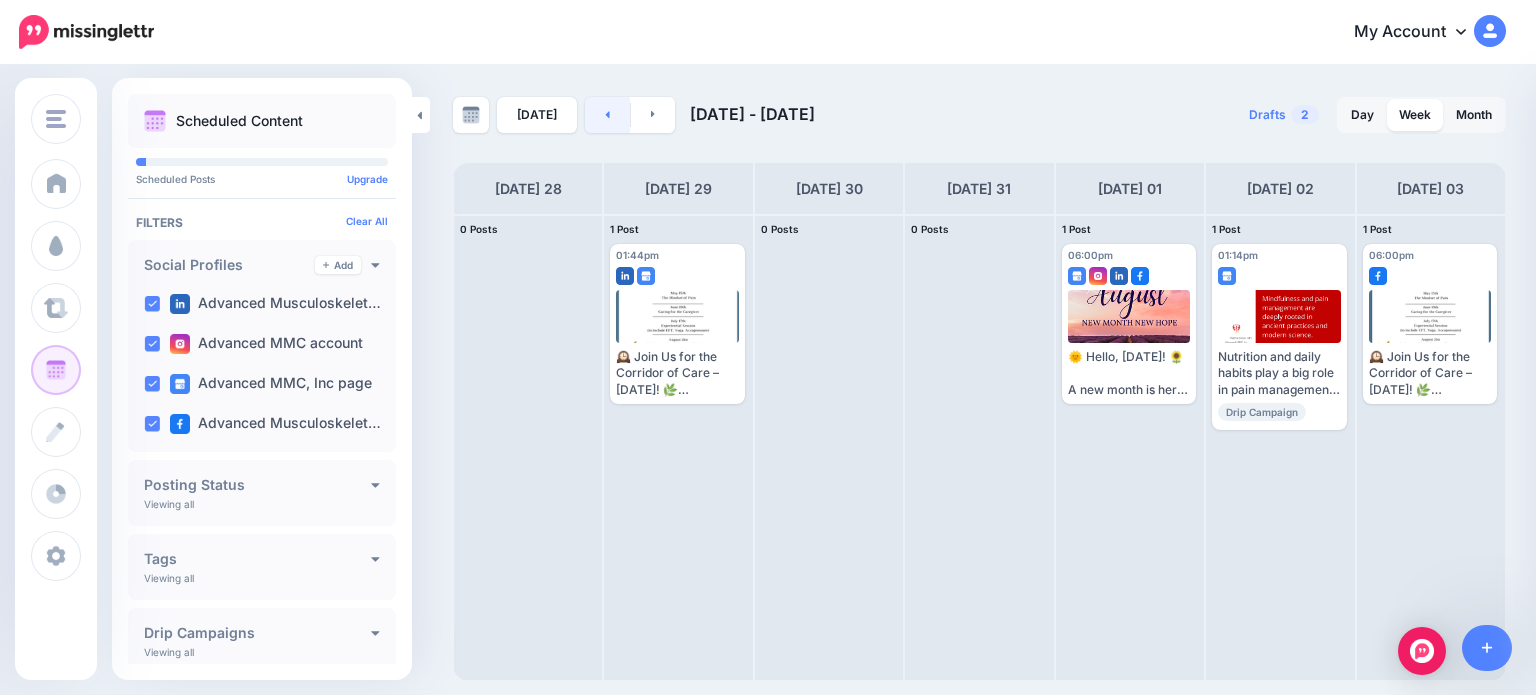 click at bounding box center (607, 115) 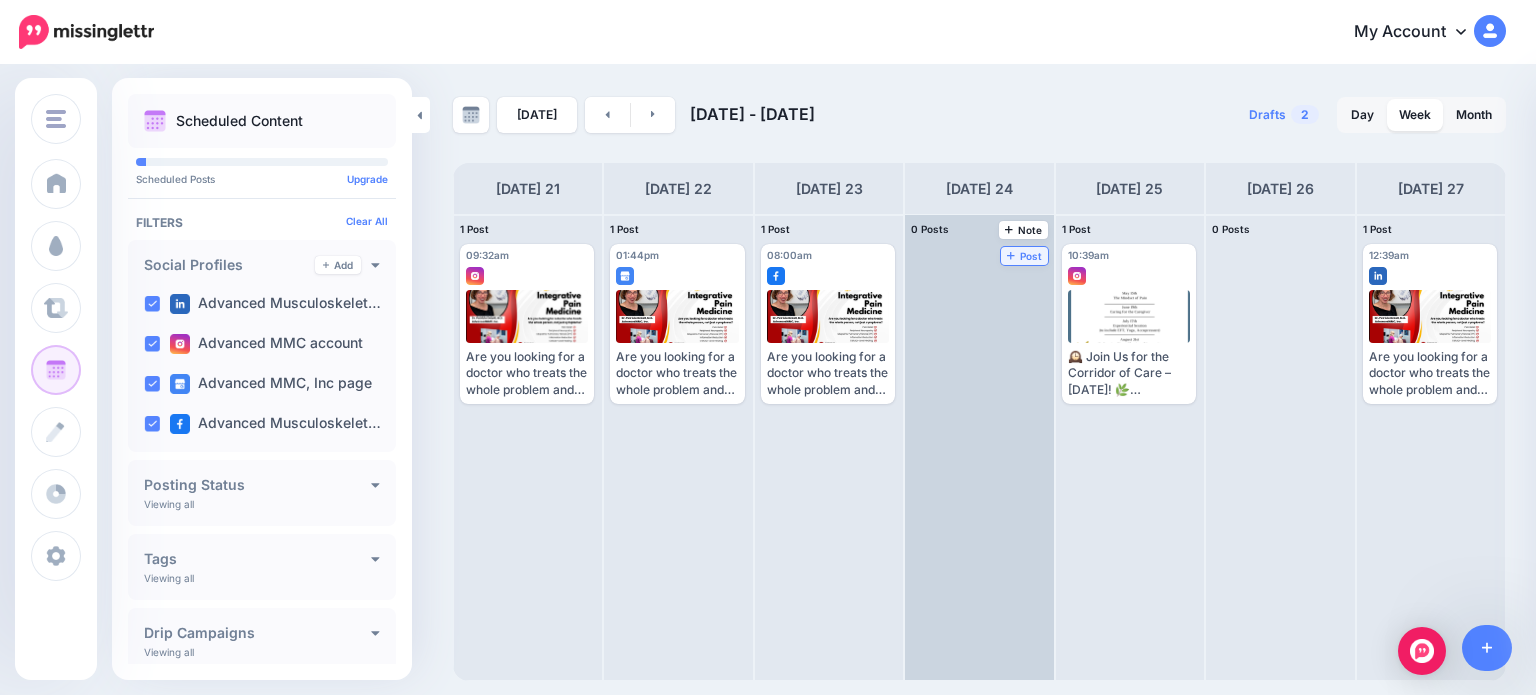 click on "Post" at bounding box center [1024, 256] 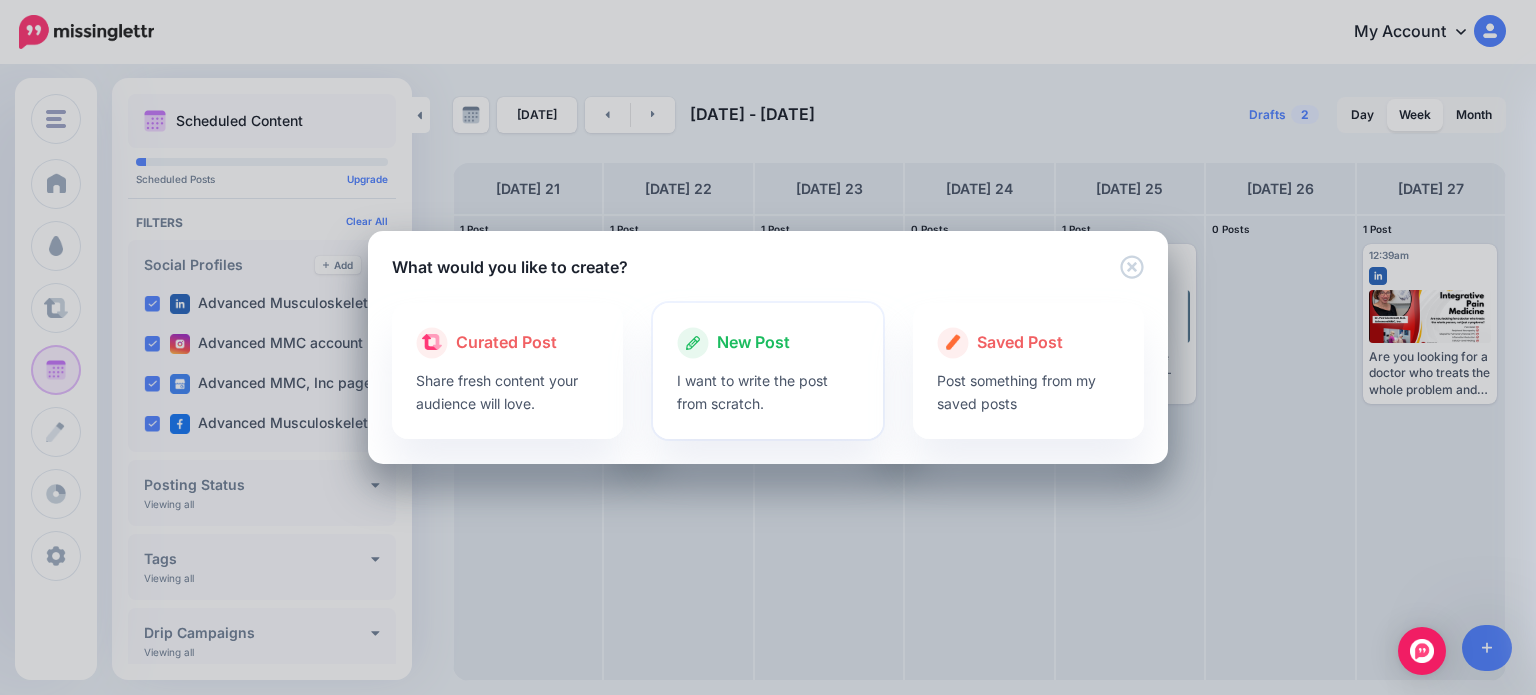 click on "I want to write the post from scratch." at bounding box center (768, 392) 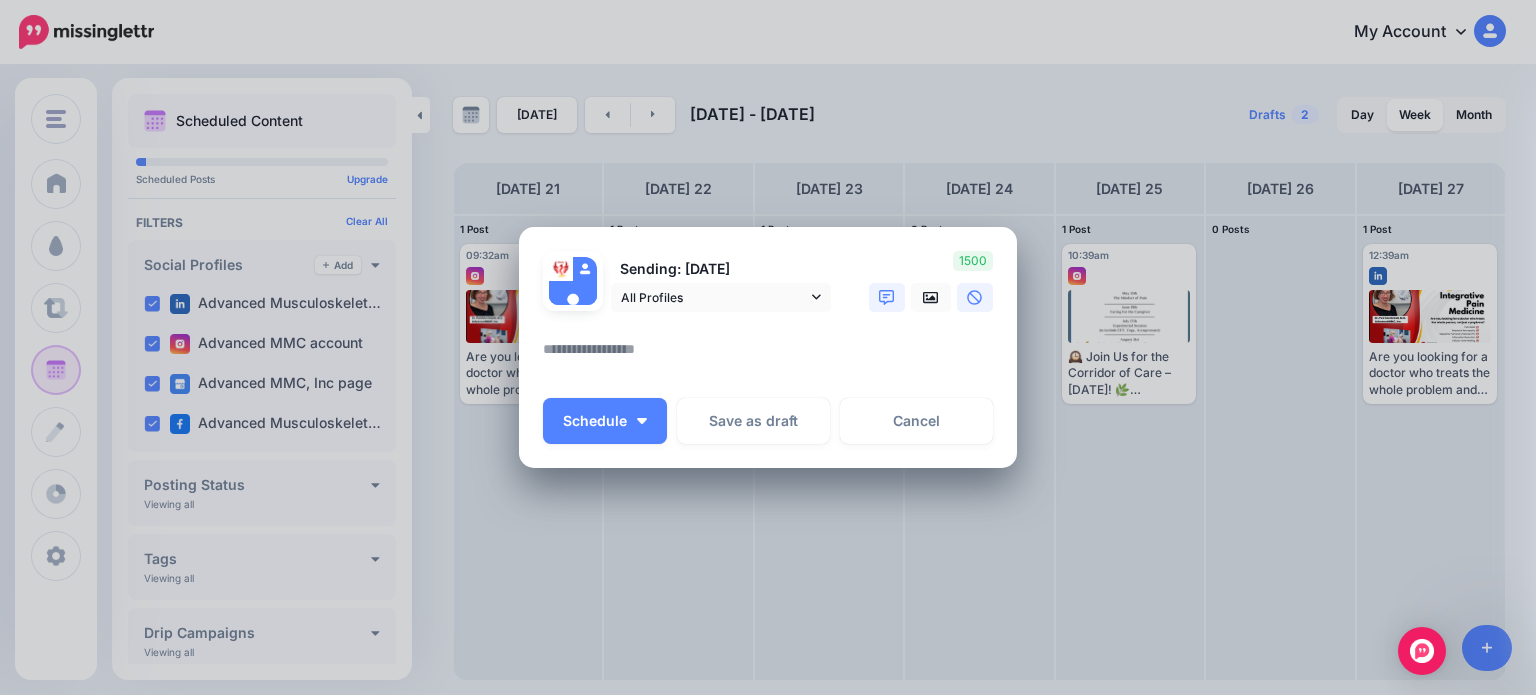 click 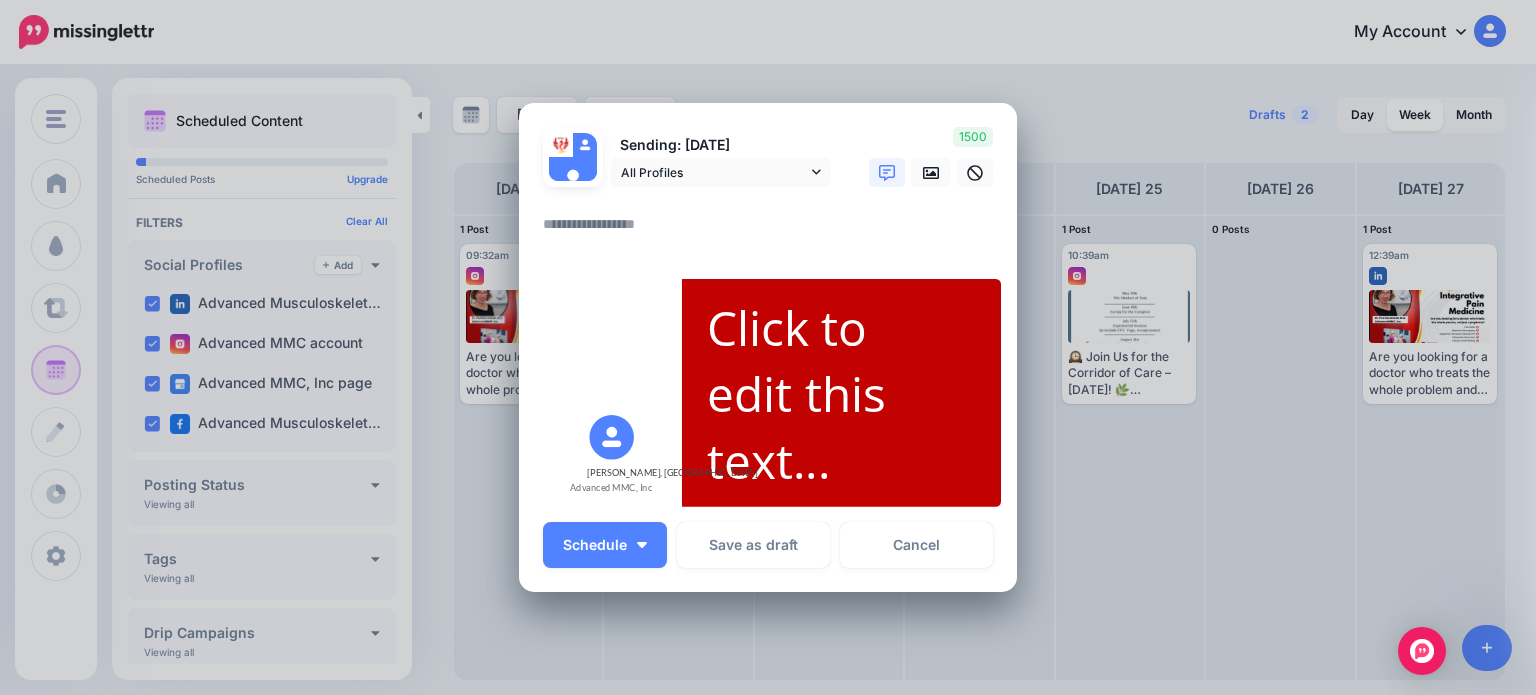 click at bounding box center (773, 231) 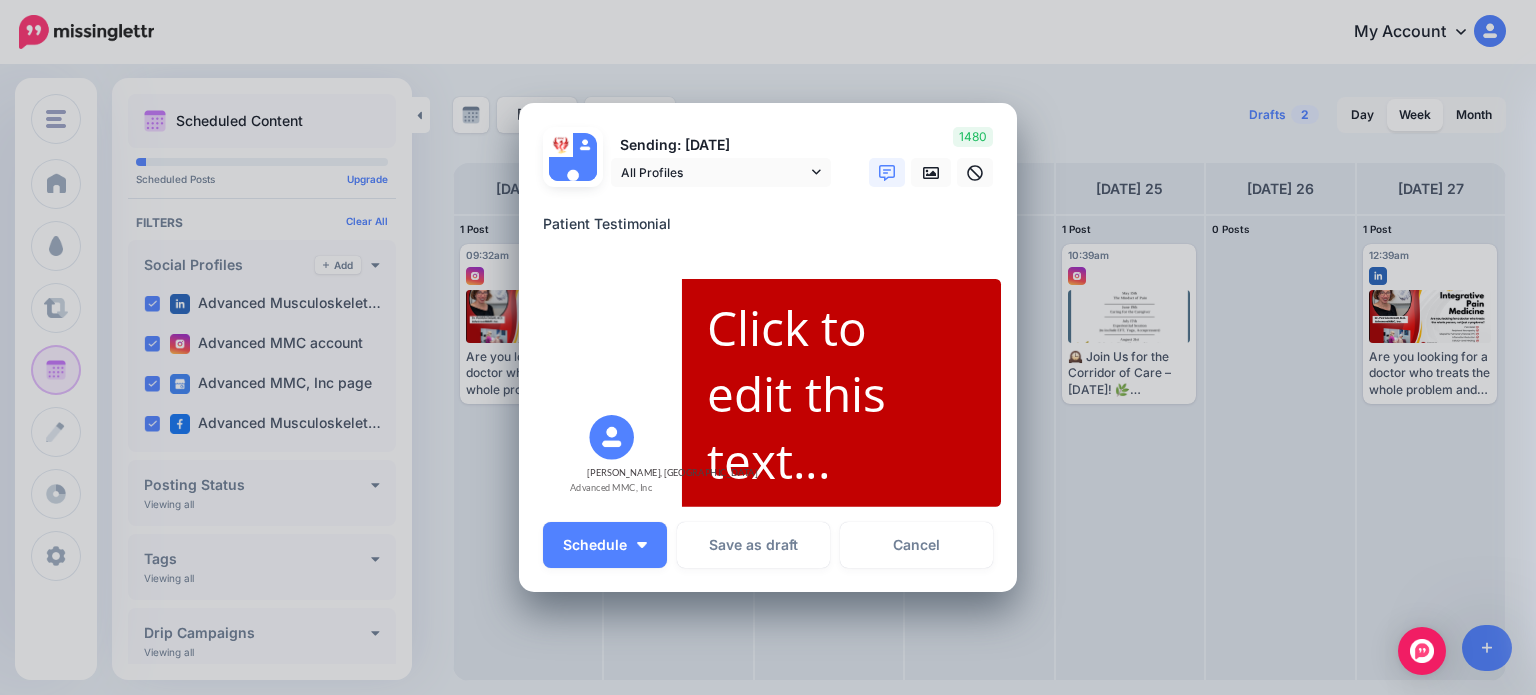 type on "**********" 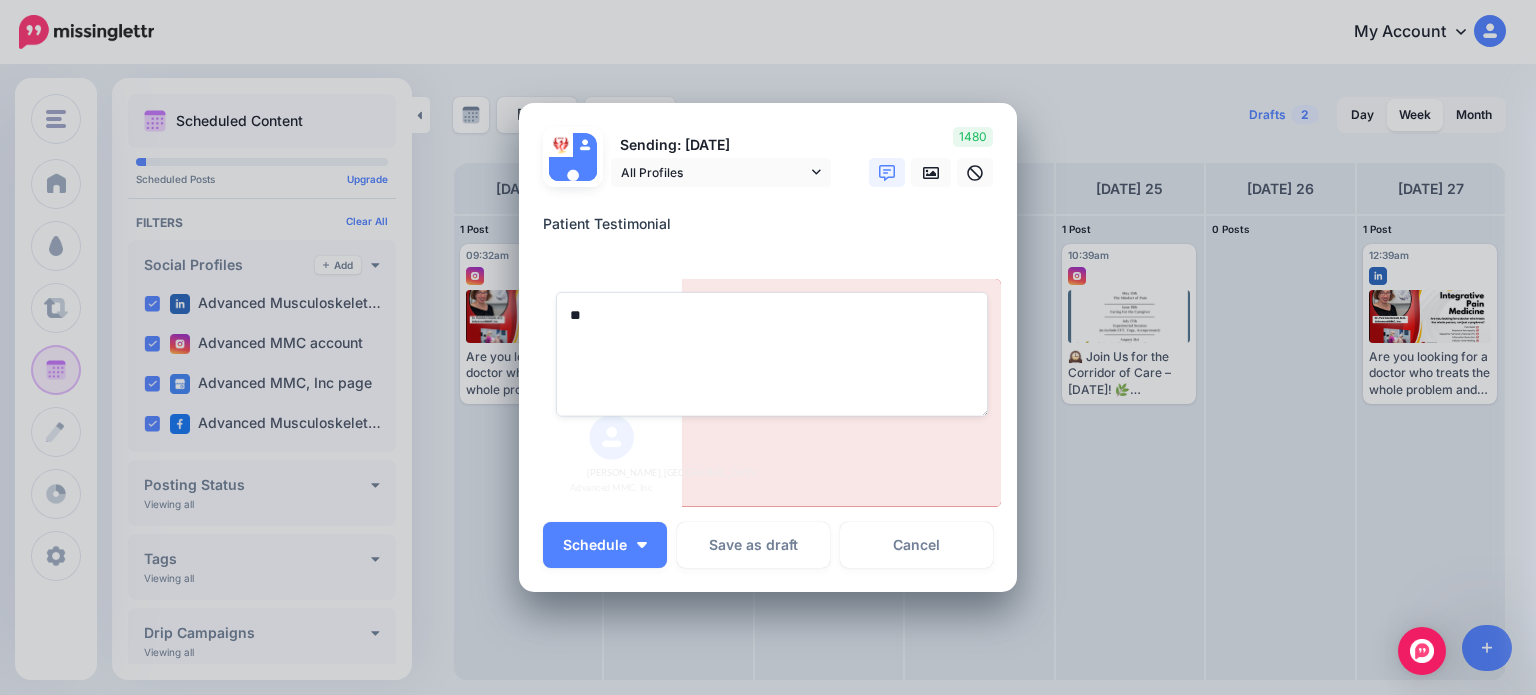 type on "*" 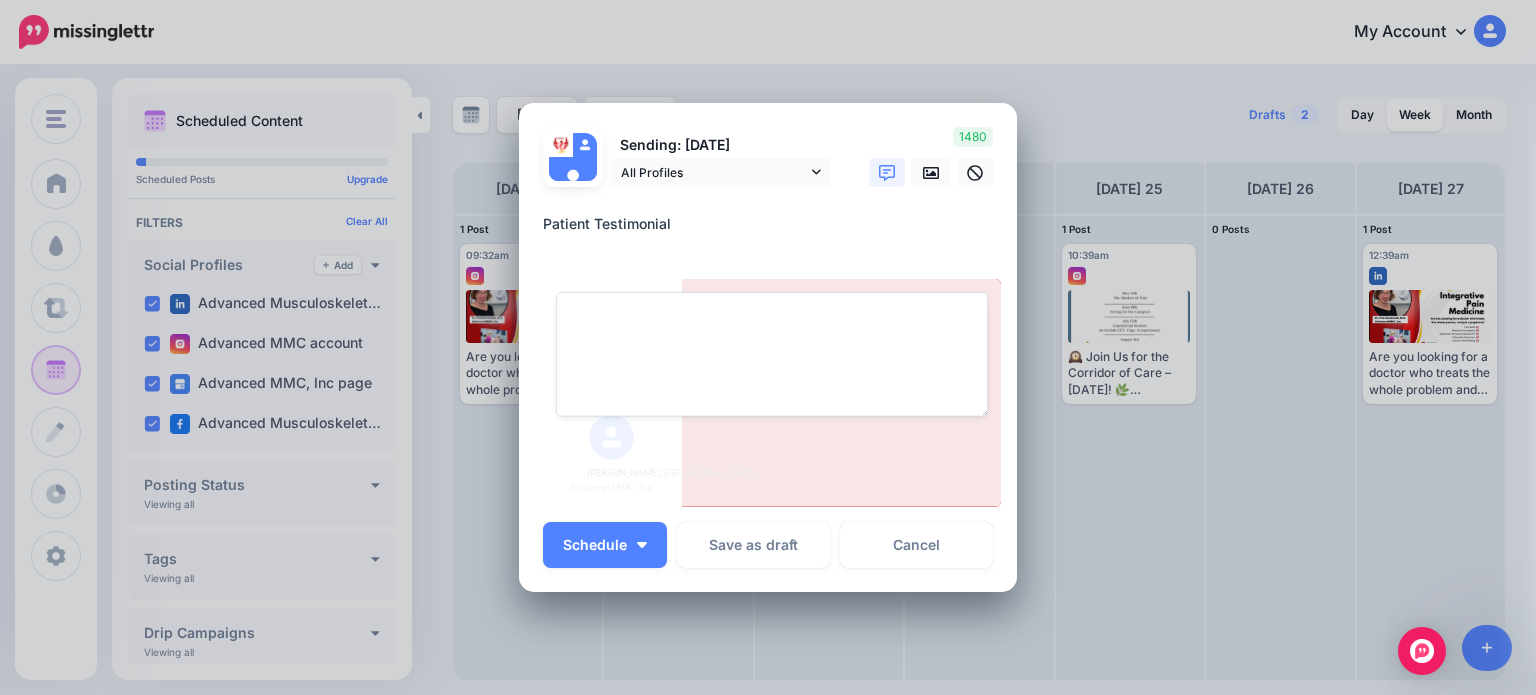 paste on "**********" 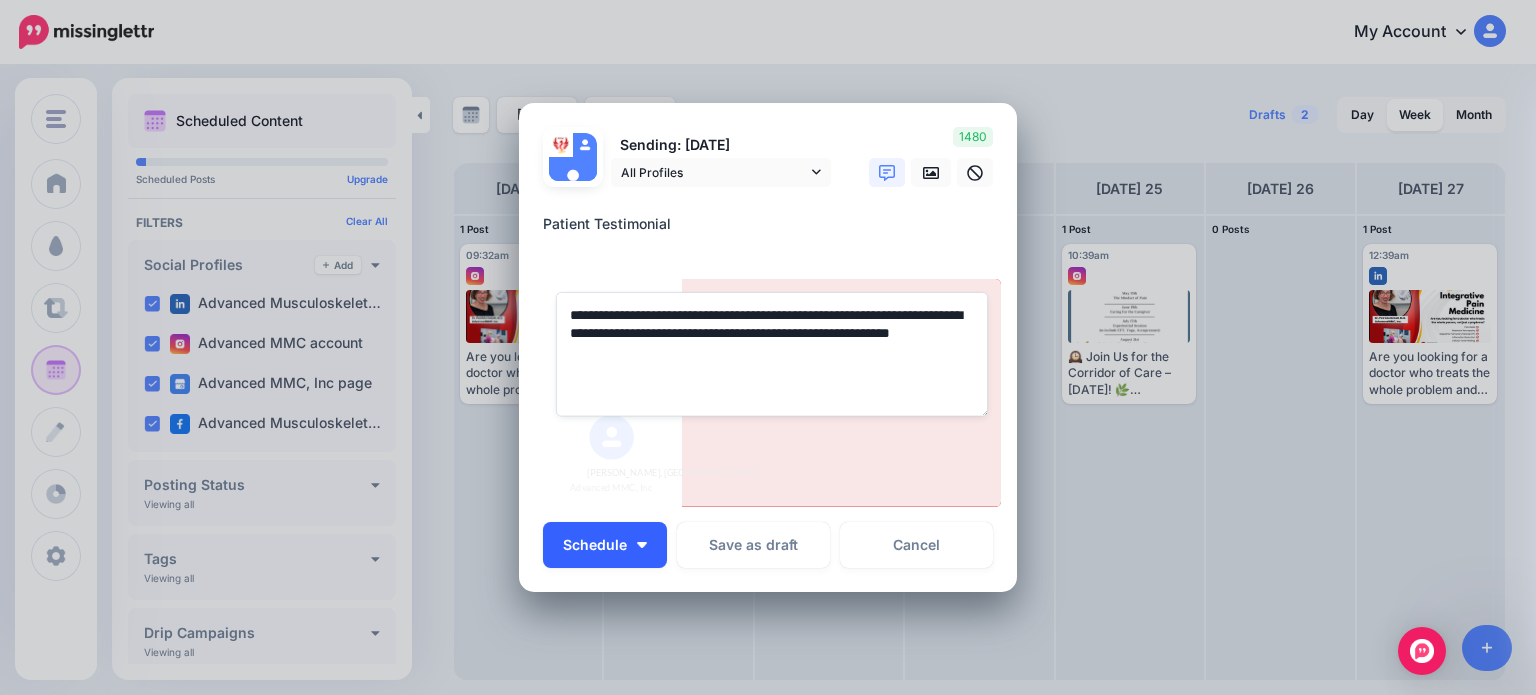 click on "Schedule" at bounding box center (595, 545) 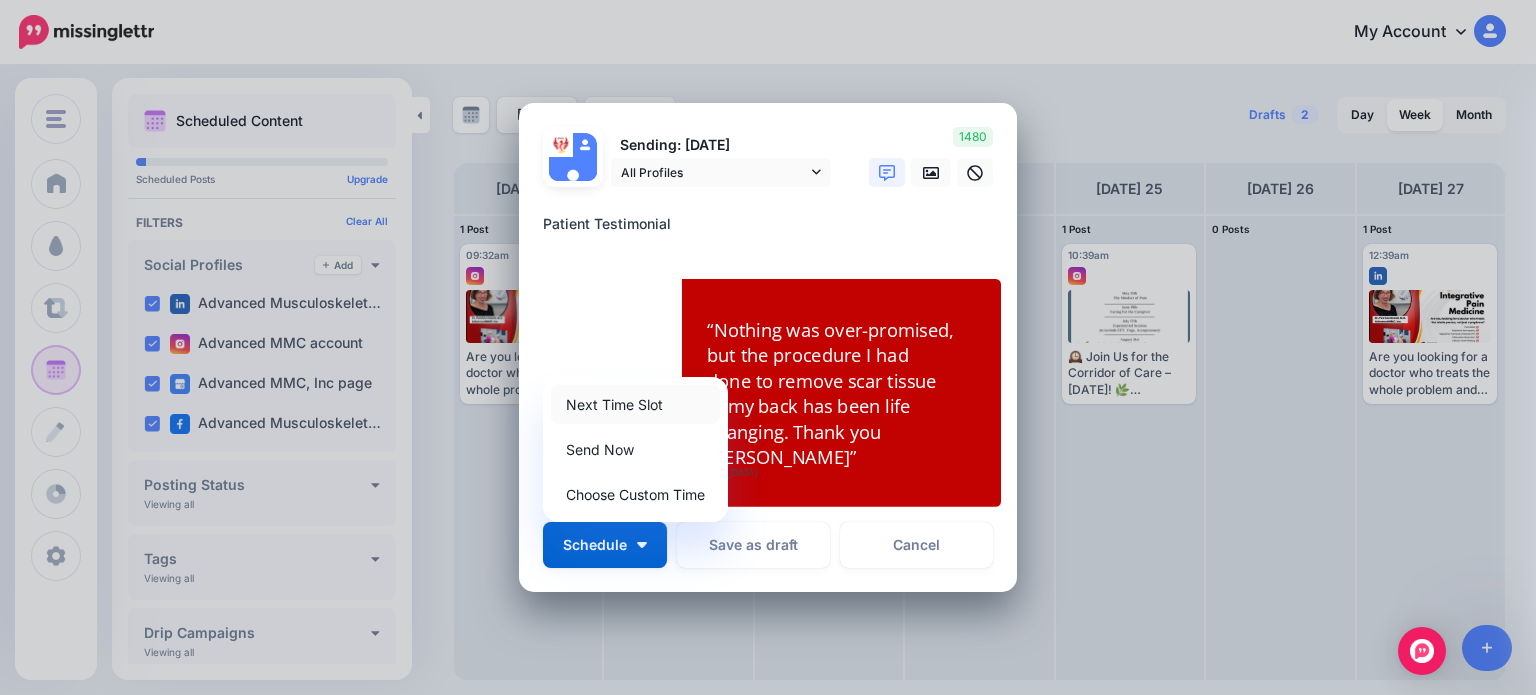 click on "Next Time Slot" at bounding box center (635, 404) 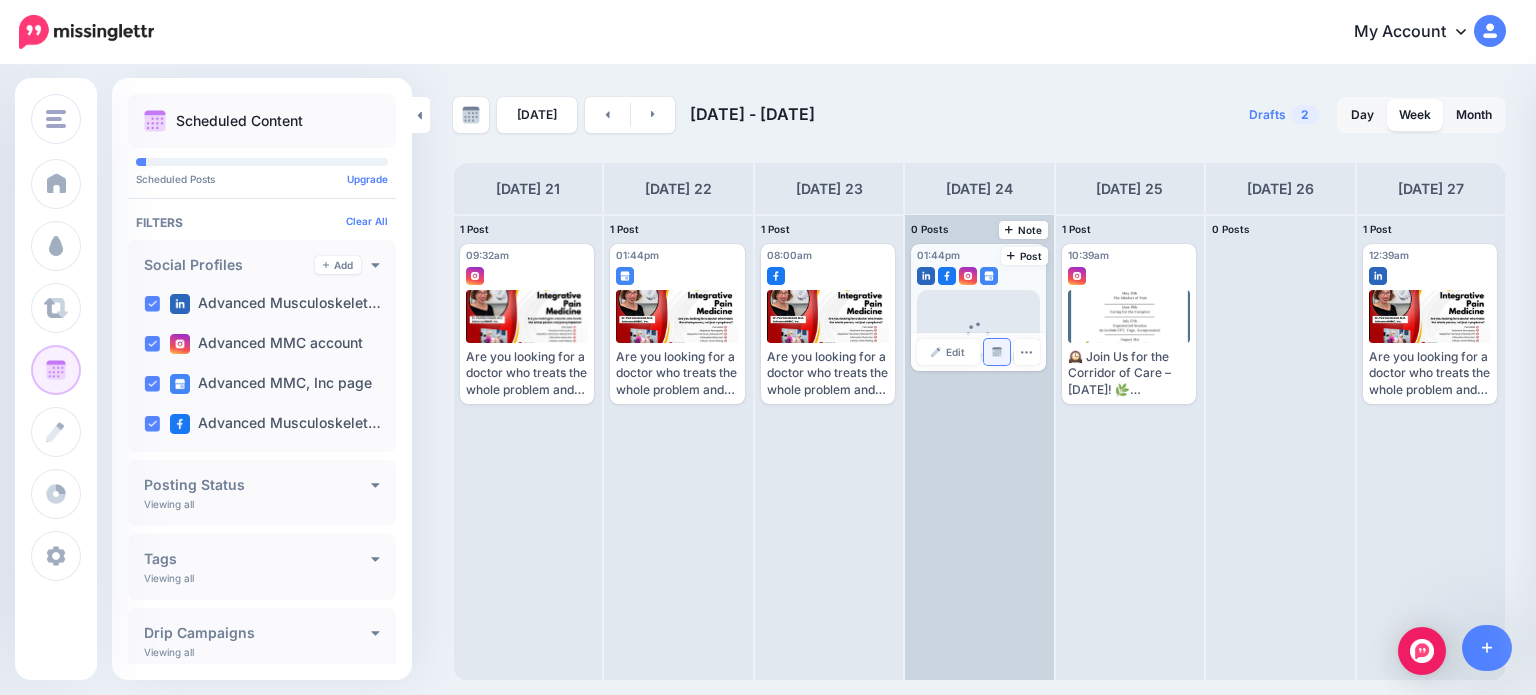 click at bounding box center (997, 352) 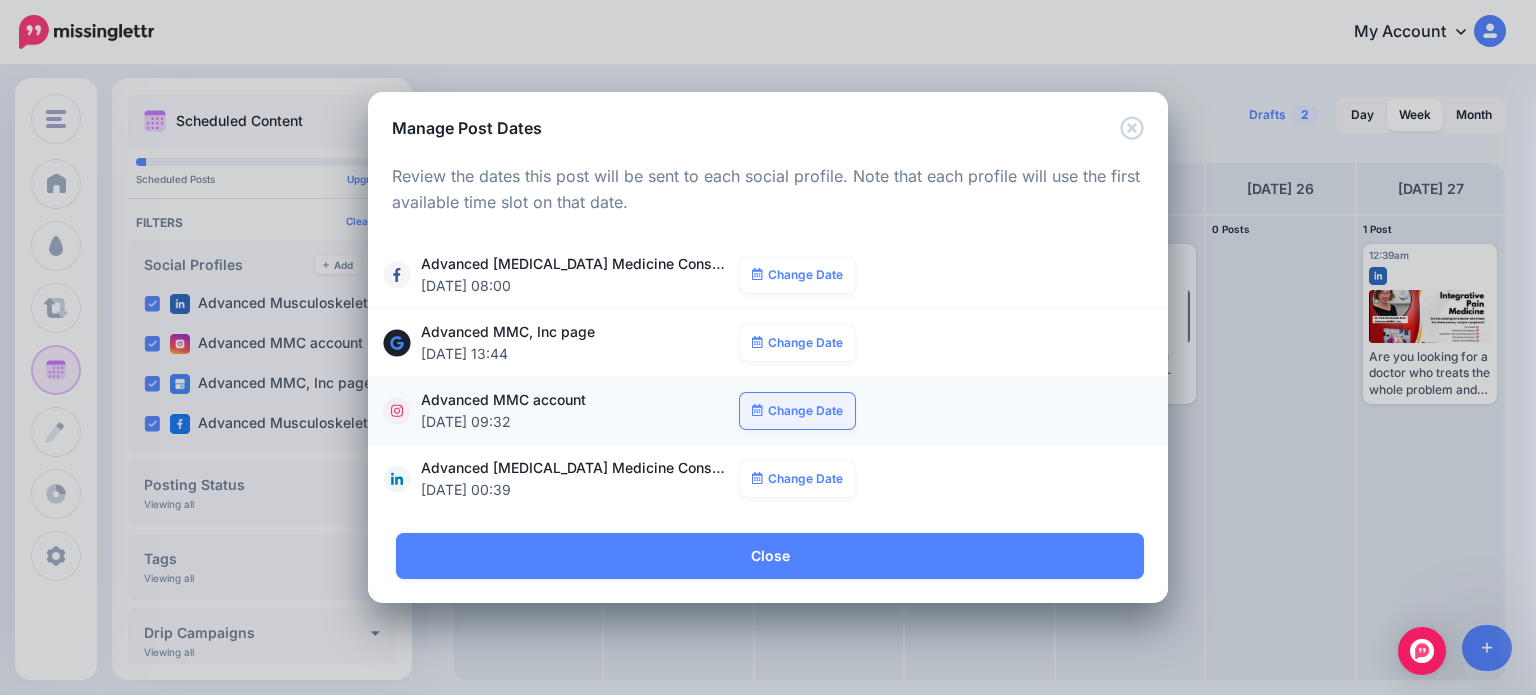click on "Change Date" at bounding box center (797, 411) 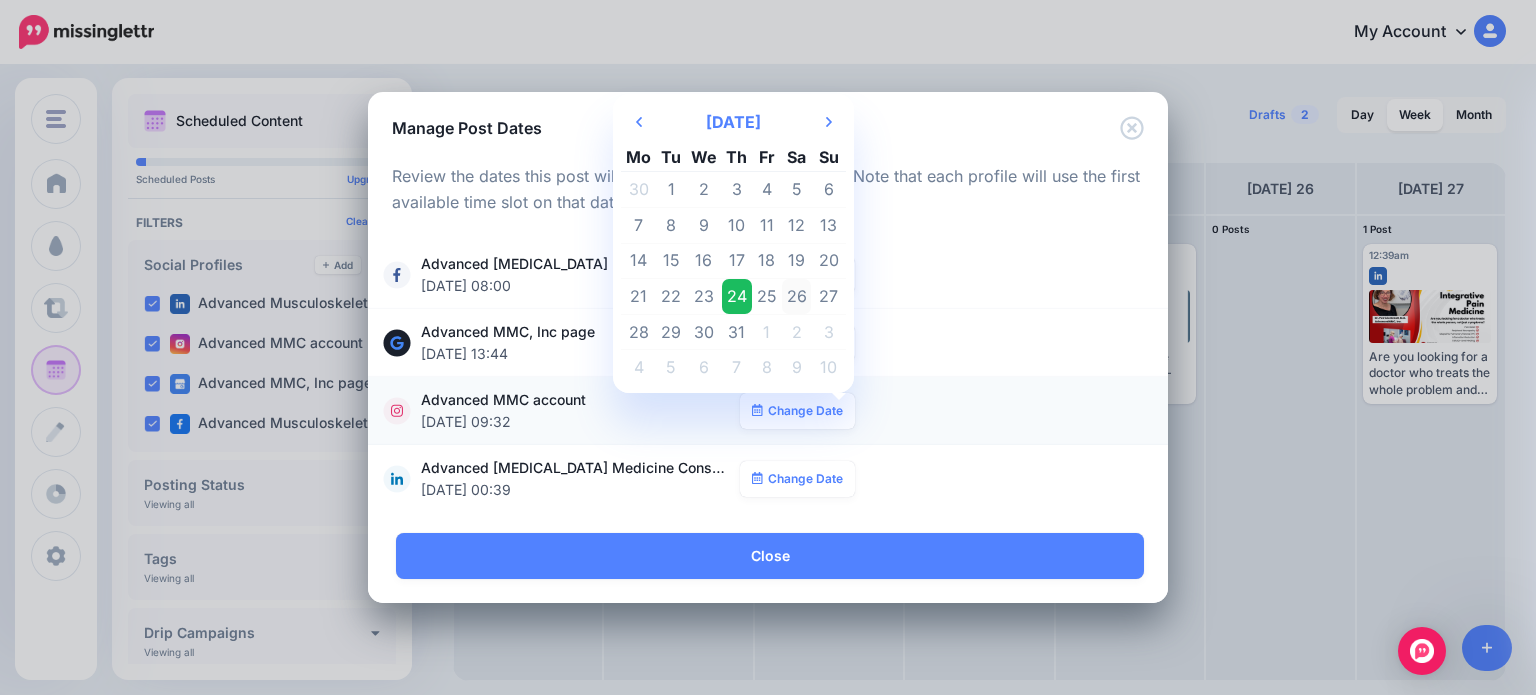 click on "26" at bounding box center [797, 297] 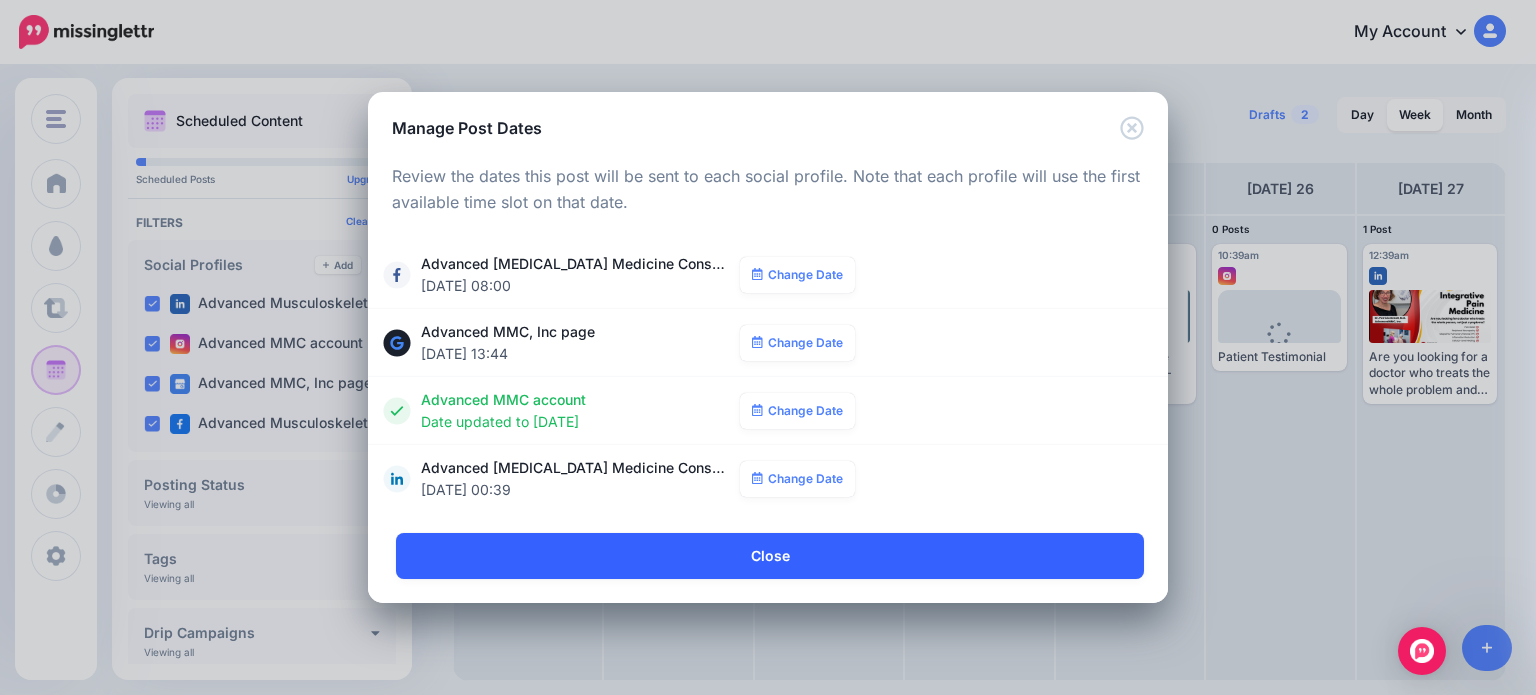 click on "Close" at bounding box center [770, 556] 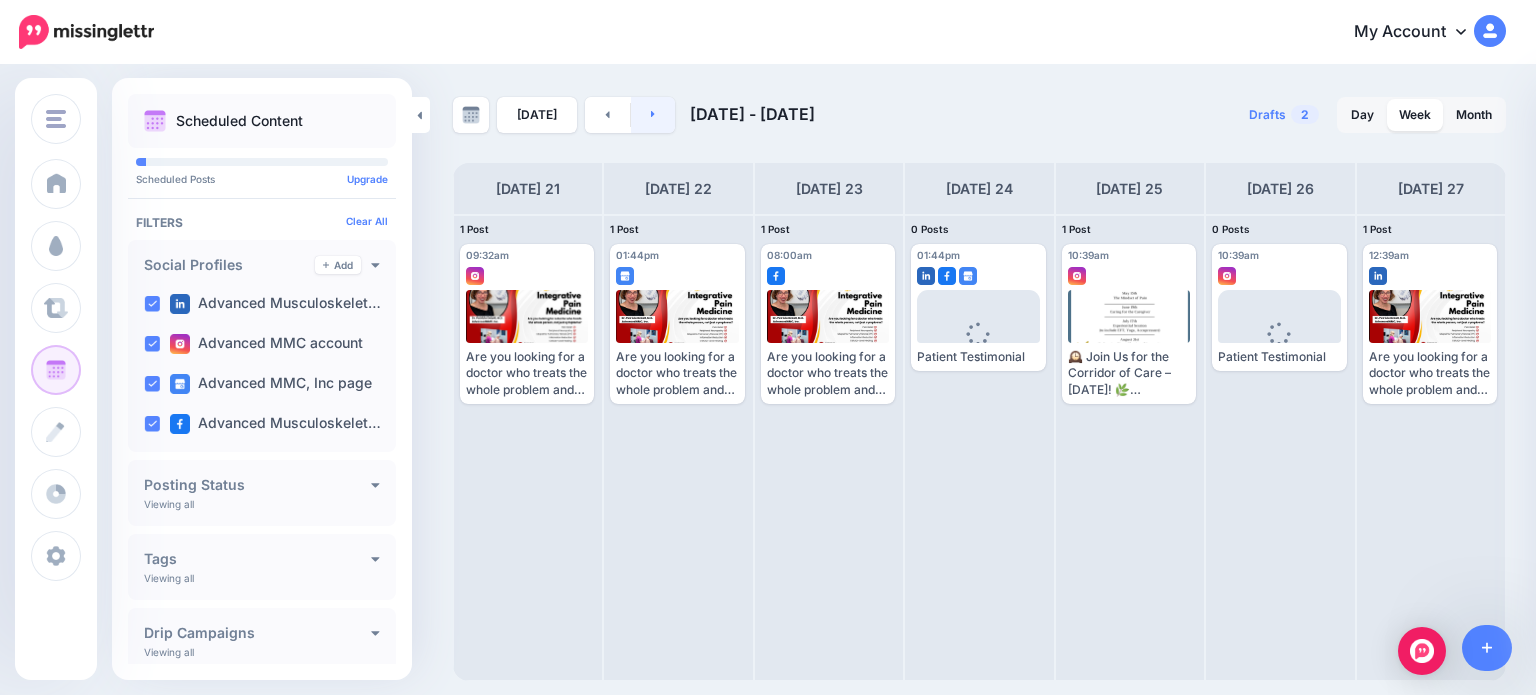 click at bounding box center (653, 115) 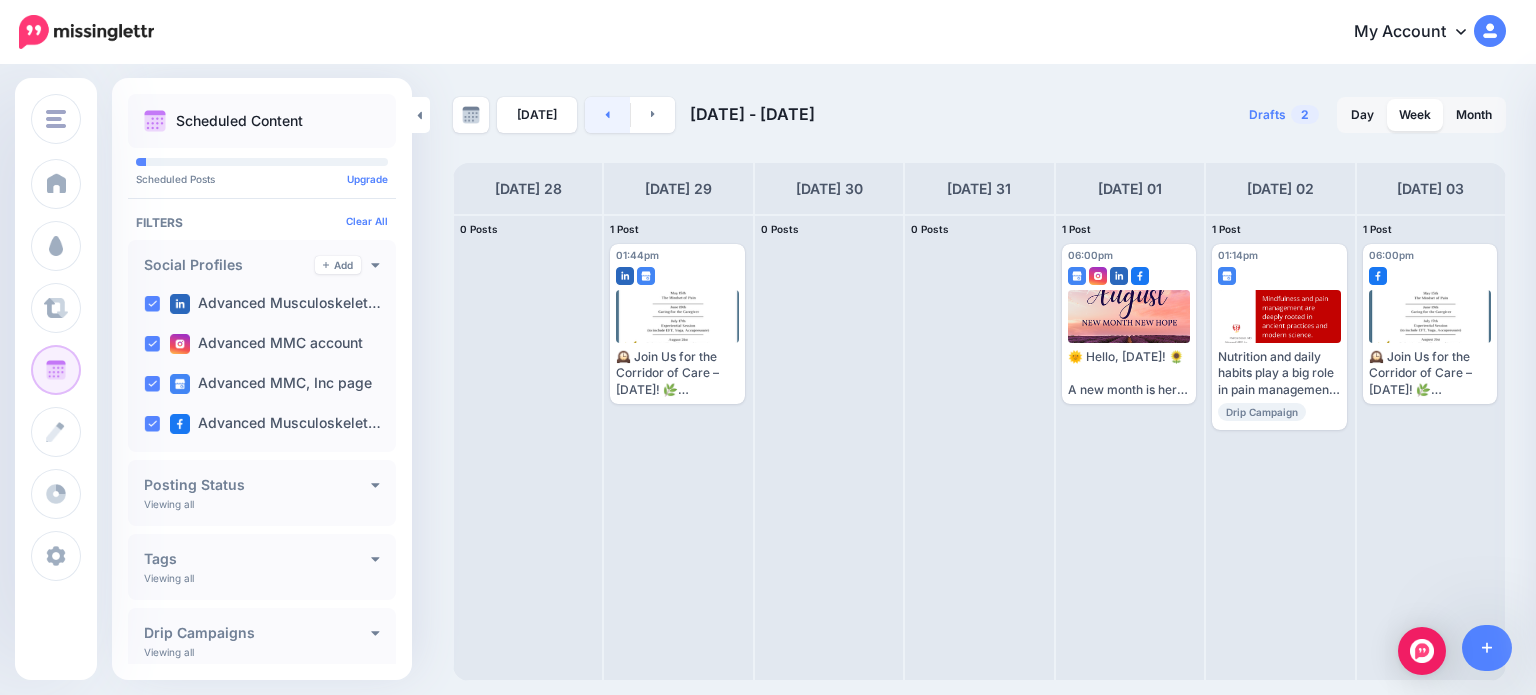 click 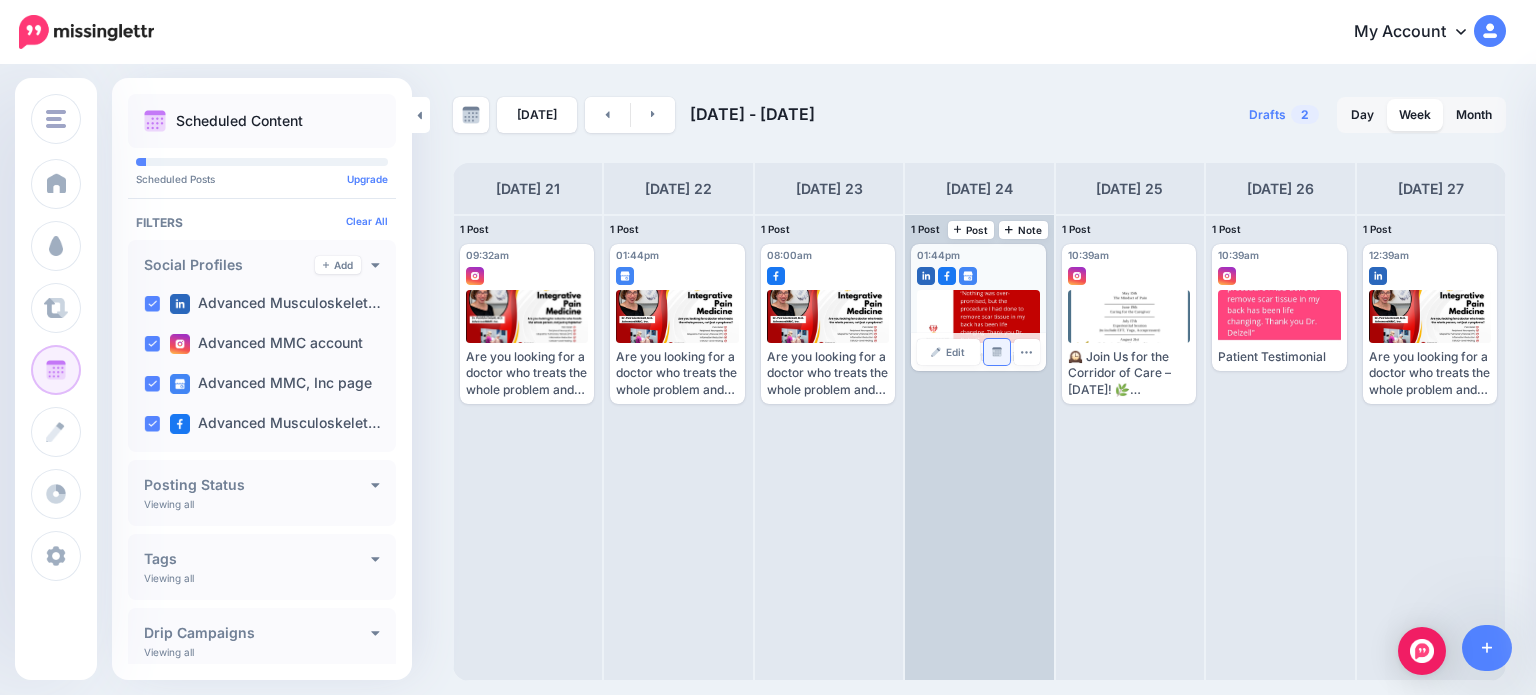 click on "Manage Dates" at bounding box center (997, 352) 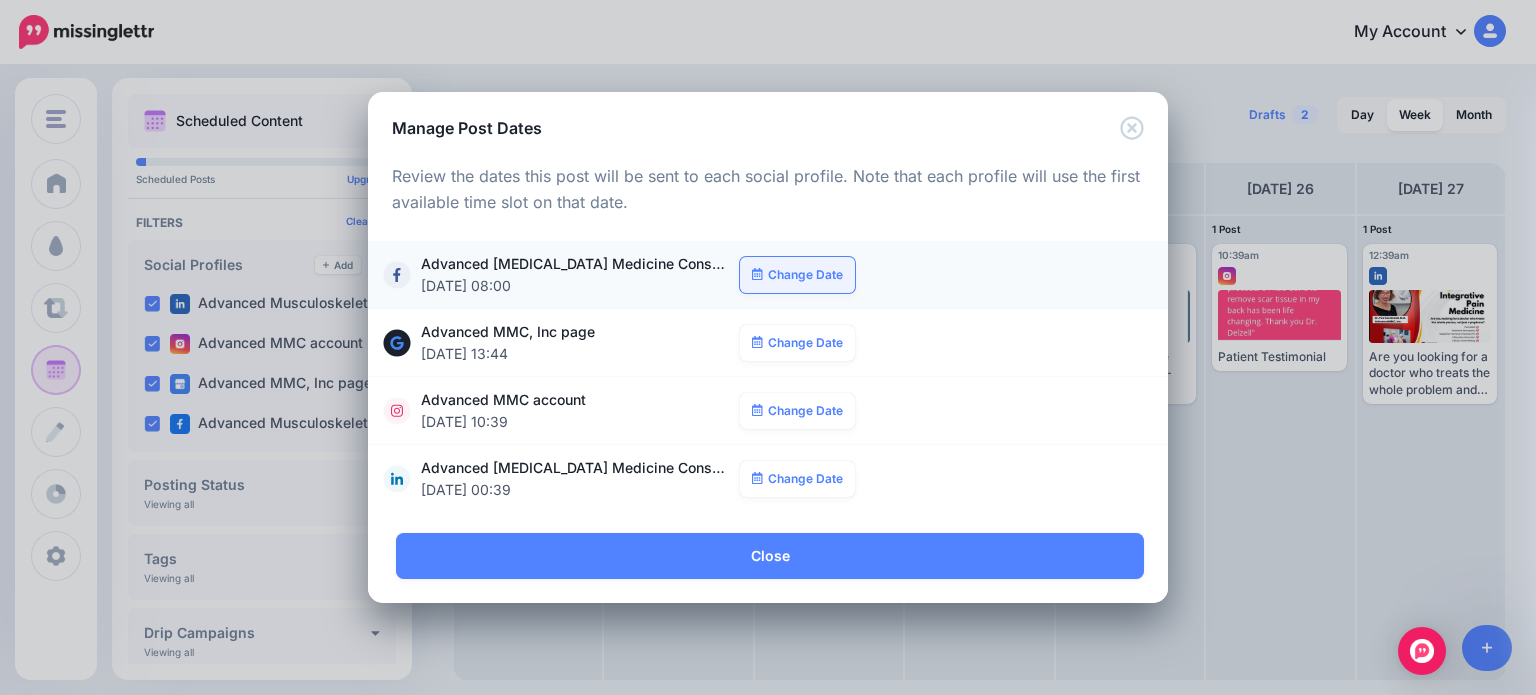 click on "Change Date" at bounding box center [797, 275] 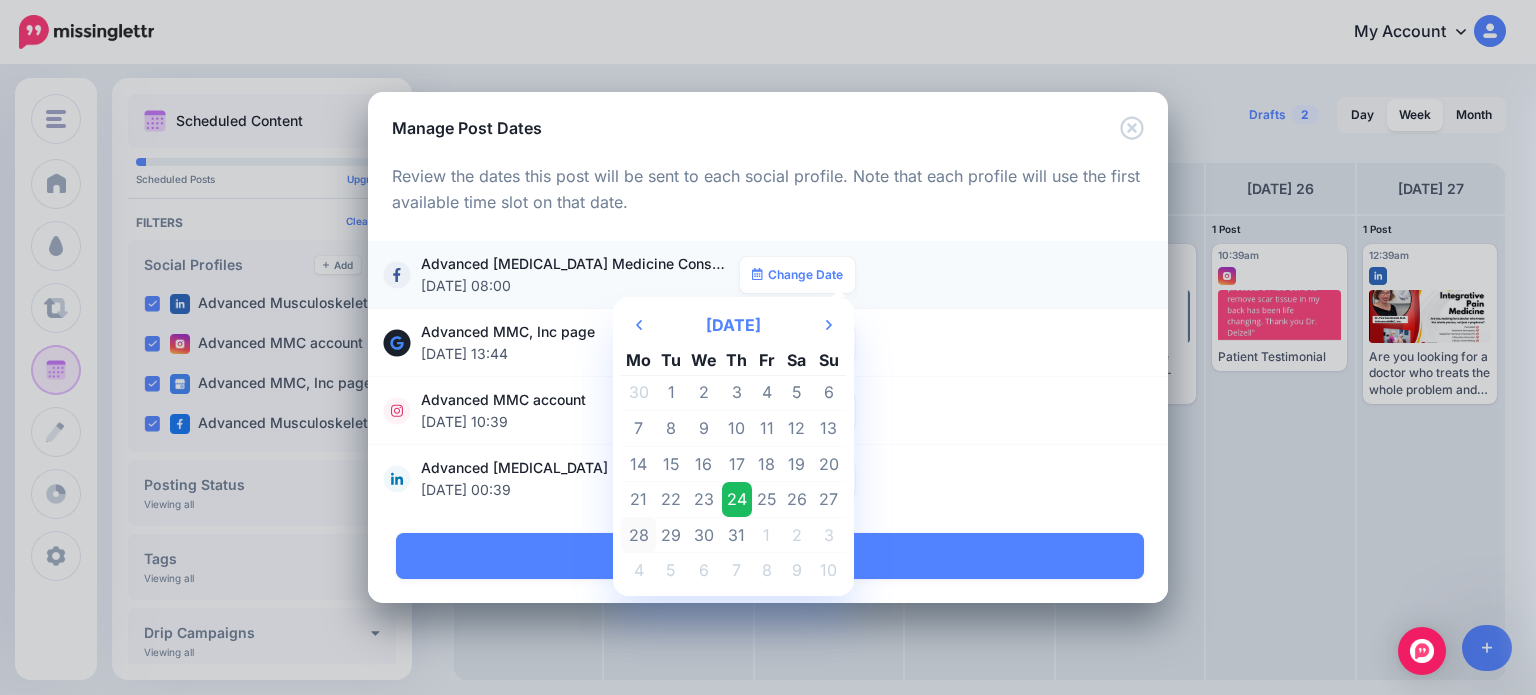 click on "28" at bounding box center (638, 535) 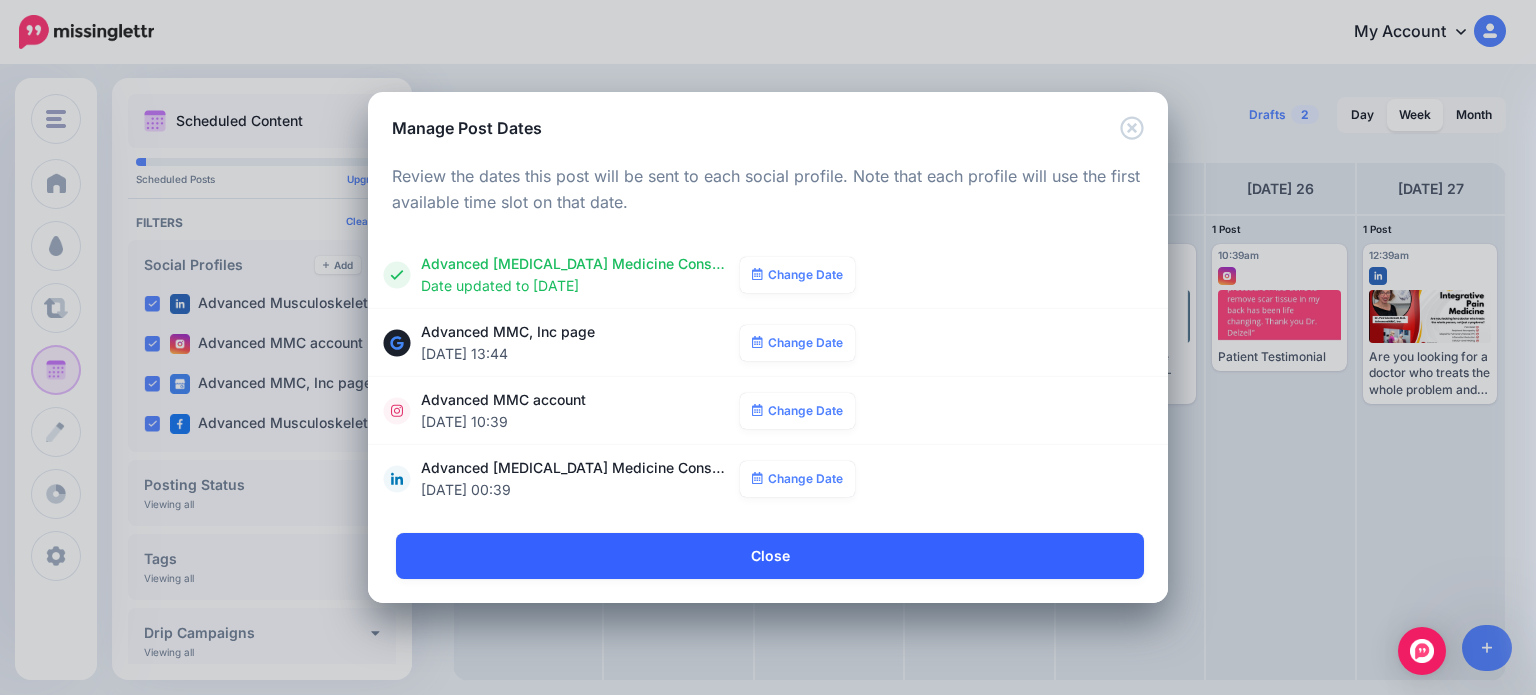 click on "Close" at bounding box center (770, 556) 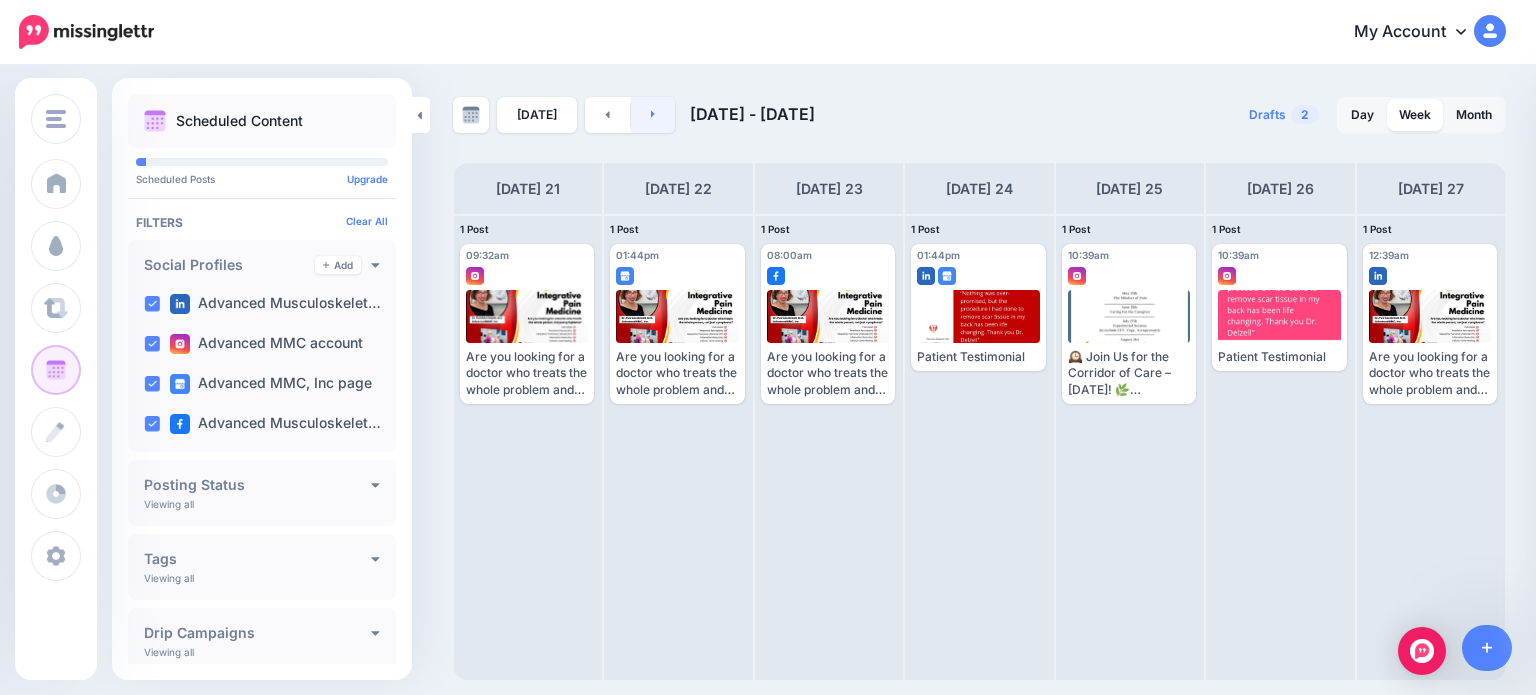 click at bounding box center [653, 115] 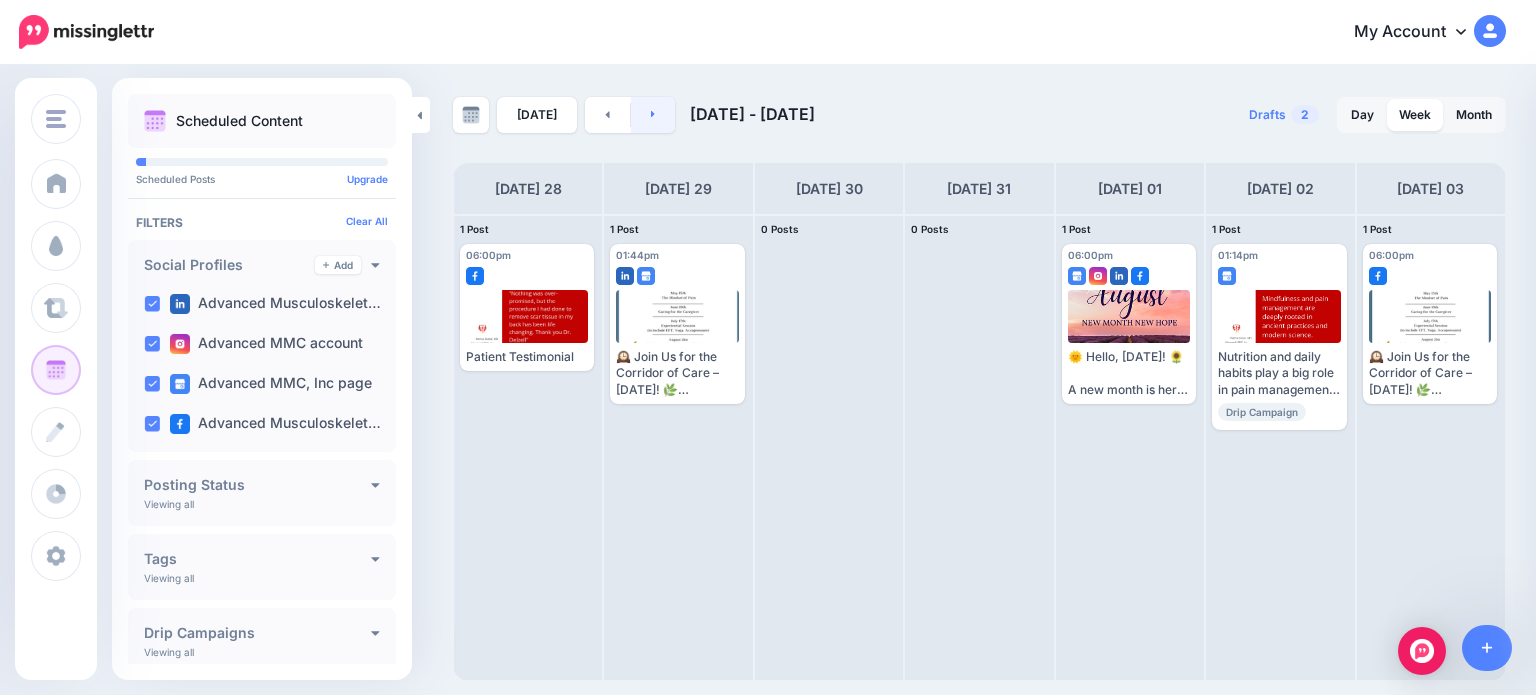 click at bounding box center [653, 115] 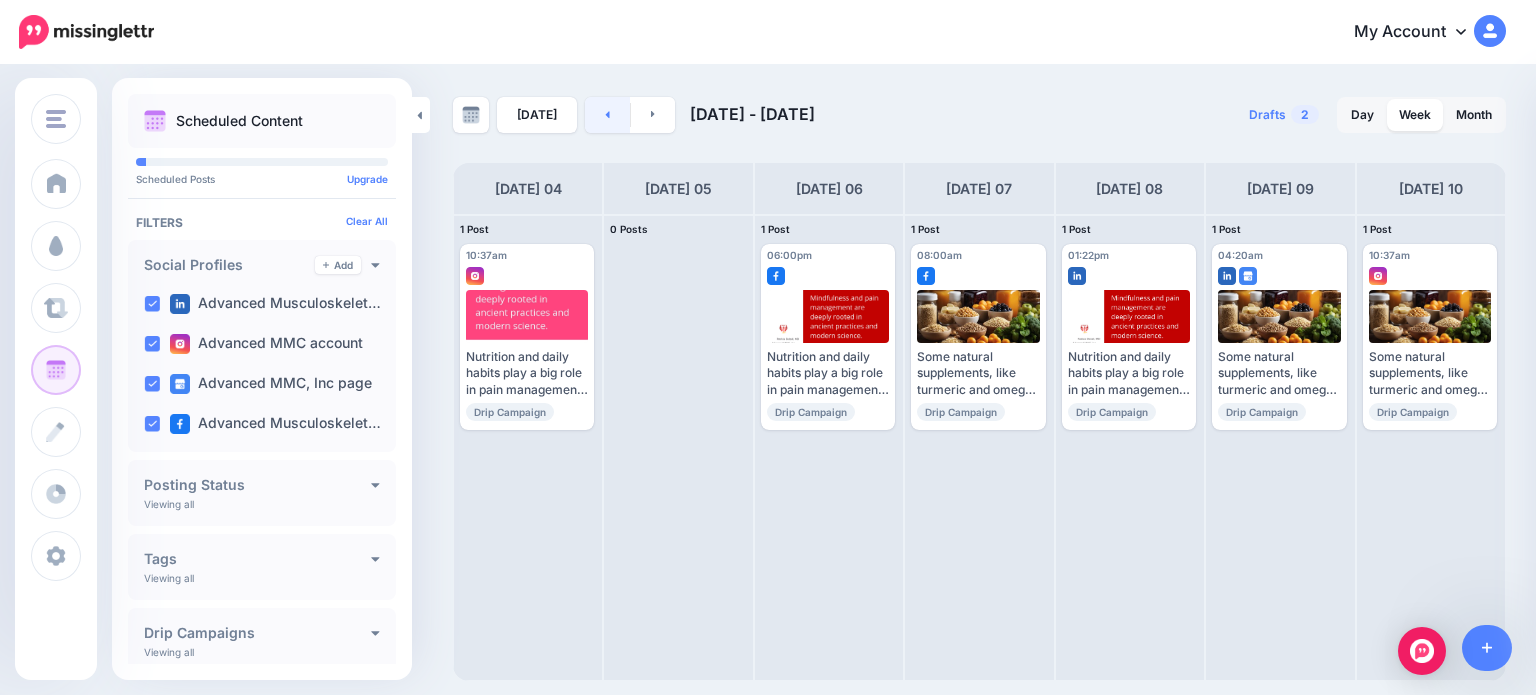 click at bounding box center (607, 115) 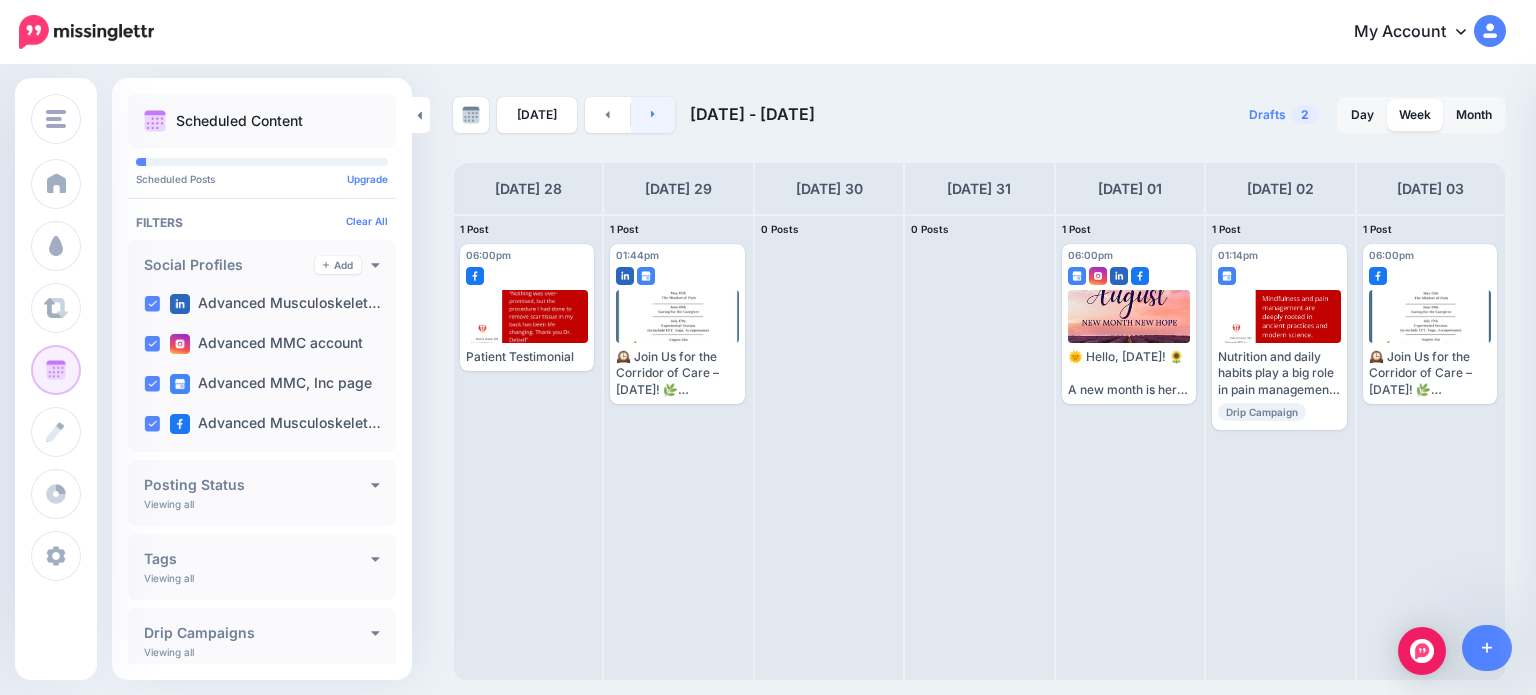 click at bounding box center [653, 115] 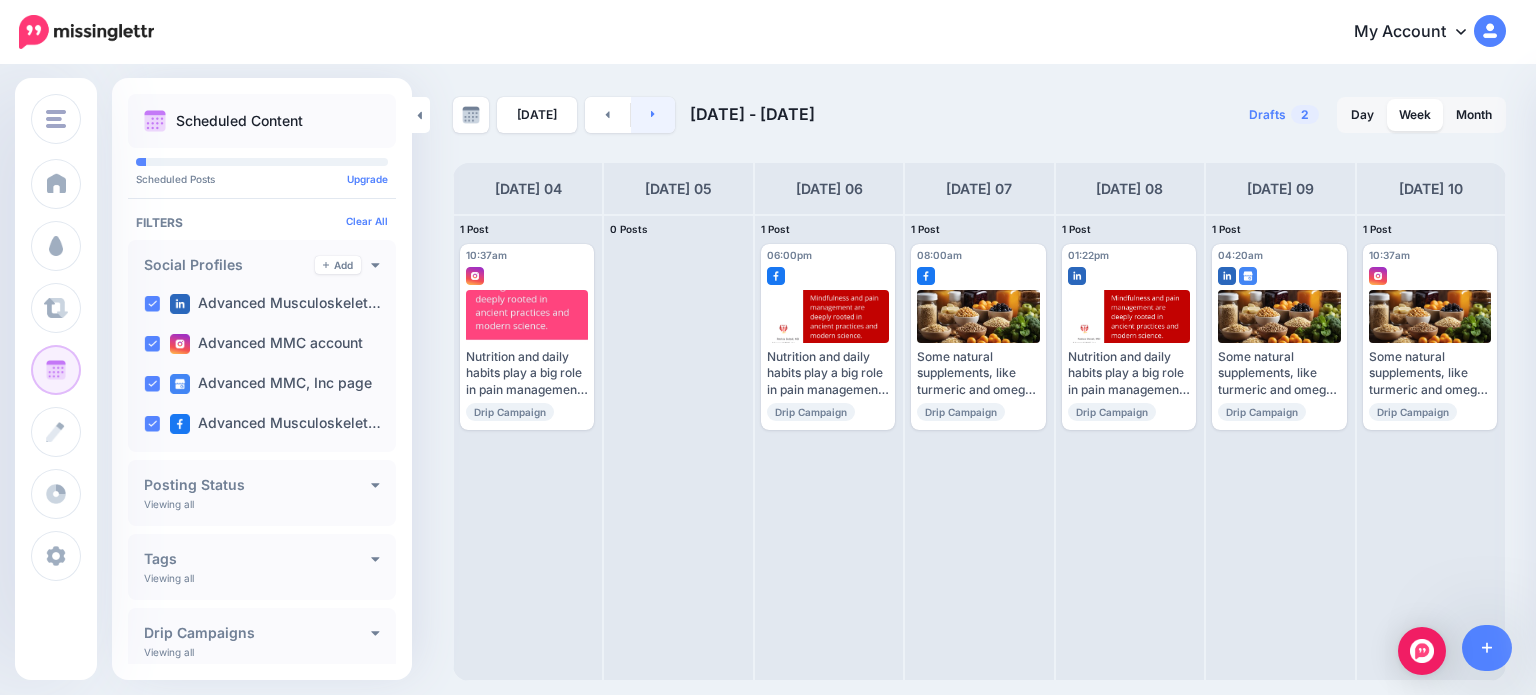 click at bounding box center (653, 115) 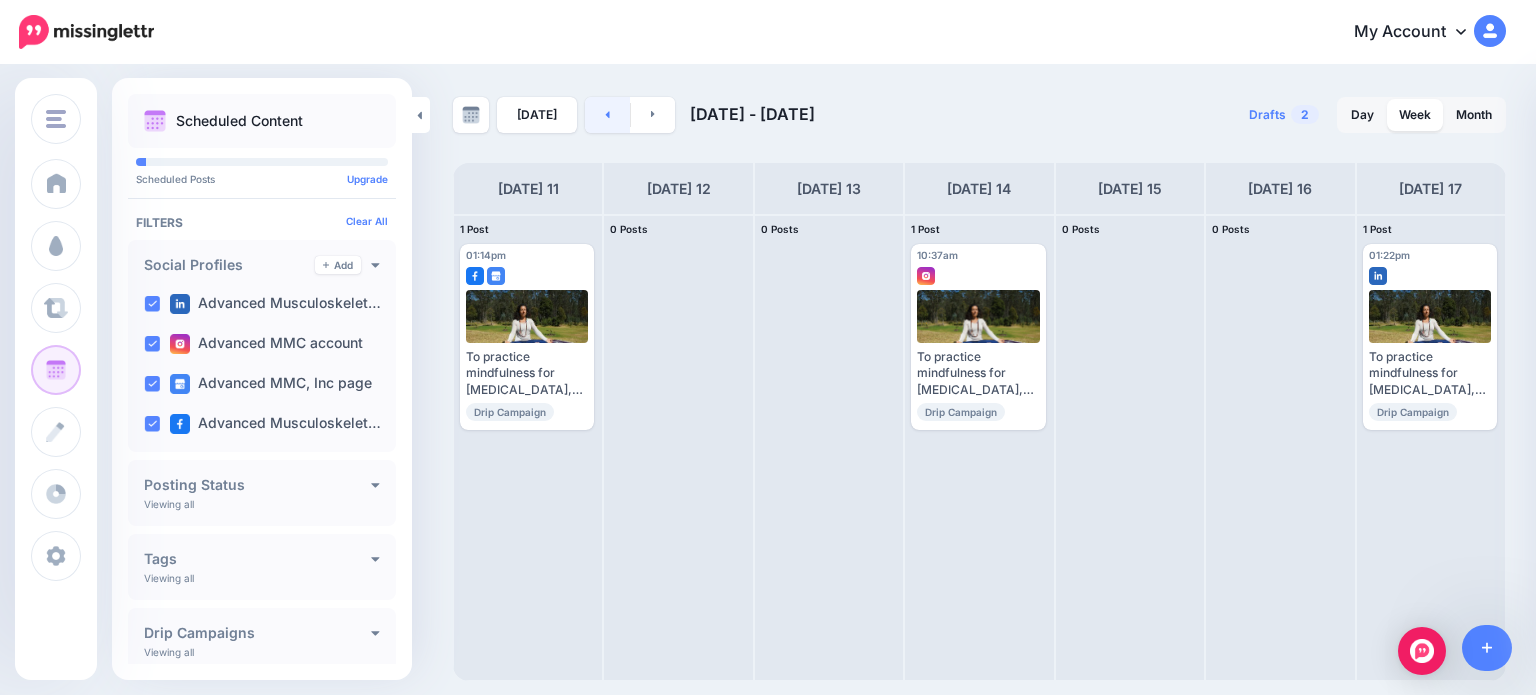 click at bounding box center (607, 115) 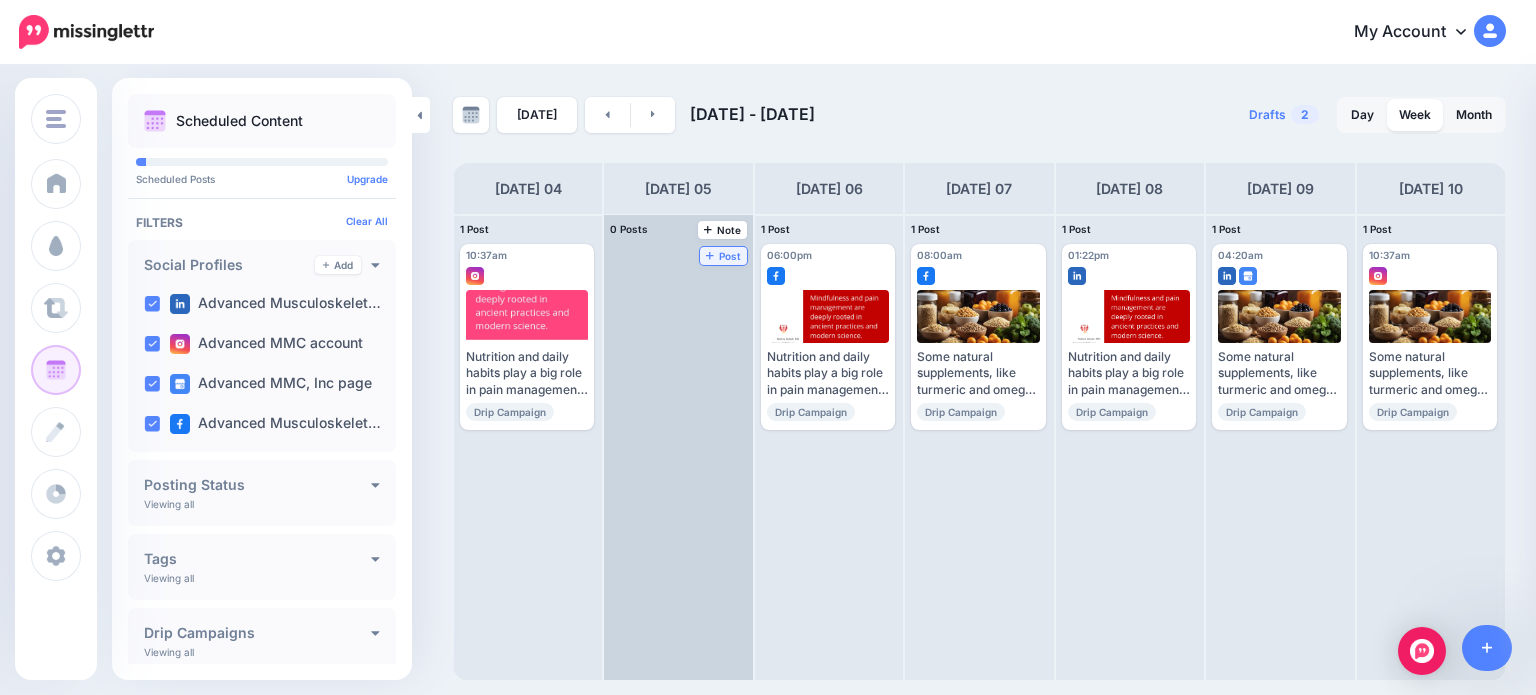 click on "Post" at bounding box center (723, 256) 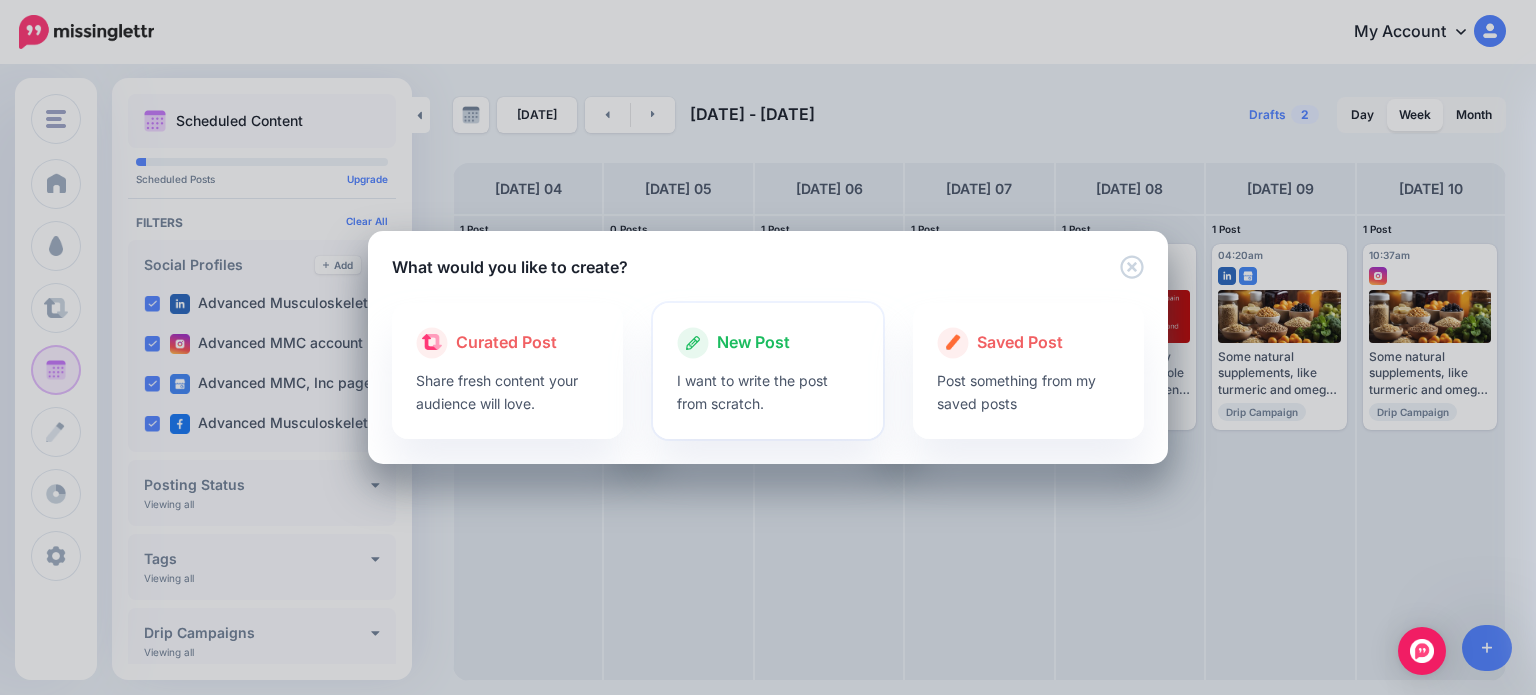 click on "I want to write the post from scratch." at bounding box center [768, 392] 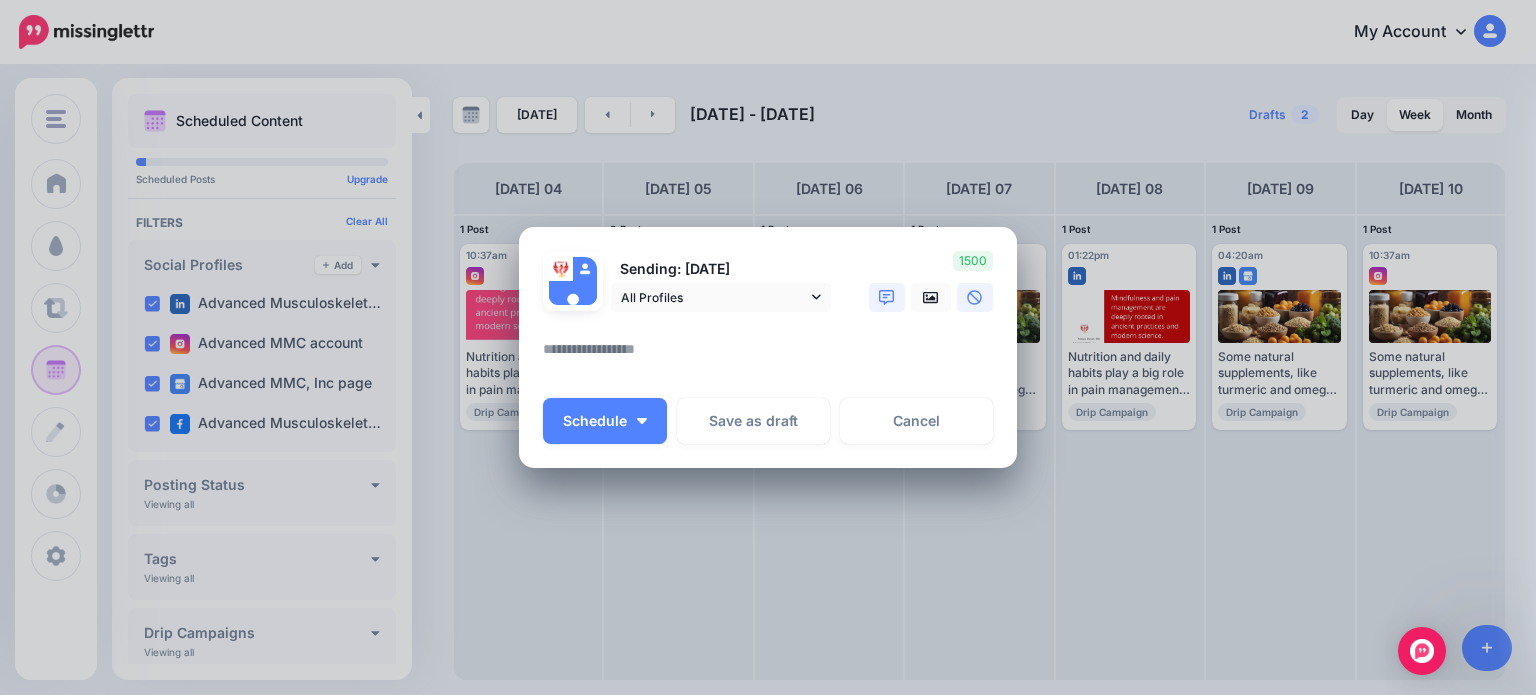 click 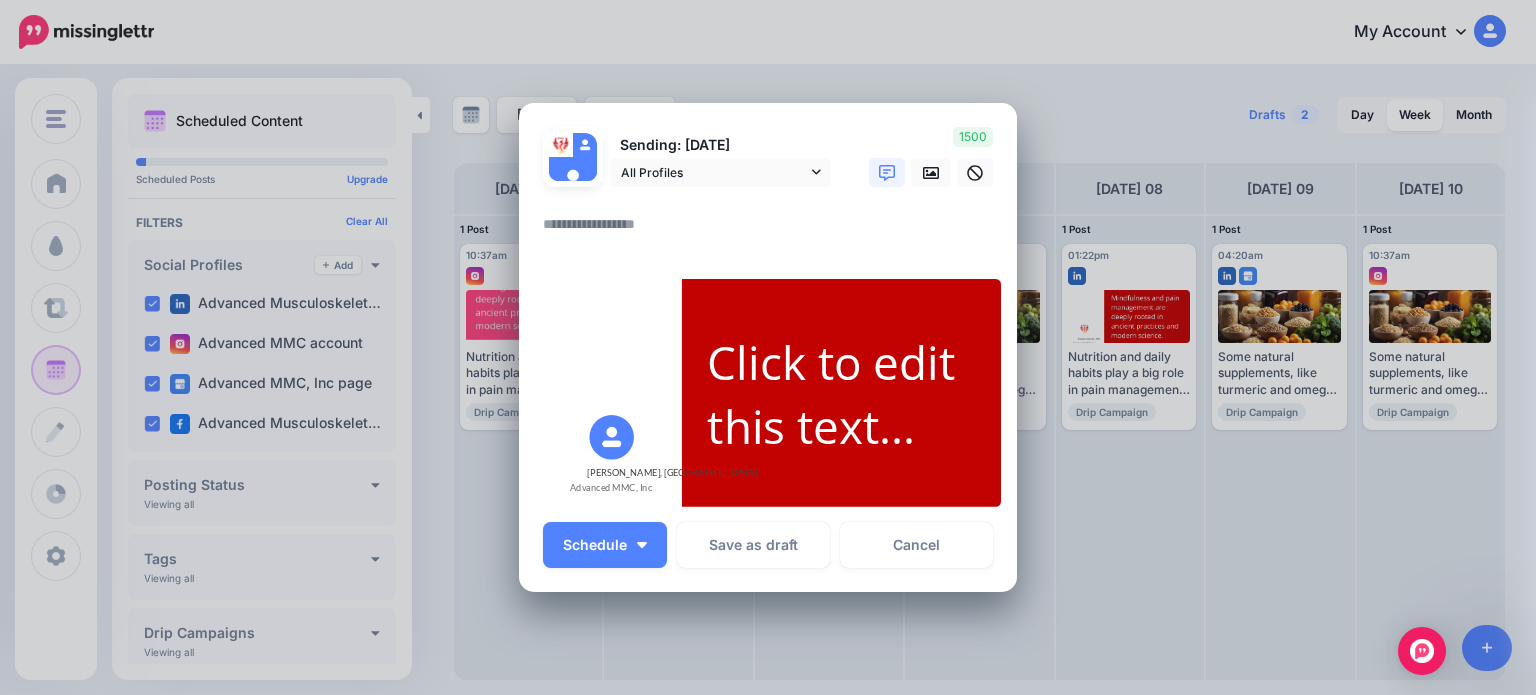 click at bounding box center (773, 231) 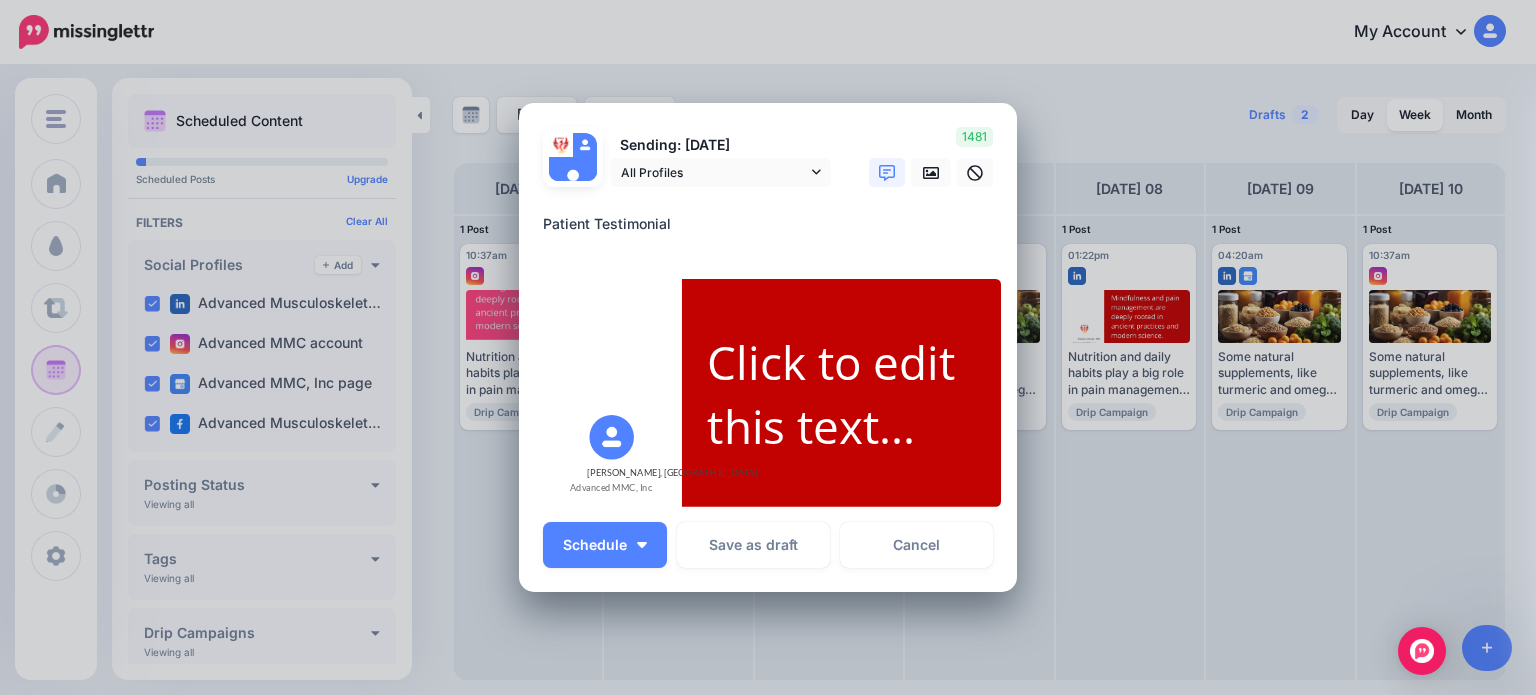 type on "**********" 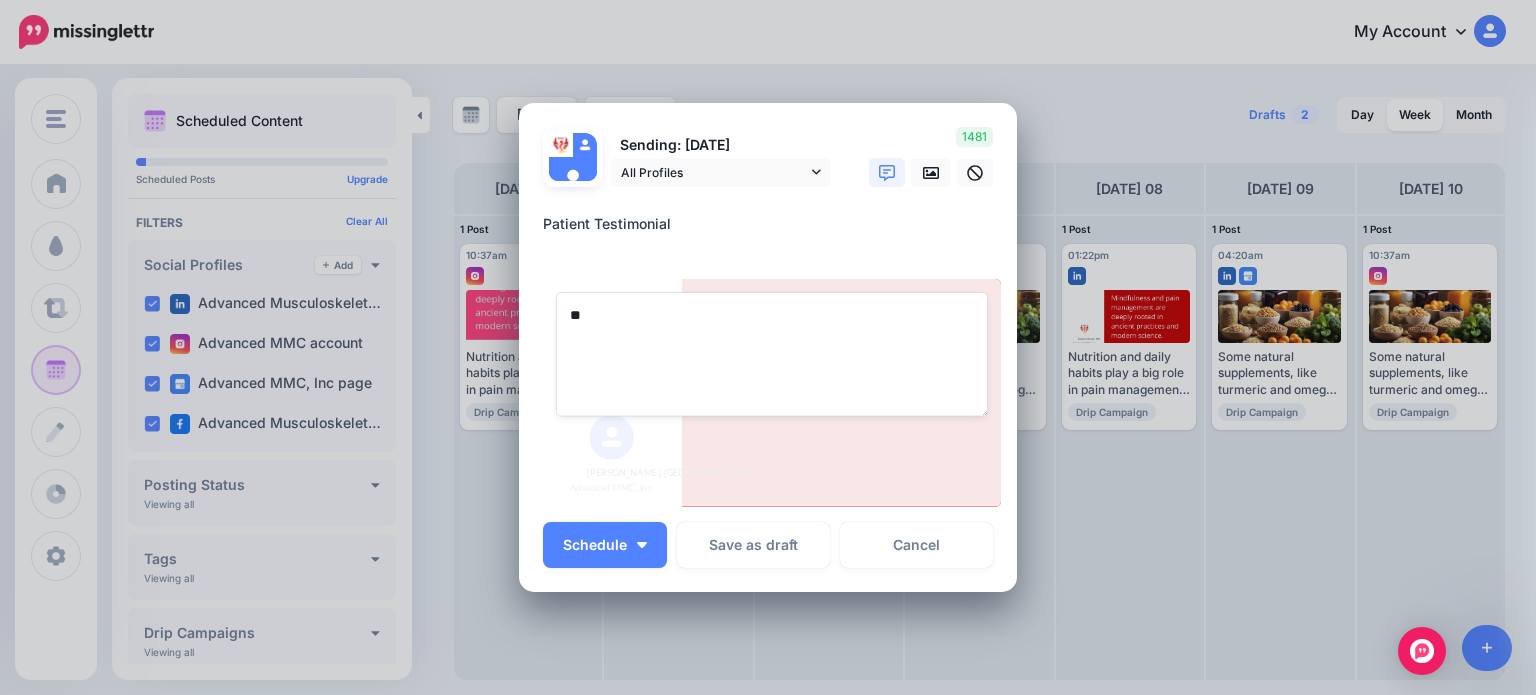 type on "*" 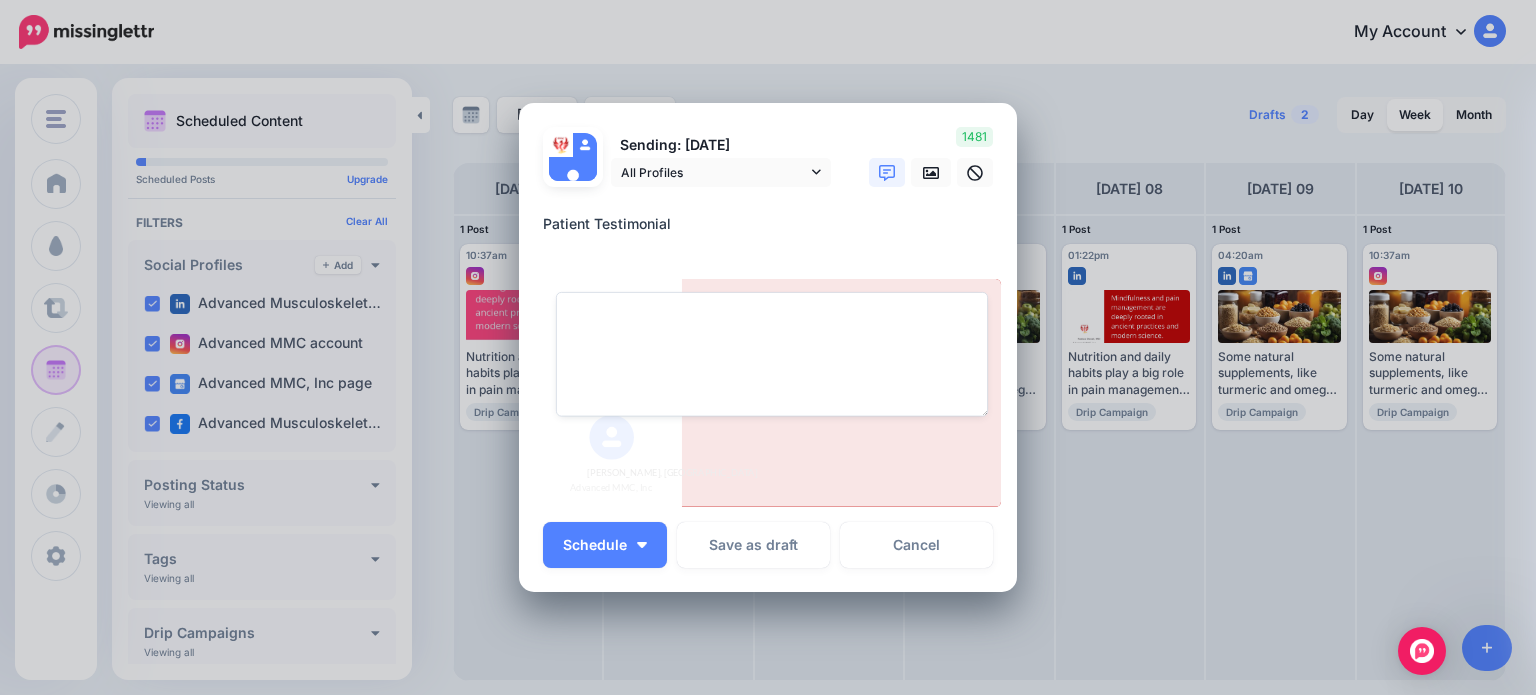 paste on "**********" 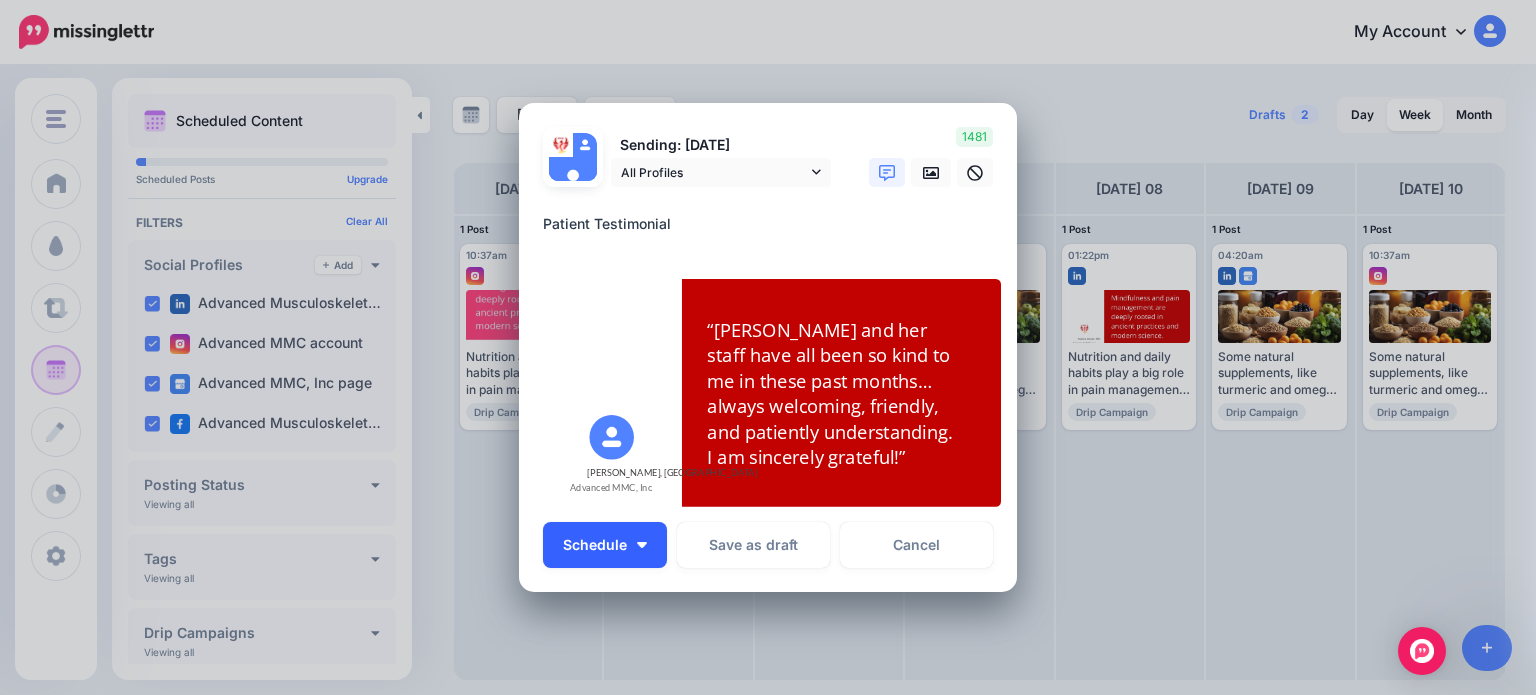 click at bounding box center (642, 545) 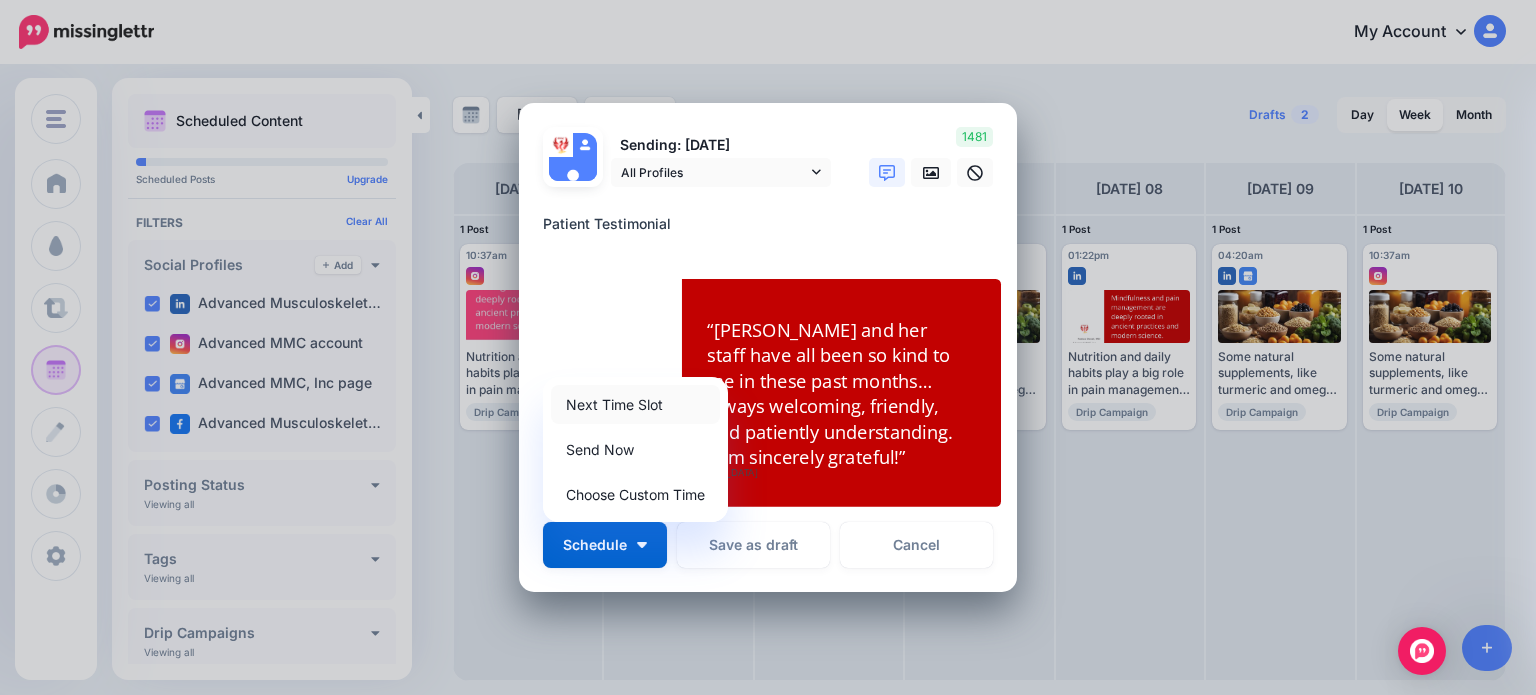 click on "Next Time Slot" at bounding box center (635, 404) 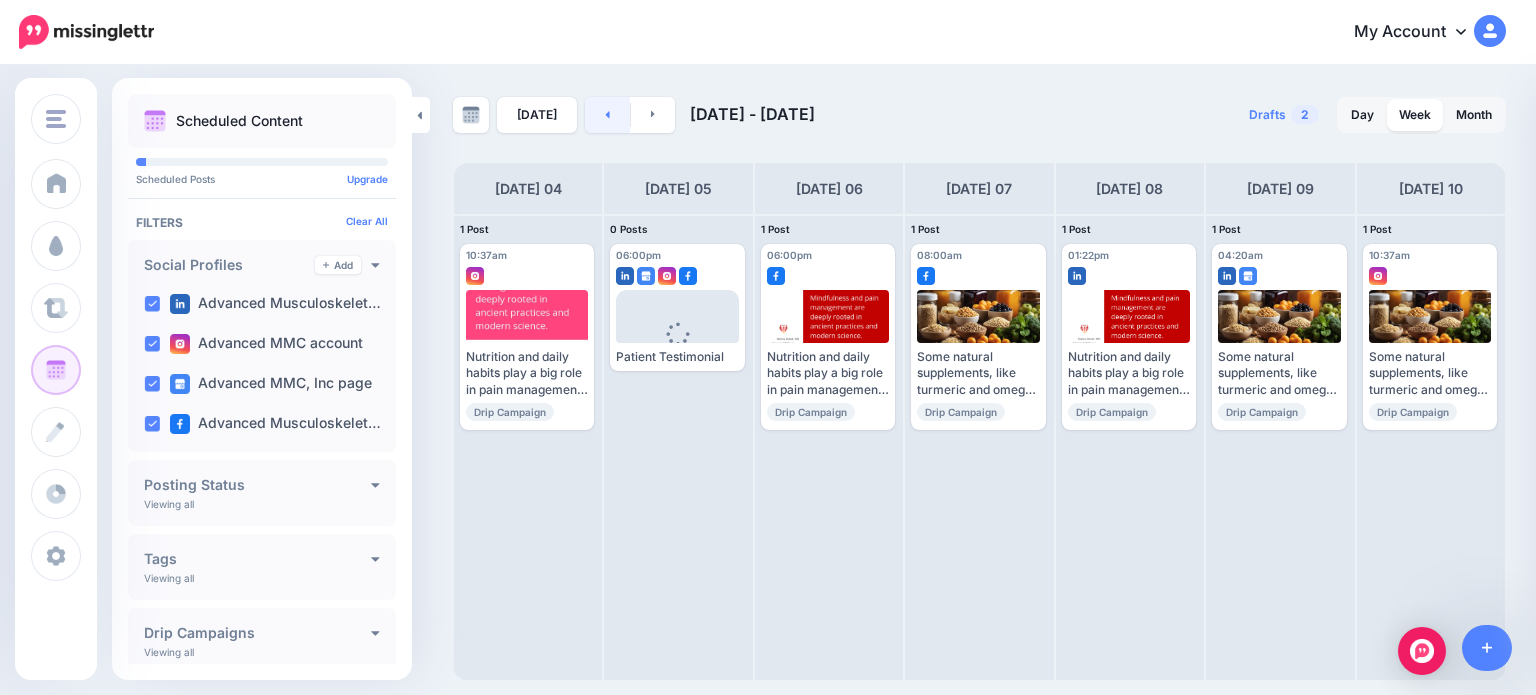 click at bounding box center (607, 115) 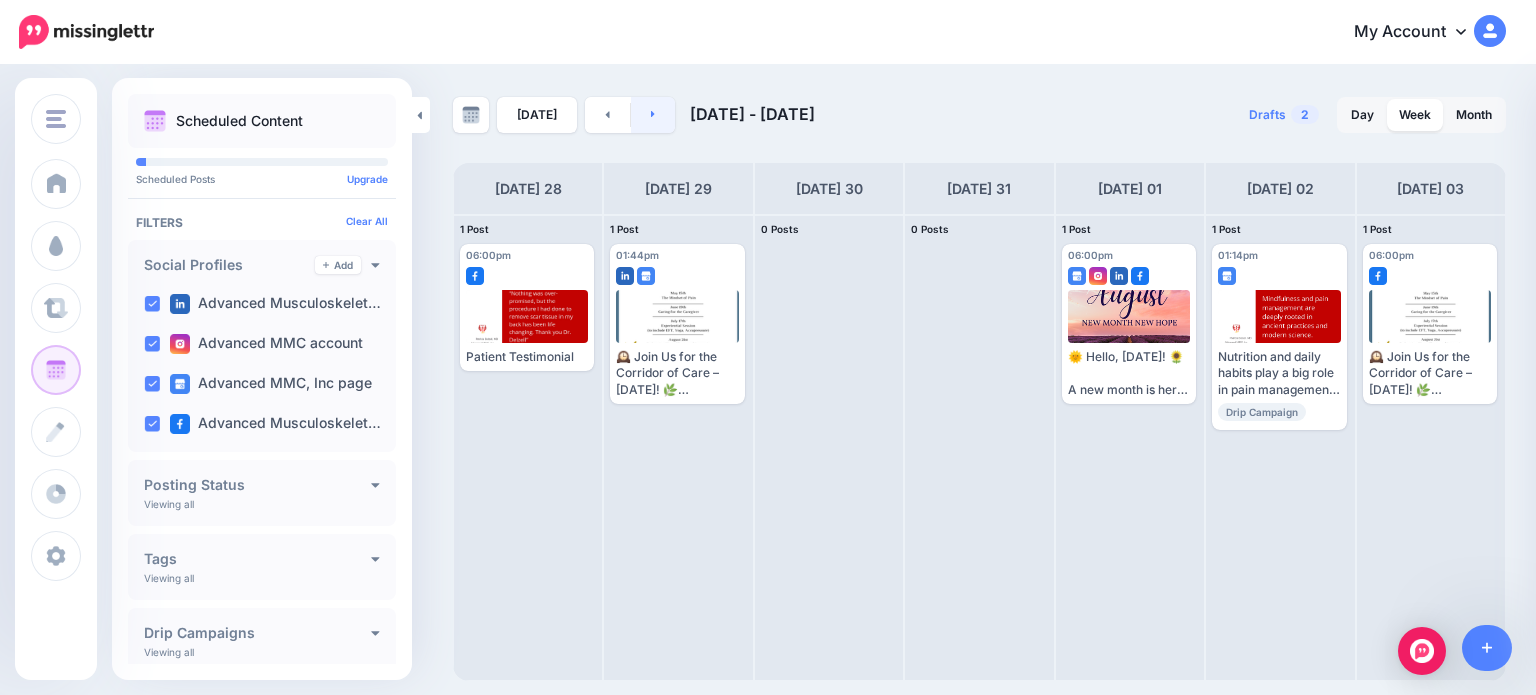 click 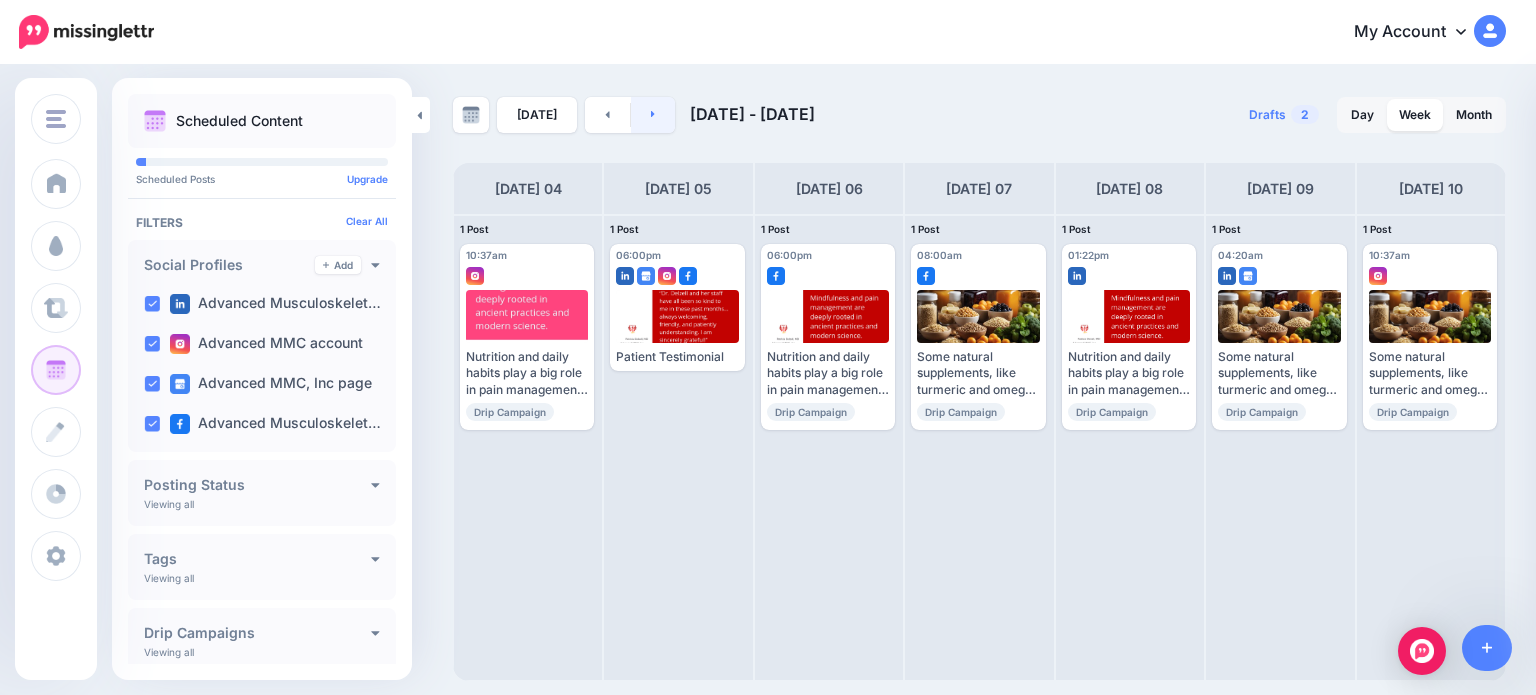 click at bounding box center [653, 115] 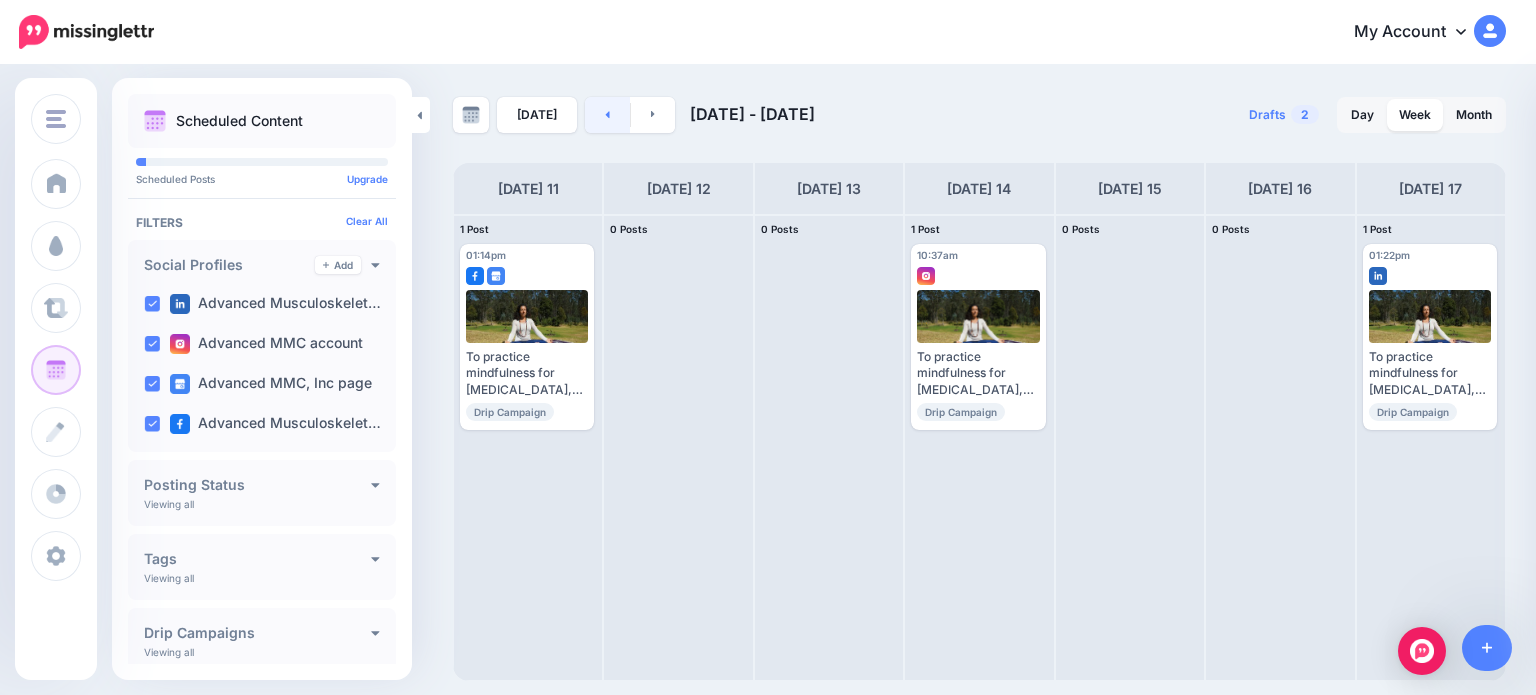 click at bounding box center (607, 115) 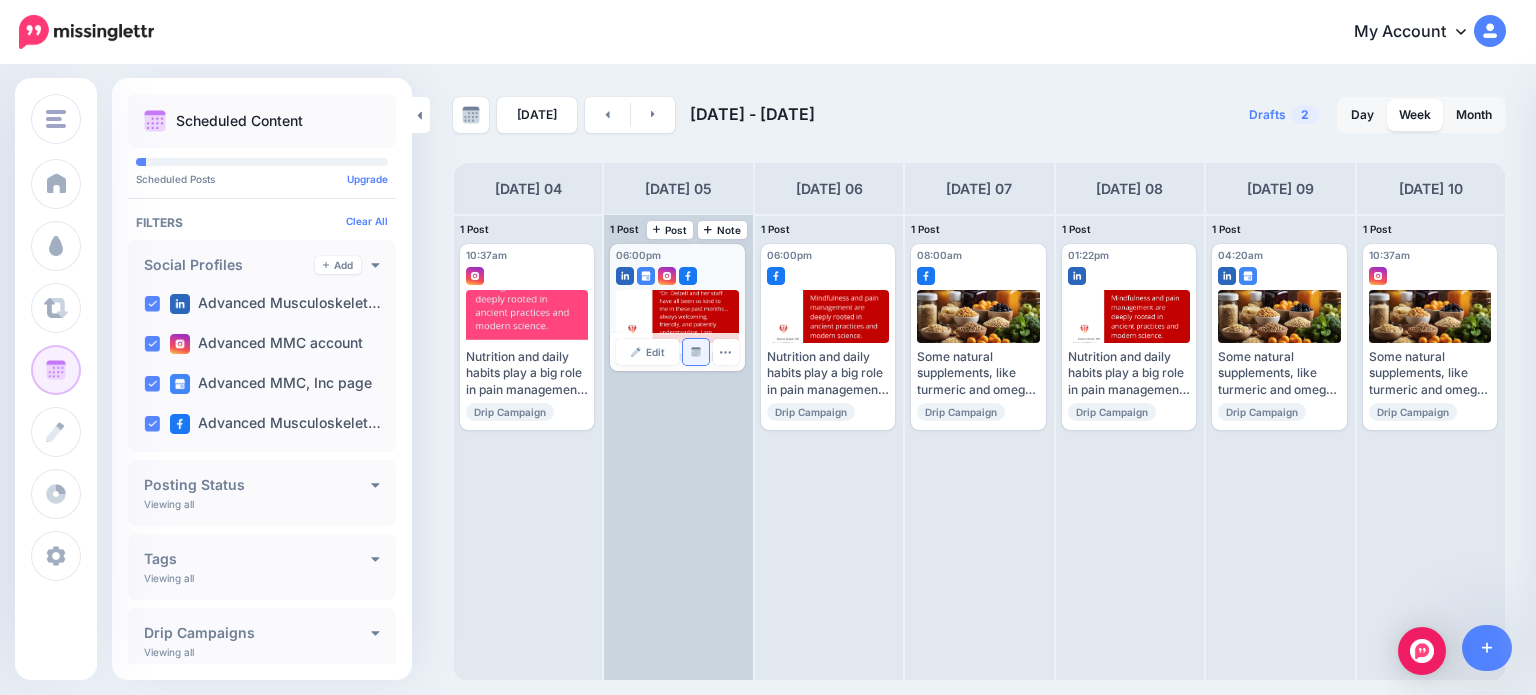 click at bounding box center (696, 352) 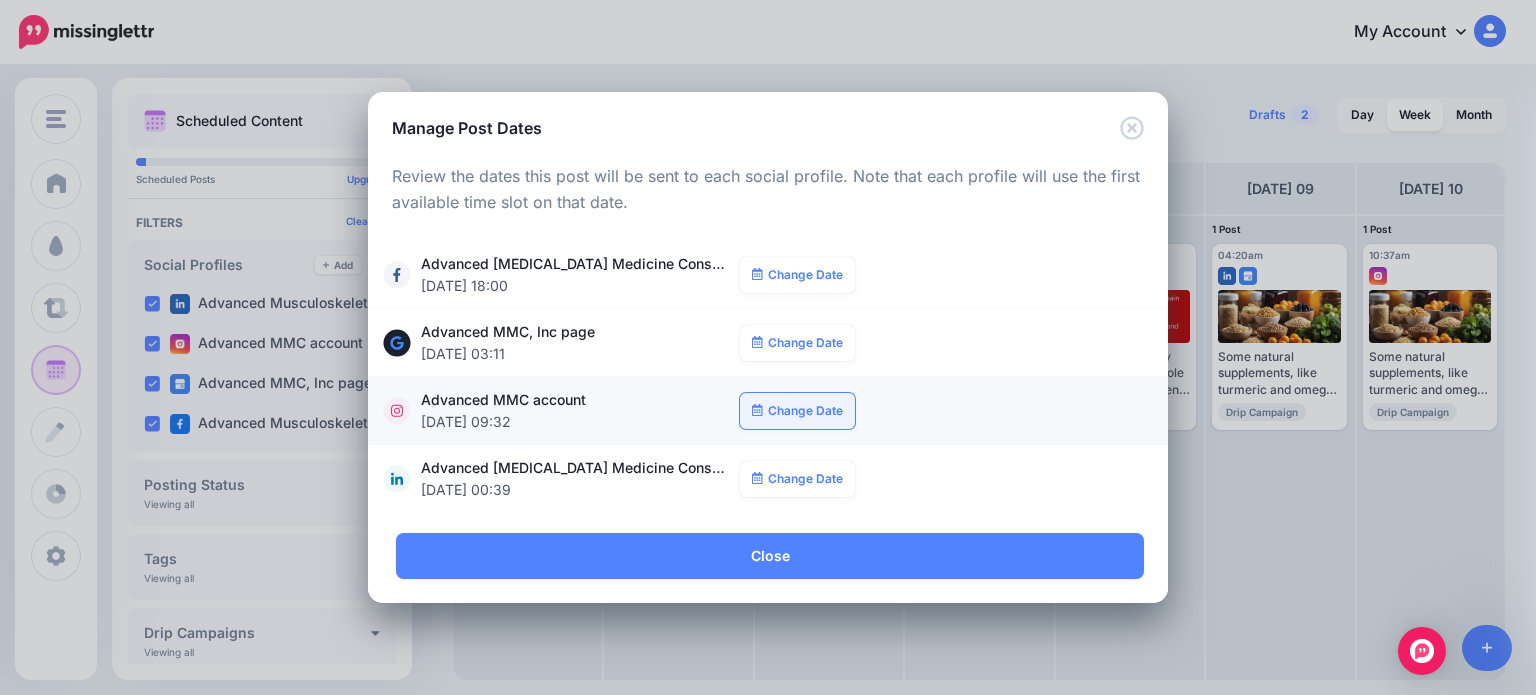 click on "Change Date" at bounding box center [797, 411] 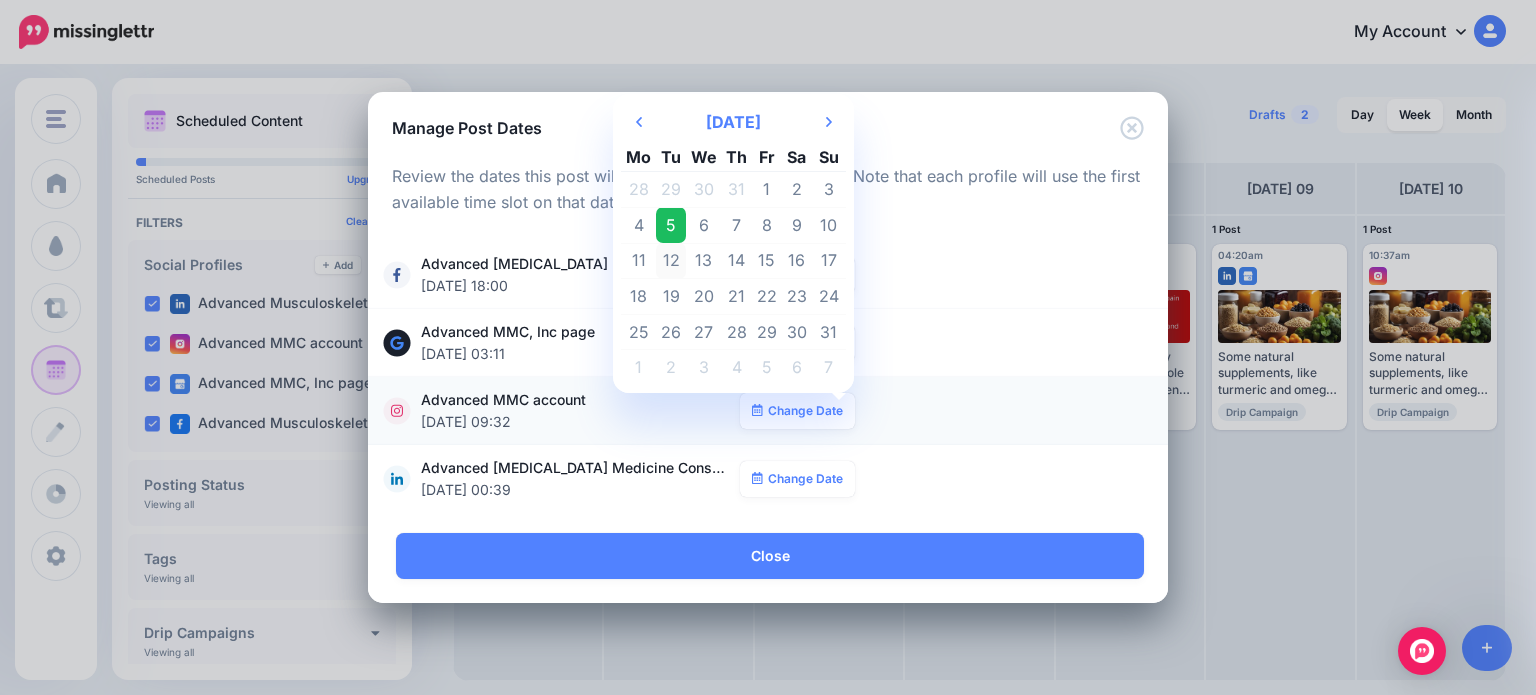 click on "12" at bounding box center (671, 261) 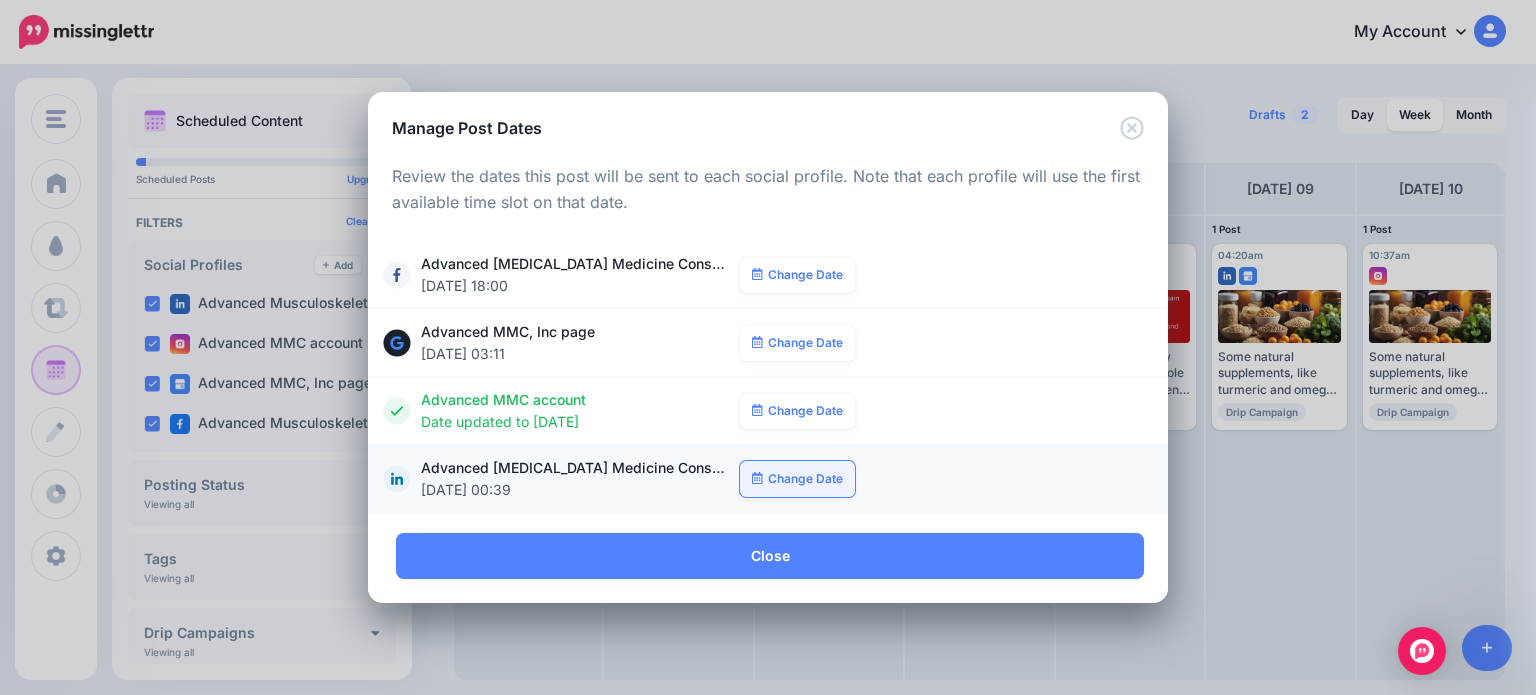 click on "Change Date" at bounding box center [797, 479] 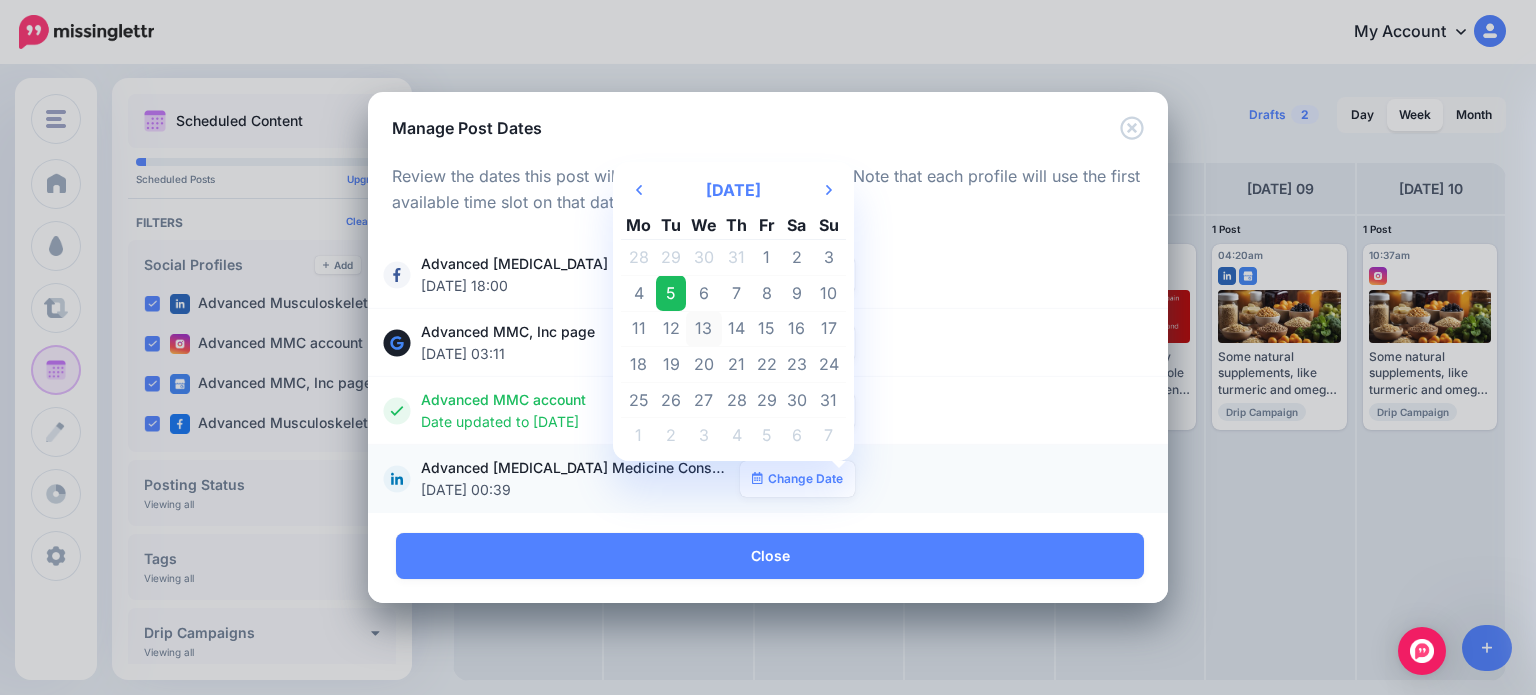click on "13" at bounding box center (704, 329) 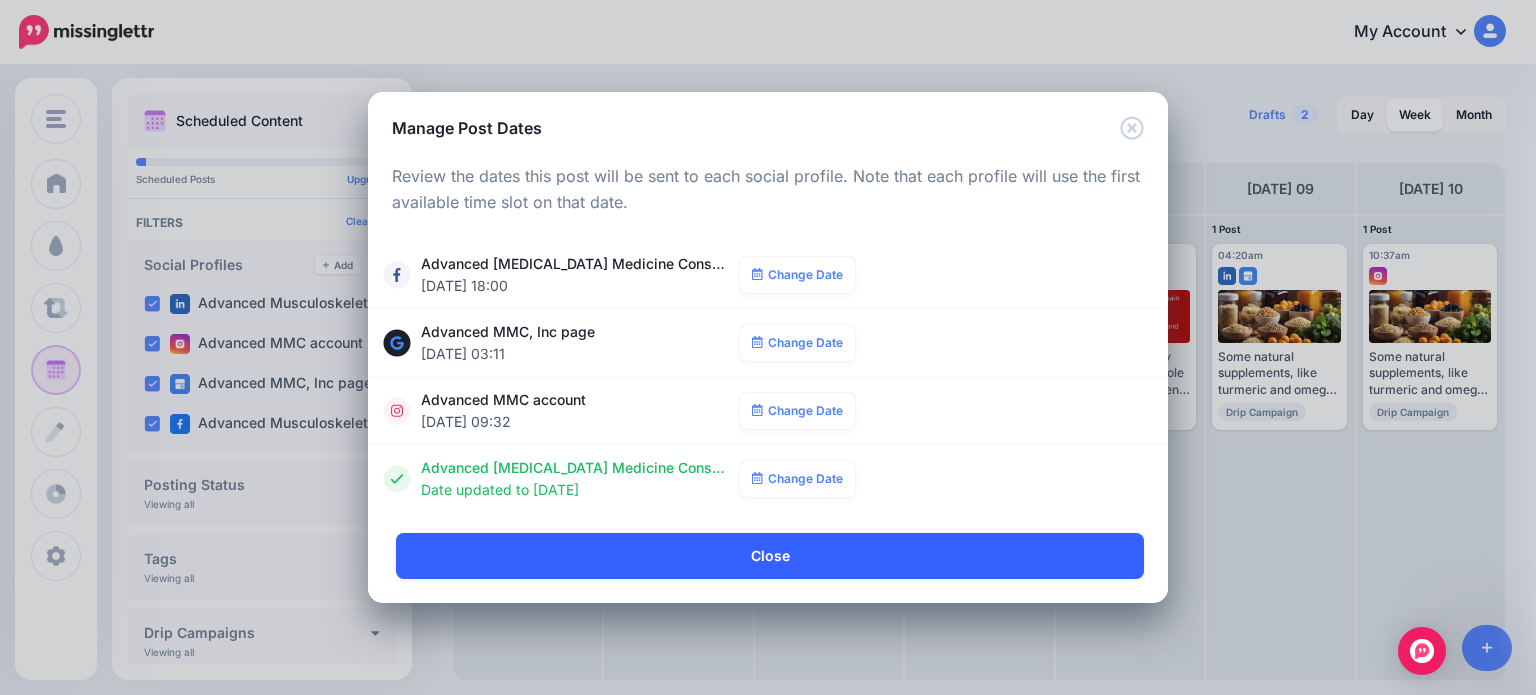 click on "Close" at bounding box center [770, 556] 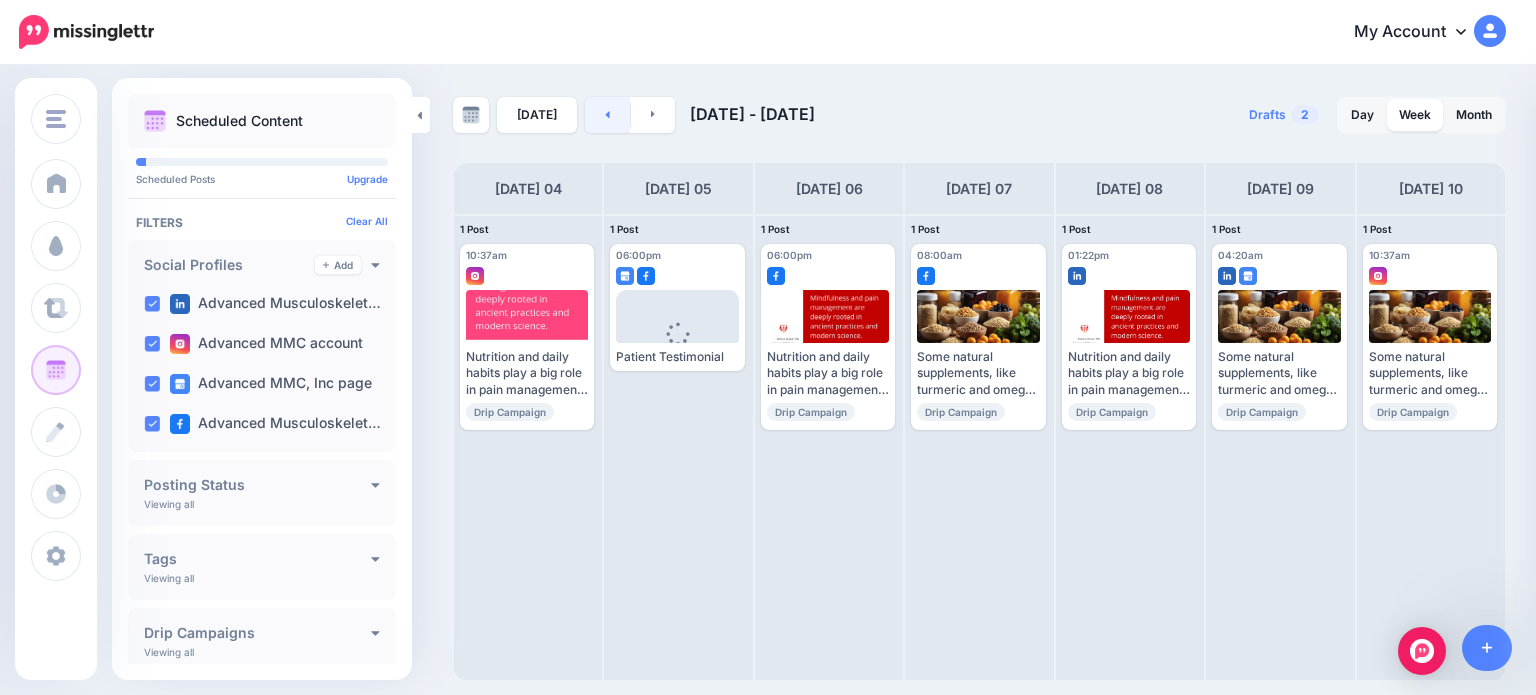 click 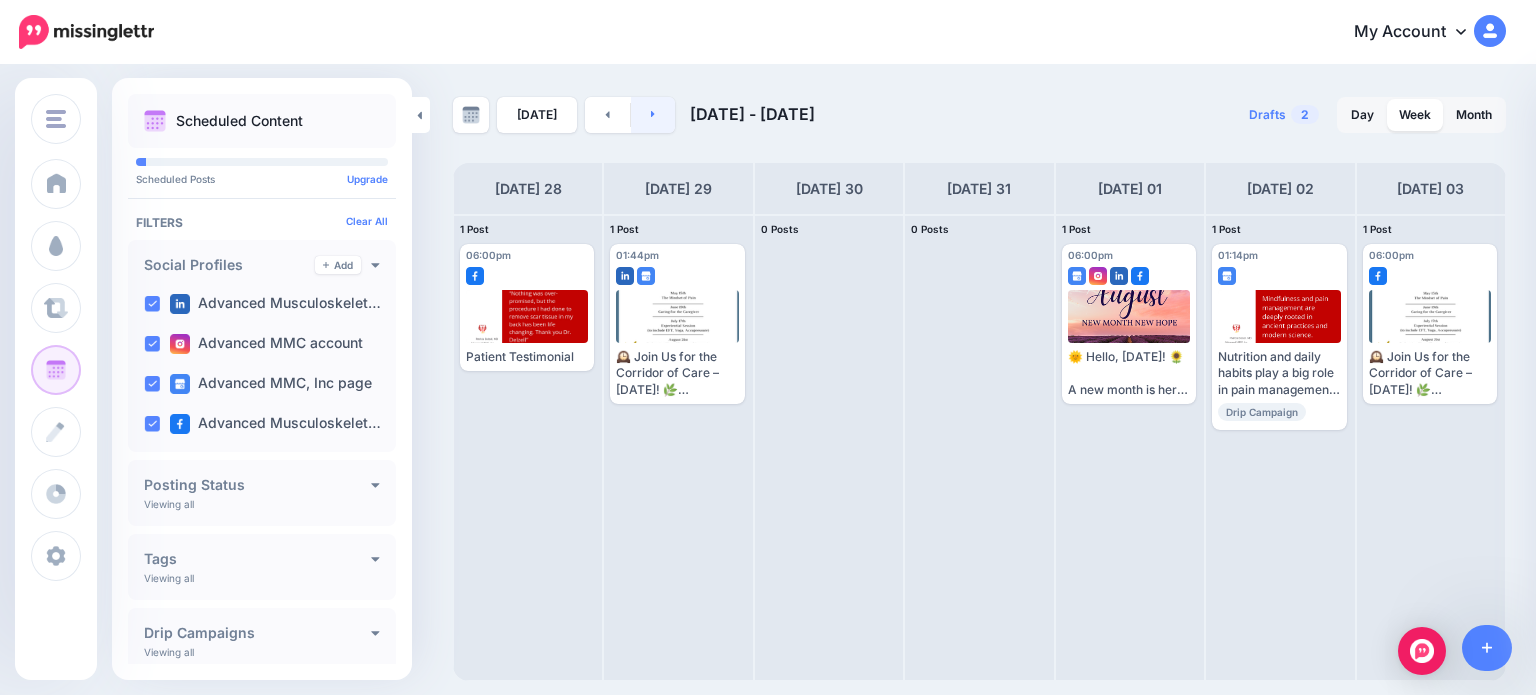 click at bounding box center (653, 115) 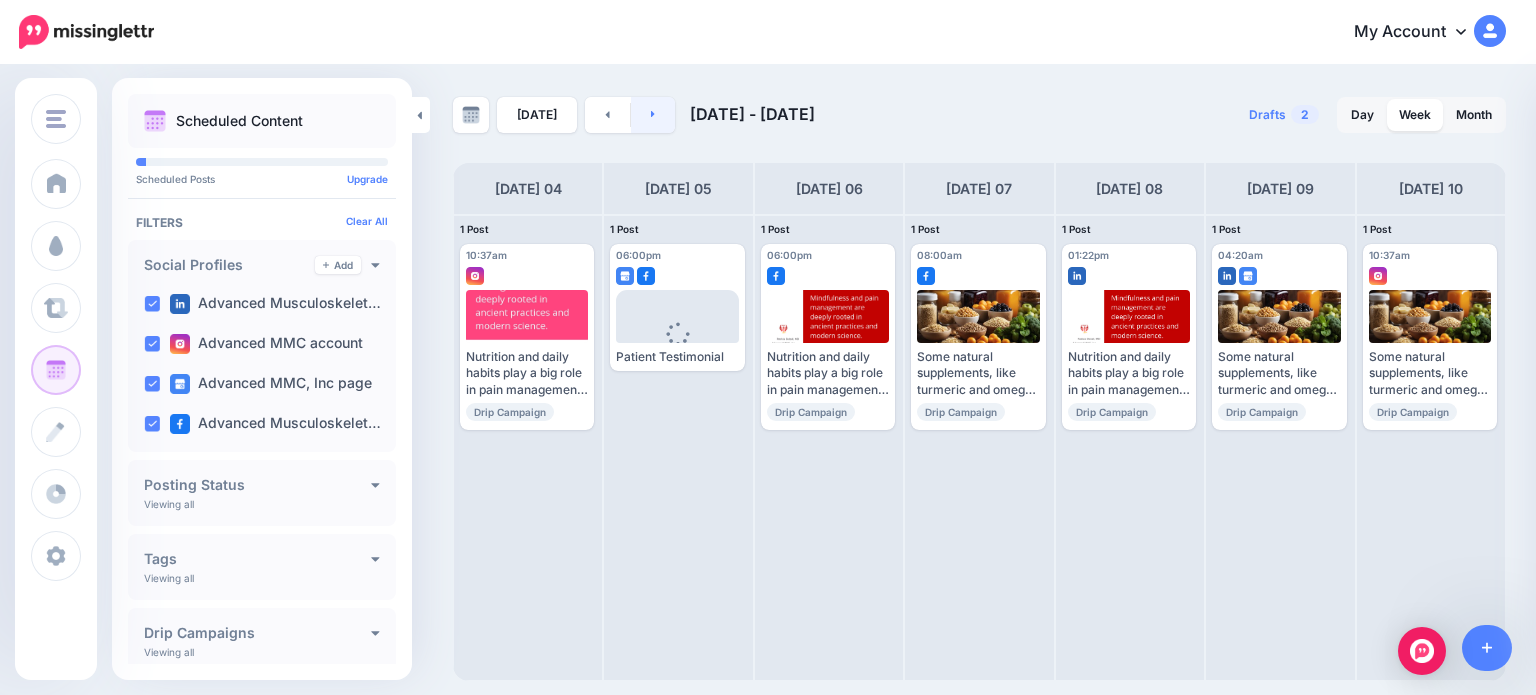 click at bounding box center (653, 115) 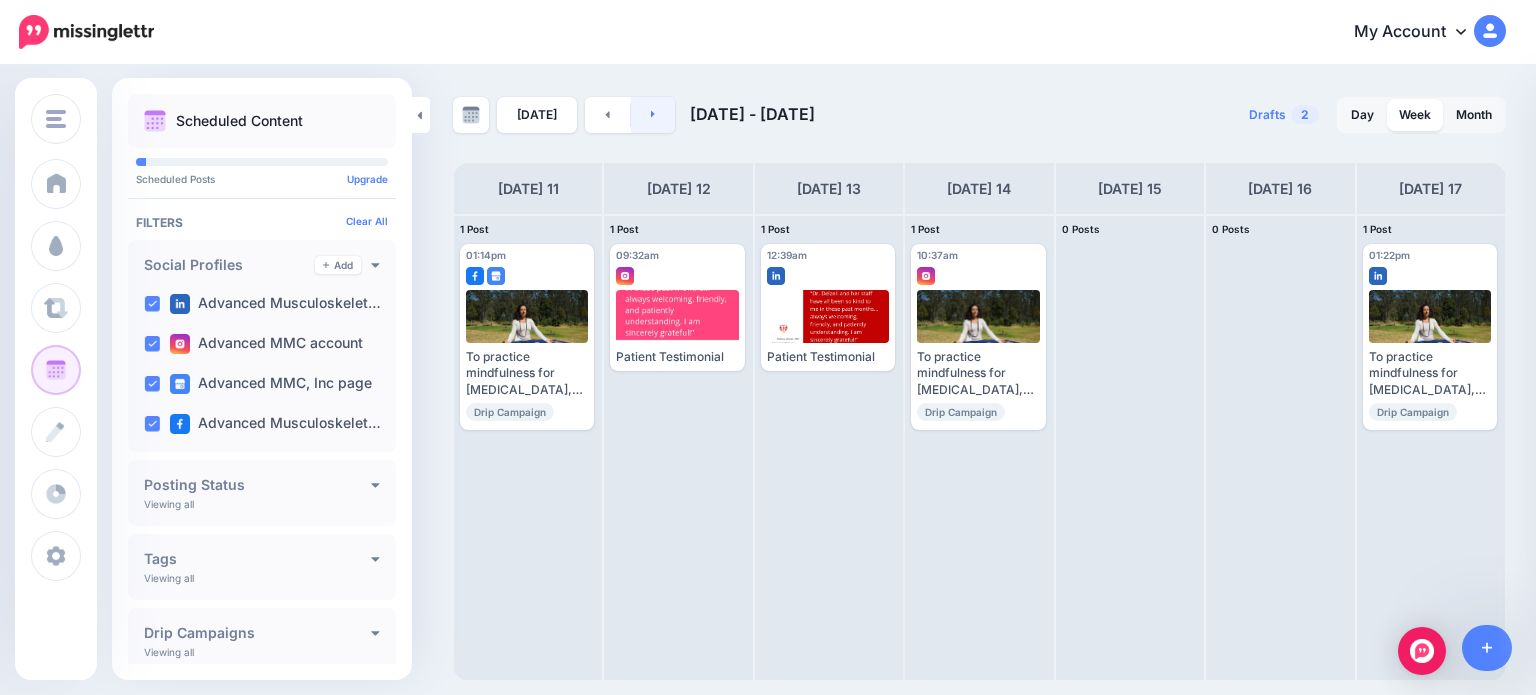 click 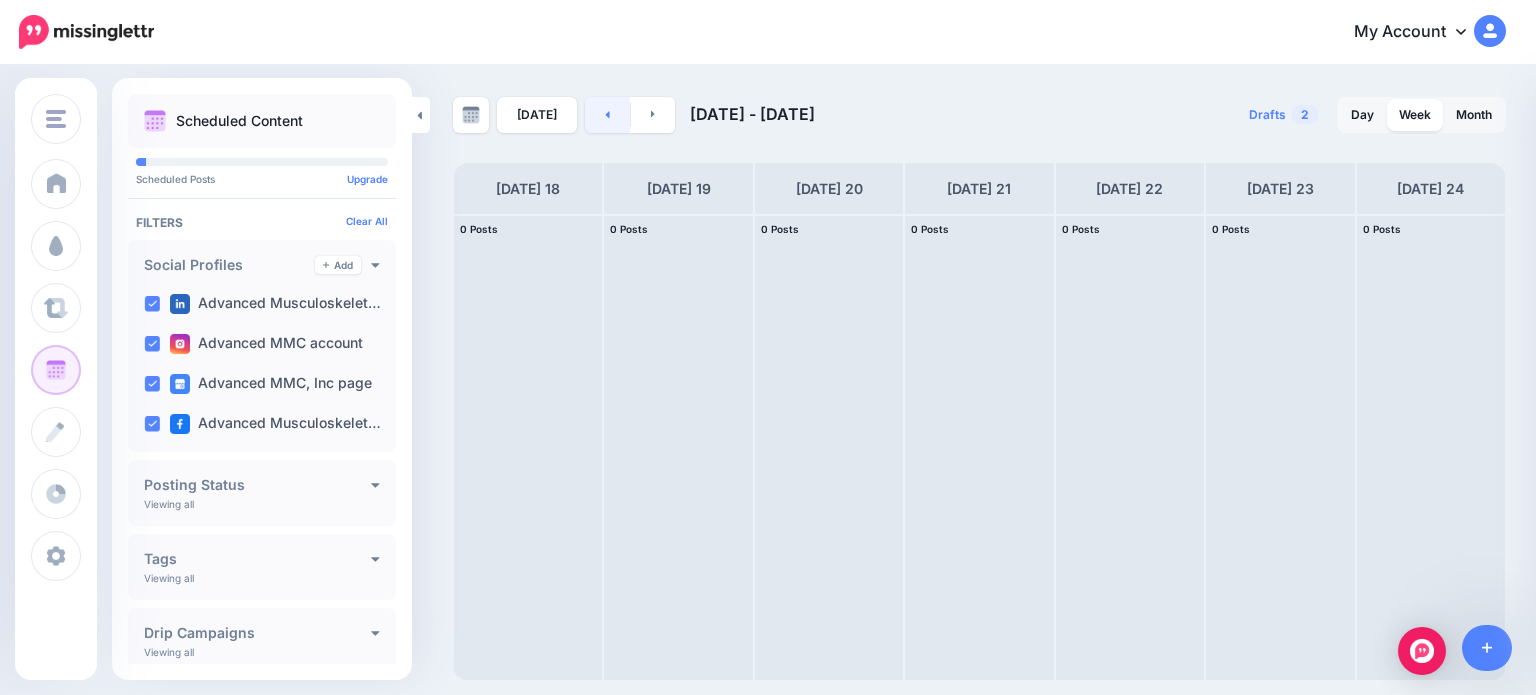 click at bounding box center [607, 115] 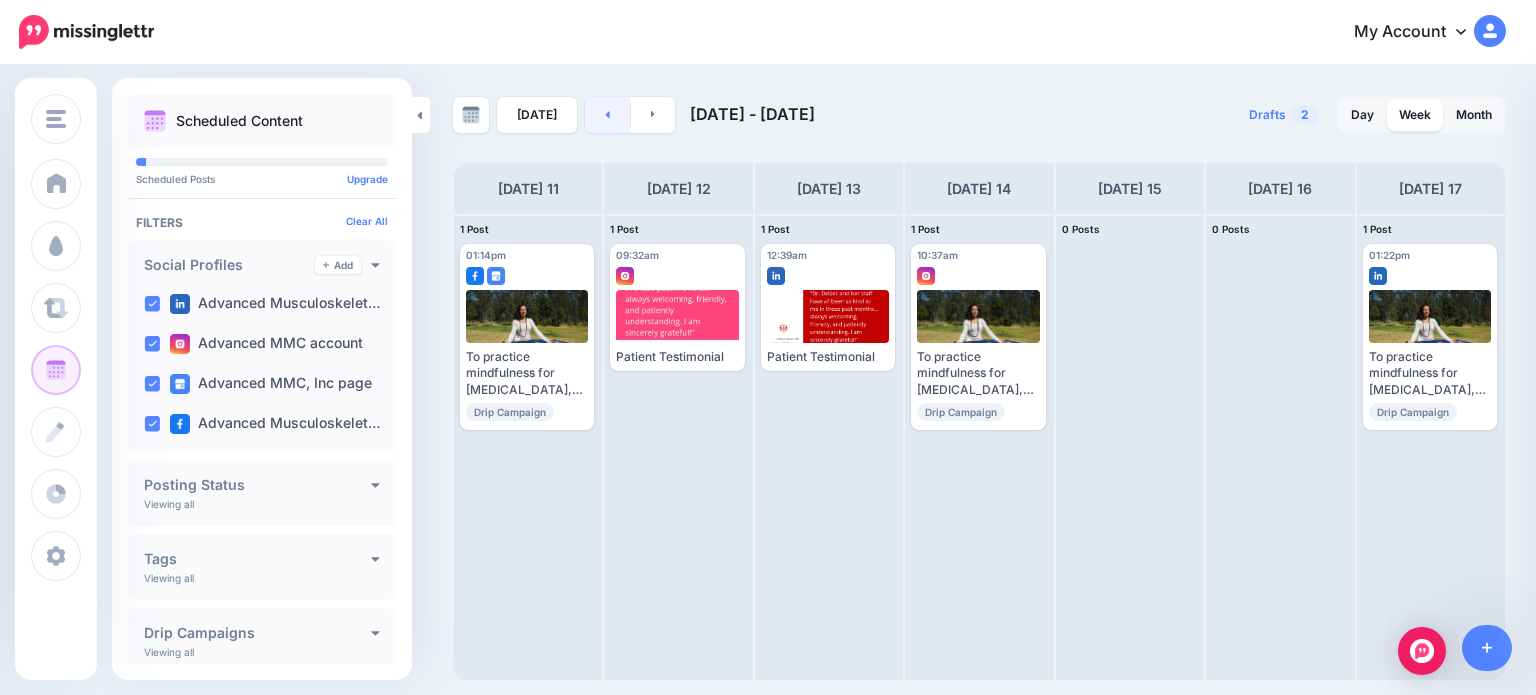 click at bounding box center (607, 115) 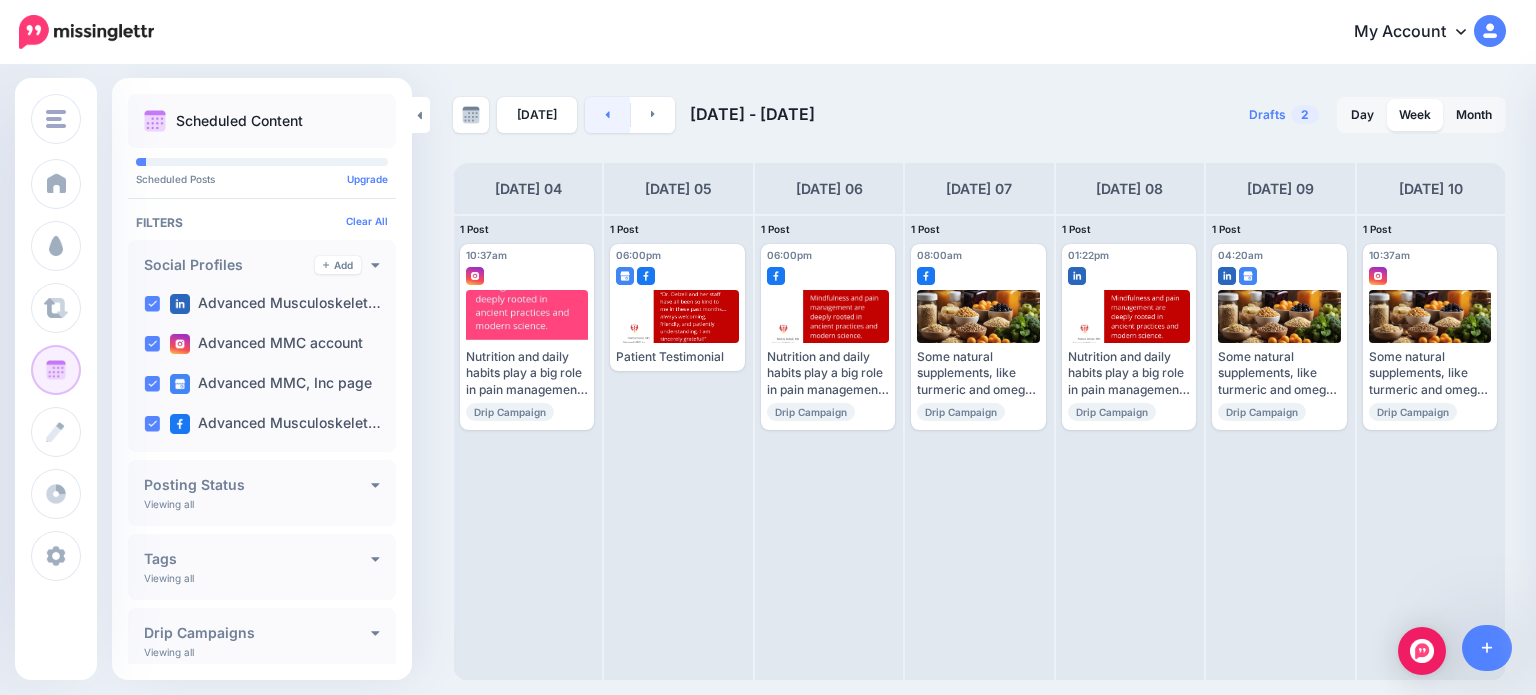 click at bounding box center (607, 115) 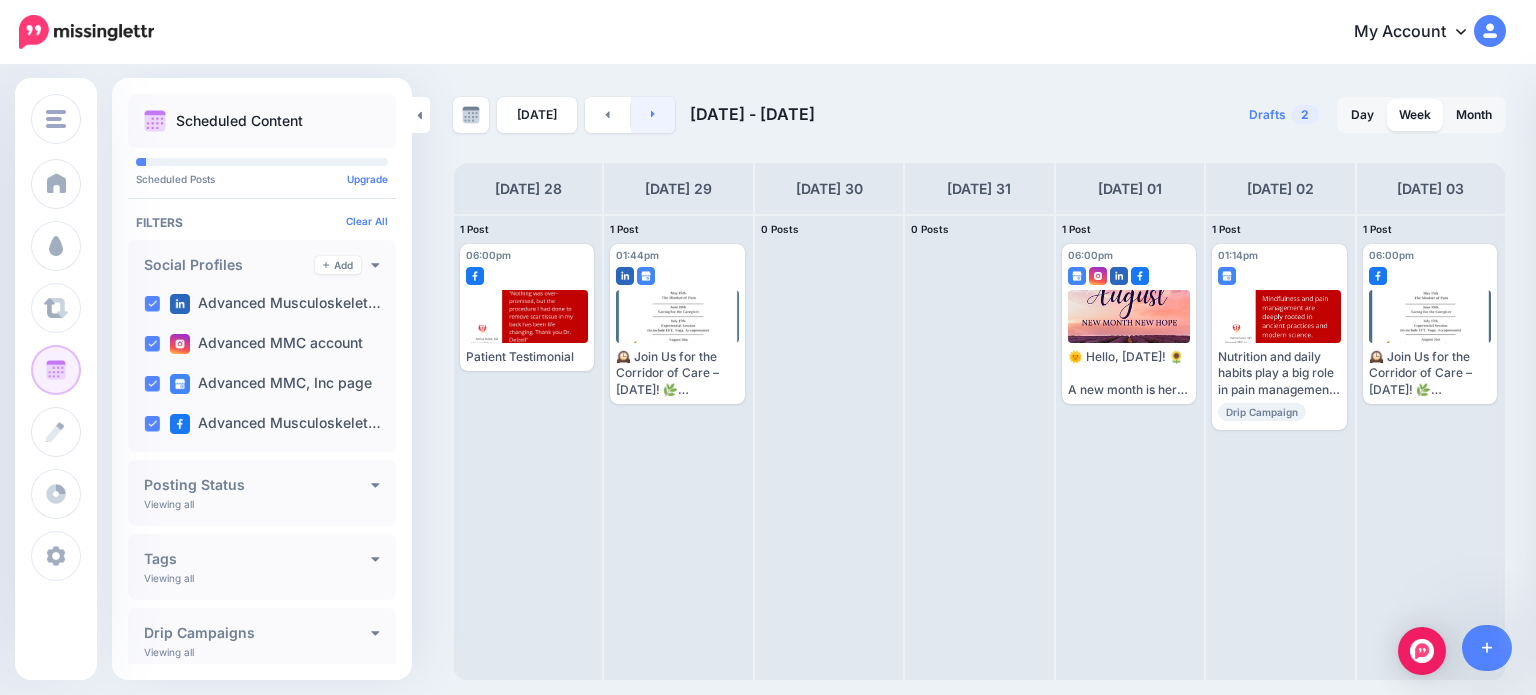 click at bounding box center (653, 115) 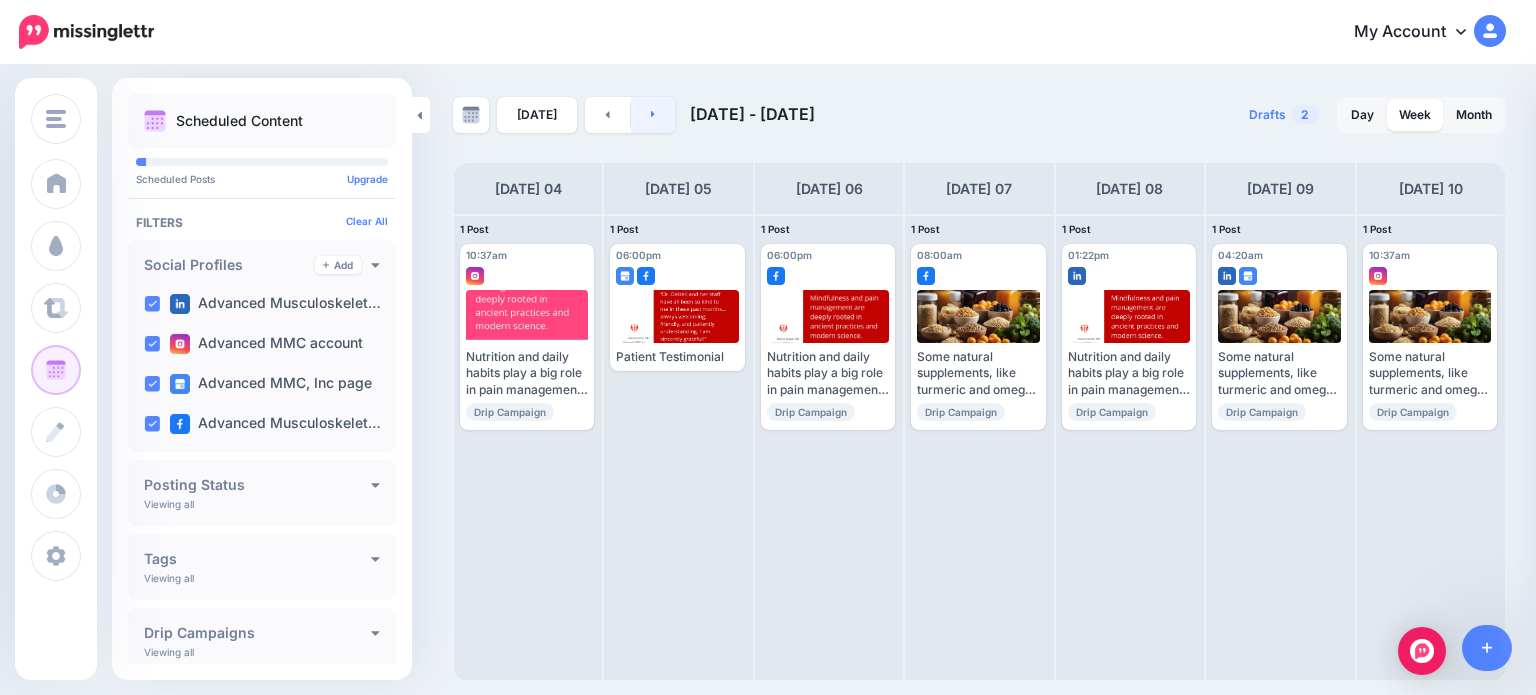 click at bounding box center (653, 115) 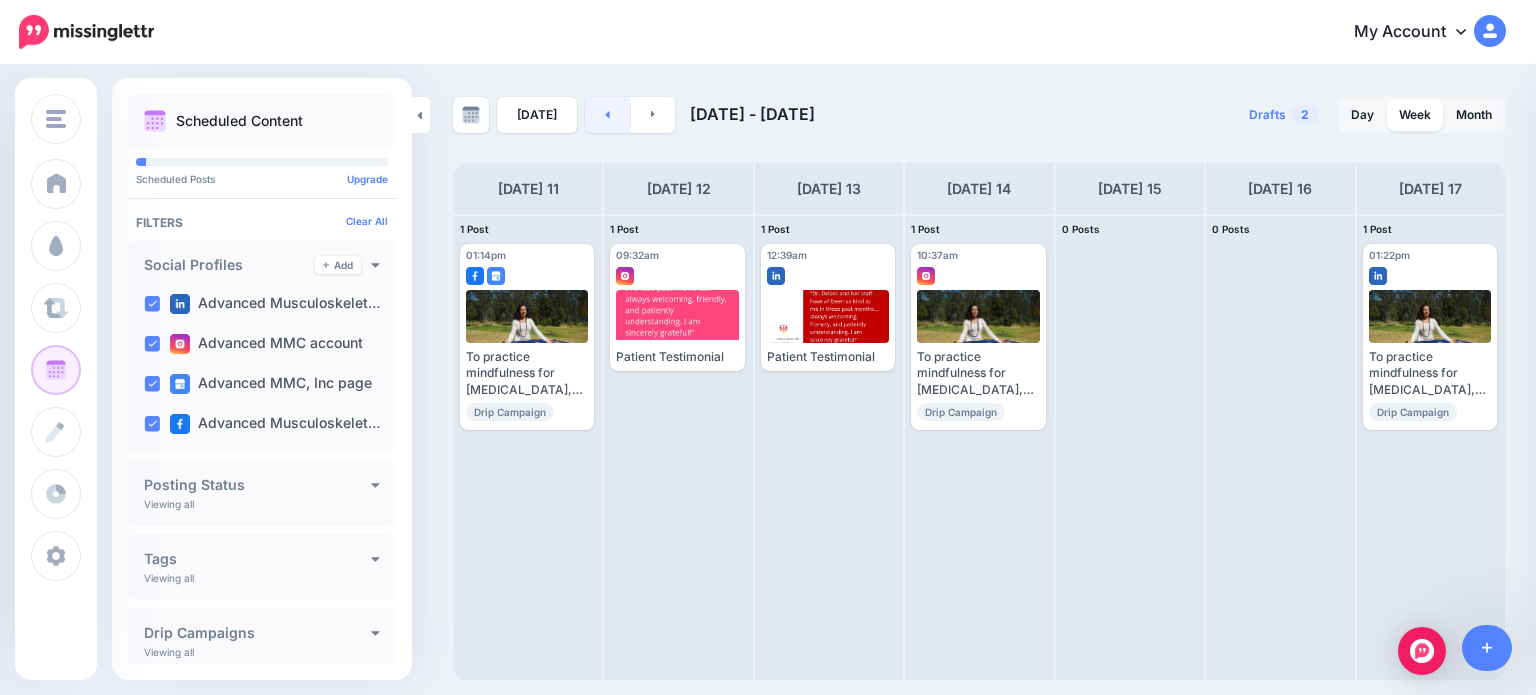 click at bounding box center [607, 115] 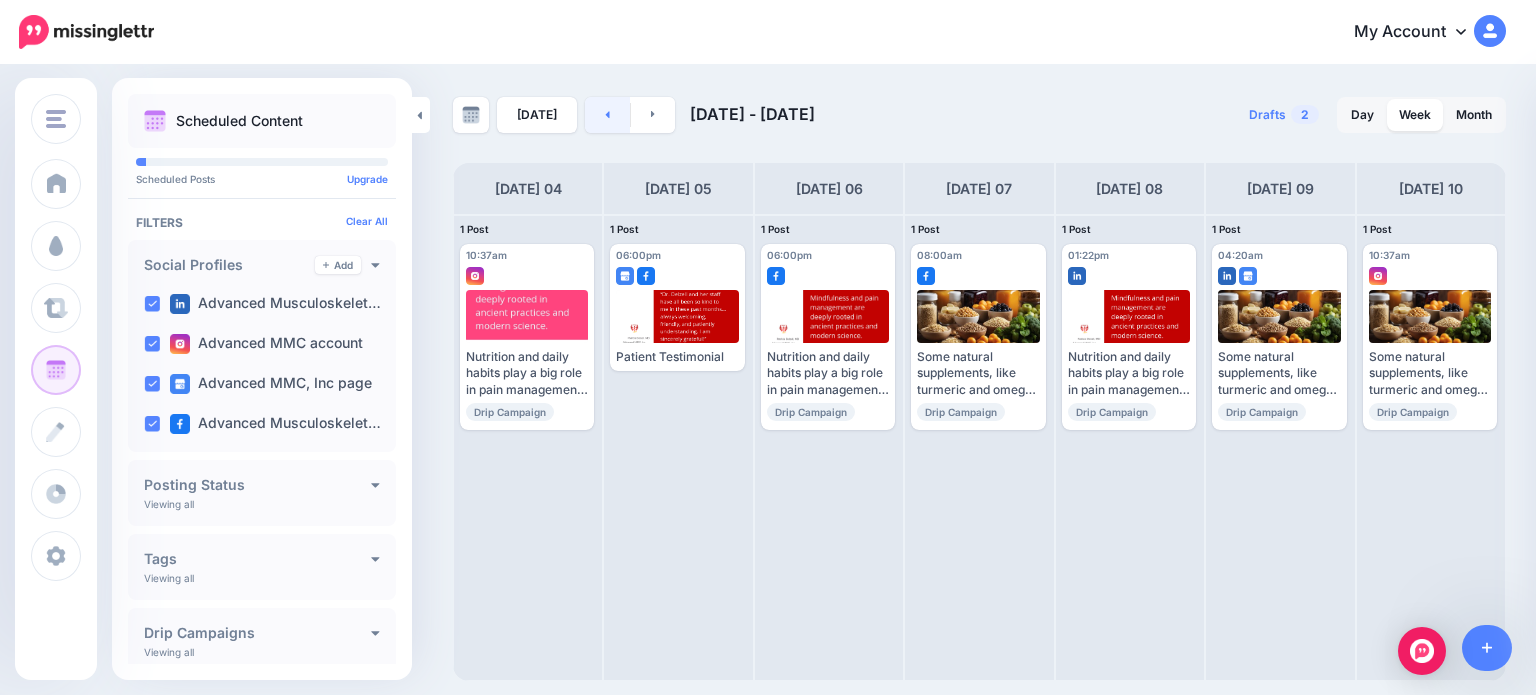 click at bounding box center (607, 115) 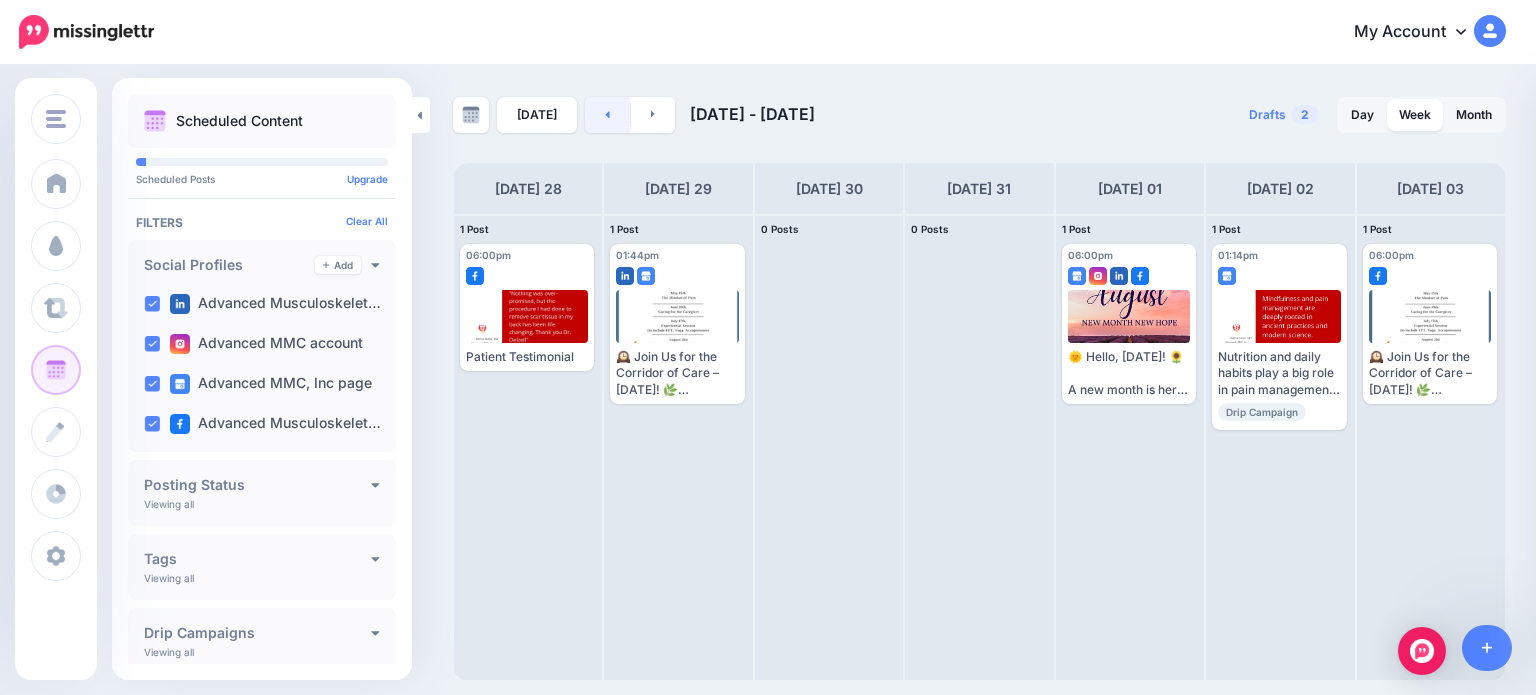 click at bounding box center (607, 115) 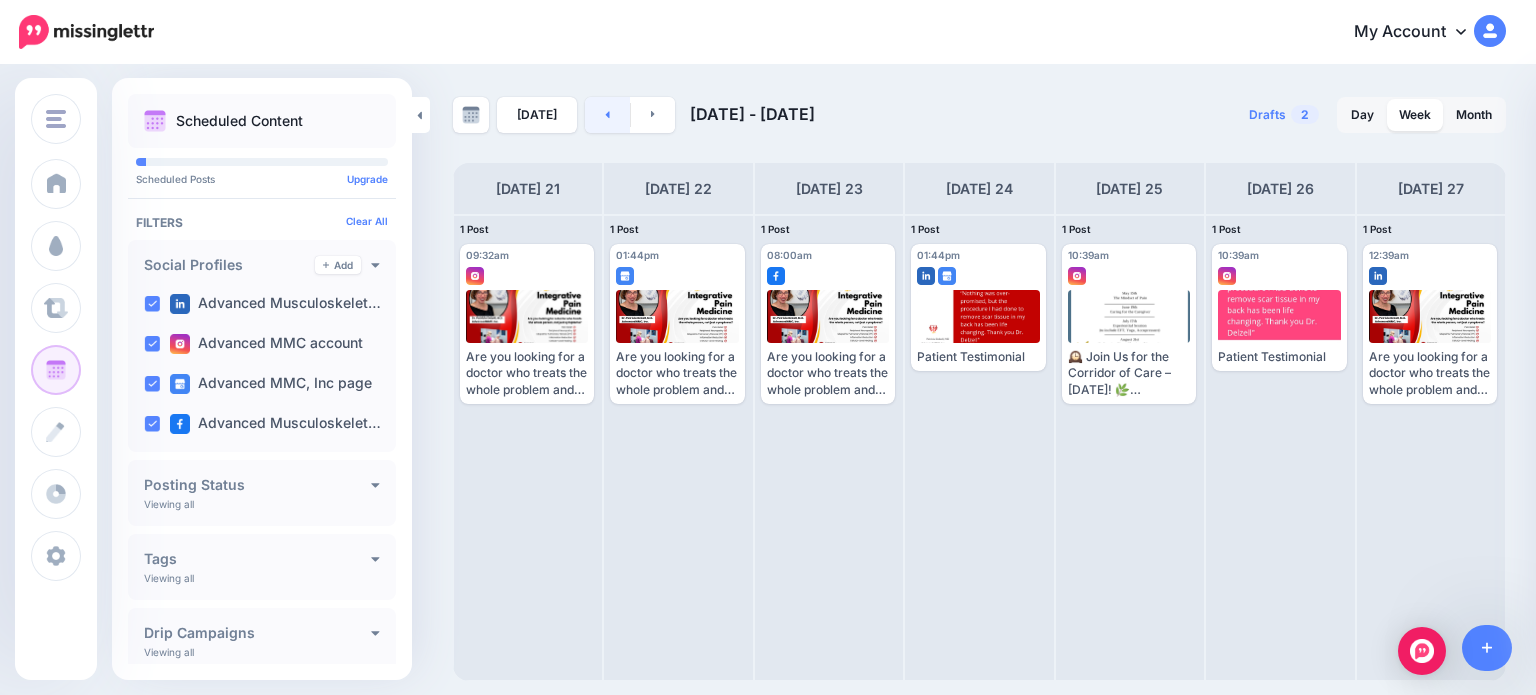 click at bounding box center (607, 115) 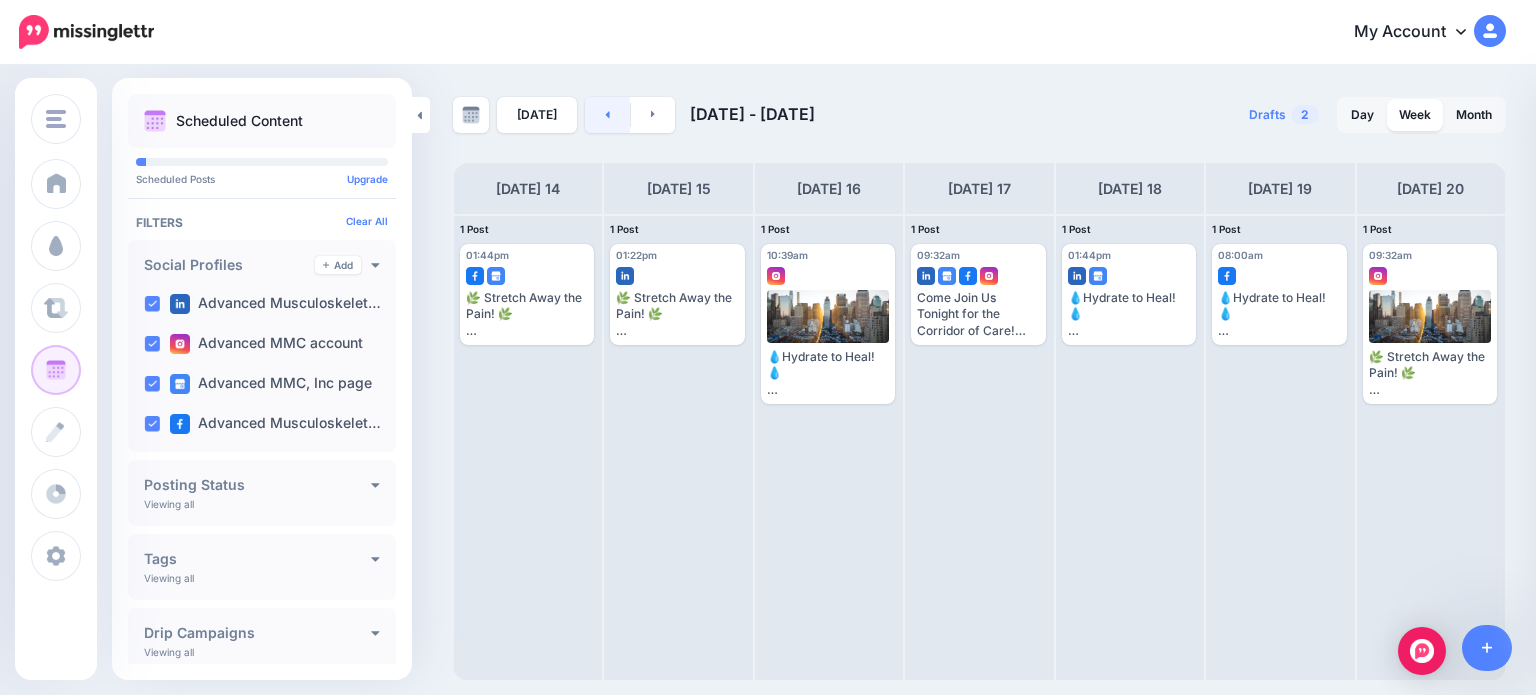 click at bounding box center [607, 115] 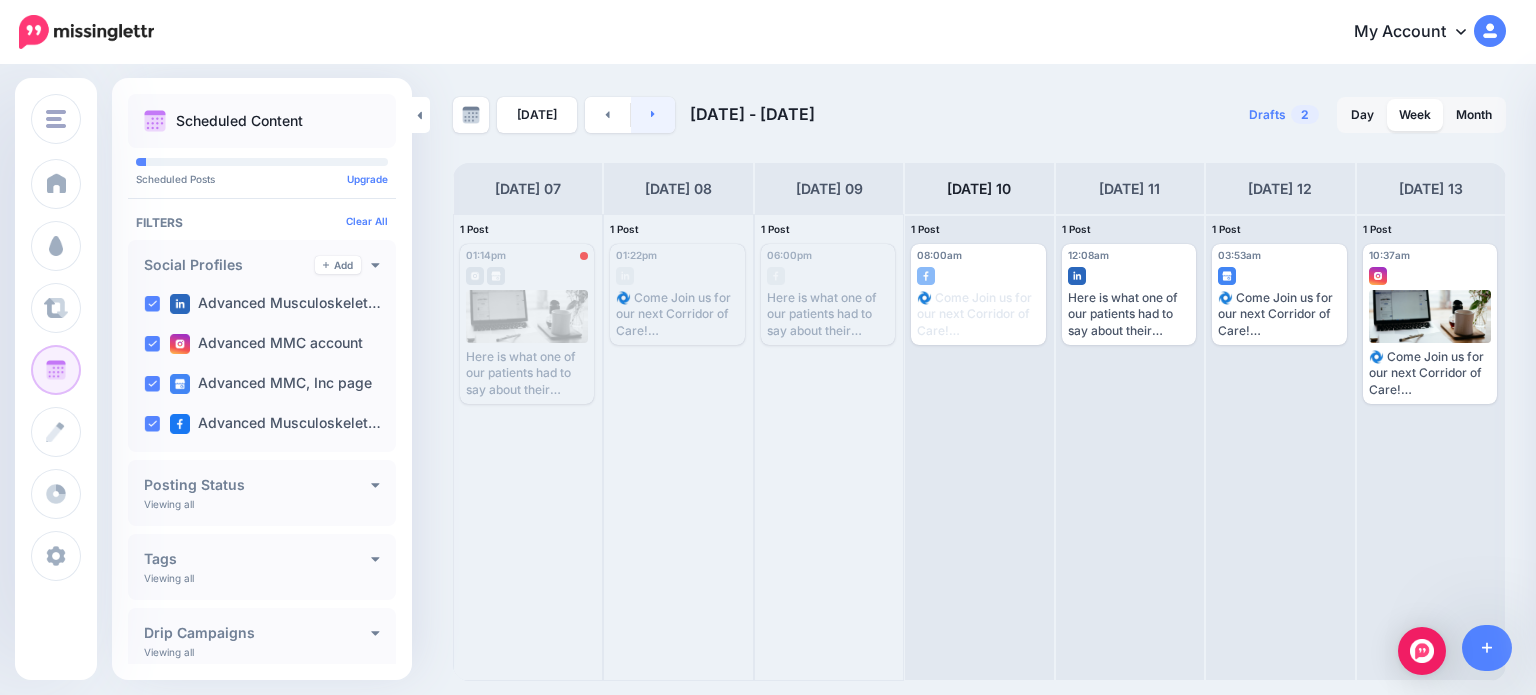 click at bounding box center [653, 115] 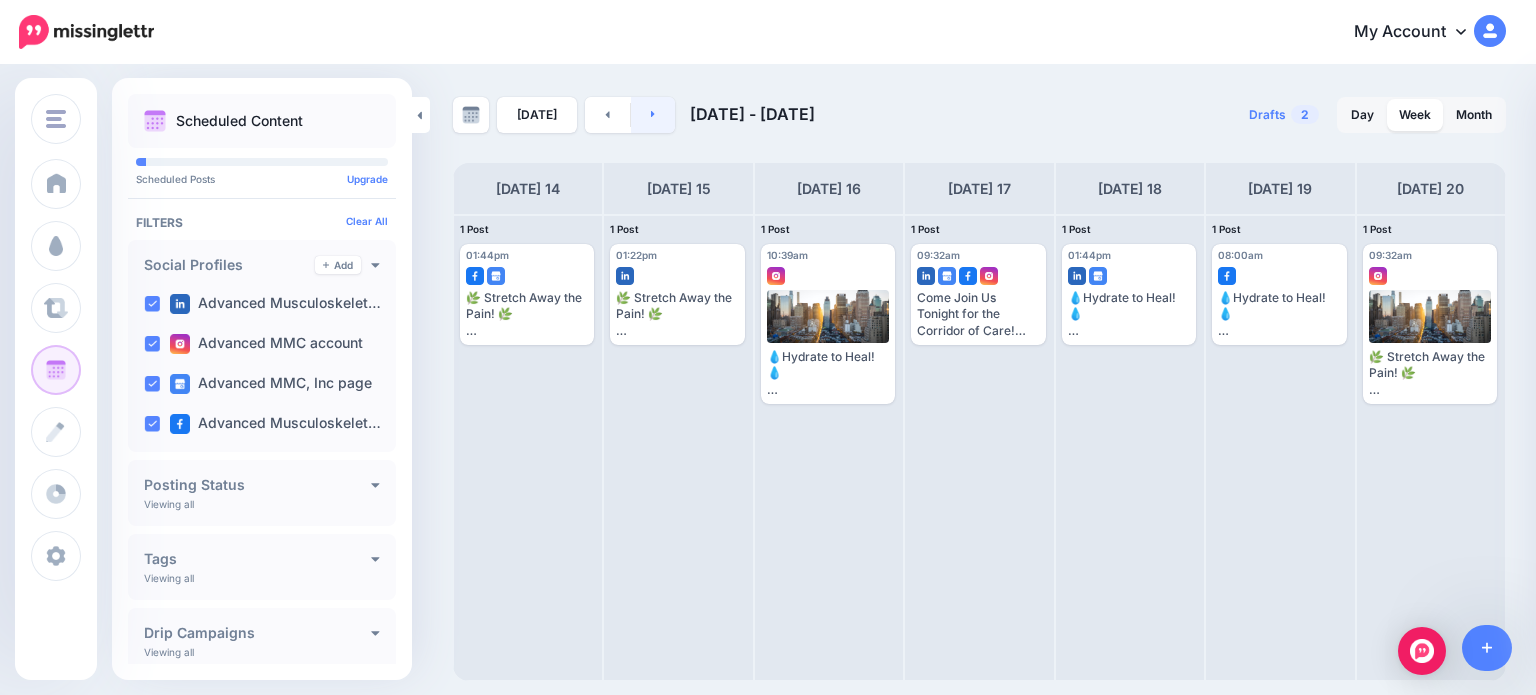 click at bounding box center [653, 115] 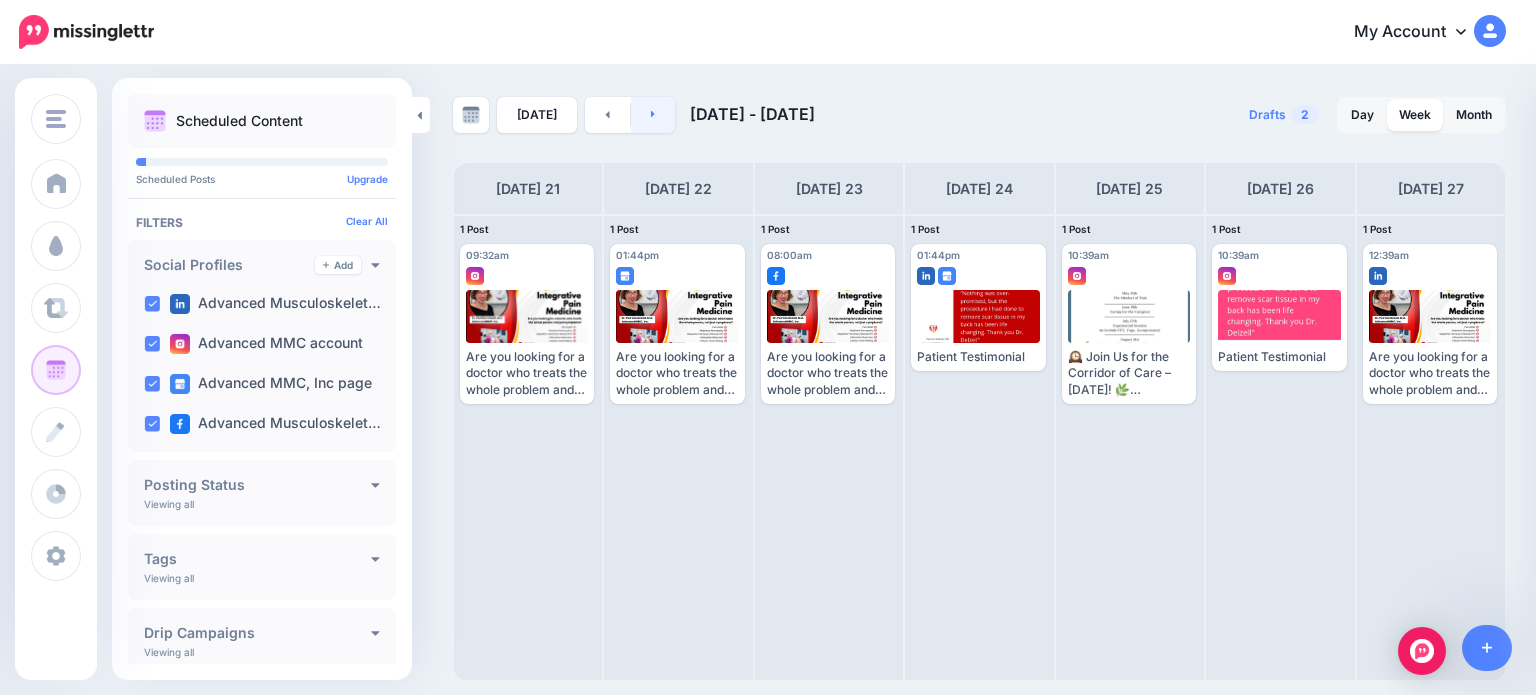 click at bounding box center [653, 115] 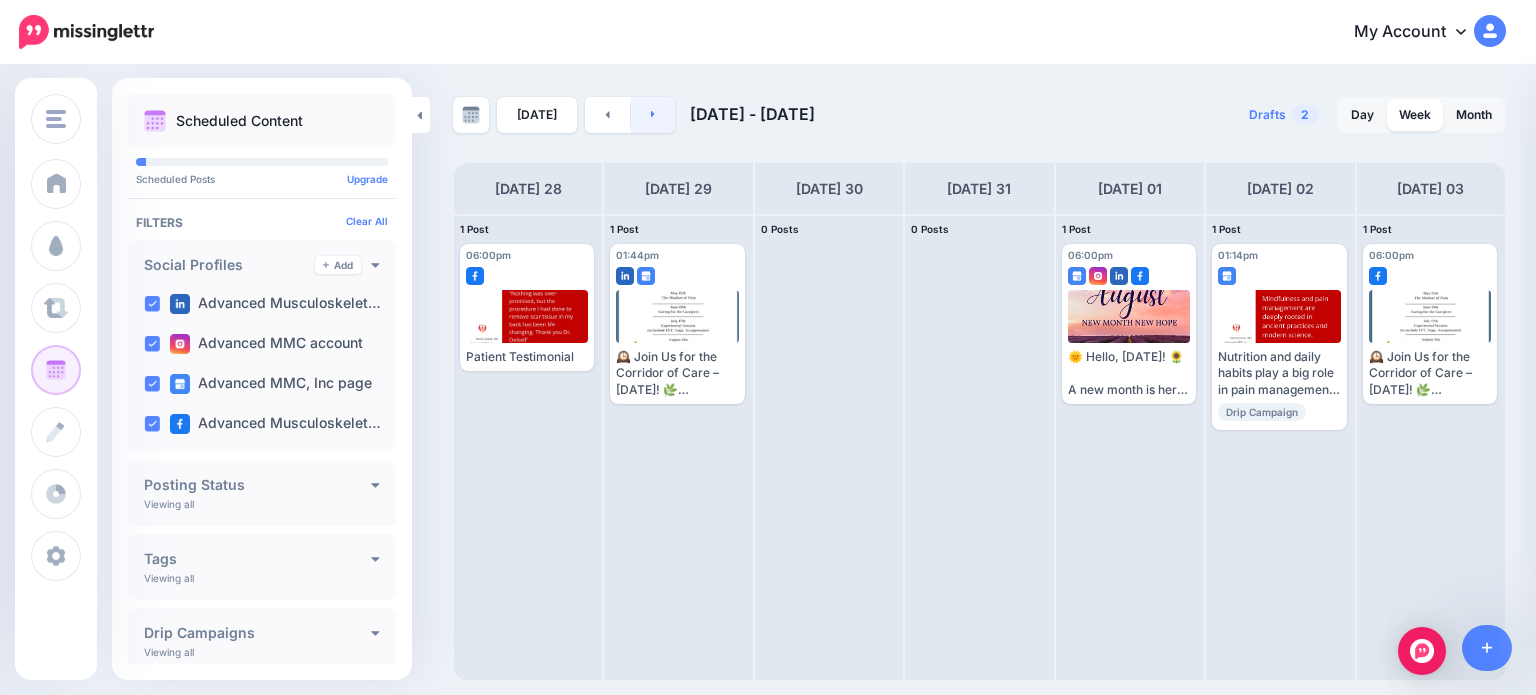 click 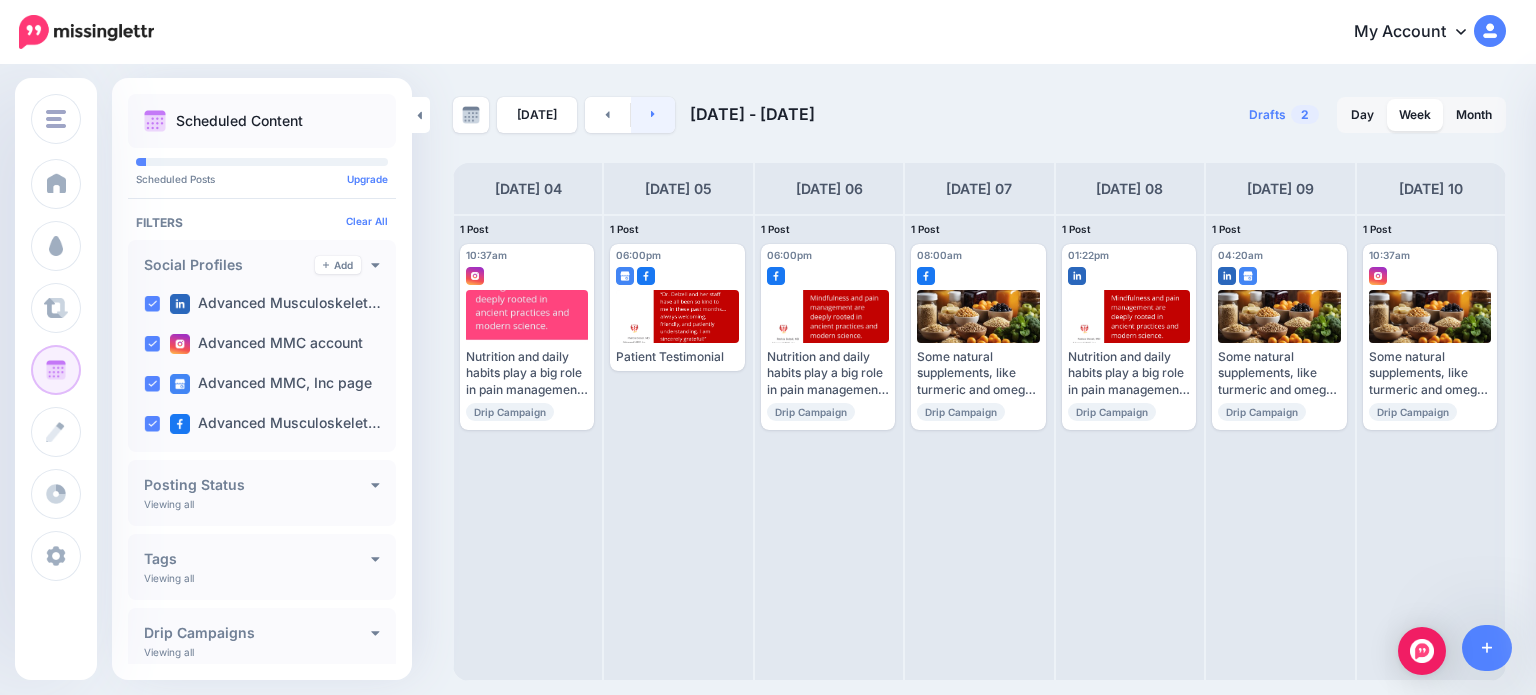 click 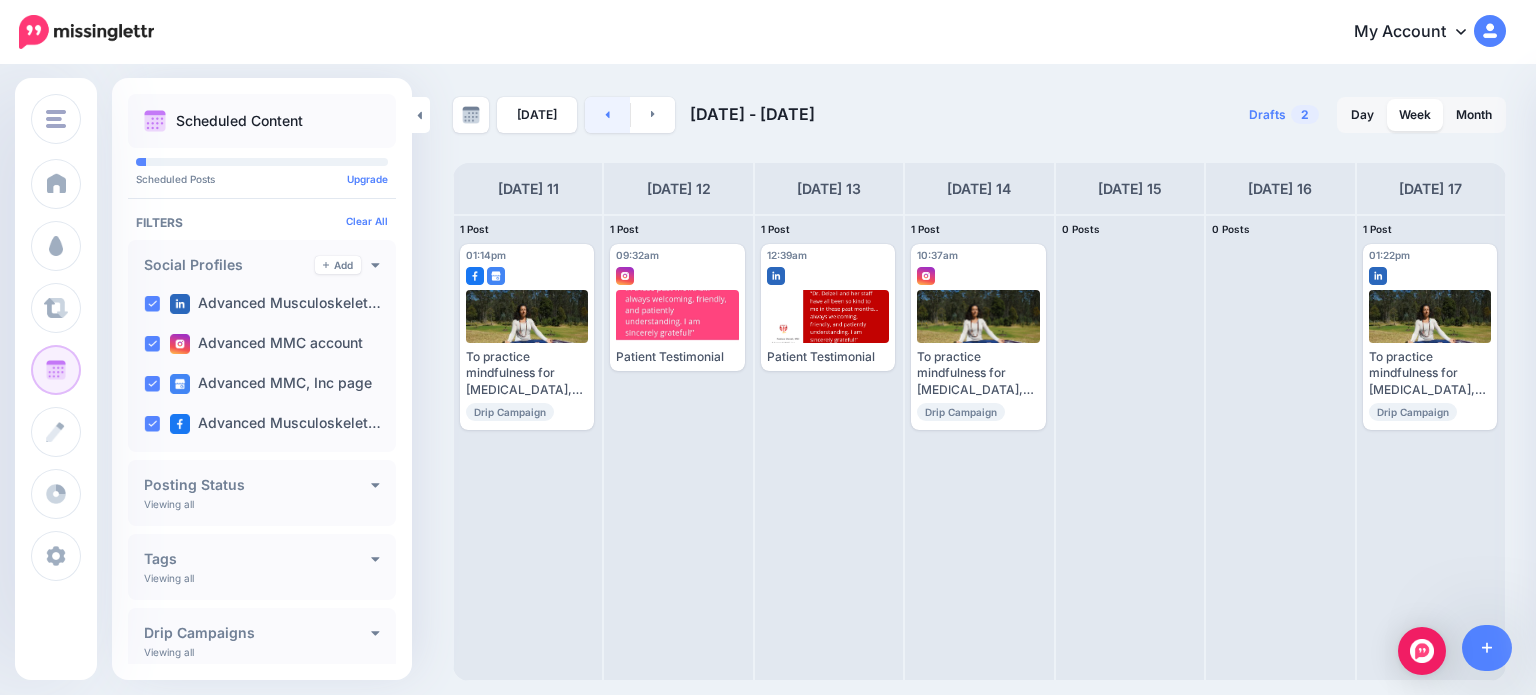 click at bounding box center [607, 115] 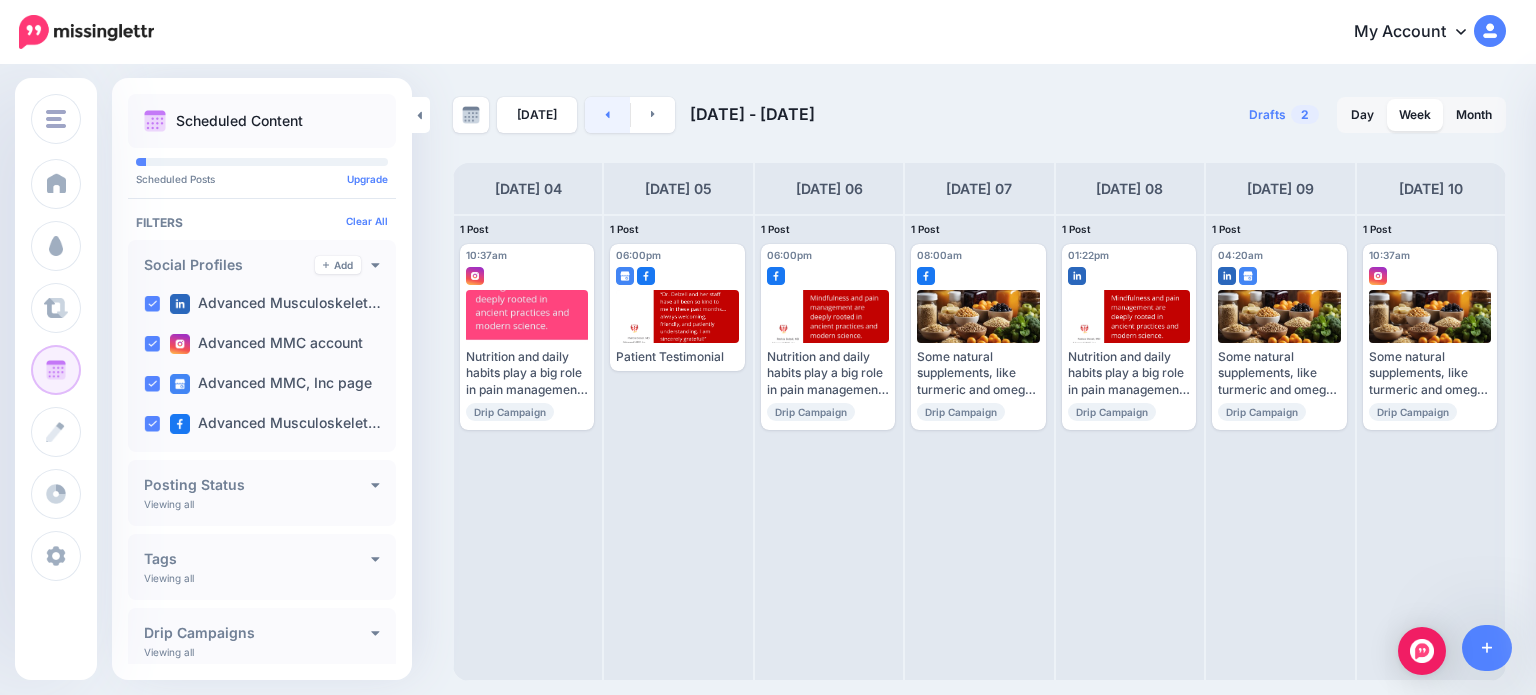 click at bounding box center (607, 115) 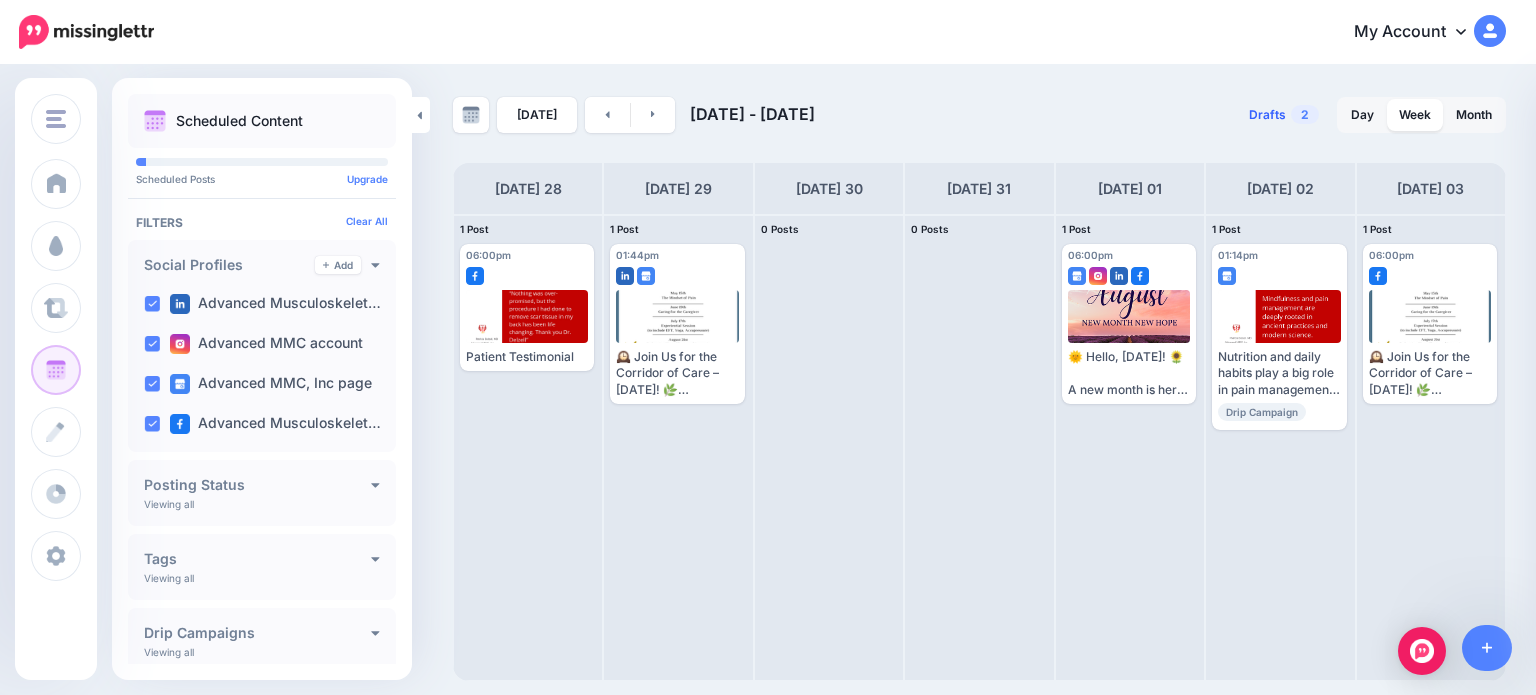 click on "Drafts" at bounding box center [1267, 115] 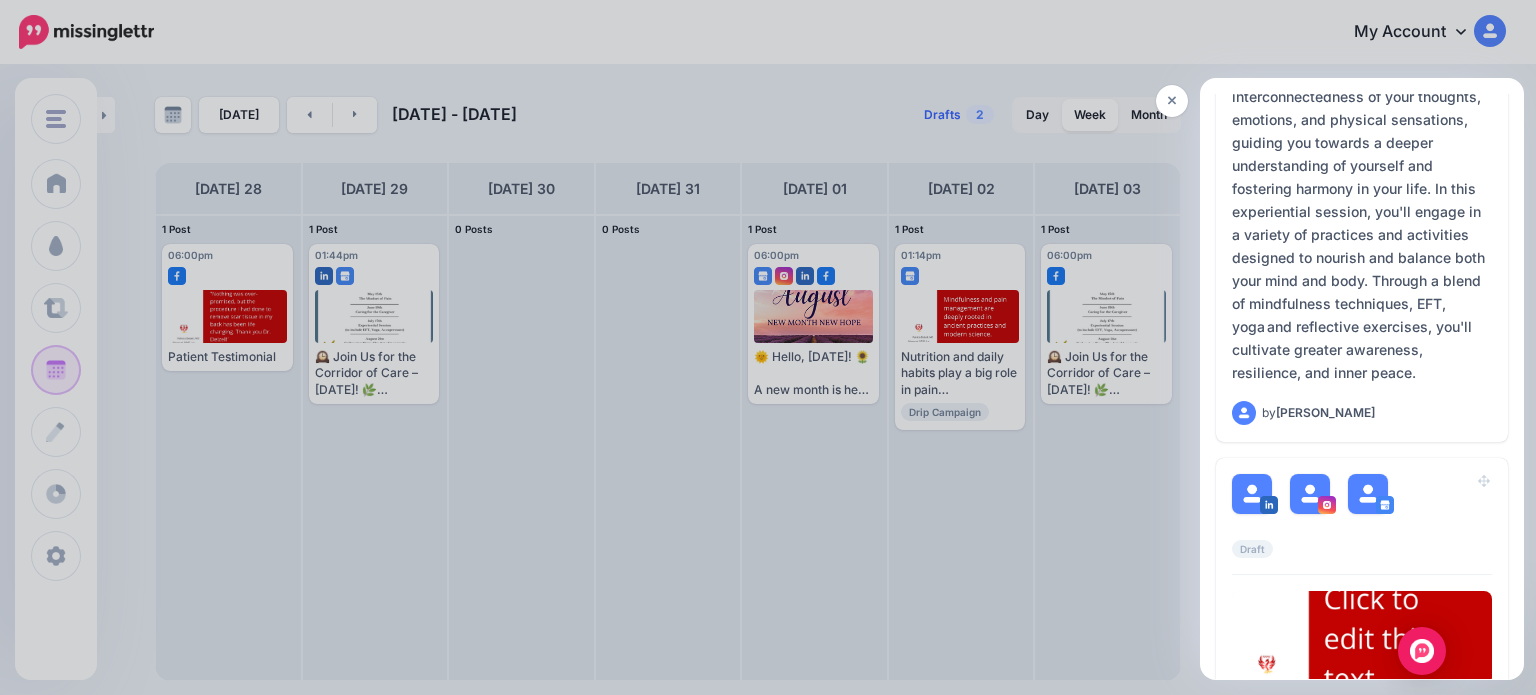 scroll, scrollTop: 0, scrollLeft: 0, axis: both 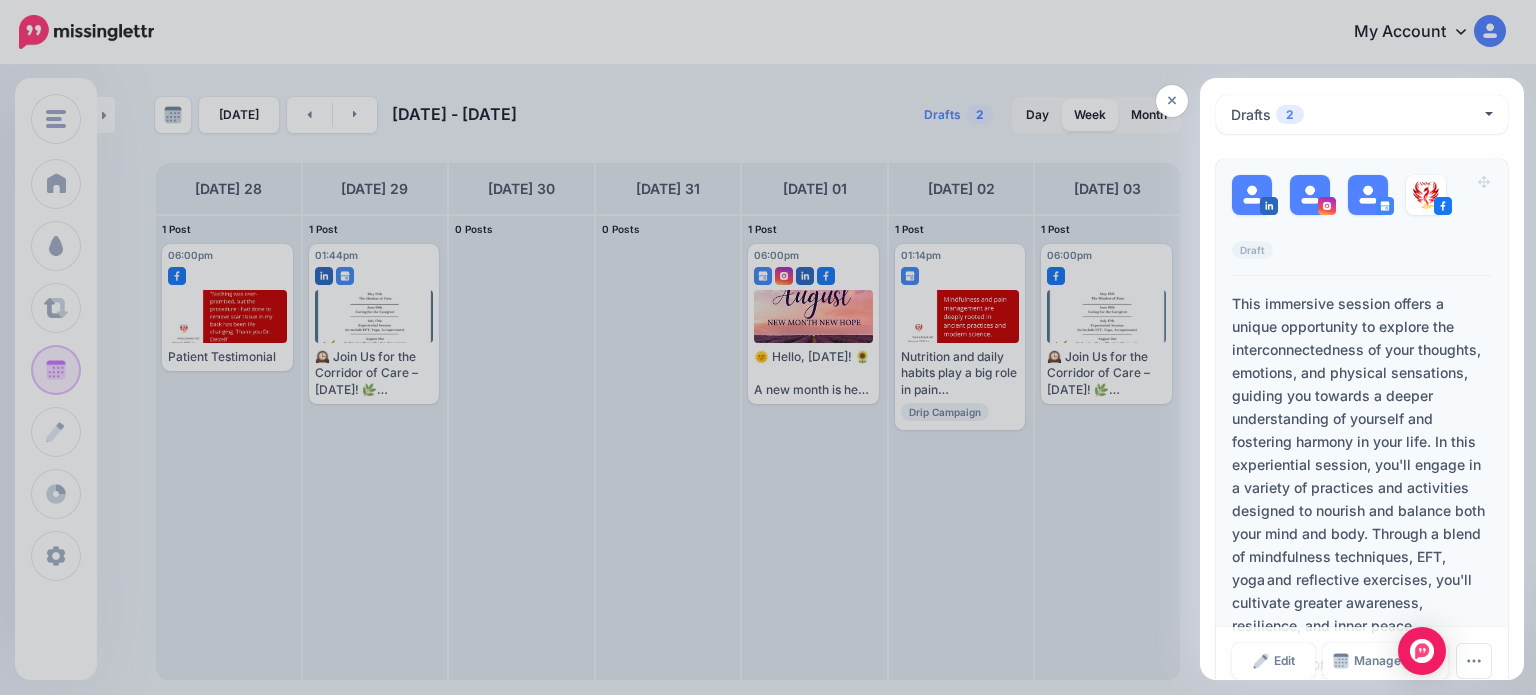 click on "Draft" at bounding box center [1252, 250] 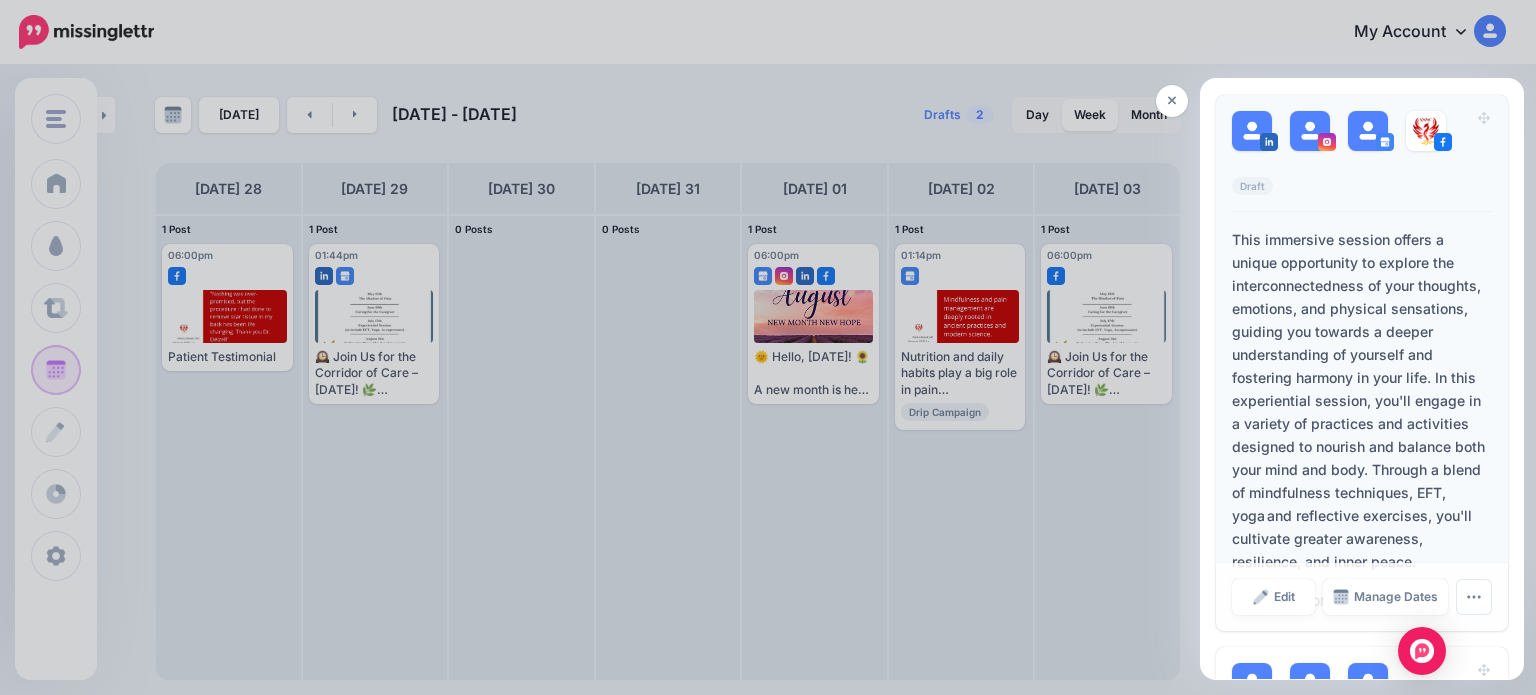 scroll, scrollTop: 61, scrollLeft: 0, axis: vertical 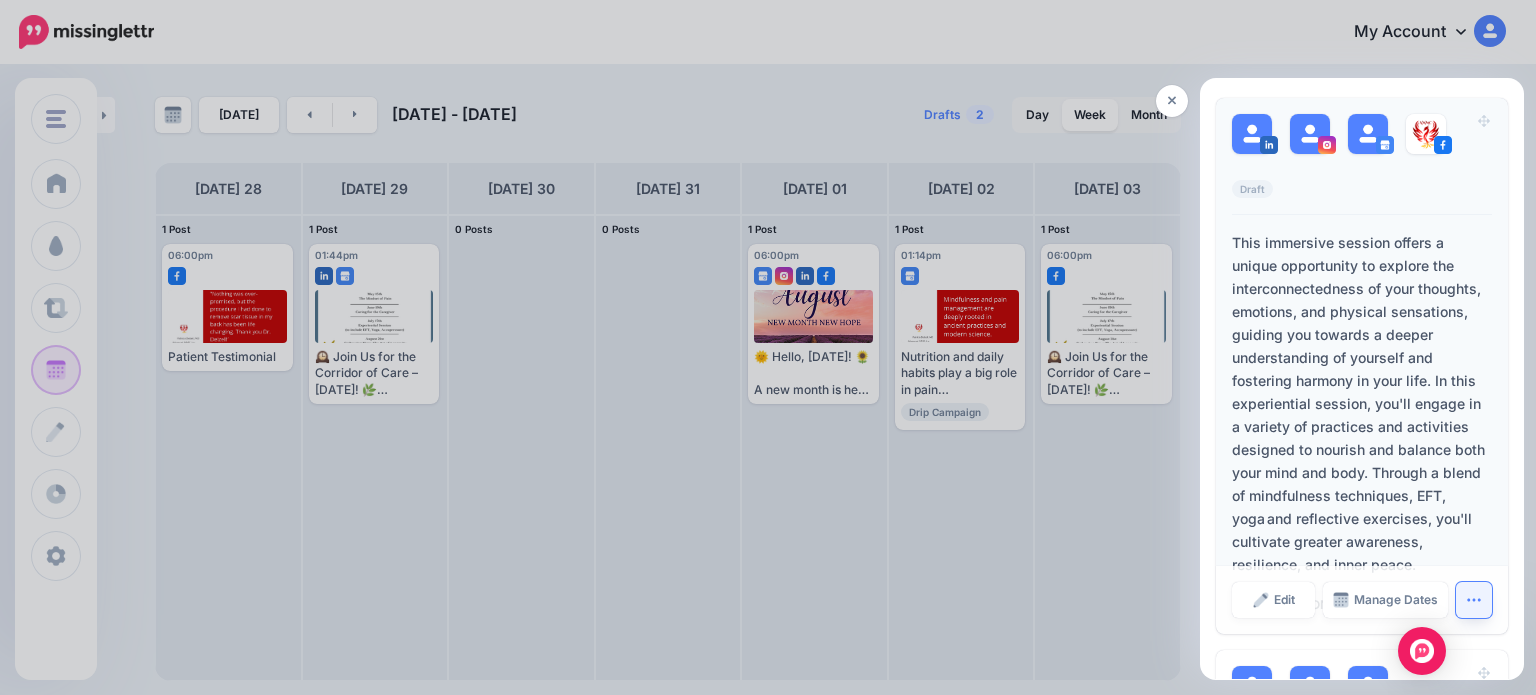 click 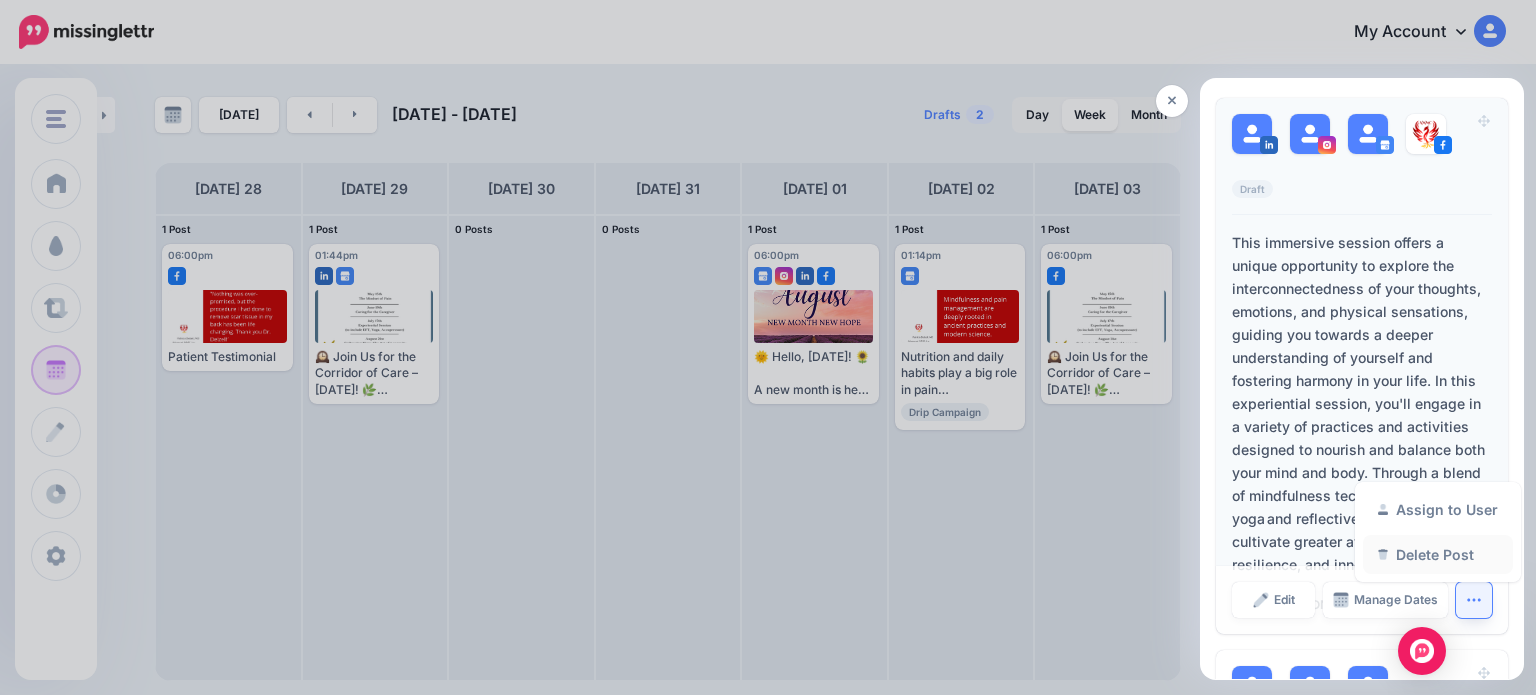 click on "Delete Post" at bounding box center (1438, 554) 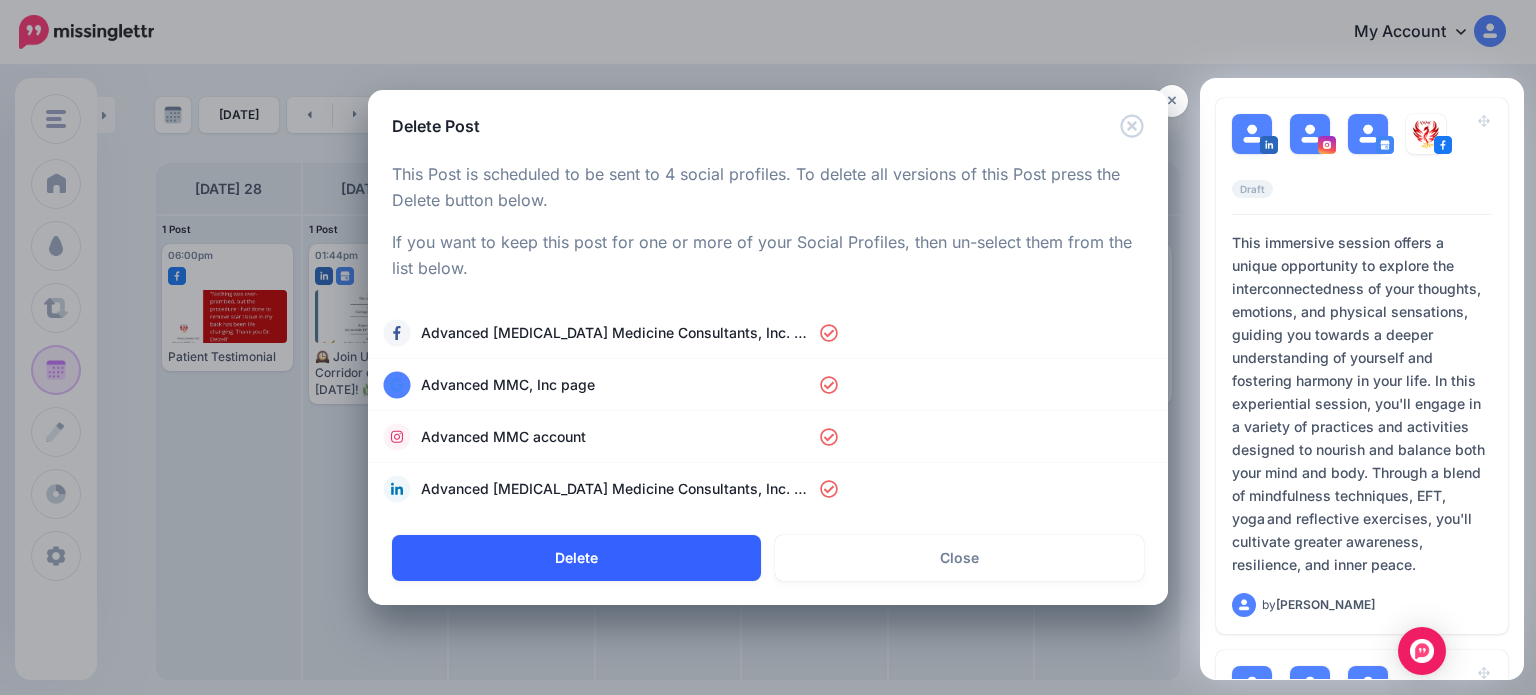 click on "Delete" at bounding box center (576, 558) 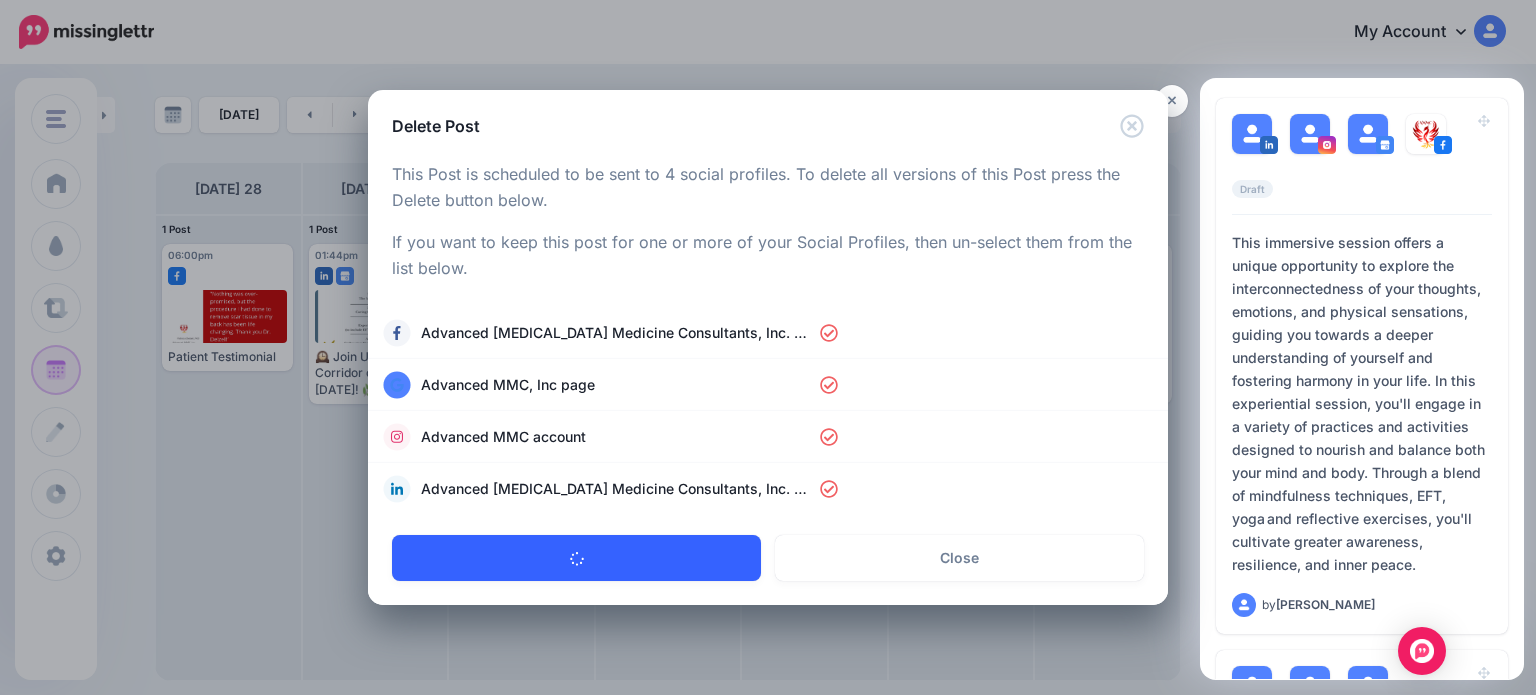 scroll, scrollTop: 0, scrollLeft: 0, axis: both 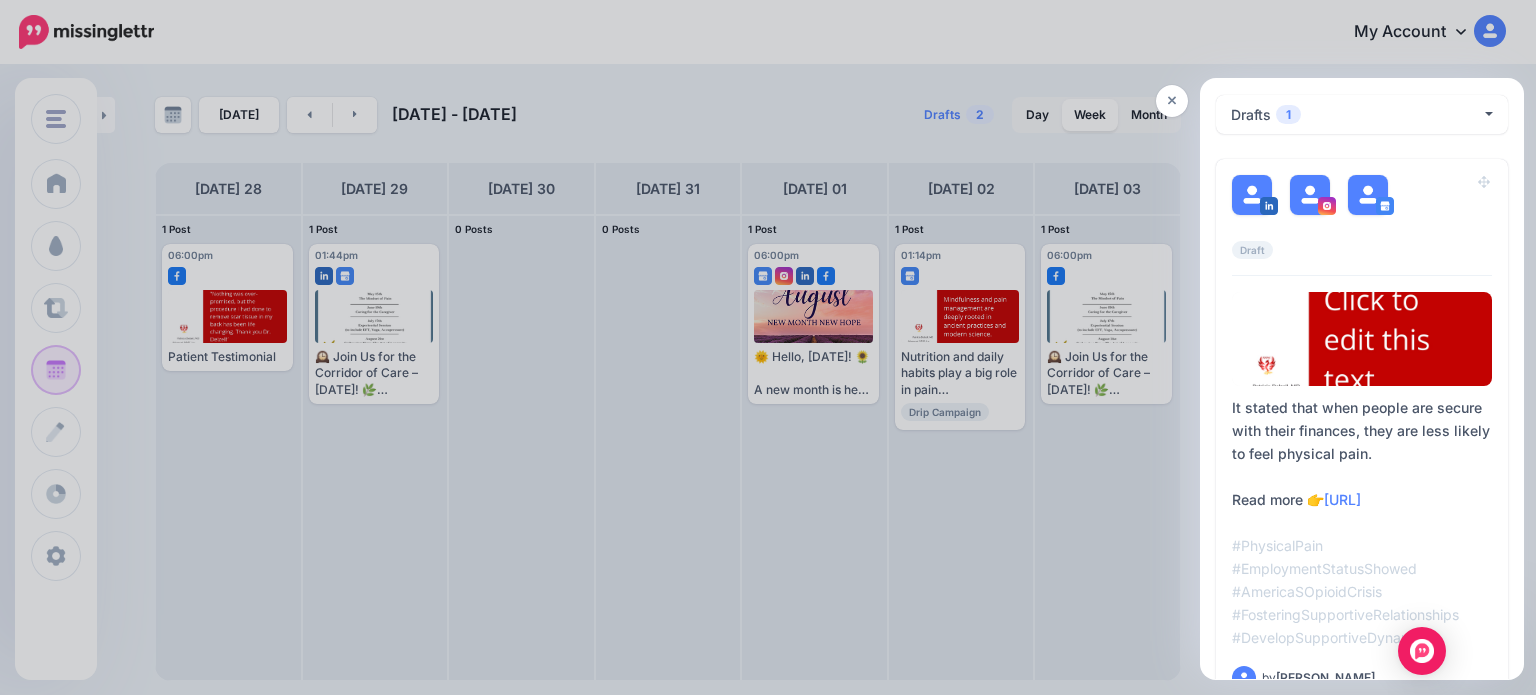 click at bounding box center [768, 347] 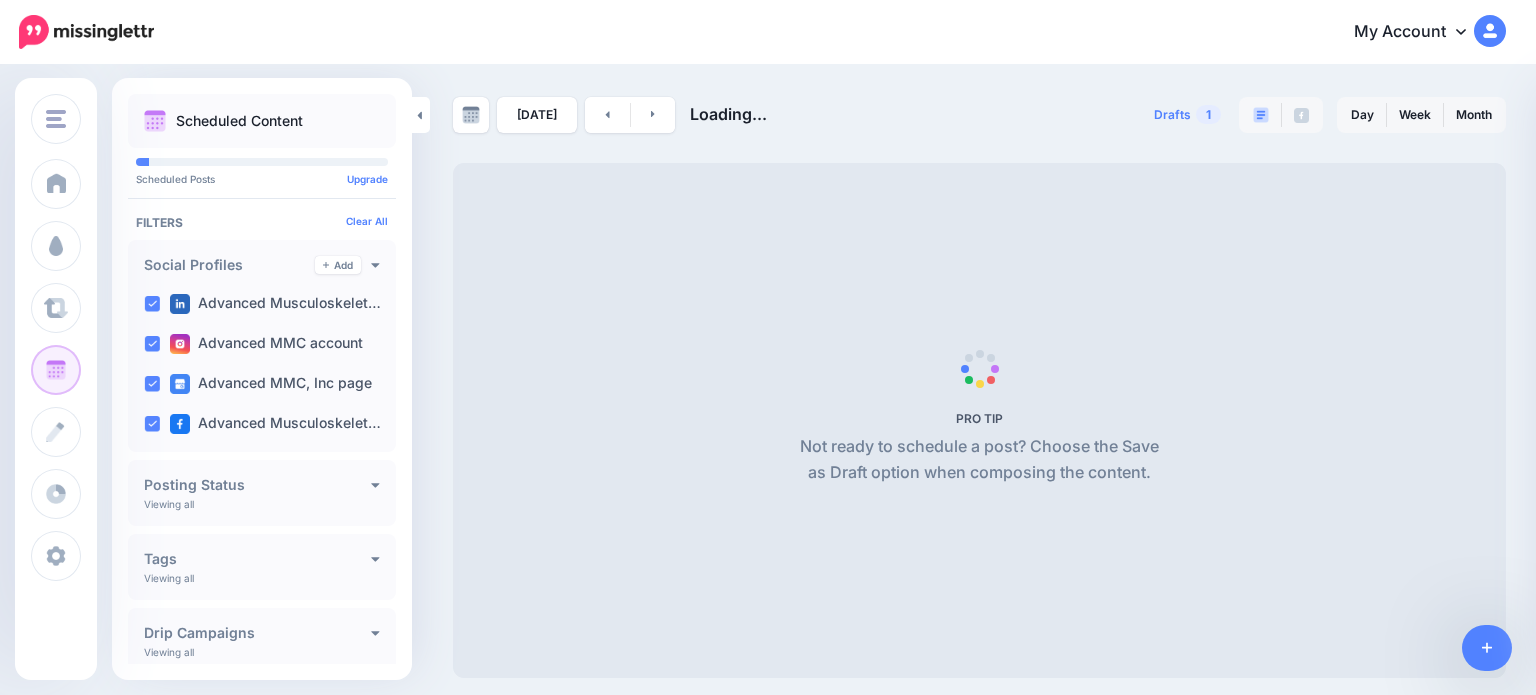 scroll, scrollTop: 0, scrollLeft: 0, axis: both 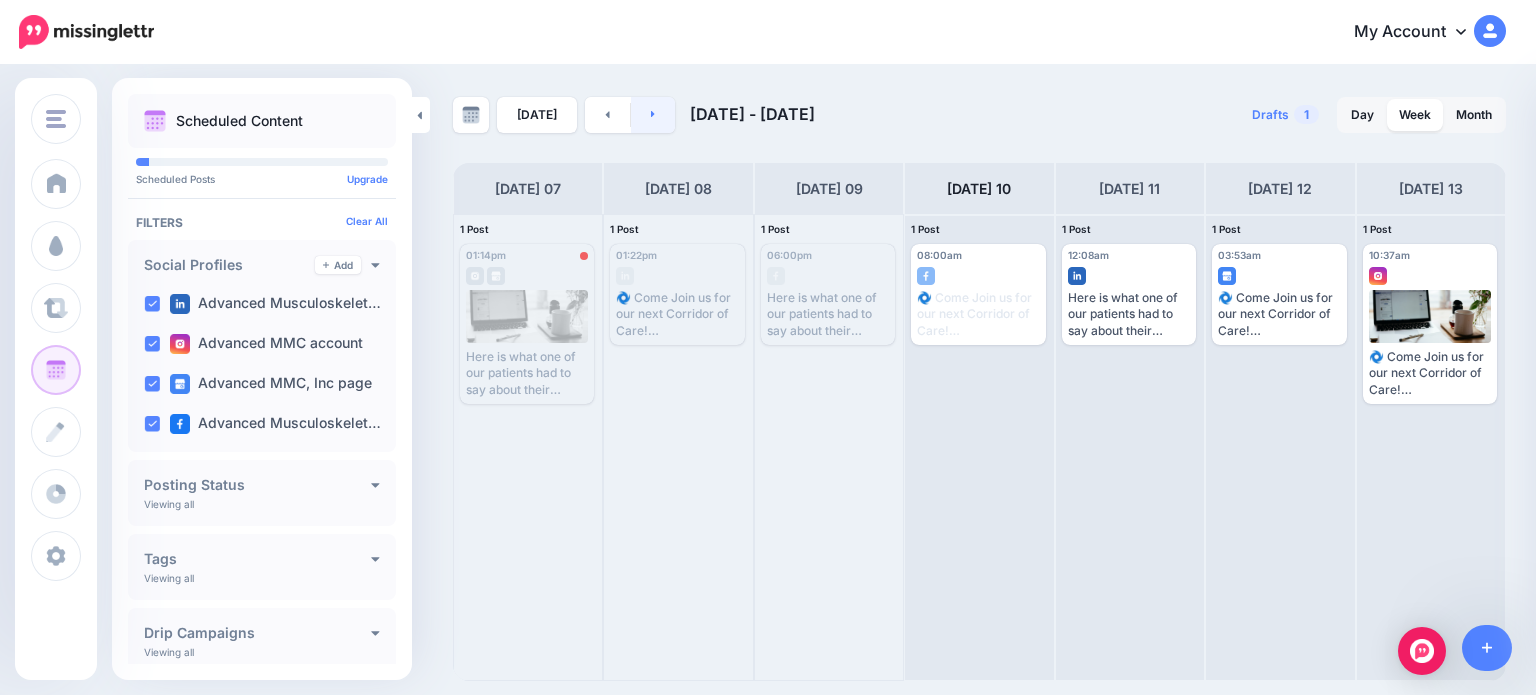 click at bounding box center [653, 115] 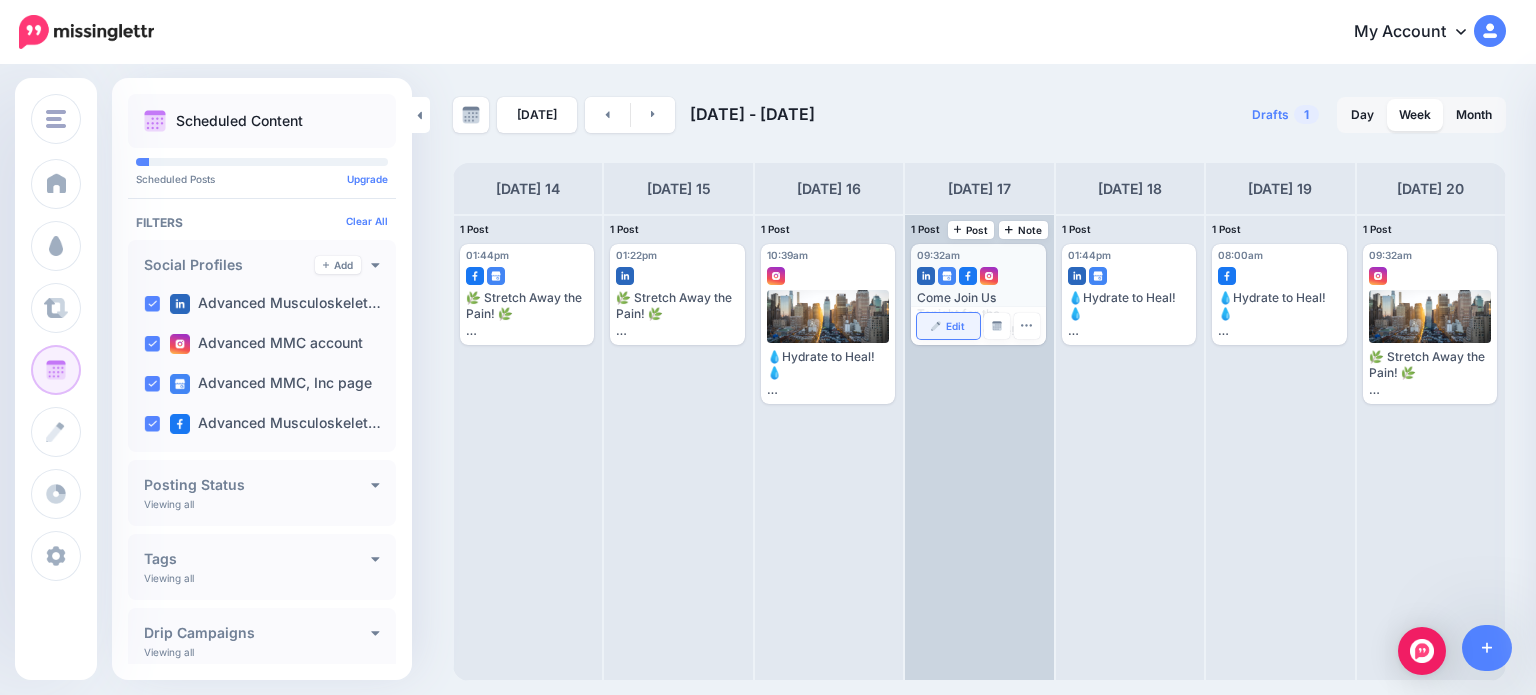 click on "Edit" at bounding box center (955, 326) 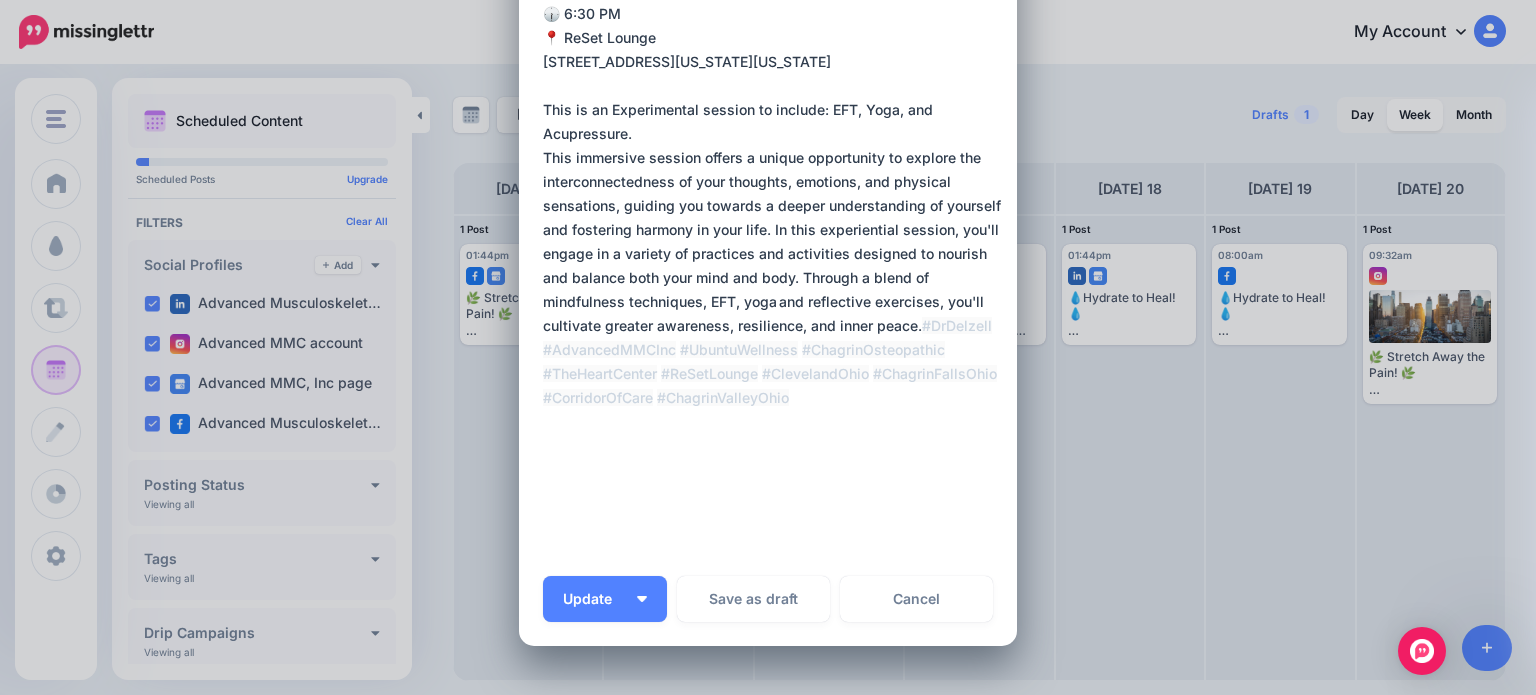scroll, scrollTop: 0, scrollLeft: 0, axis: both 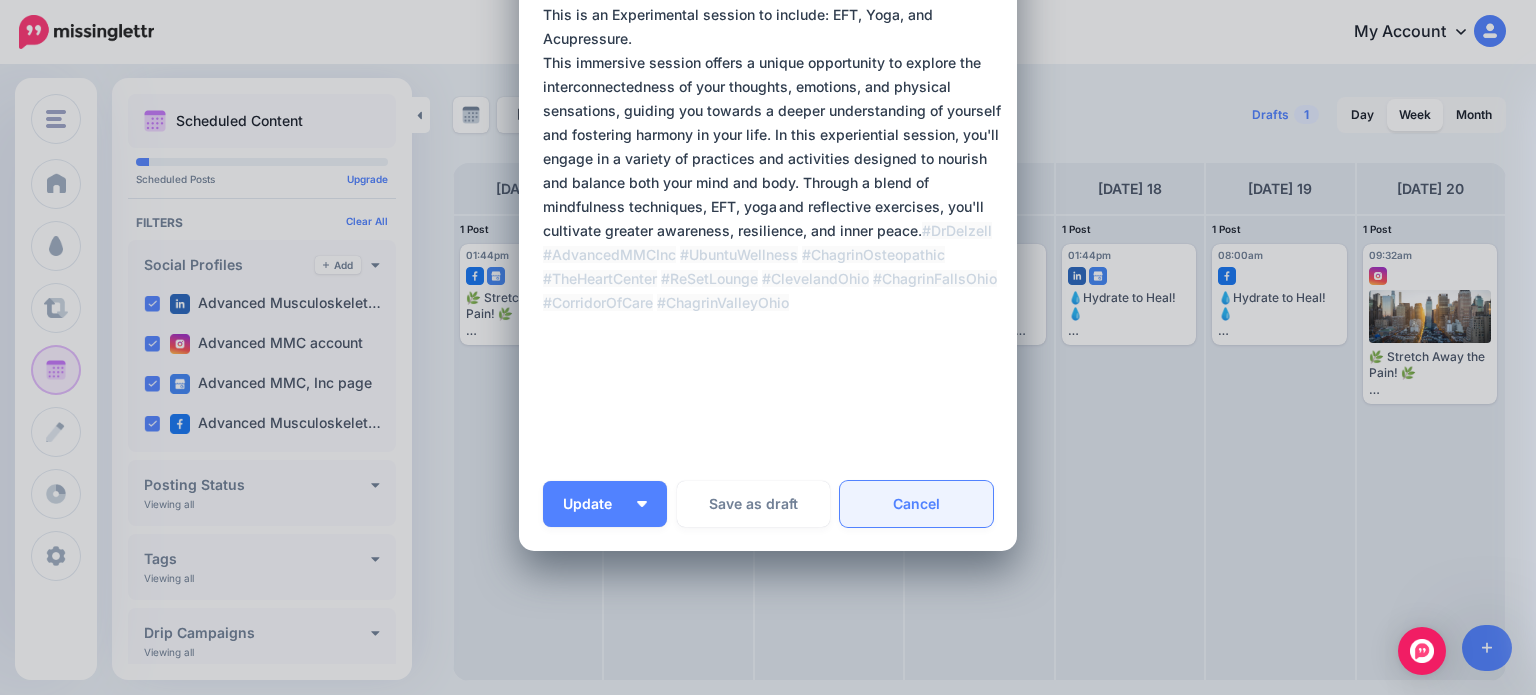 click on "Cancel" at bounding box center (916, 504) 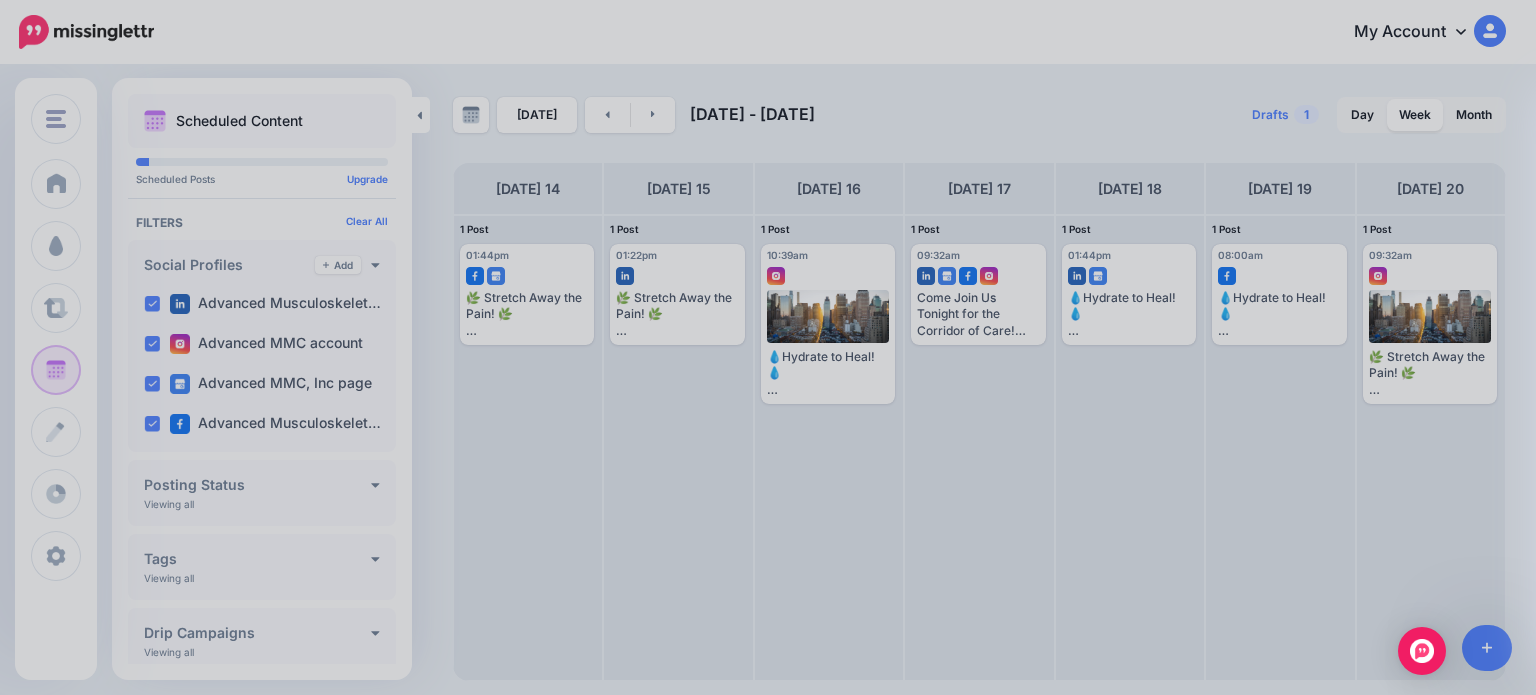 scroll, scrollTop: 0, scrollLeft: 0, axis: both 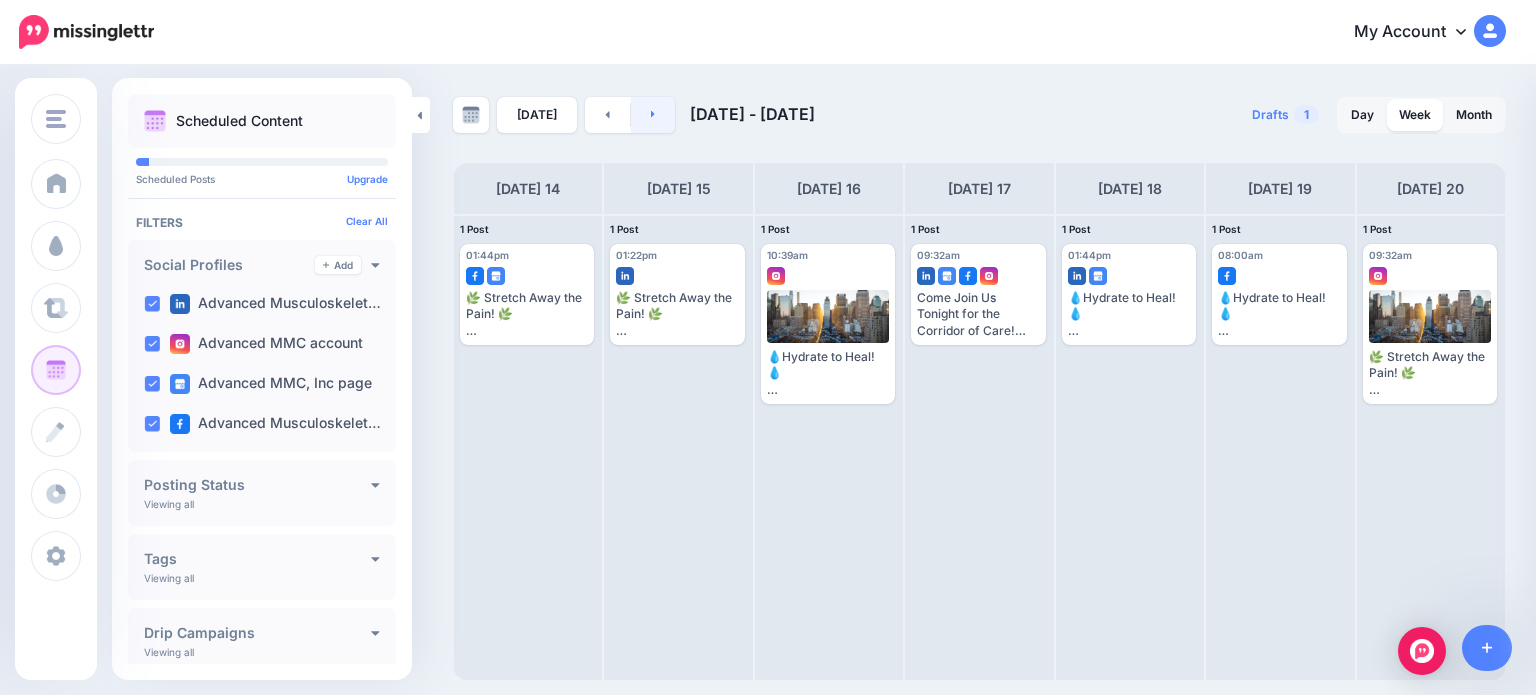 click 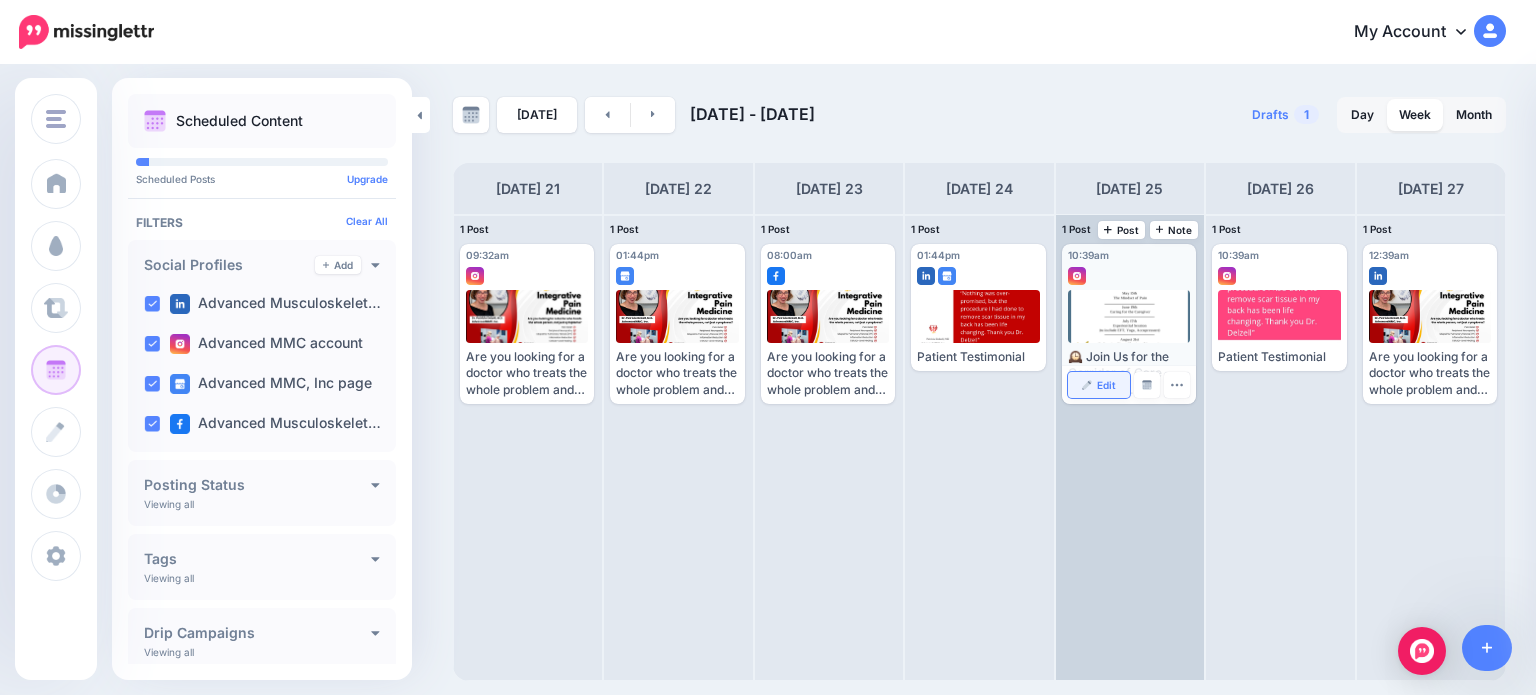 click on "Edit" at bounding box center [1106, 385] 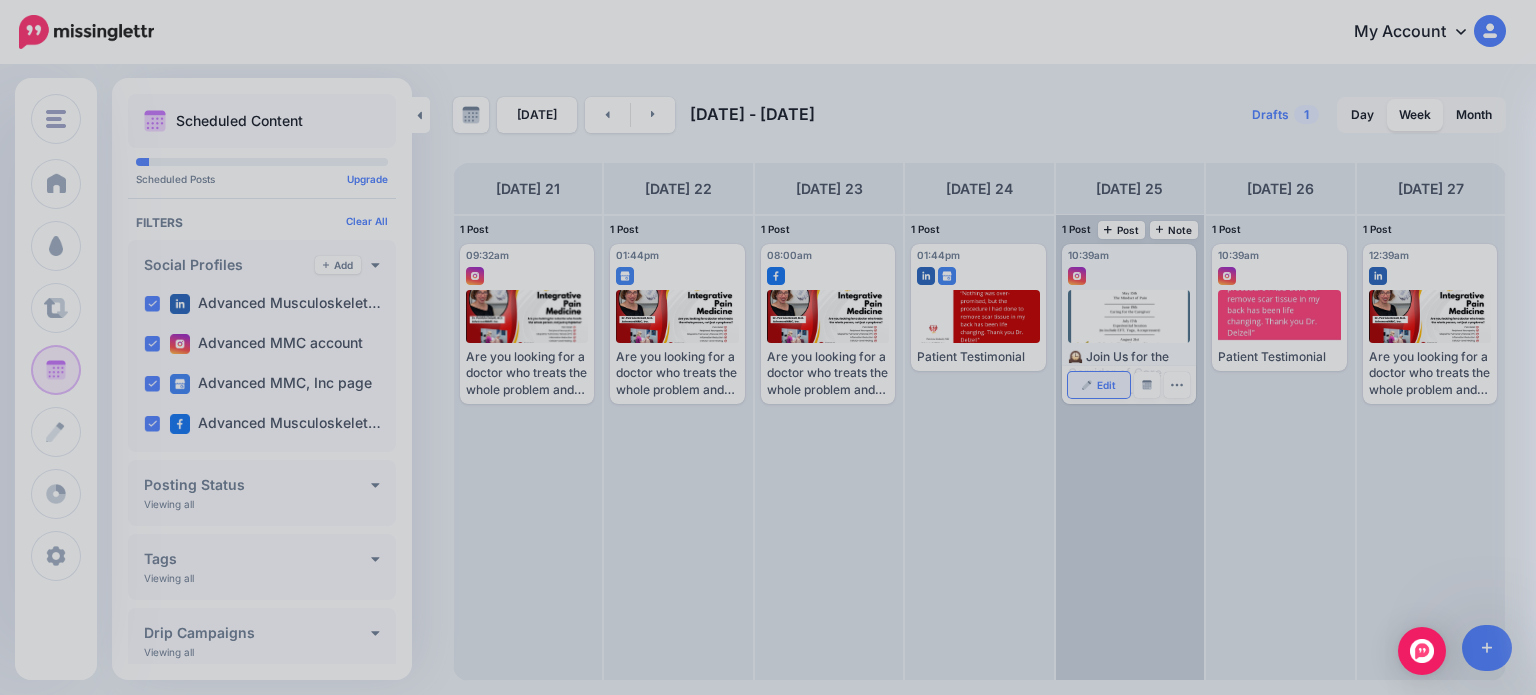 scroll, scrollTop: 0, scrollLeft: 0, axis: both 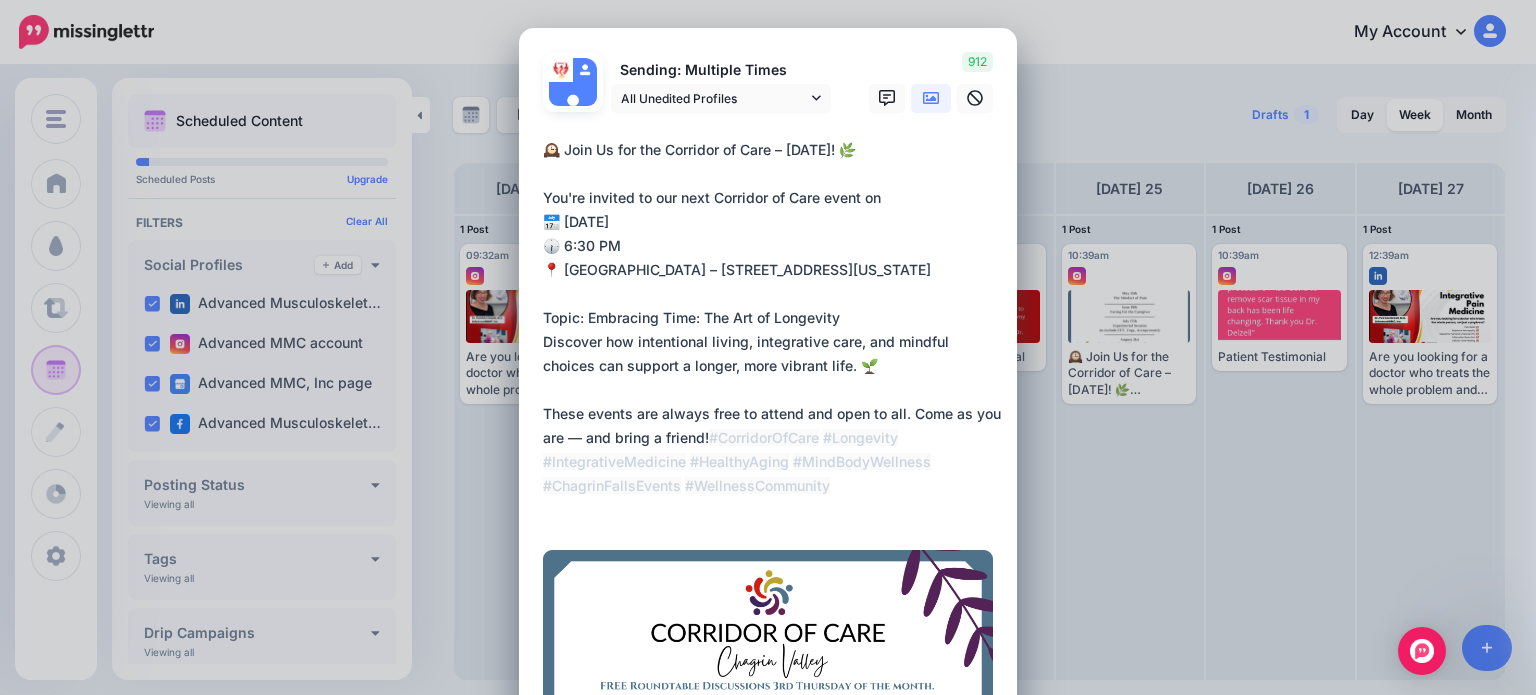 click on "**********" at bounding box center (773, 330) 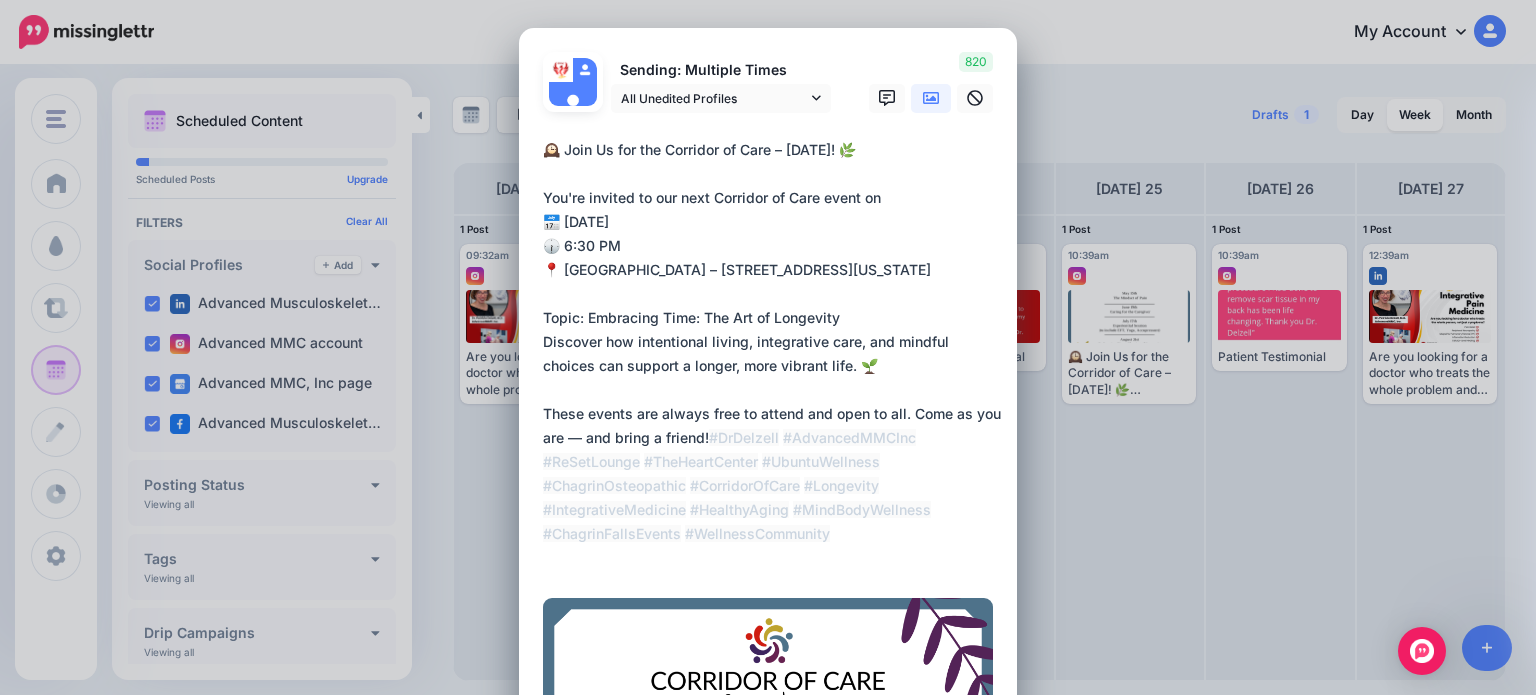 type on "**********" 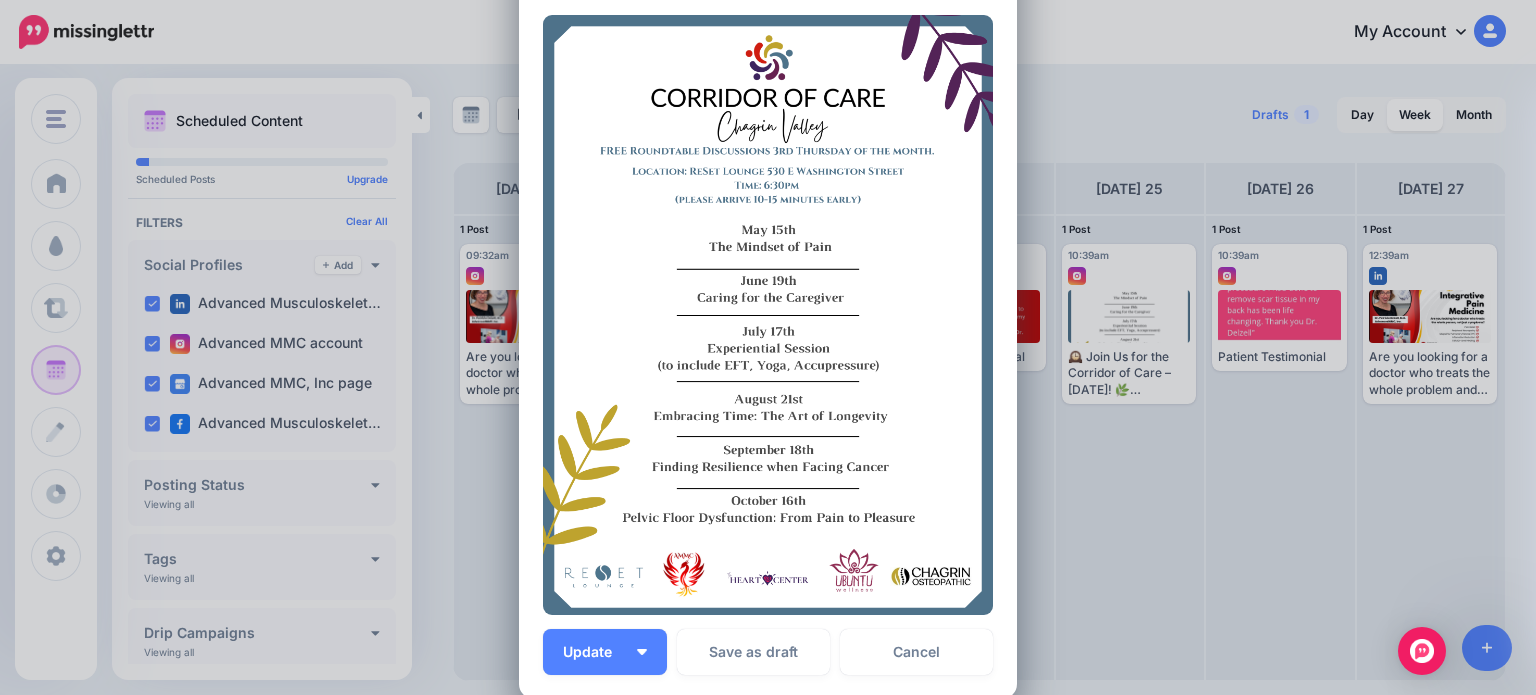 scroll, scrollTop: 596, scrollLeft: 0, axis: vertical 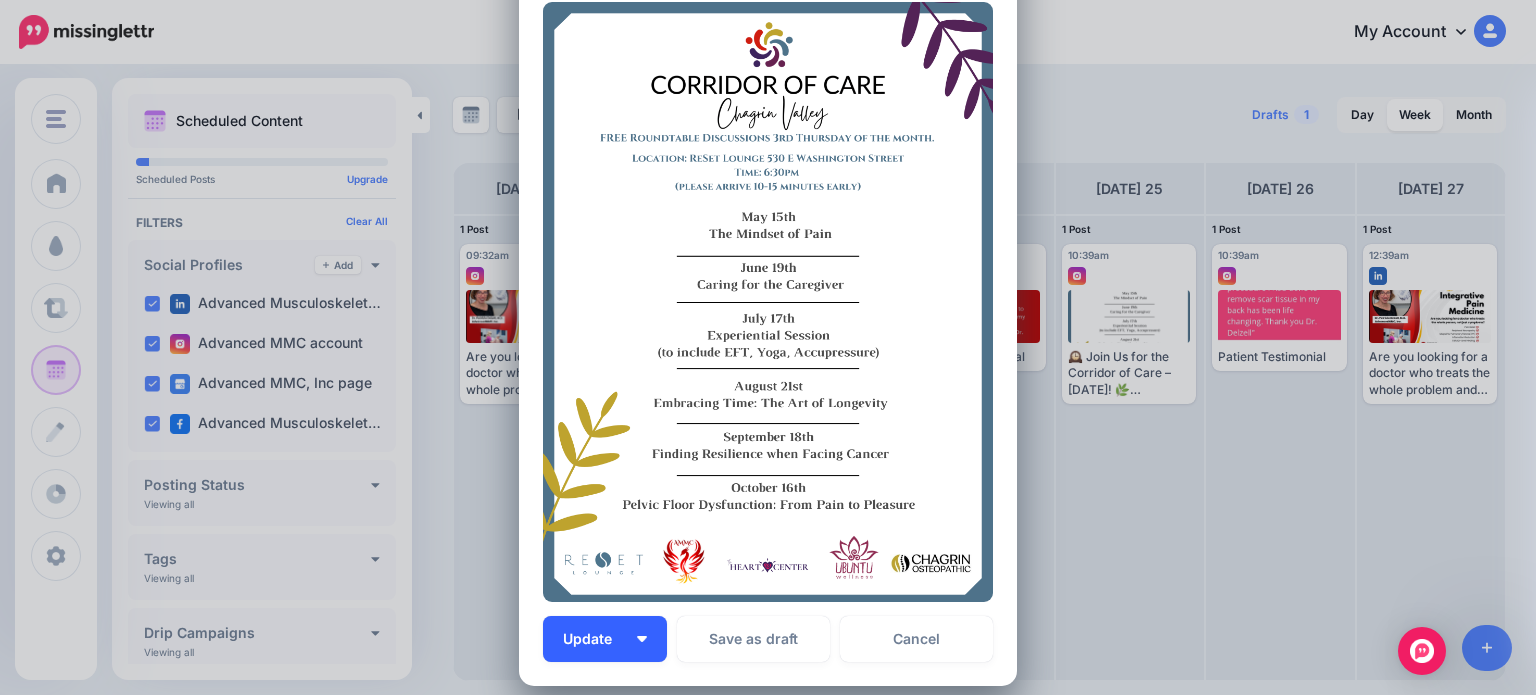 click on "Update" at bounding box center (605, 639) 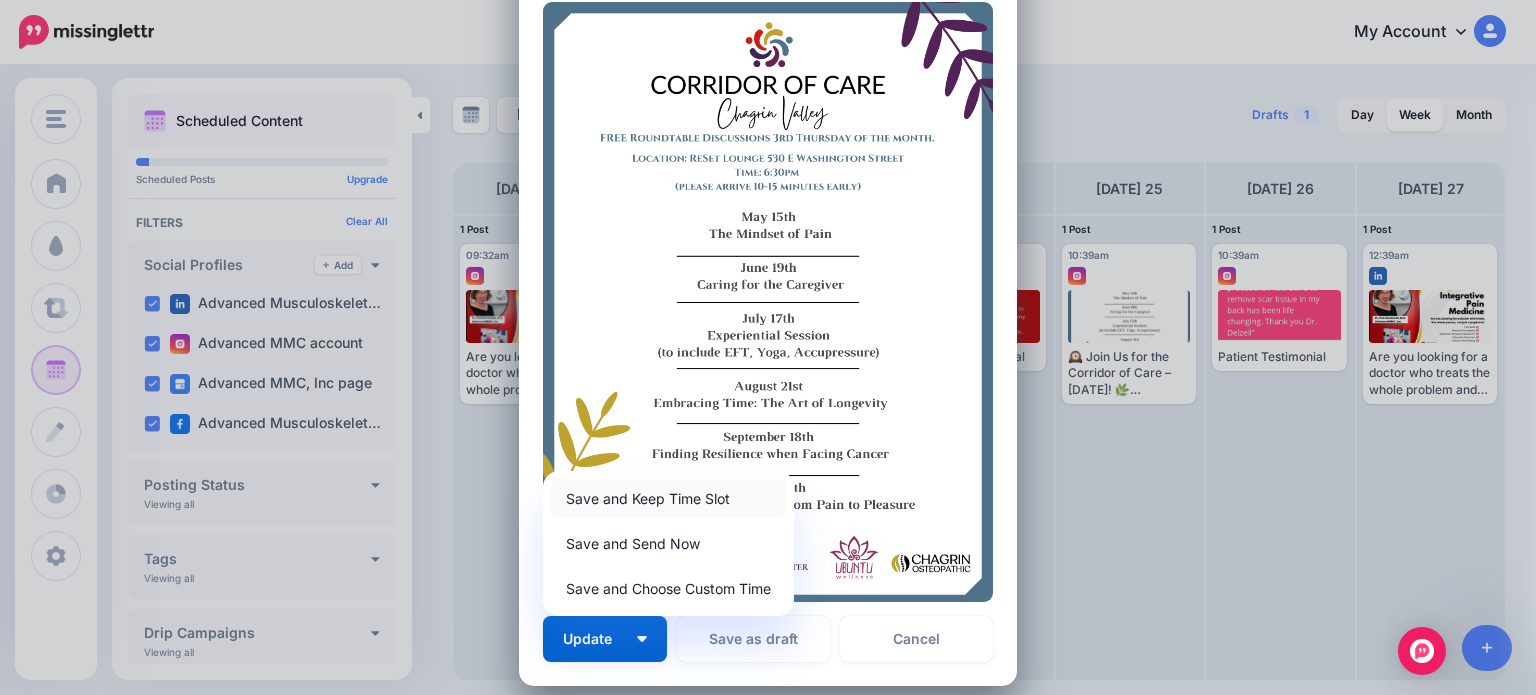 click on "Save and Keep Time Slot" at bounding box center (668, 498) 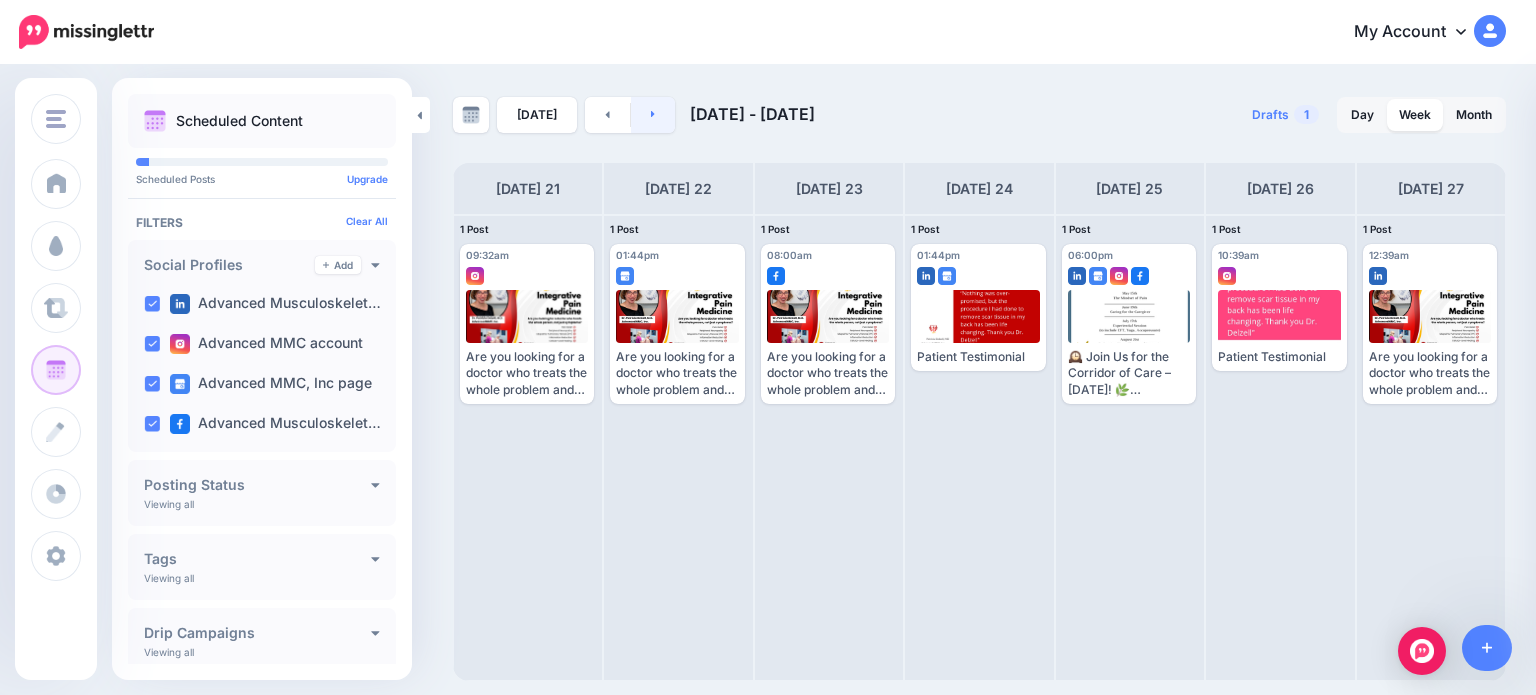 click at bounding box center [653, 115] 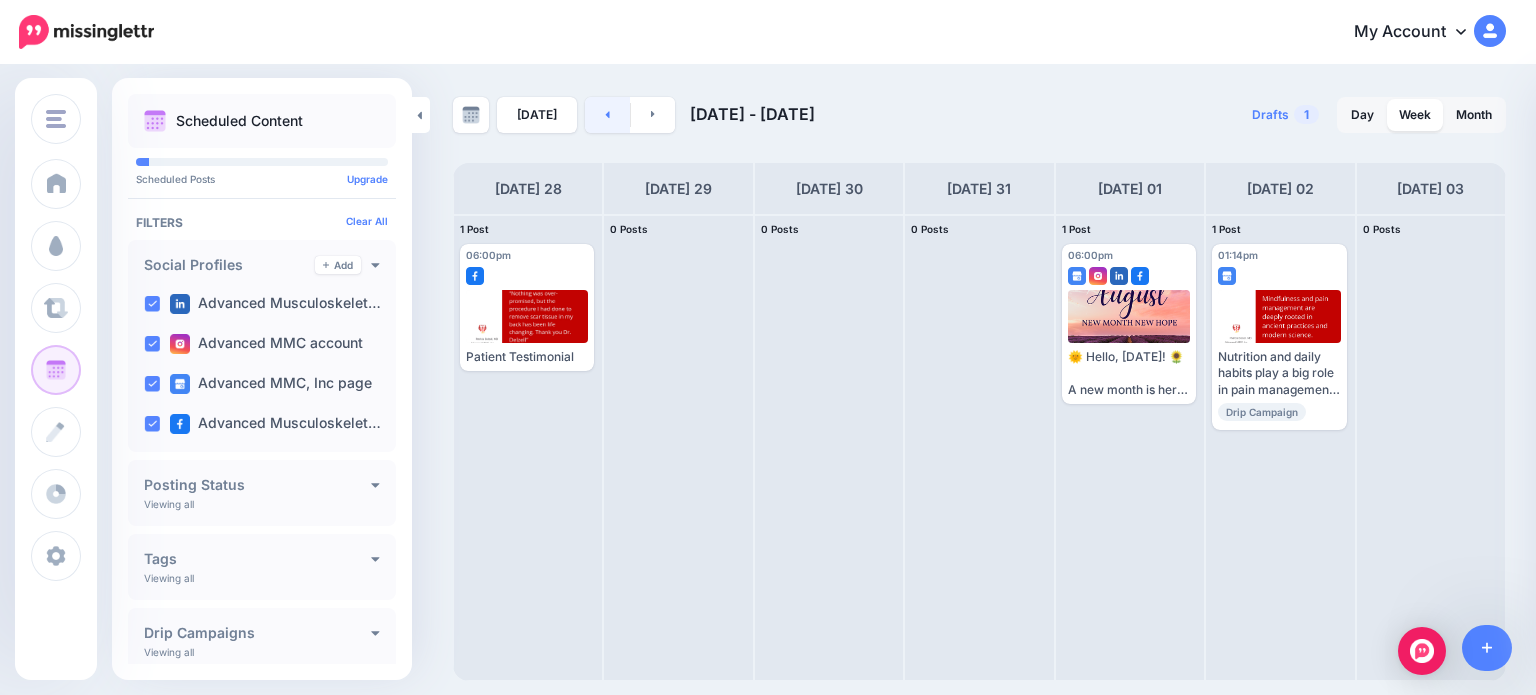 click at bounding box center [607, 115] 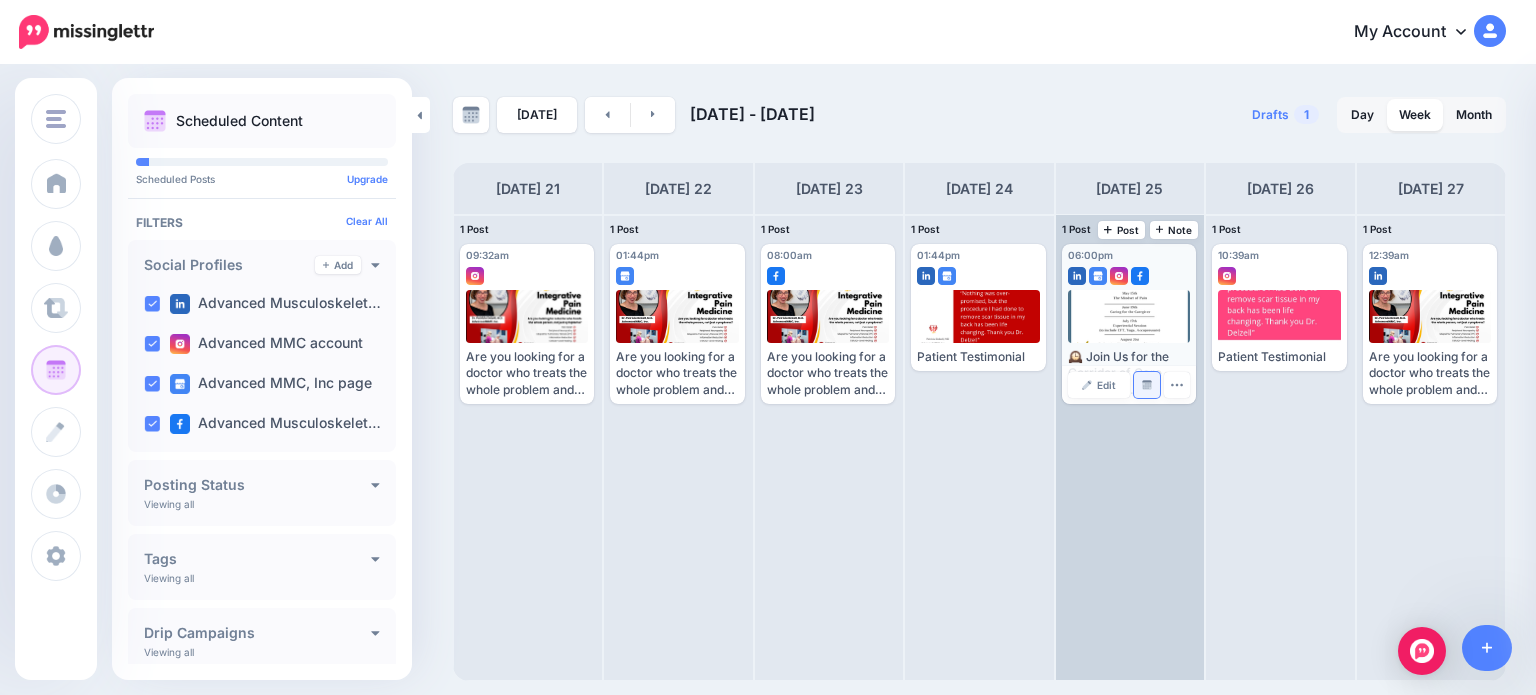 click at bounding box center (1147, 385) 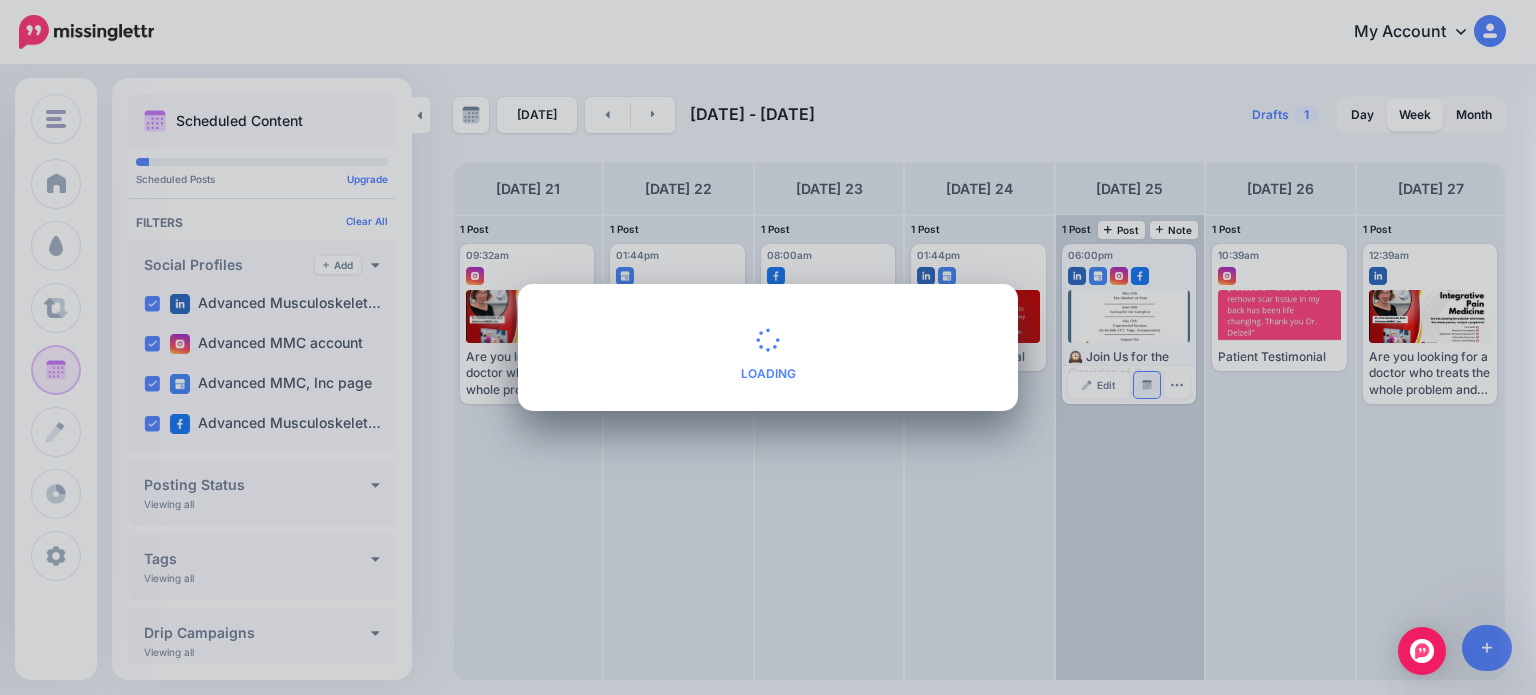 scroll, scrollTop: 0, scrollLeft: 0, axis: both 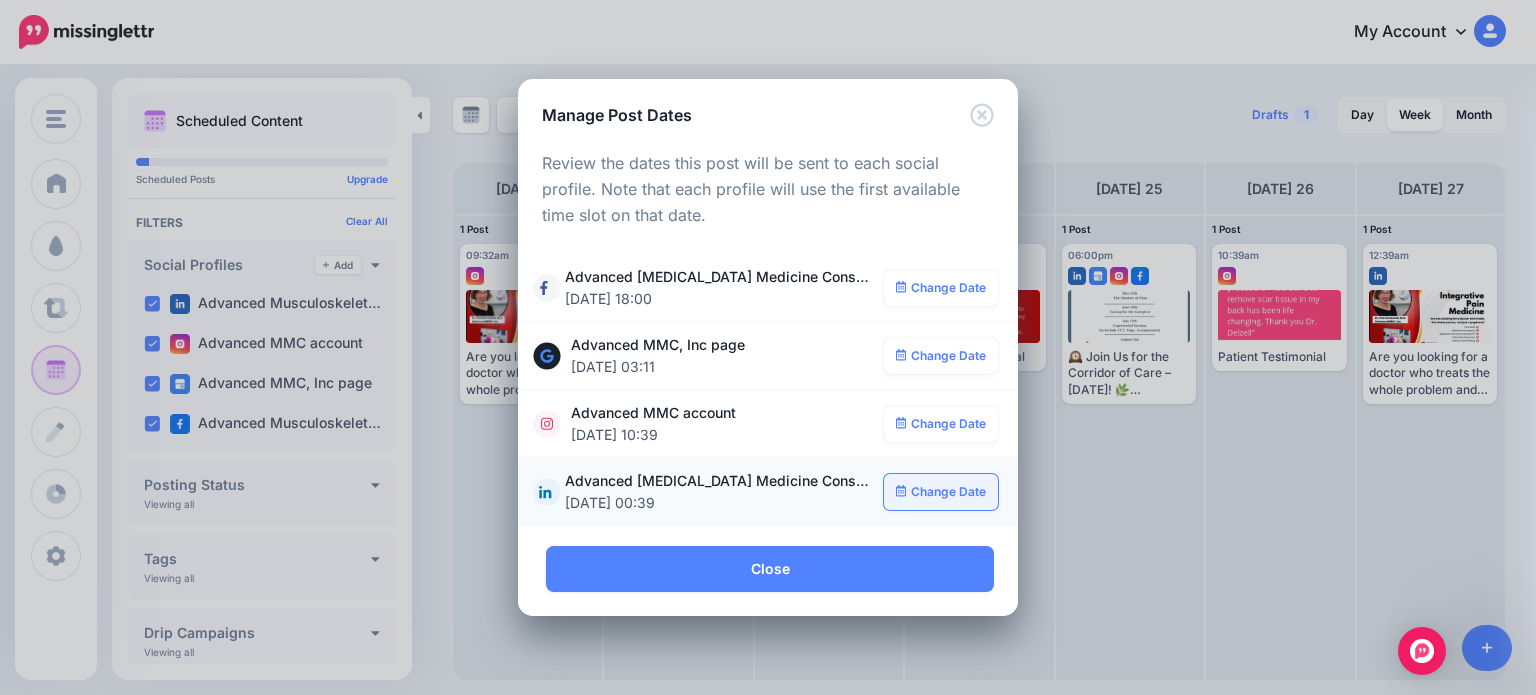click on "Change Date" at bounding box center (941, 492) 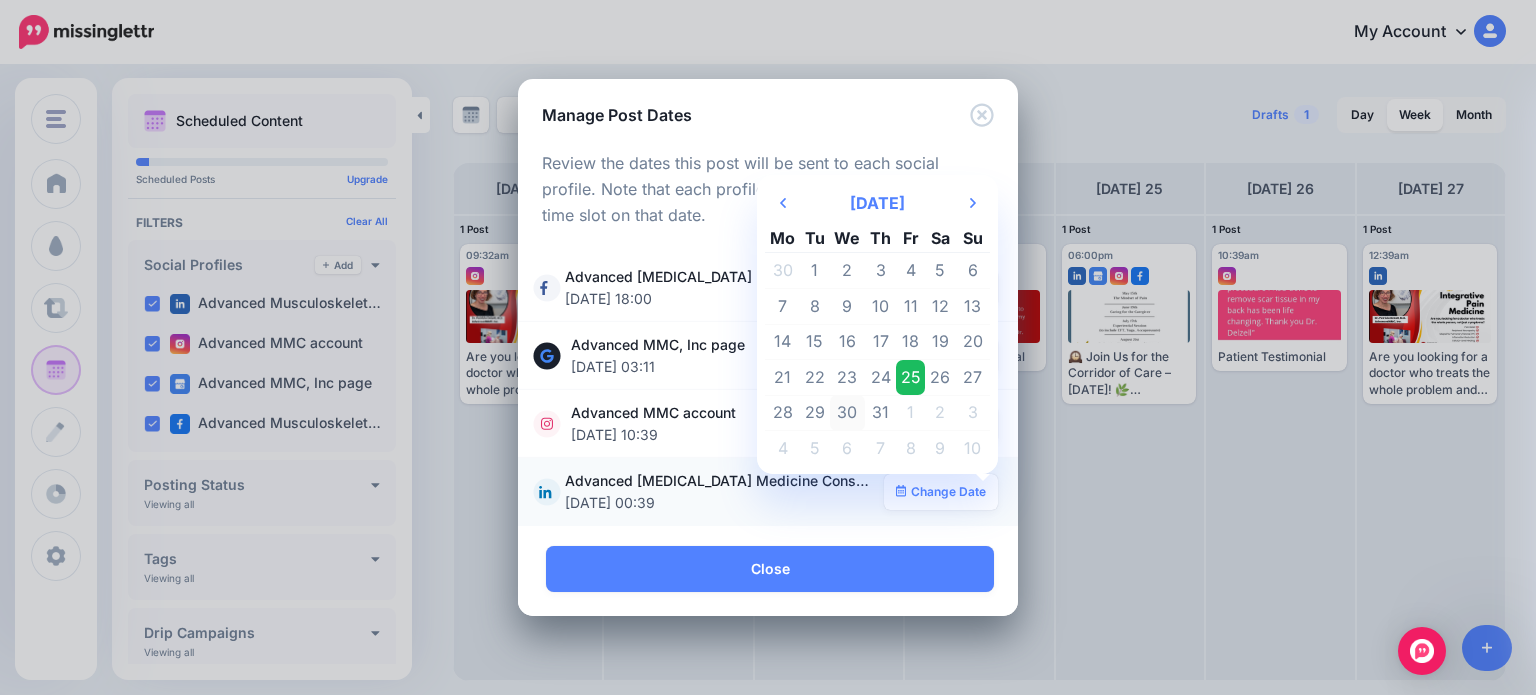 click on "30" at bounding box center [848, 413] 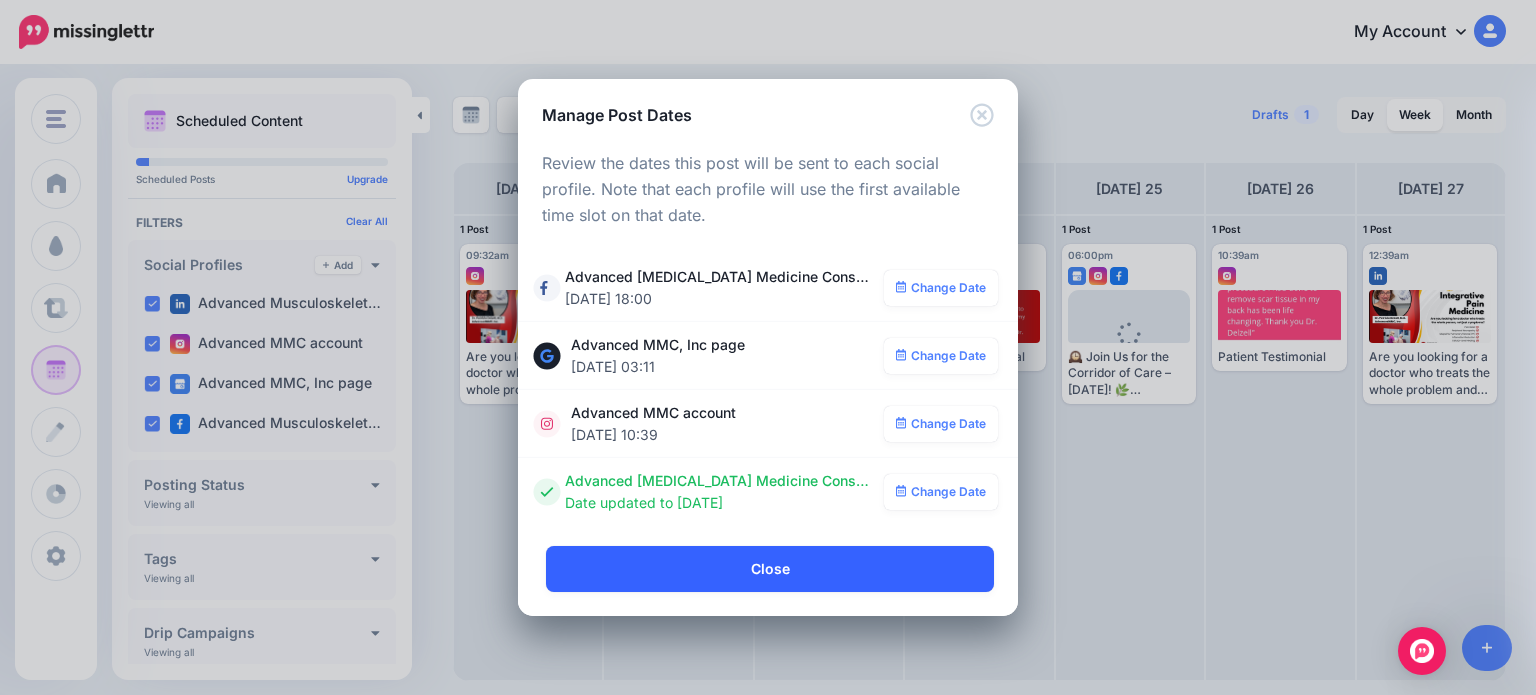 click on "Close" at bounding box center (770, 569) 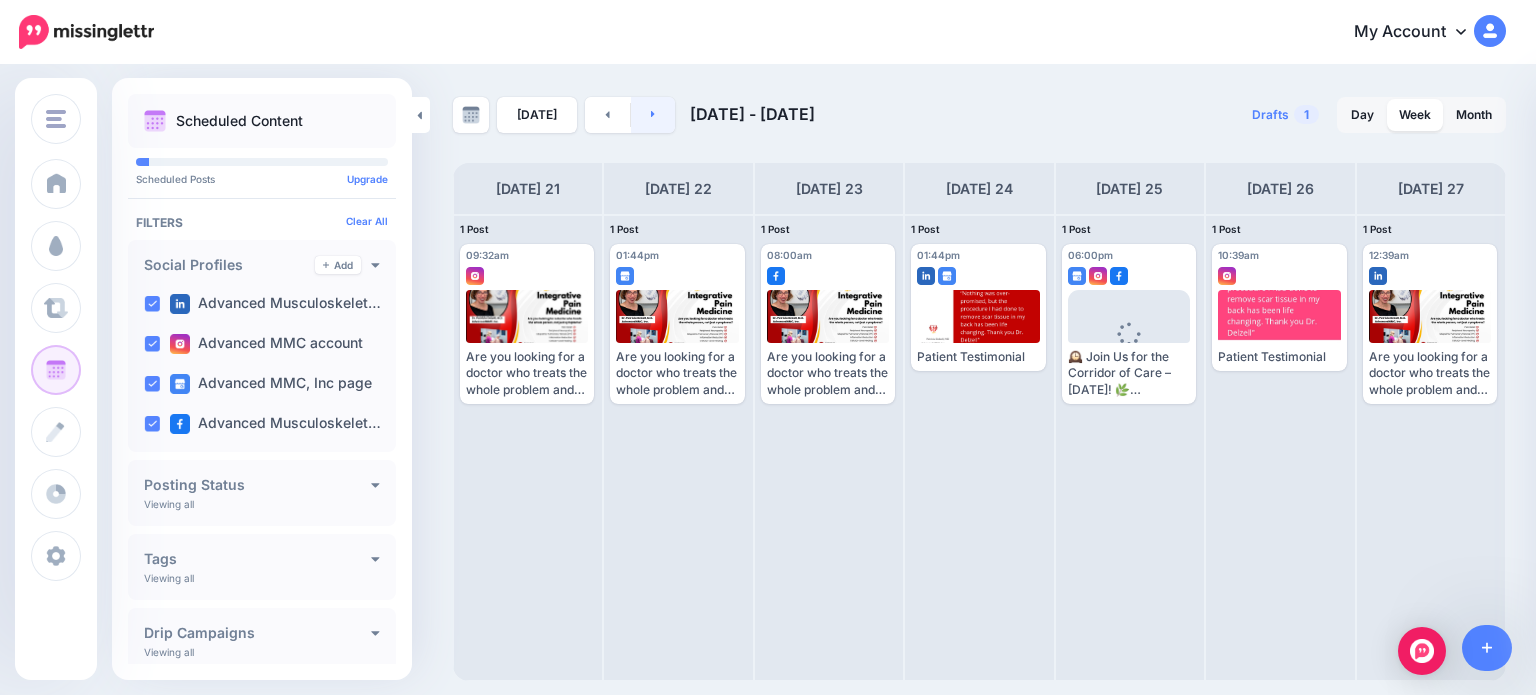 click at bounding box center [653, 115] 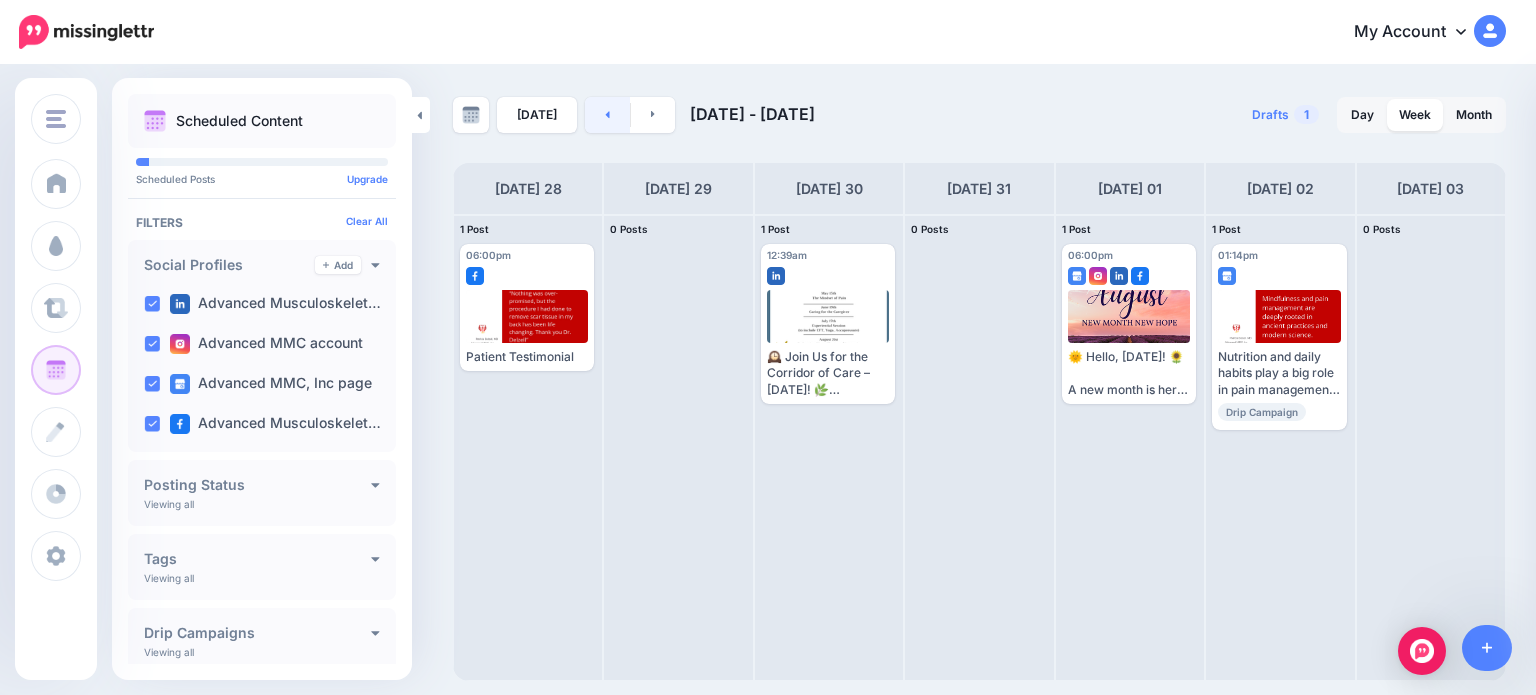 click at bounding box center [607, 115] 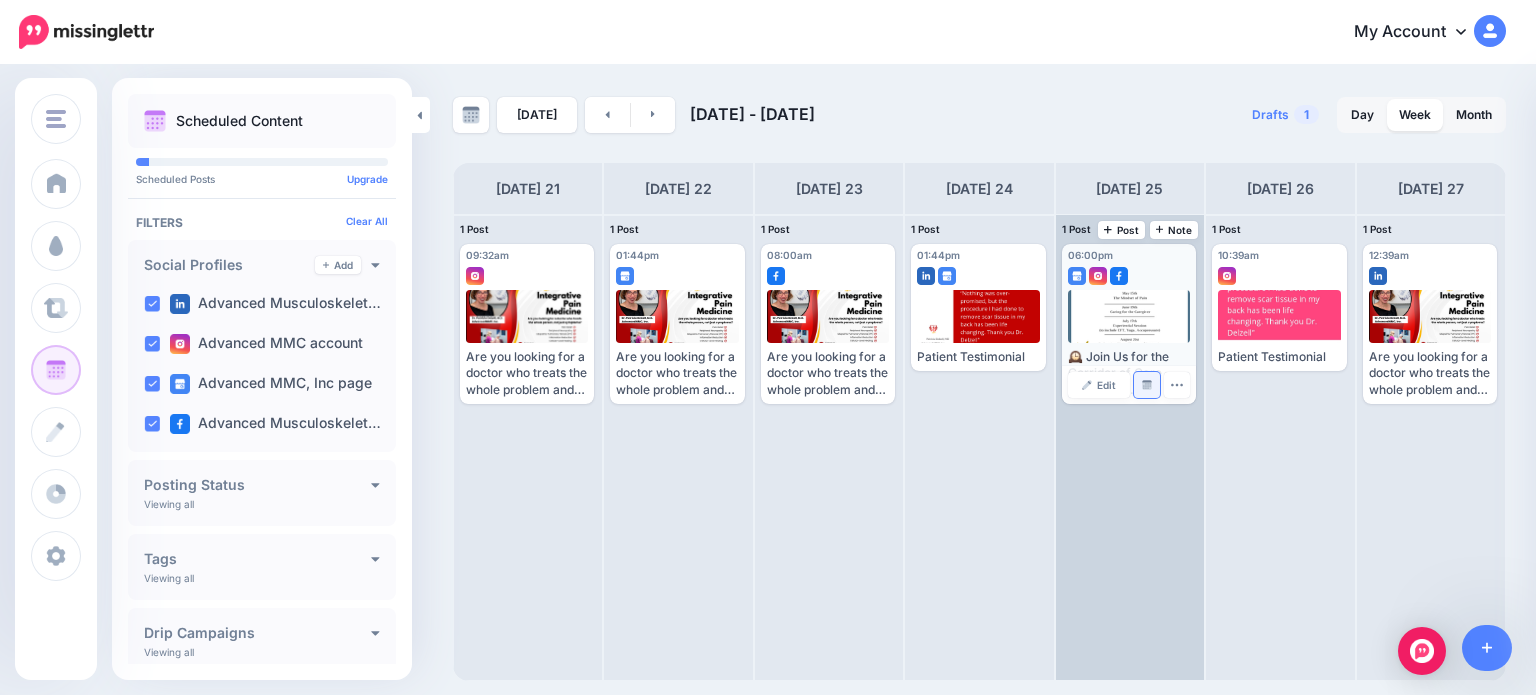 click at bounding box center [1147, 385] 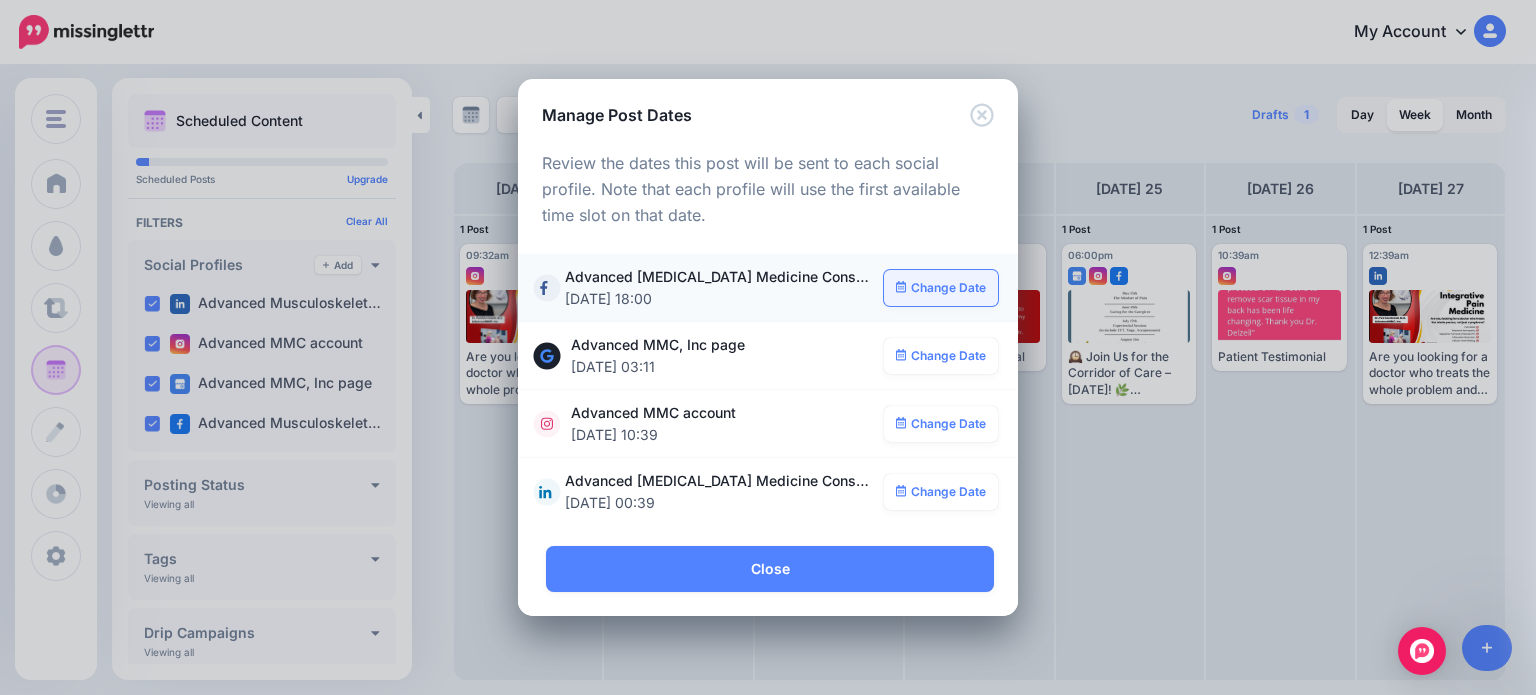 click on "Change Date" at bounding box center (941, 288) 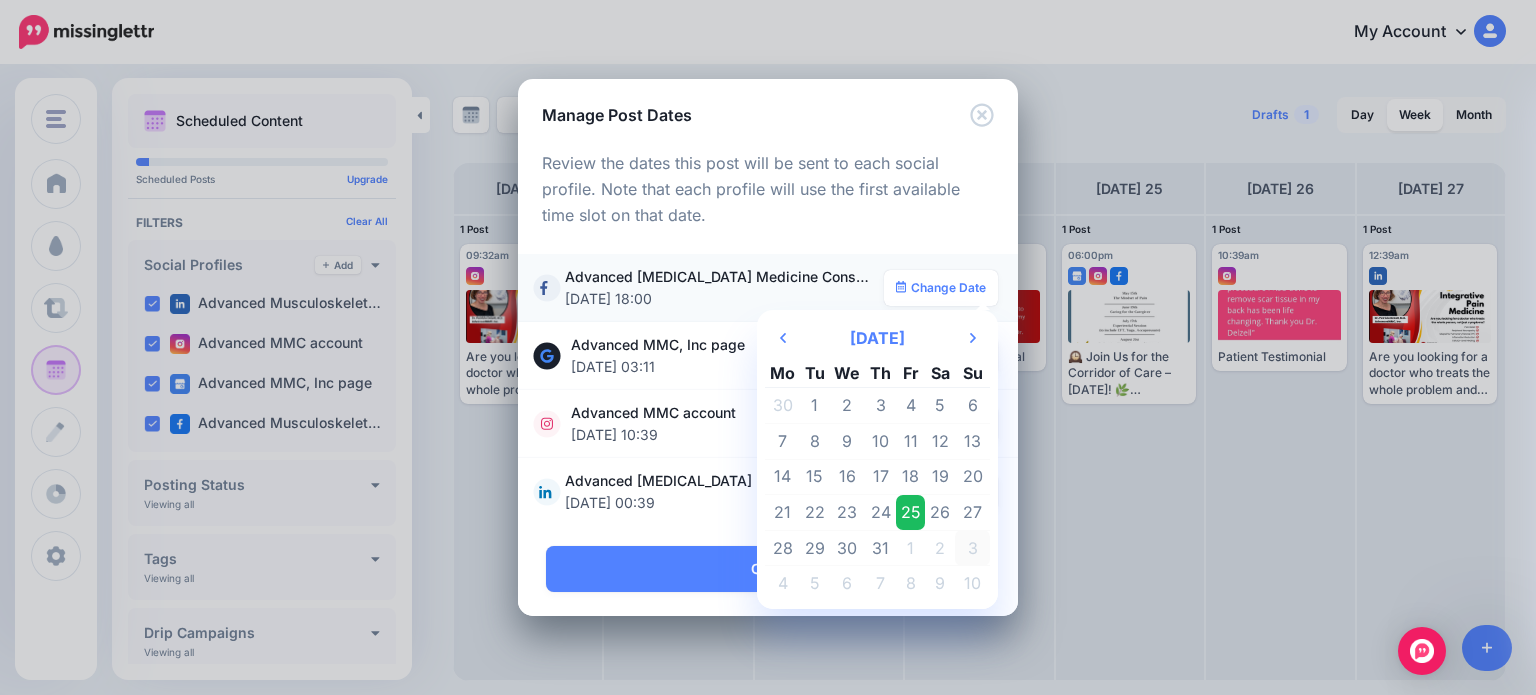 click on "3" at bounding box center [972, 548] 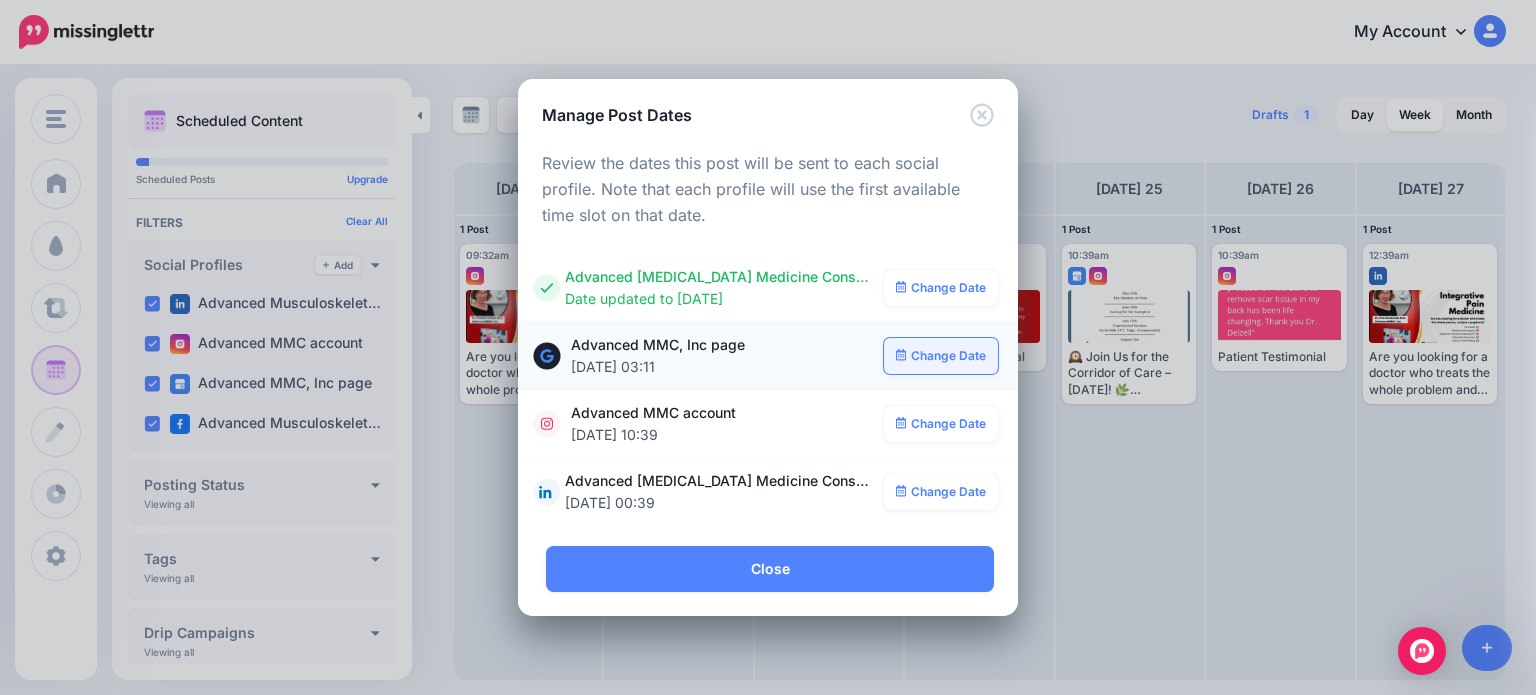 click on "Change Date" at bounding box center [941, 356] 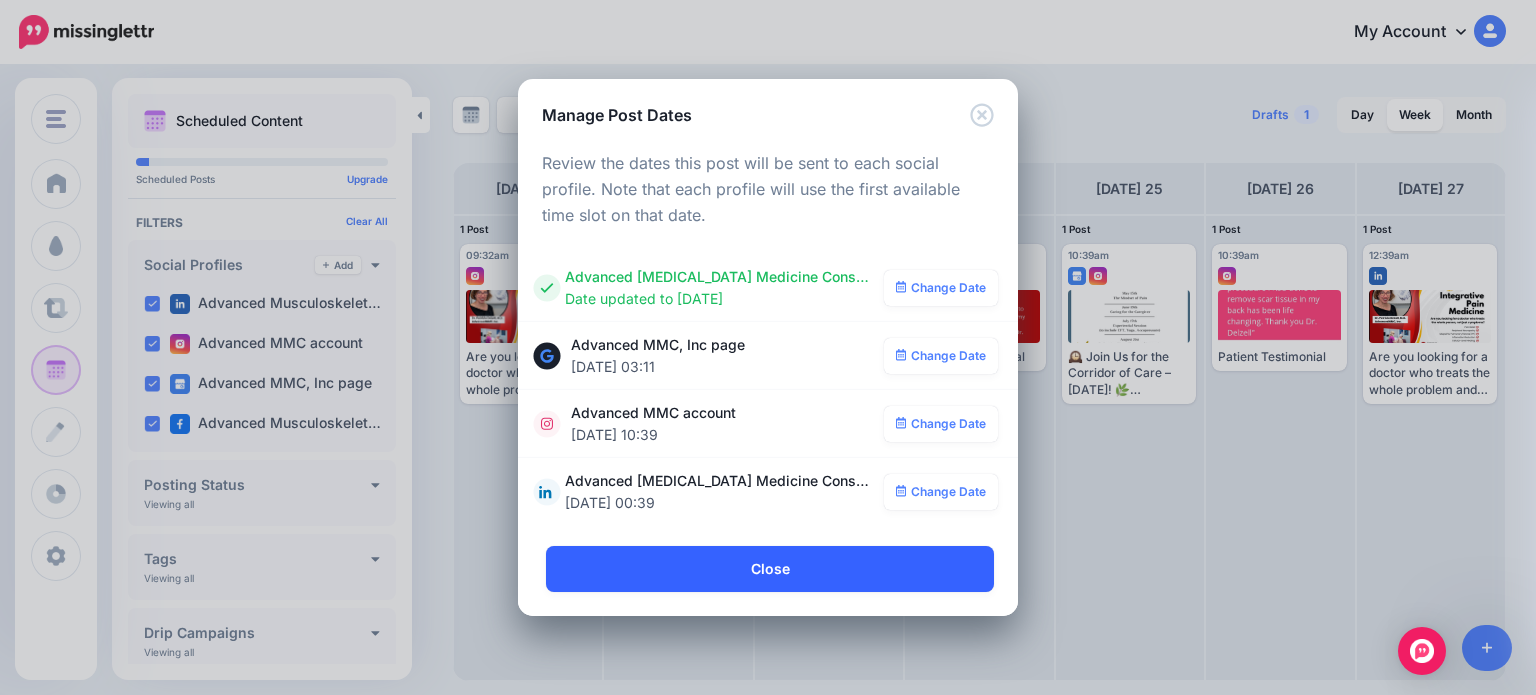 click on "Close" at bounding box center (770, 569) 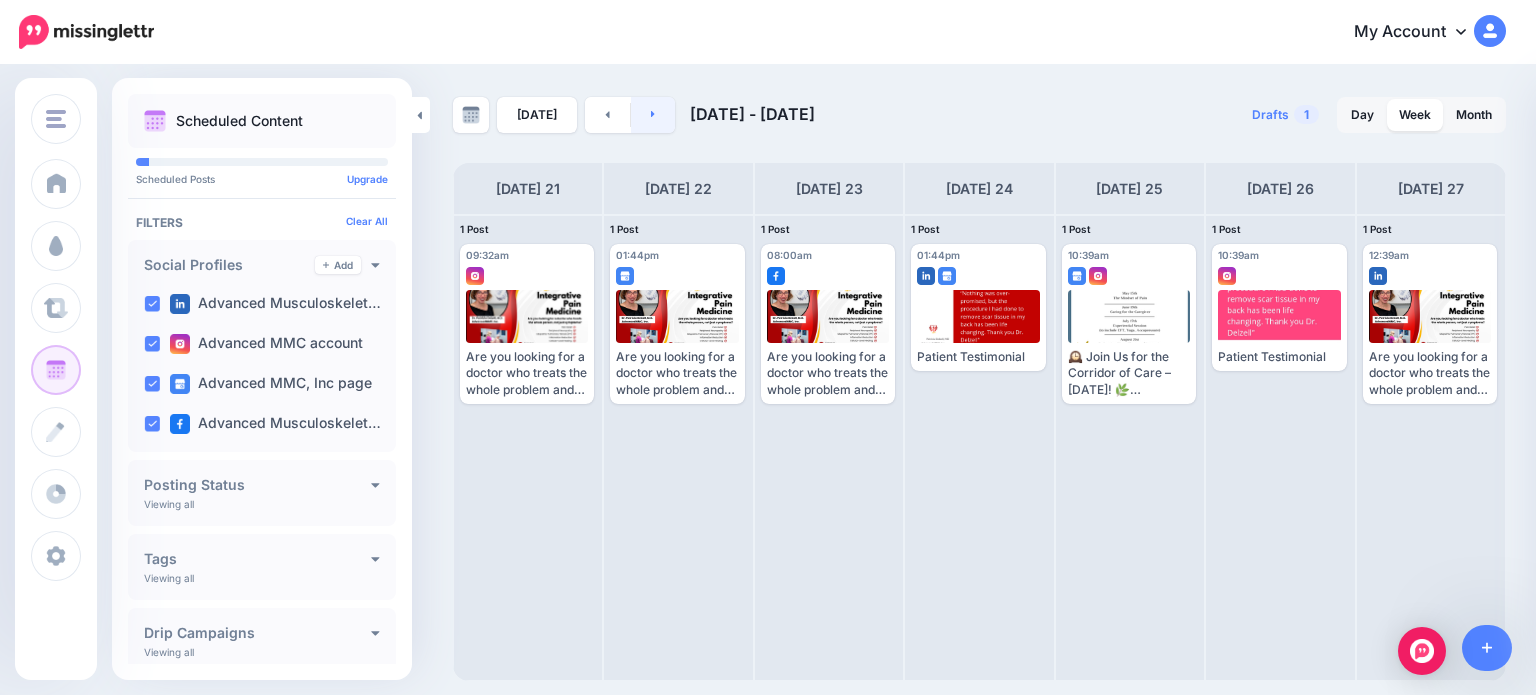 click at bounding box center [653, 115] 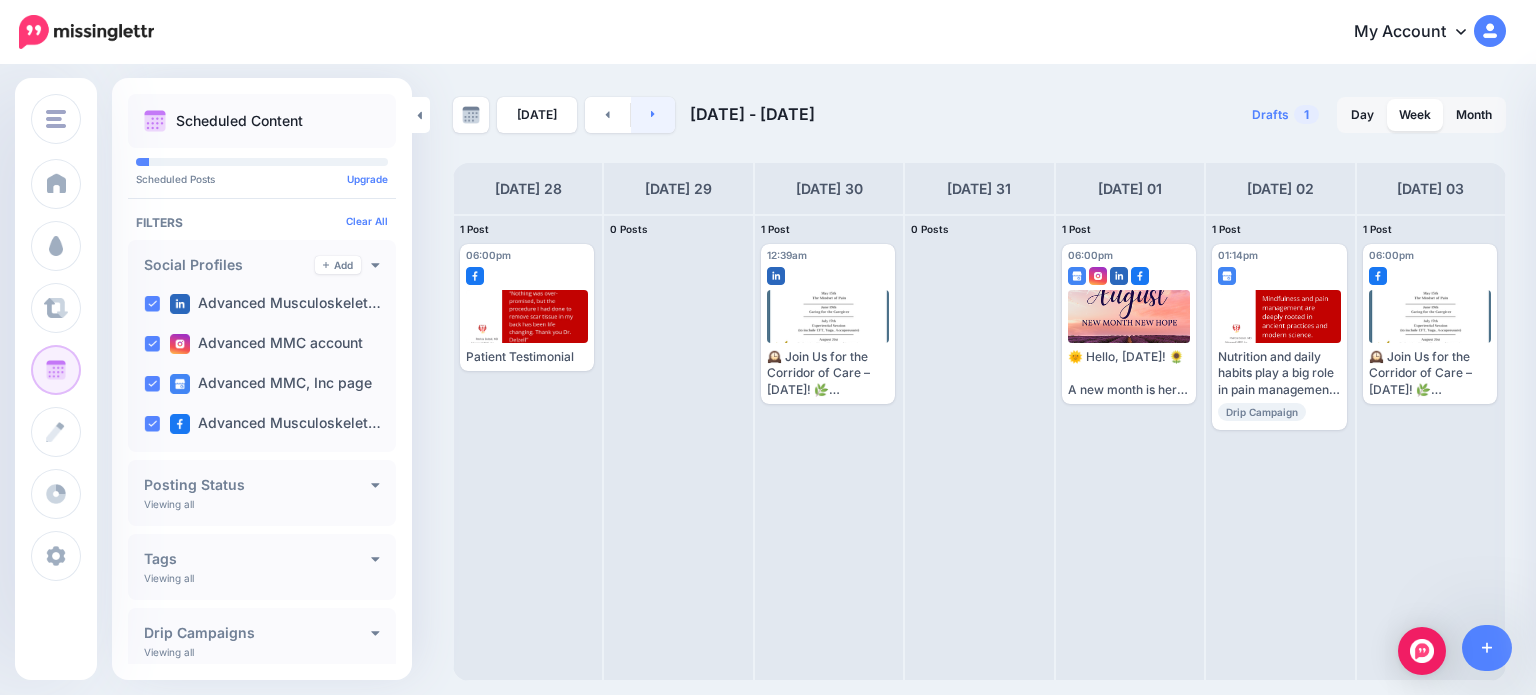 click at bounding box center [653, 115] 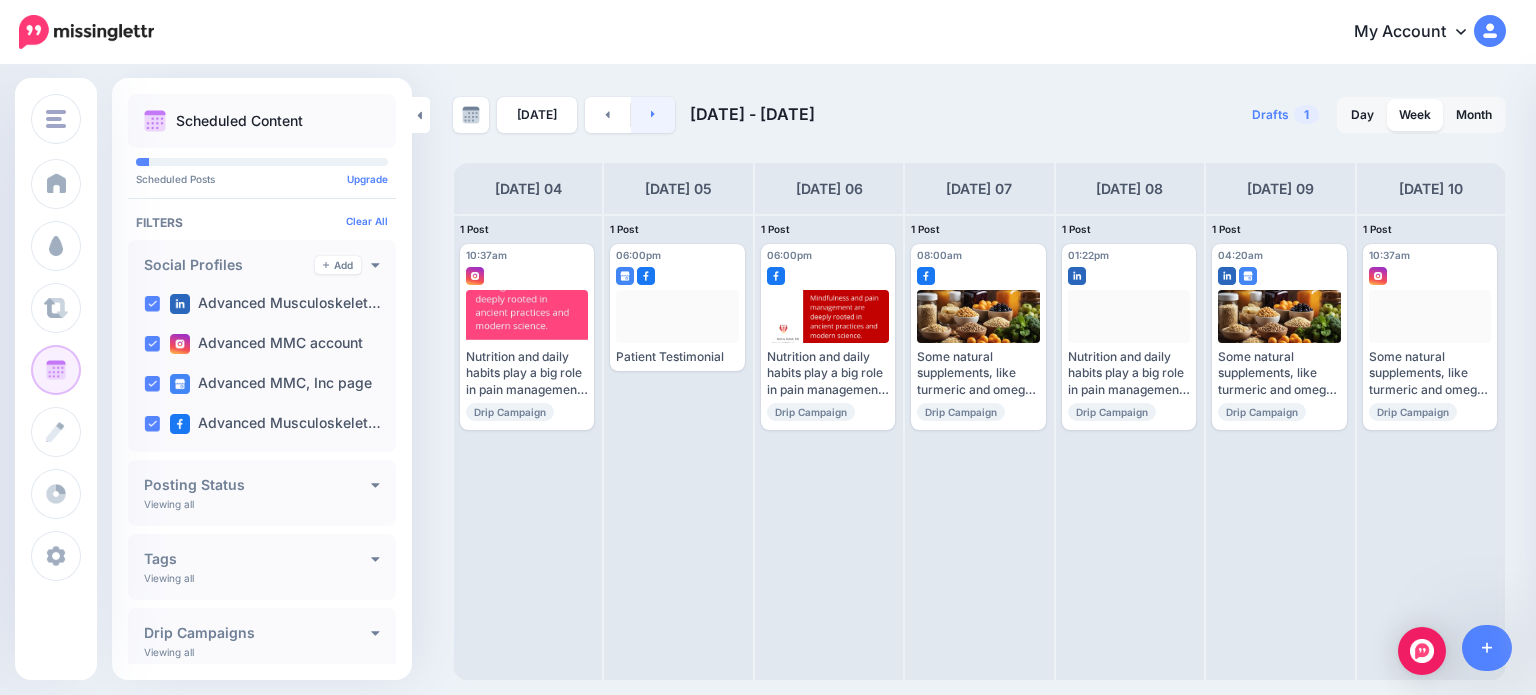 click at bounding box center [653, 115] 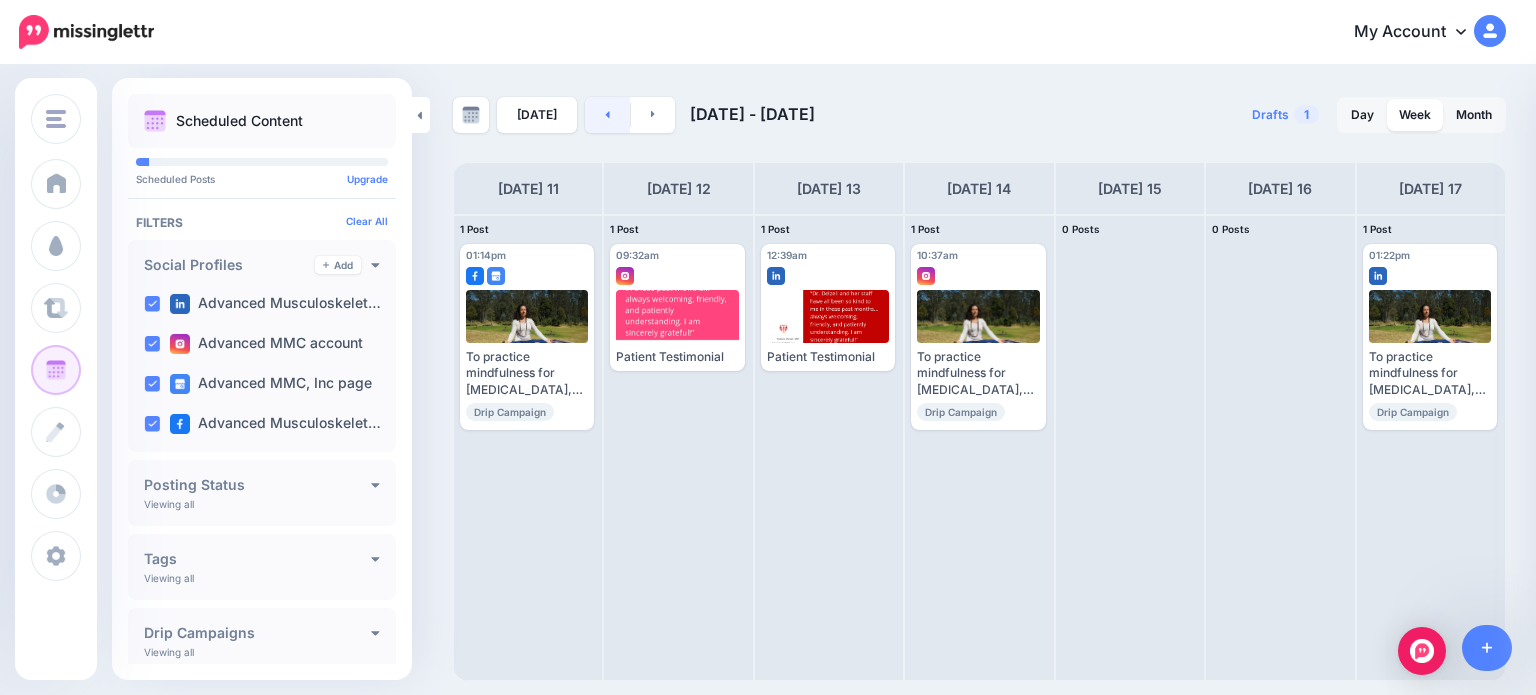 click at bounding box center [607, 115] 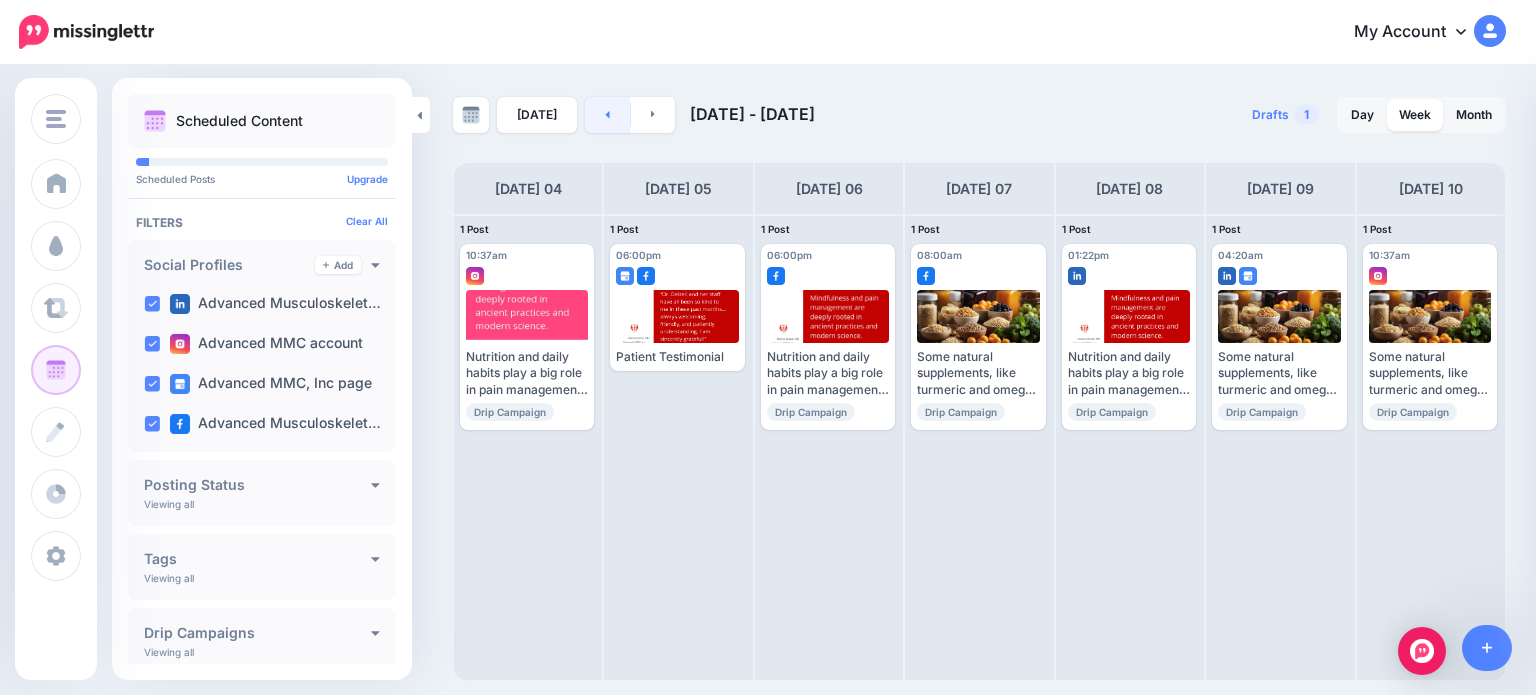 click at bounding box center (607, 115) 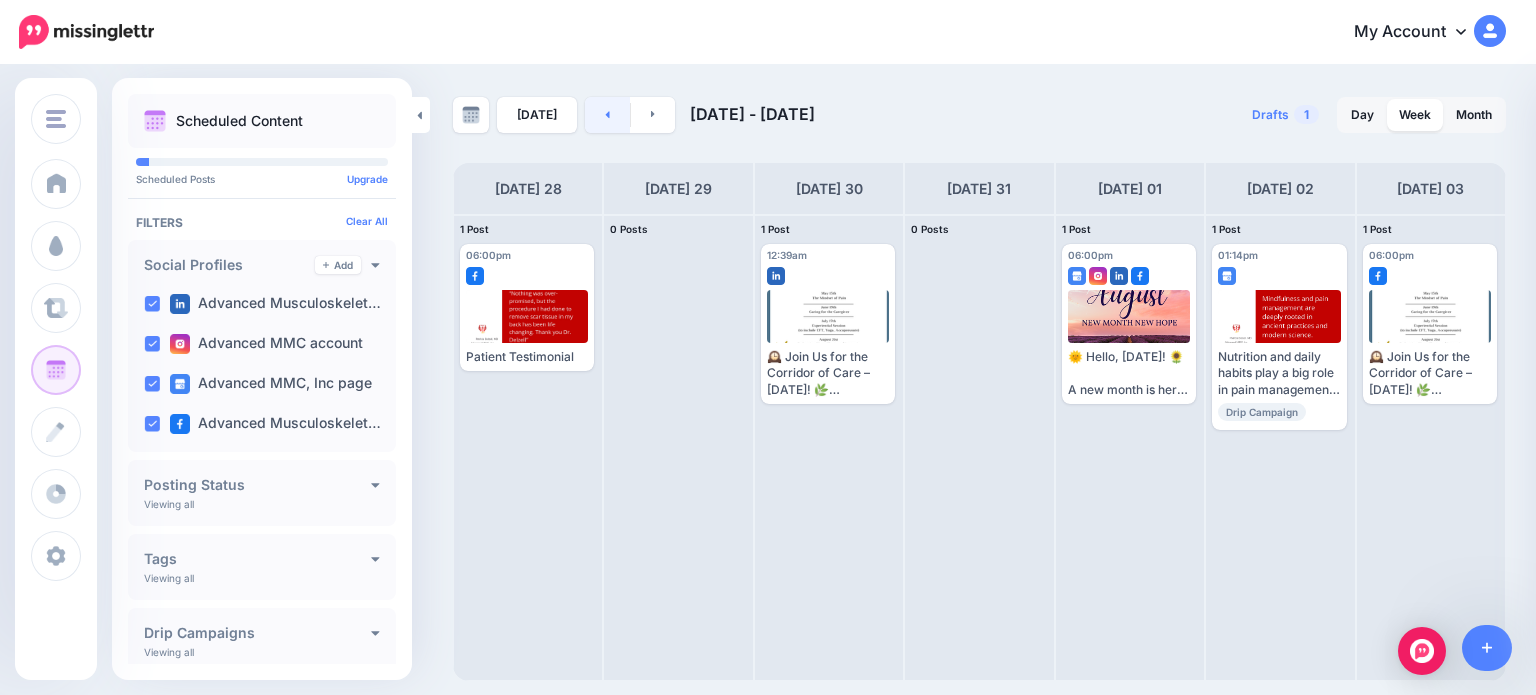 click at bounding box center [607, 115] 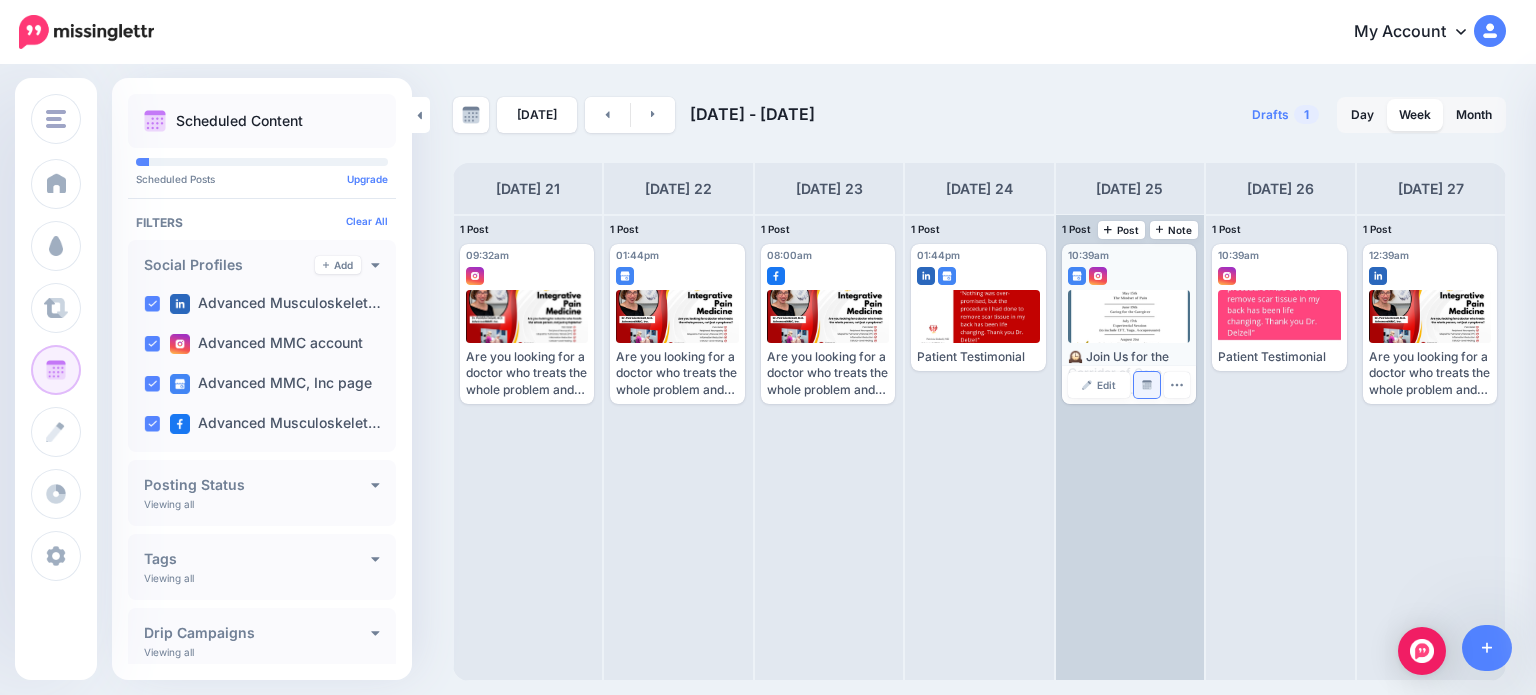 click at bounding box center [1147, 385] 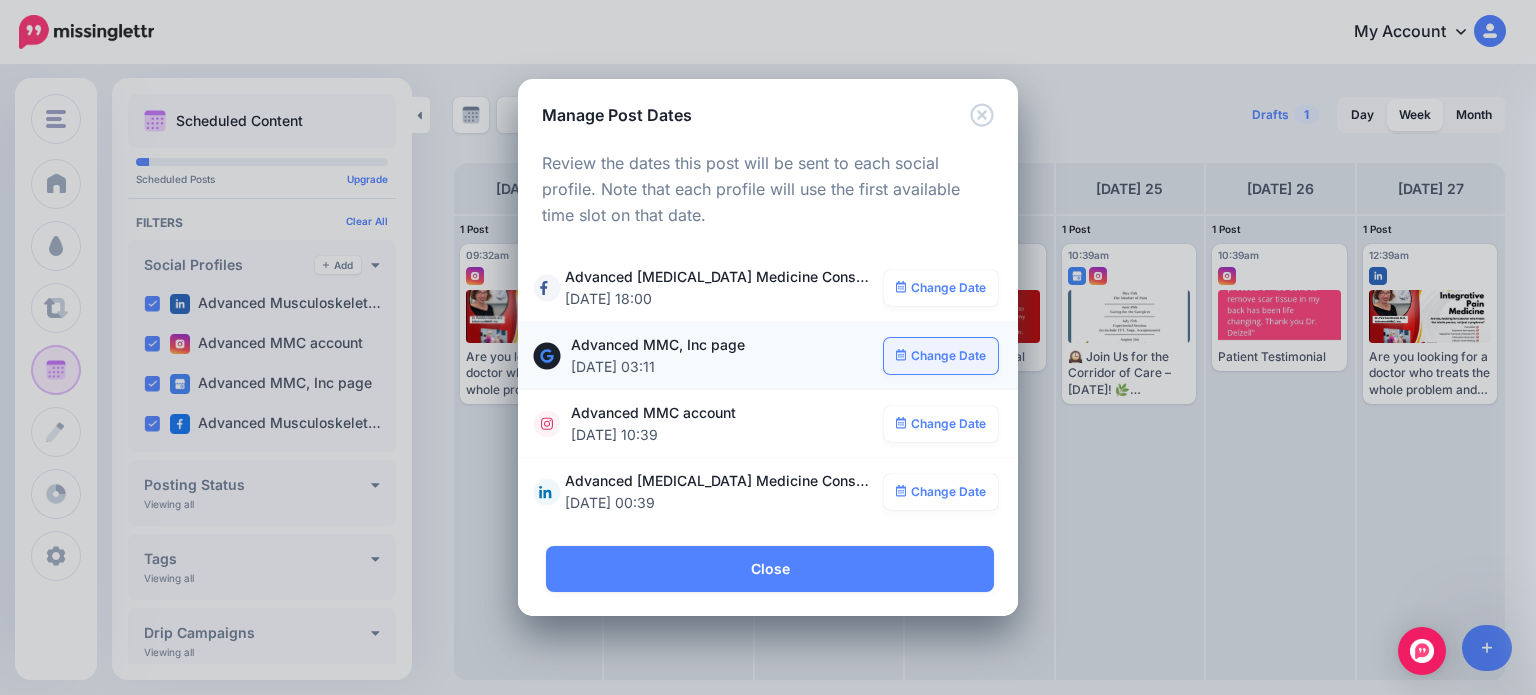 click on "Change Date" at bounding box center [941, 356] 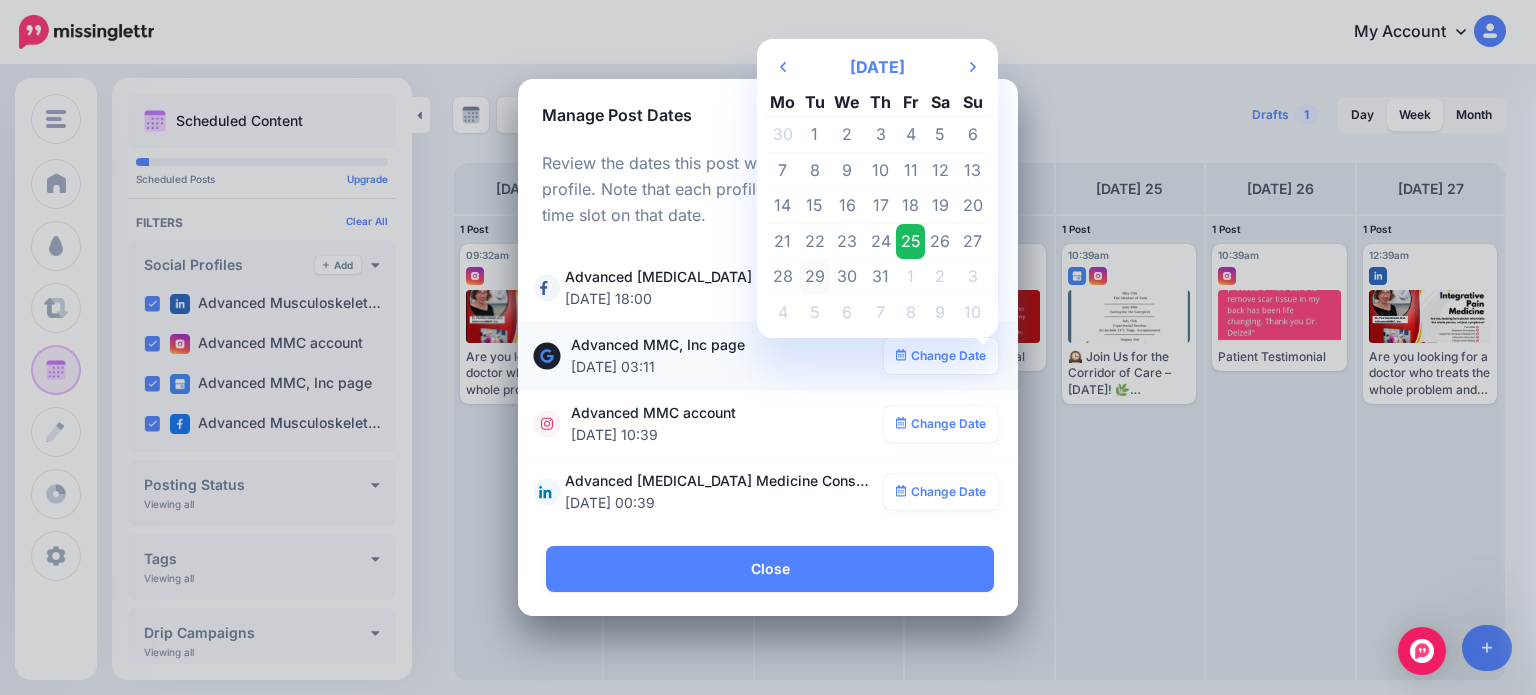 click on "29" at bounding box center [815, 277] 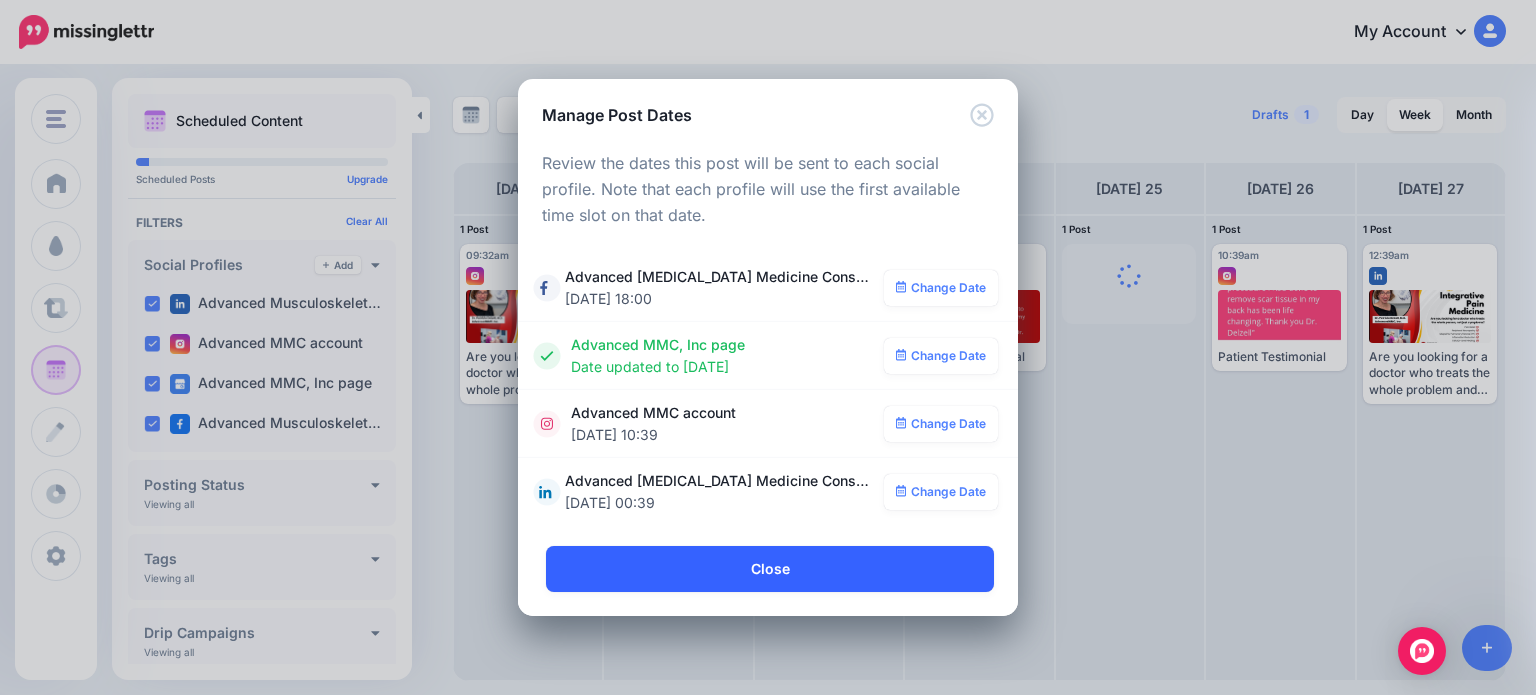 click on "Close" at bounding box center (770, 569) 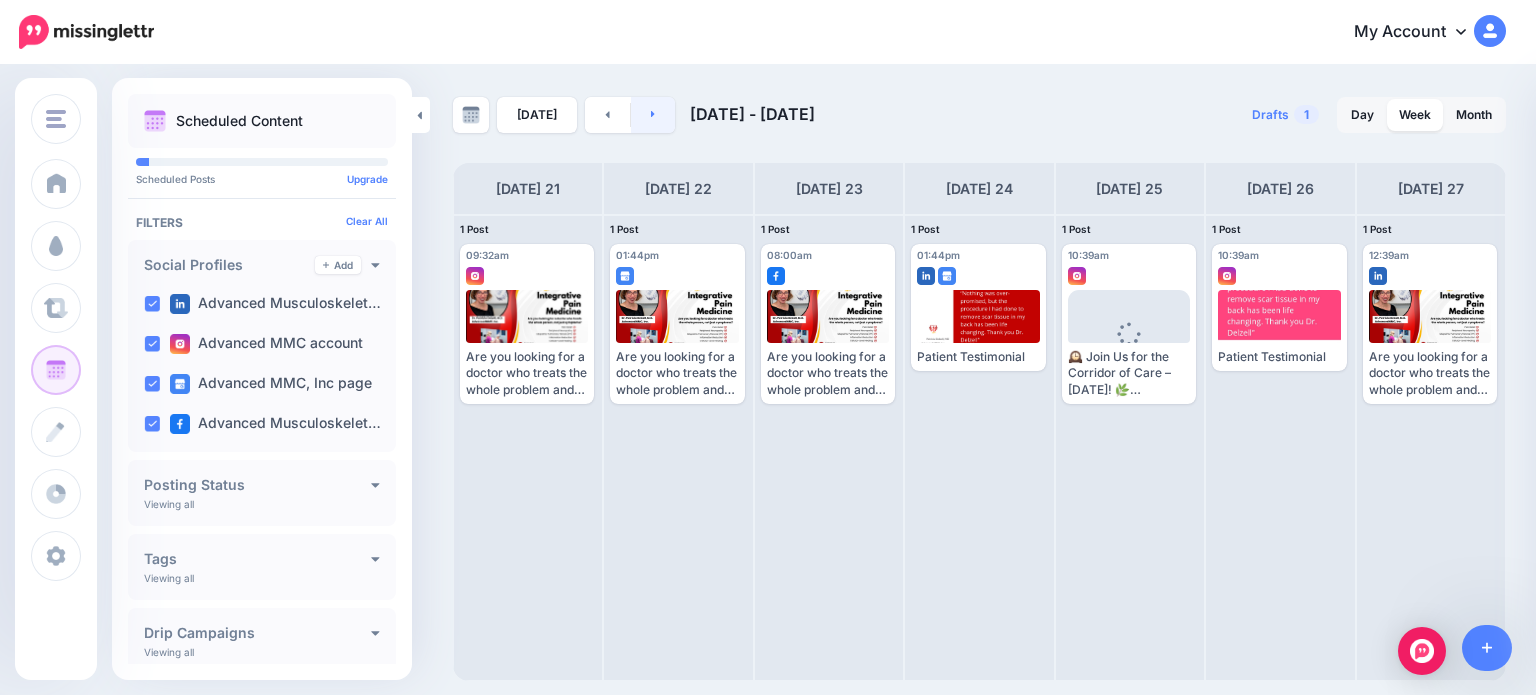 click at bounding box center (653, 115) 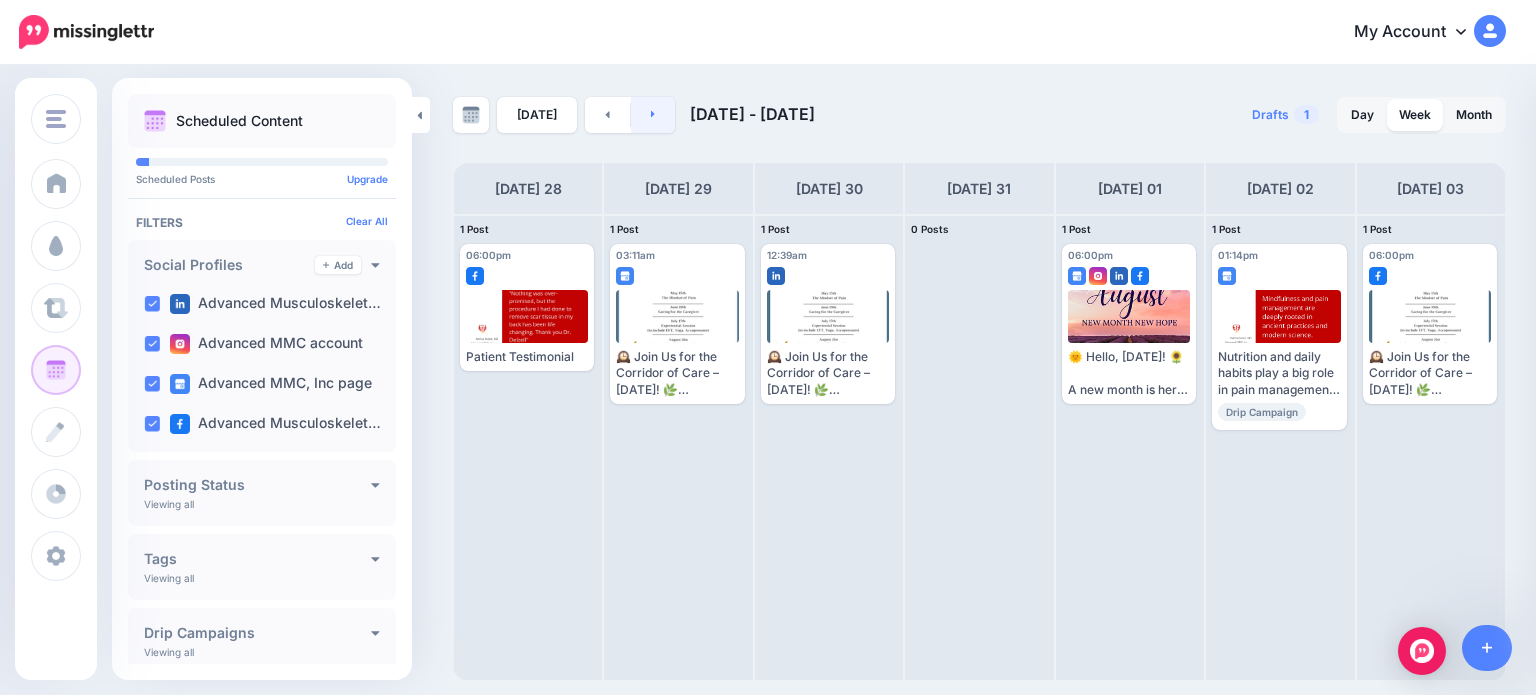 click at bounding box center [653, 115] 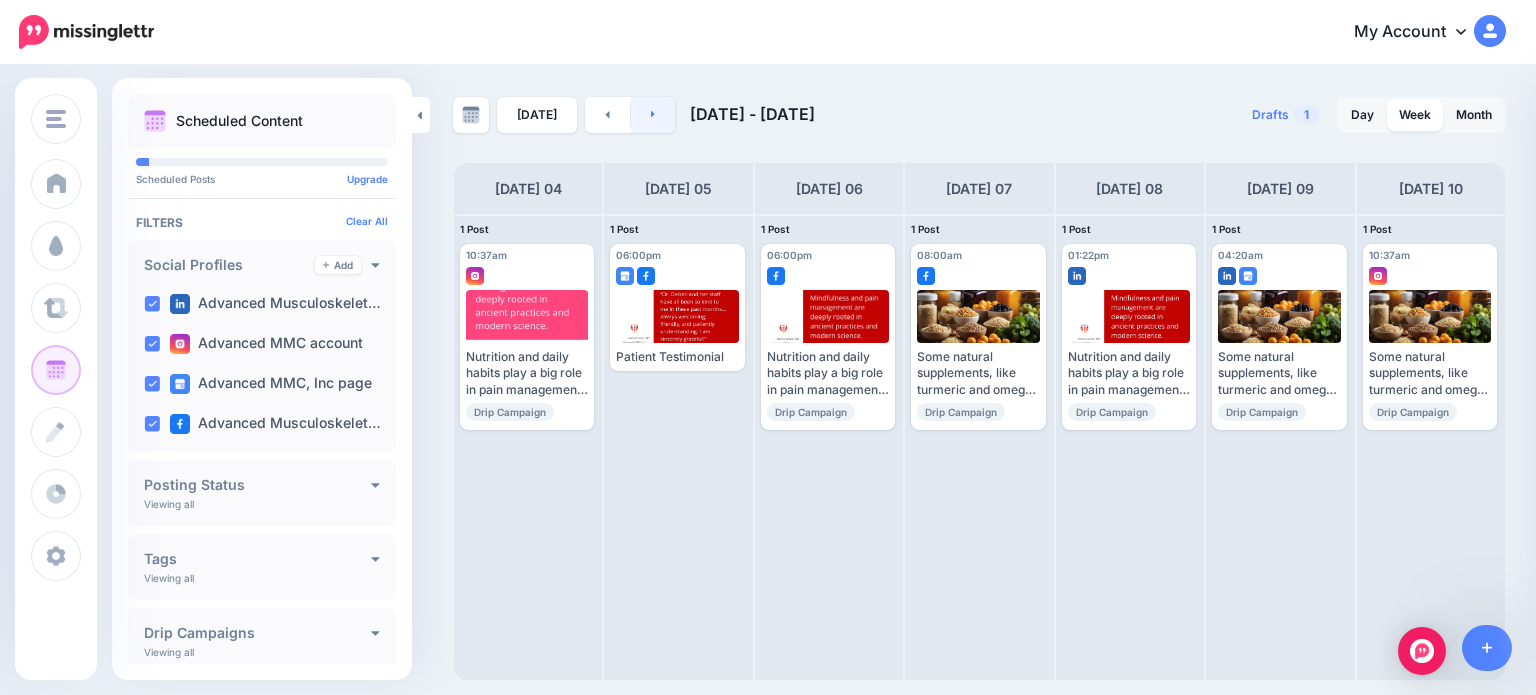 click at bounding box center [653, 115] 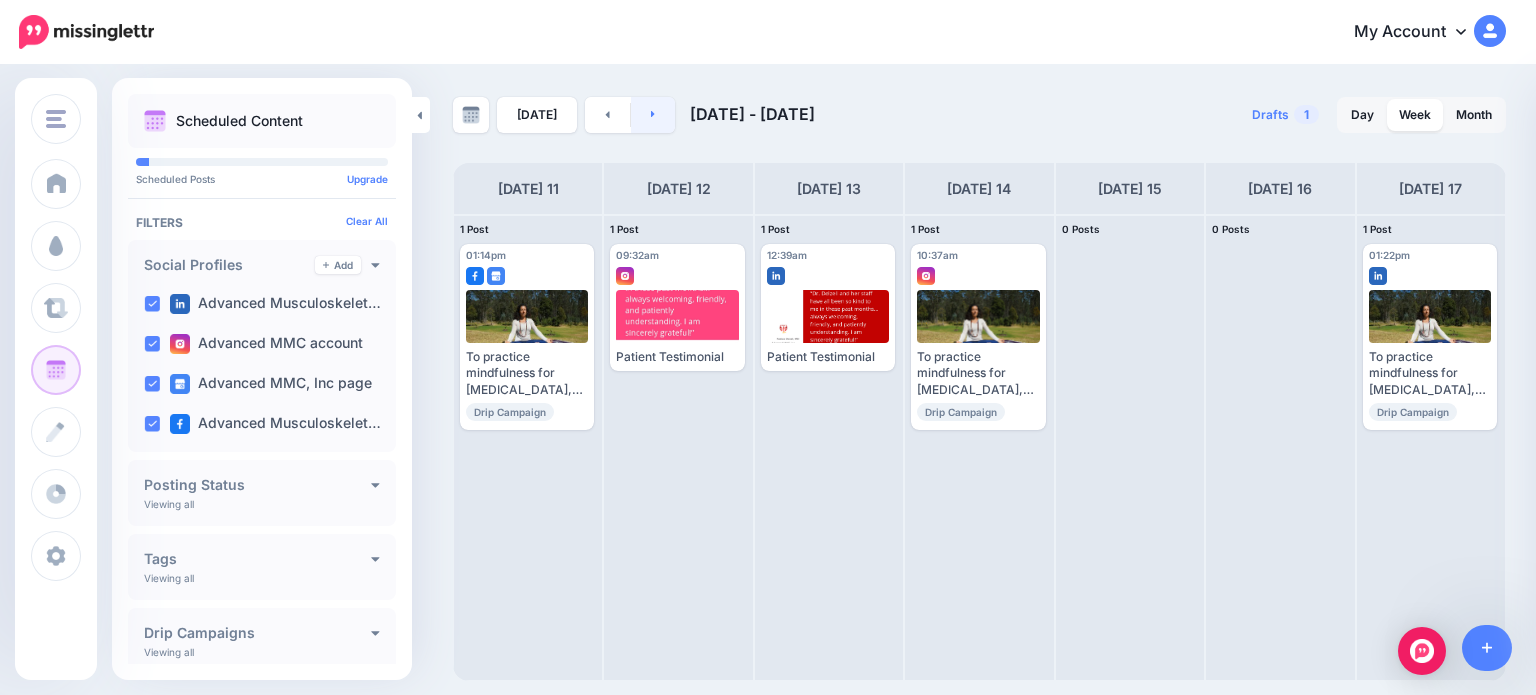 click at bounding box center (653, 115) 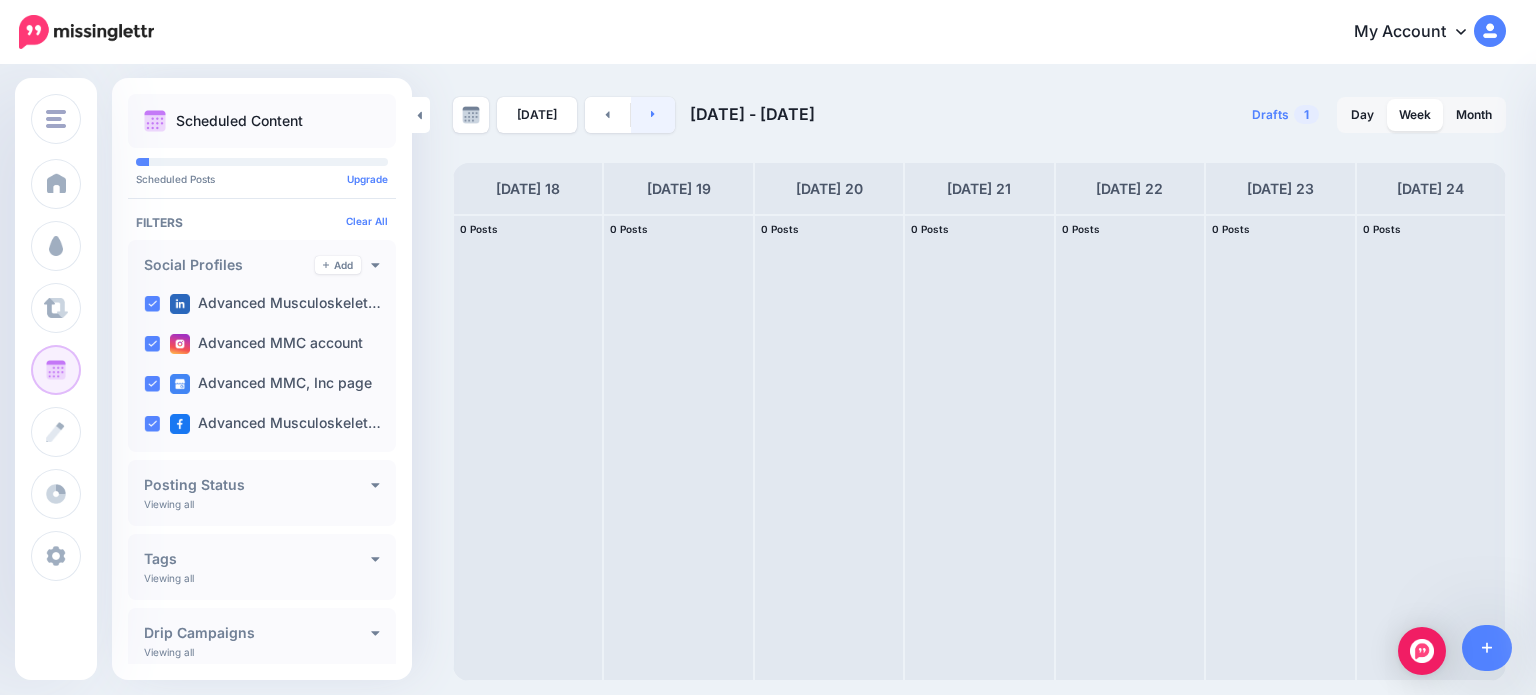 click at bounding box center [653, 115] 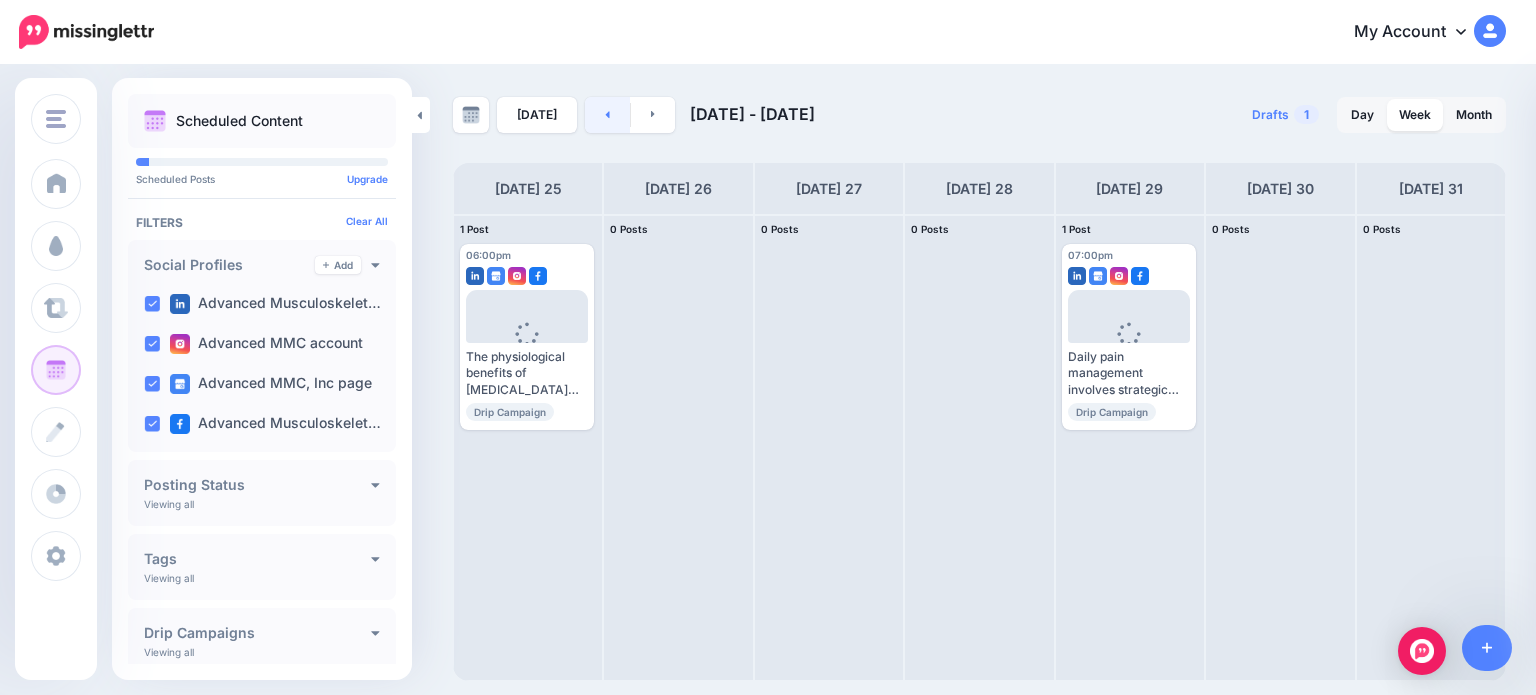 click 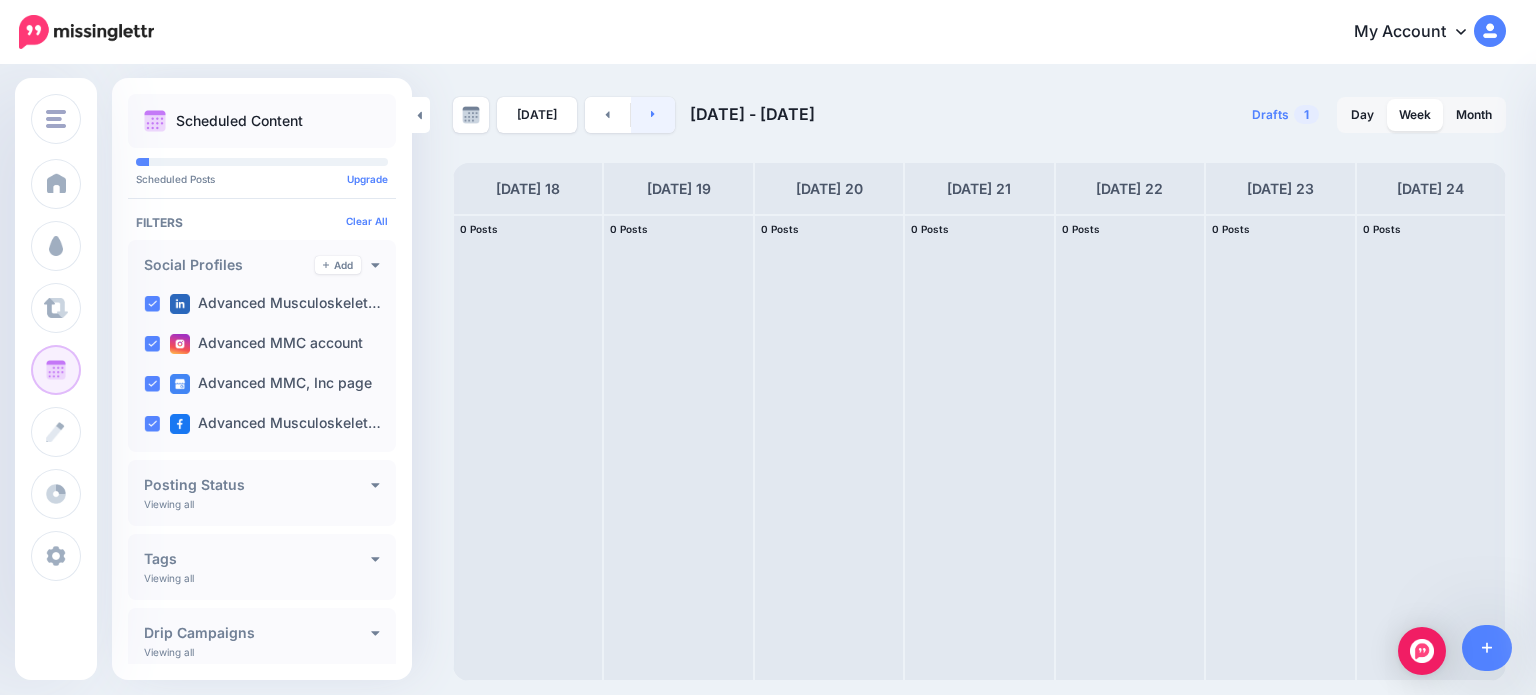 click 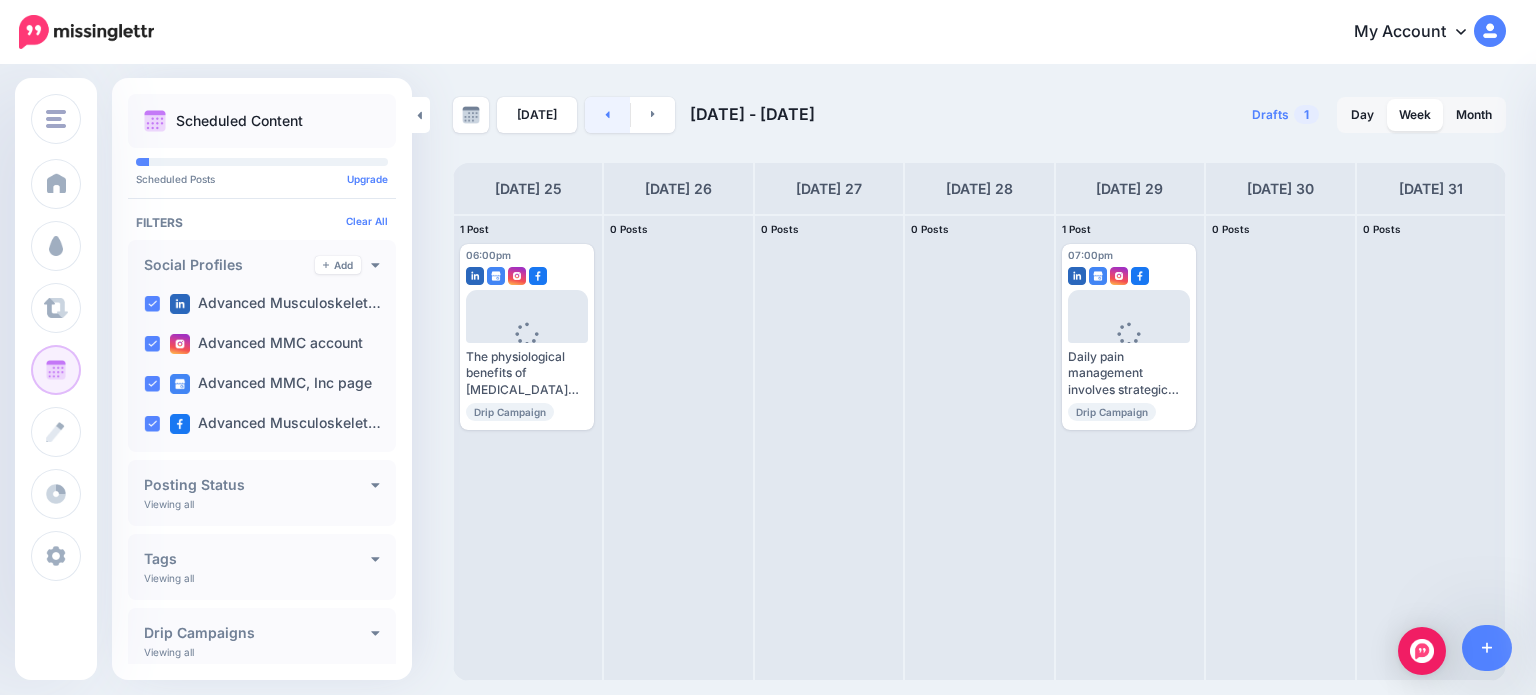 click 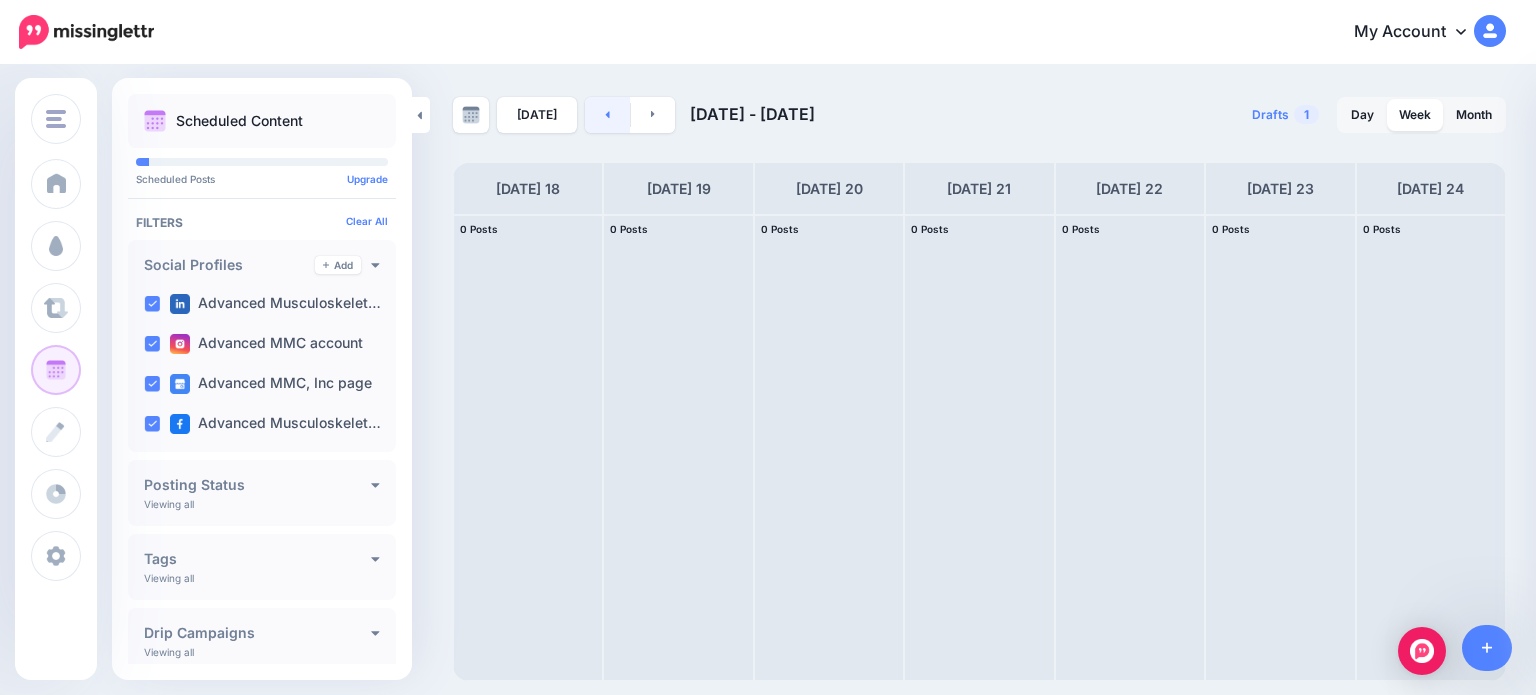 click 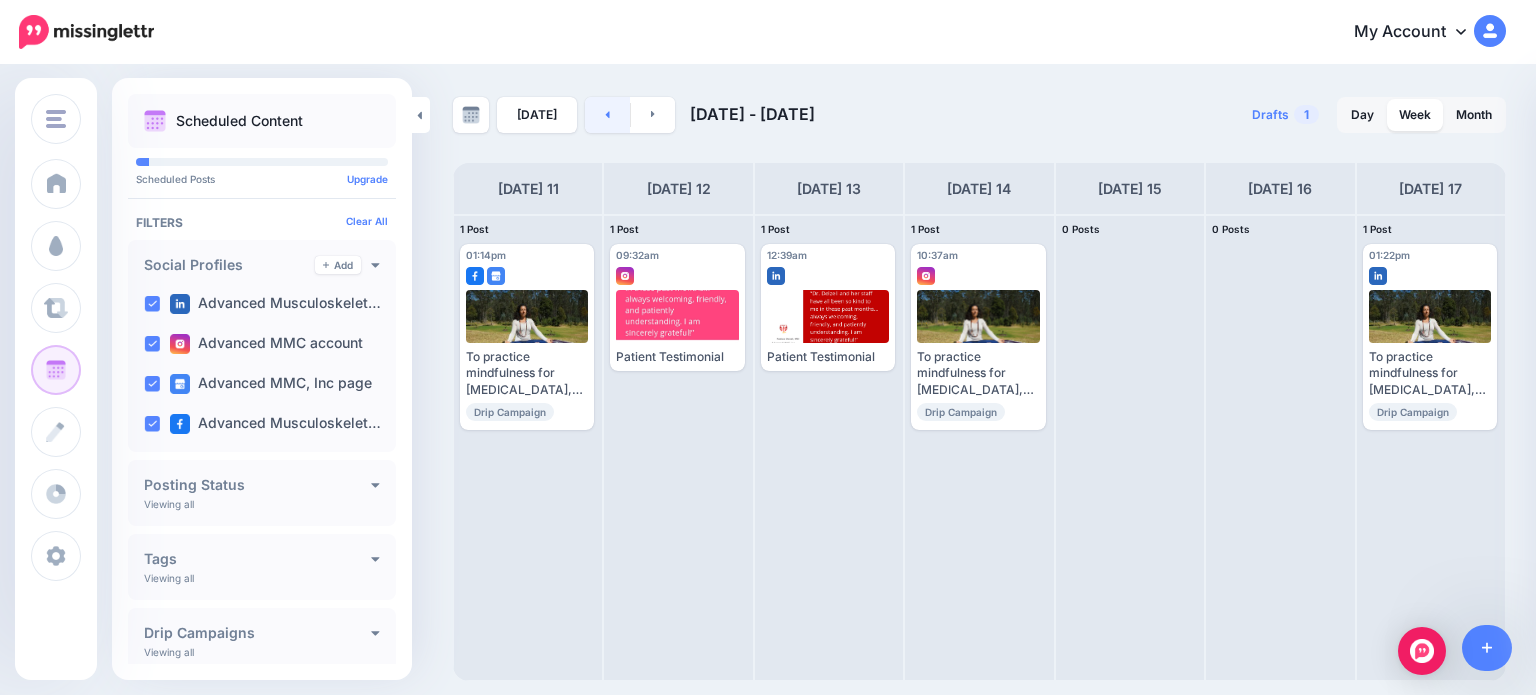 click 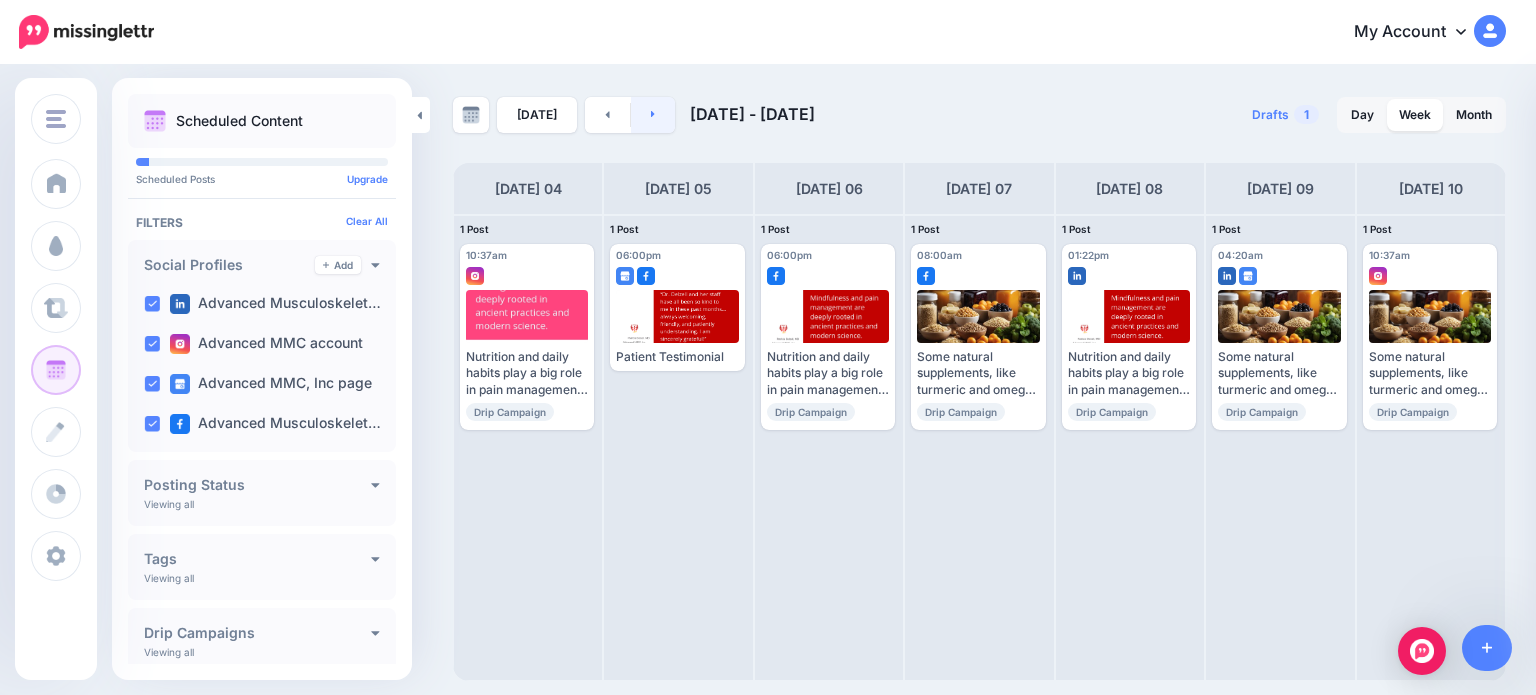 click 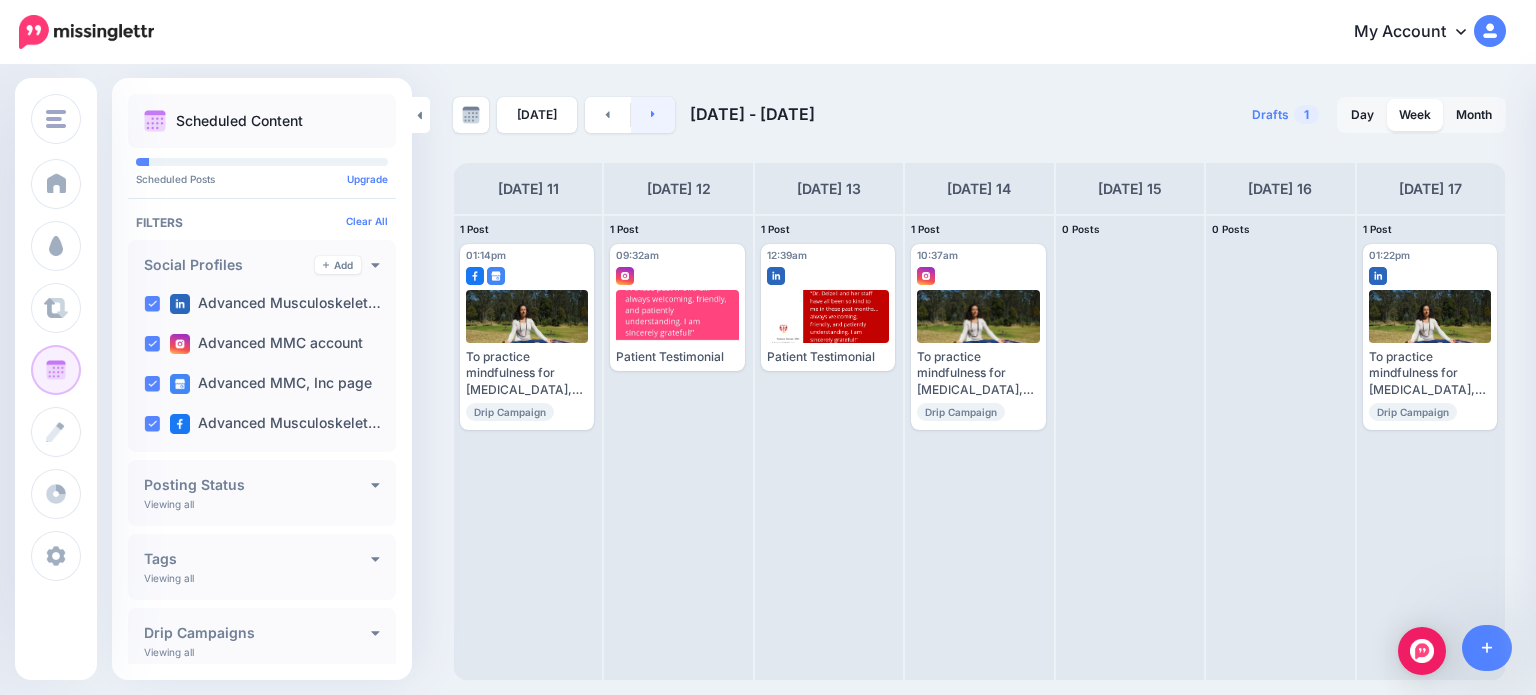 click at bounding box center (653, 115) 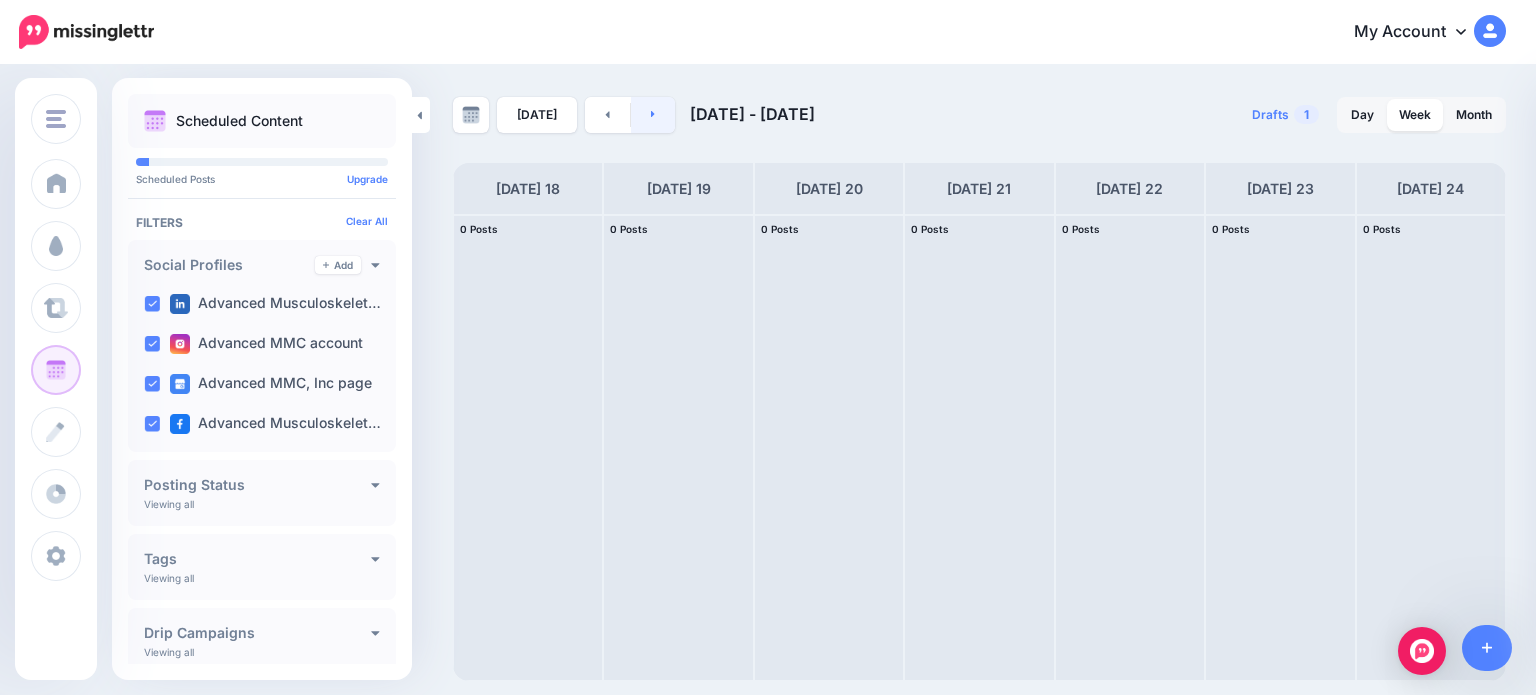 click at bounding box center (653, 115) 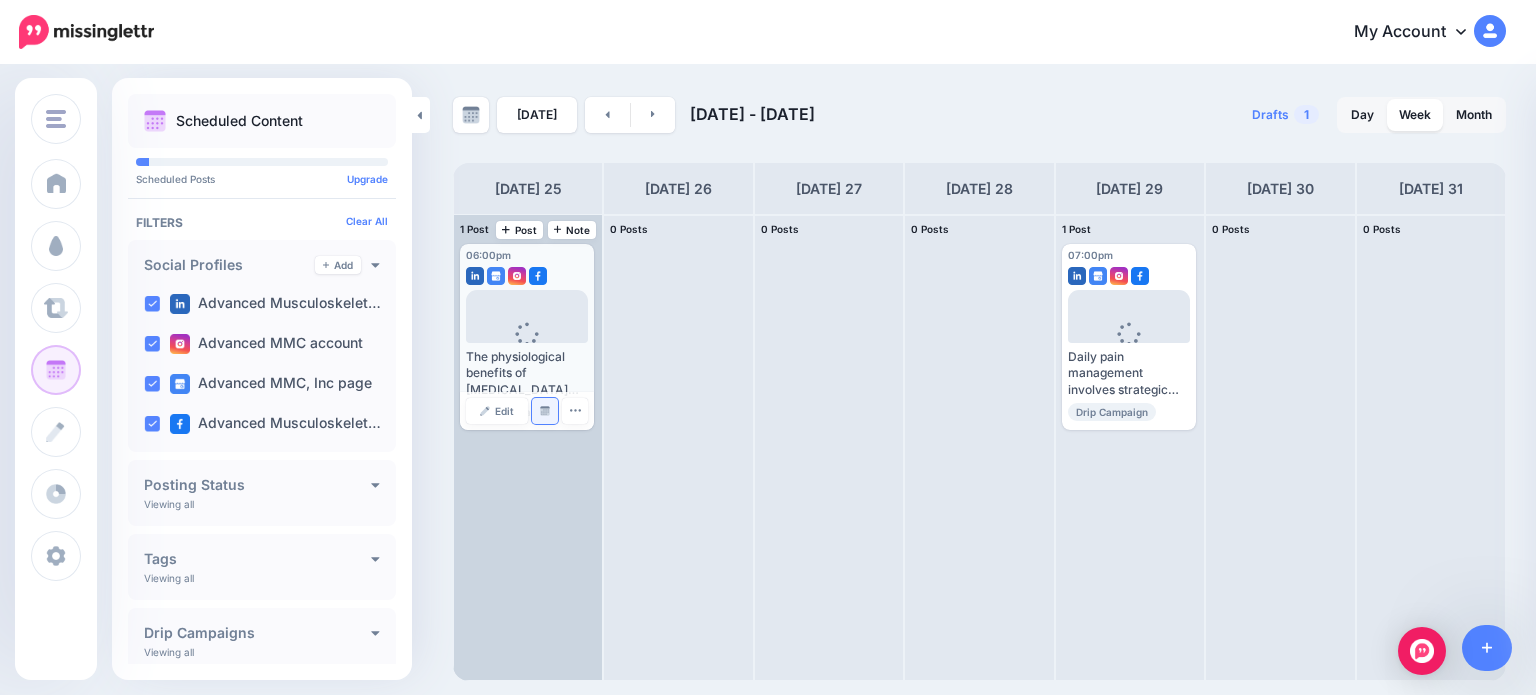 click at bounding box center (545, 411) 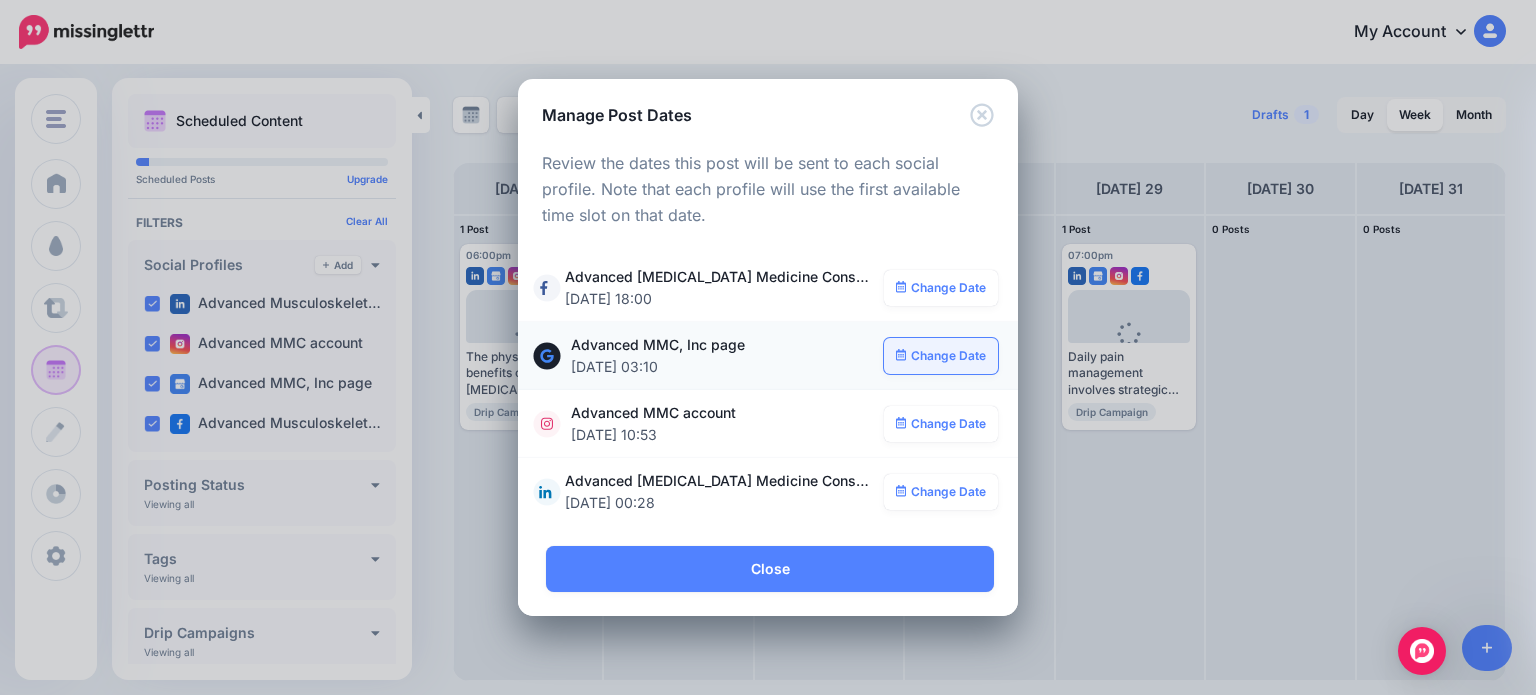 click on "Change Date" at bounding box center (941, 356) 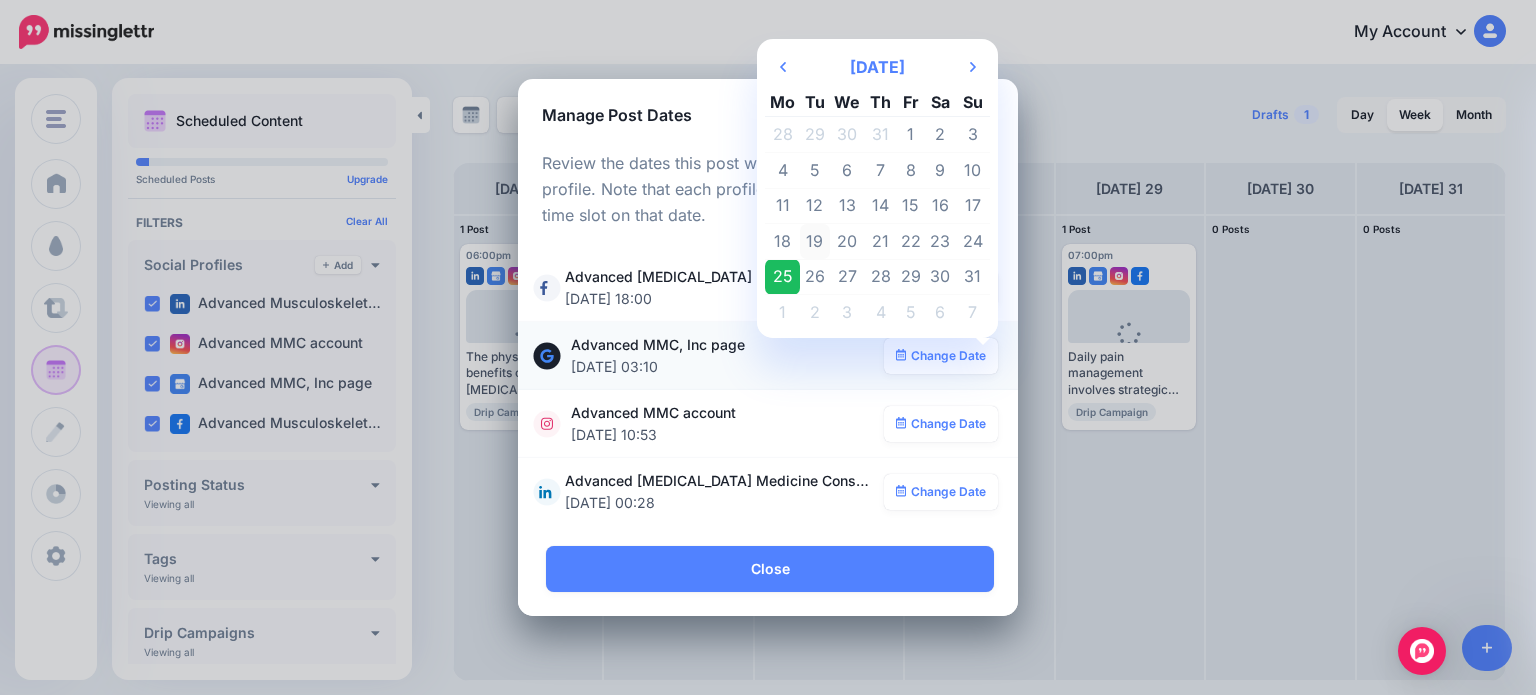 click on "19" at bounding box center (815, 242) 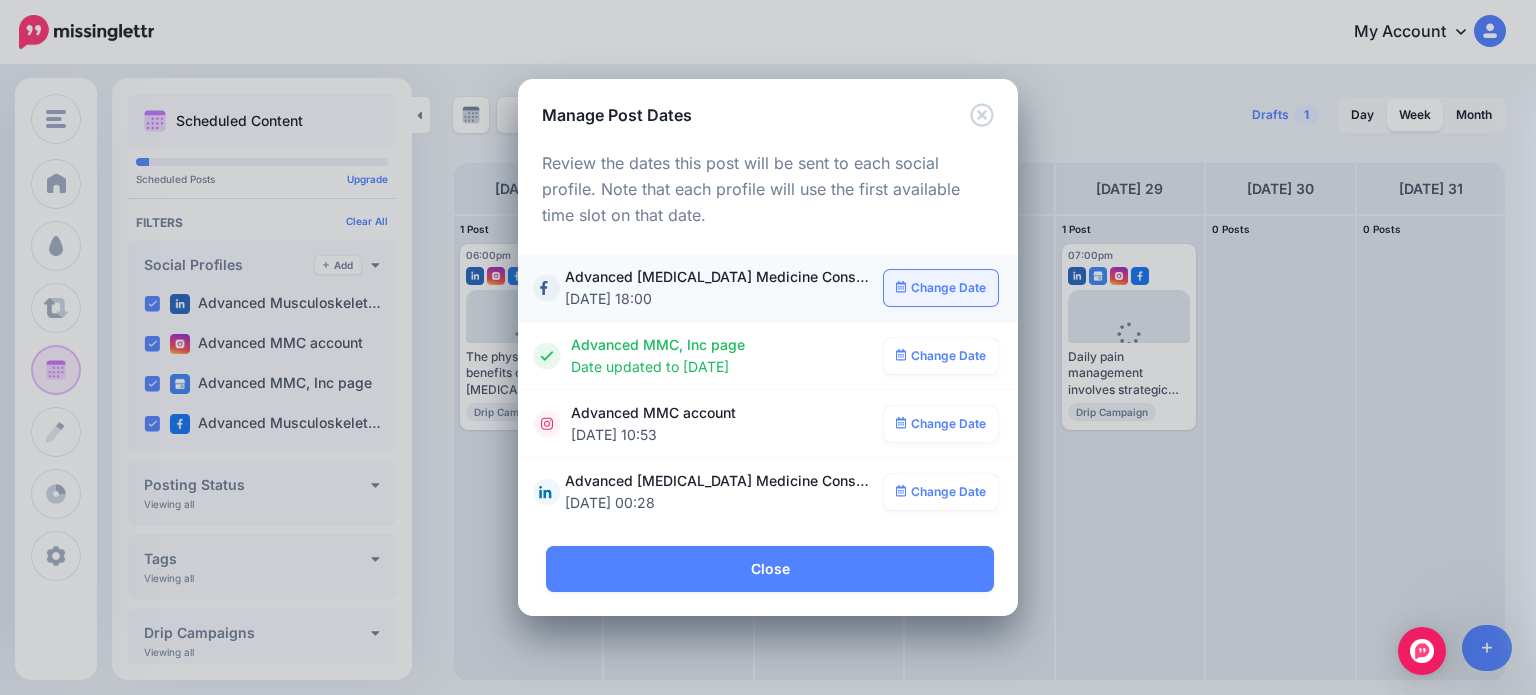 click on "Change Date" at bounding box center [941, 288] 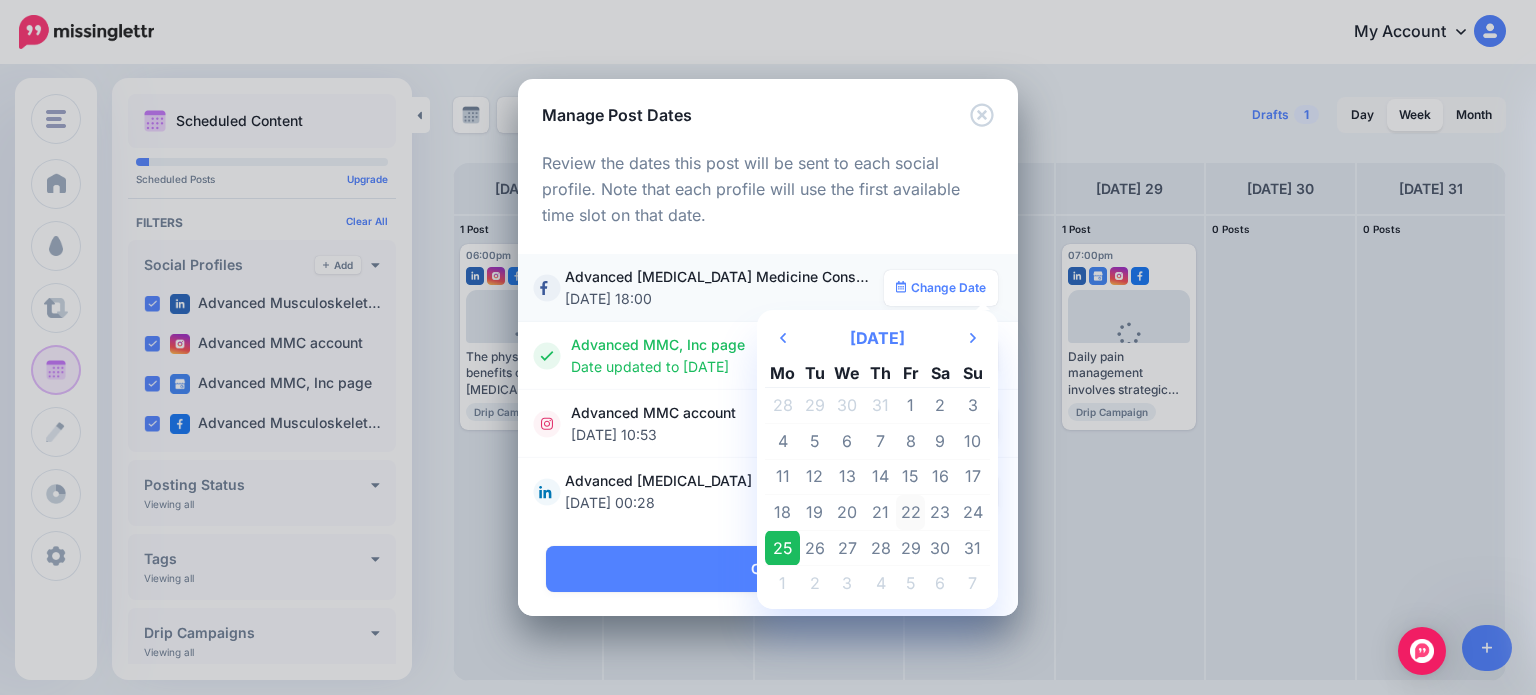 click on "22" at bounding box center [911, 513] 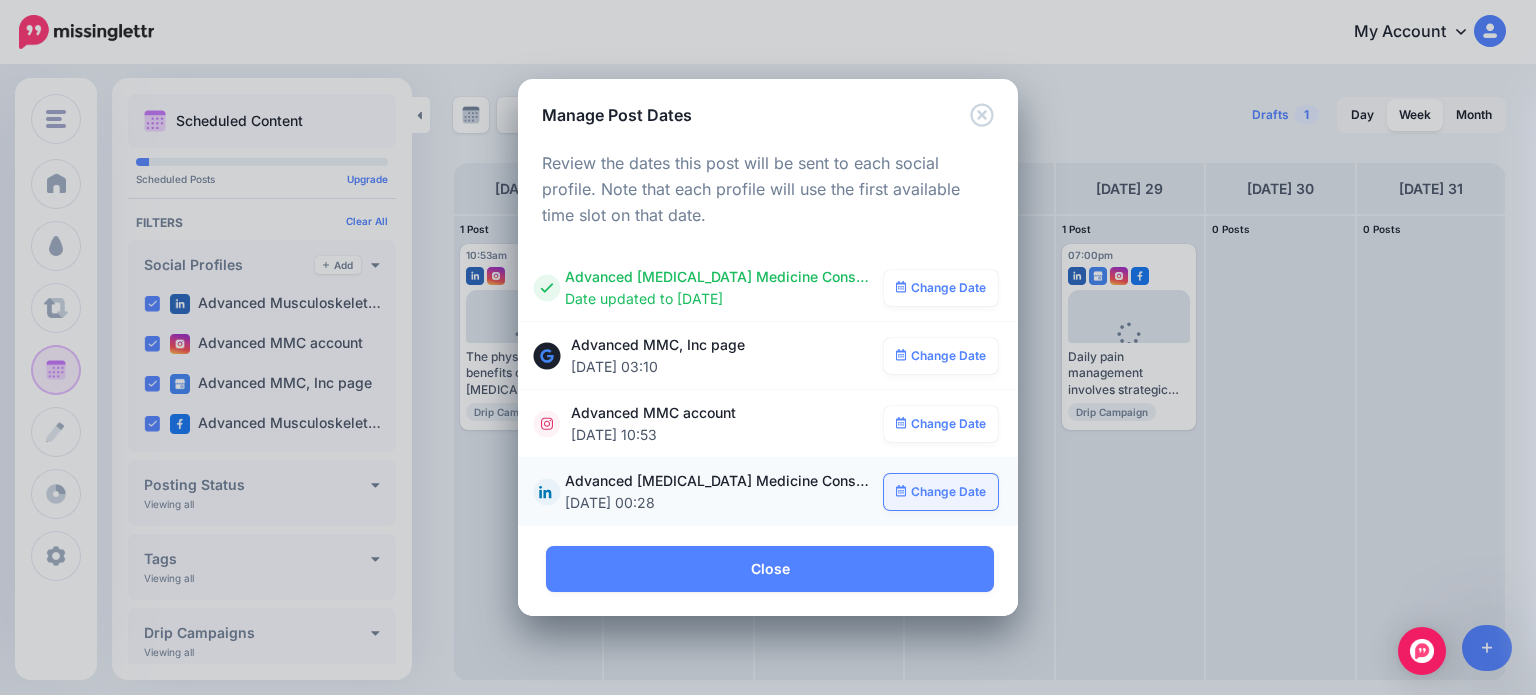 click on "Change Date" at bounding box center [941, 492] 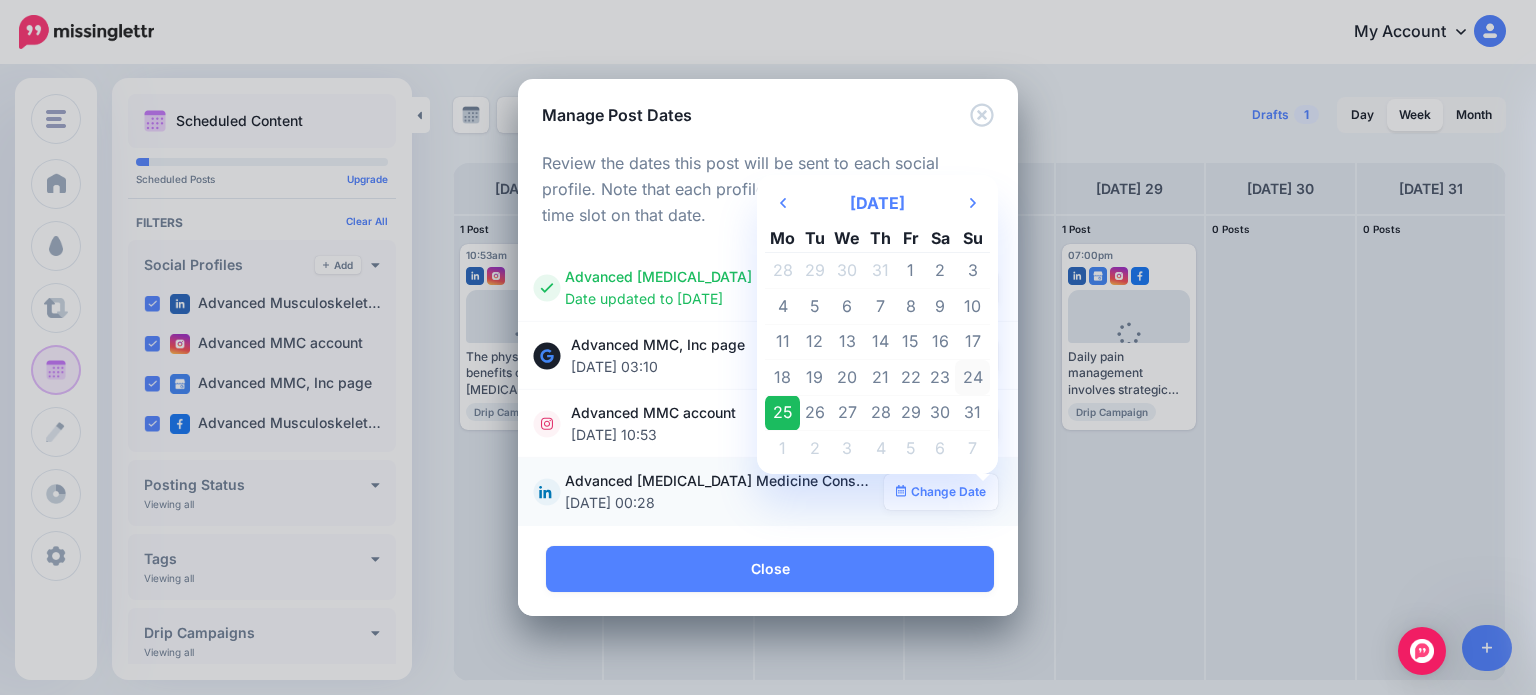 click on "24" at bounding box center (972, 378) 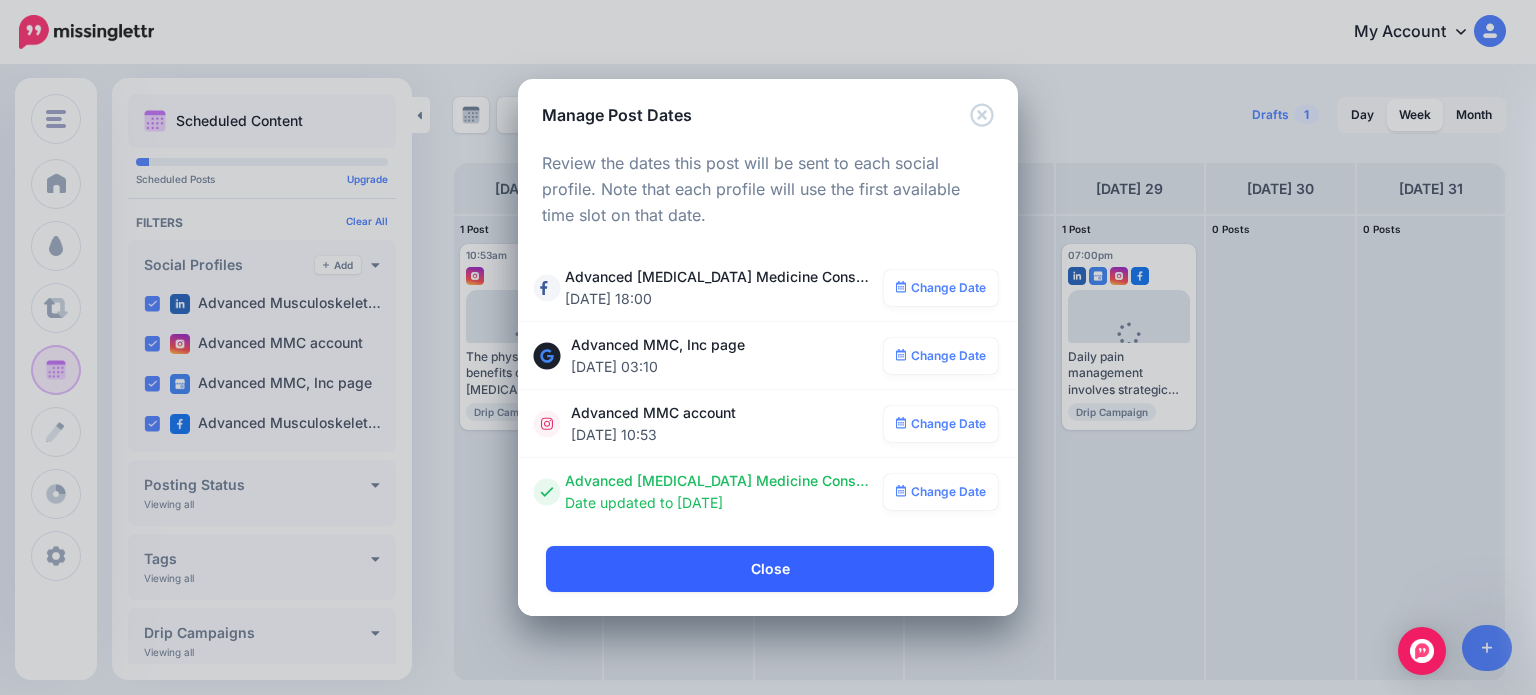 click on "Close" at bounding box center (770, 569) 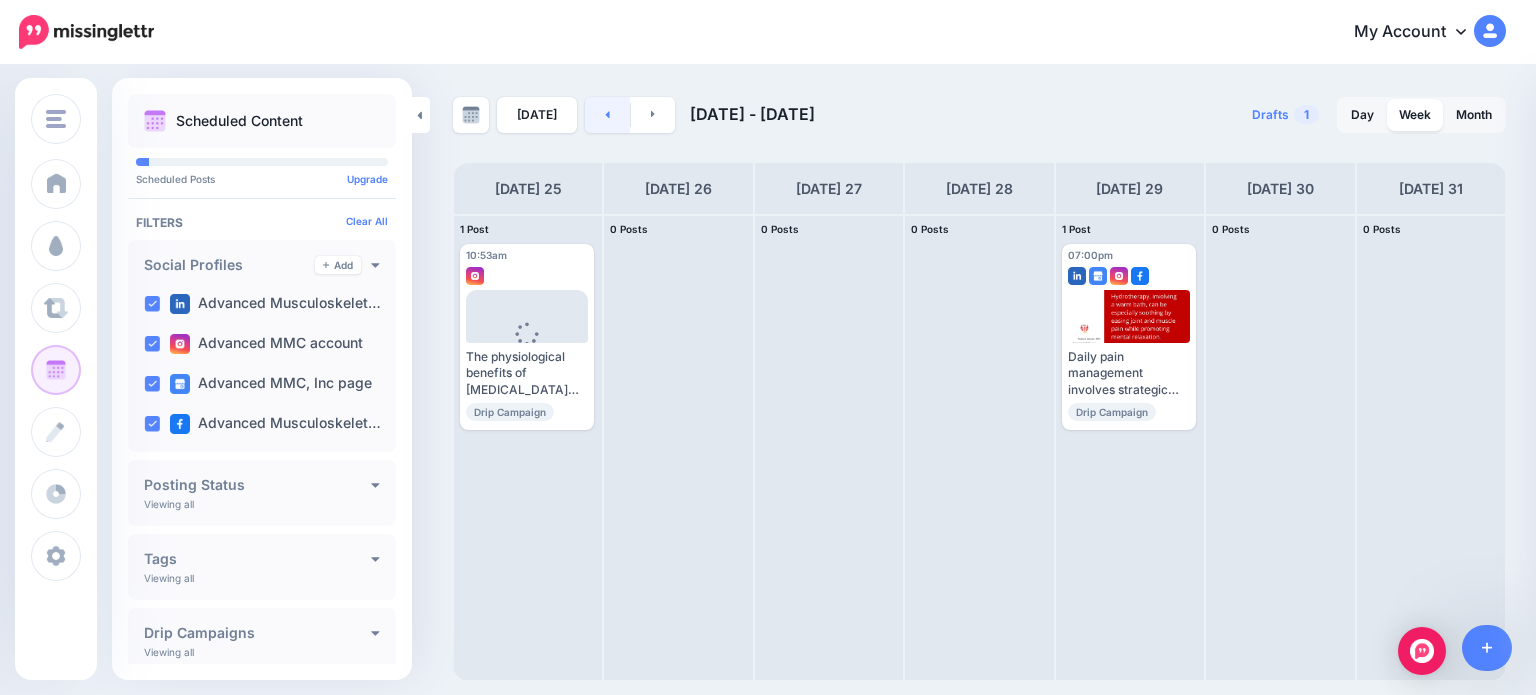 click 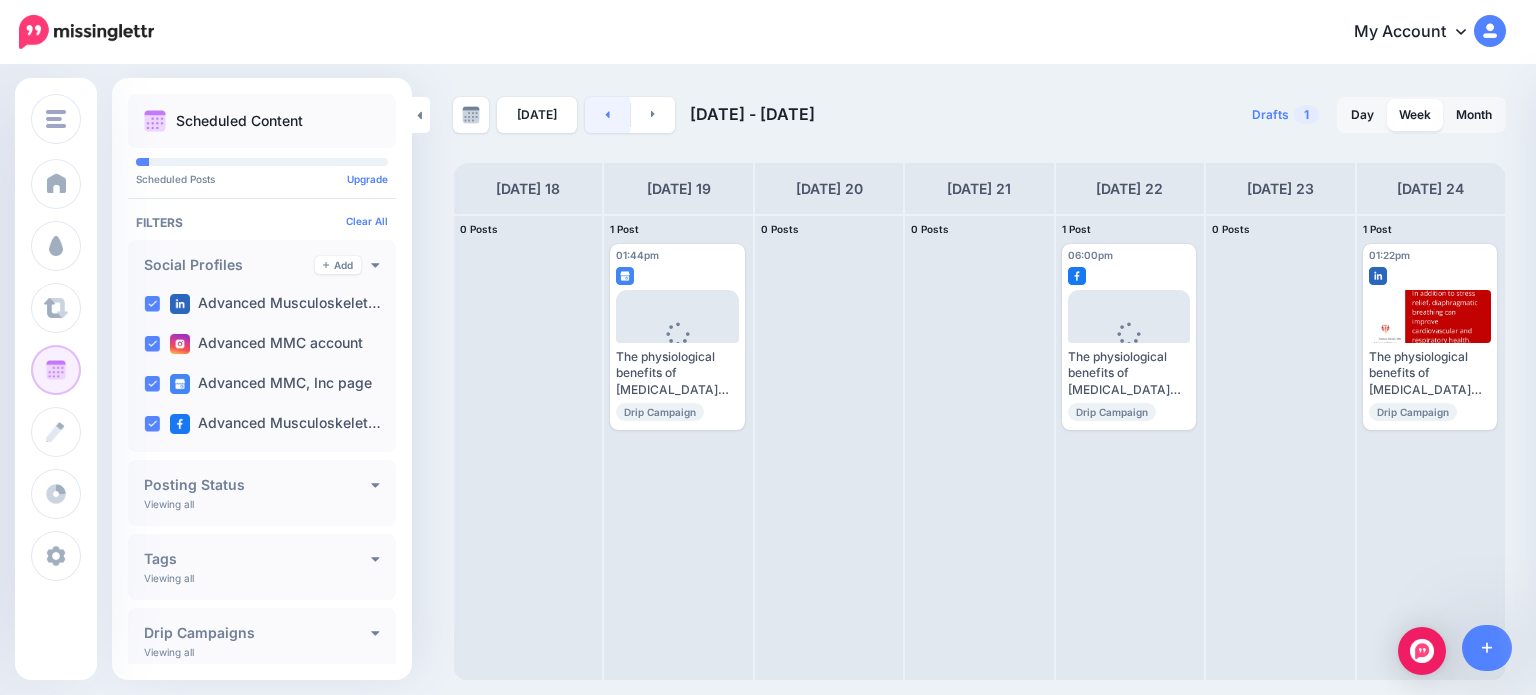 click 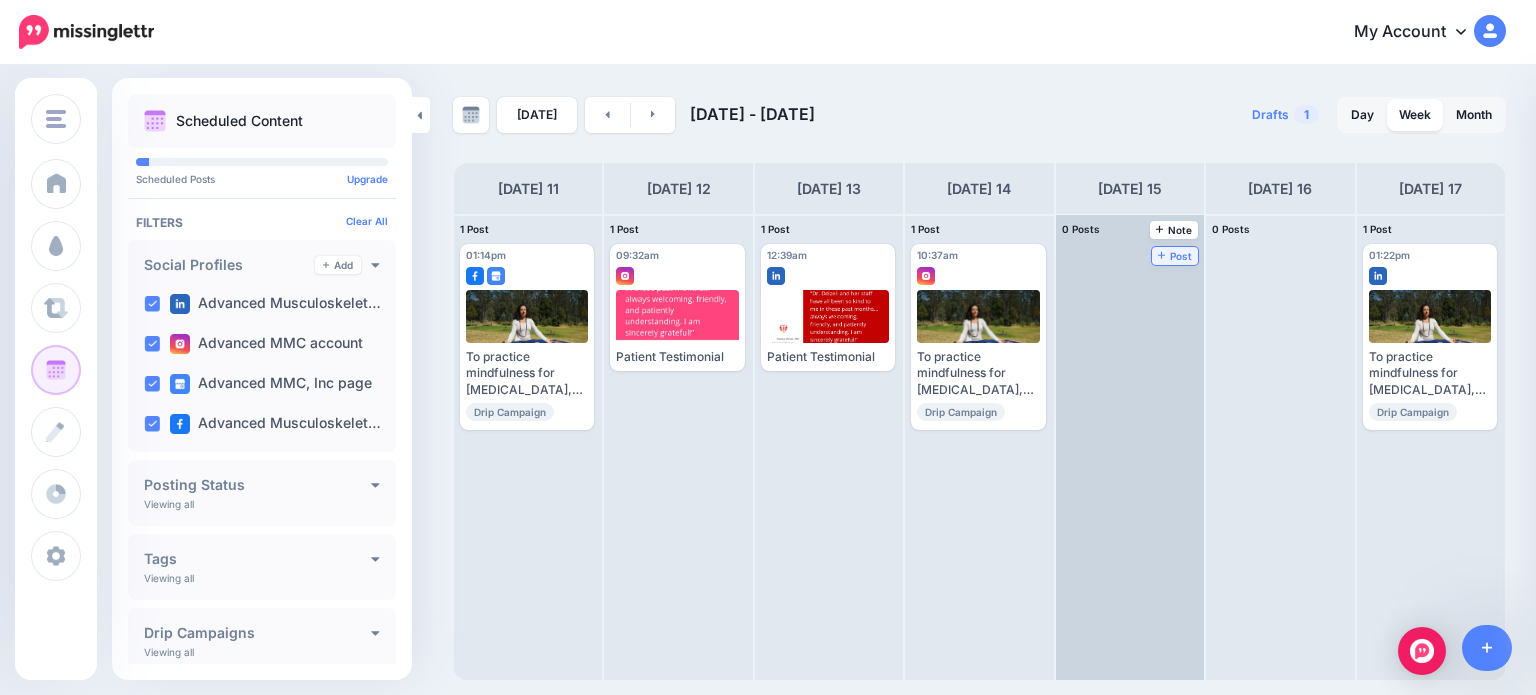 click on "Post" at bounding box center (1175, 256) 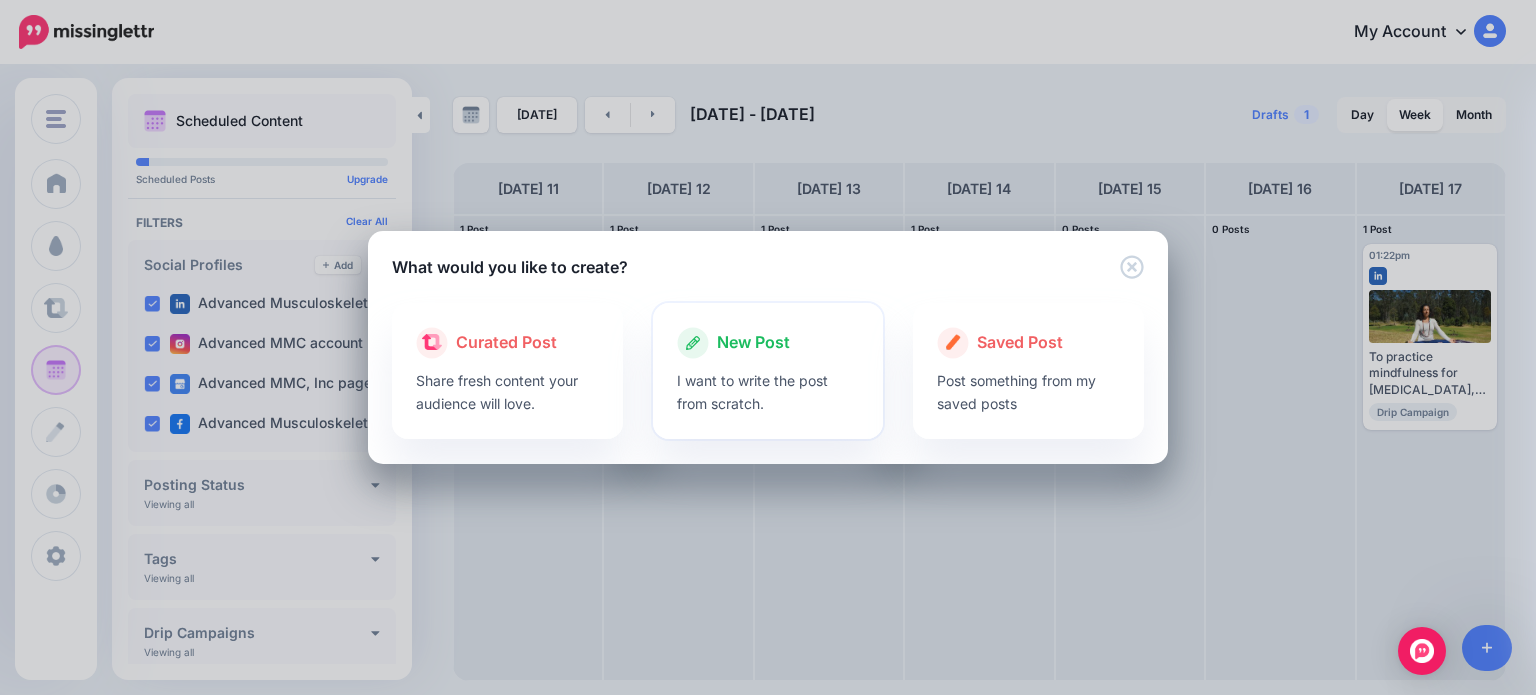 click on "I want to write the post from scratch." at bounding box center [768, 392] 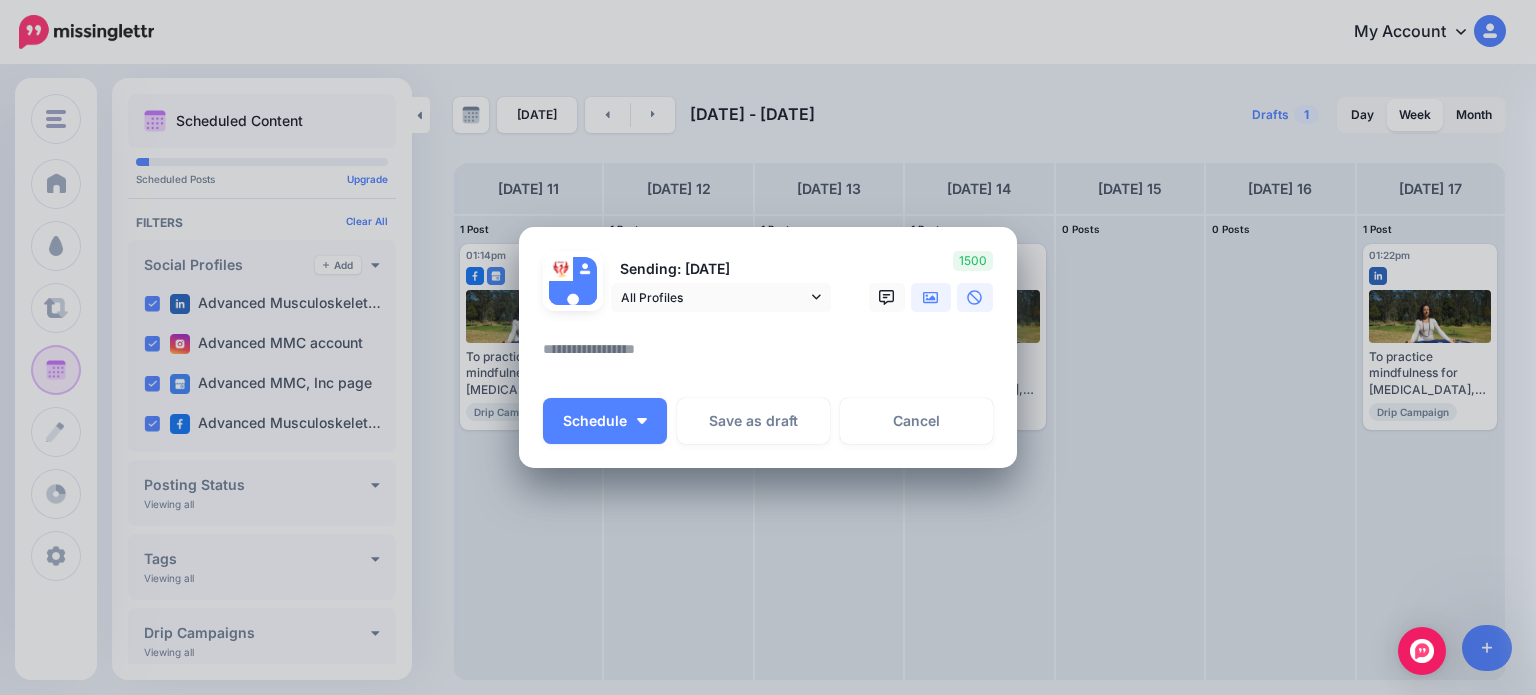 click 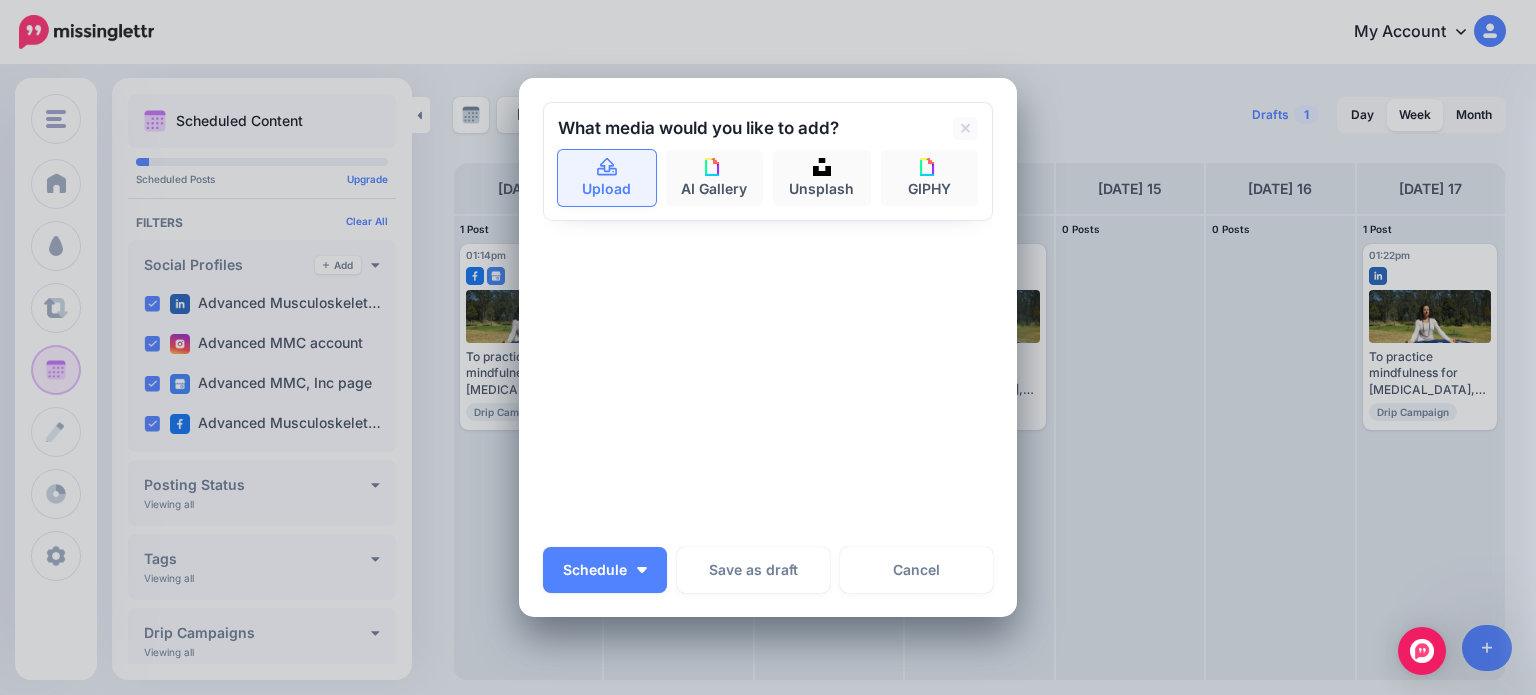 click on "Upload" at bounding box center [607, 178] 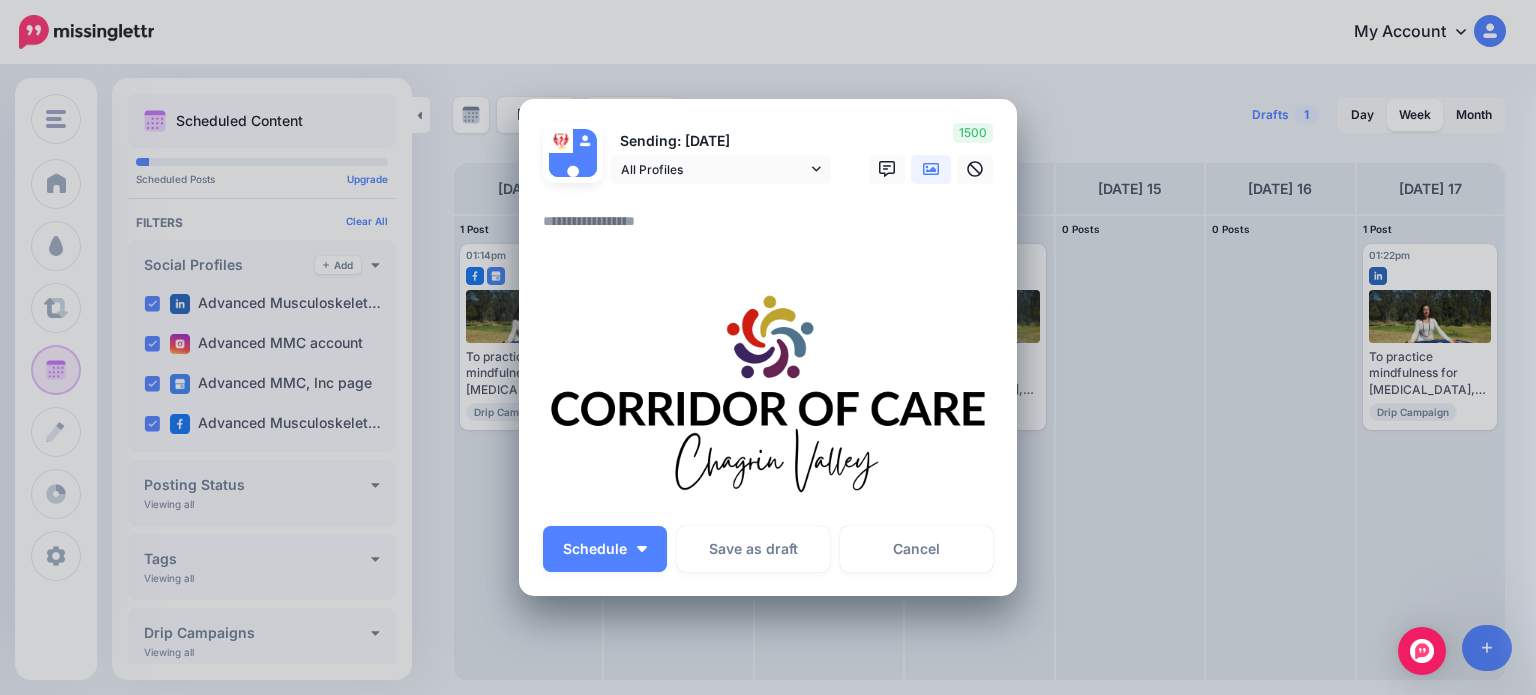 click at bounding box center (773, 228) 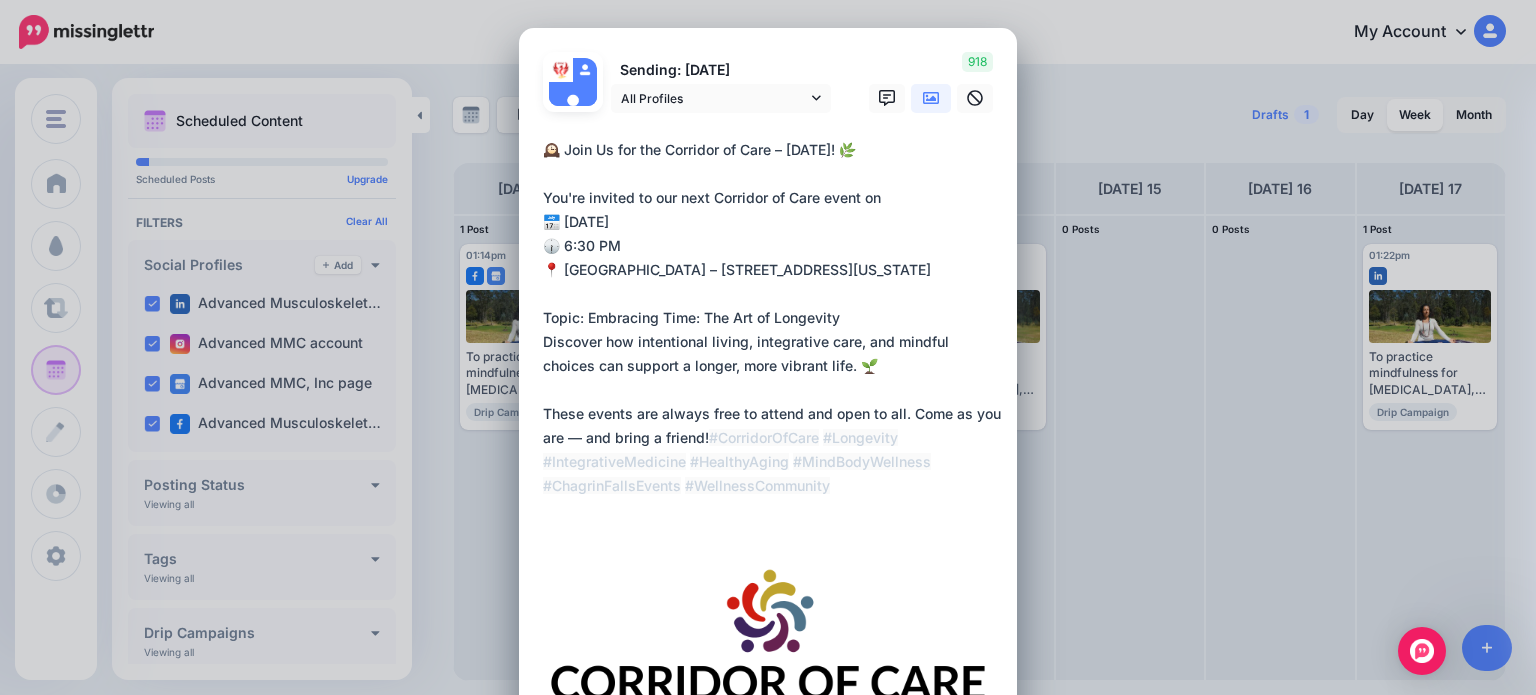drag, startPoint x: 632, startPoint y: 148, endPoint x: 560, endPoint y: 145, distance: 72.06247 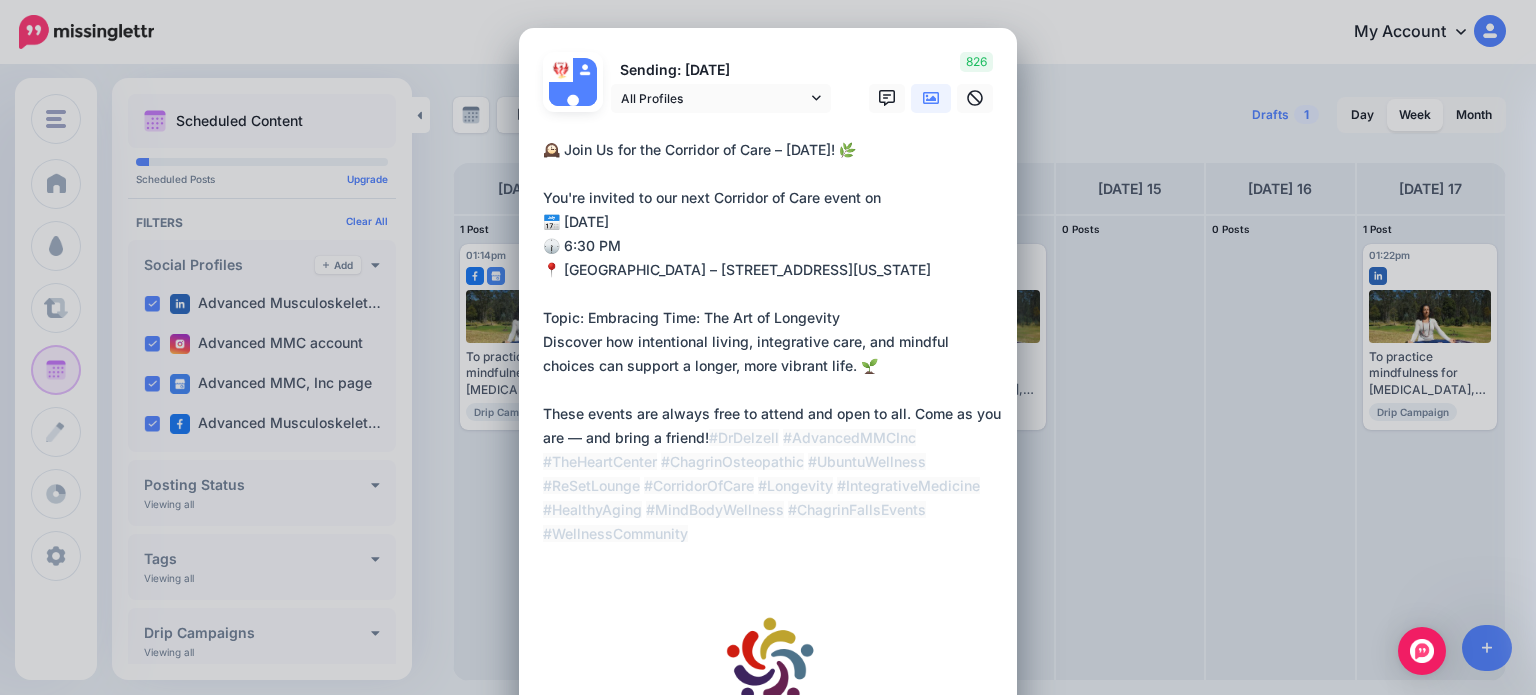 click on "**********" at bounding box center [773, 354] 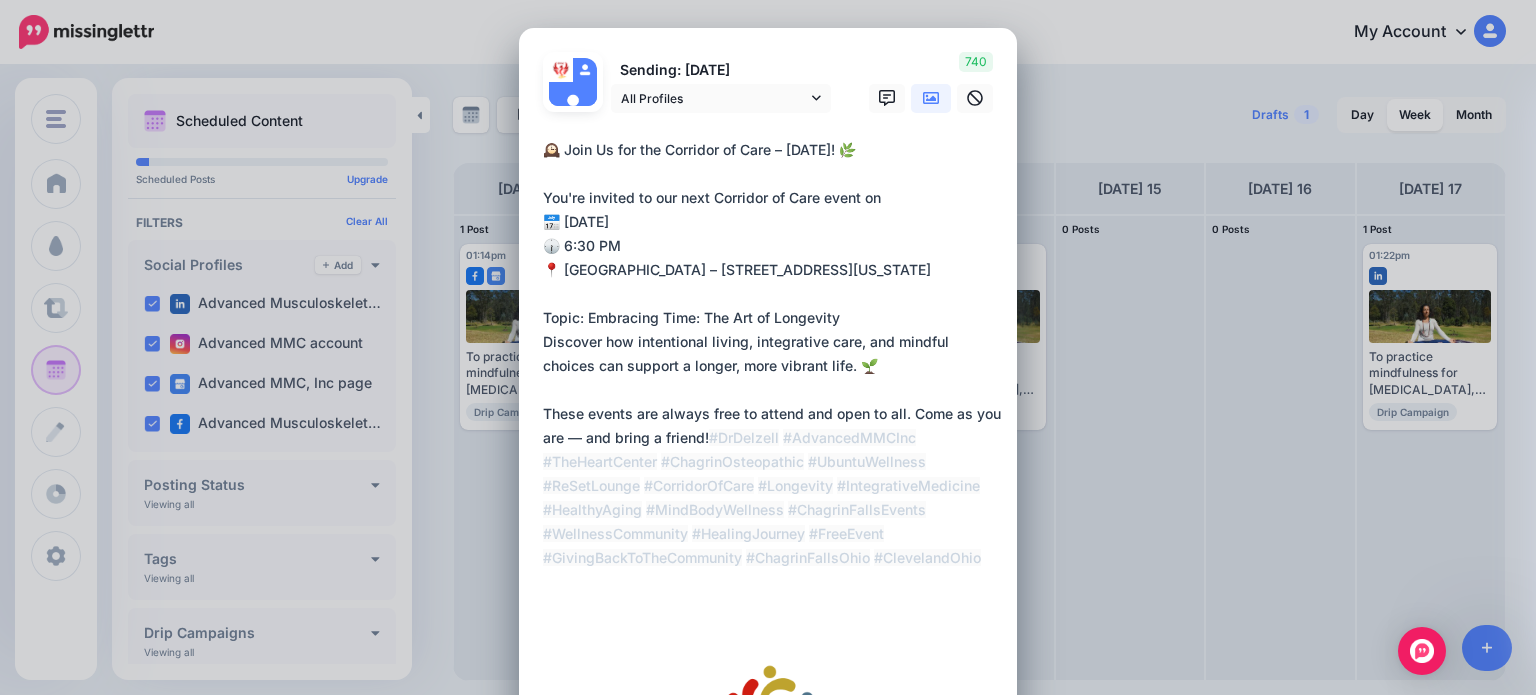 click on "**********" at bounding box center (773, 378) 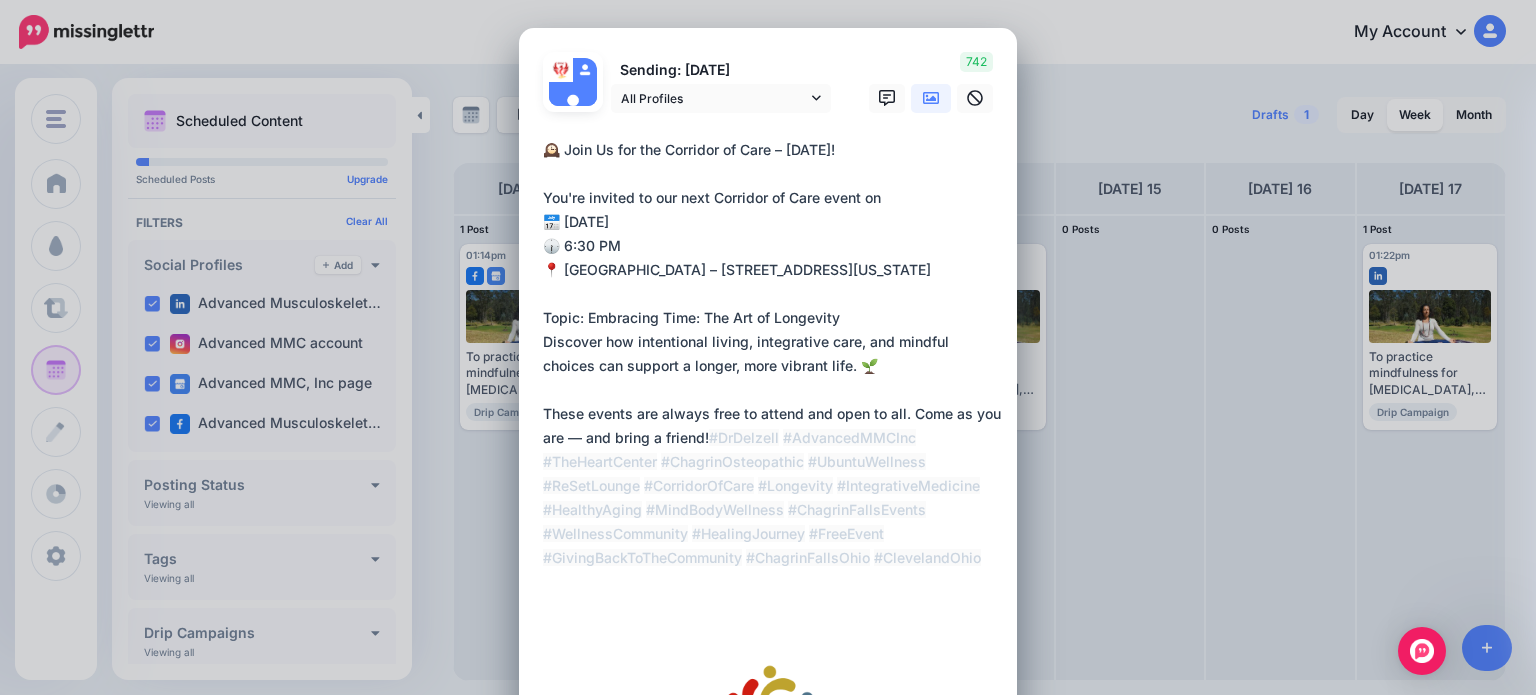 drag, startPoint x: 867, startPoint y: 148, endPoint x: 559, endPoint y: 150, distance: 308.0065 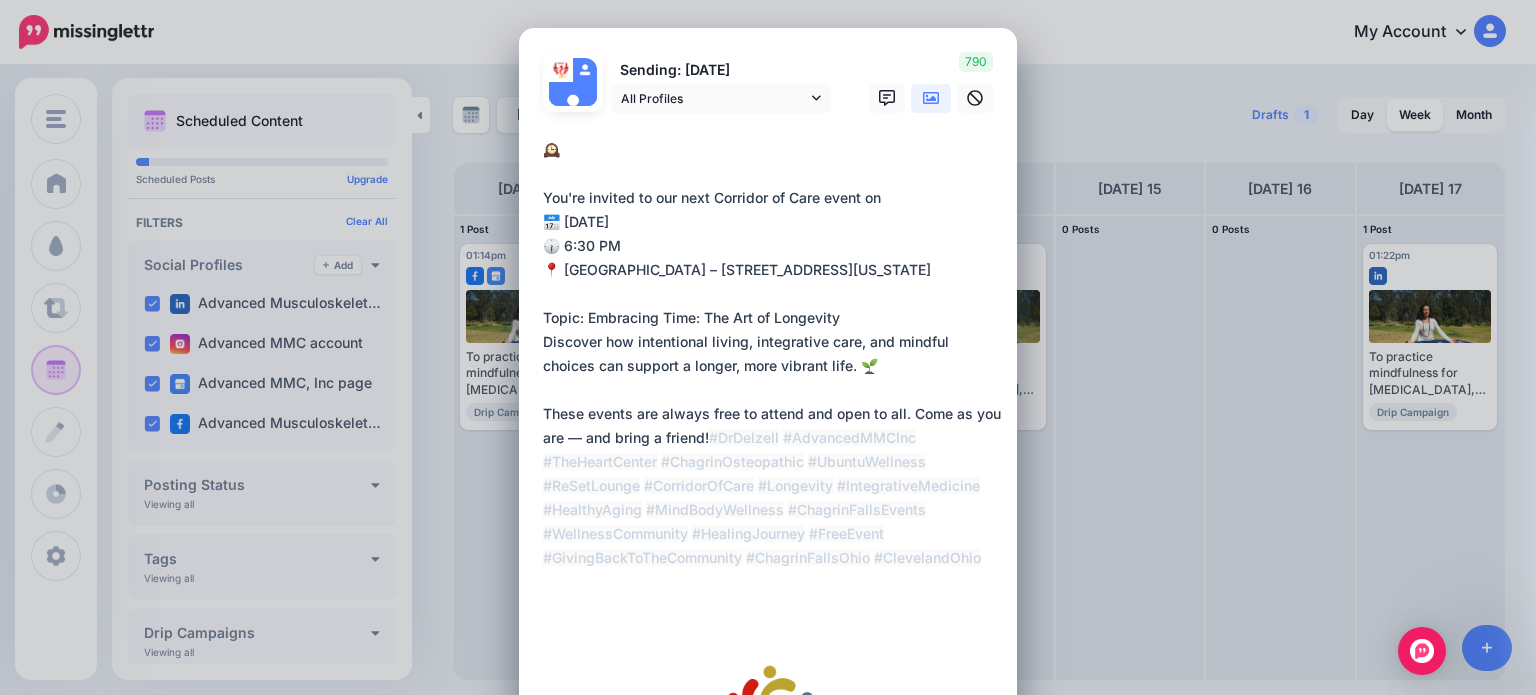 drag, startPoint x: 548, startPoint y: 146, endPoint x: 535, endPoint y: 146, distance: 13 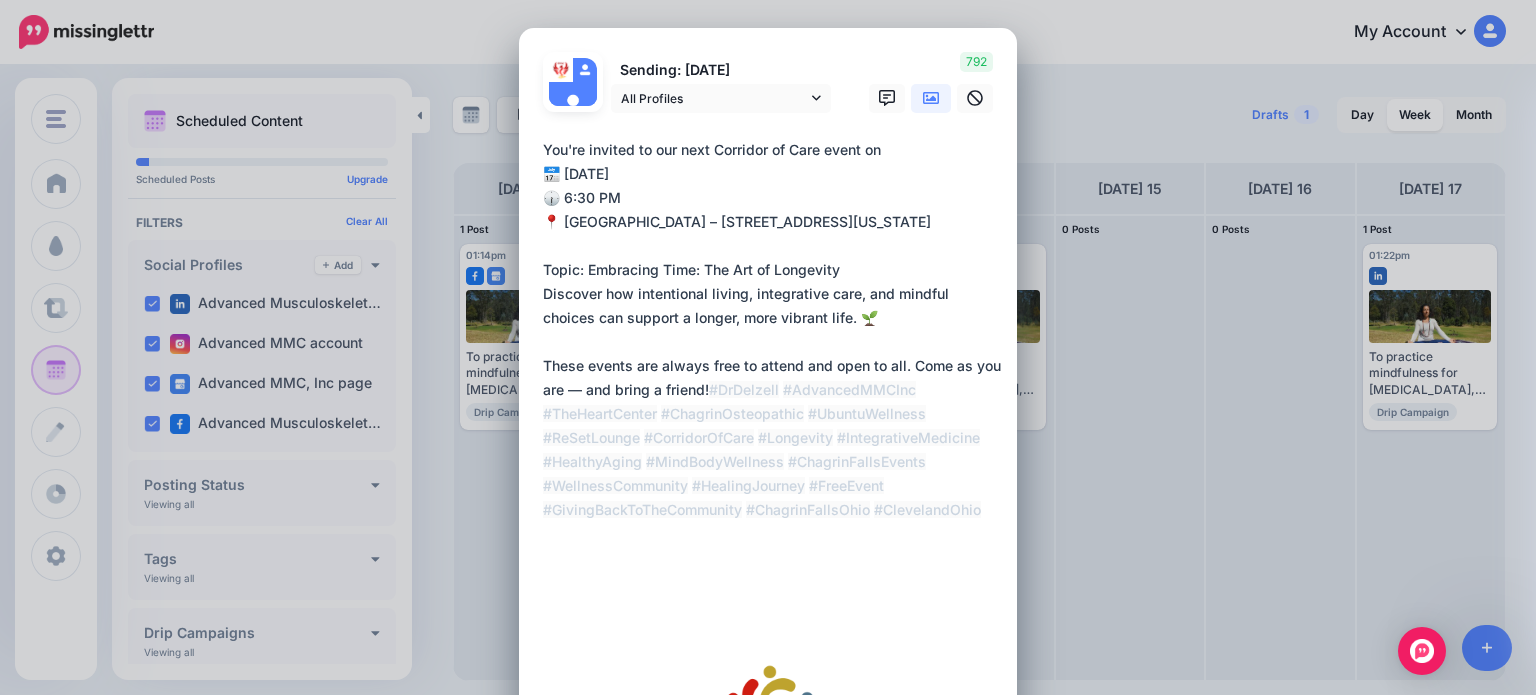 click on "**********" at bounding box center (773, 378) 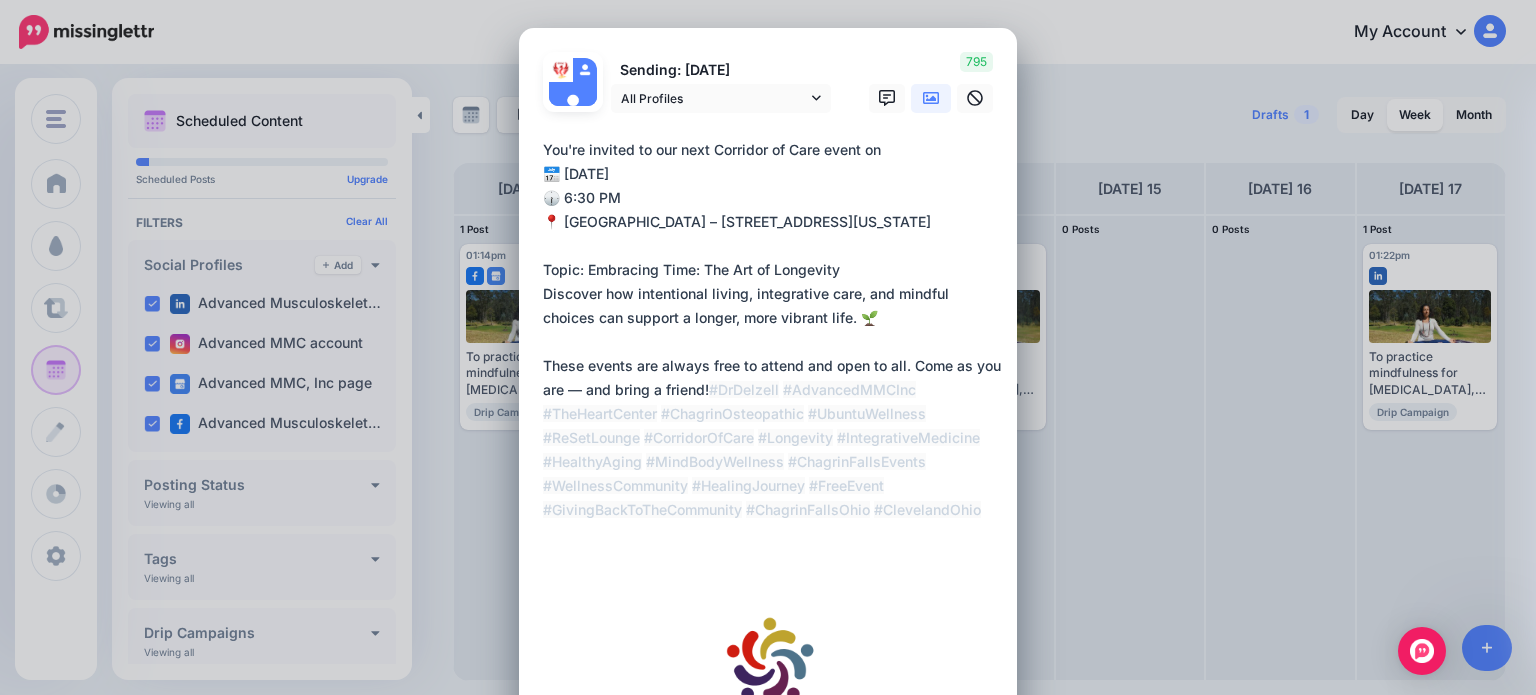 paste on "***" 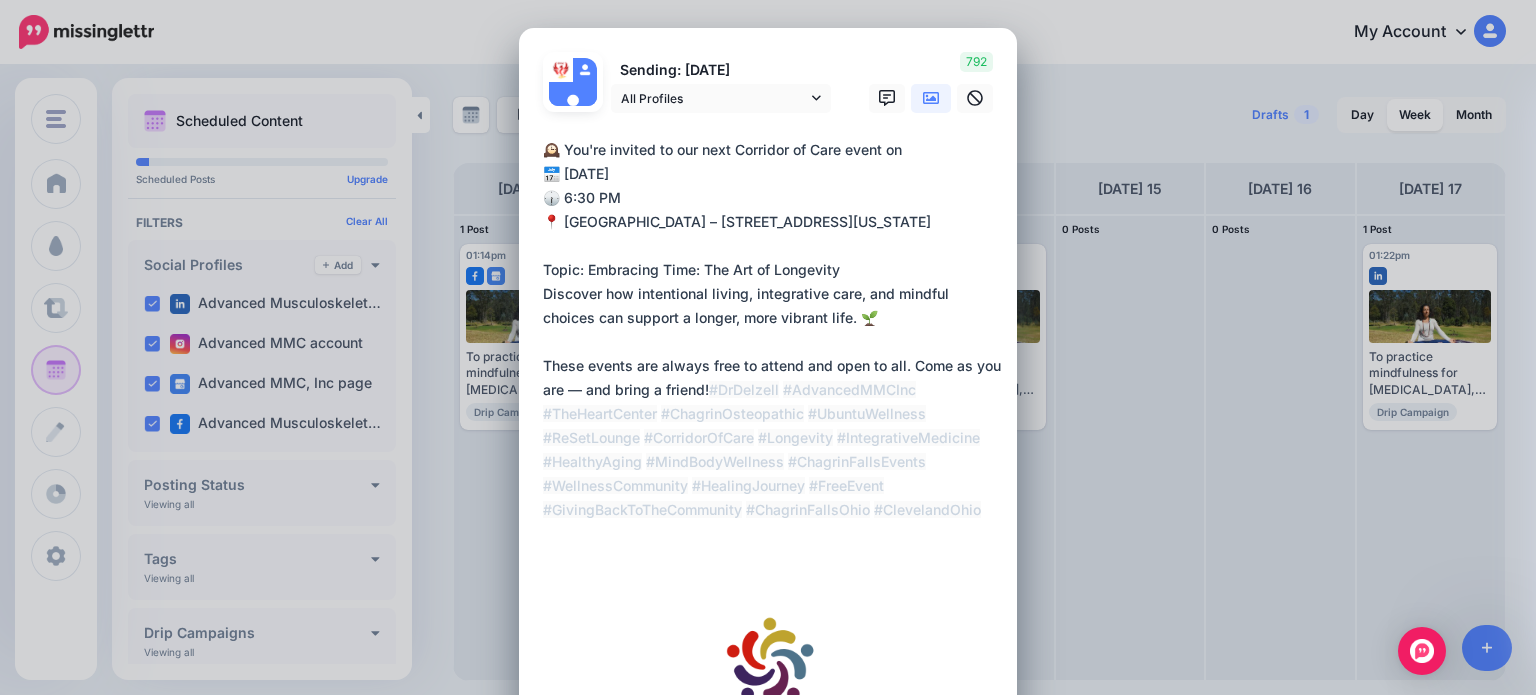 type on "**********" 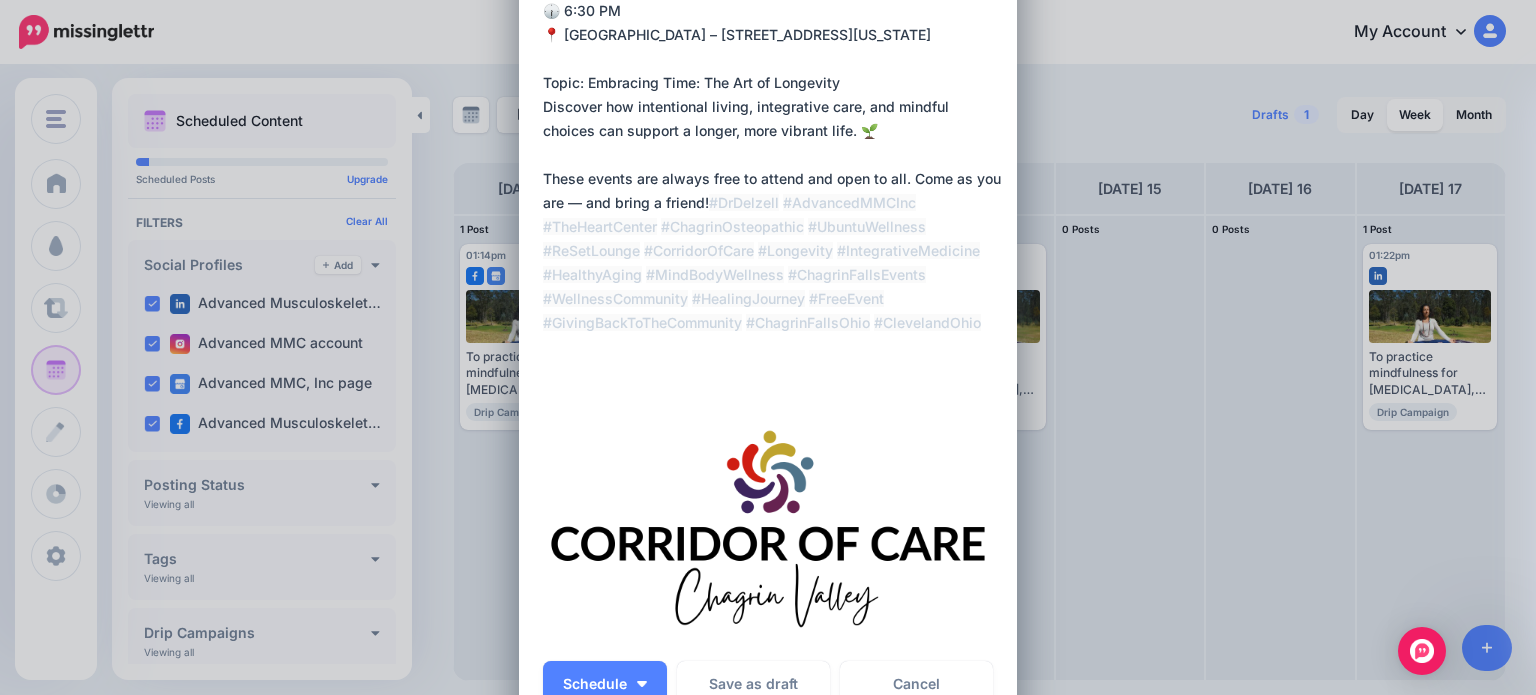 scroll, scrollTop: 311, scrollLeft: 0, axis: vertical 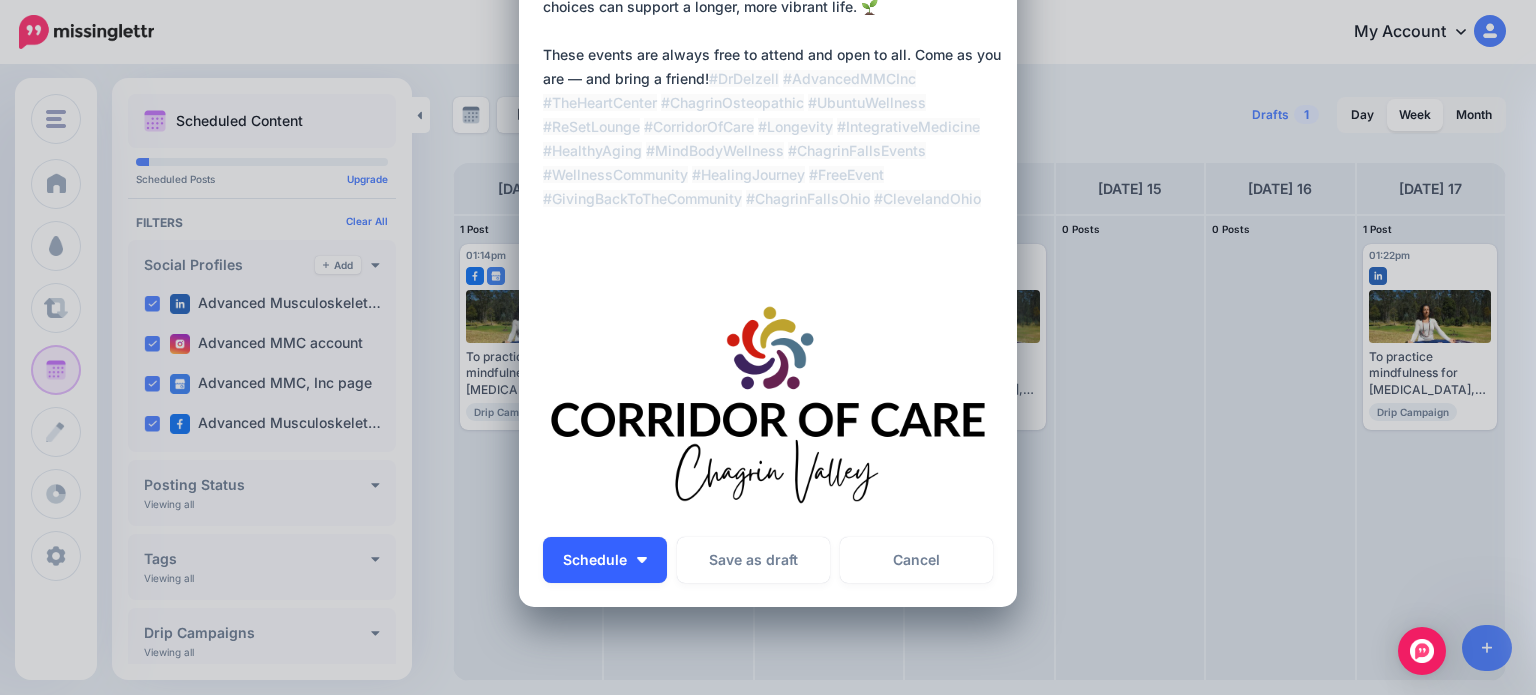 click on "Schedule" at bounding box center (595, 560) 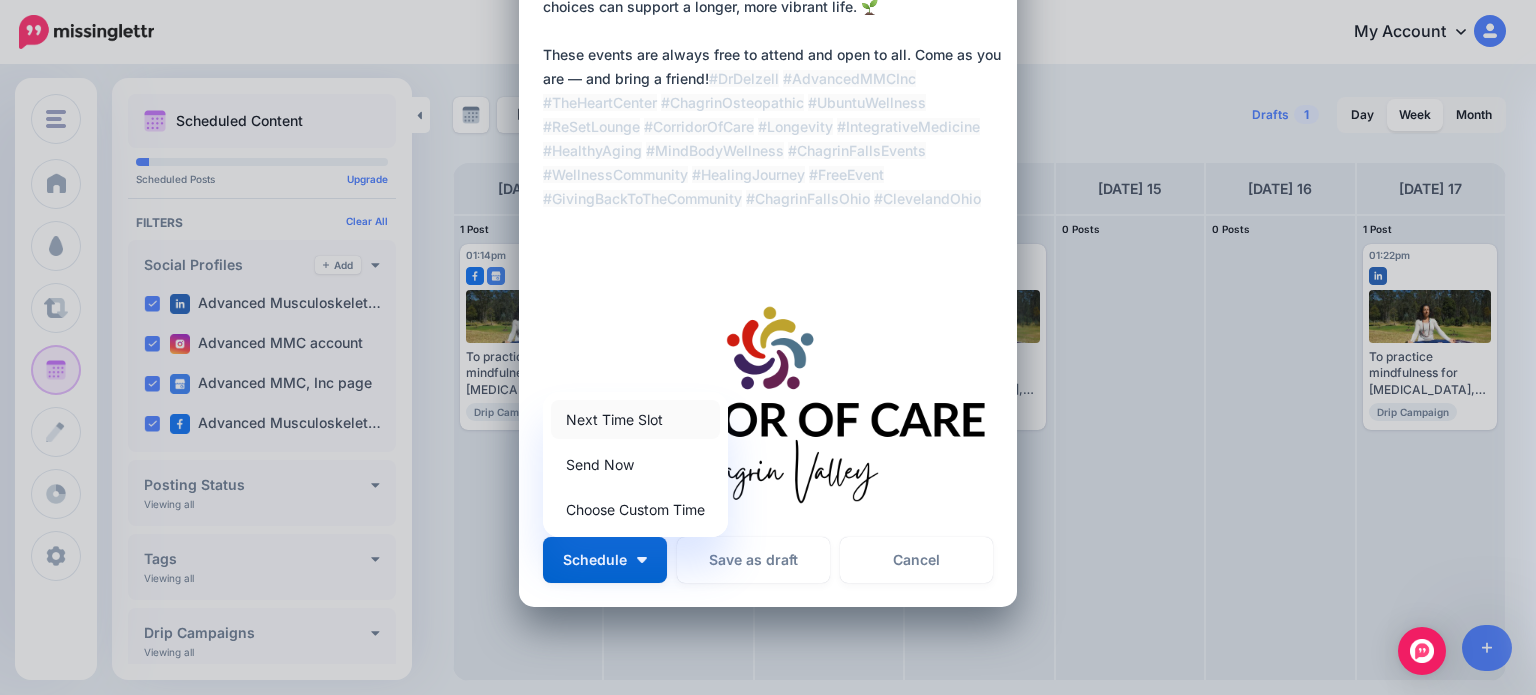 click on "Next Time Slot" at bounding box center [635, 419] 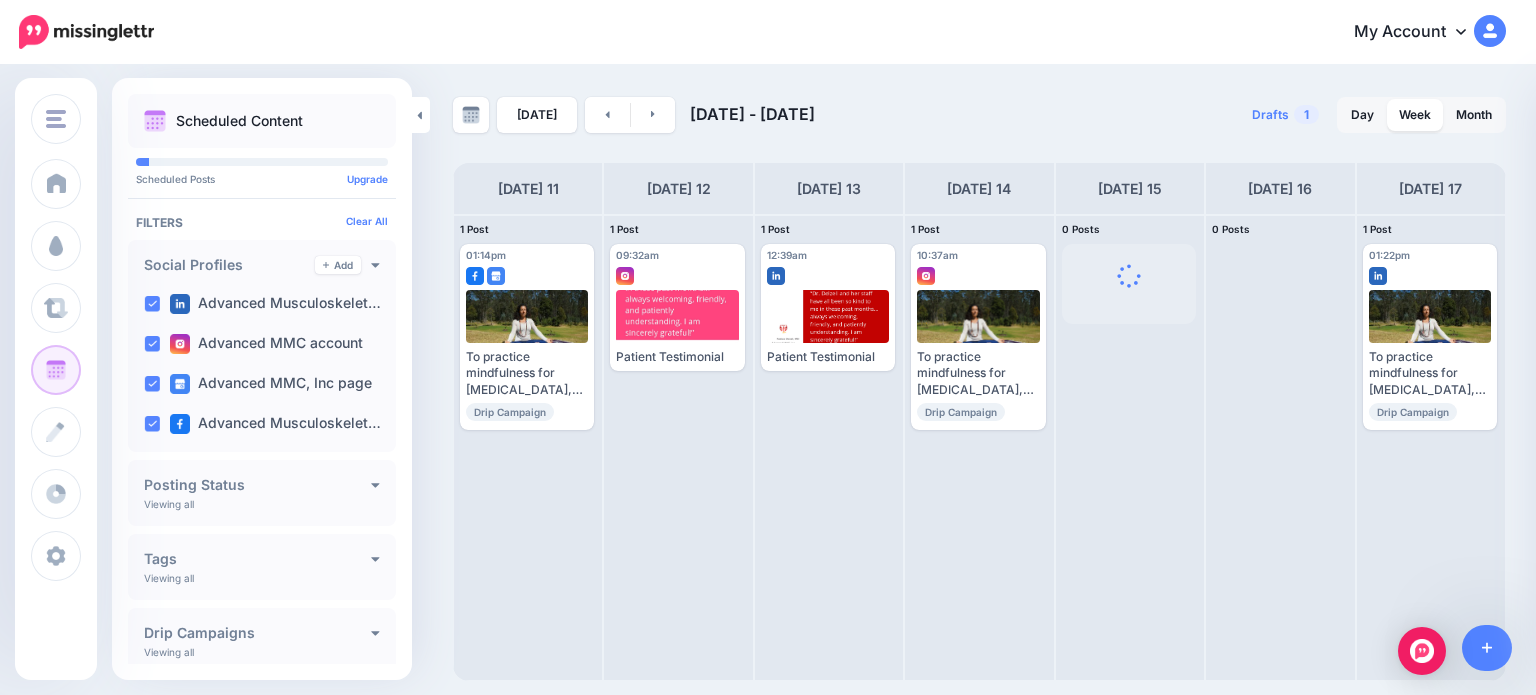 scroll, scrollTop: 0, scrollLeft: 0, axis: both 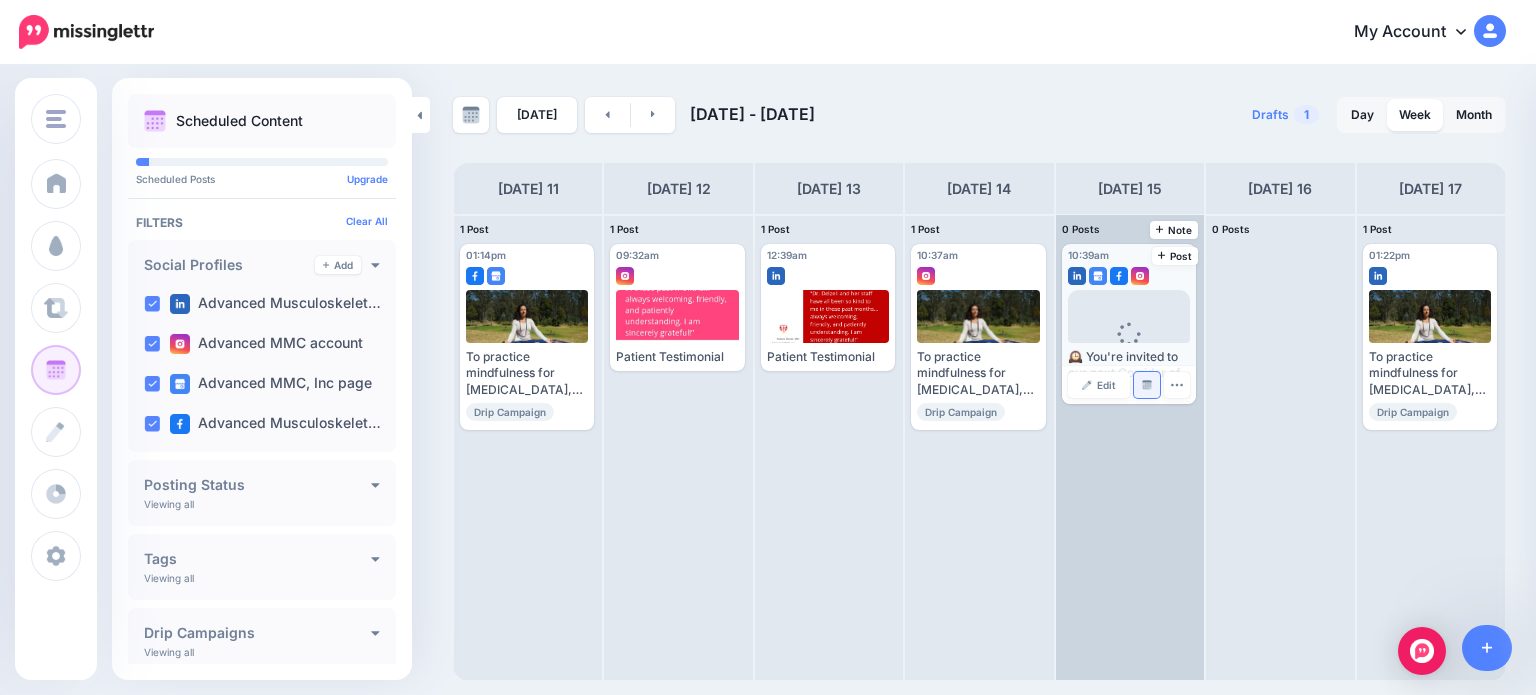 click at bounding box center (1147, 385) 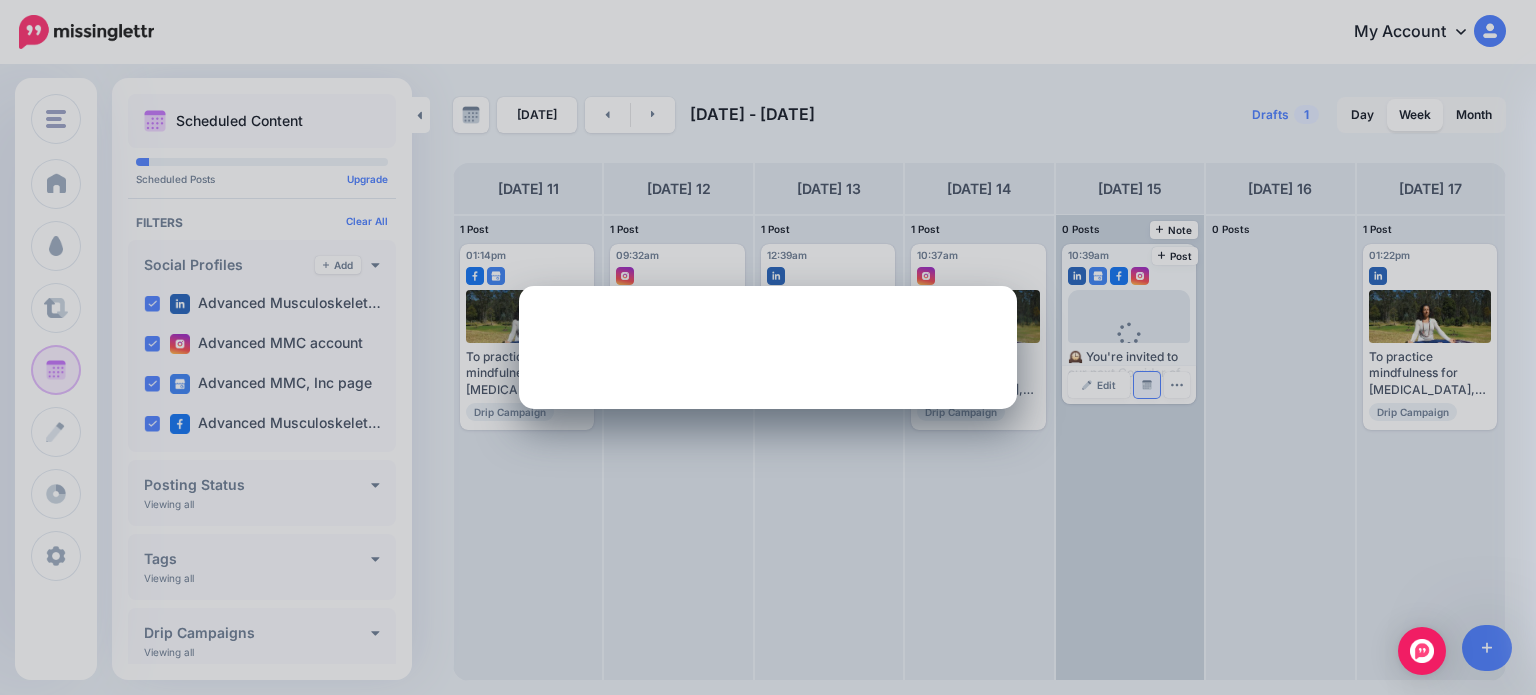 scroll, scrollTop: 0, scrollLeft: 0, axis: both 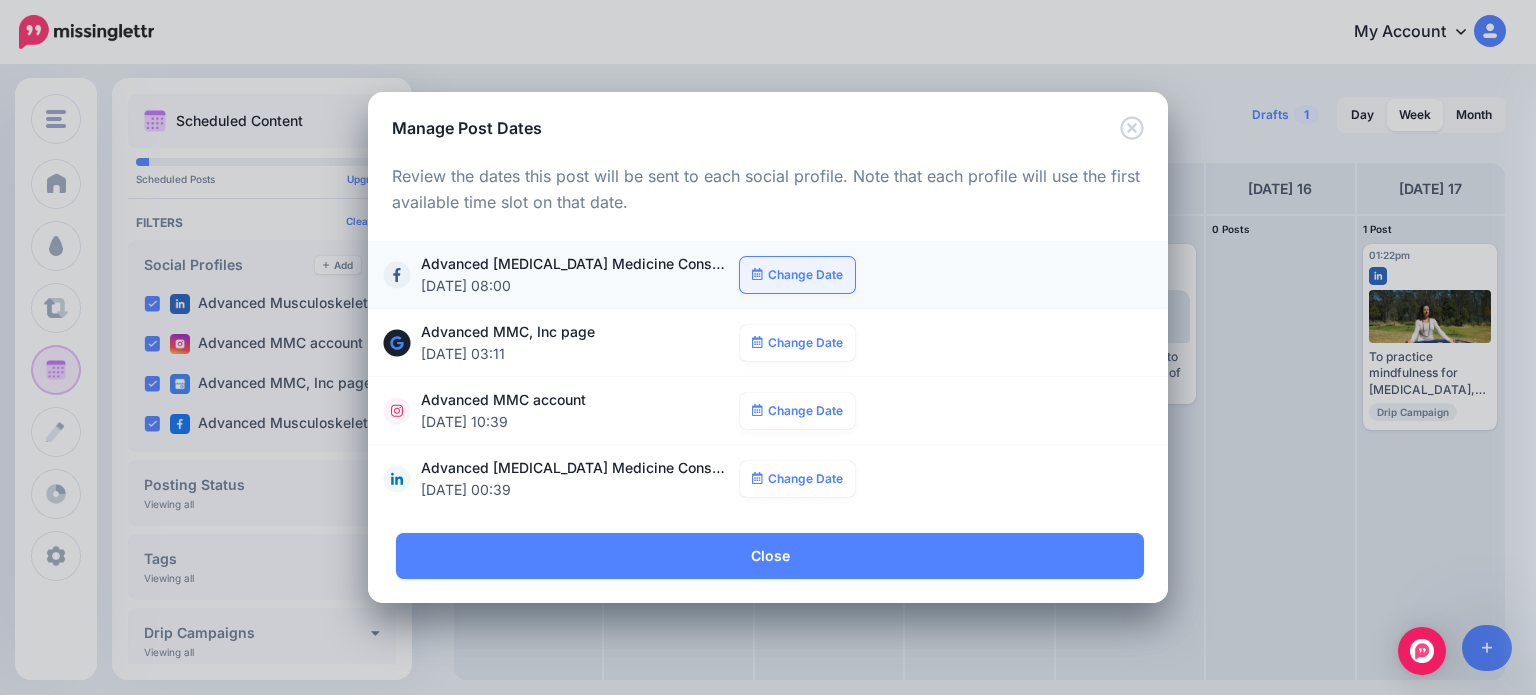 click on "Change Date" at bounding box center [797, 275] 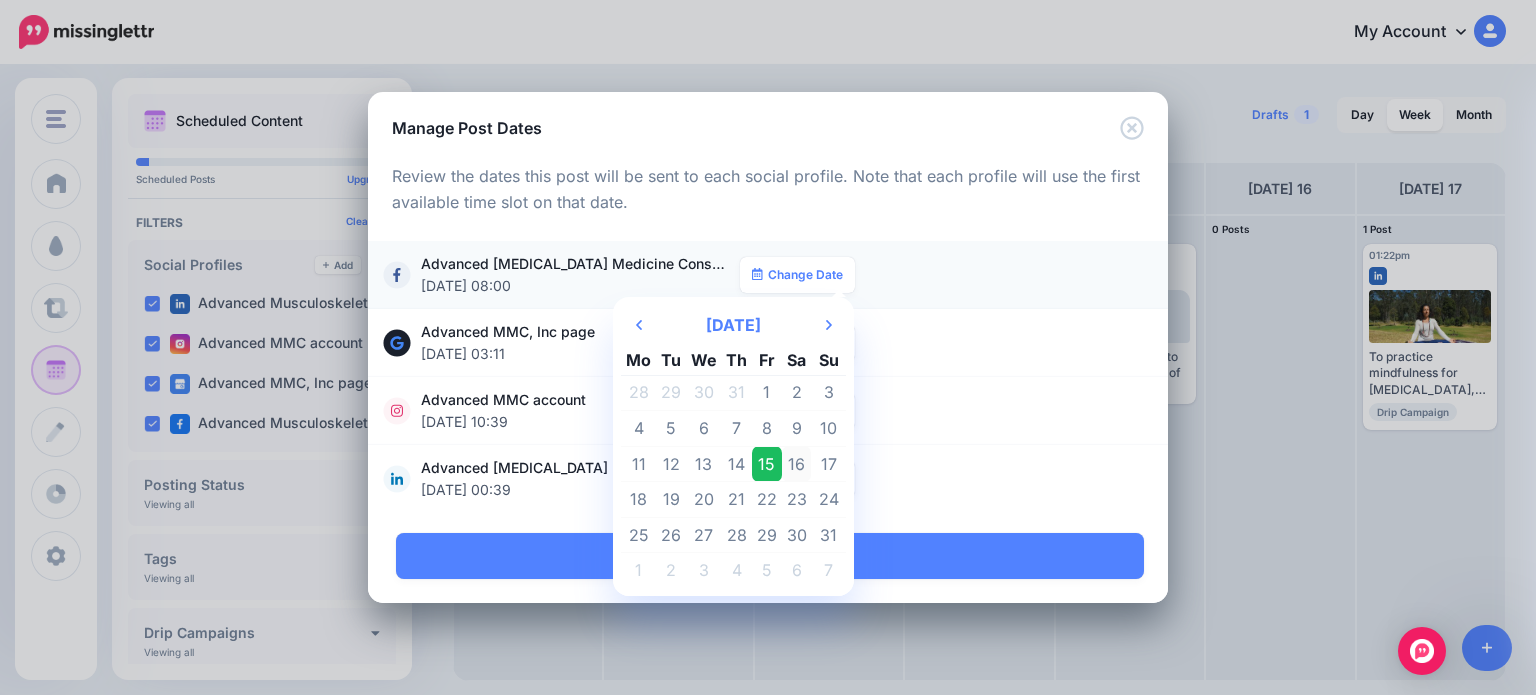 click on "16" at bounding box center [797, 464] 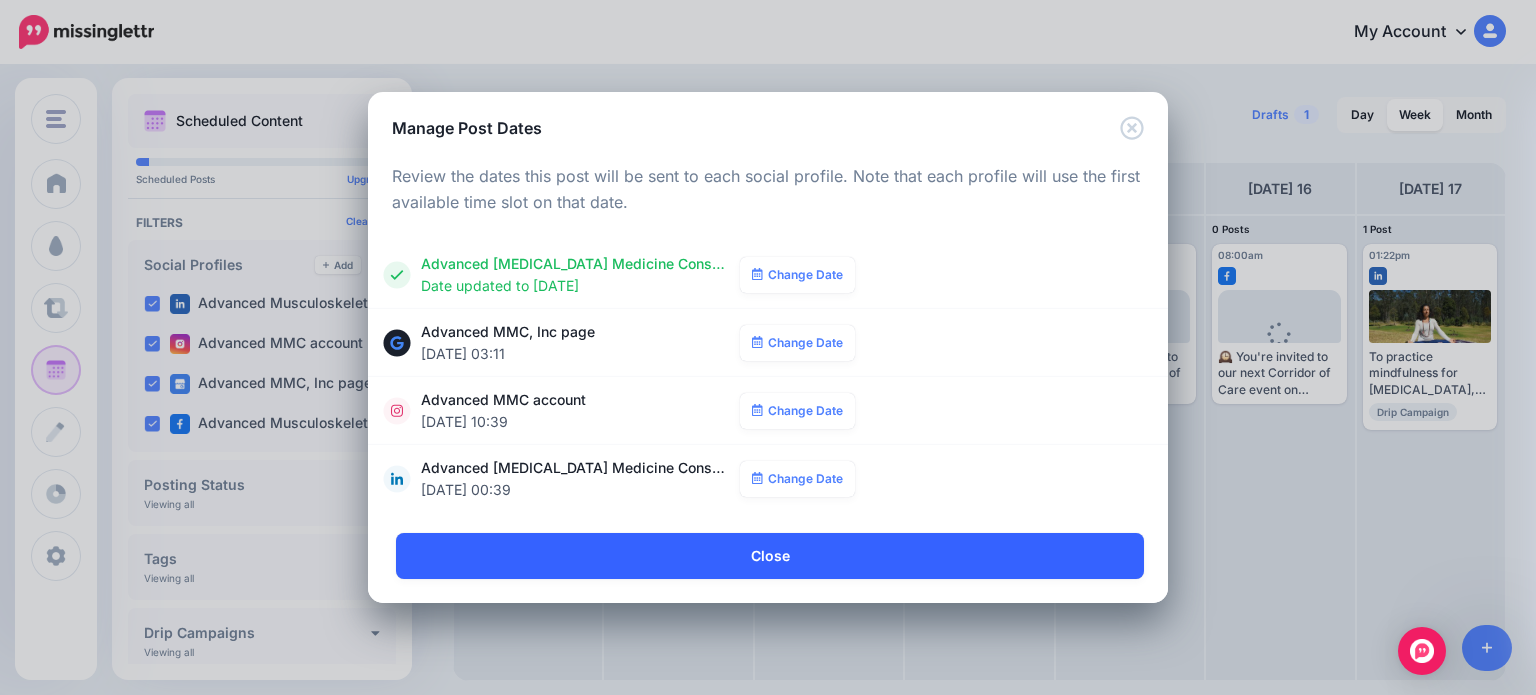 click on "Close" at bounding box center [770, 556] 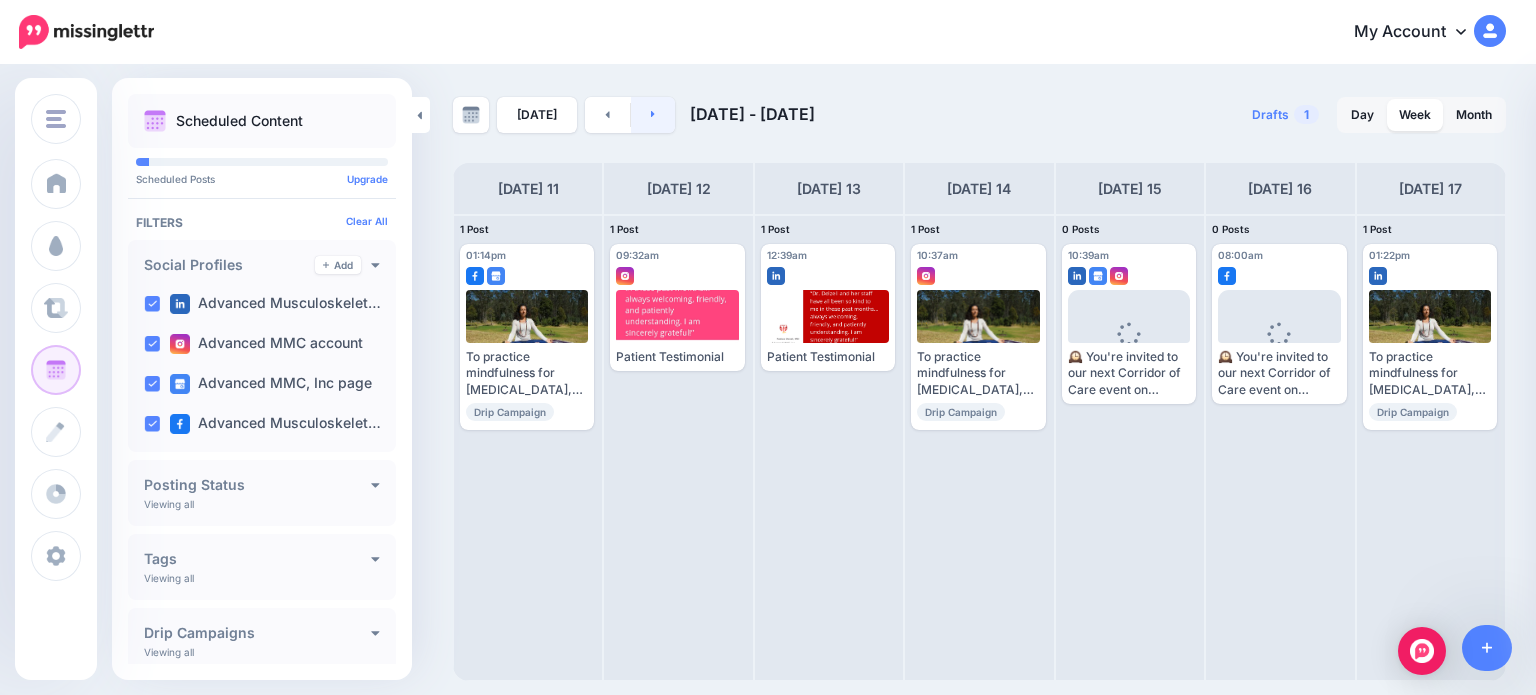 click at bounding box center (653, 115) 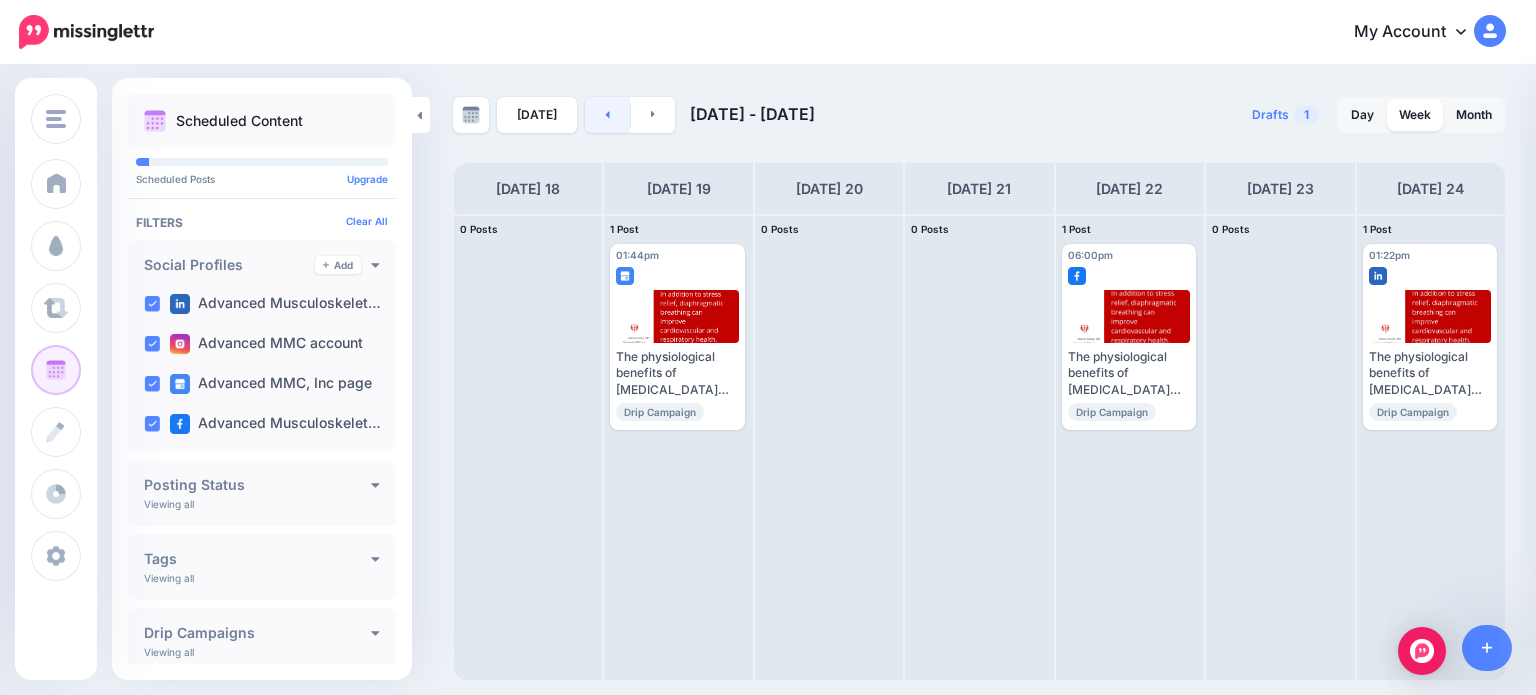 click at bounding box center [607, 115] 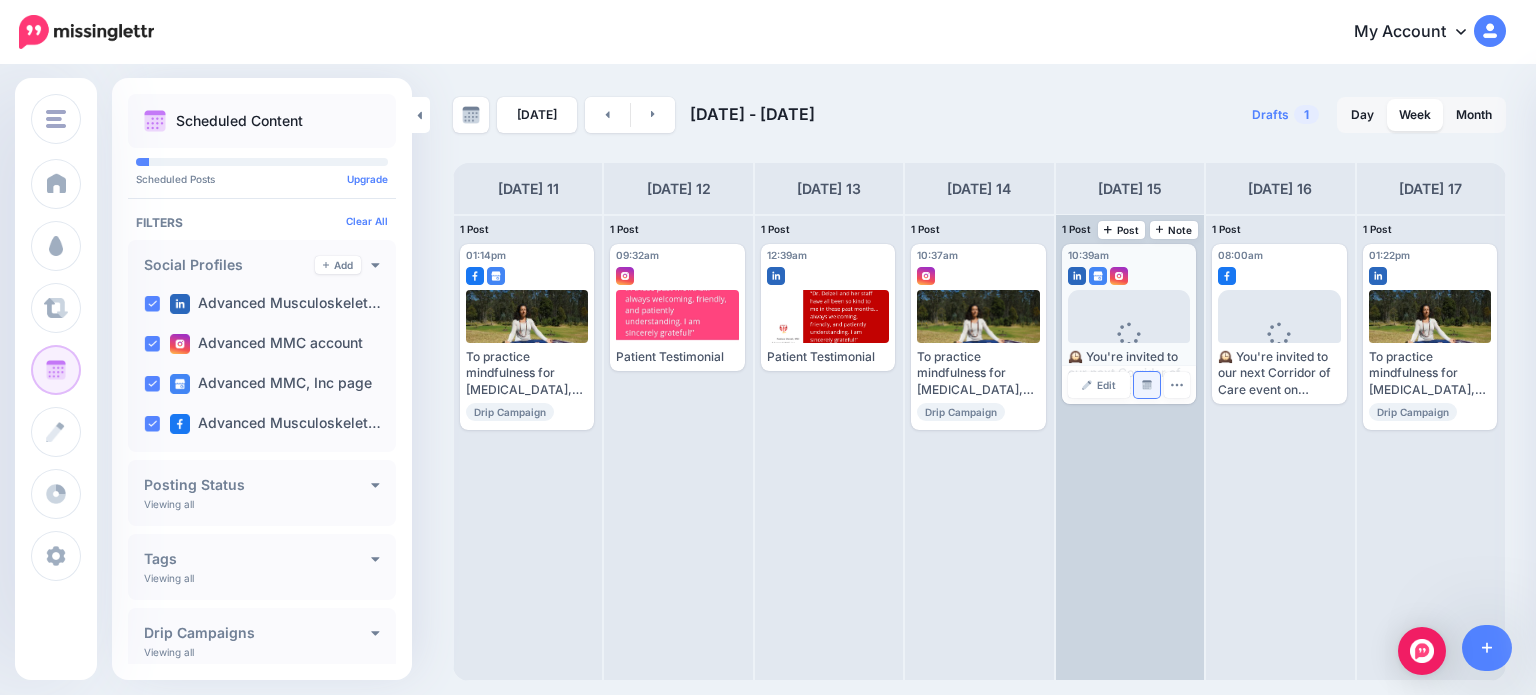 click on "Manage Dates" at bounding box center [1147, 385] 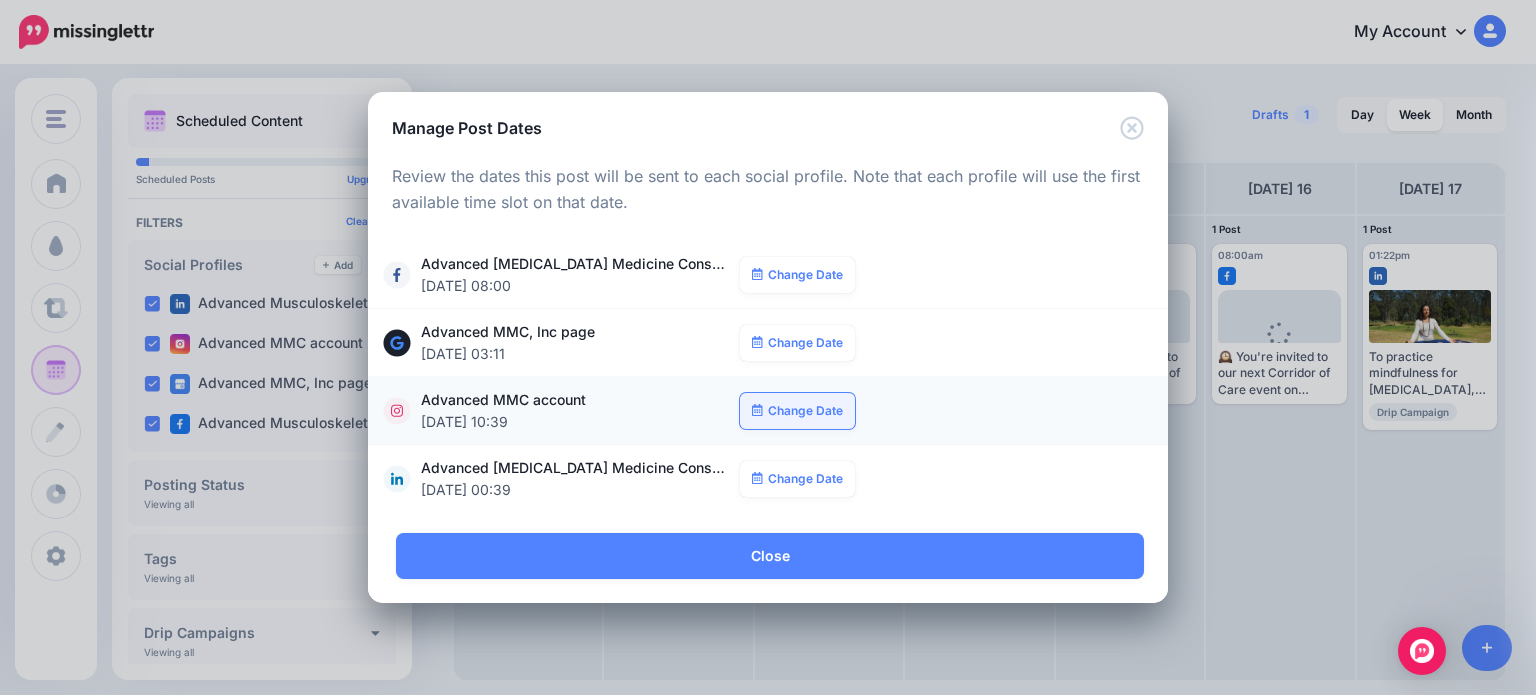 click on "Change Date" at bounding box center (797, 411) 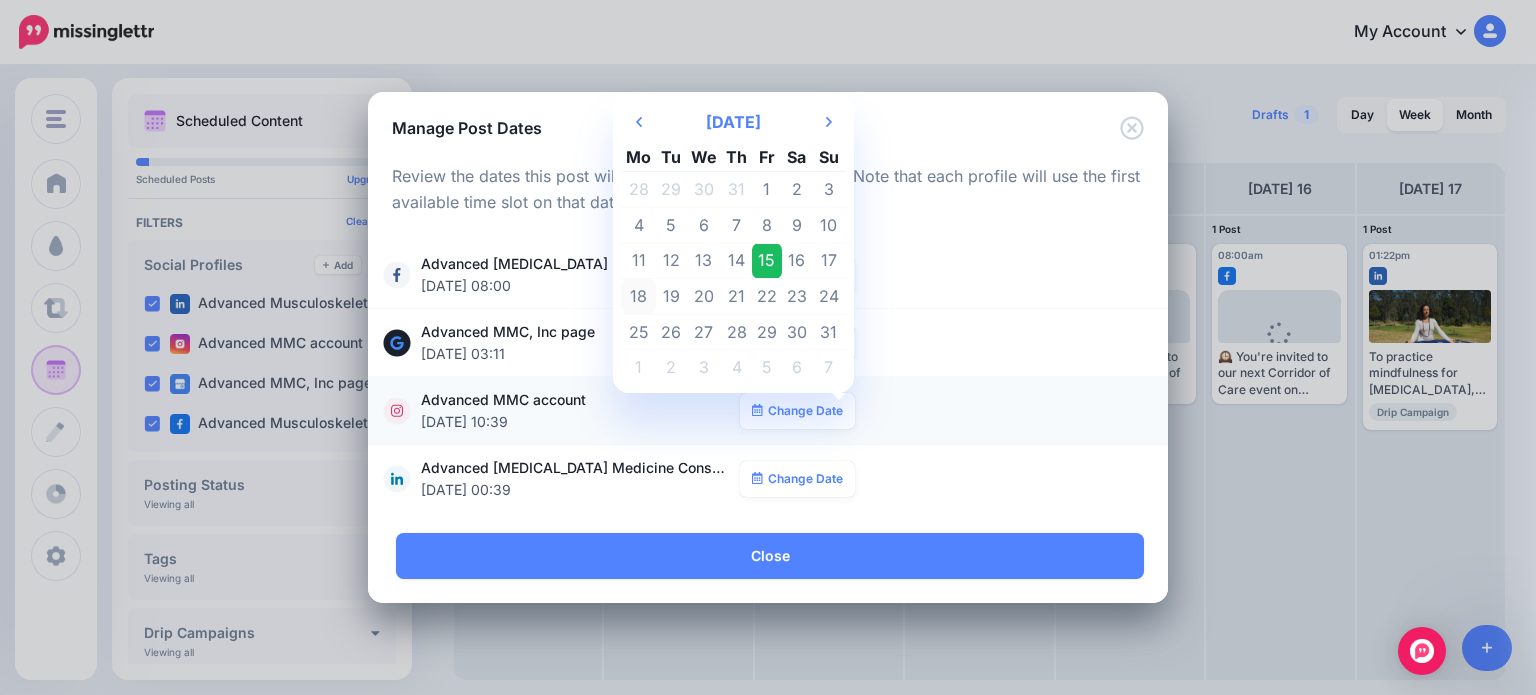 click on "18" at bounding box center (638, 297) 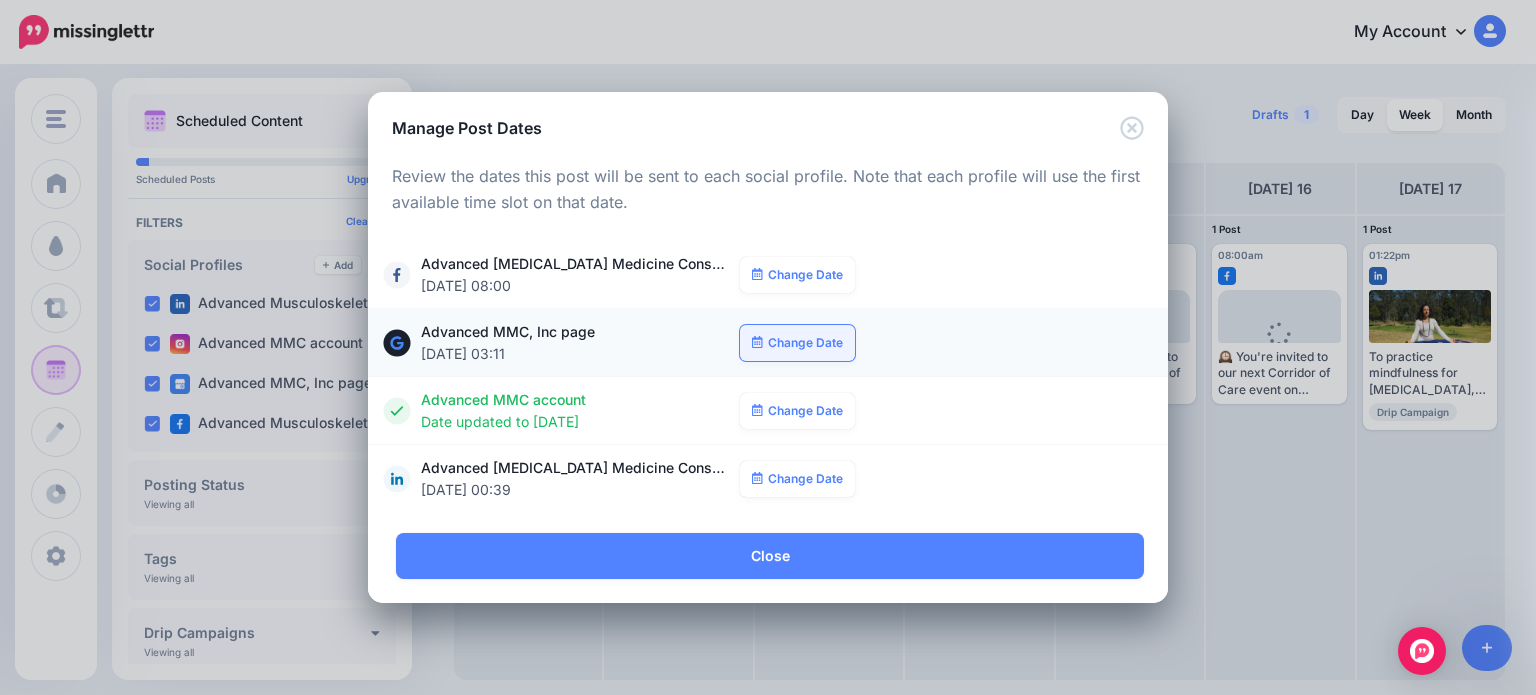 click on "Change Date" at bounding box center [797, 343] 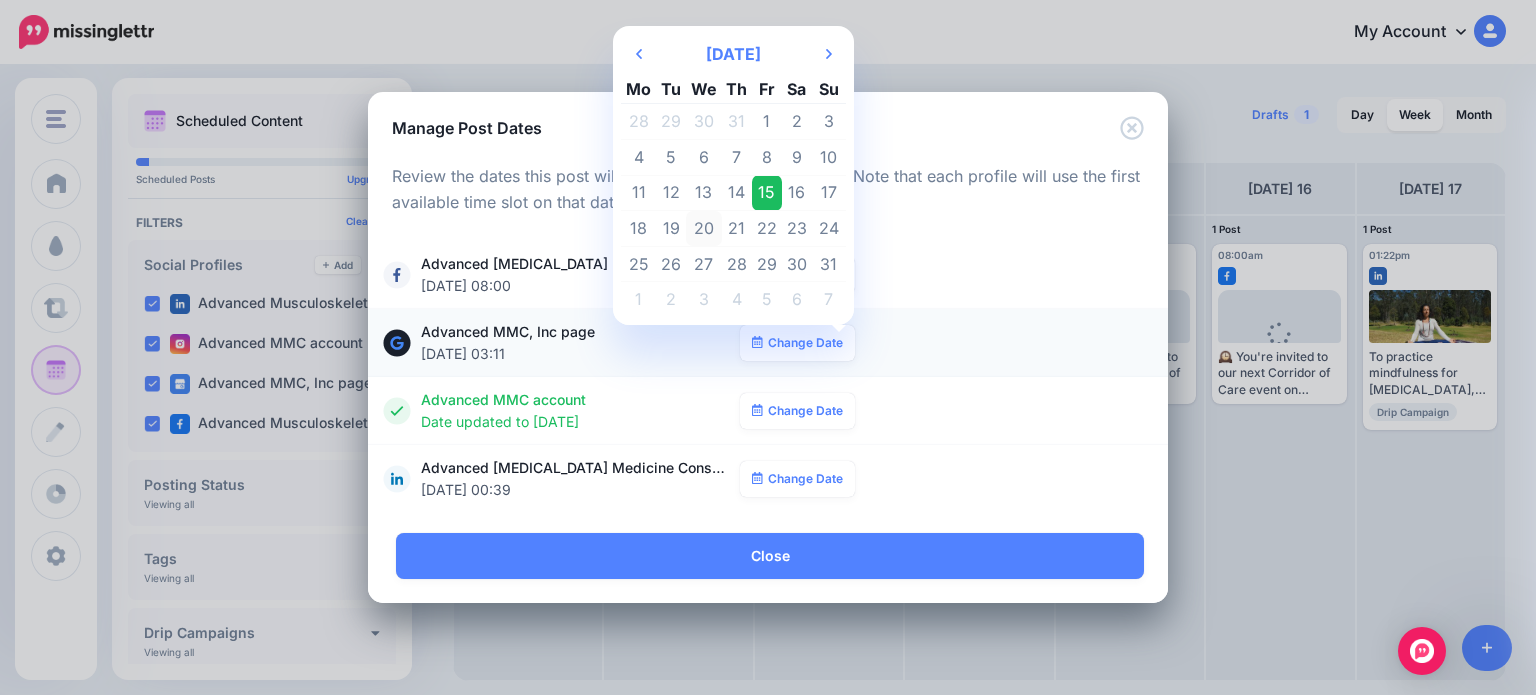 click on "20" at bounding box center (704, 229) 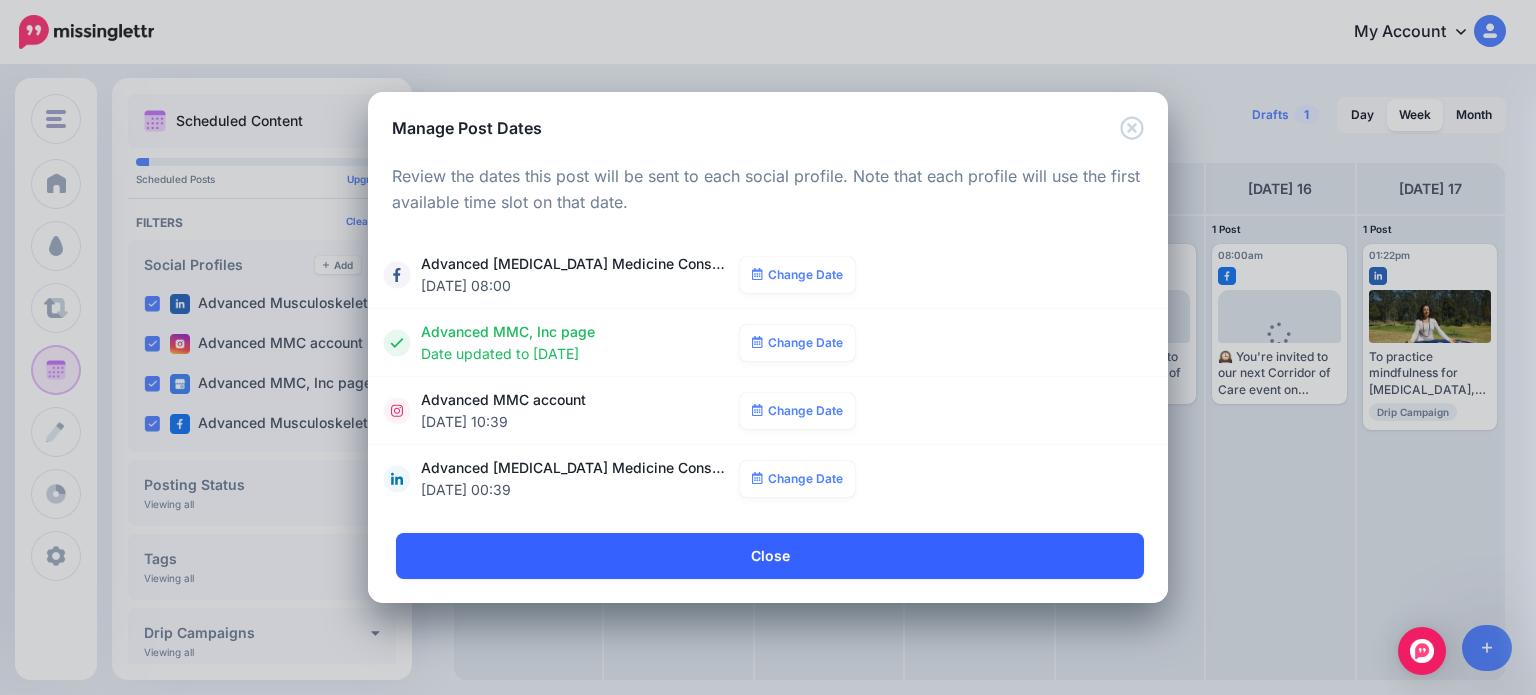 click on "Close" at bounding box center [770, 556] 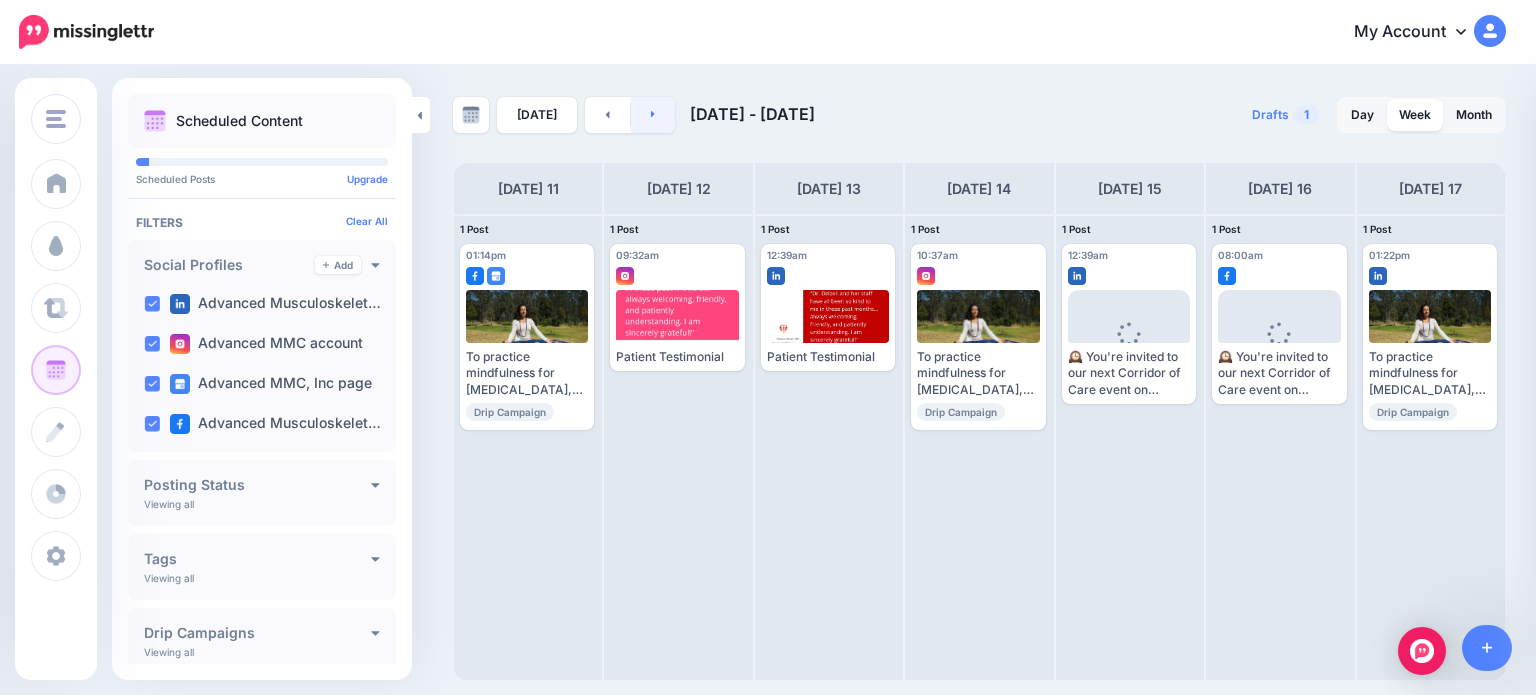 click 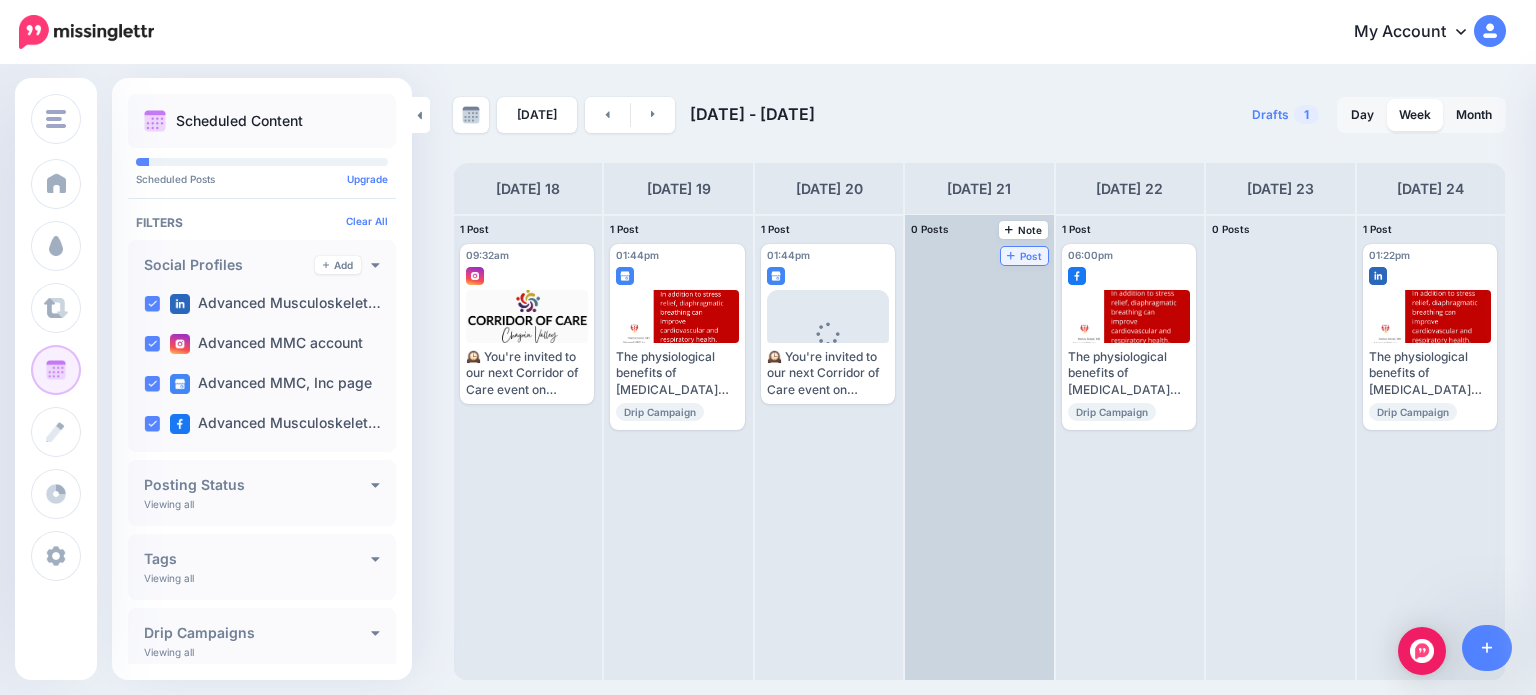 click on "Post" at bounding box center [1024, 256] 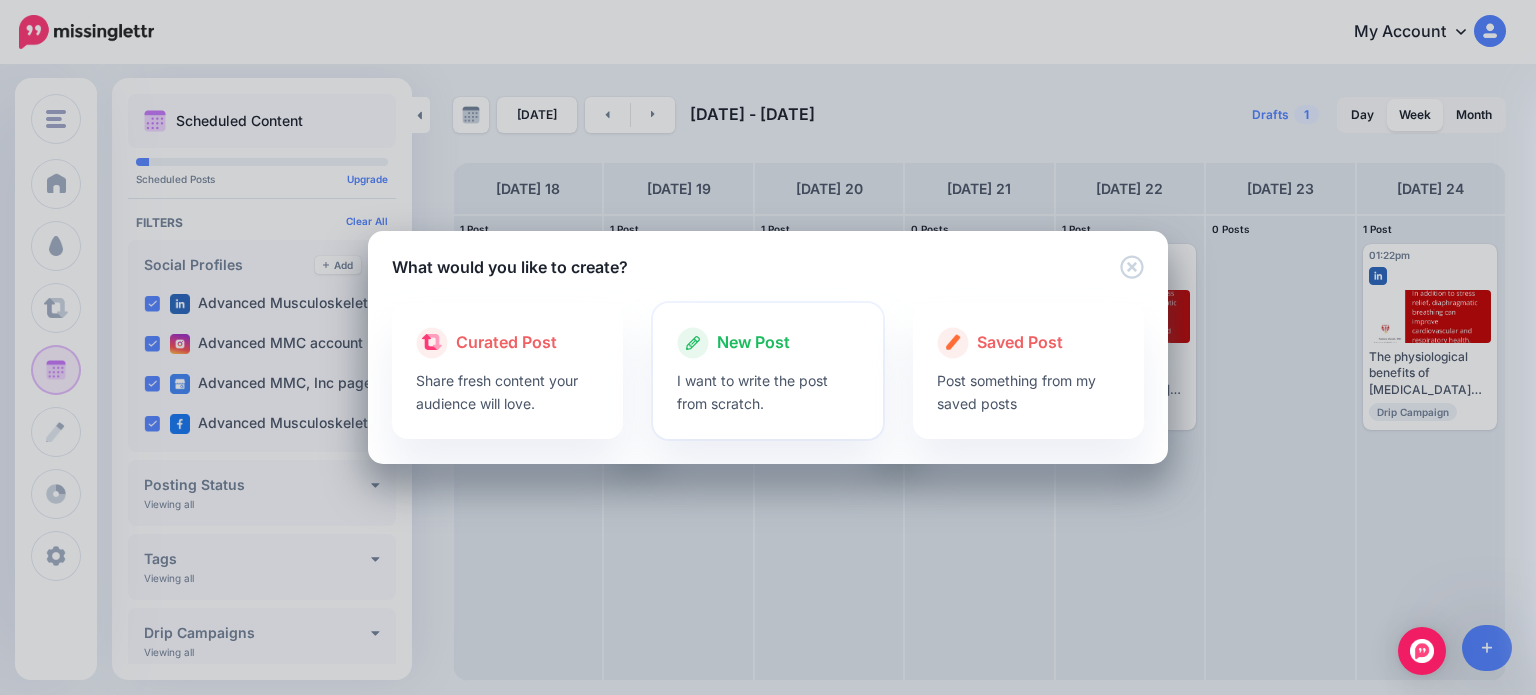 click at bounding box center (768, 364) 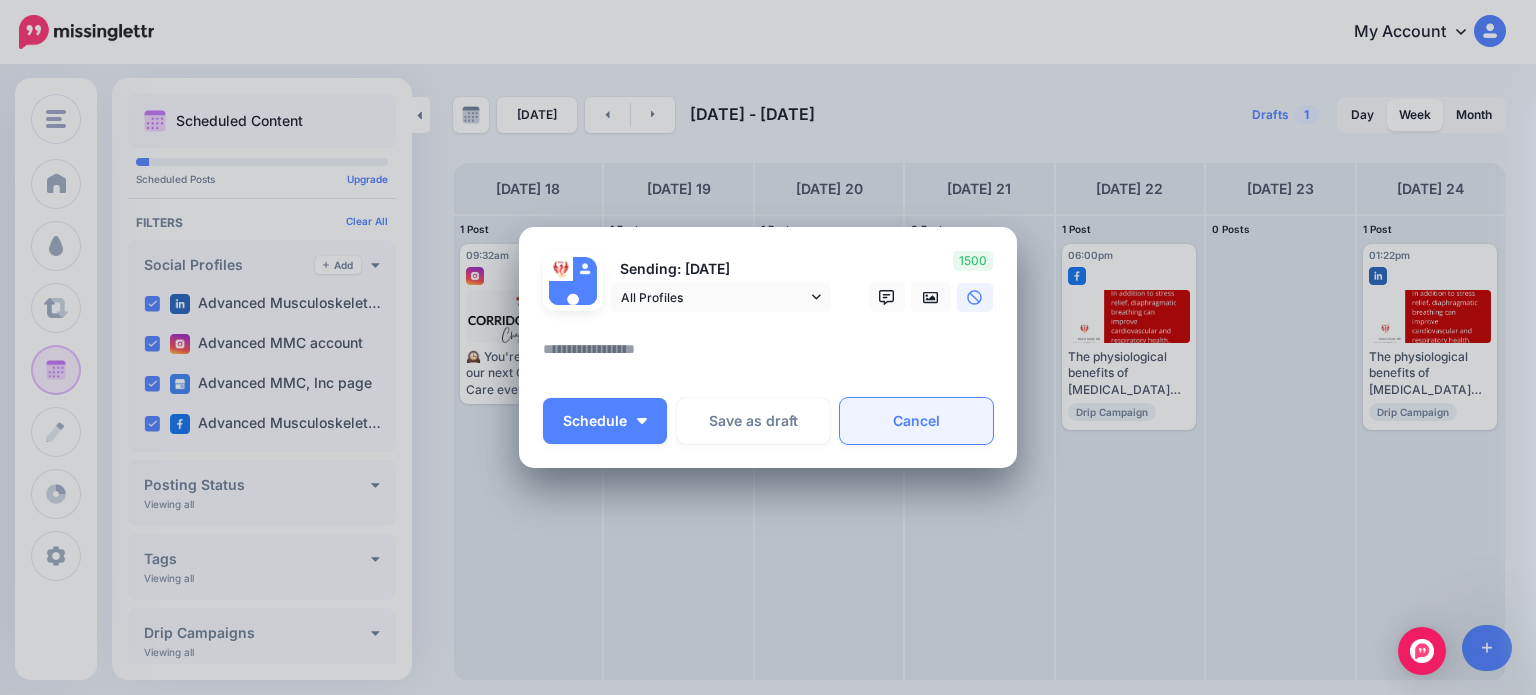 click on "Cancel" at bounding box center [916, 421] 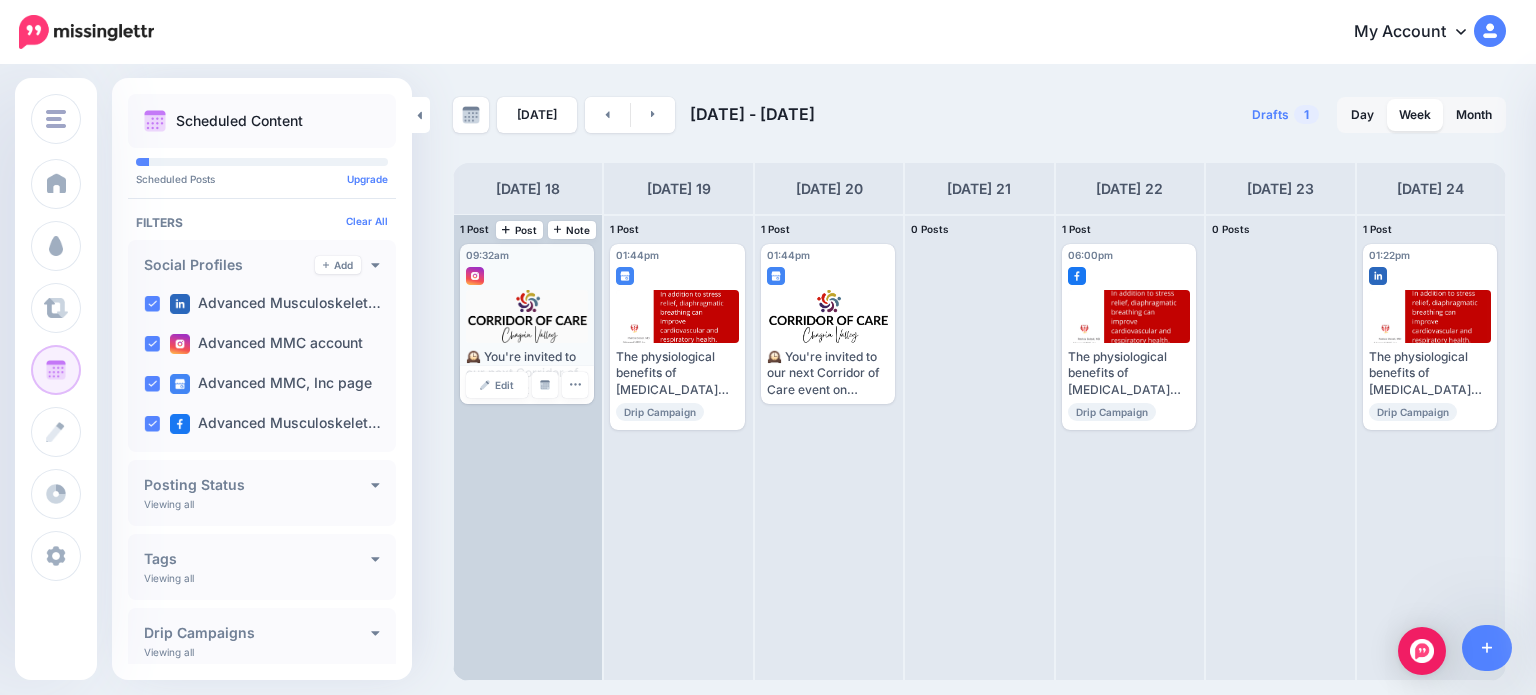 click at bounding box center (527, 316) 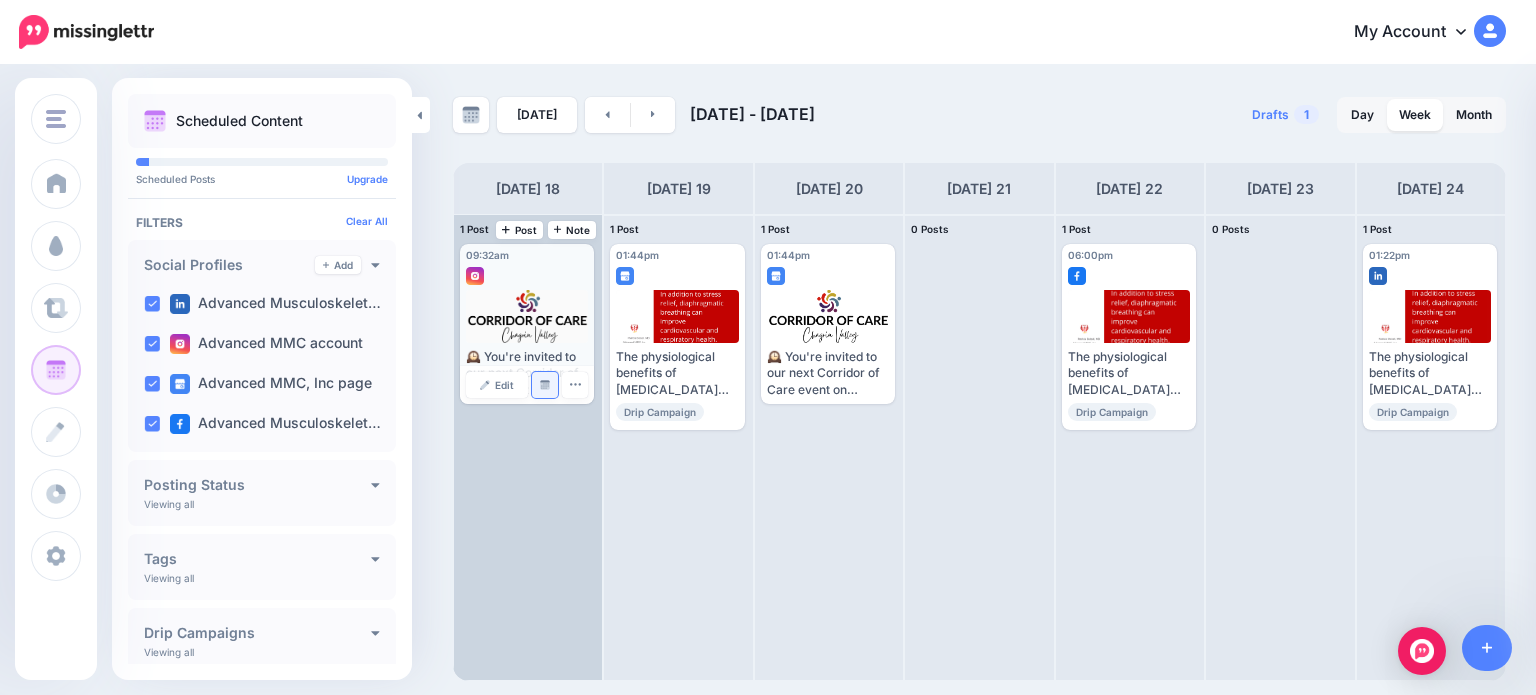 click on "Manage Dates" at bounding box center (545, 385) 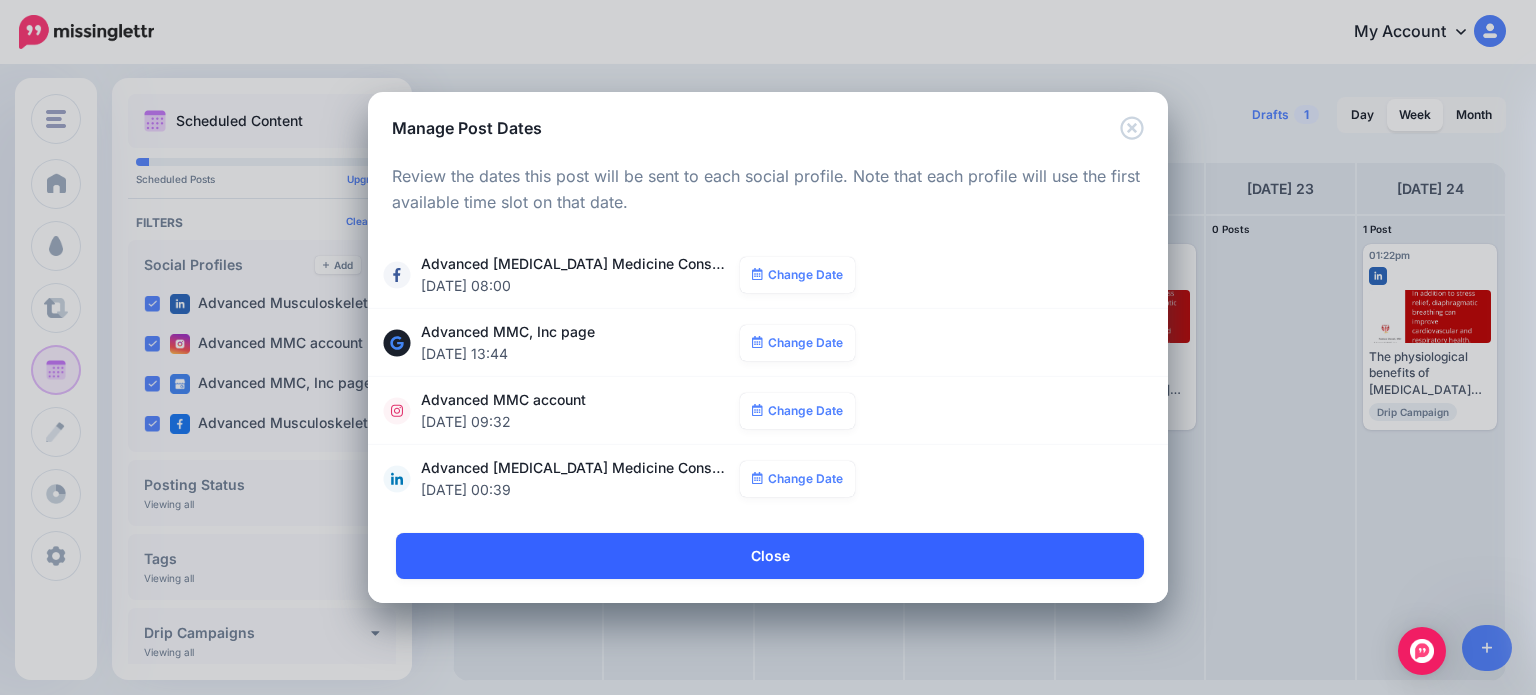 click on "Close" at bounding box center [770, 556] 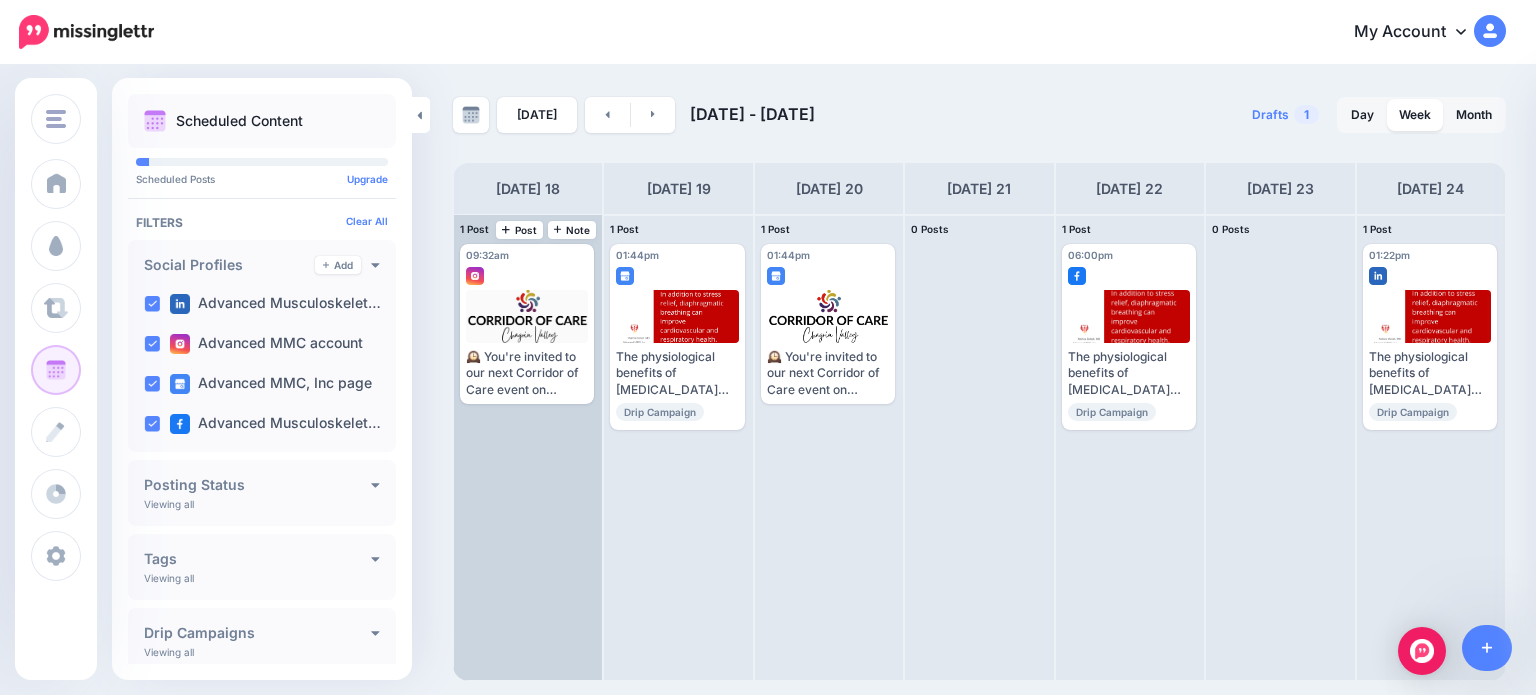 scroll, scrollTop: 0, scrollLeft: 0, axis: both 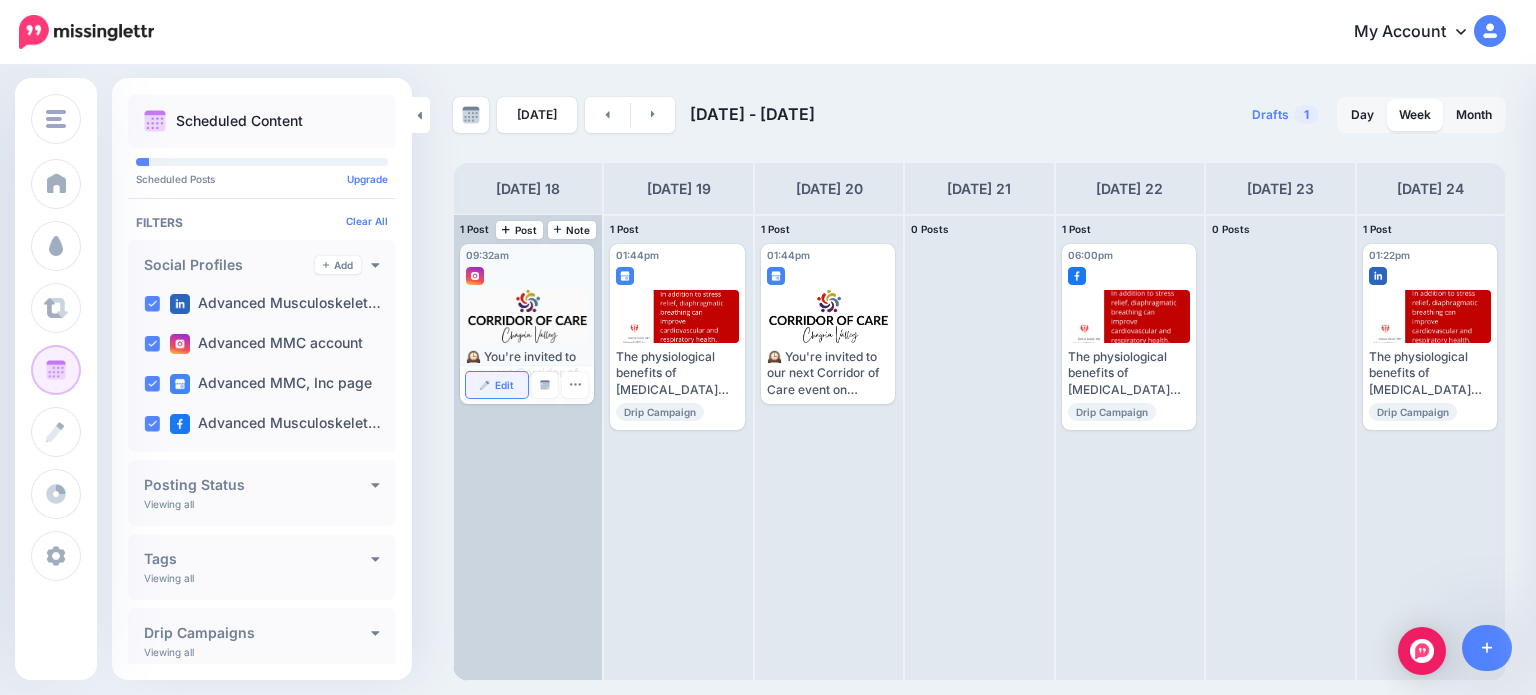 click on "Edit" at bounding box center (497, 385) 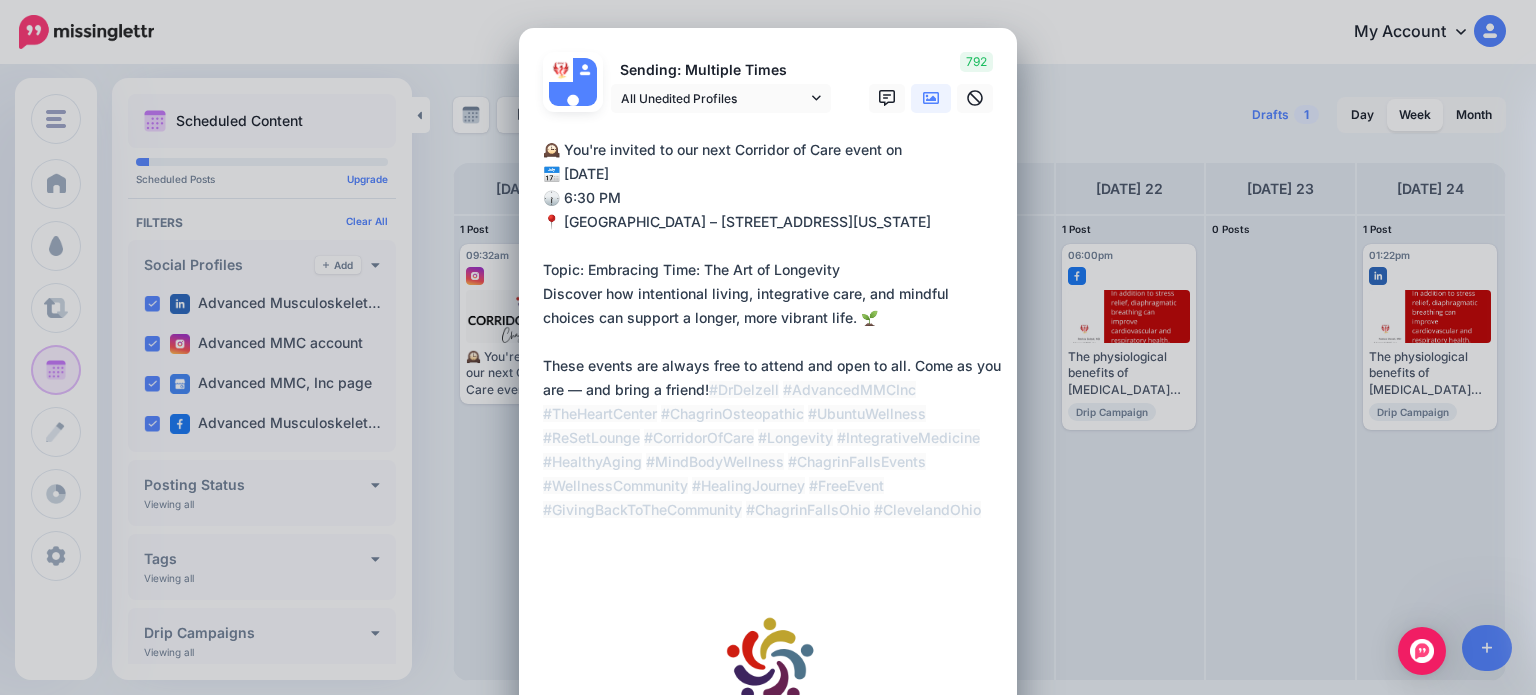drag, startPoint x: 536, startPoint y: 141, endPoint x: 850, endPoint y: 567, distance: 529.21826 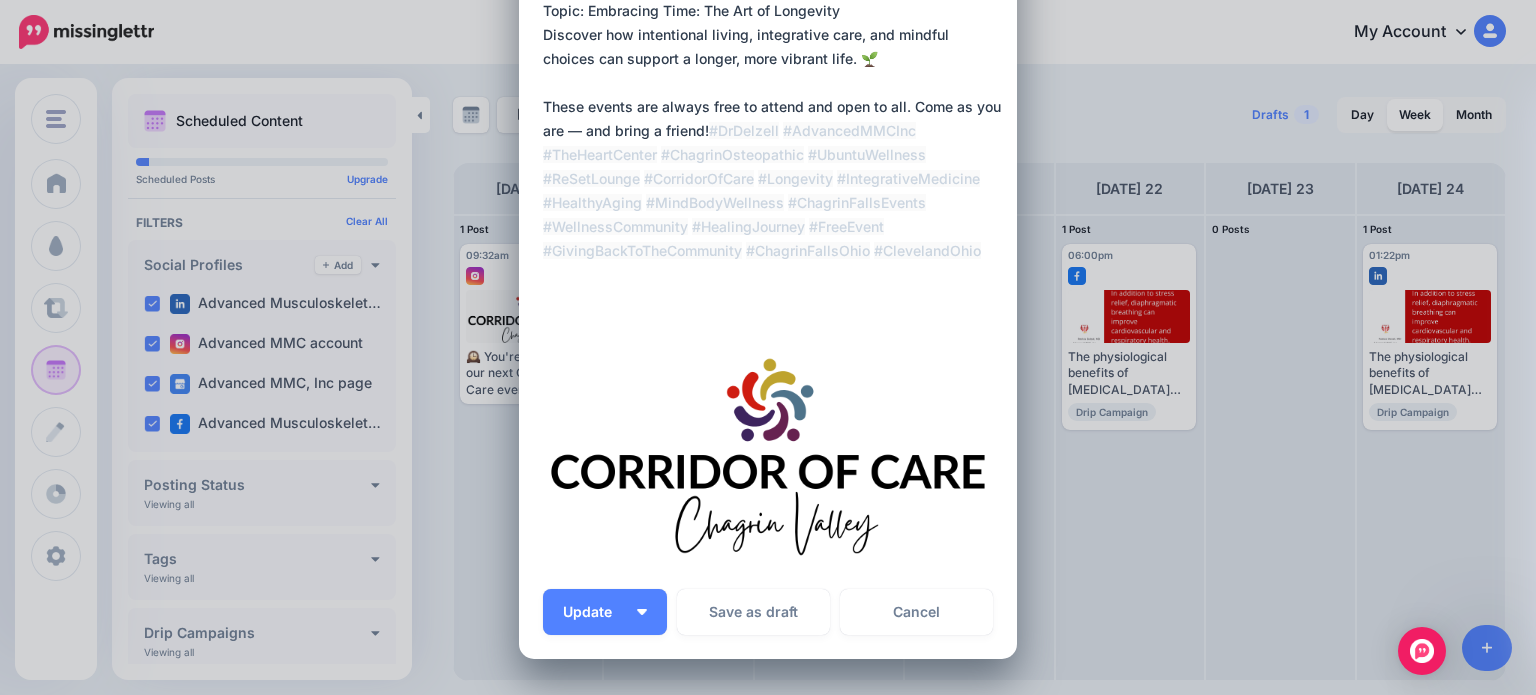 scroll, scrollTop: 375, scrollLeft: 0, axis: vertical 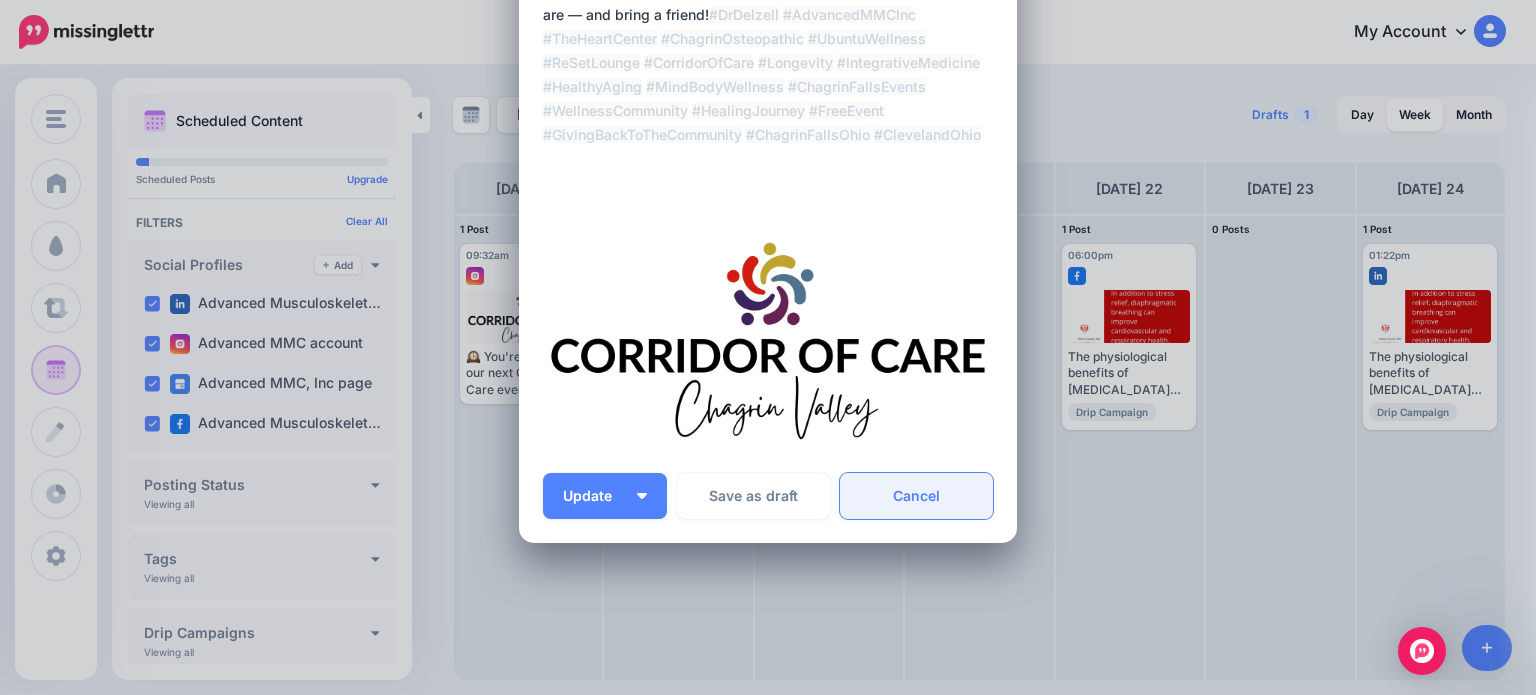 click on "Cancel" at bounding box center [916, 496] 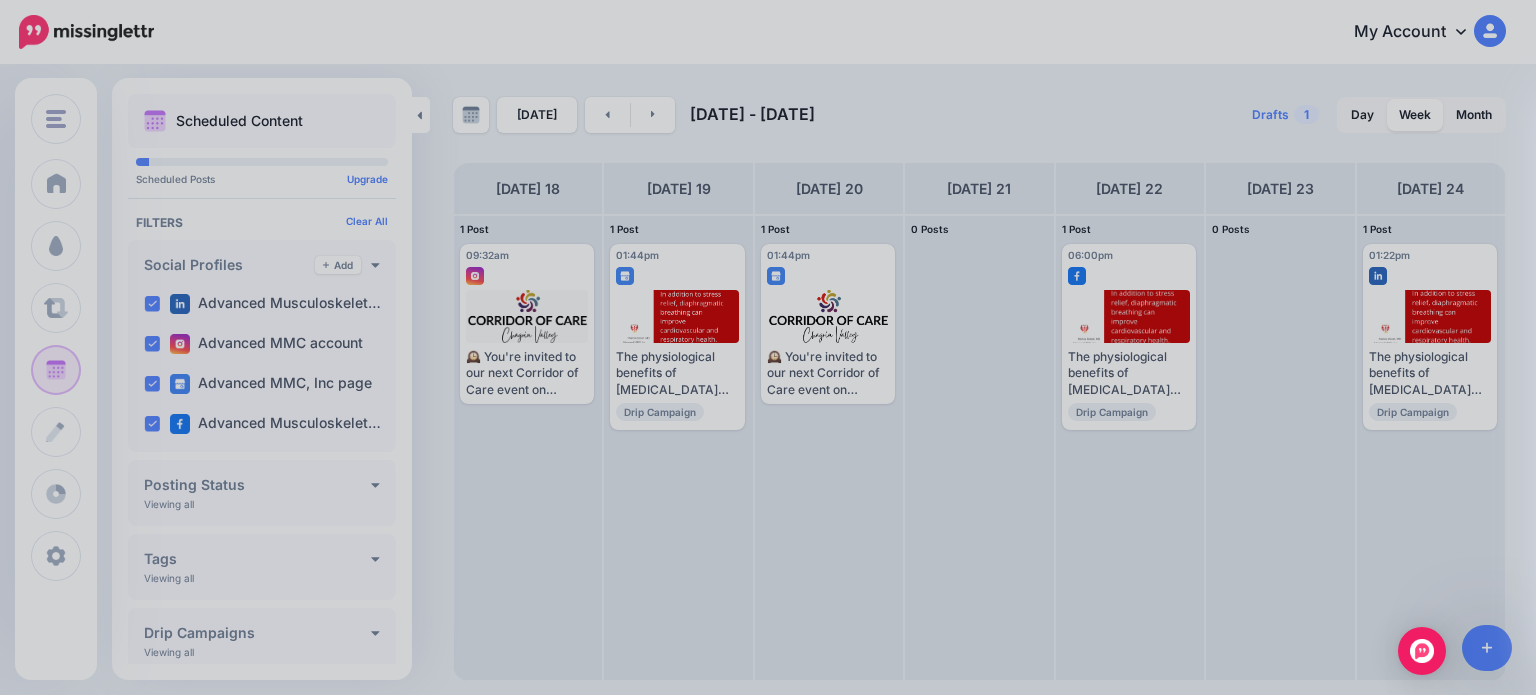 scroll, scrollTop: 0, scrollLeft: 0, axis: both 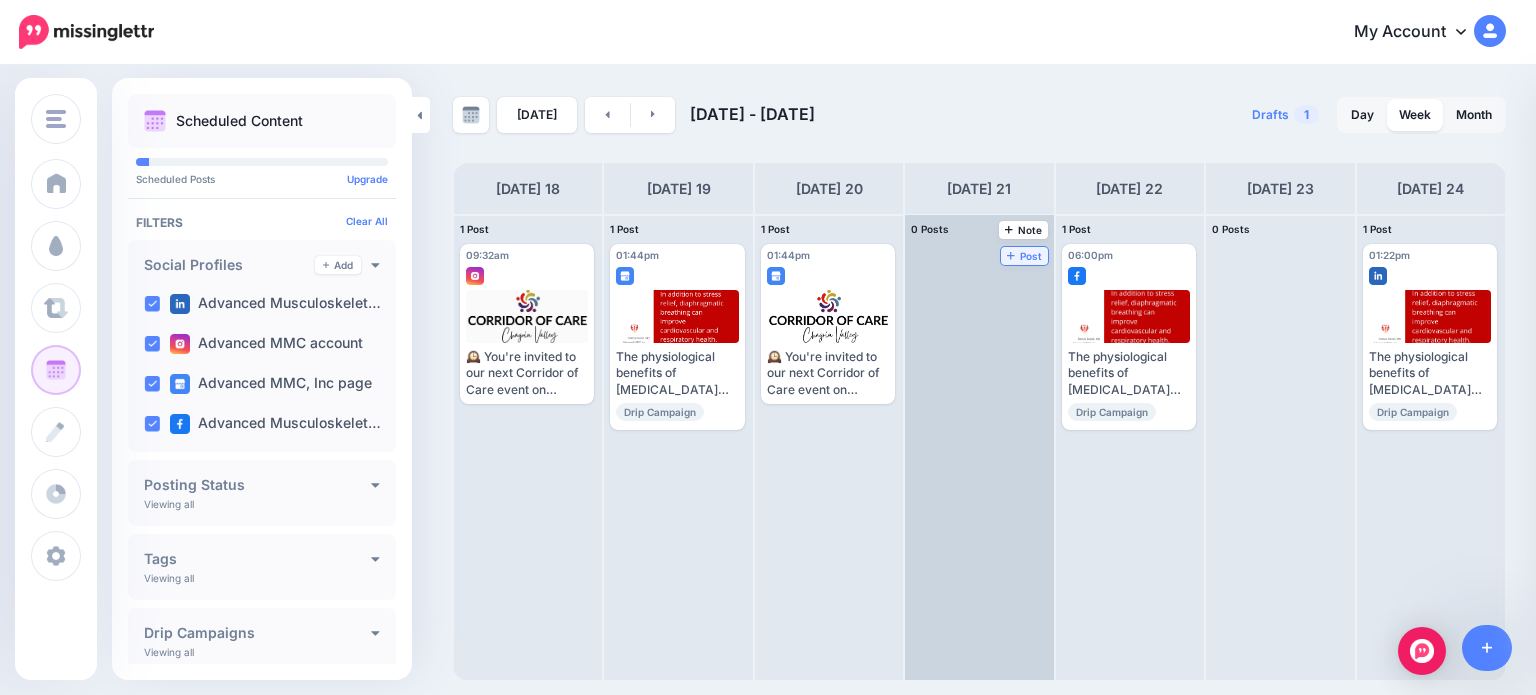 click on "Post" at bounding box center (1024, 256) 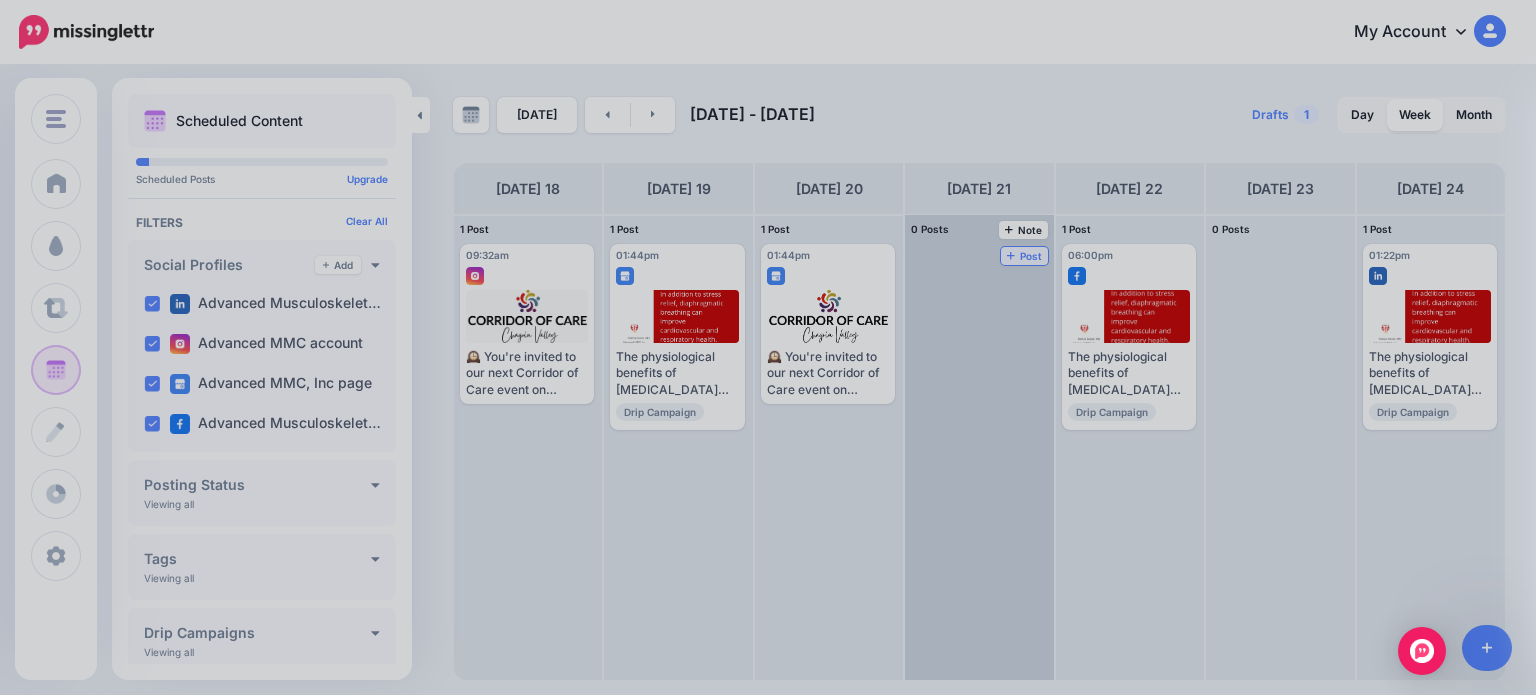 scroll, scrollTop: 0, scrollLeft: 0, axis: both 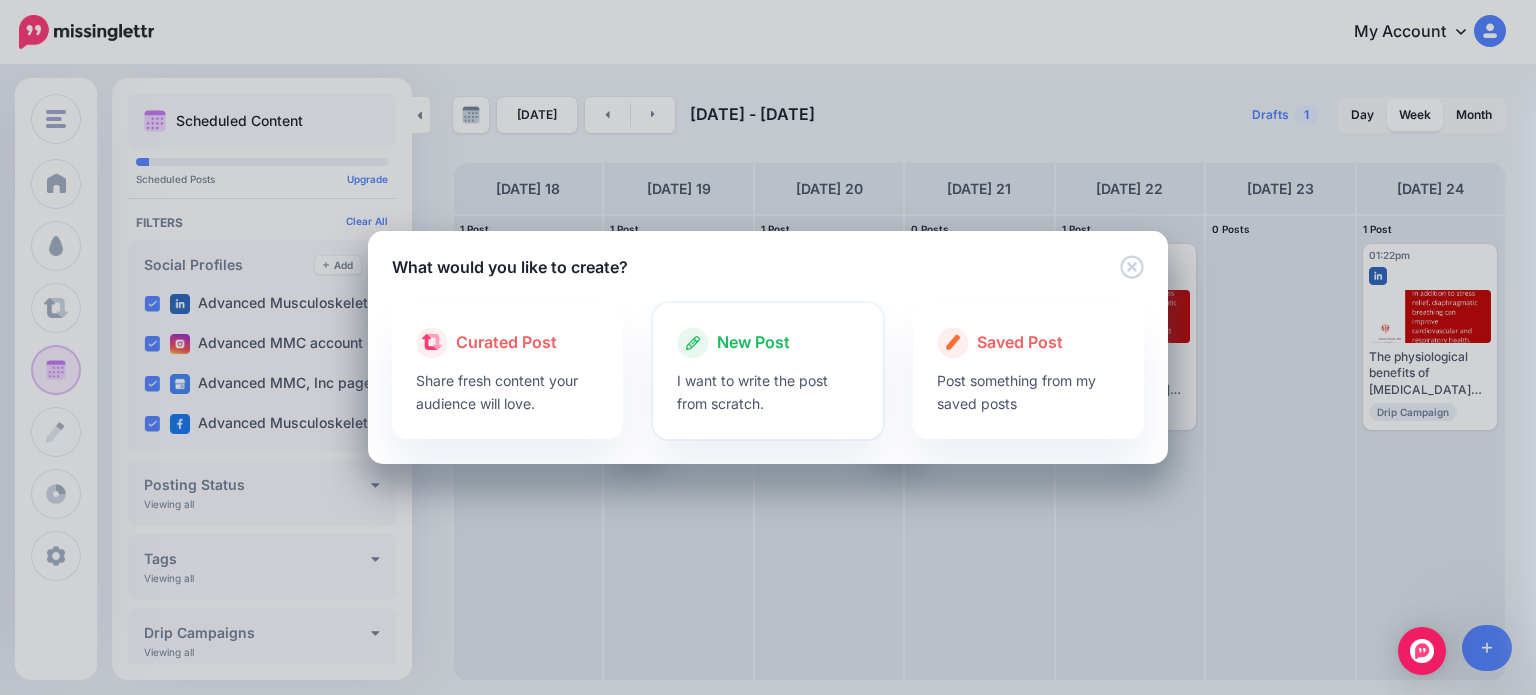 click on "New Post
I want to write the post from scratch." at bounding box center [768, 371] 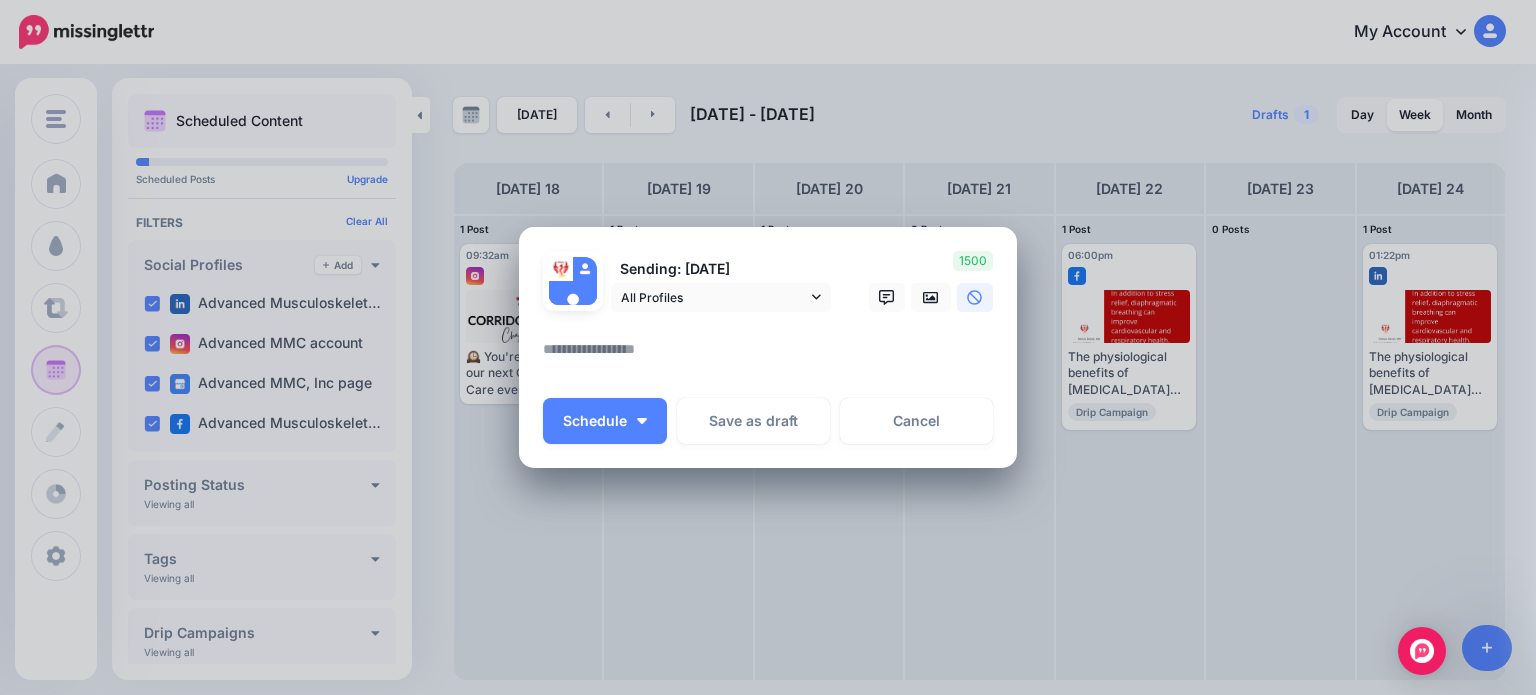 click at bounding box center (768, 324) 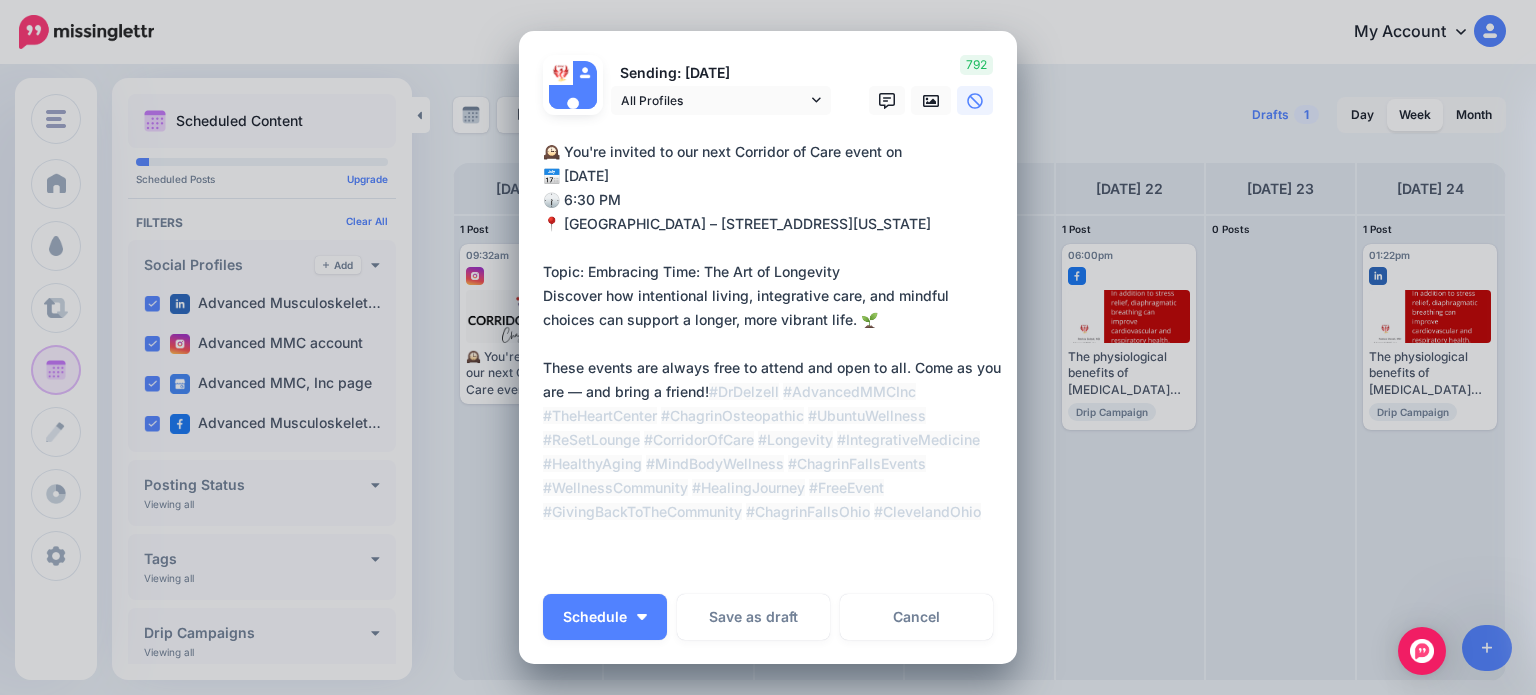 drag, startPoint x: 729, startPoint y: 151, endPoint x: 558, endPoint y: 157, distance: 171.10522 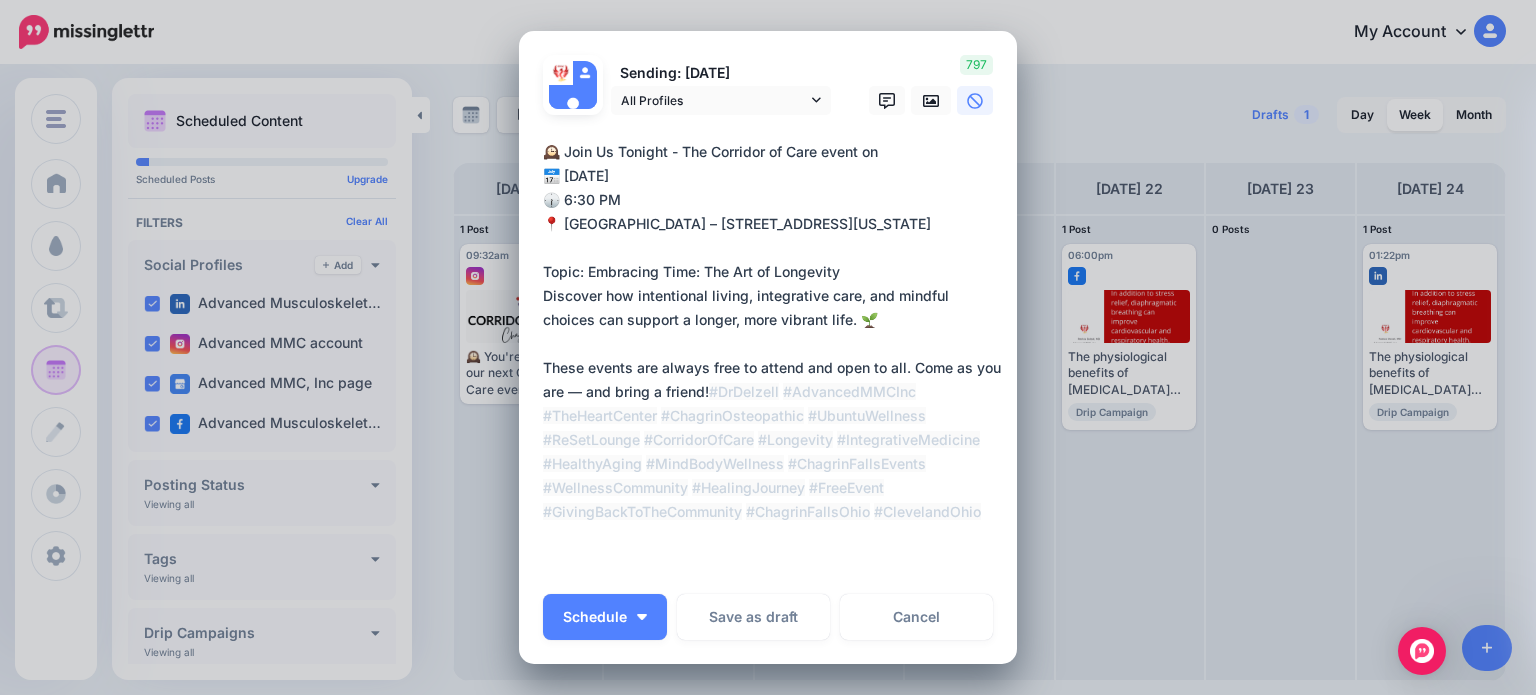 drag, startPoint x: 878, startPoint y: 157, endPoint x: 816, endPoint y: 150, distance: 62.39391 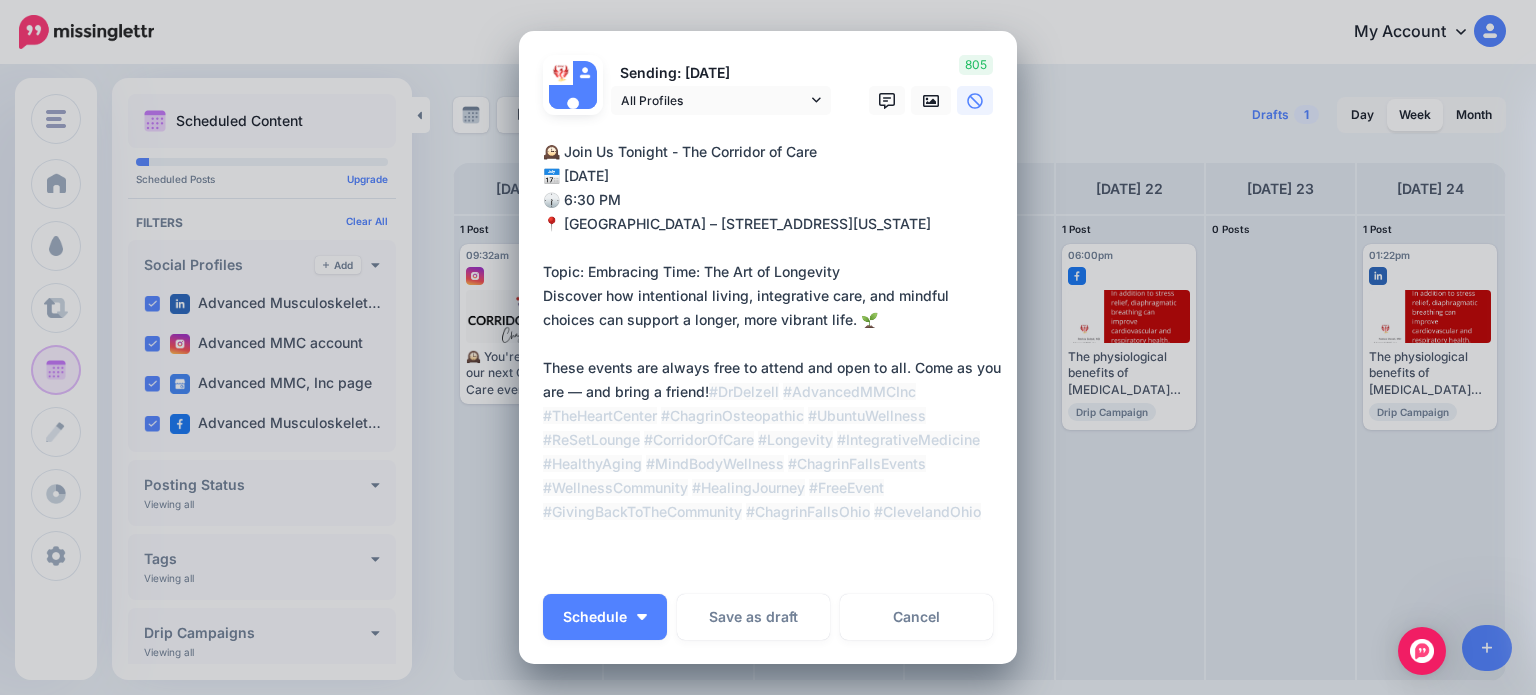 click on "**********" at bounding box center [773, 356] 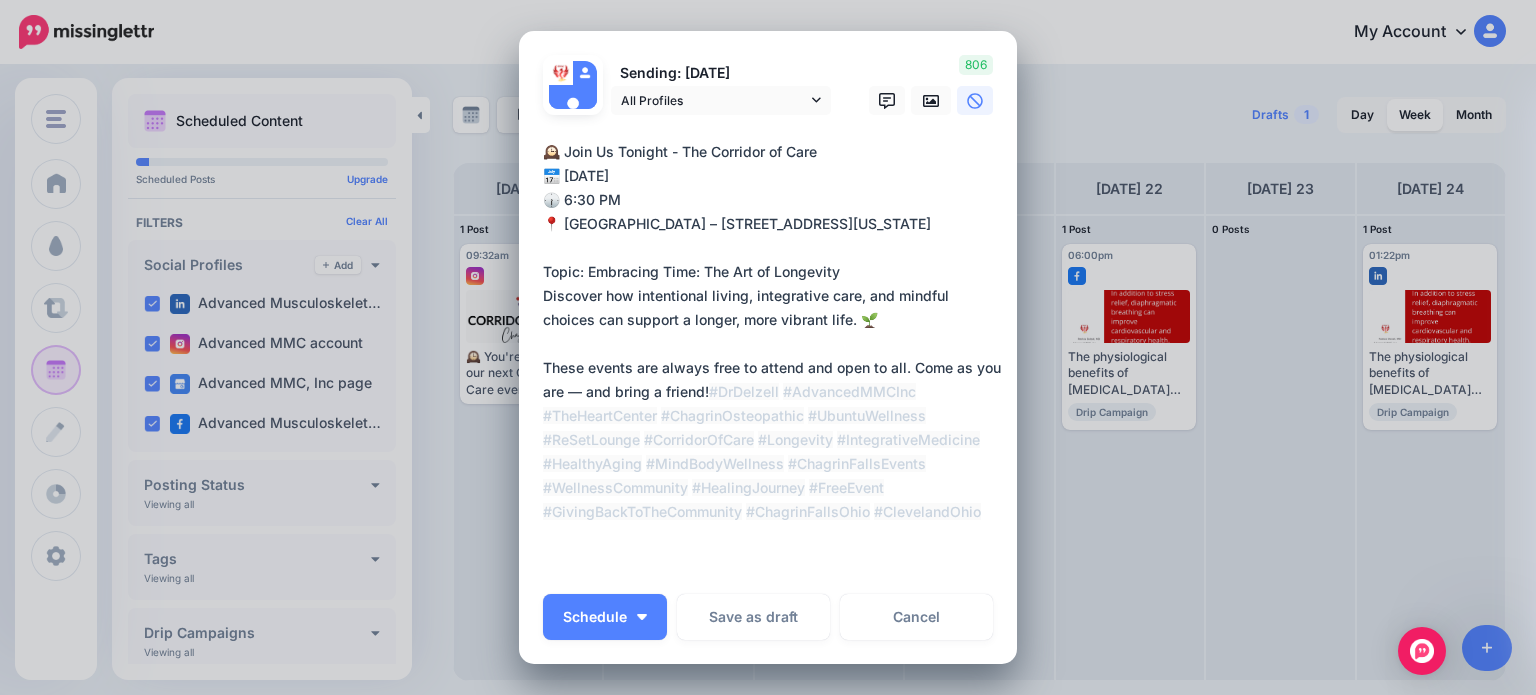 click on "**********" at bounding box center [773, 356] 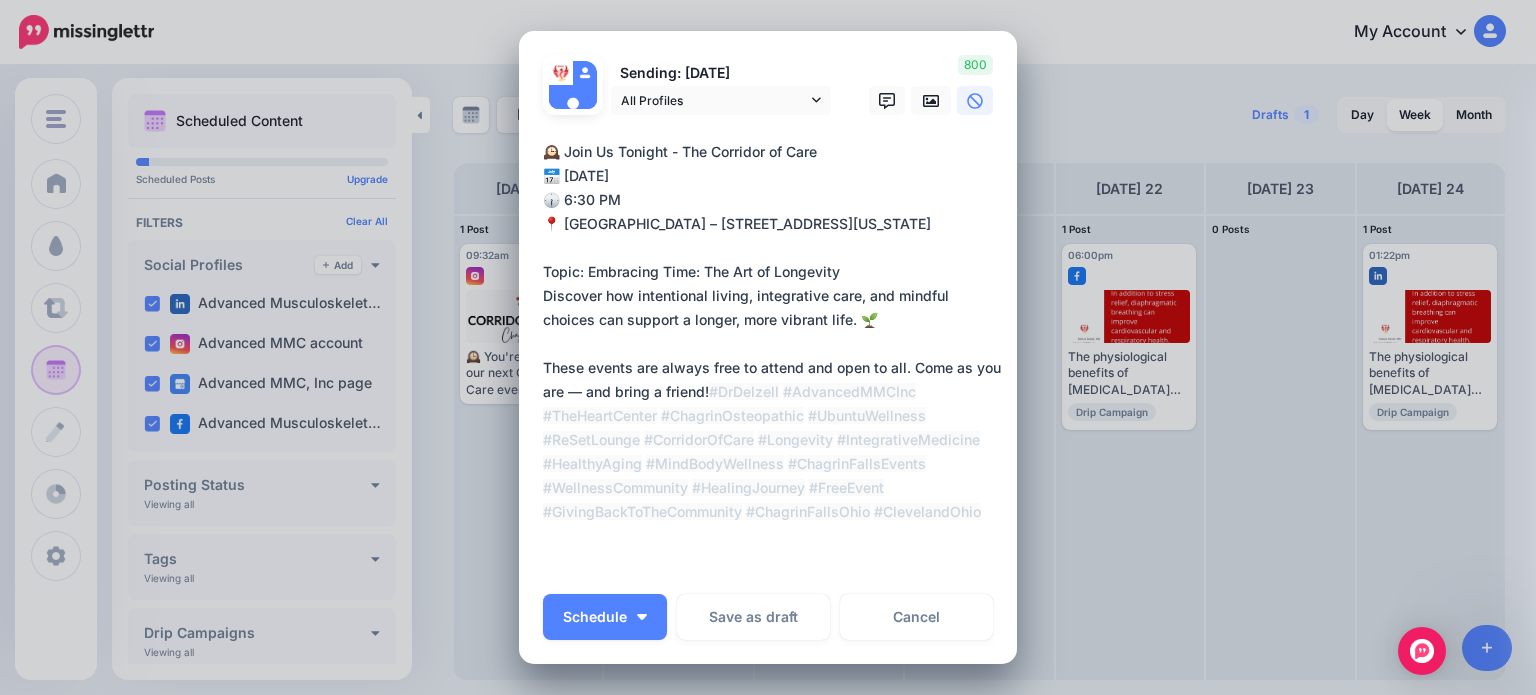 click on "**********" at bounding box center (773, 356) 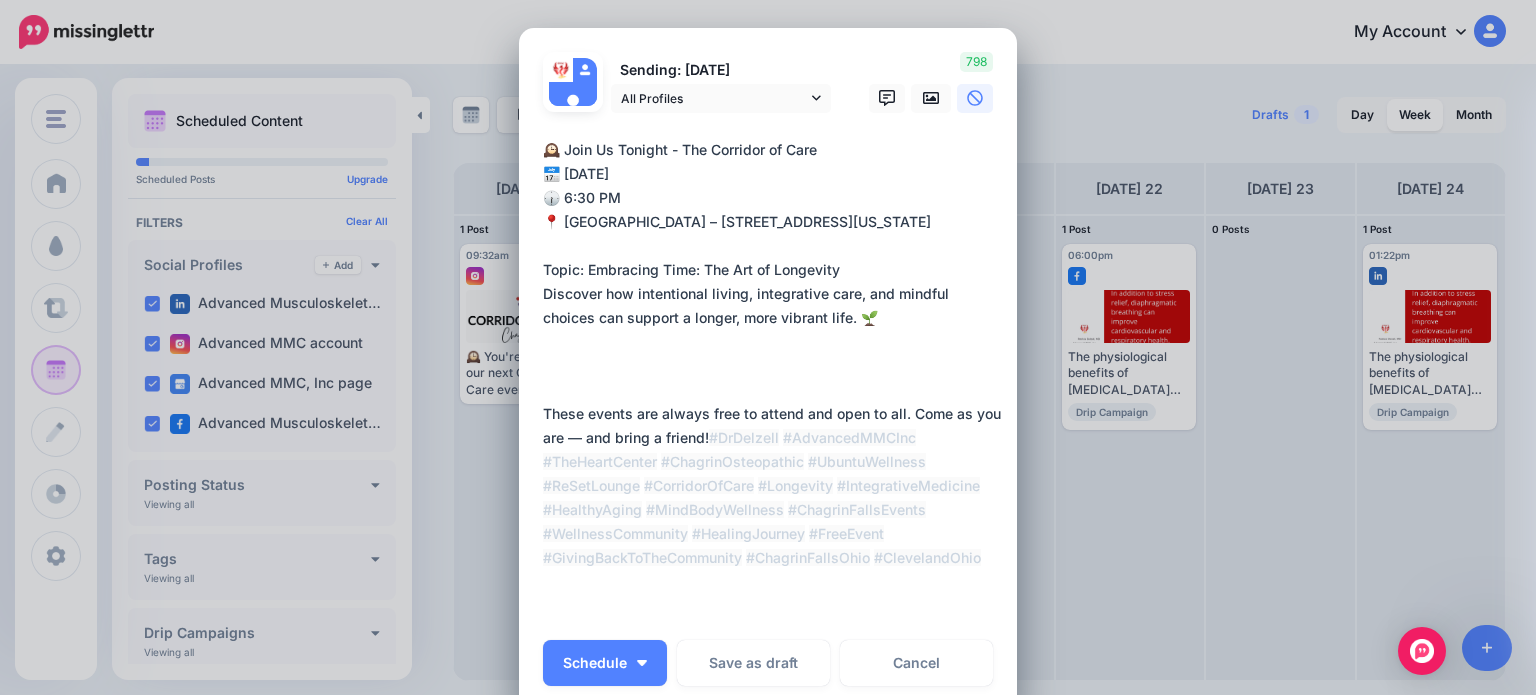 click on "**********" at bounding box center (773, 378) 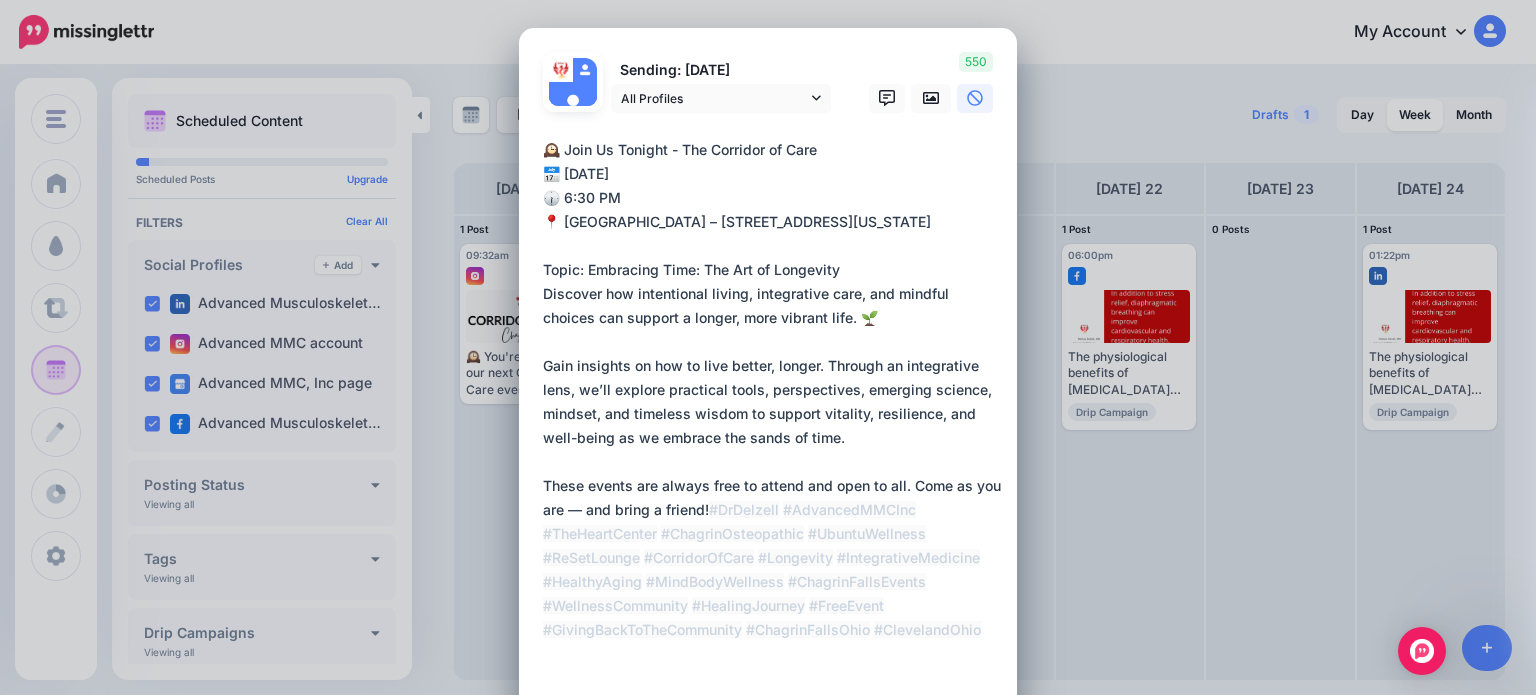 drag, startPoint x: 798, startPoint y: 319, endPoint x: 533, endPoint y: 295, distance: 266.08456 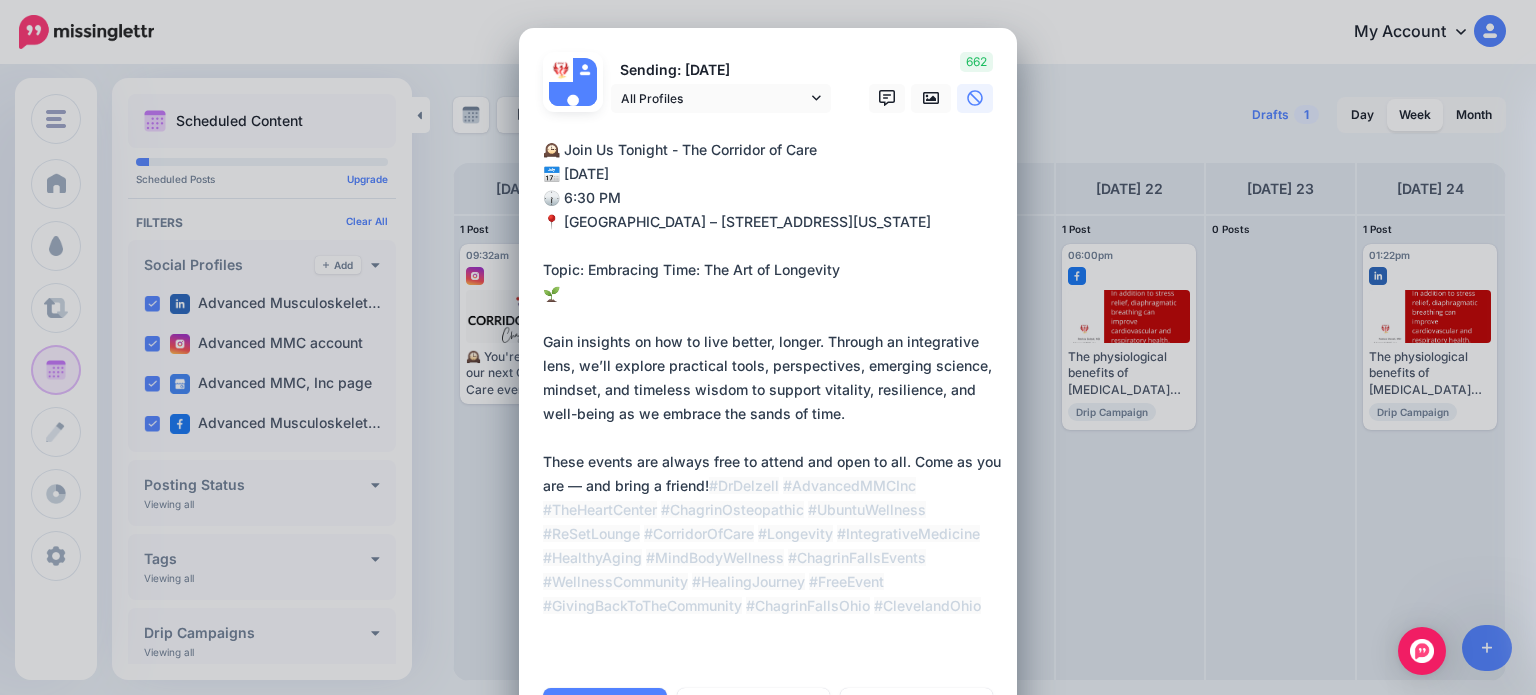 drag, startPoint x: 552, startPoint y: 295, endPoint x: 538, endPoint y: 295, distance: 14 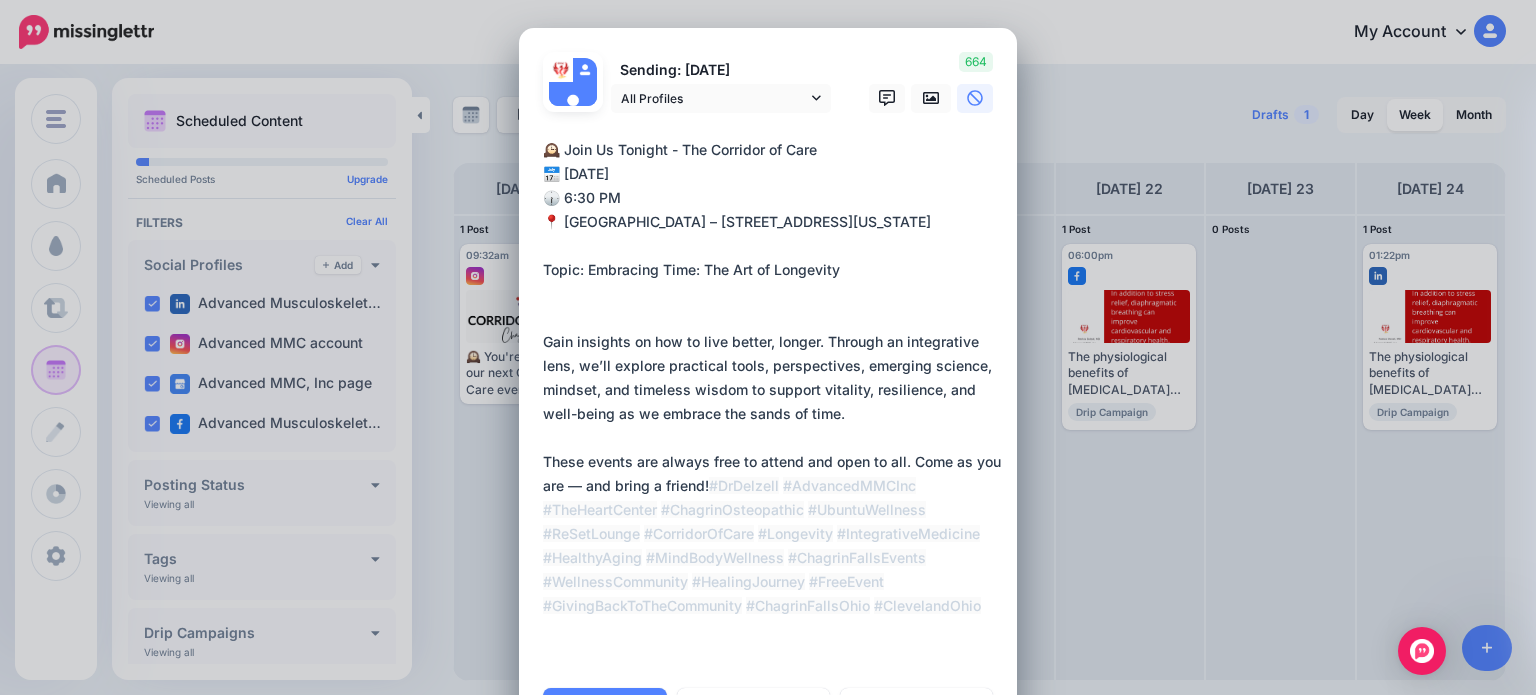 click on "**********" at bounding box center [773, 402] 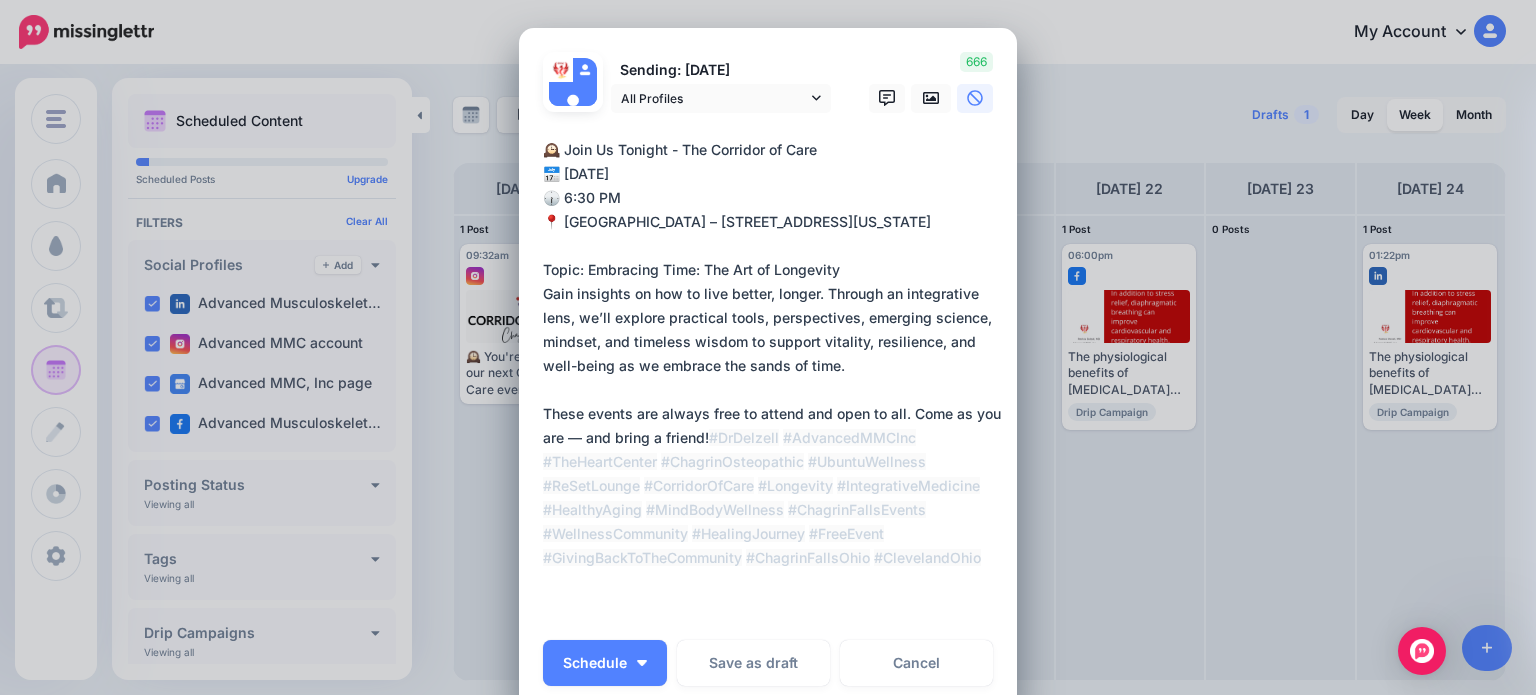 paste on "**" 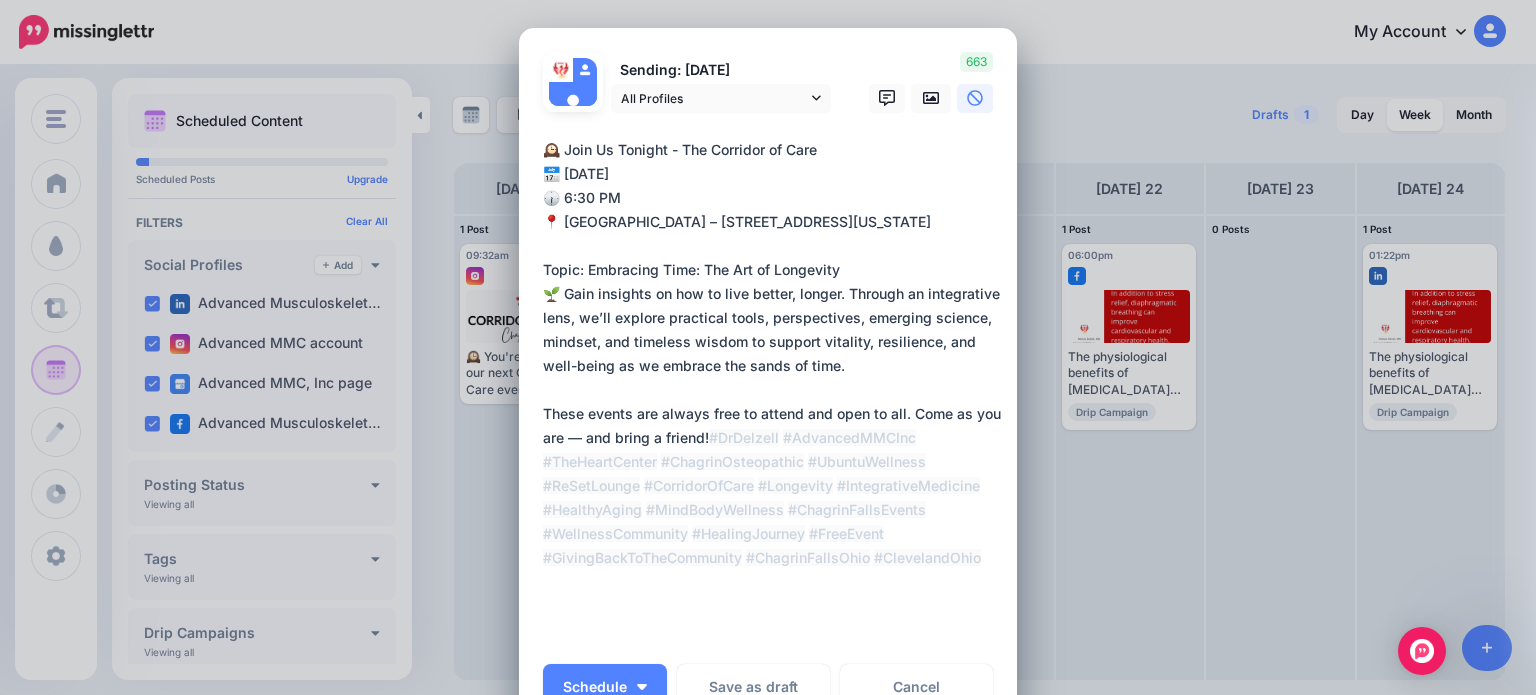 click on "**********" at bounding box center (773, 390) 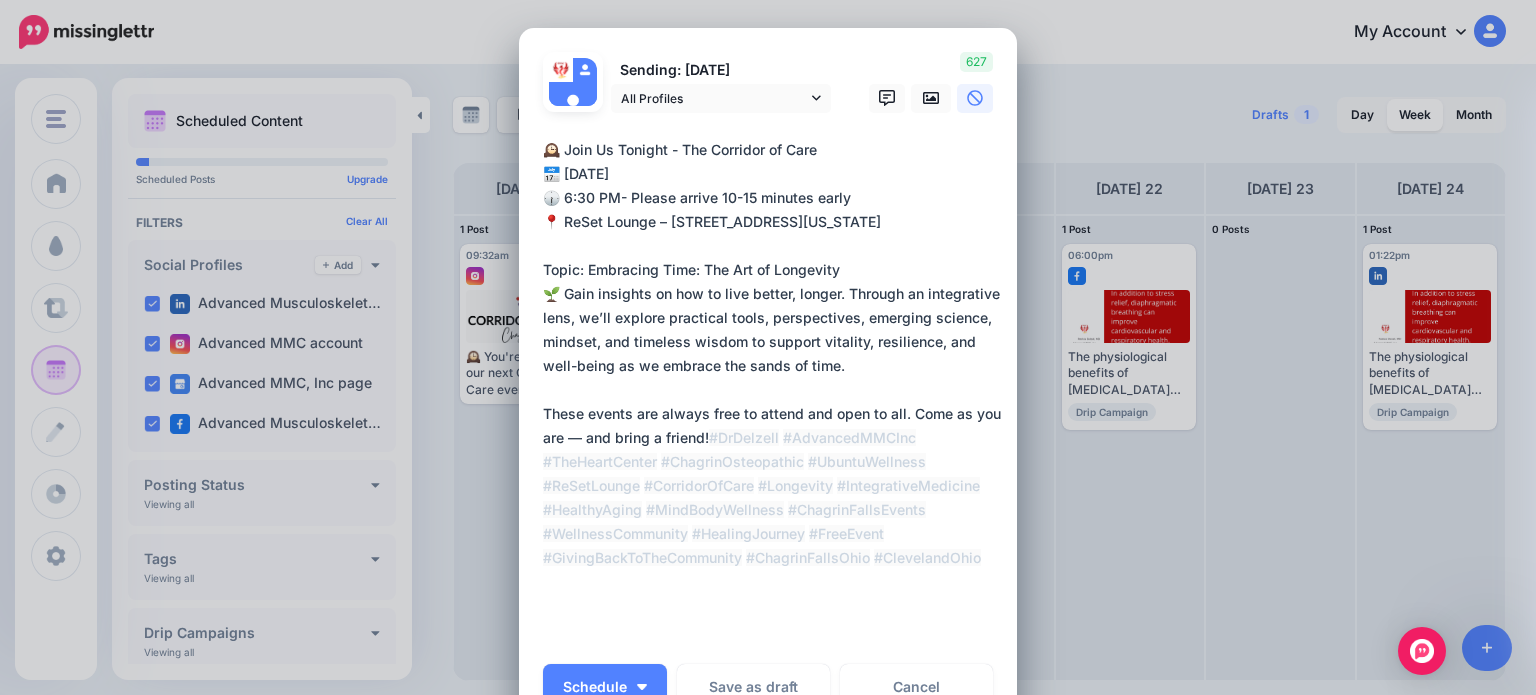 click on "**********" at bounding box center (773, 390) 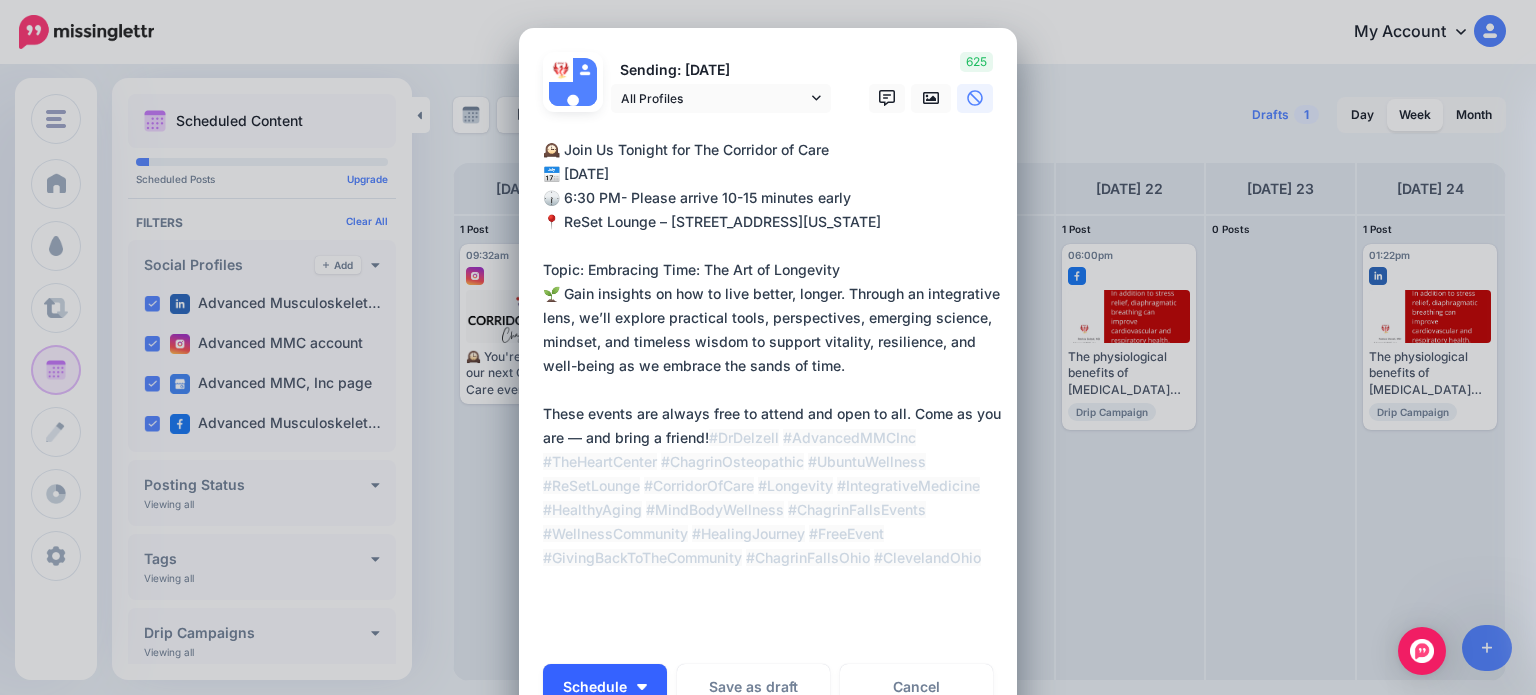 type on "**********" 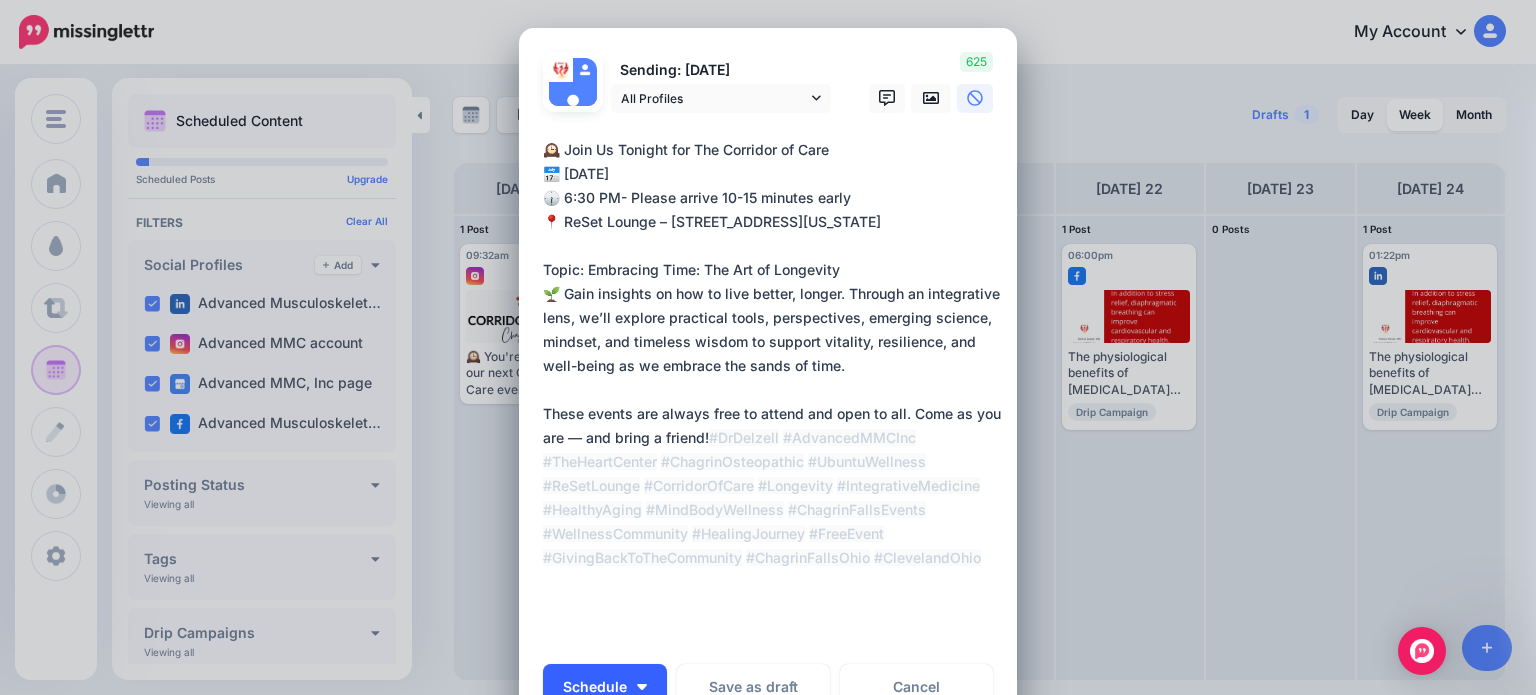 click on "Schedule" at bounding box center (595, 687) 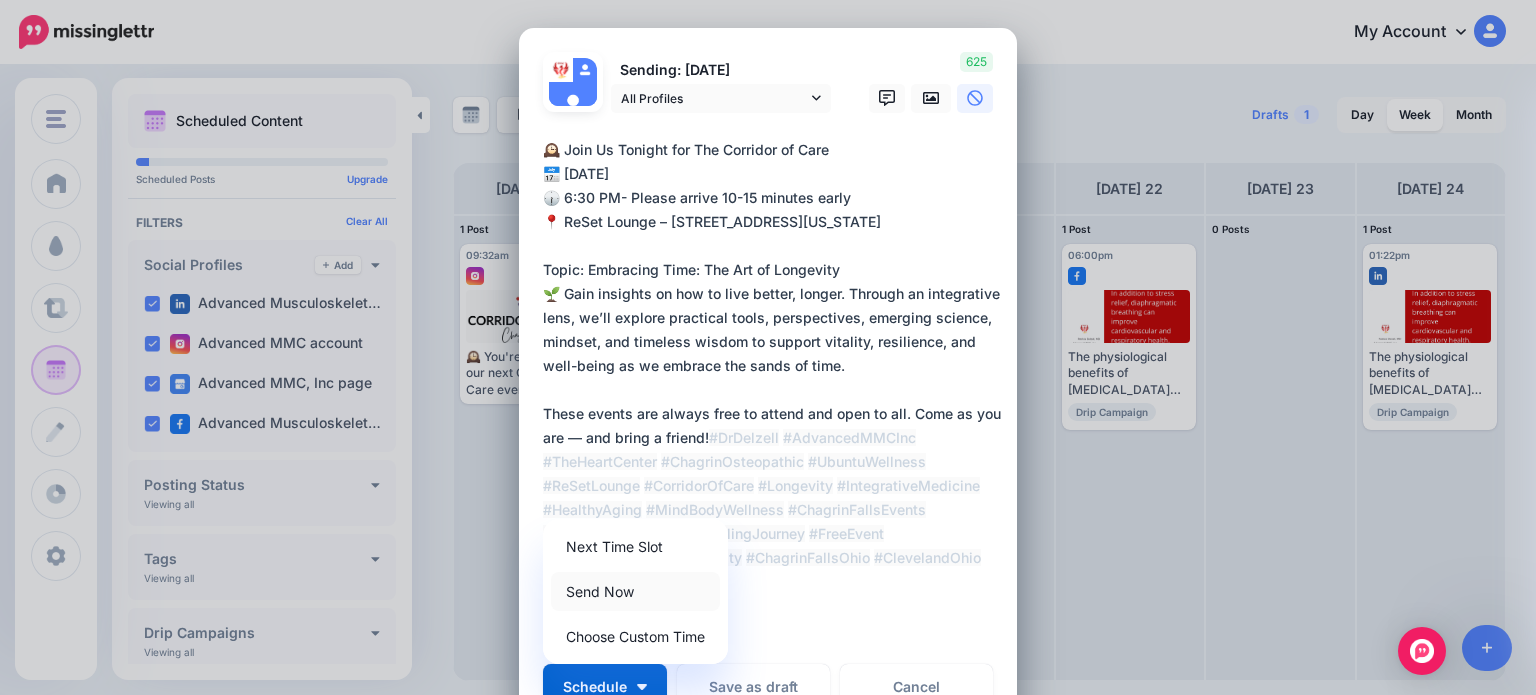 click on "Send Now" at bounding box center [635, 591] 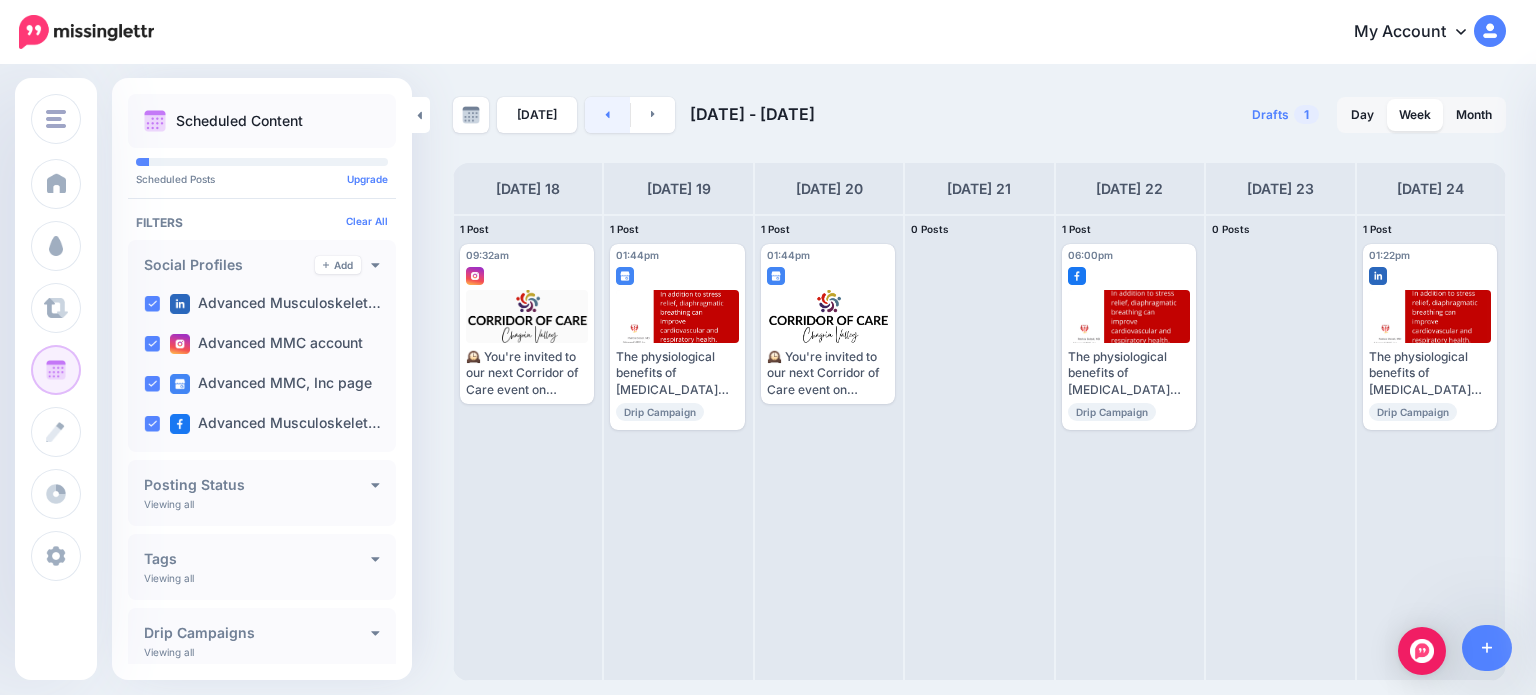 click at bounding box center (607, 115) 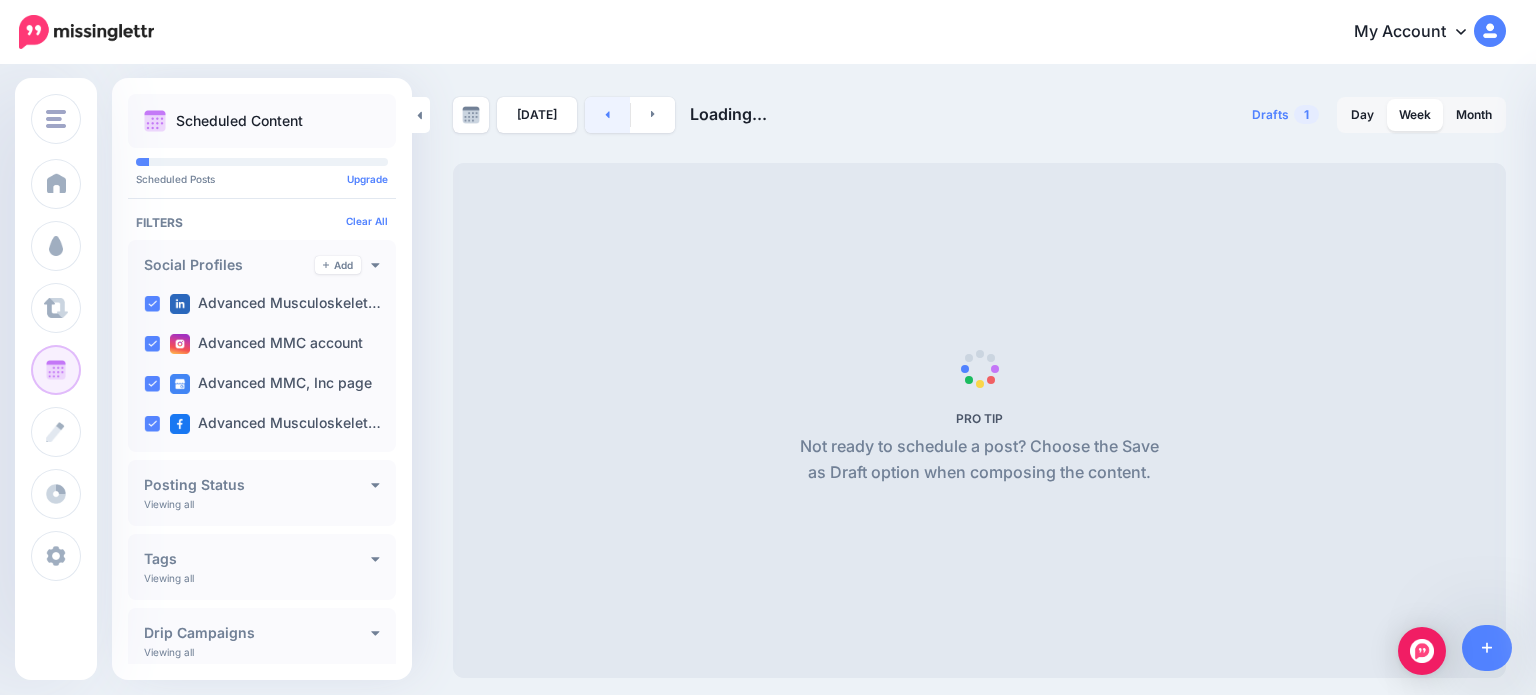 click at bounding box center (607, 115) 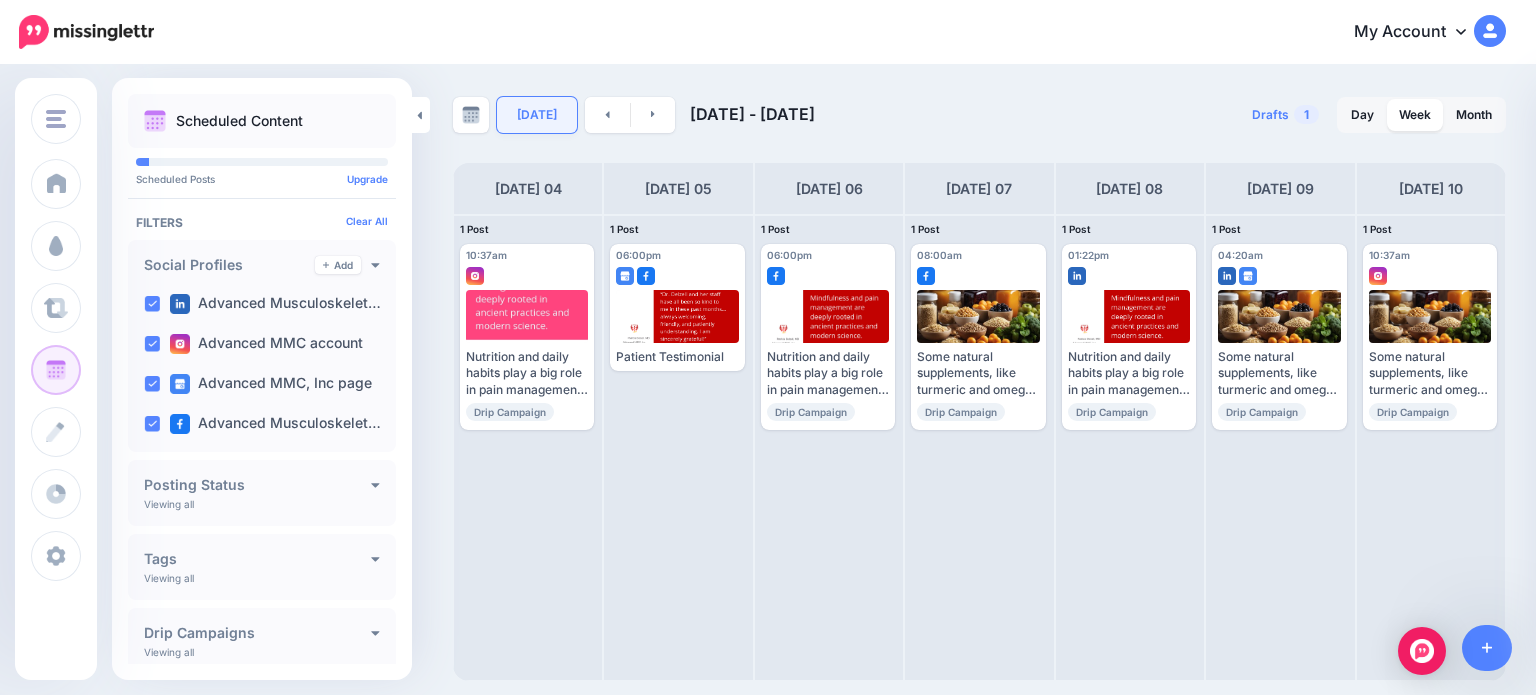 click on "[DATE]" at bounding box center [537, 115] 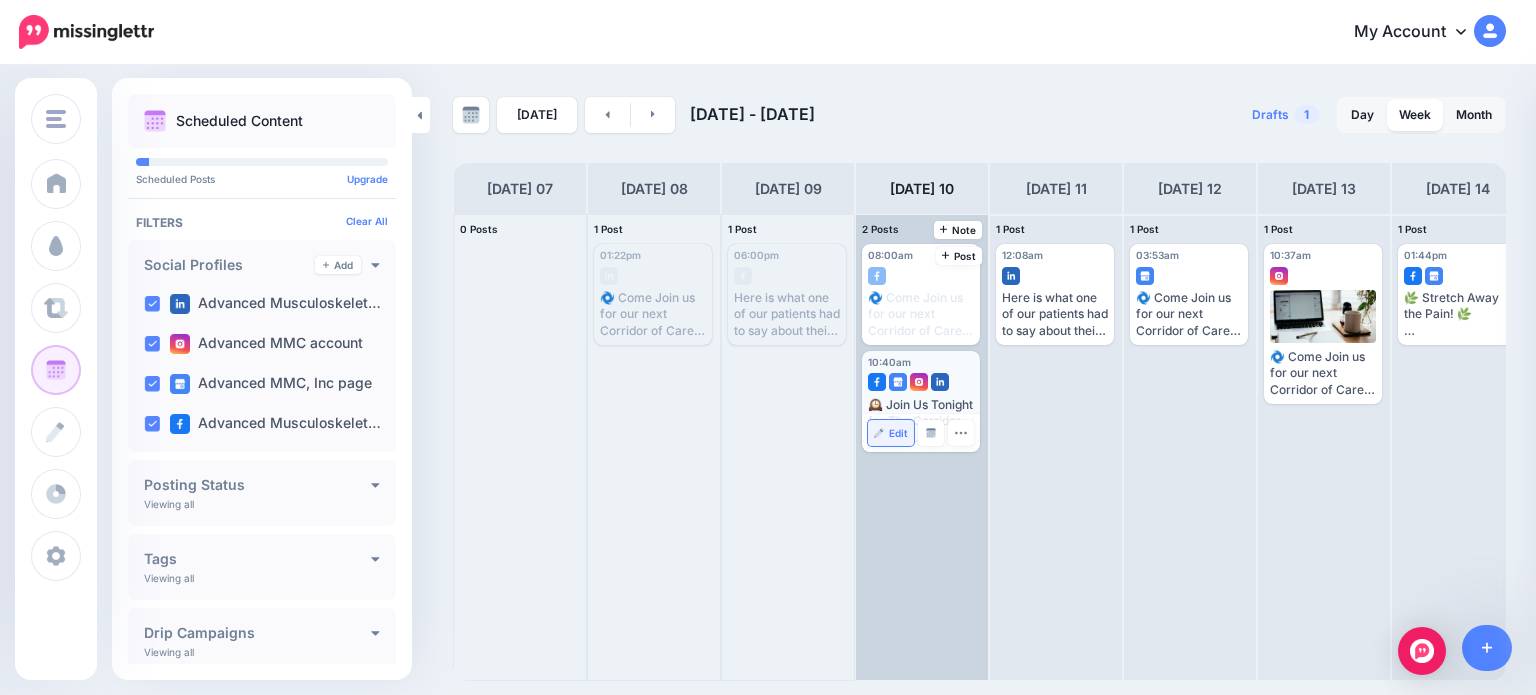 click on "Edit" at bounding box center (898, 433) 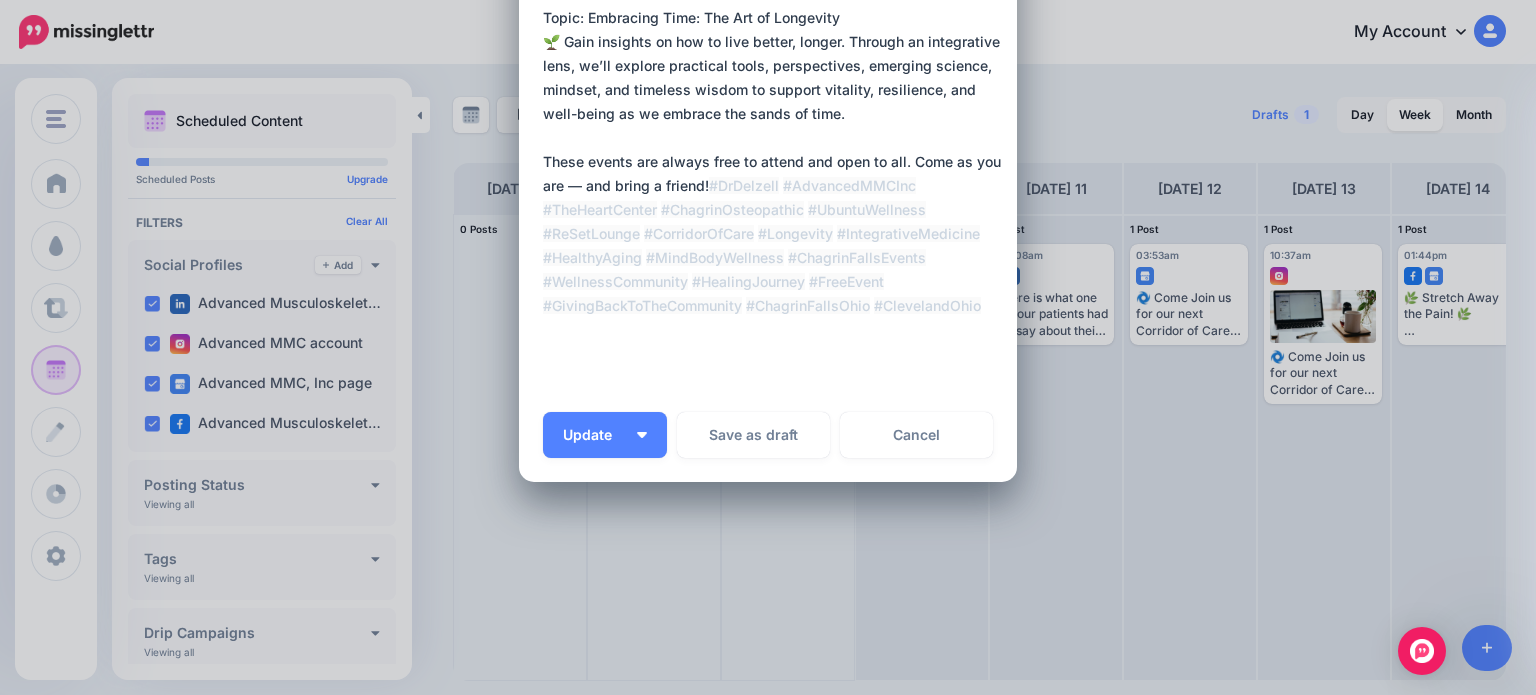 scroll, scrollTop: 255, scrollLeft: 0, axis: vertical 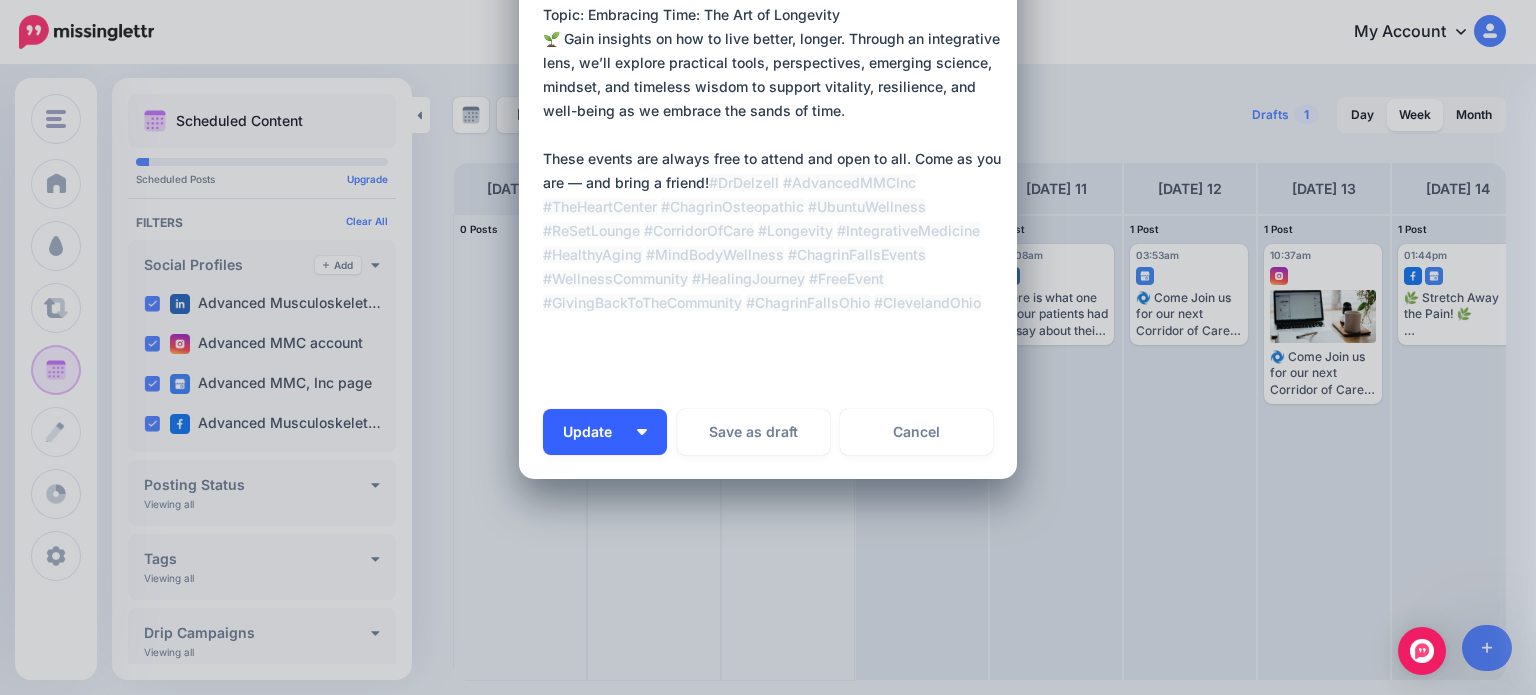click at bounding box center [642, 432] 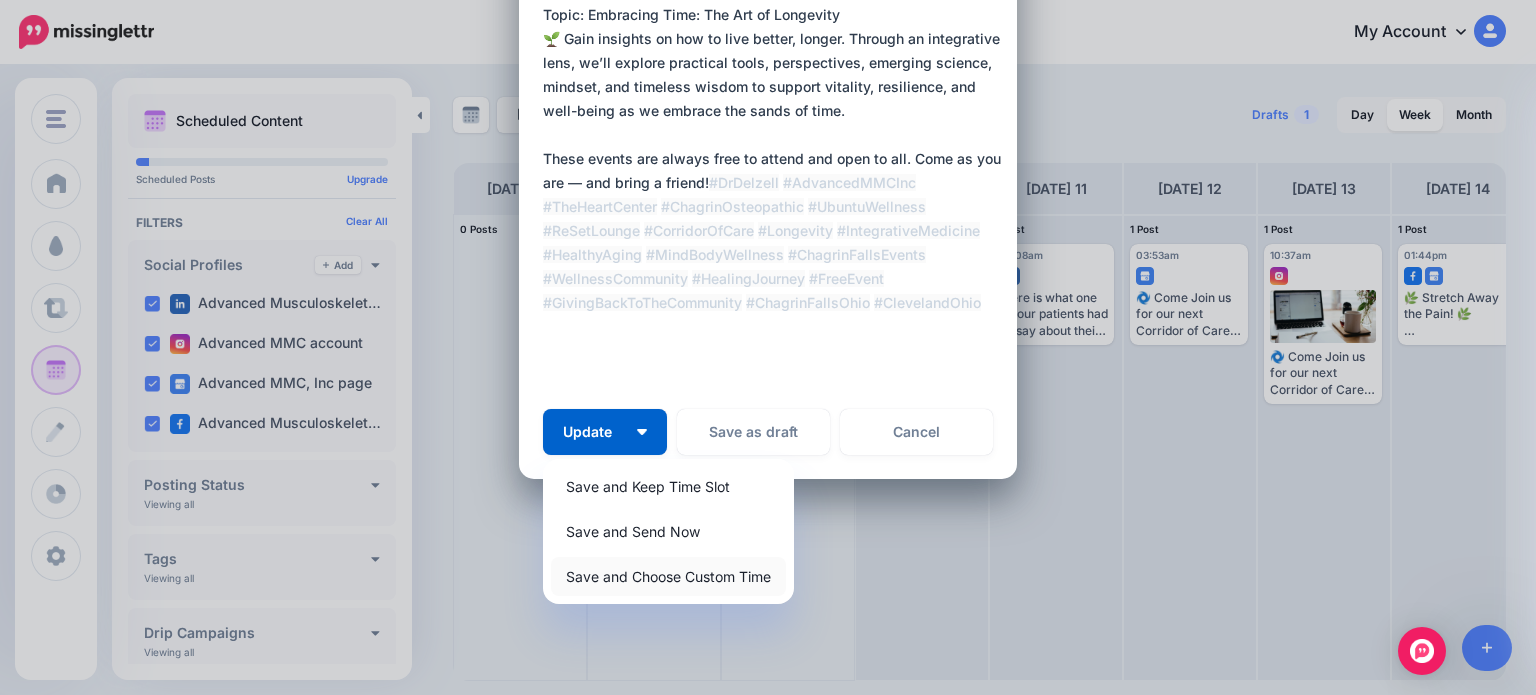 click on "Save and Choose Custom Time" at bounding box center [668, 576] 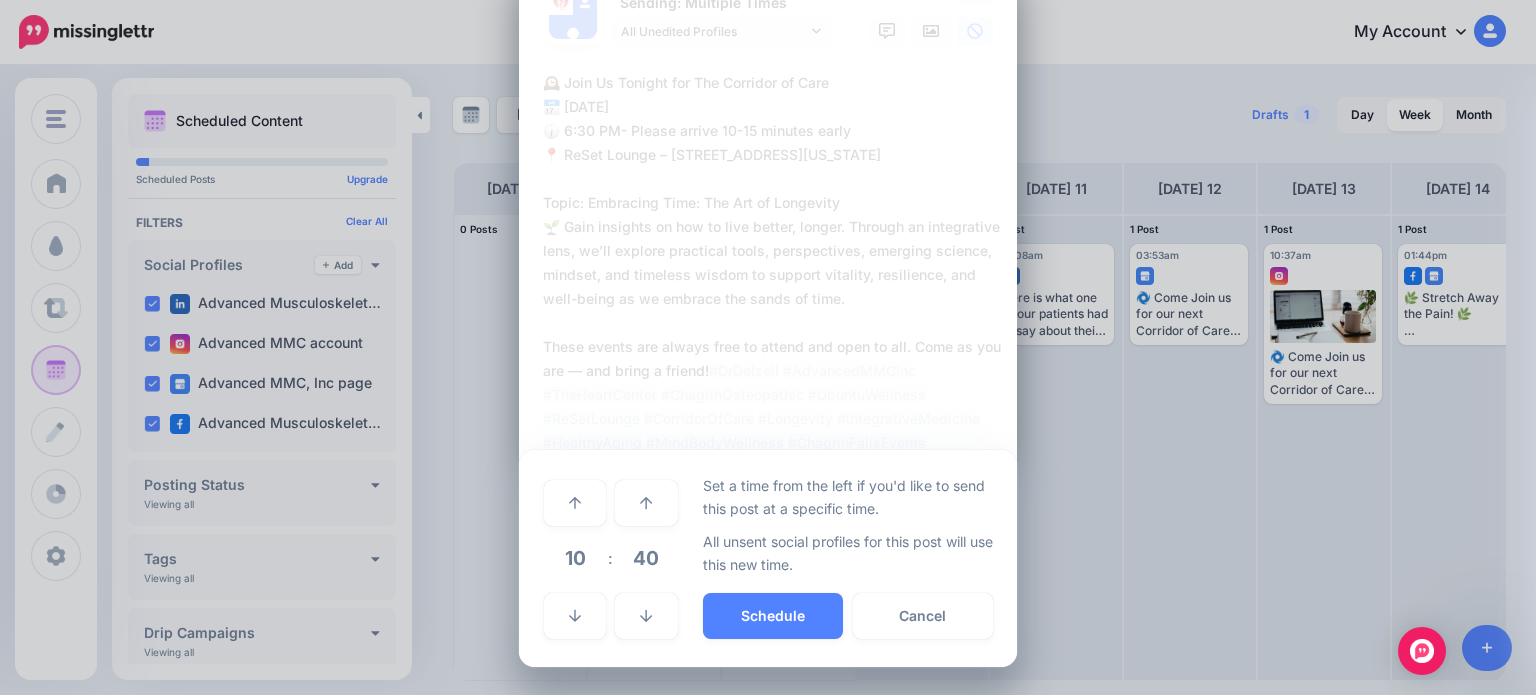 scroll, scrollTop: 66, scrollLeft: 0, axis: vertical 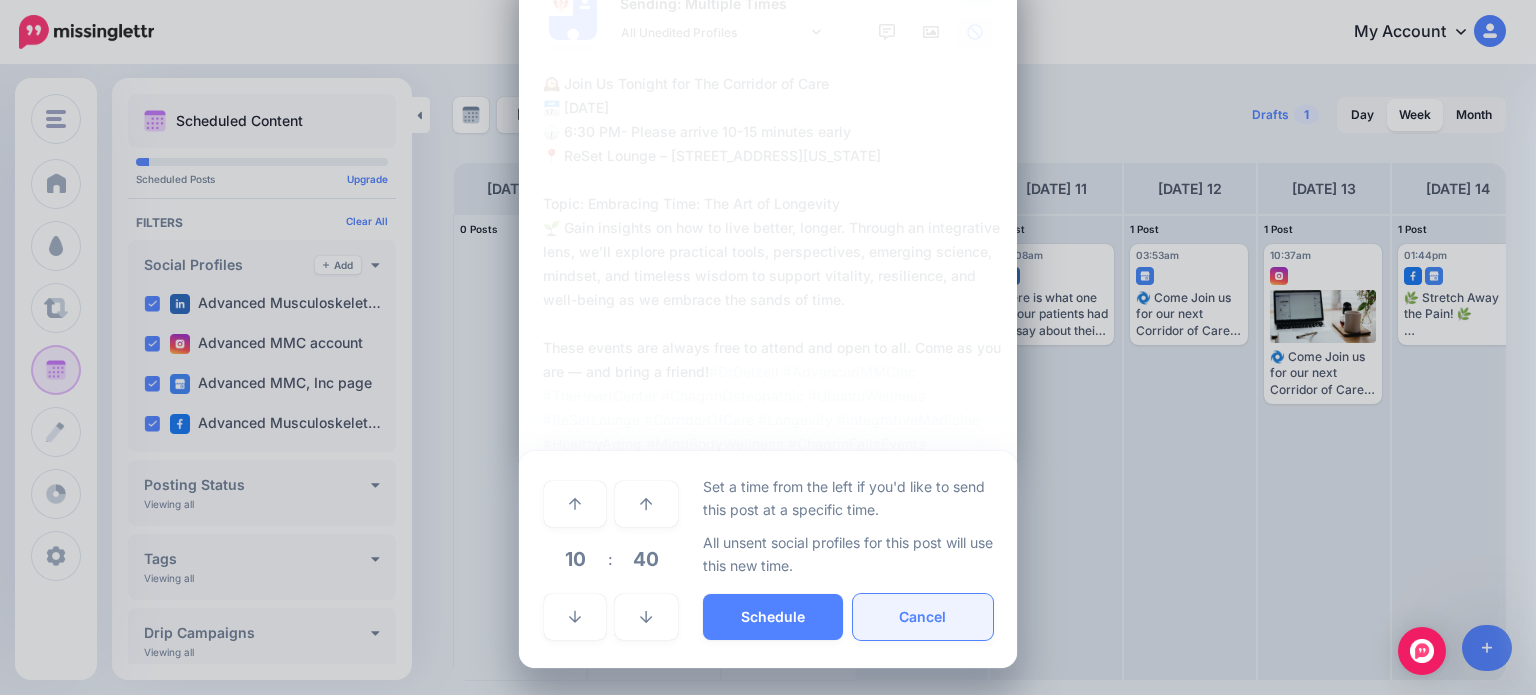 click on "Cancel" at bounding box center [923, 617] 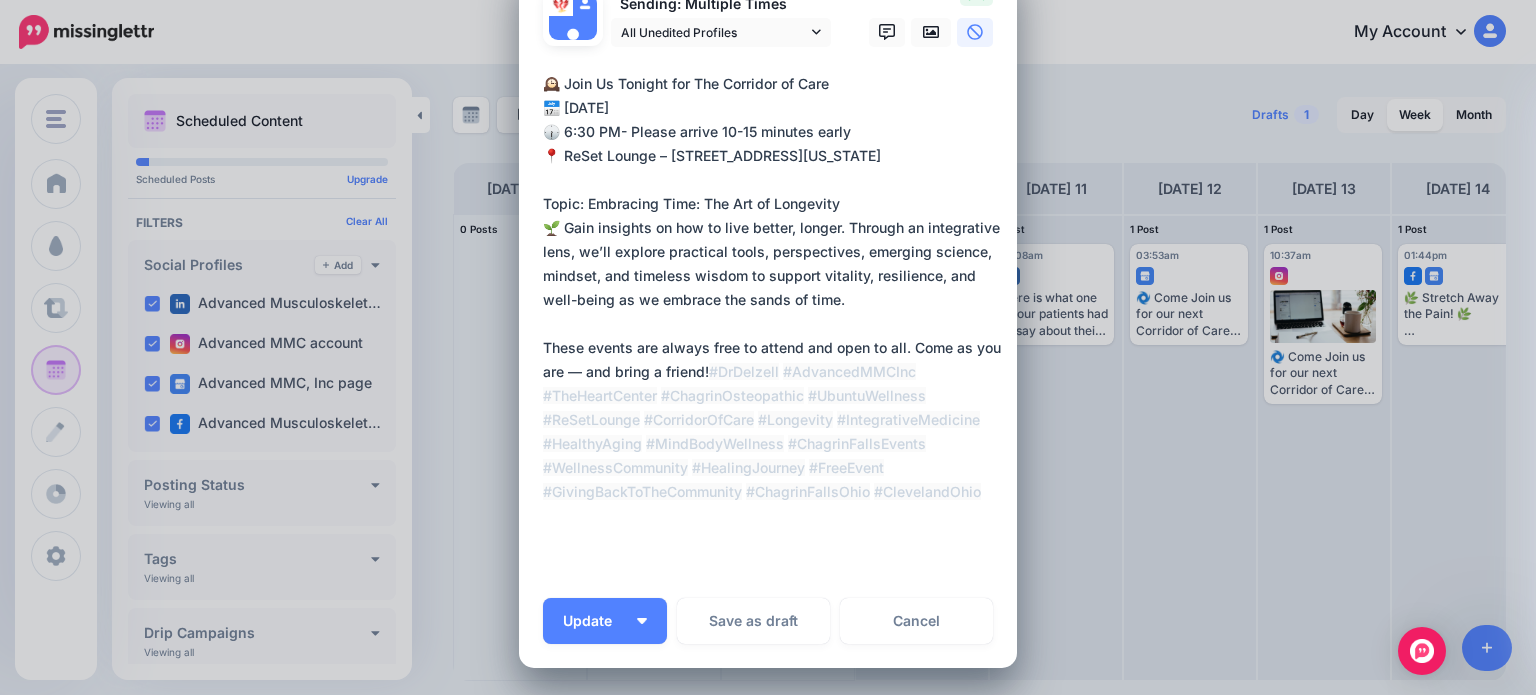 drag, startPoint x: 796, startPoint y: 545, endPoint x: 518, endPoint y: 78, distance: 543.4823 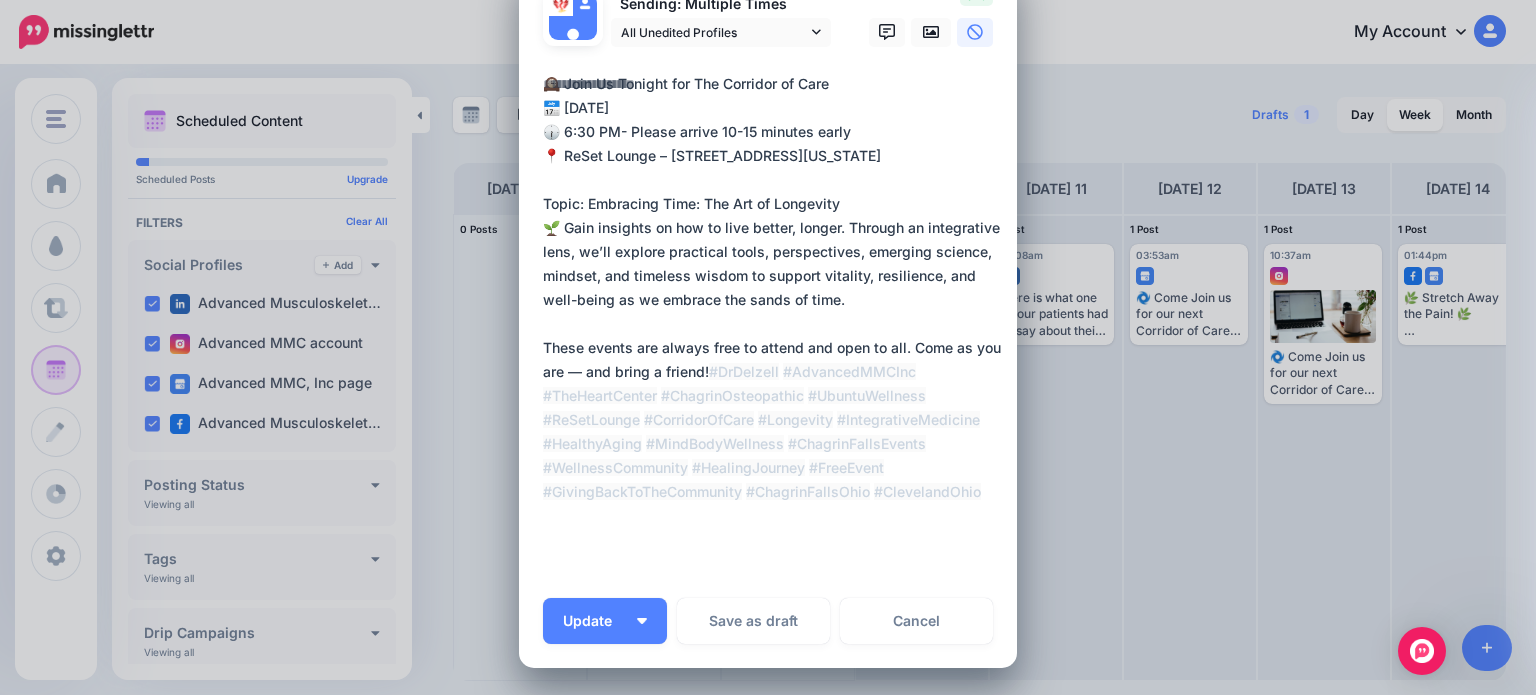 scroll, scrollTop: 0, scrollLeft: 0, axis: both 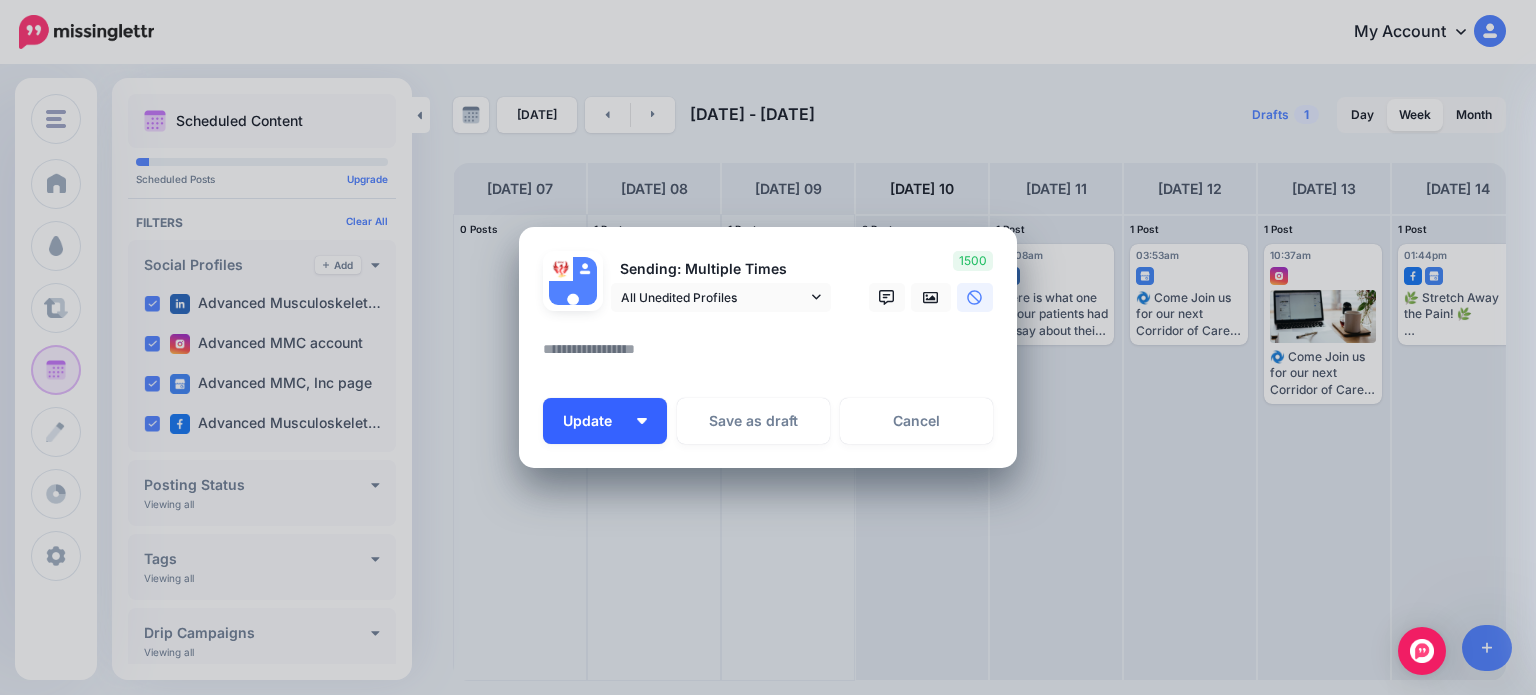 type 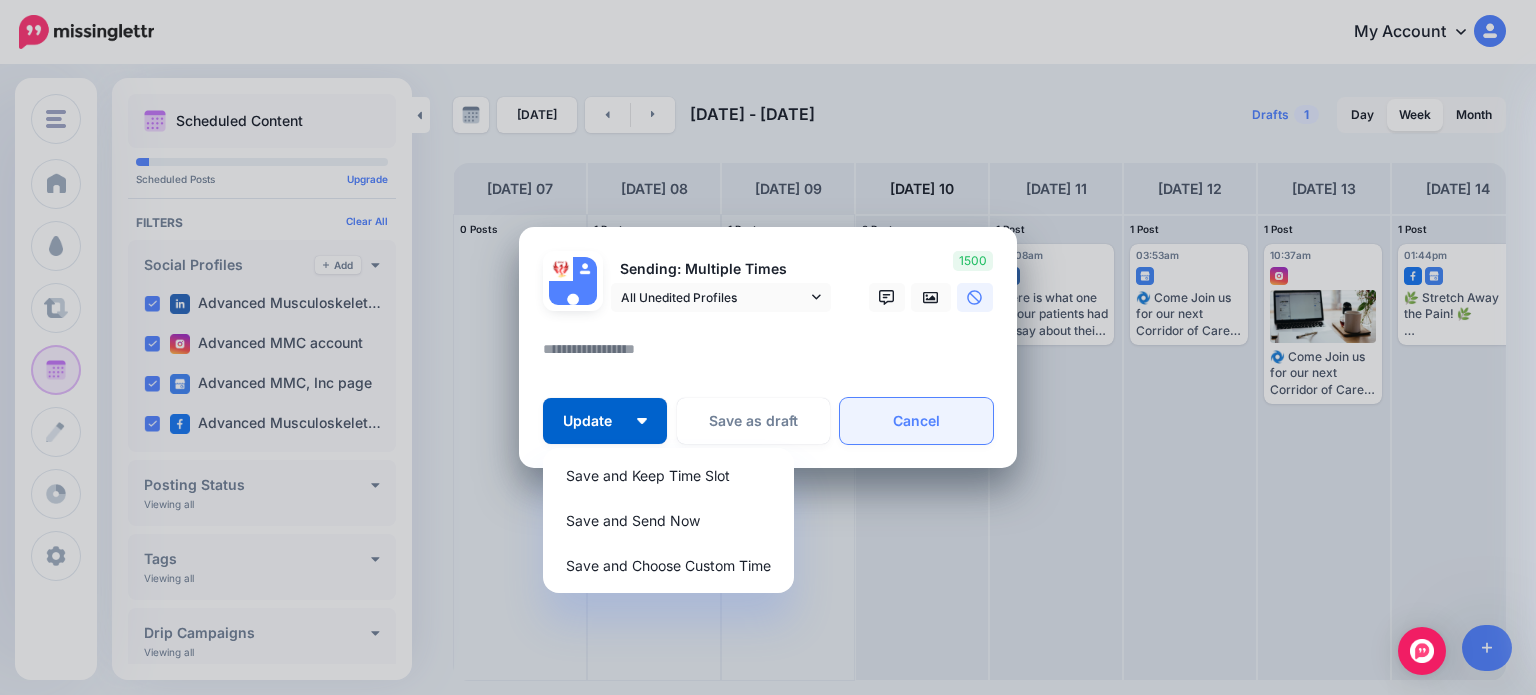 click on "Cancel" at bounding box center [916, 421] 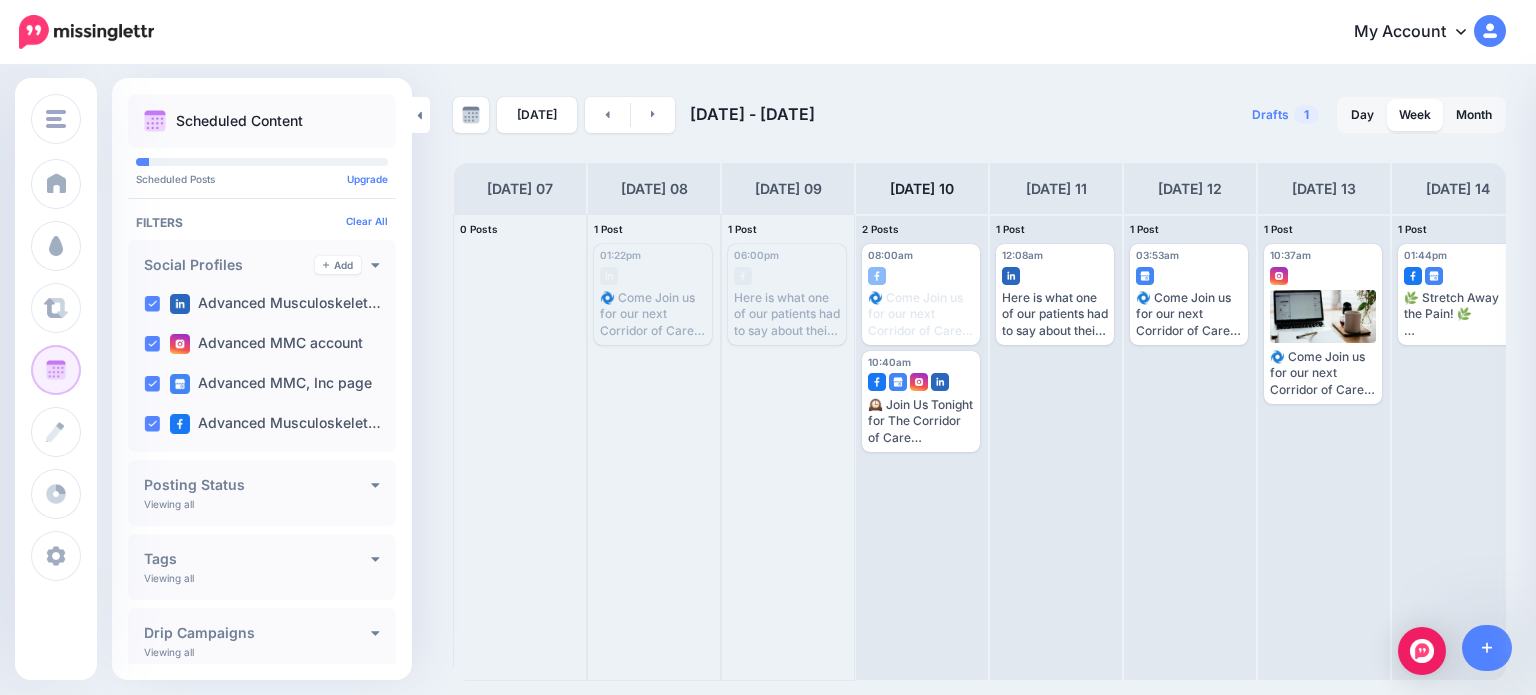 scroll, scrollTop: 0, scrollLeft: 0, axis: both 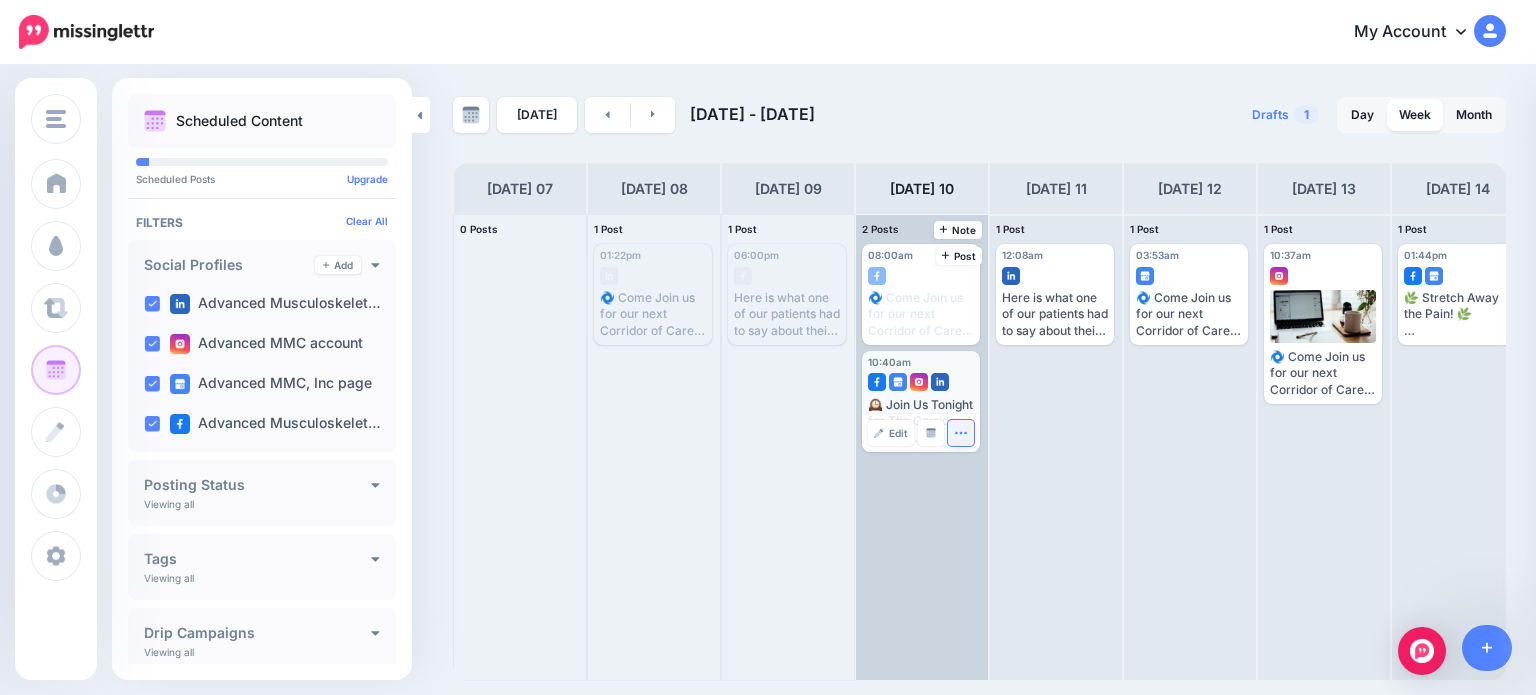 click 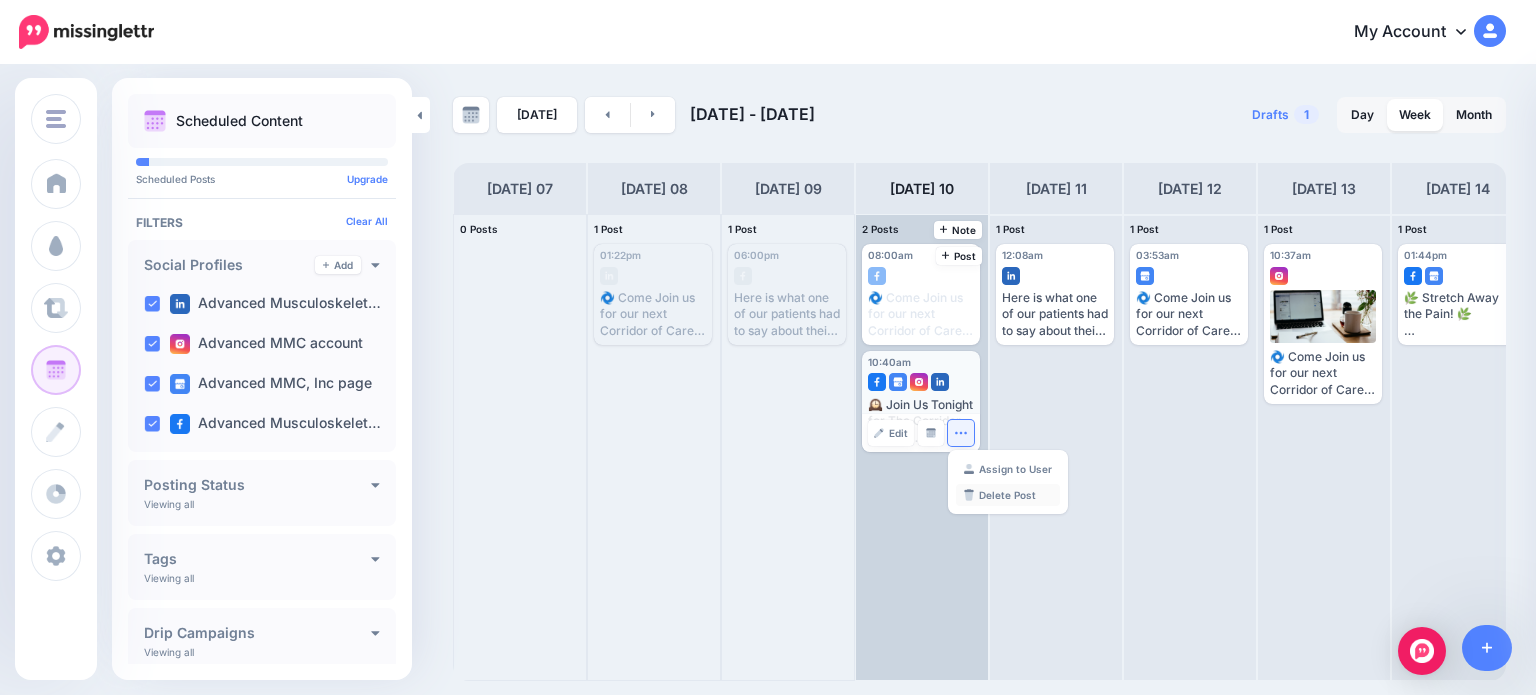 click on "Delete Post" at bounding box center [1008, 495] 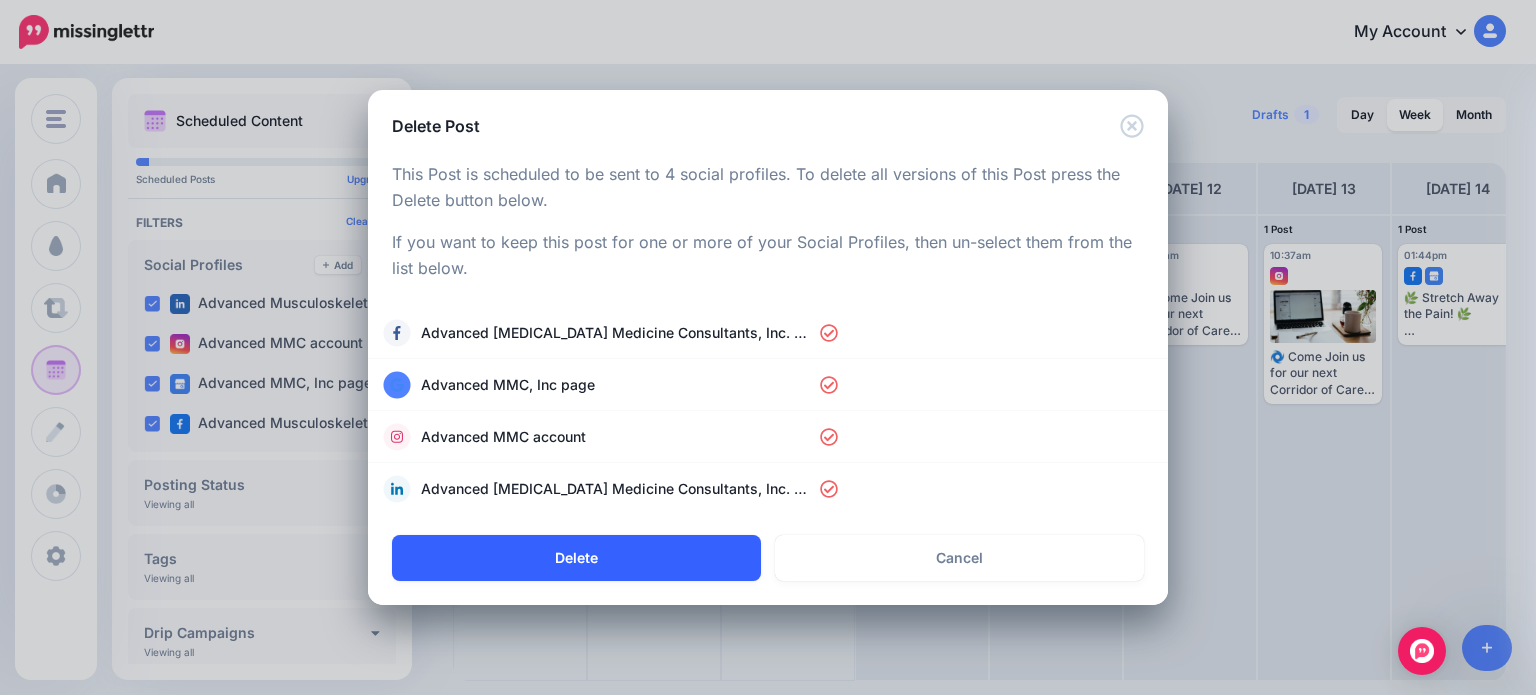 click on "Delete" at bounding box center [576, 558] 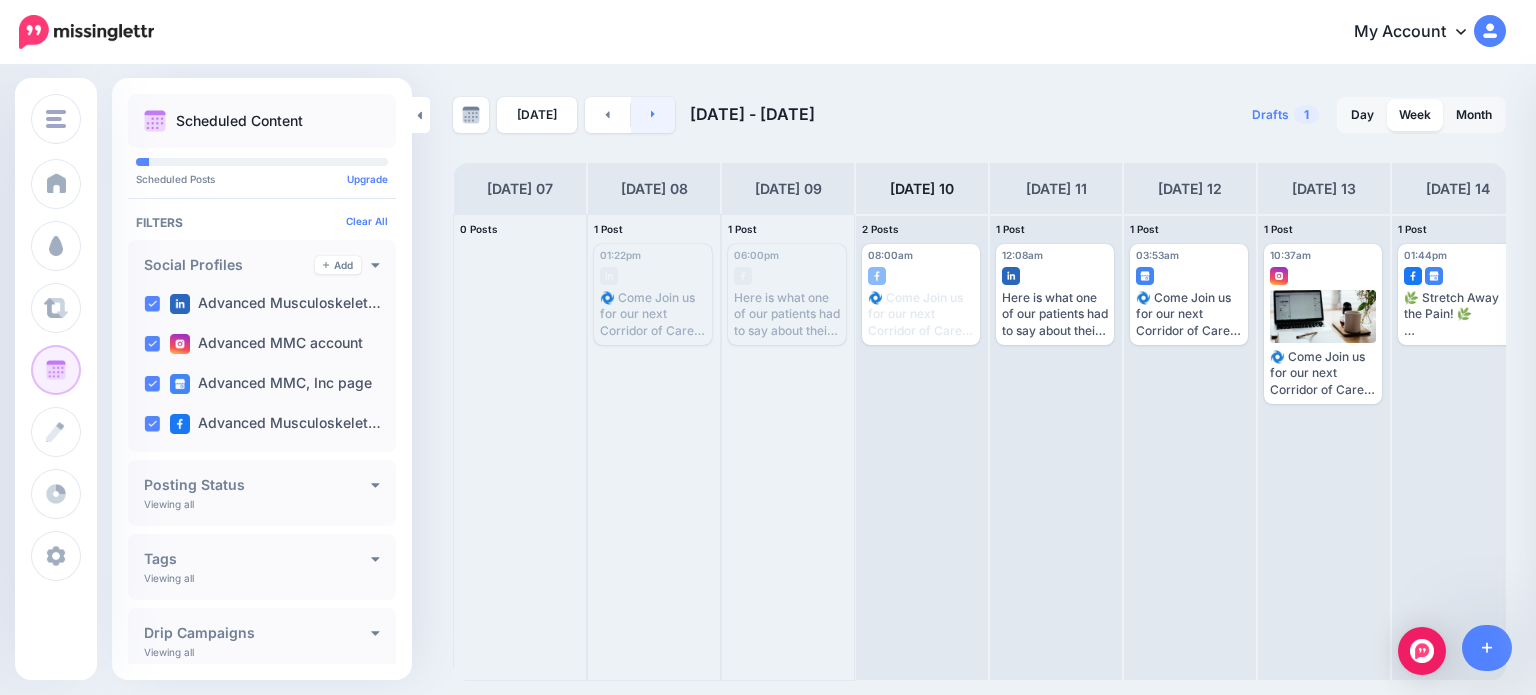 click at bounding box center [653, 115] 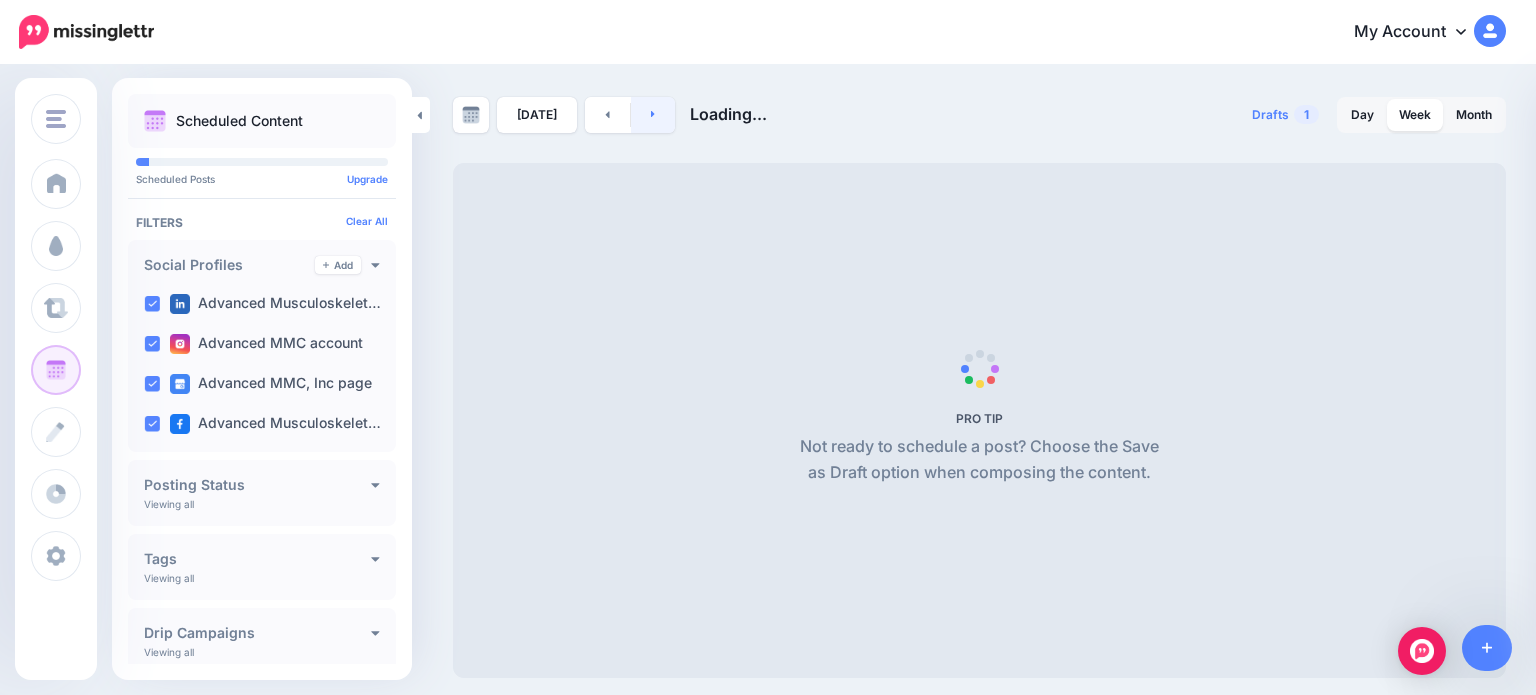 click at bounding box center [653, 115] 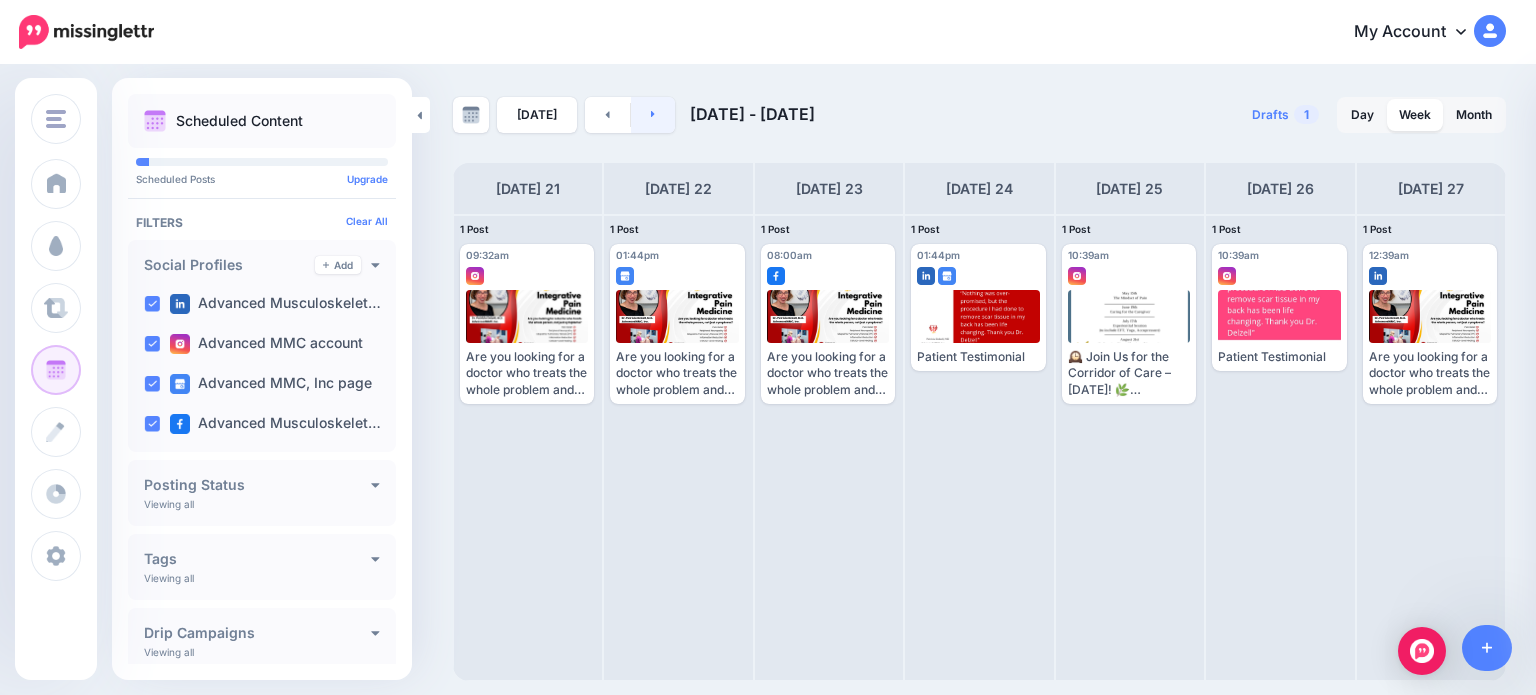 click at bounding box center [653, 115] 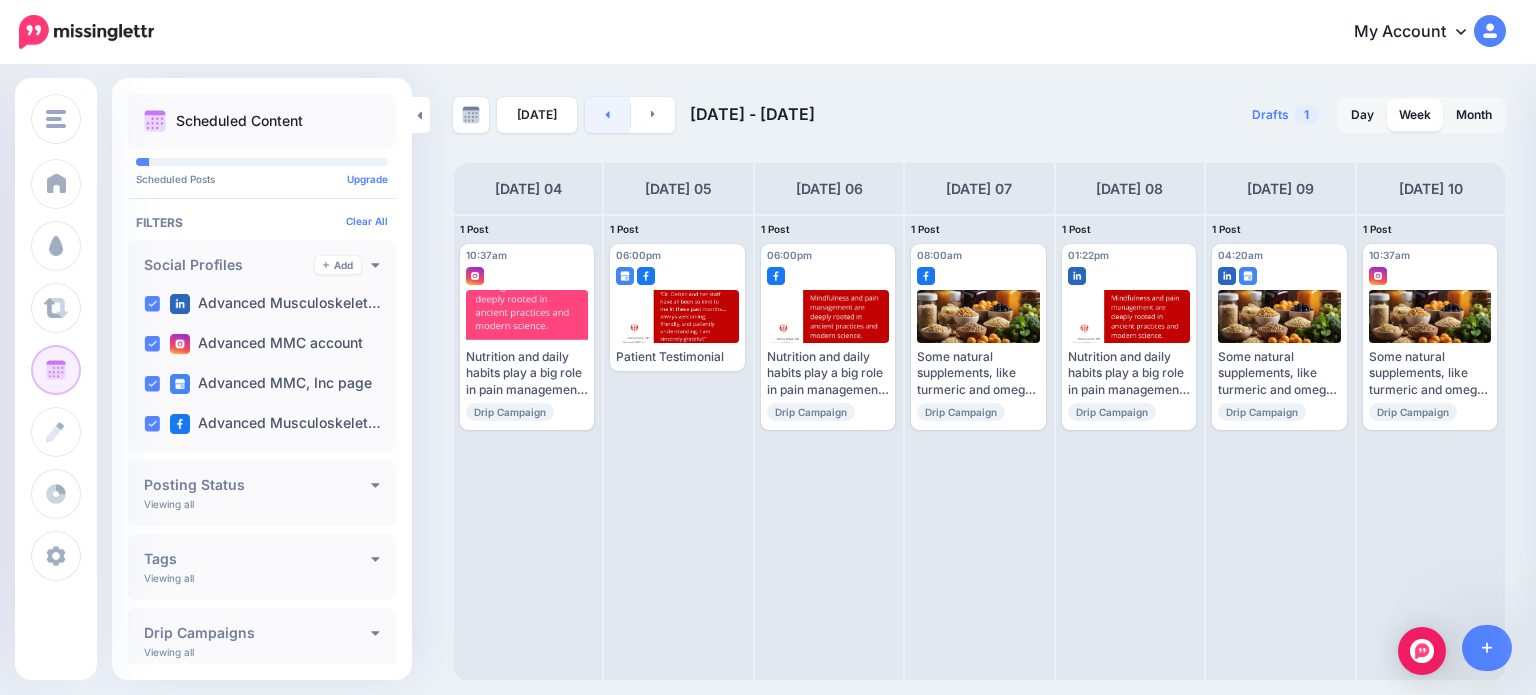click at bounding box center (607, 115) 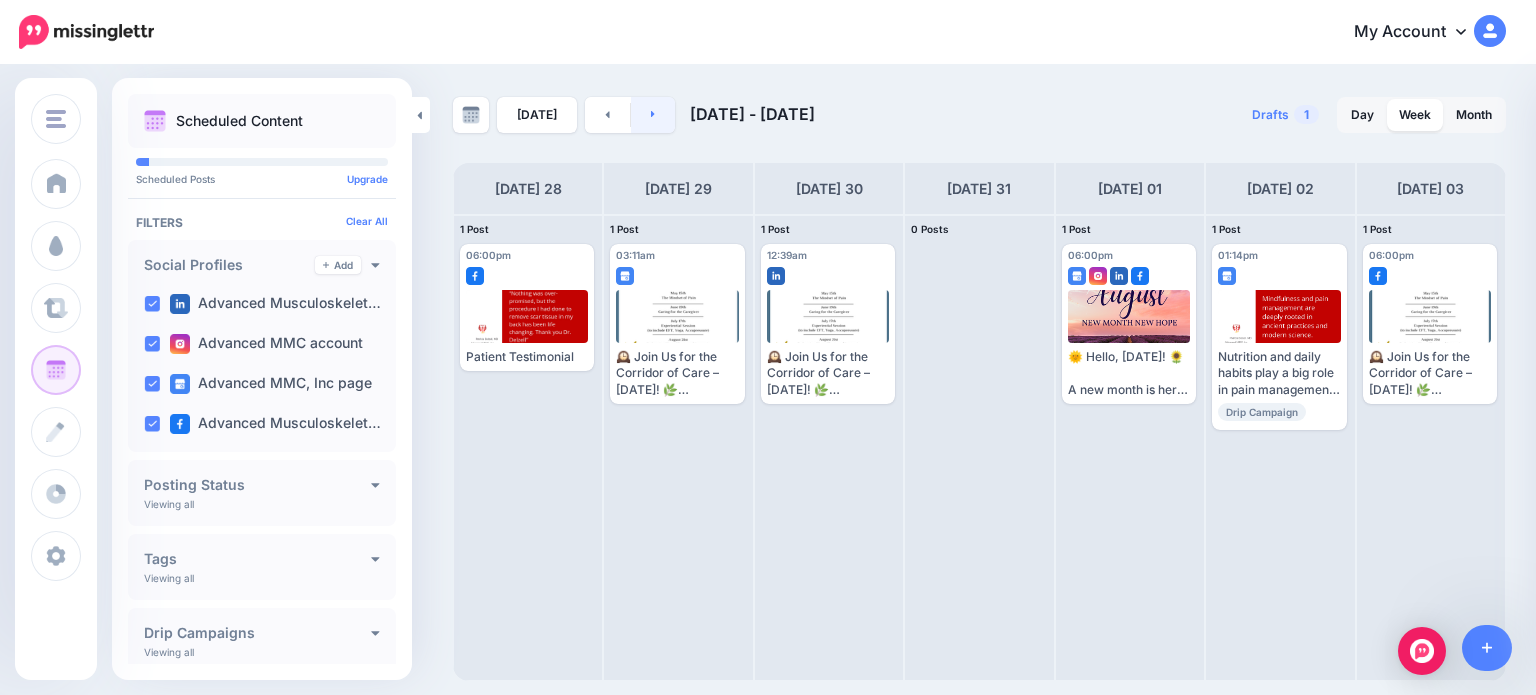 click at bounding box center (653, 115) 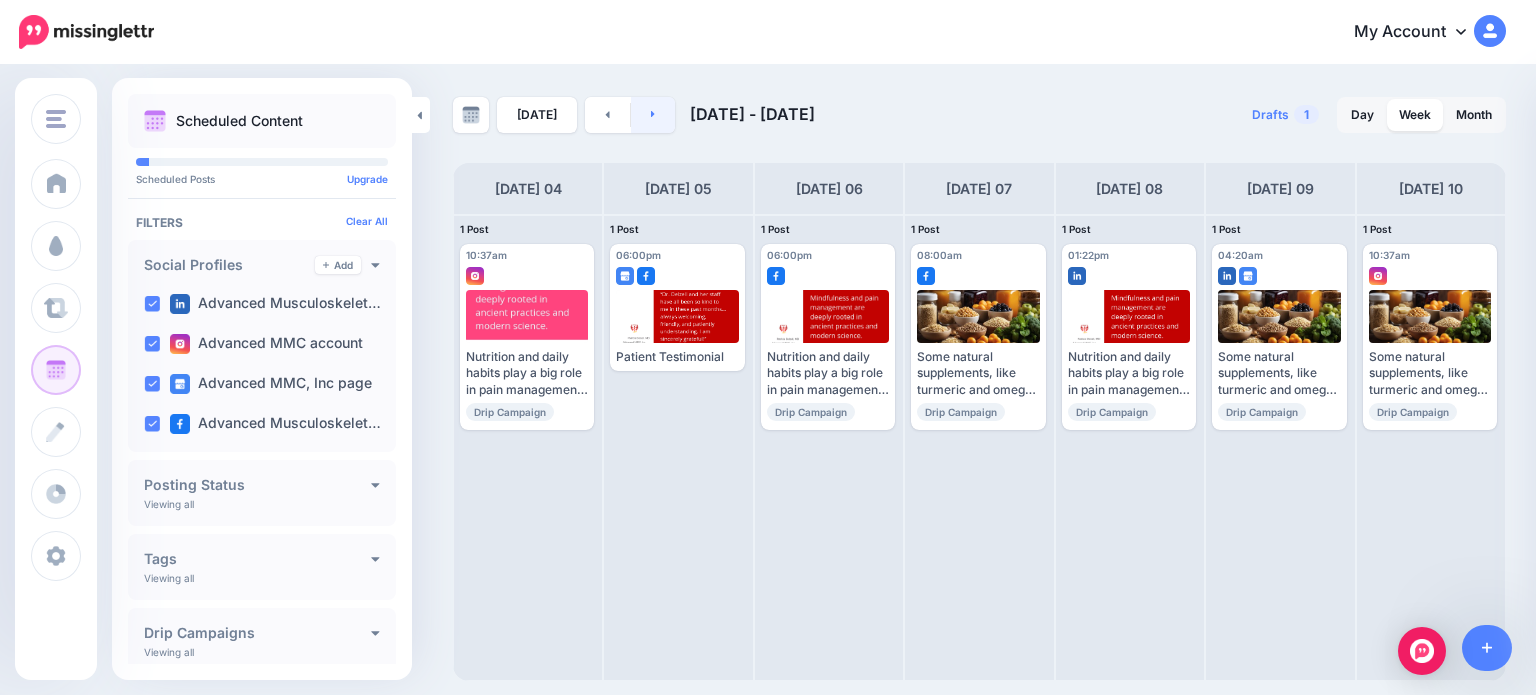 click at bounding box center [653, 115] 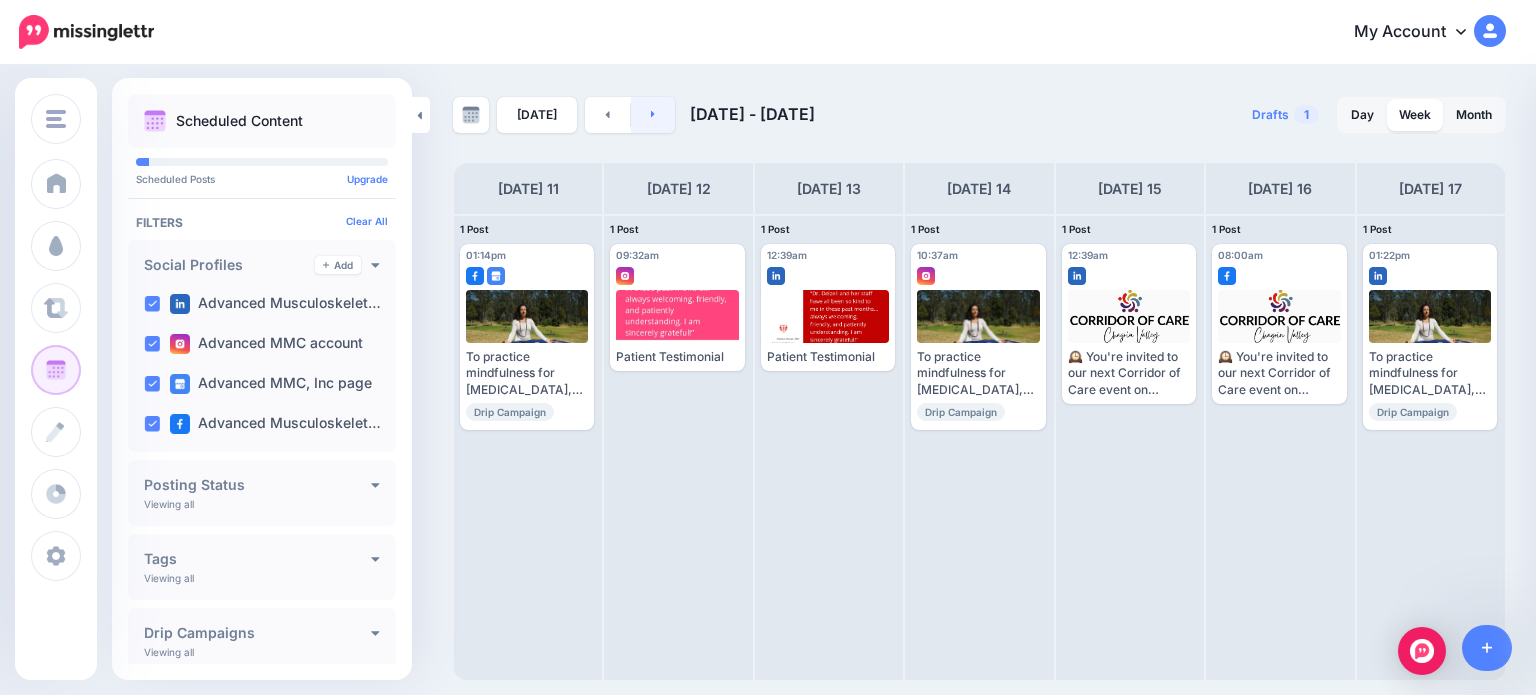click at bounding box center [653, 115] 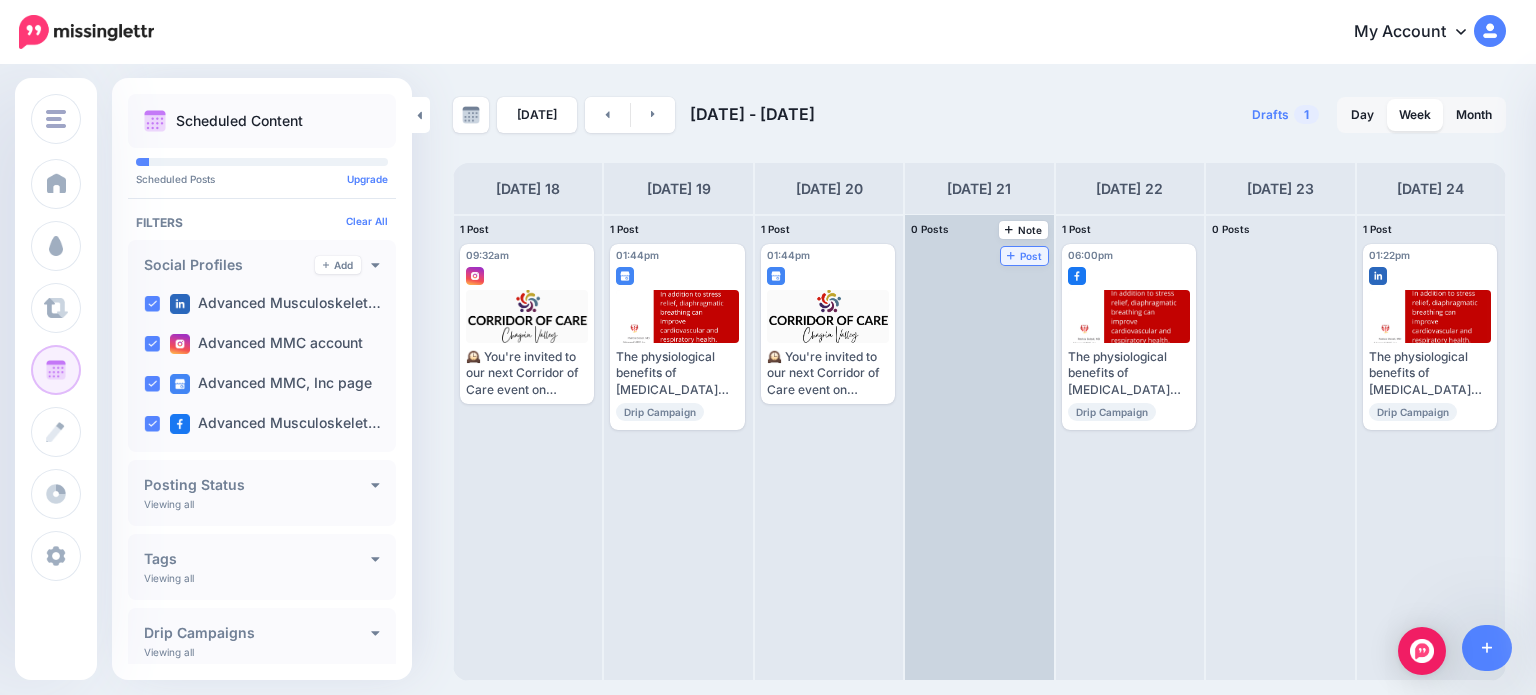 click on "Post" at bounding box center [1024, 256] 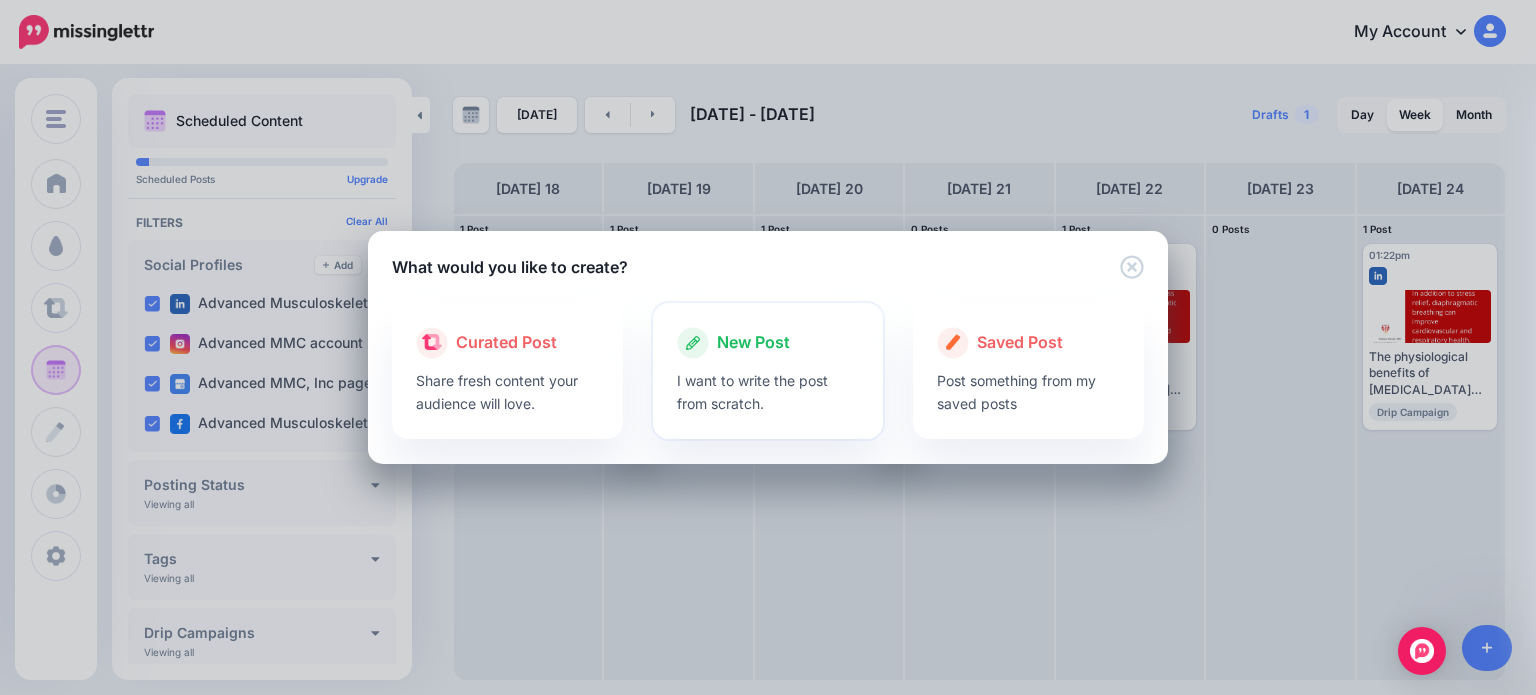 click on "I want to write the post from scratch." at bounding box center (768, 392) 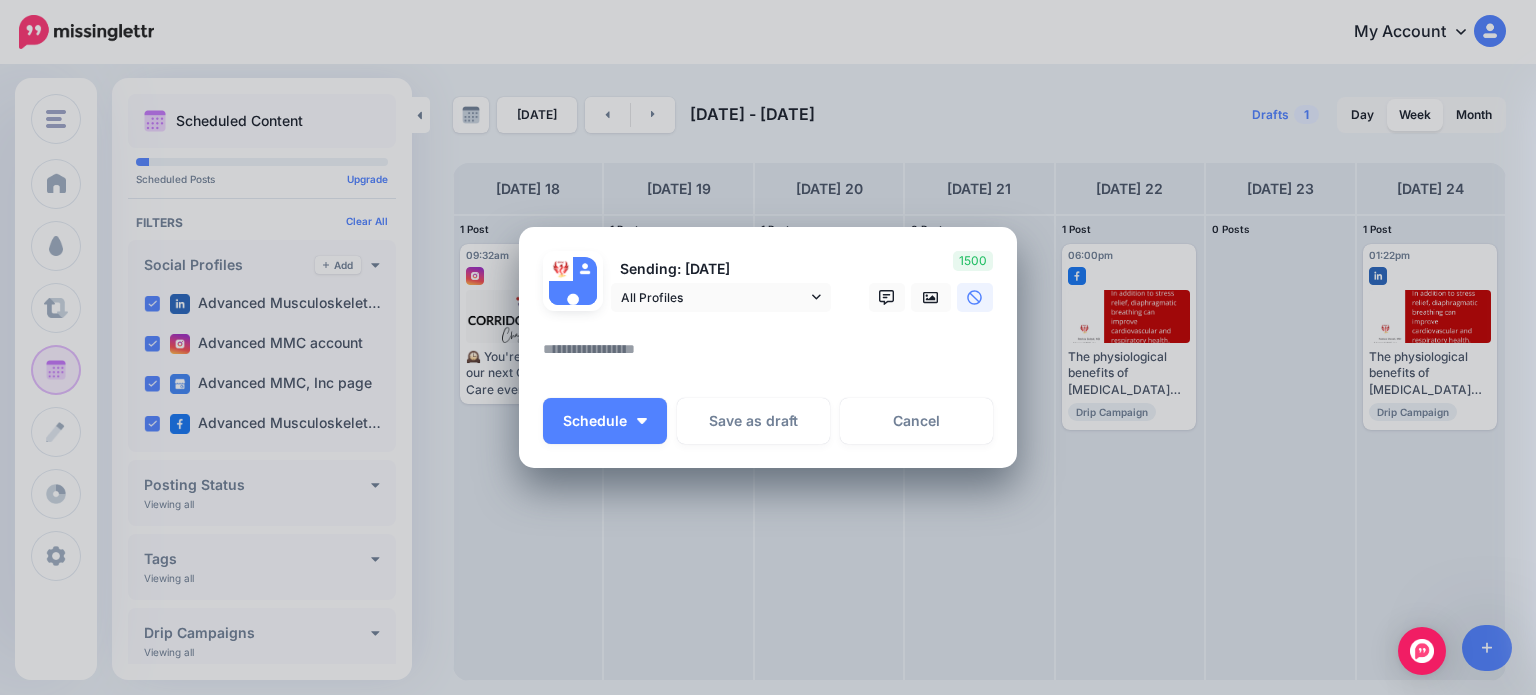click at bounding box center [773, 356] 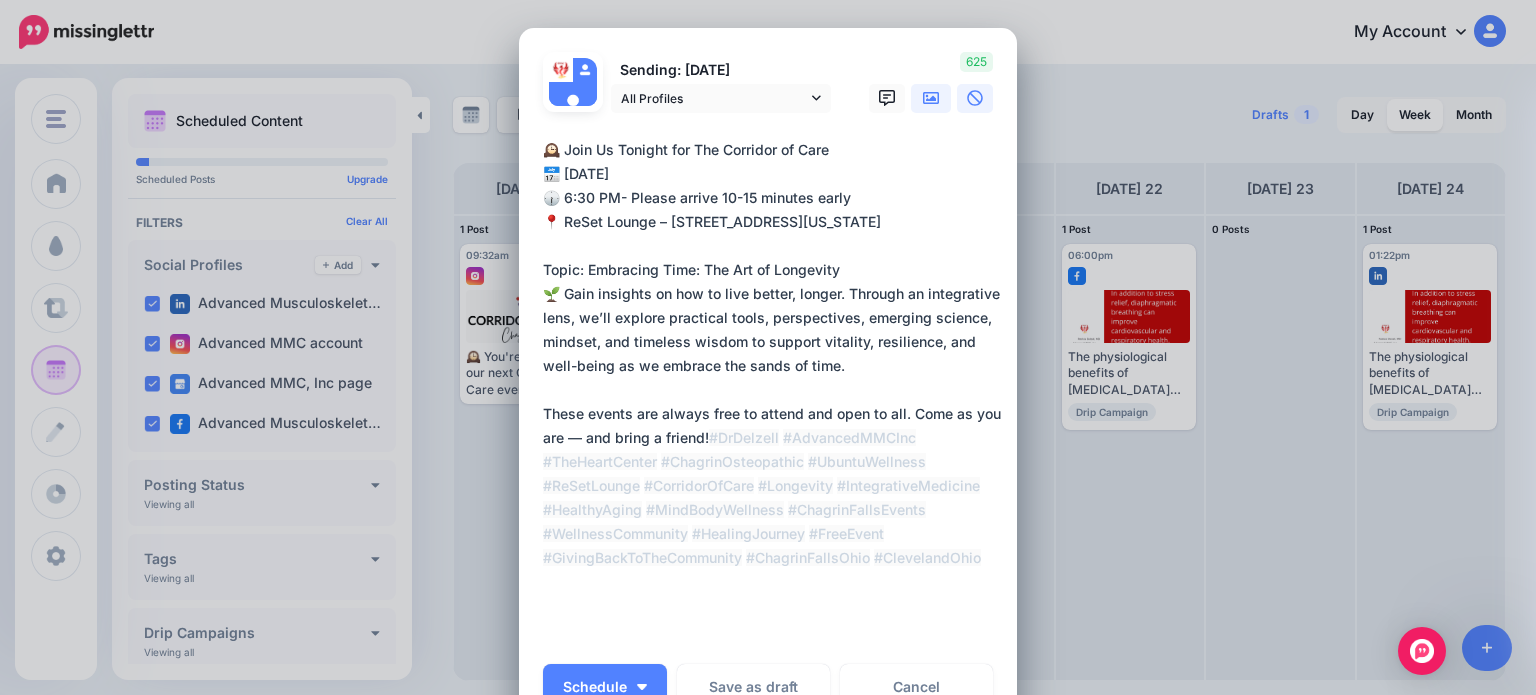 type on "**********" 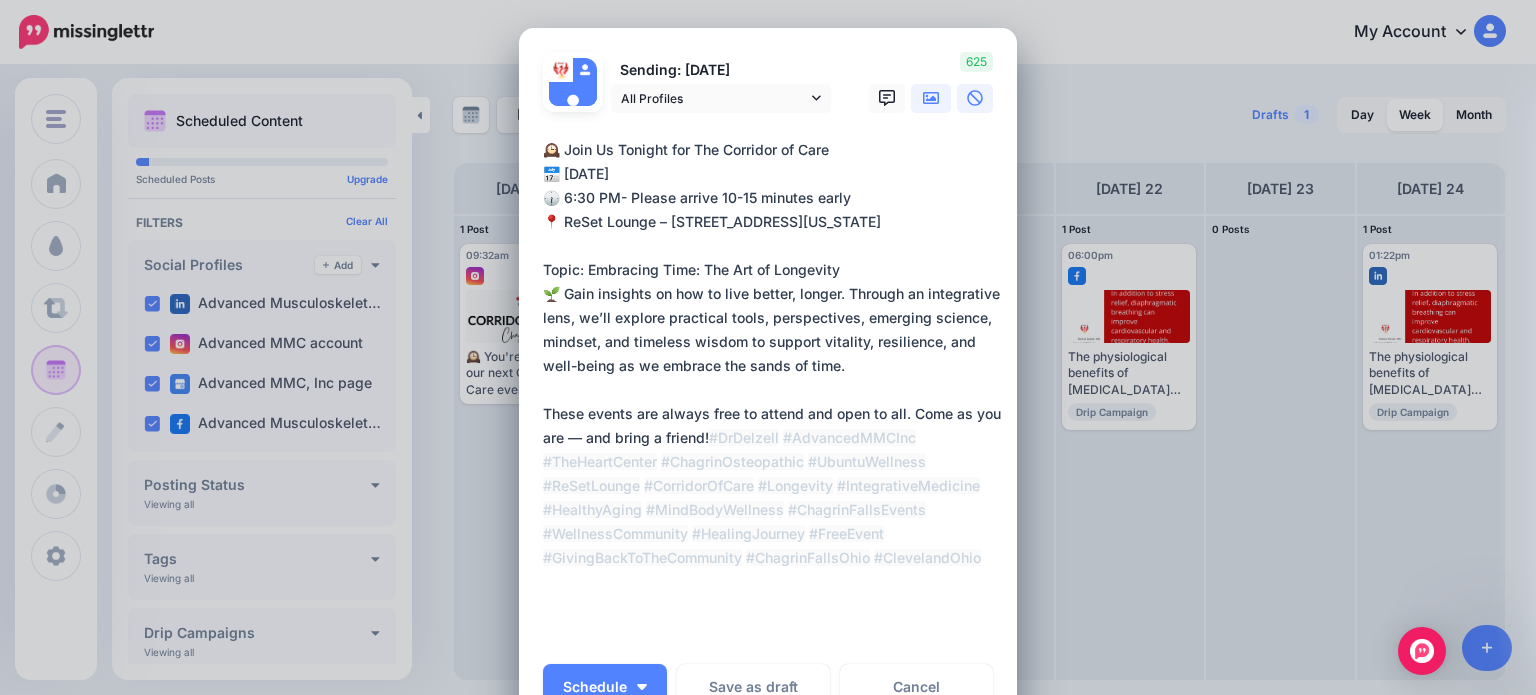 click 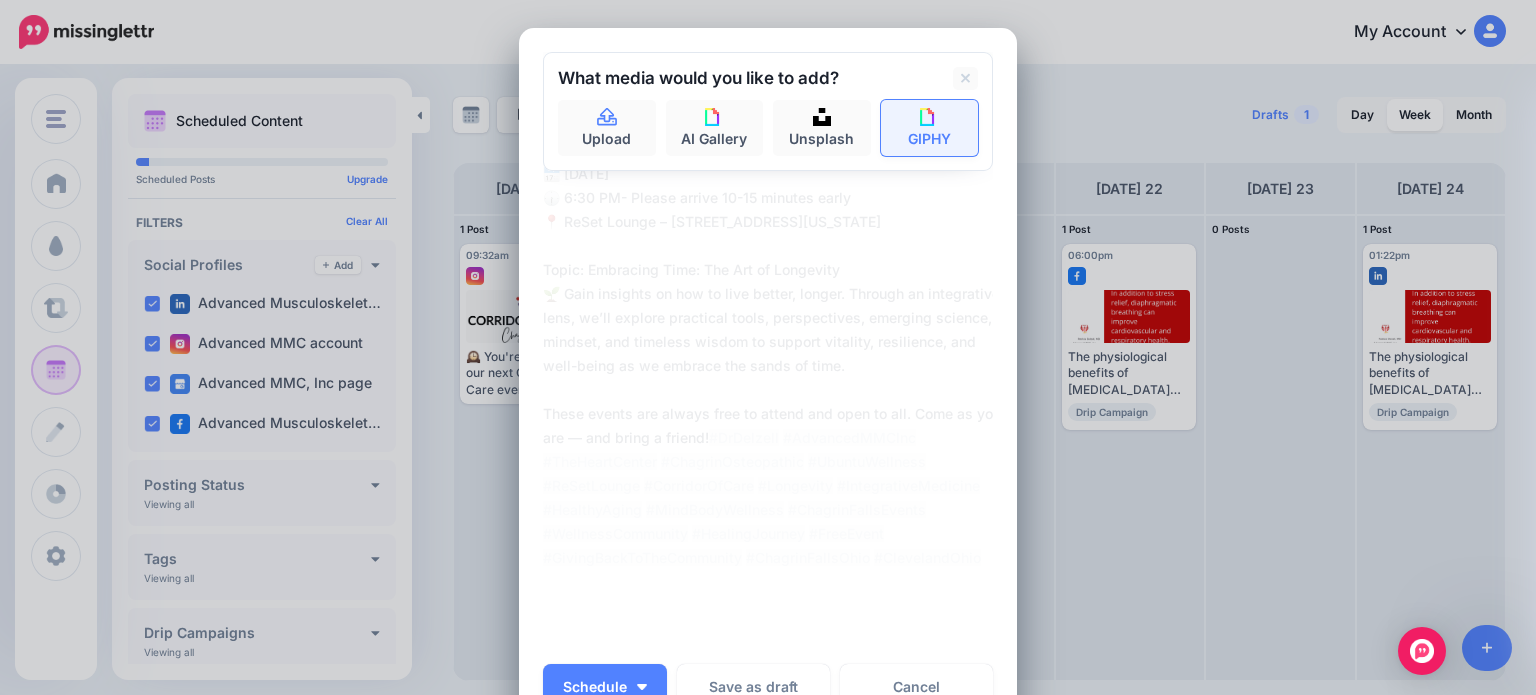 click on "GIPHY" at bounding box center [930, 128] 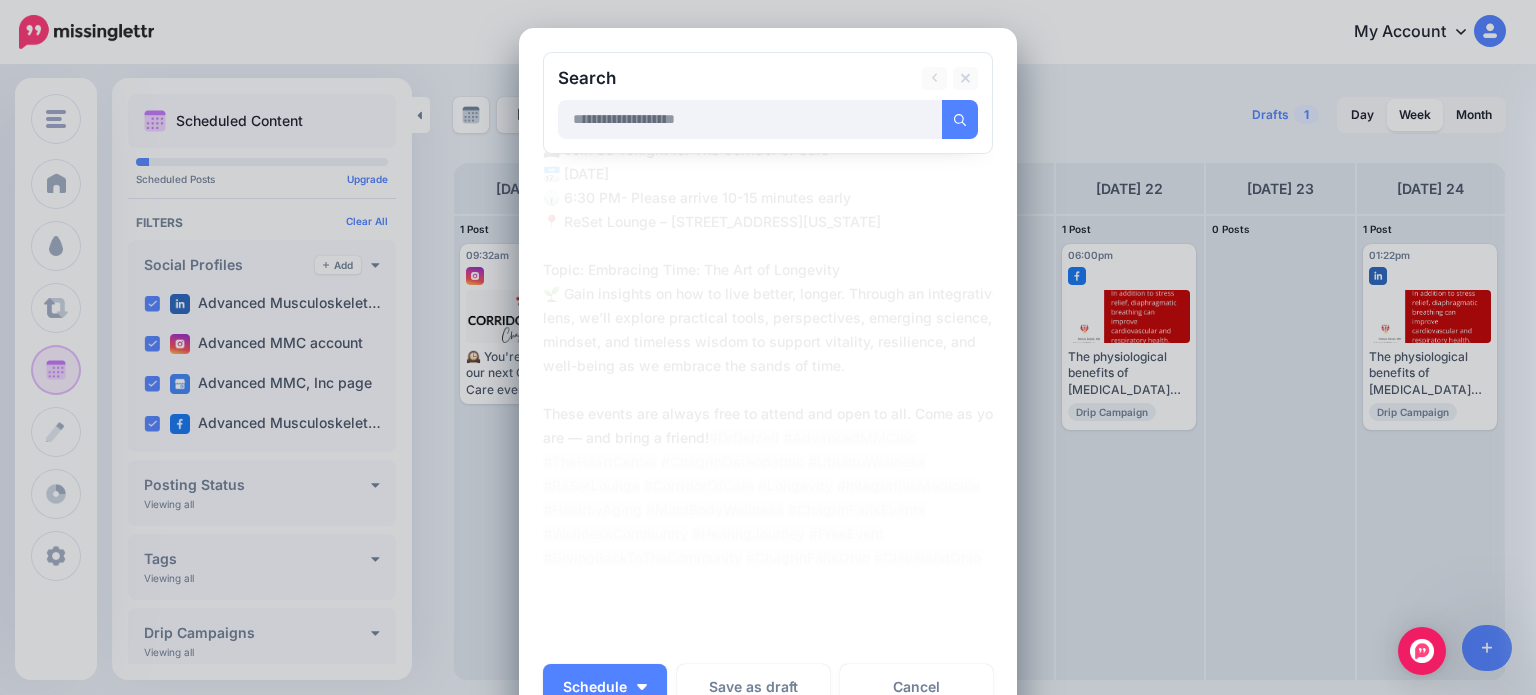 click at bounding box center (750, 119) 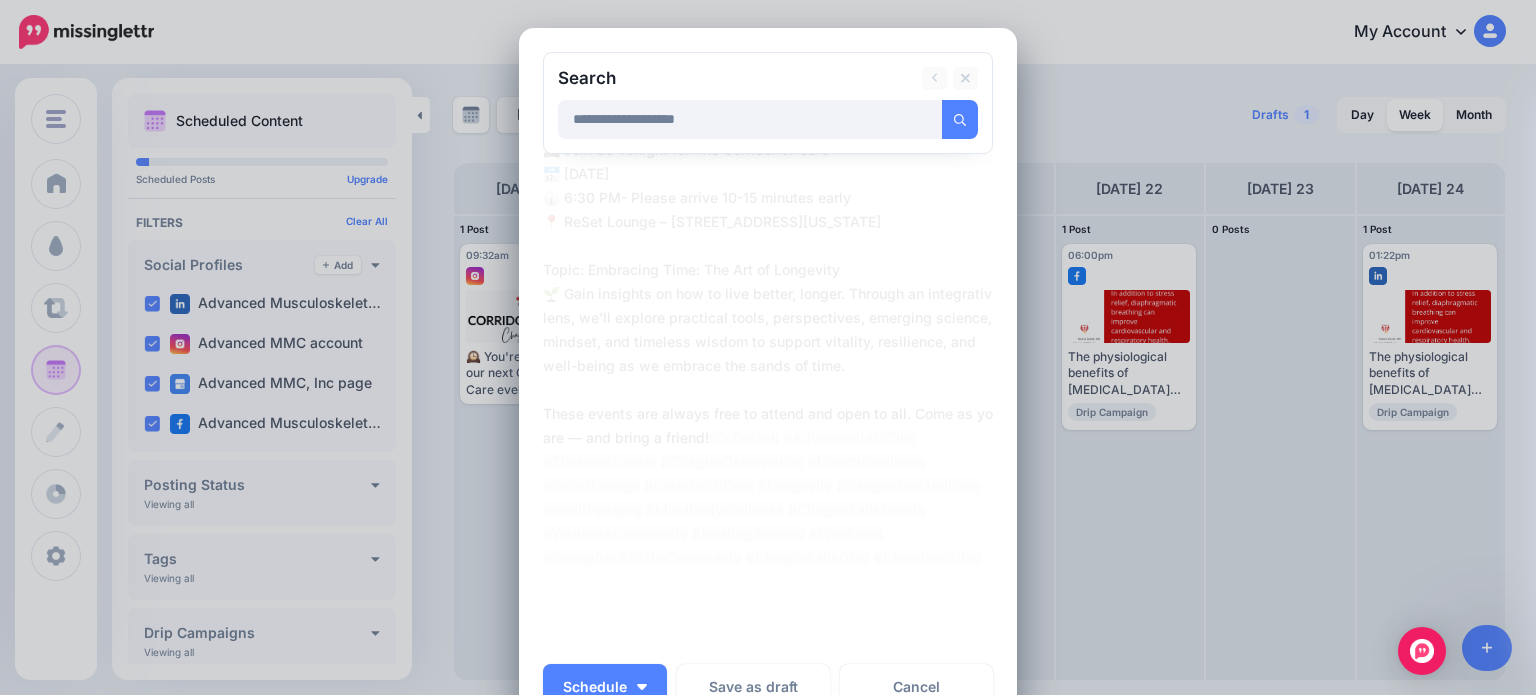type on "**********" 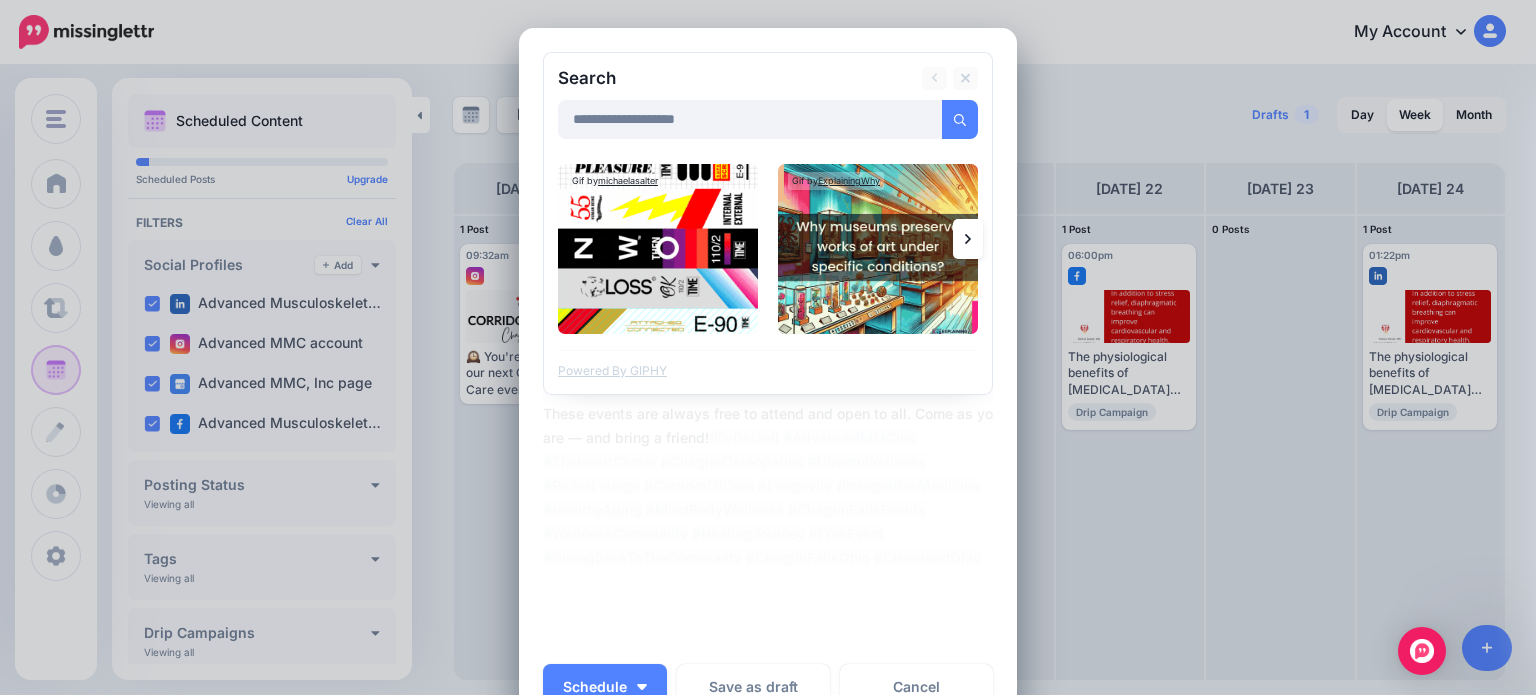 click at bounding box center (968, 239) 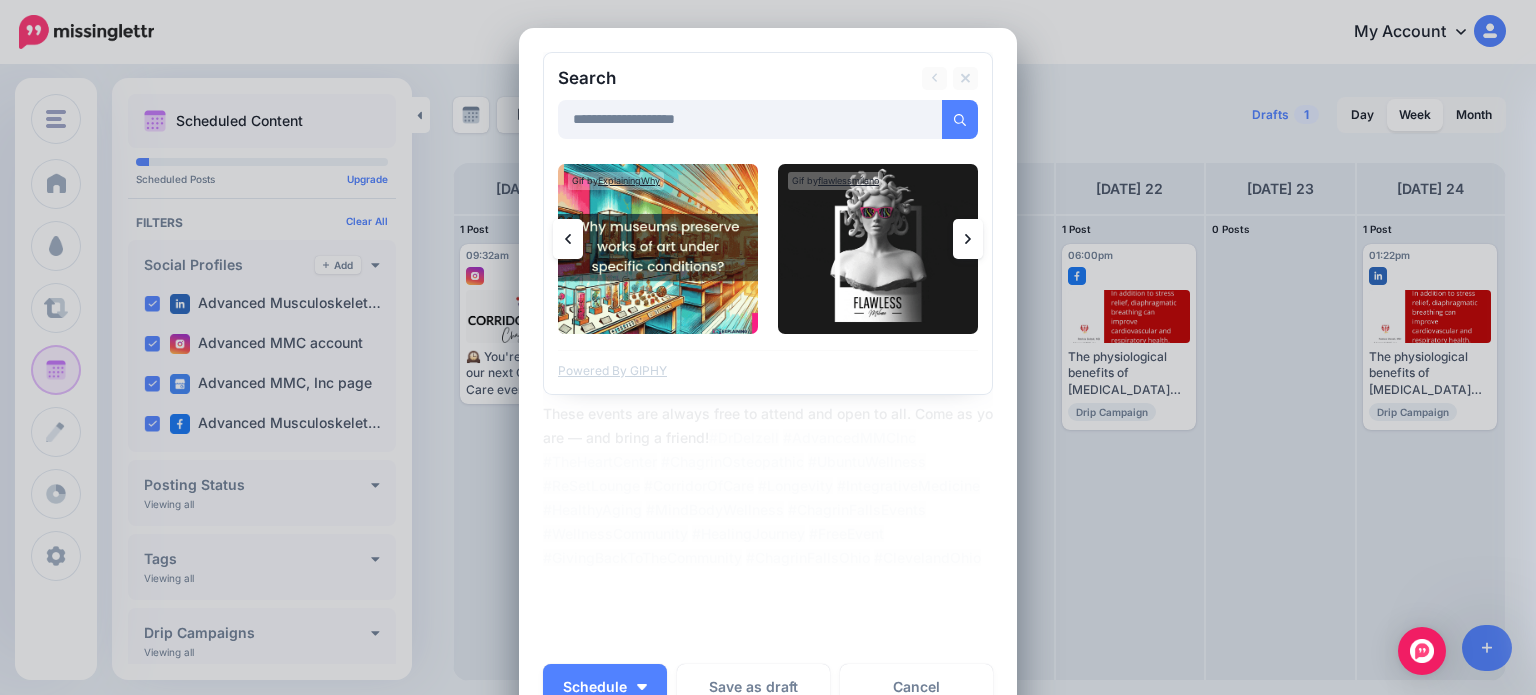click at bounding box center [968, 239] 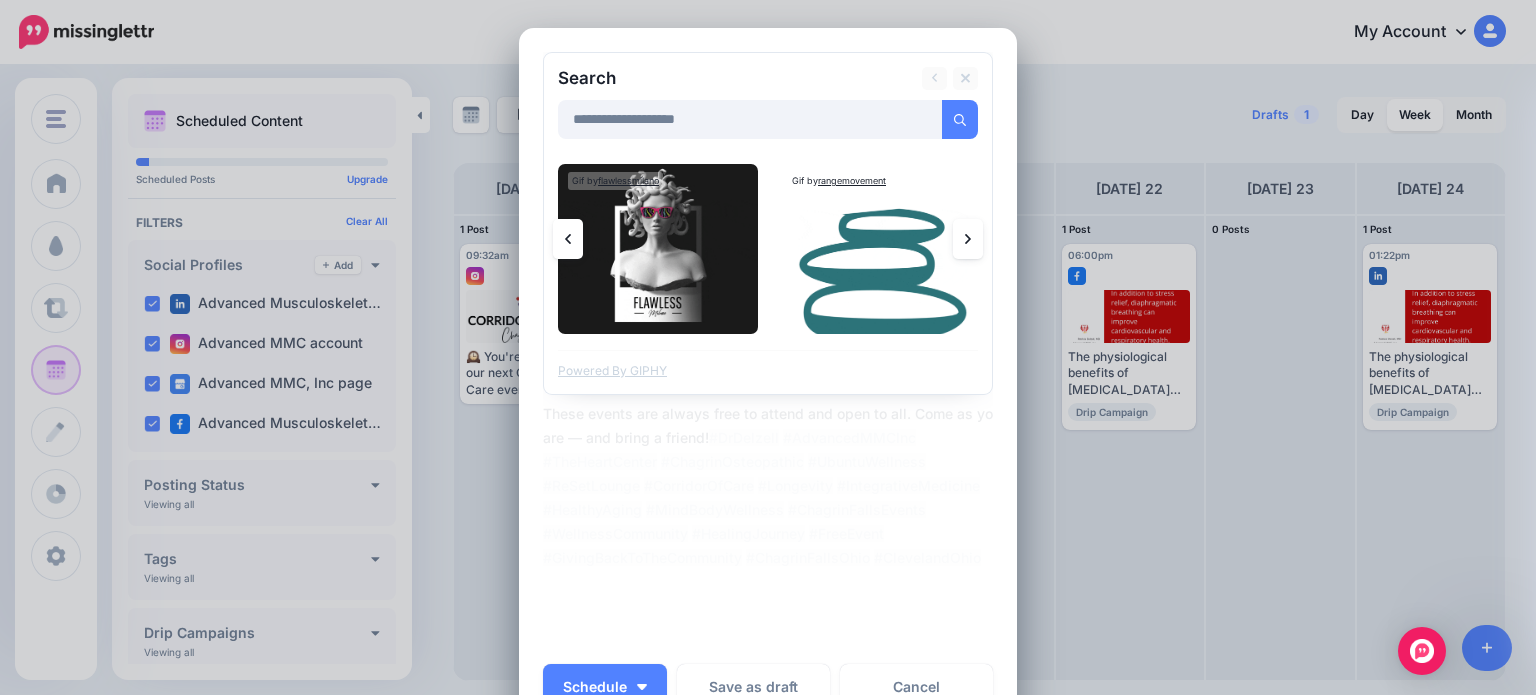 click at bounding box center [968, 239] 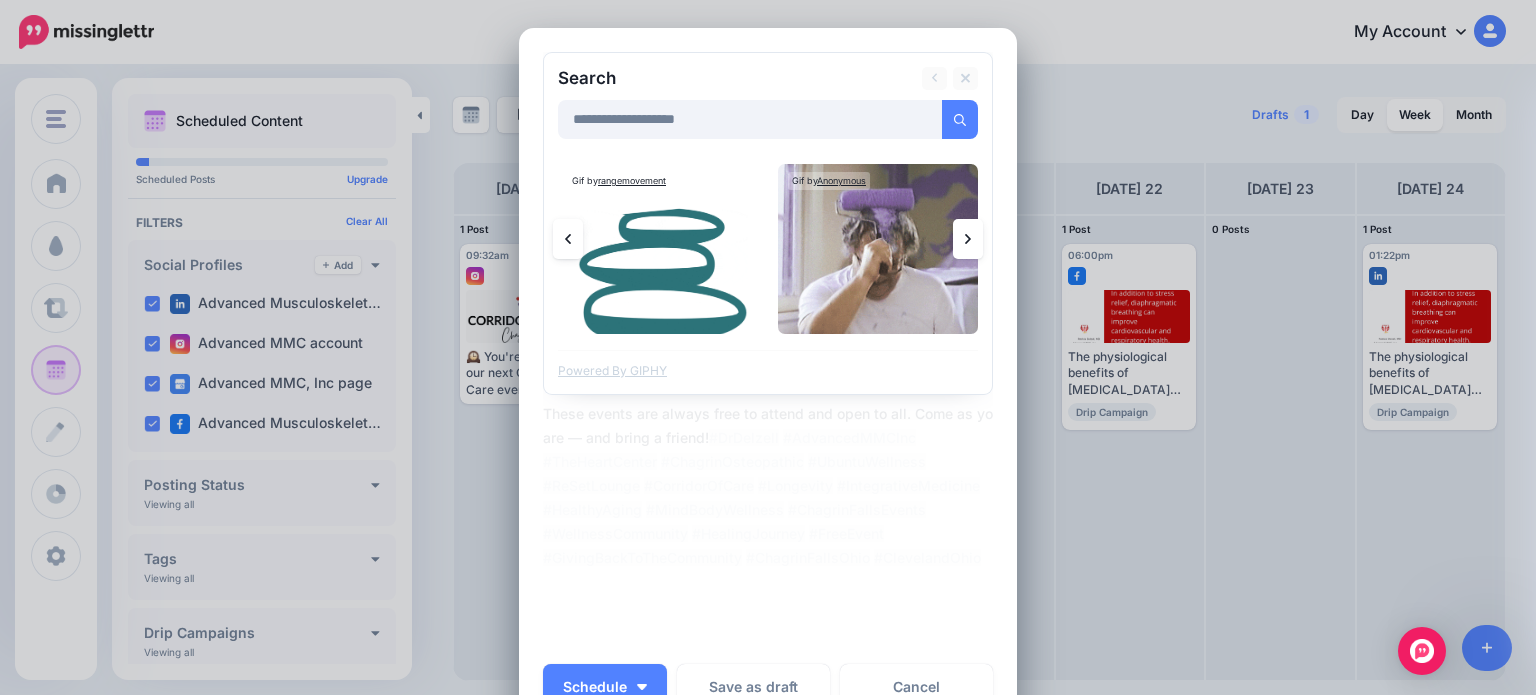 click at bounding box center (968, 239) 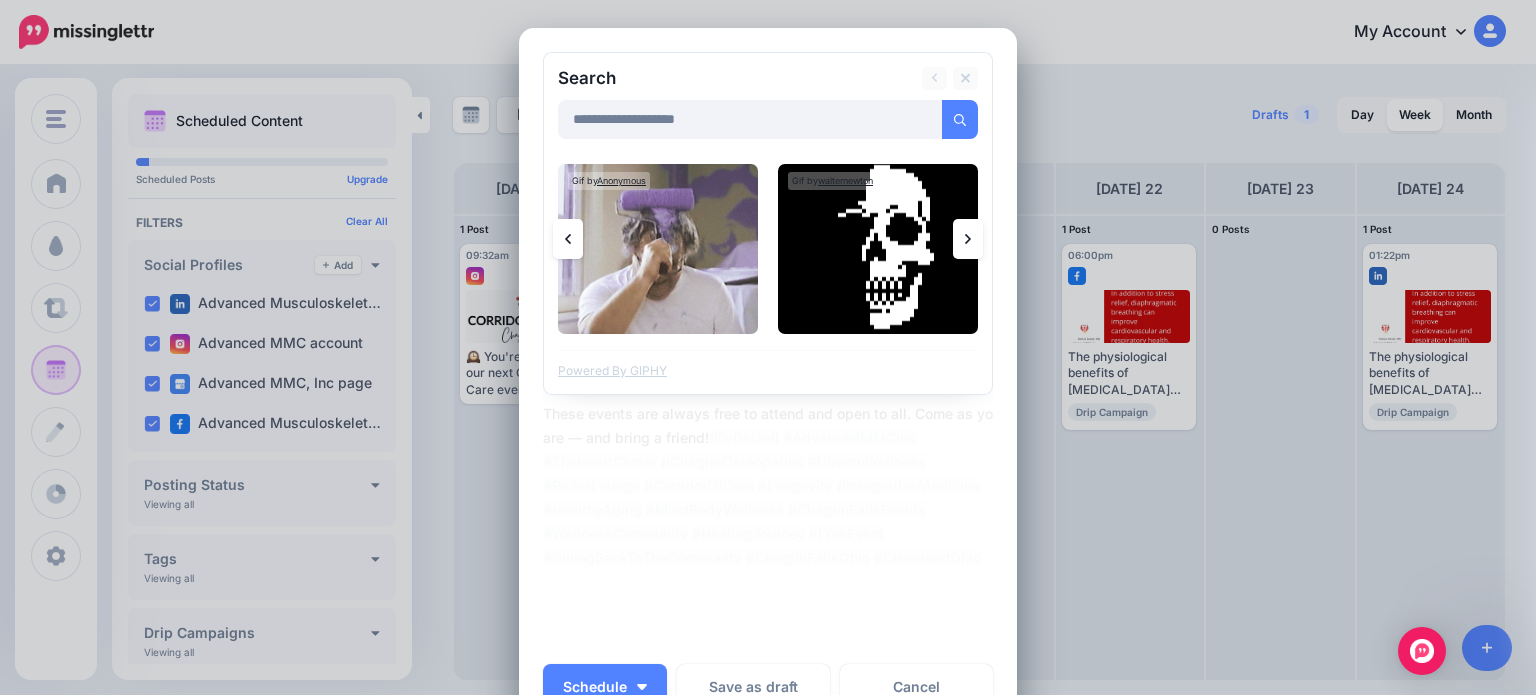 click at bounding box center [968, 239] 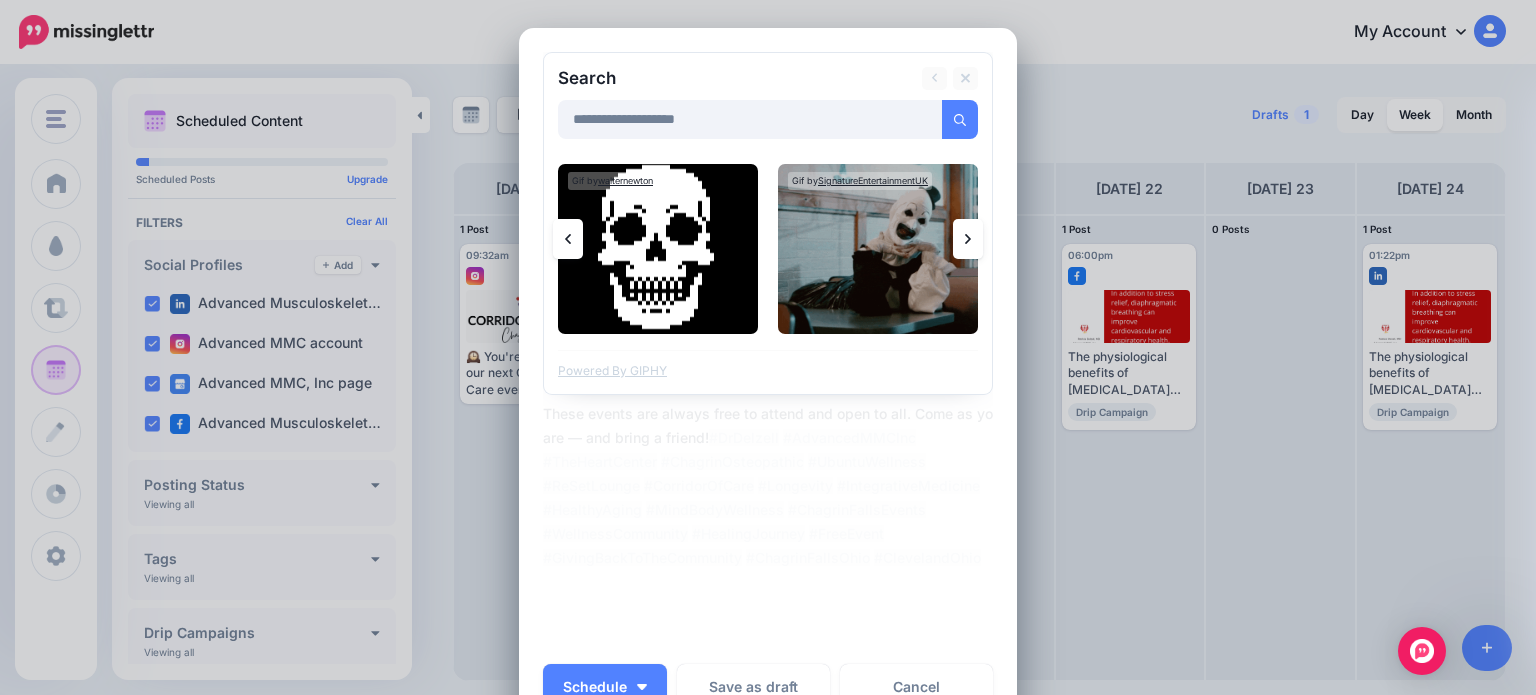 click at bounding box center [968, 239] 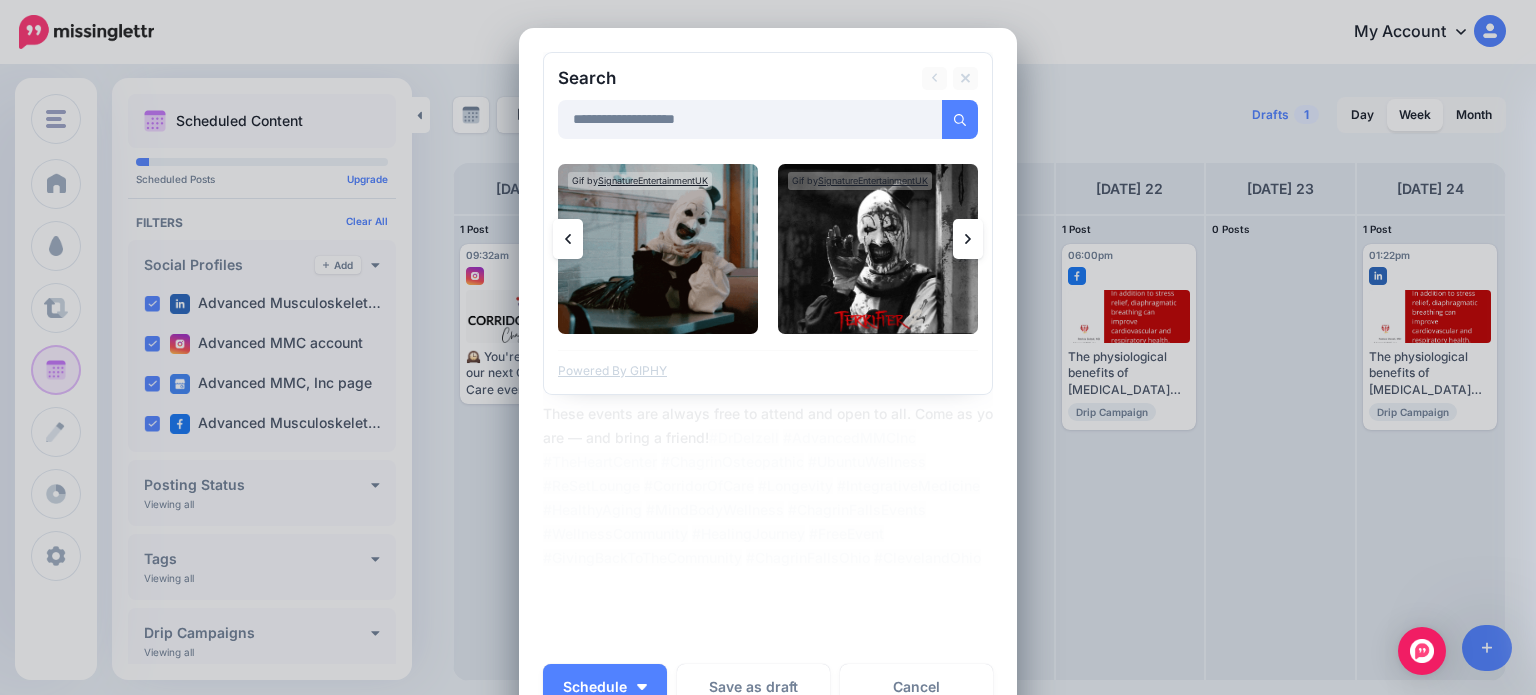 click at bounding box center (968, 239) 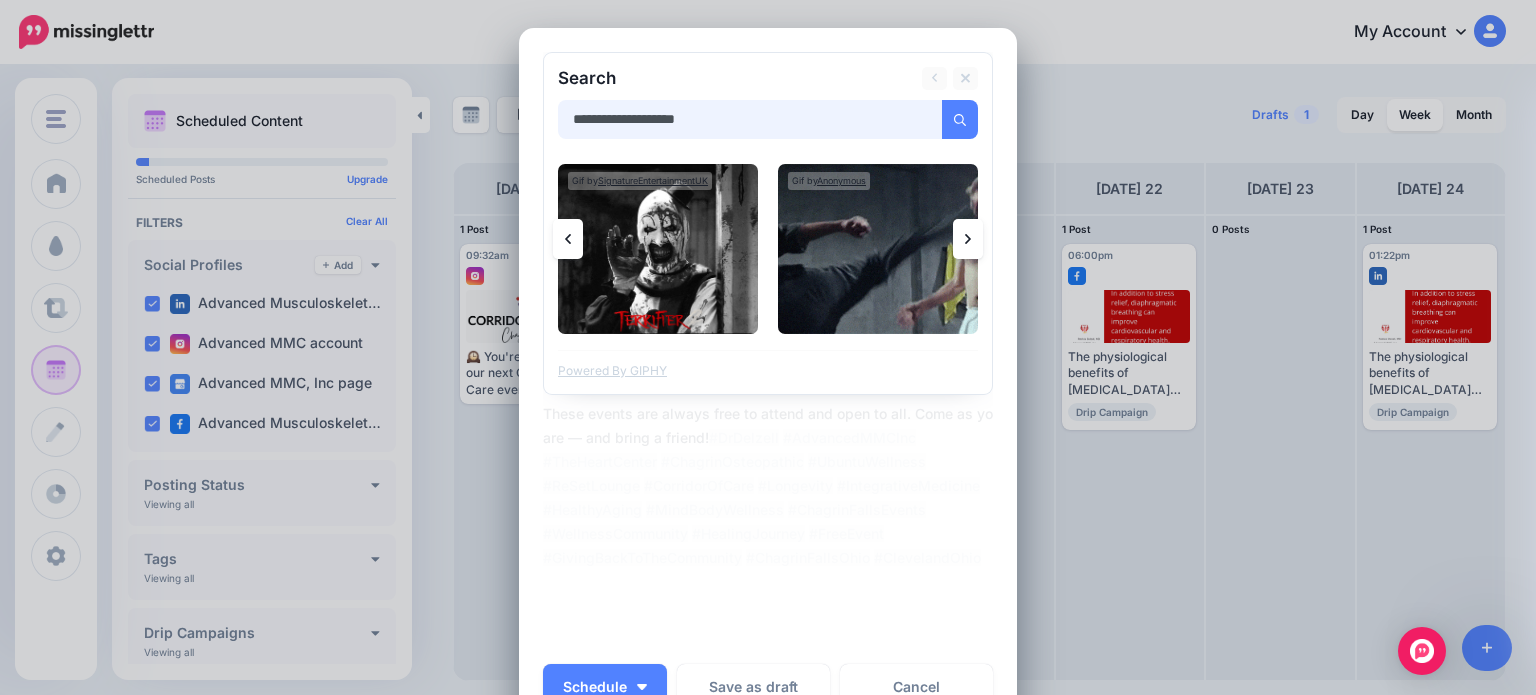 click on "**********" at bounding box center (750, 119) 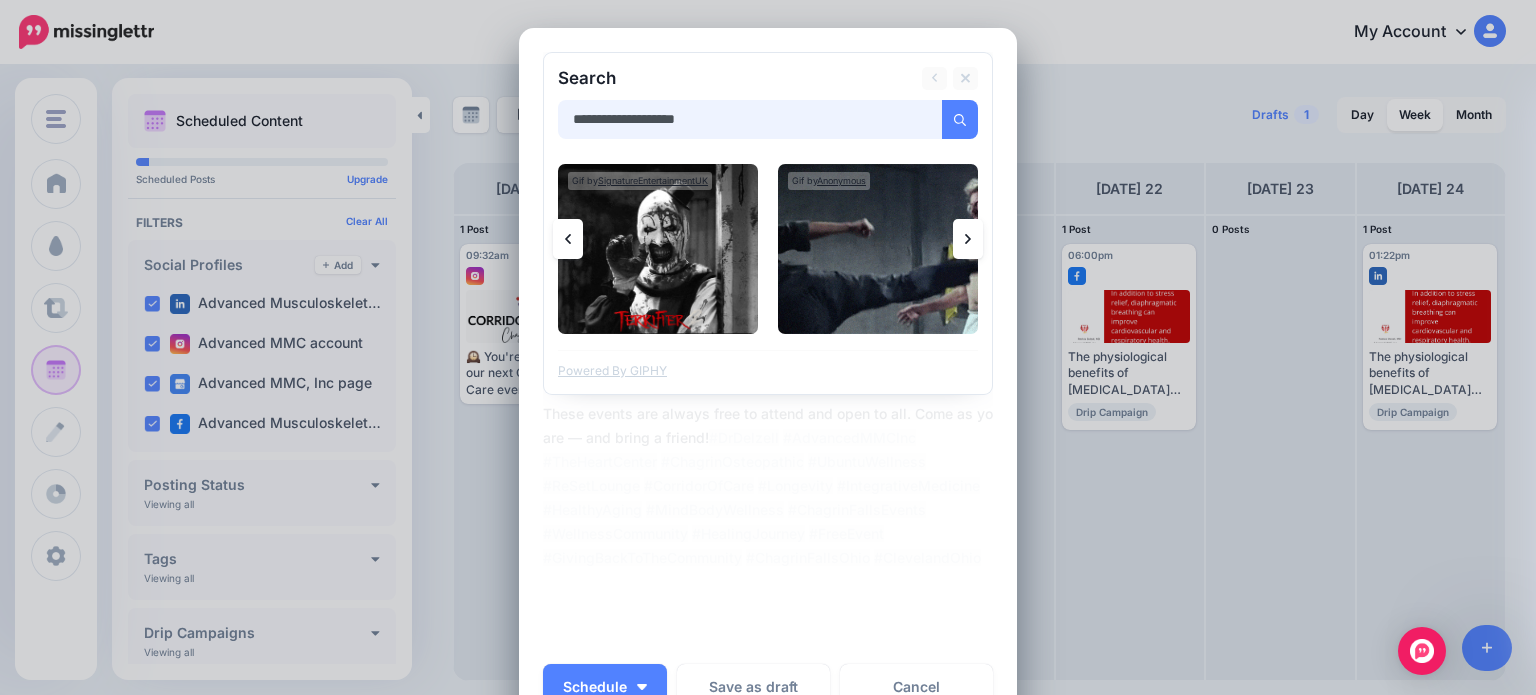 click on "**********" at bounding box center (750, 119) 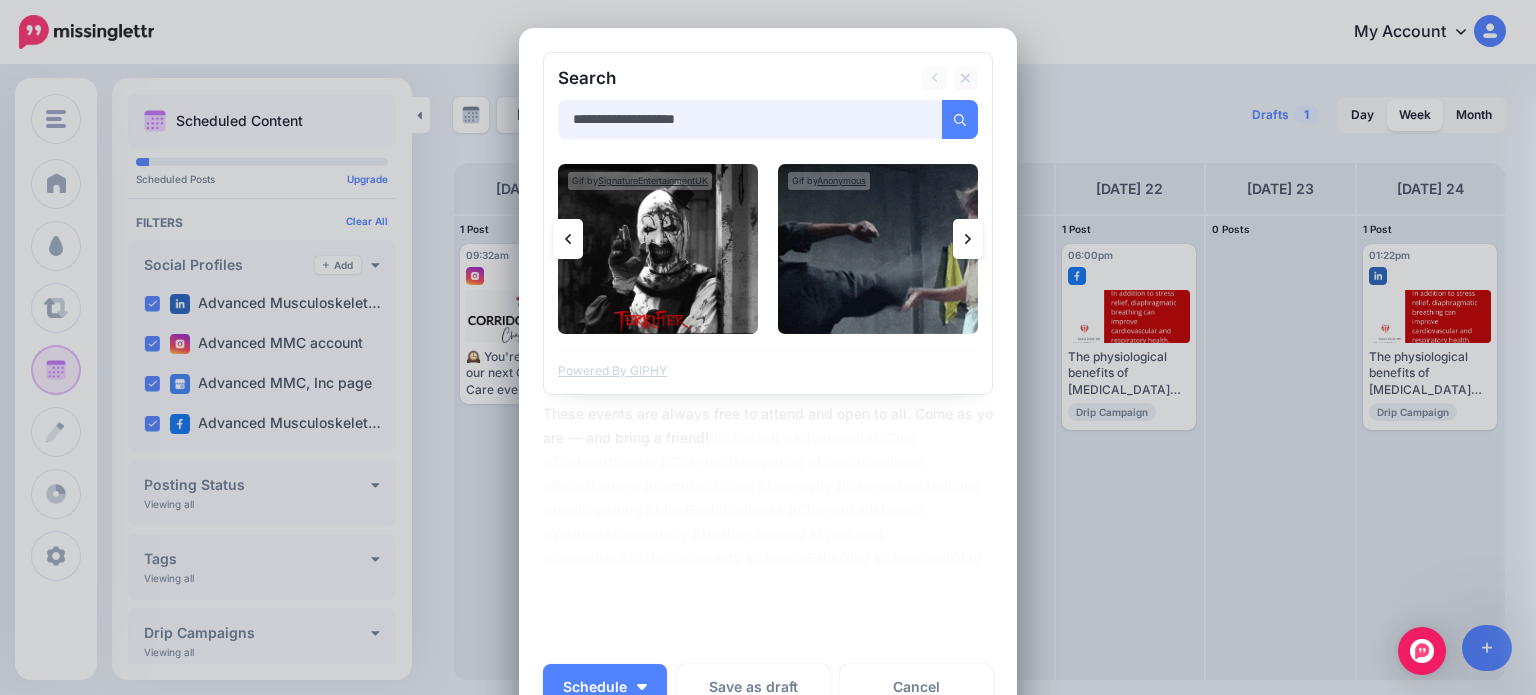 drag, startPoint x: 710, startPoint y: 119, endPoint x: 529, endPoint y: 127, distance: 181.17671 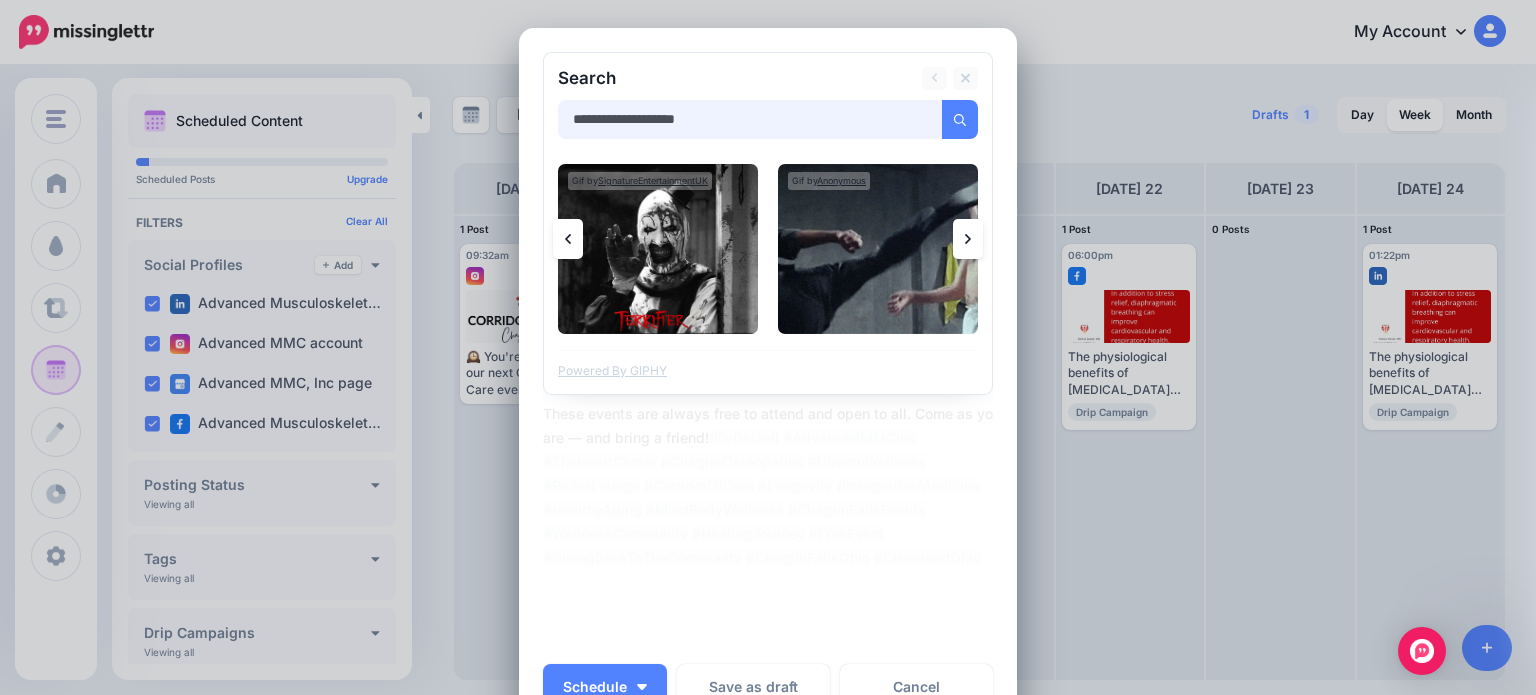 click on "Loading
Sending: 21st Aug
All
Profiles" at bounding box center [768, 381] 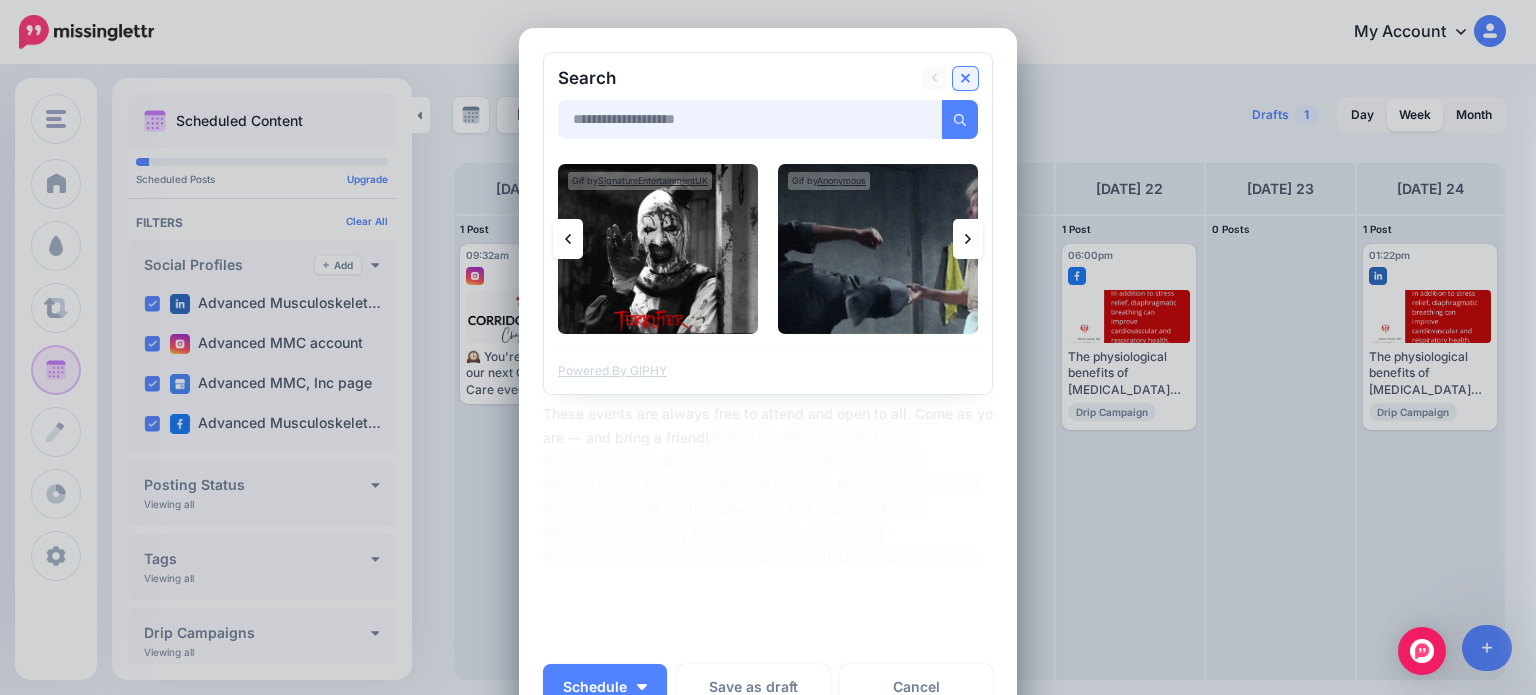 type 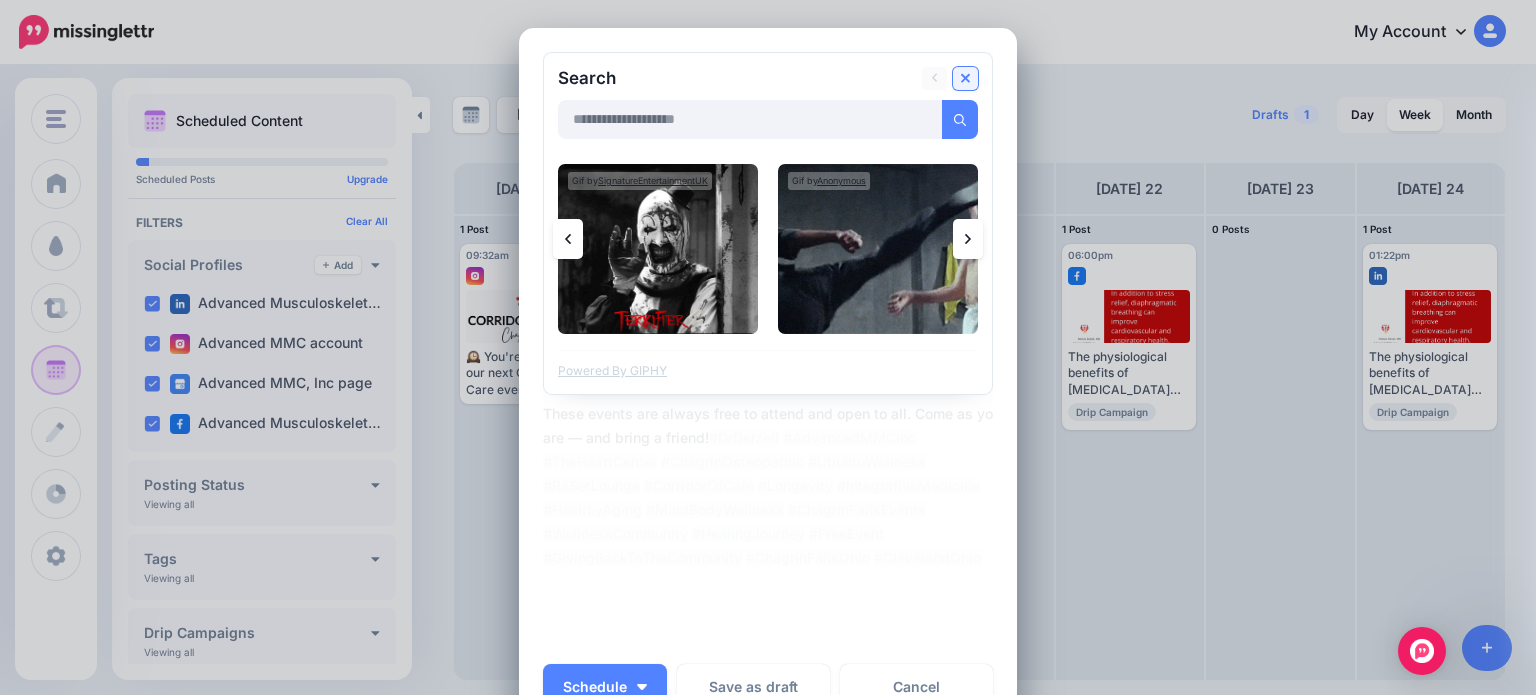 click at bounding box center (965, 78) 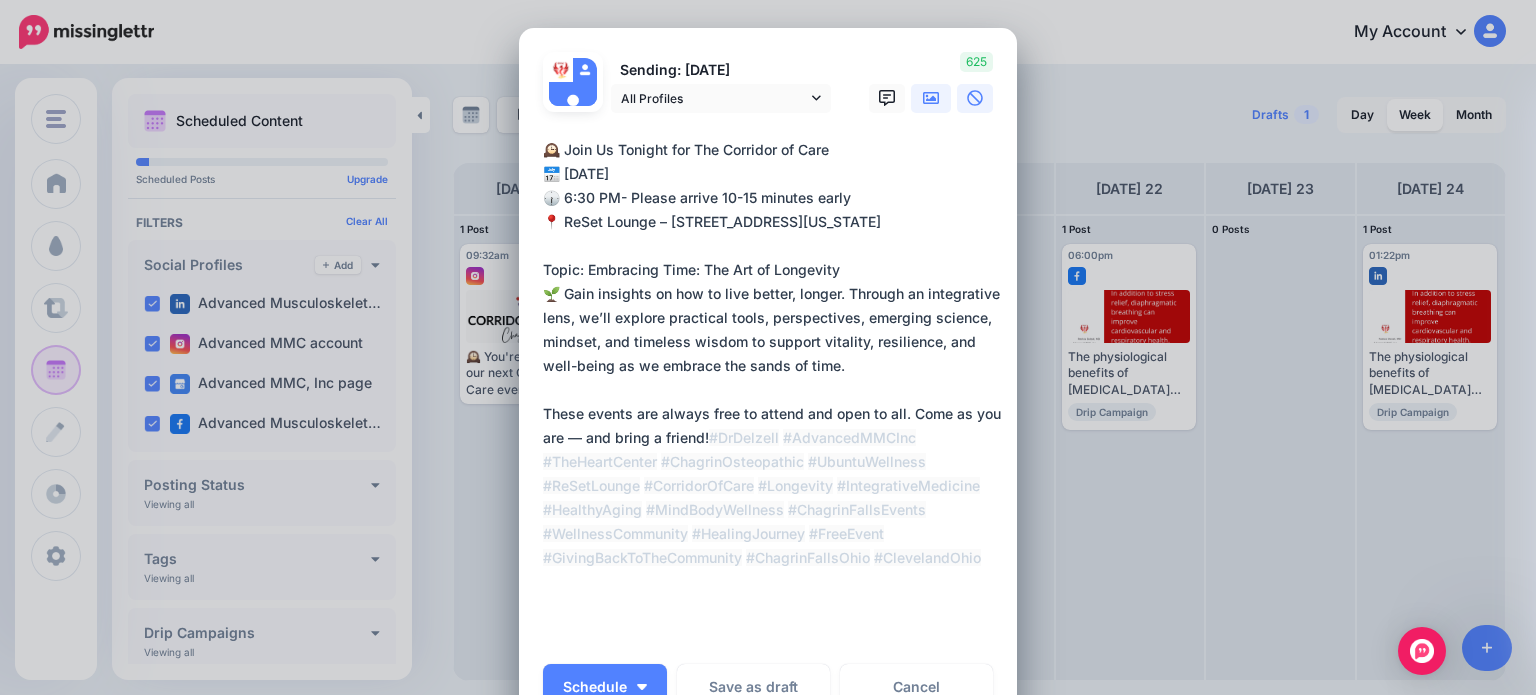 click 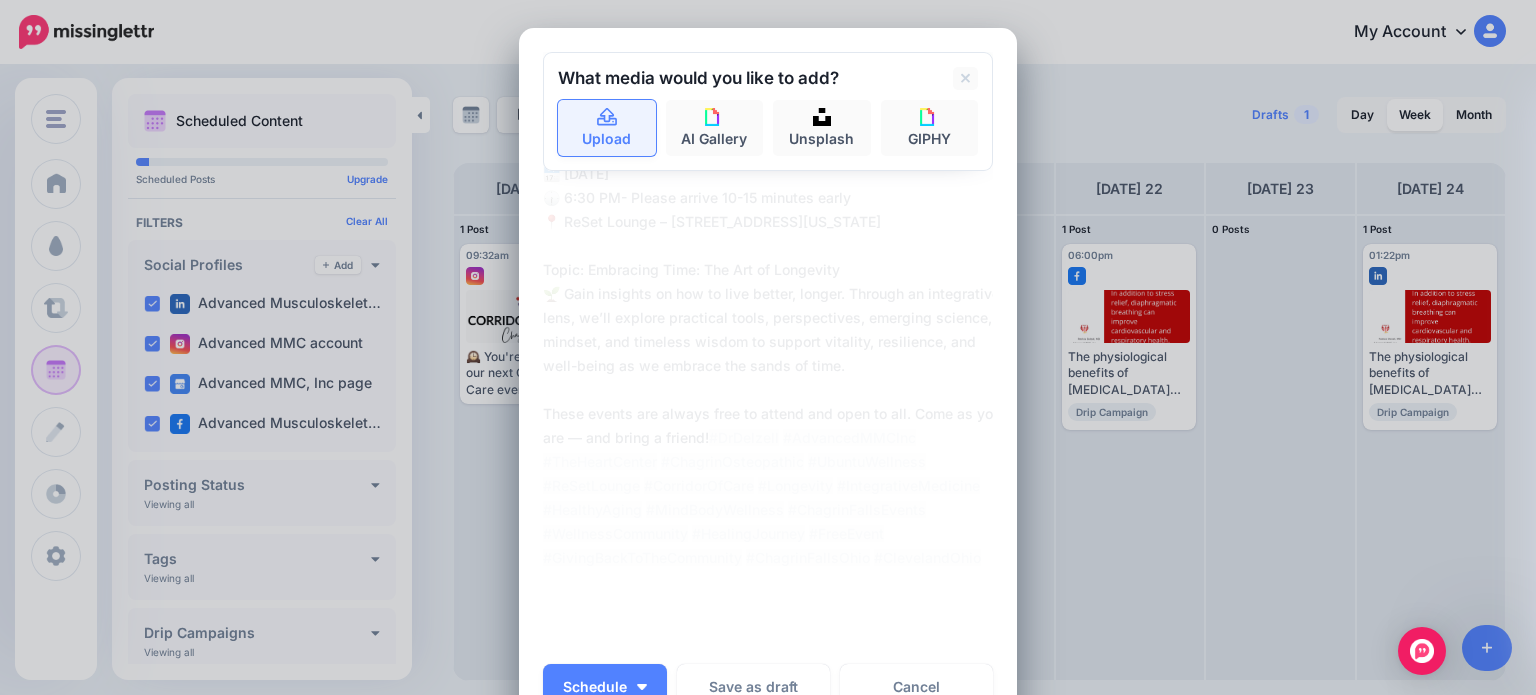 click on "Upload" at bounding box center (607, 128) 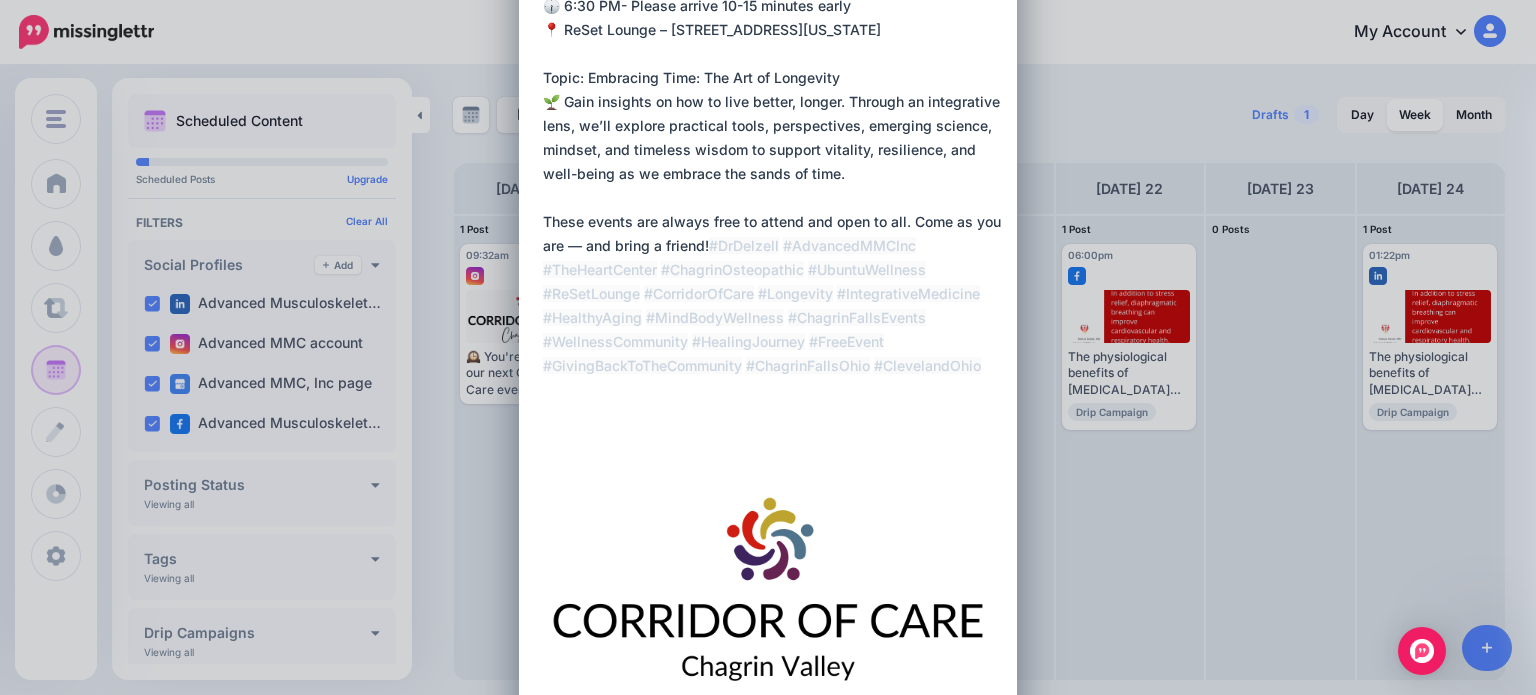 scroll, scrollTop: 0, scrollLeft: 0, axis: both 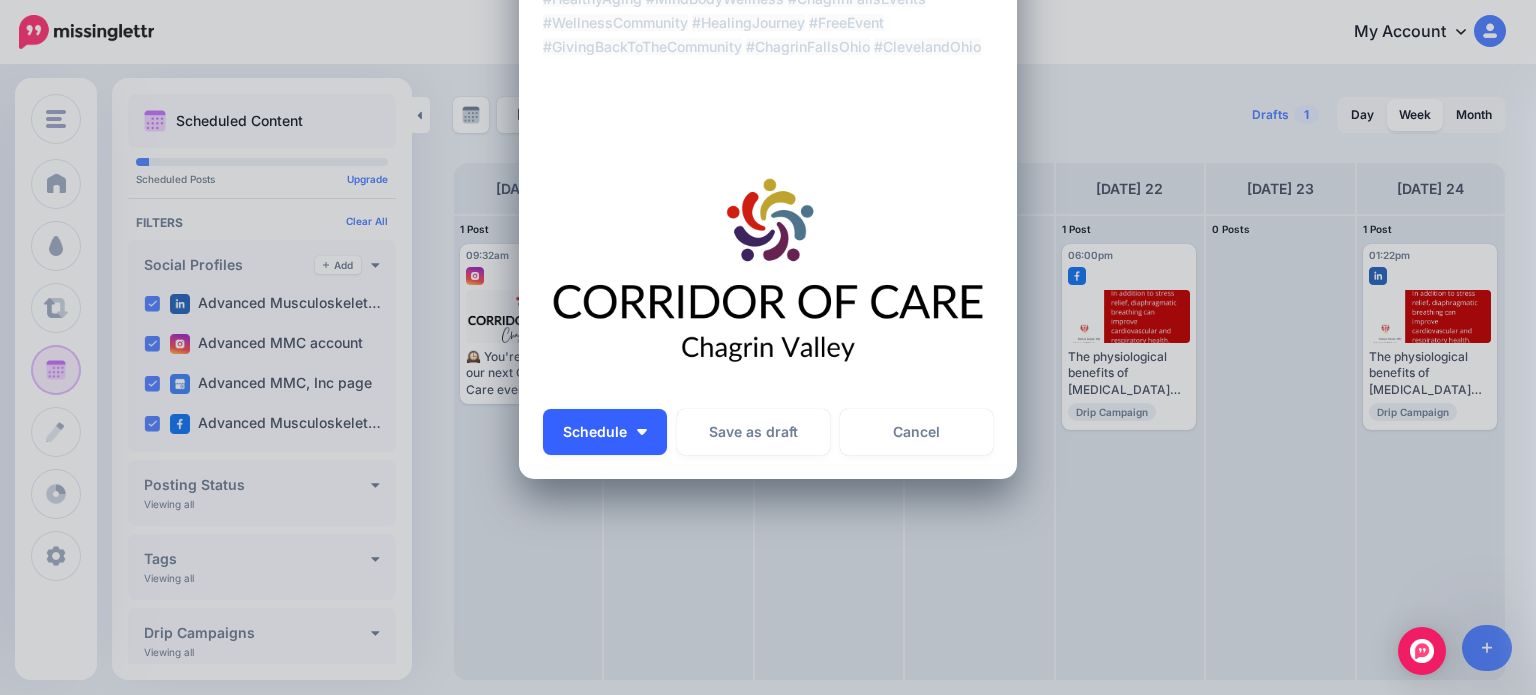 click on "Schedule" at bounding box center (605, 432) 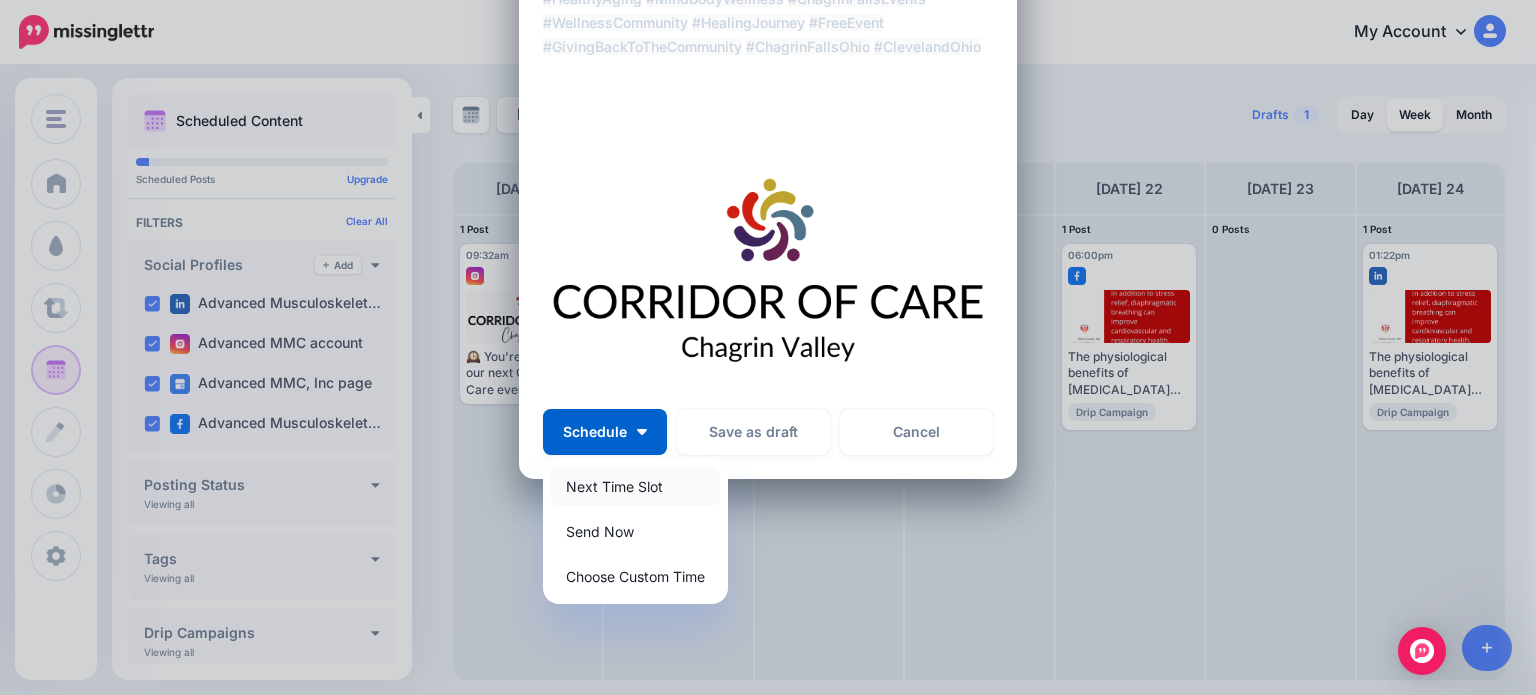 click on "Next Time Slot" at bounding box center [635, 486] 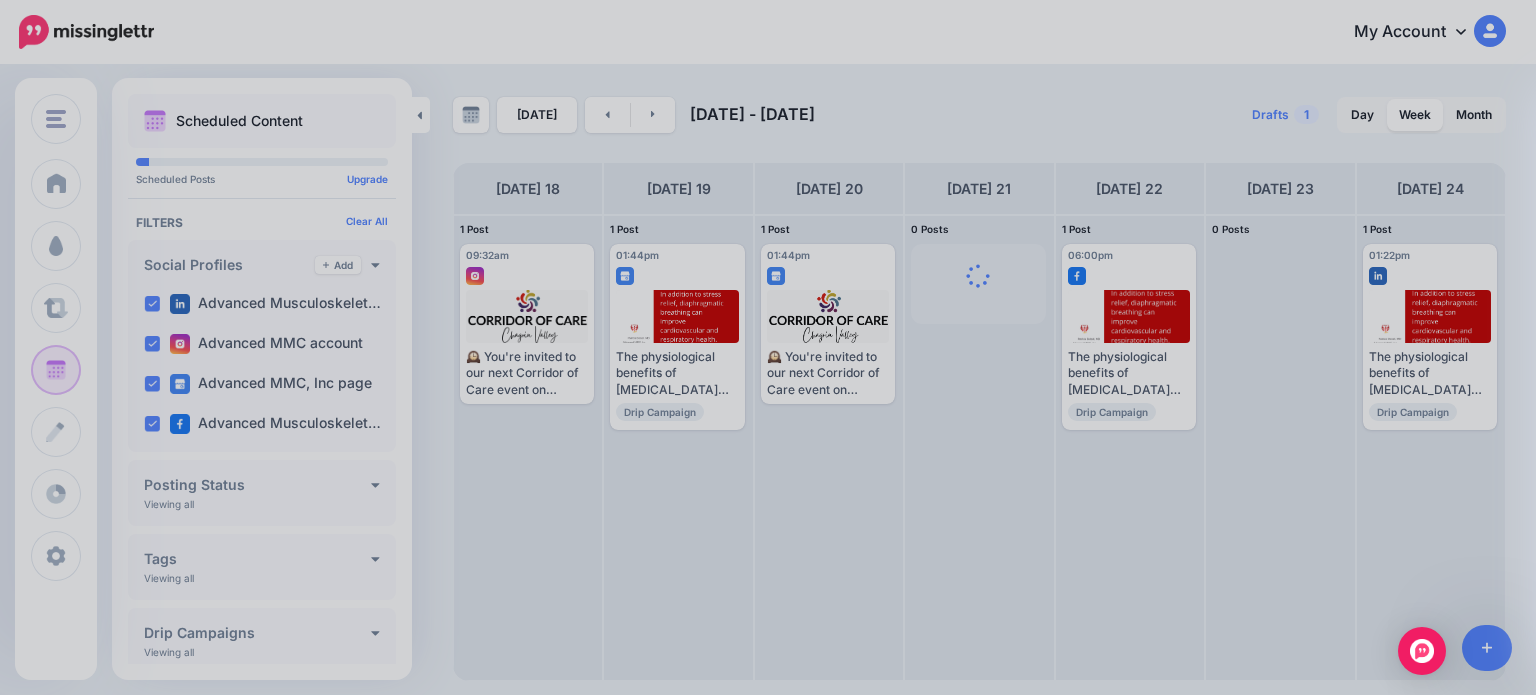 scroll, scrollTop: 0, scrollLeft: 0, axis: both 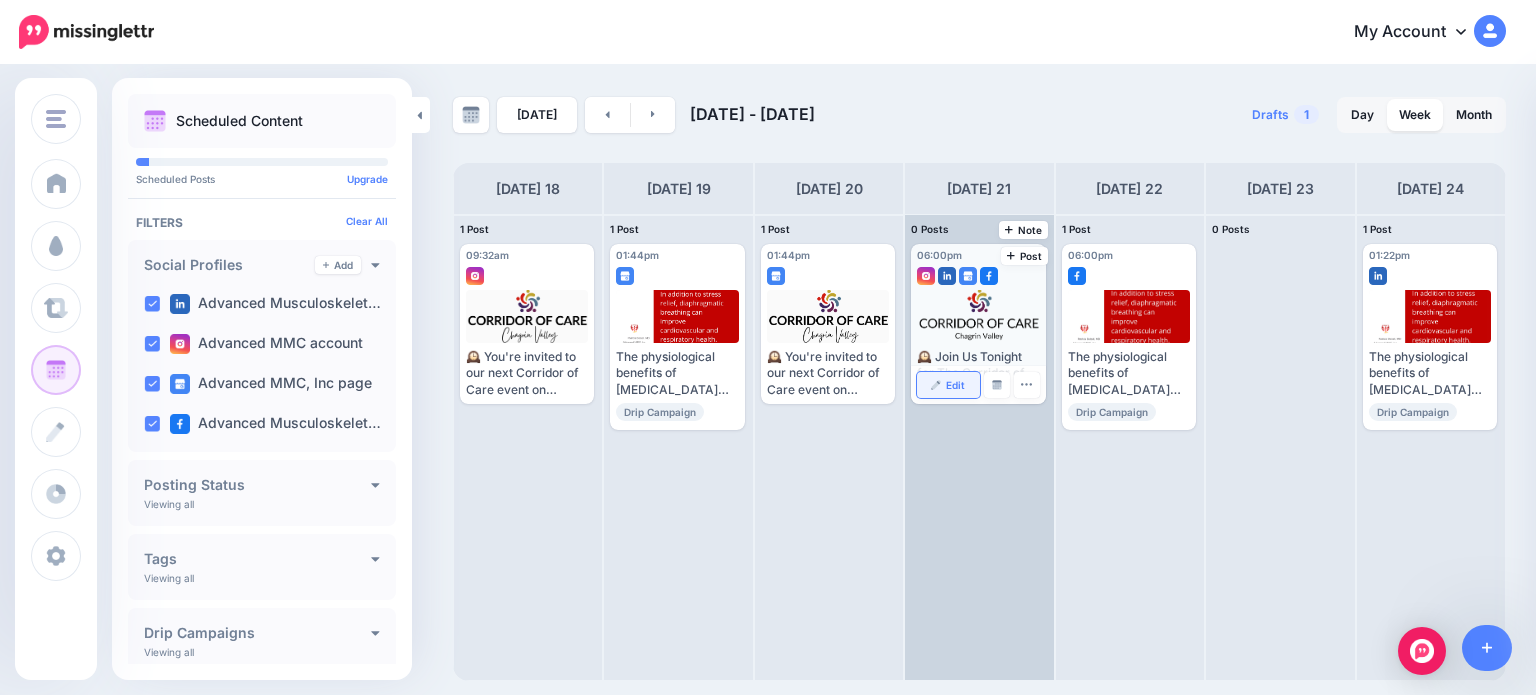 click on "Edit" at bounding box center (955, 385) 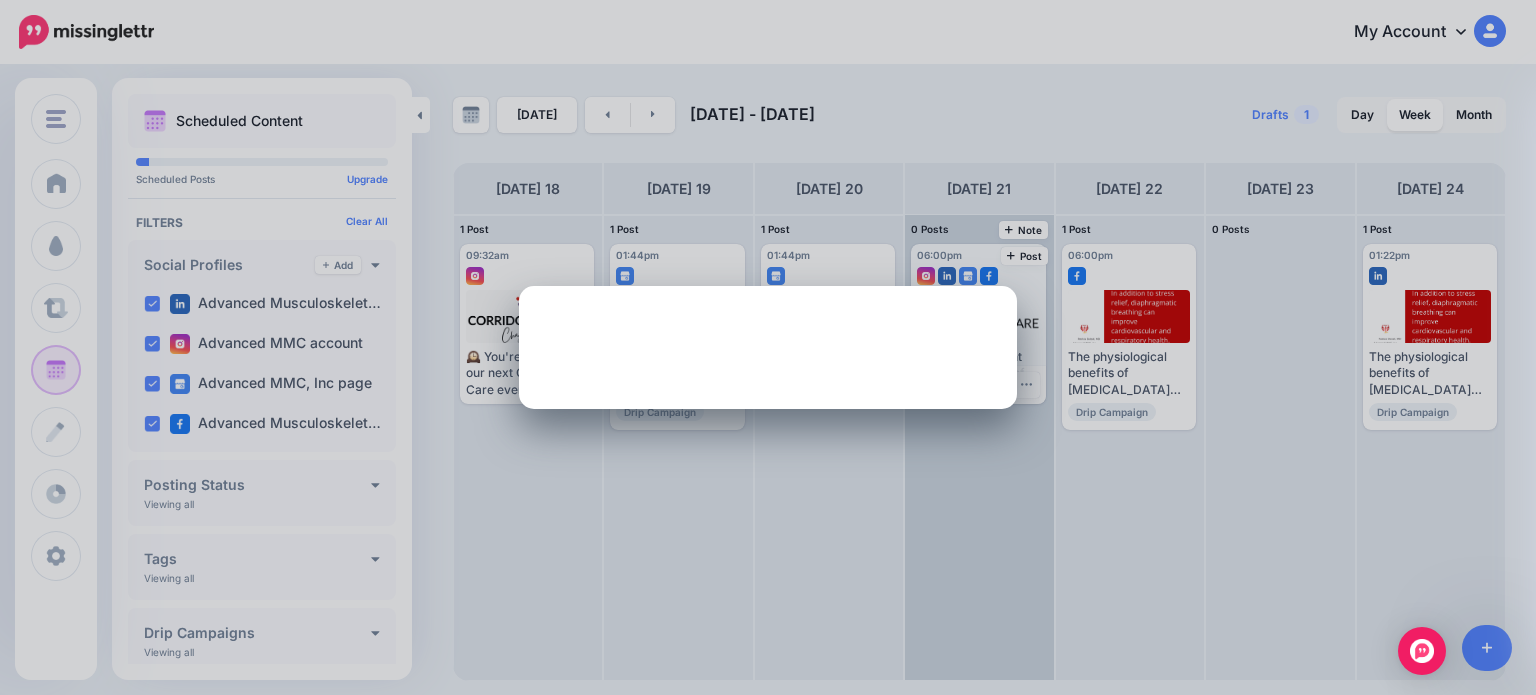 scroll, scrollTop: 0, scrollLeft: 0, axis: both 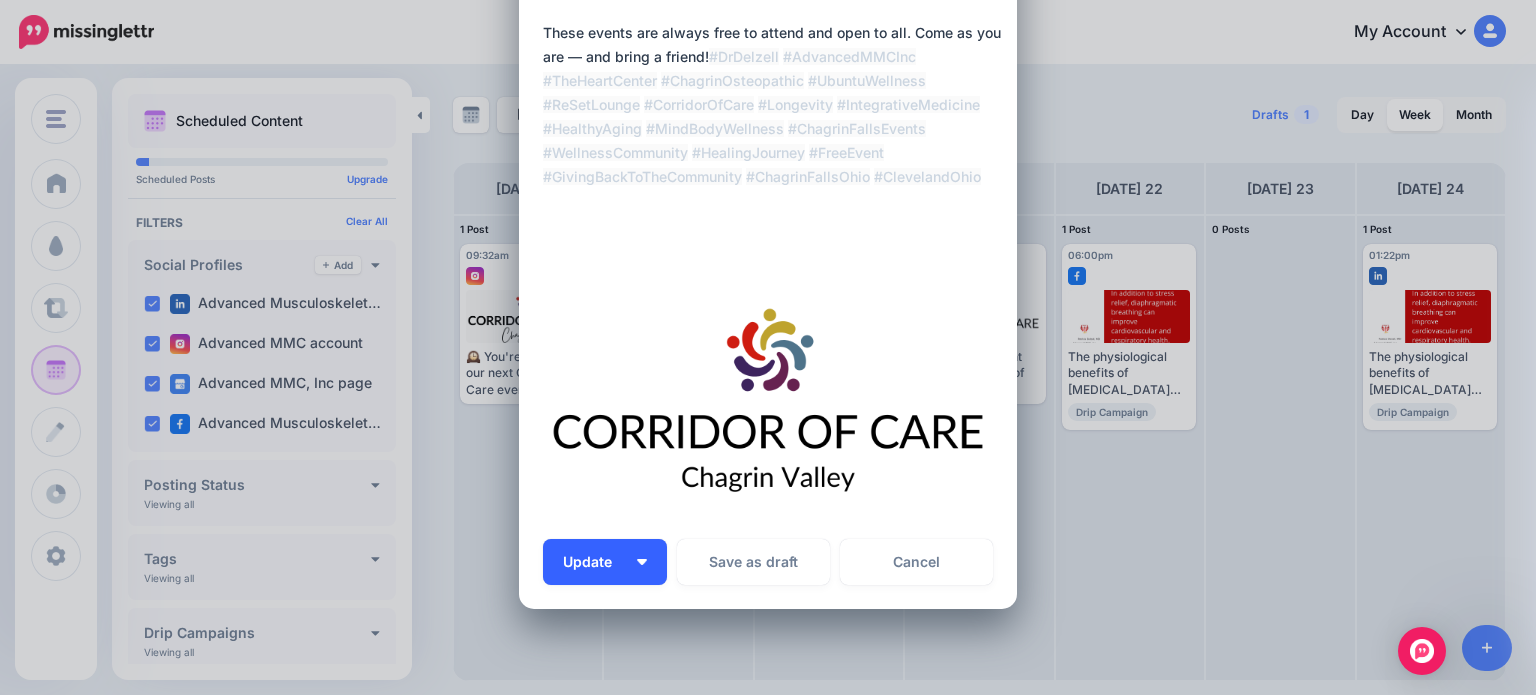 click on "Update" at bounding box center [605, 562] 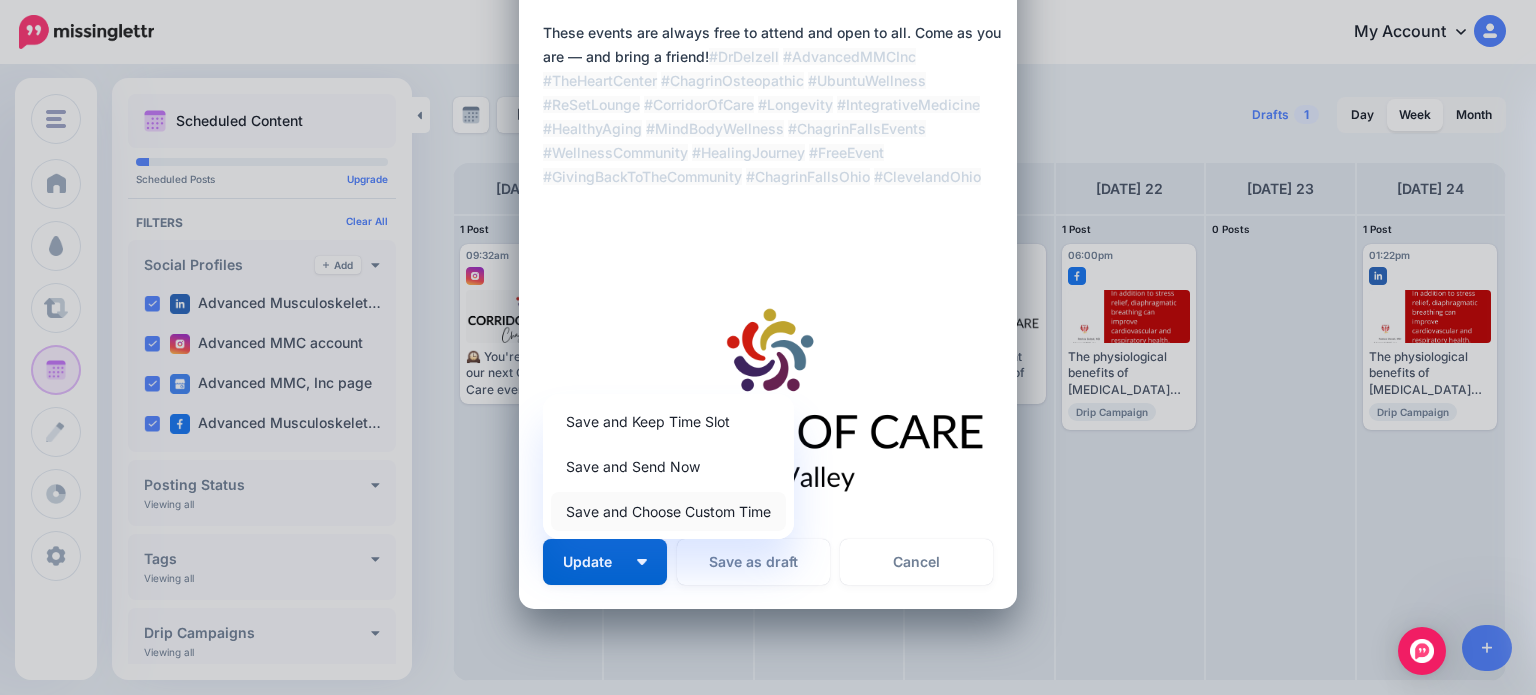 click on "Save and Choose Custom Time" at bounding box center [668, 511] 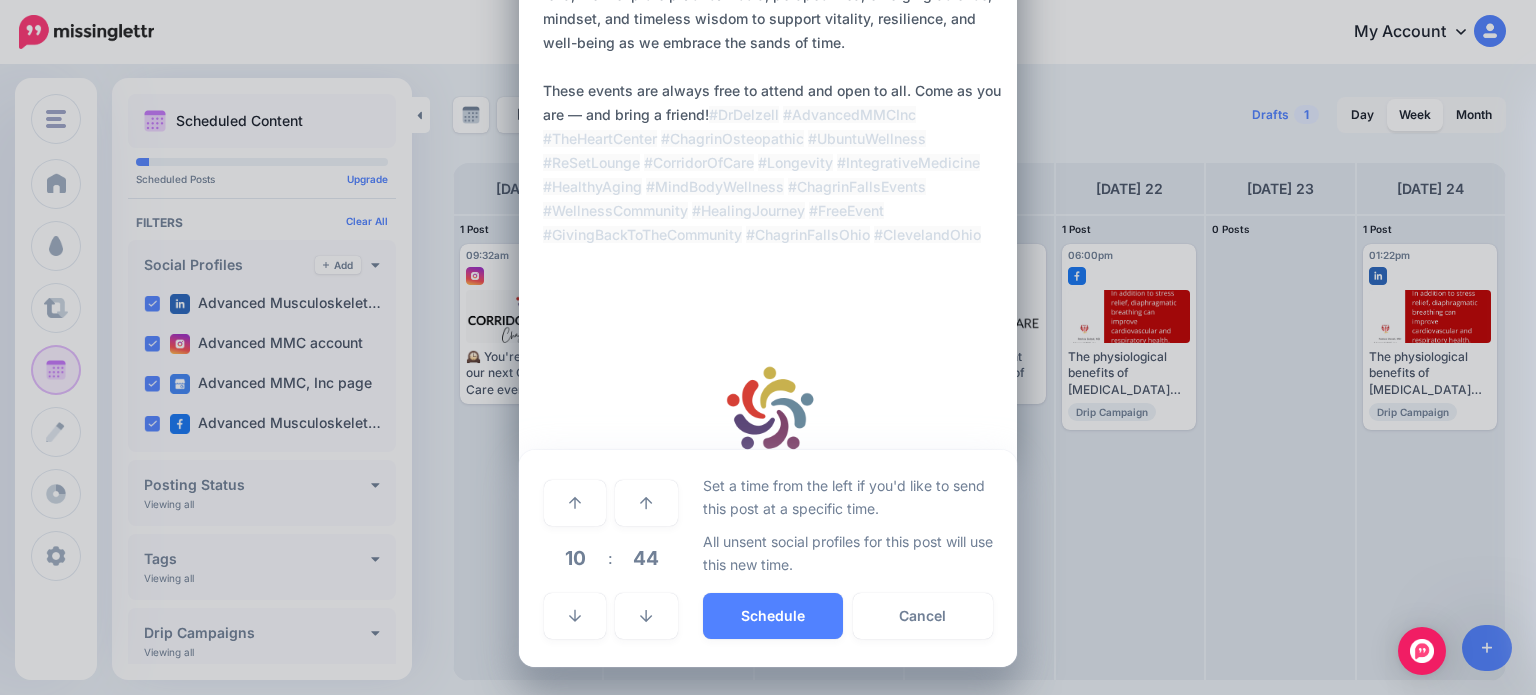 scroll, scrollTop: 322, scrollLeft: 0, axis: vertical 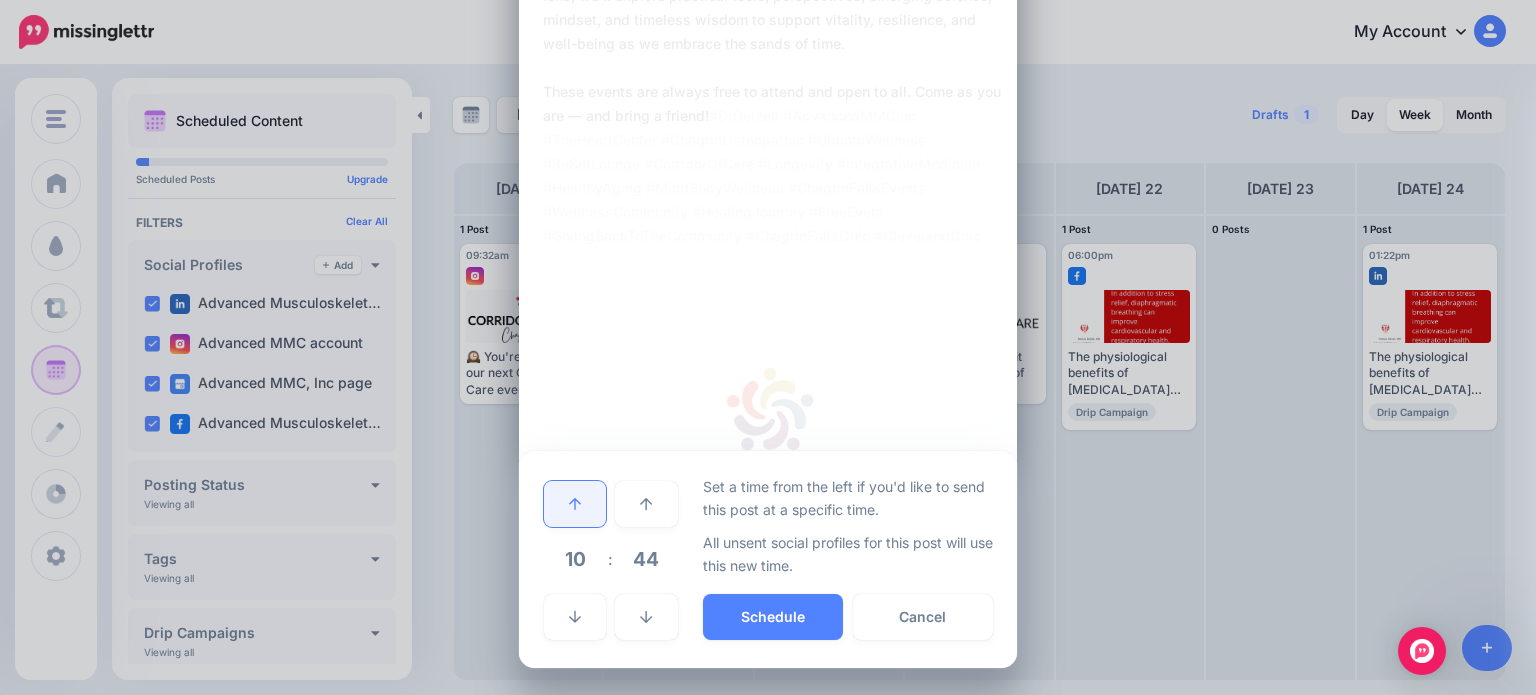 click 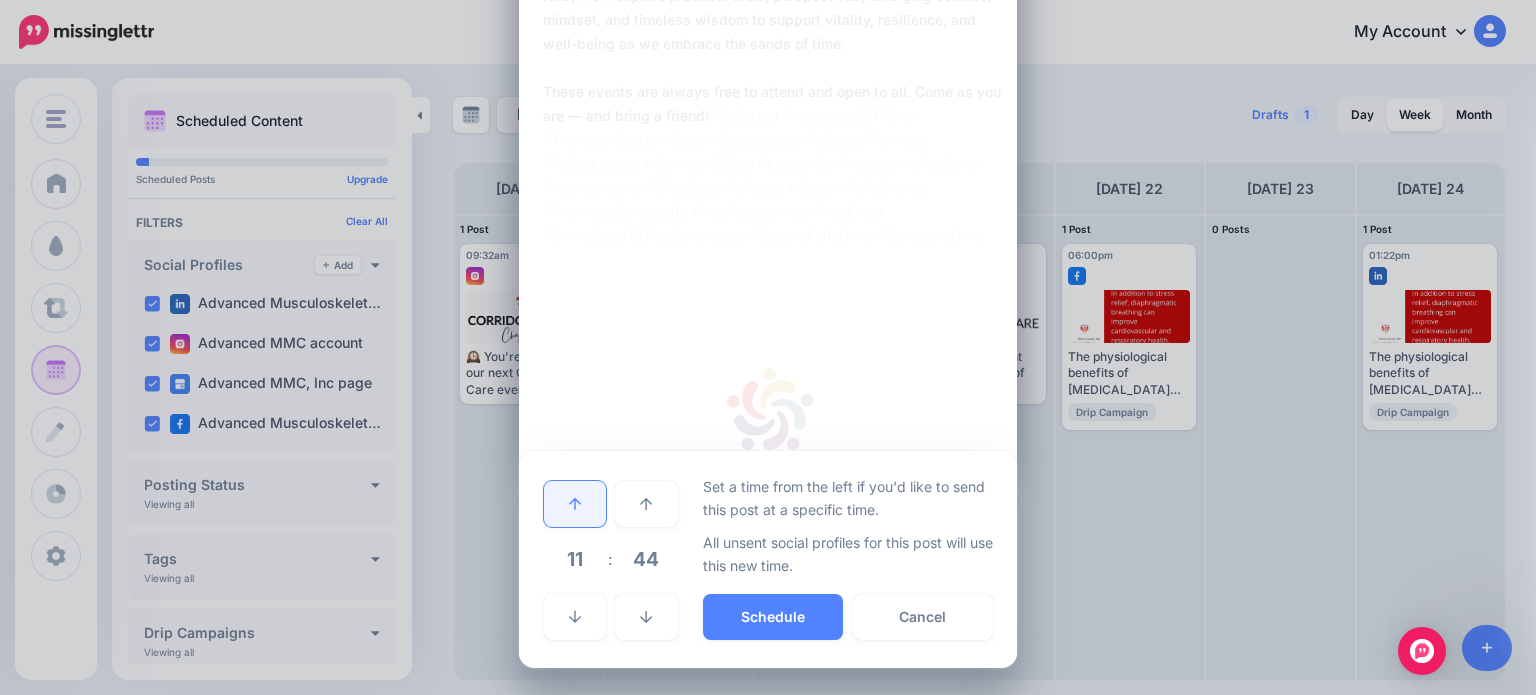 click 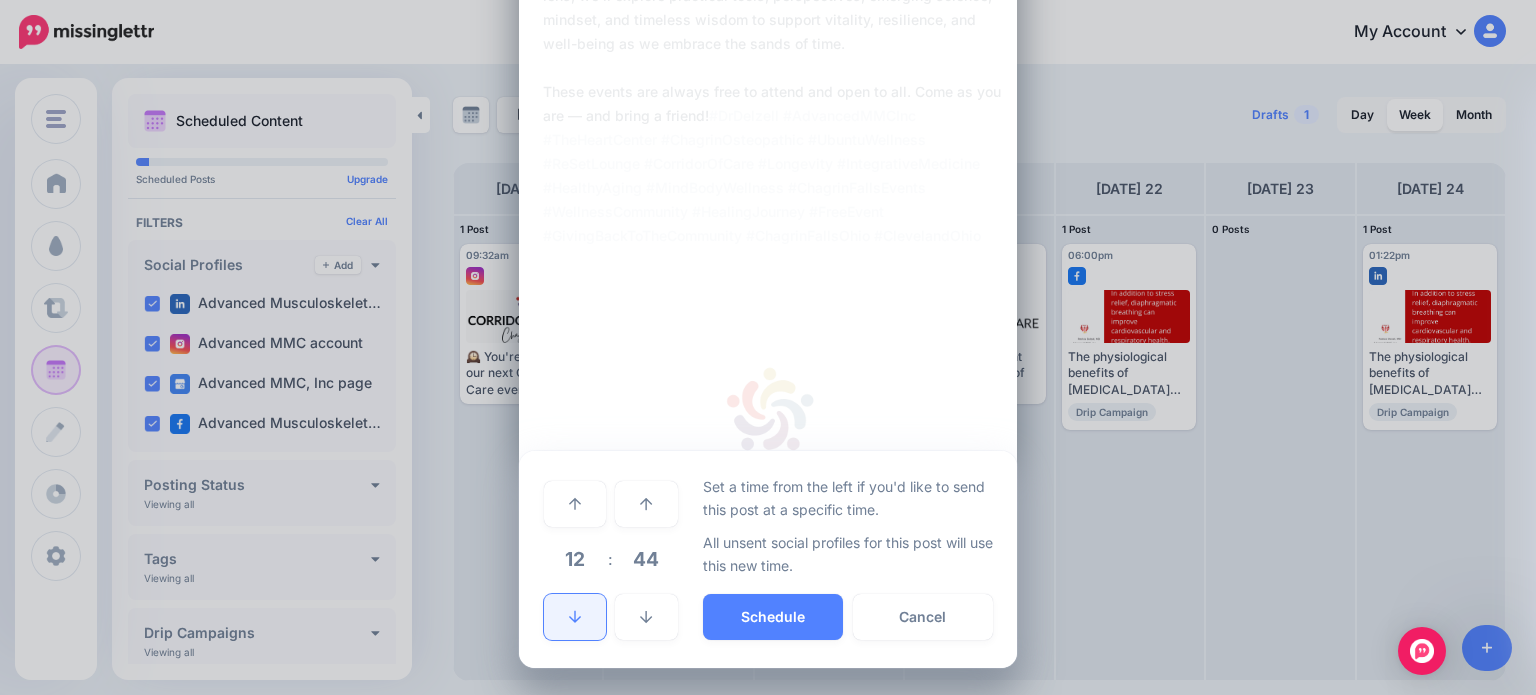 click at bounding box center [575, 617] 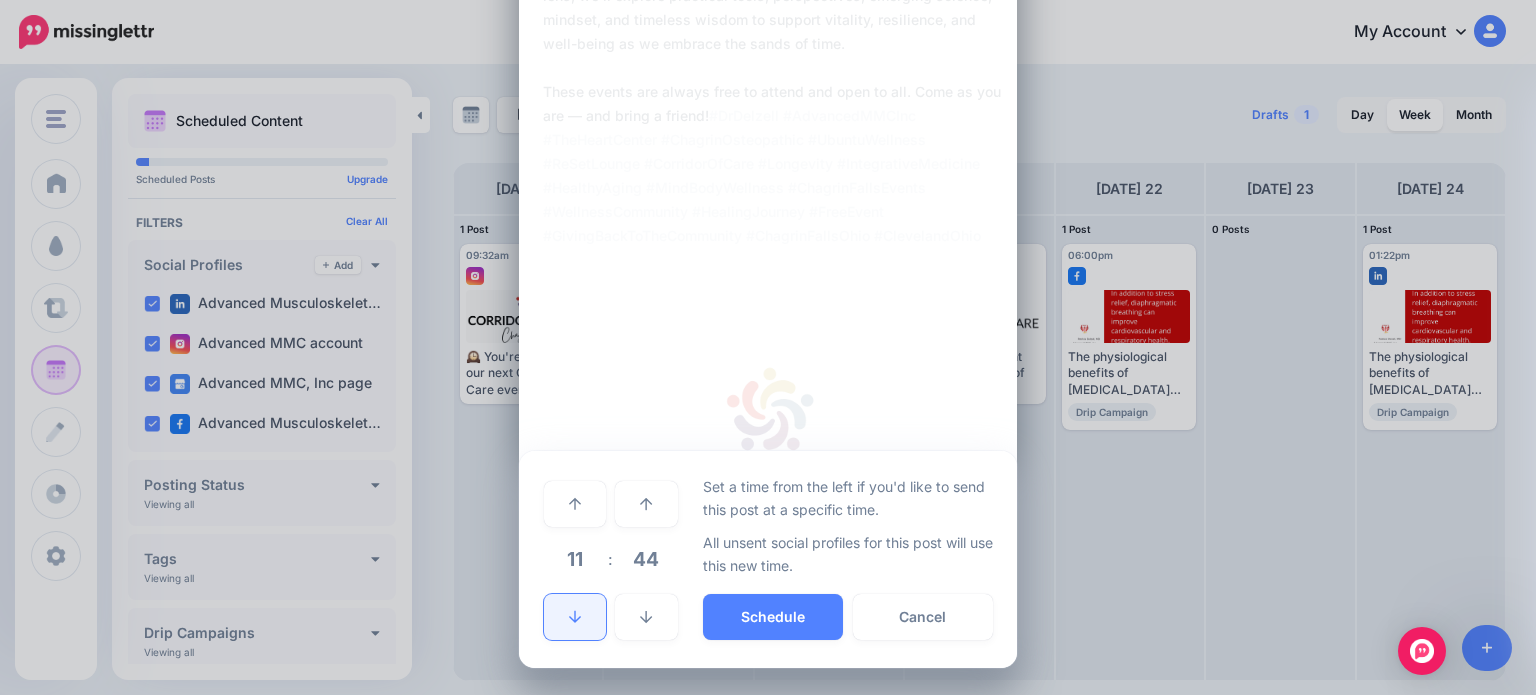 click at bounding box center [575, 617] 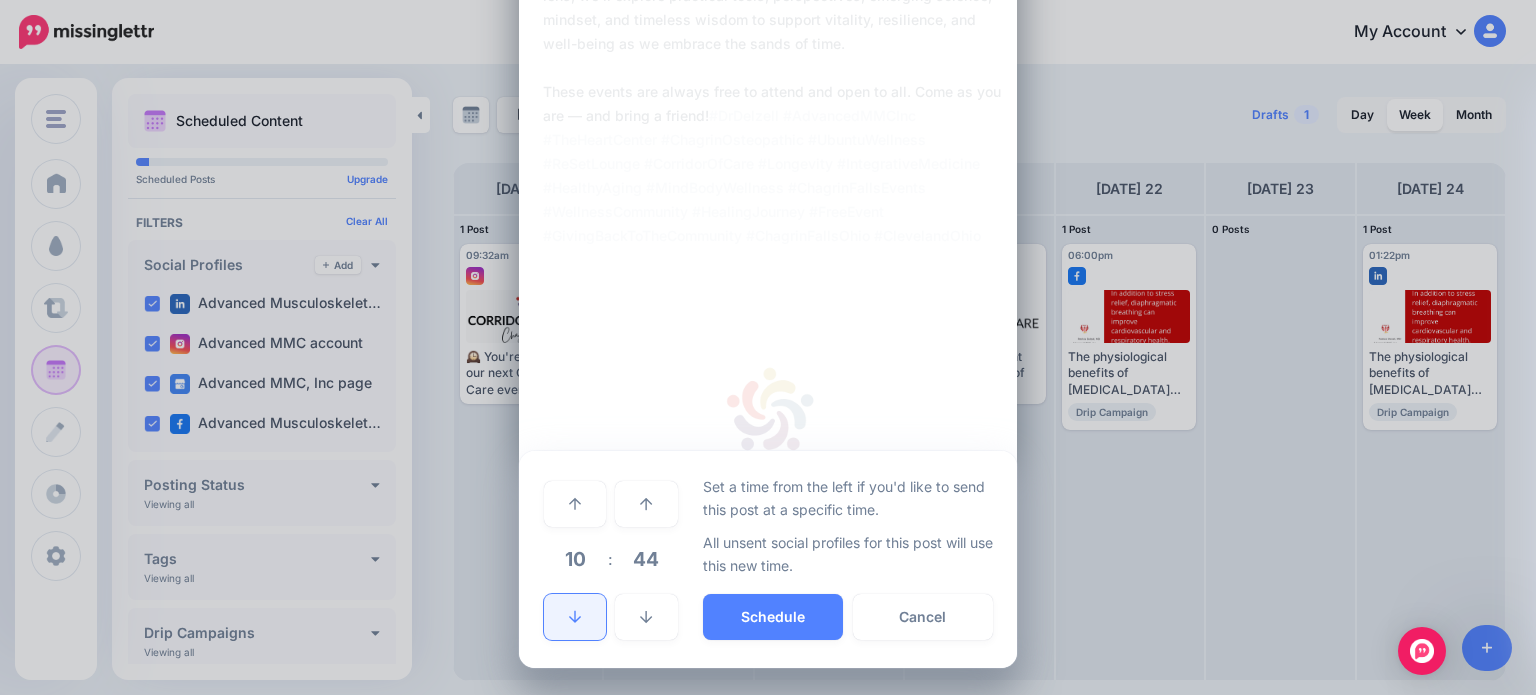 click at bounding box center [575, 617] 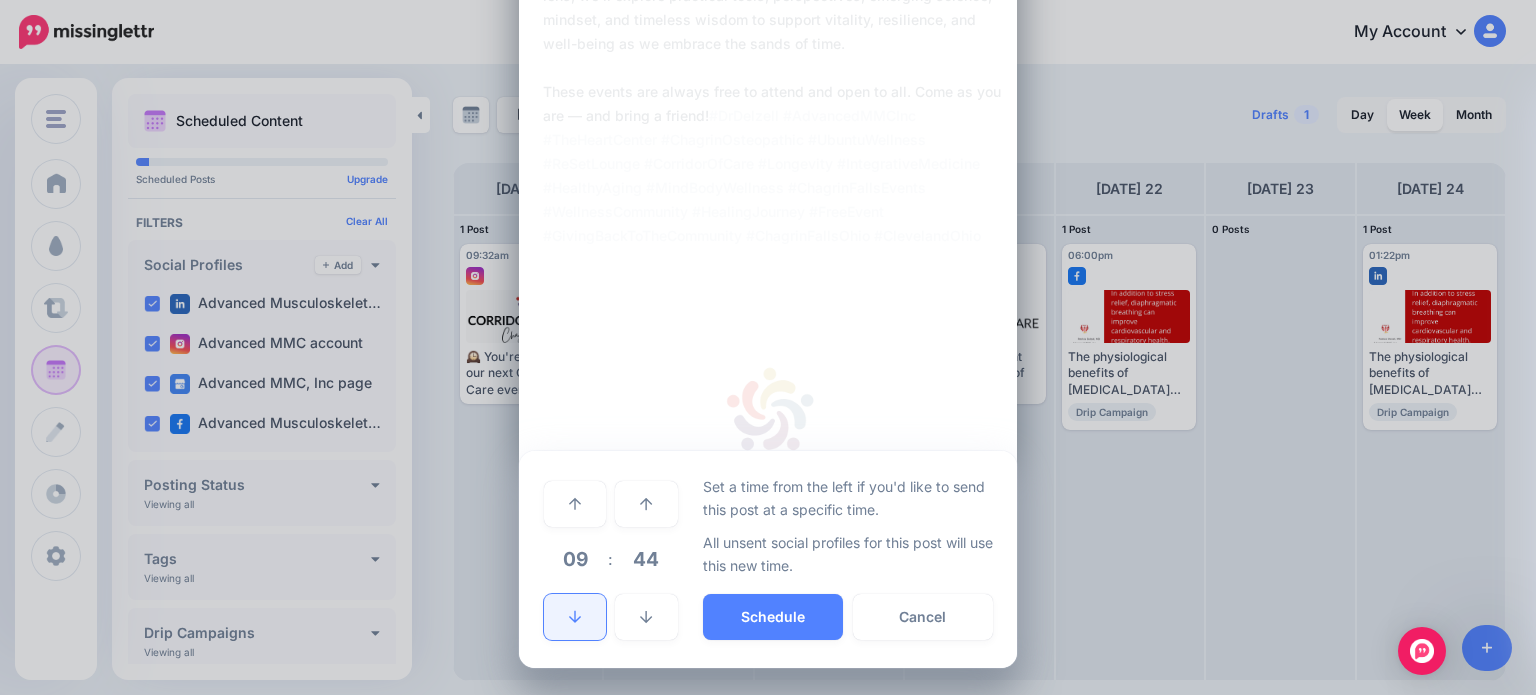 click at bounding box center [575, 617] 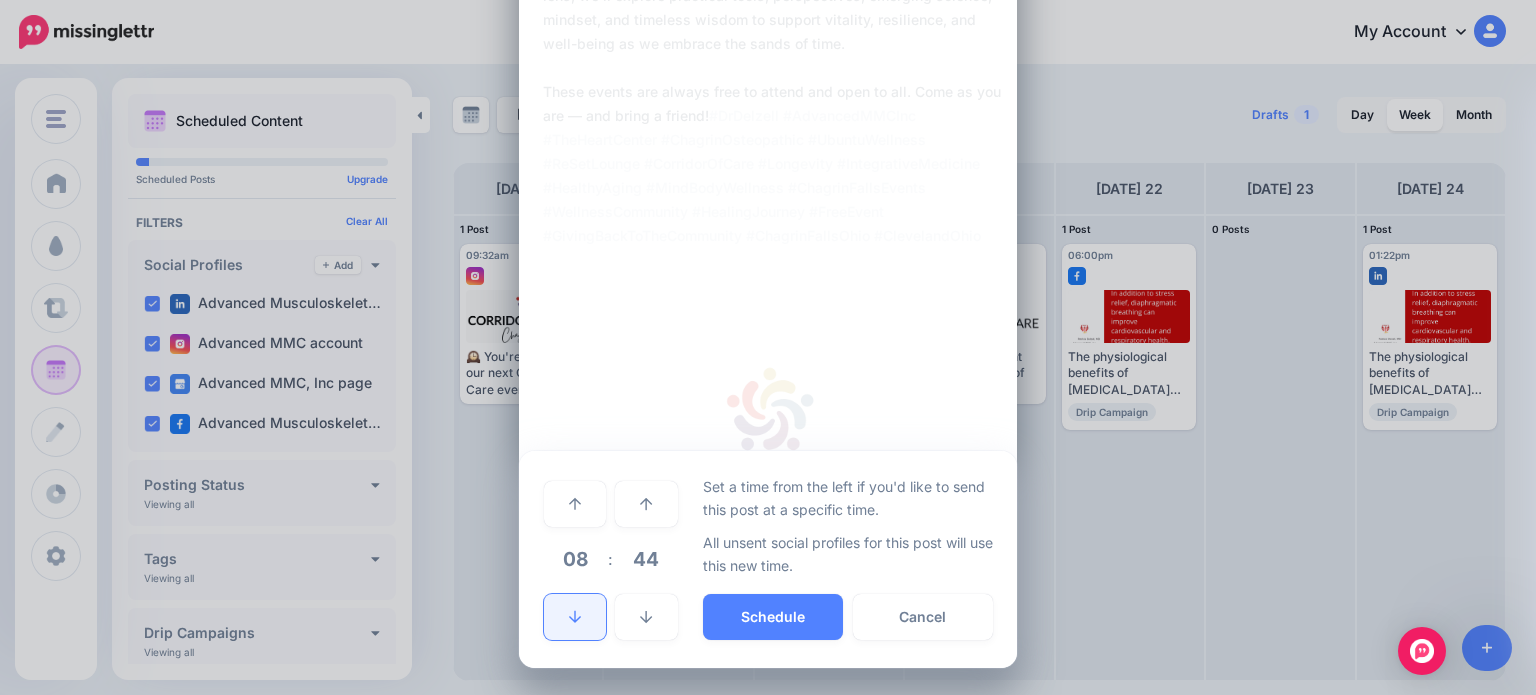 click at bounding box center (575, 617) 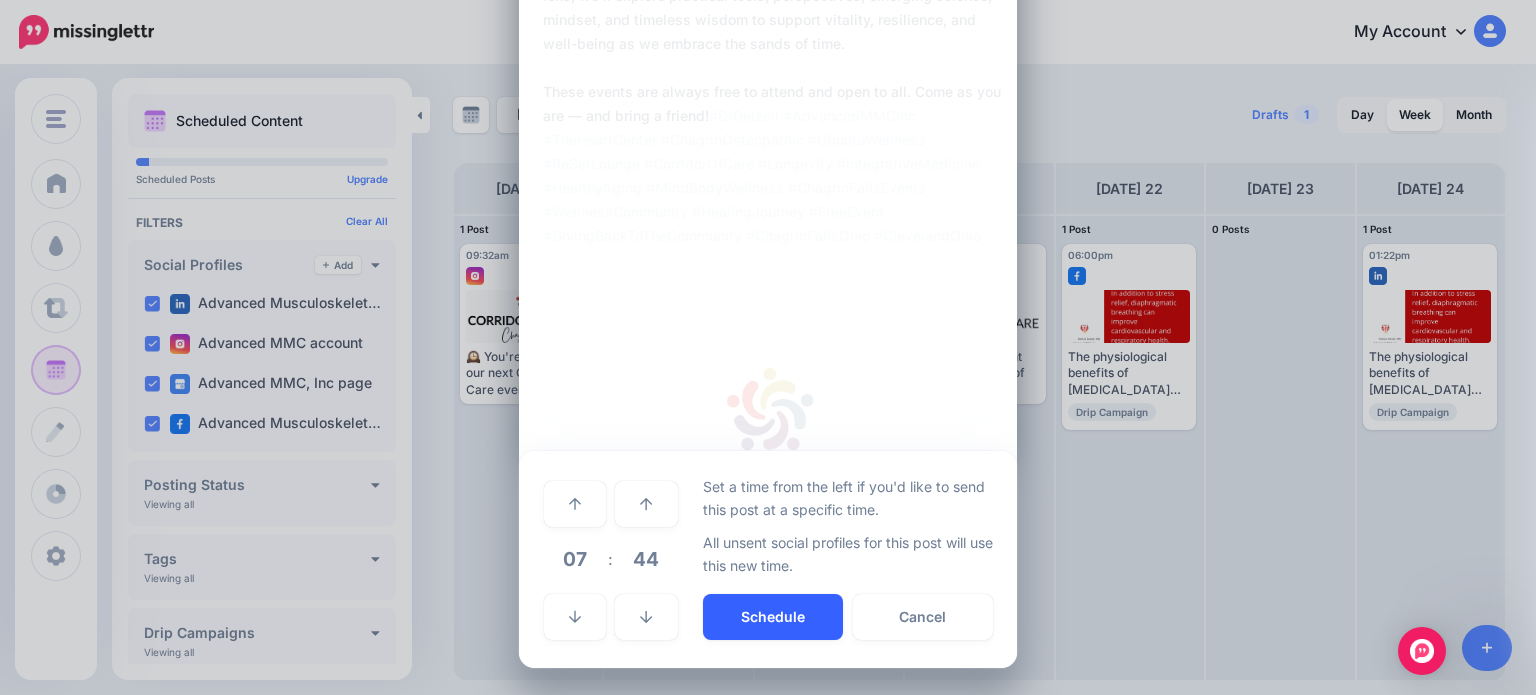 click on "Schedule" at bounding box center [773, 617] 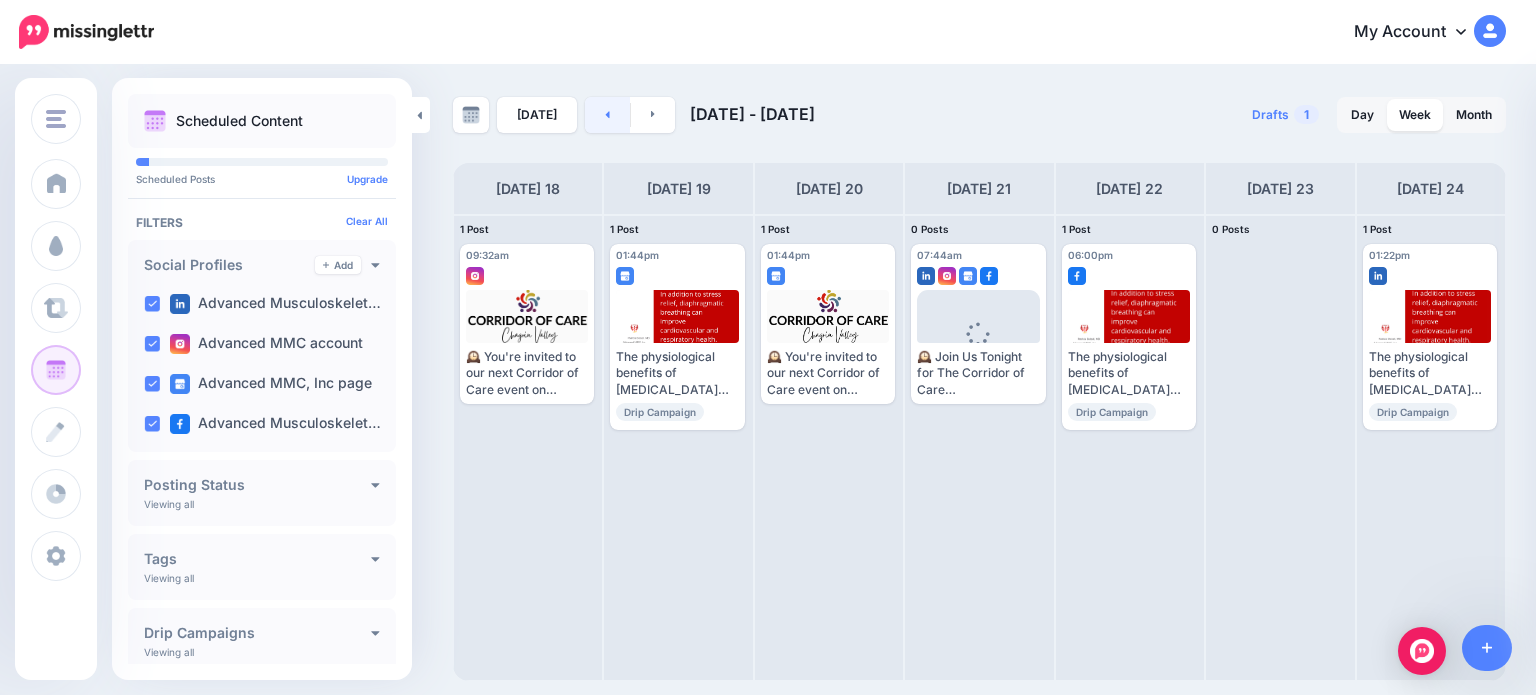 click at bounding box center (607, 115) 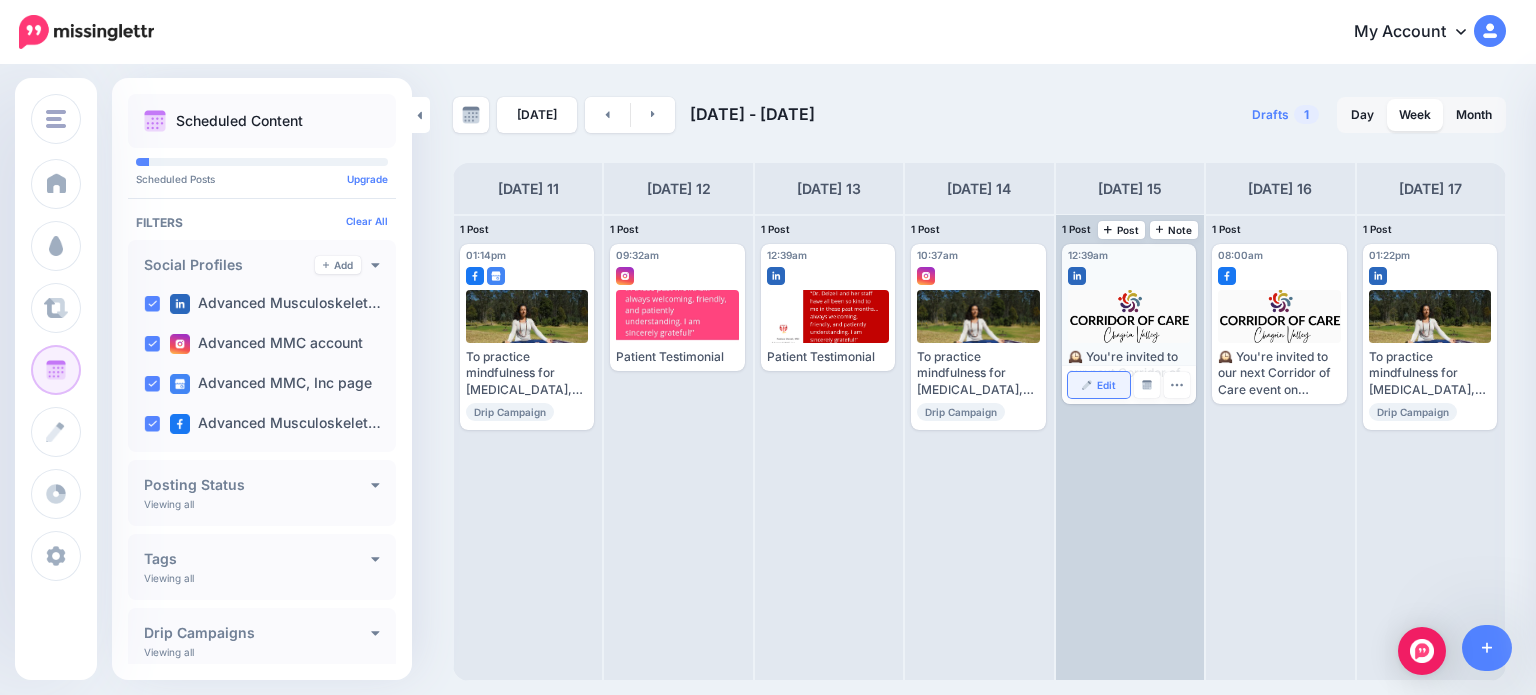 click on "Edit" at bounding box center [1099, 385] 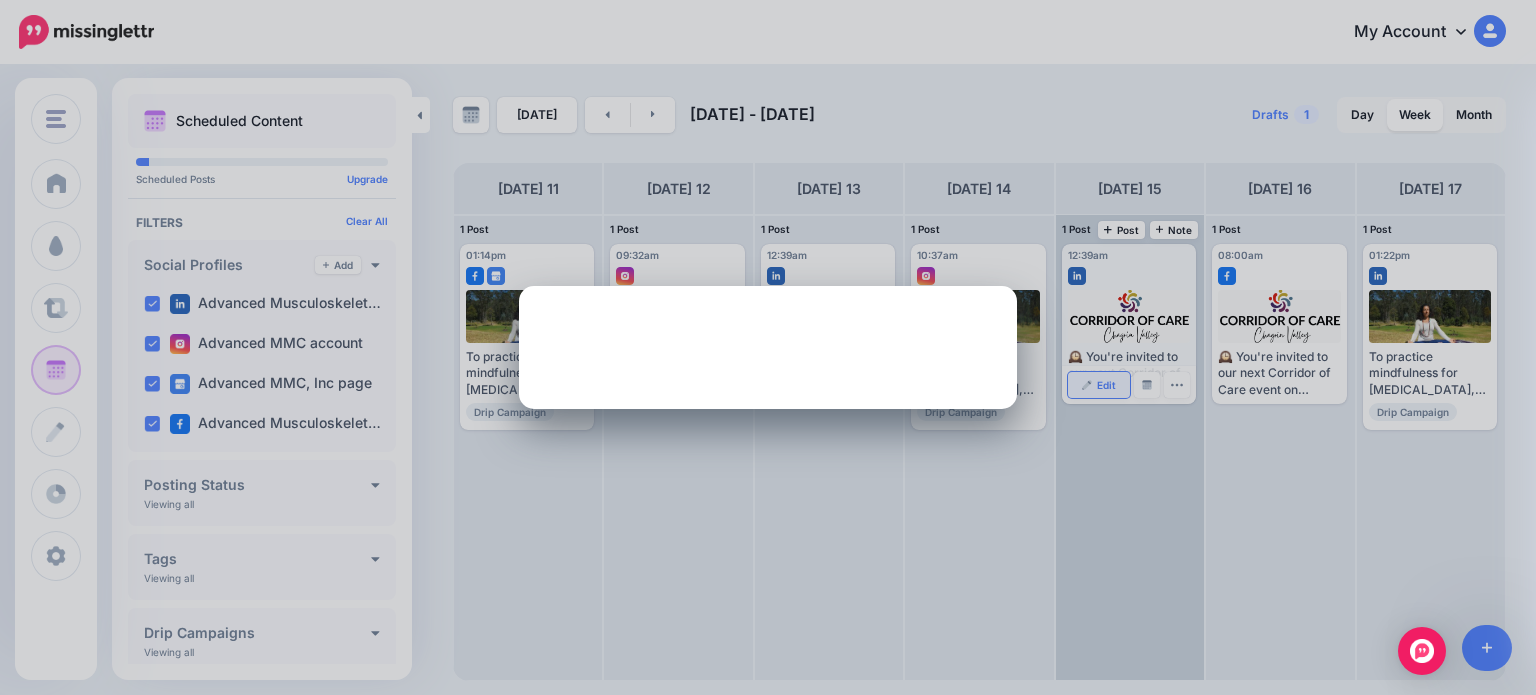 scroll, scrollTop: 0, scrollLeft: 0, axis: both 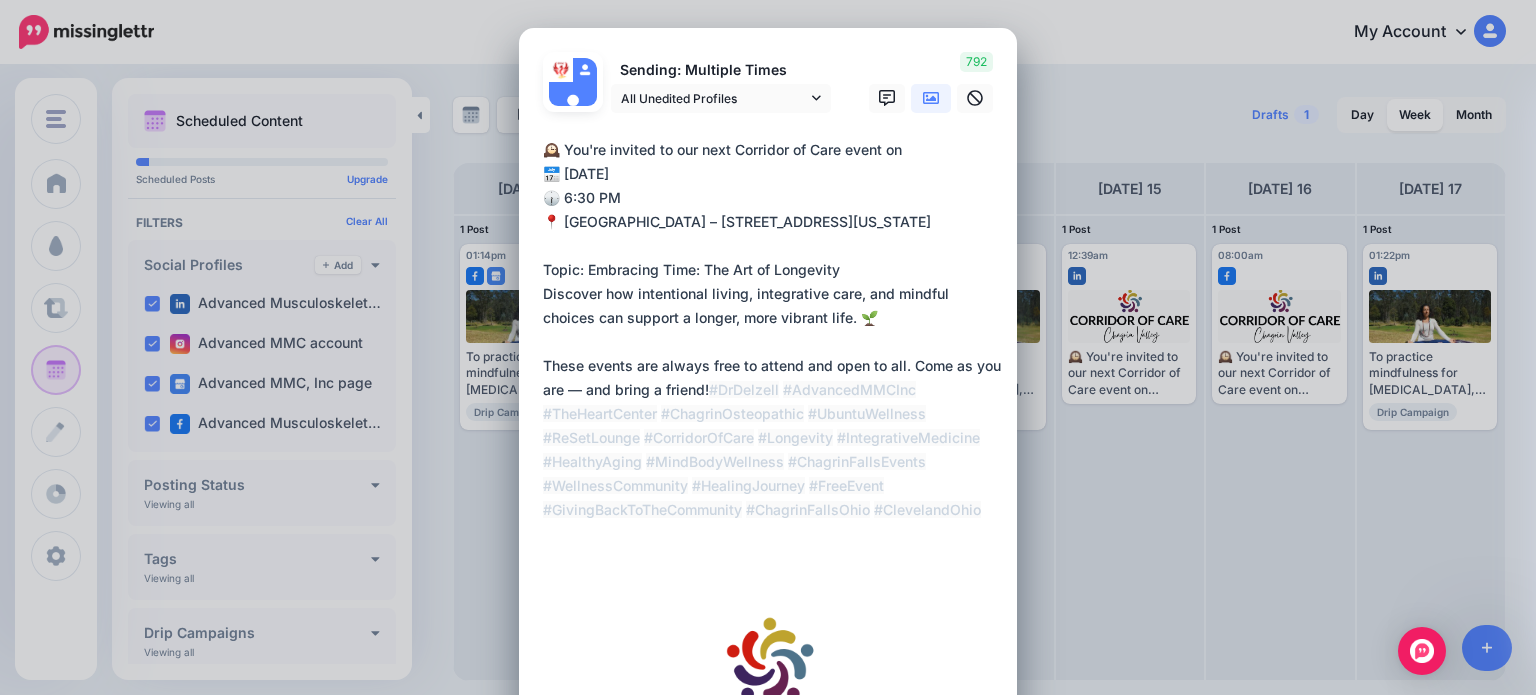 click on "**********" at bounding box center (773, 354) 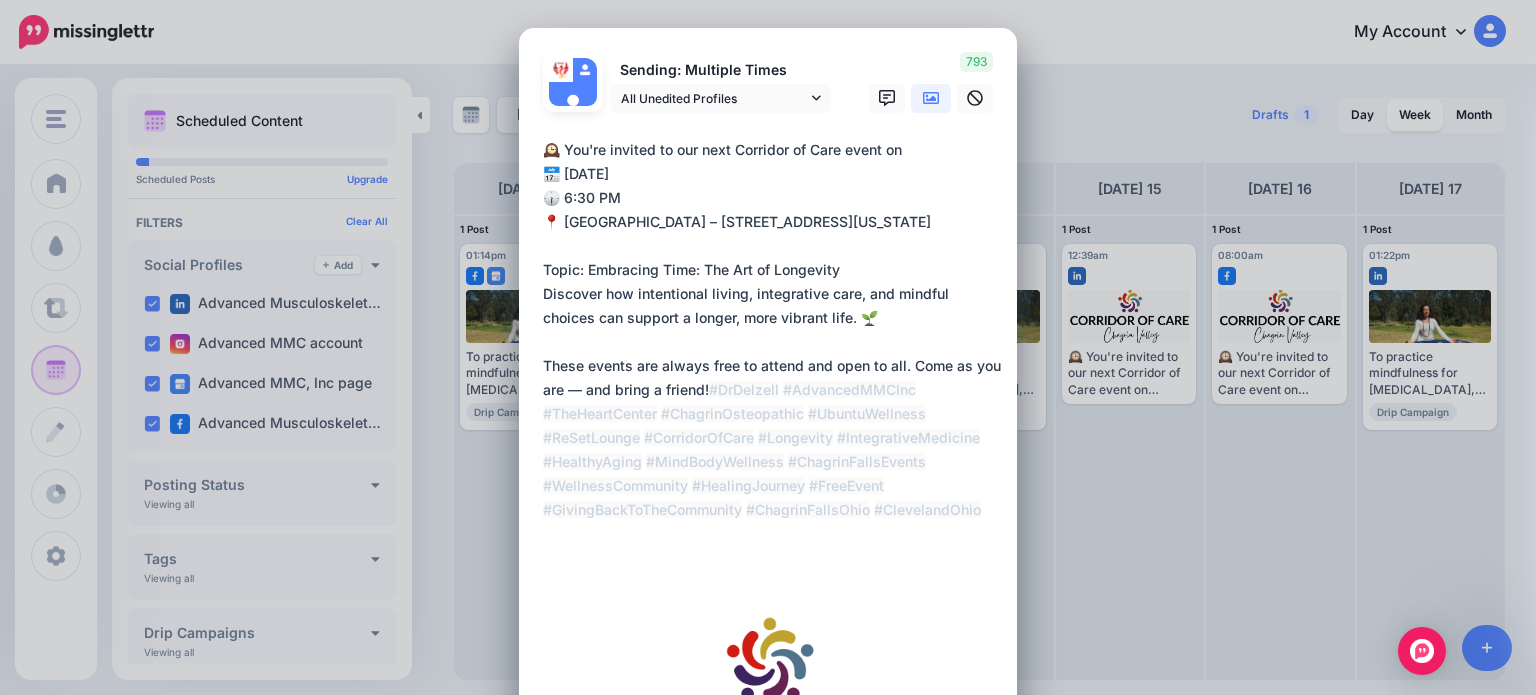 type on "**********" 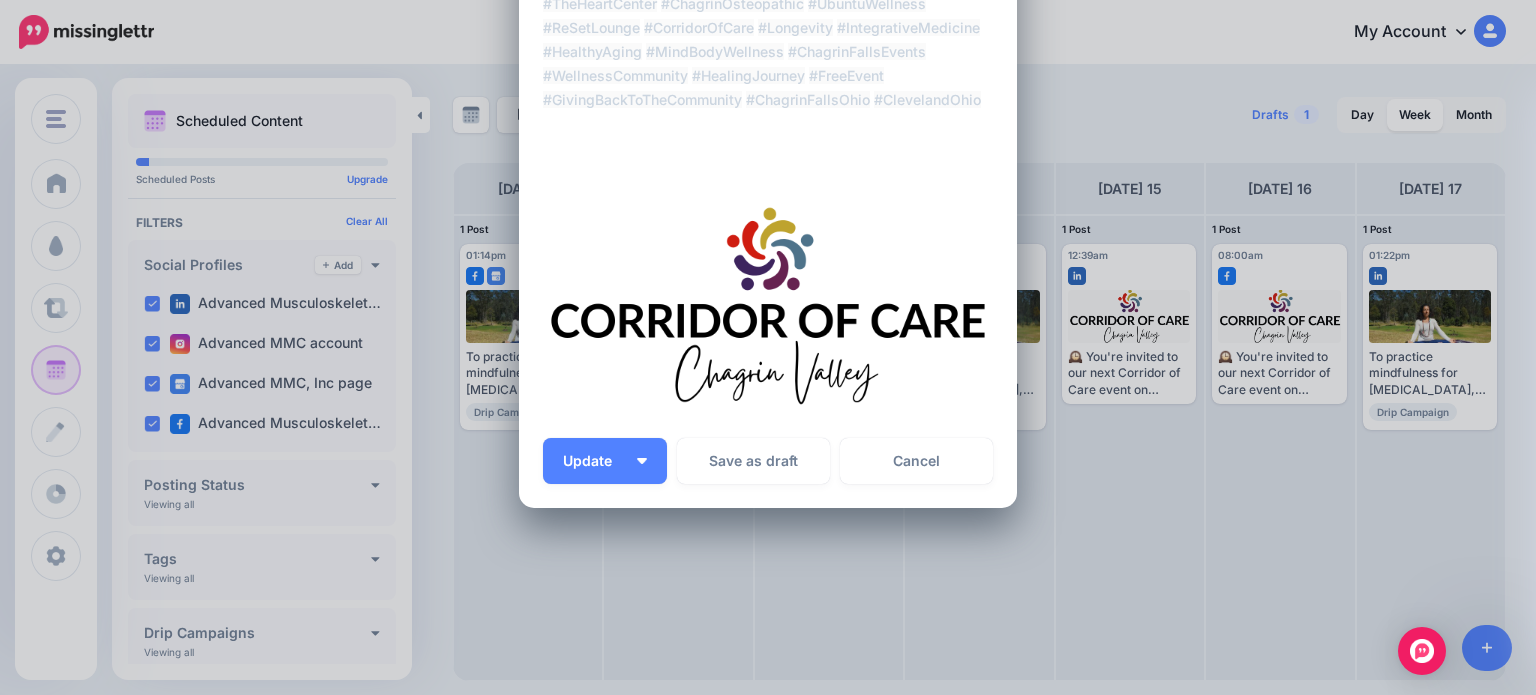 scroll, scrollTop: 439, scrollLeft: 0, axis: vertical 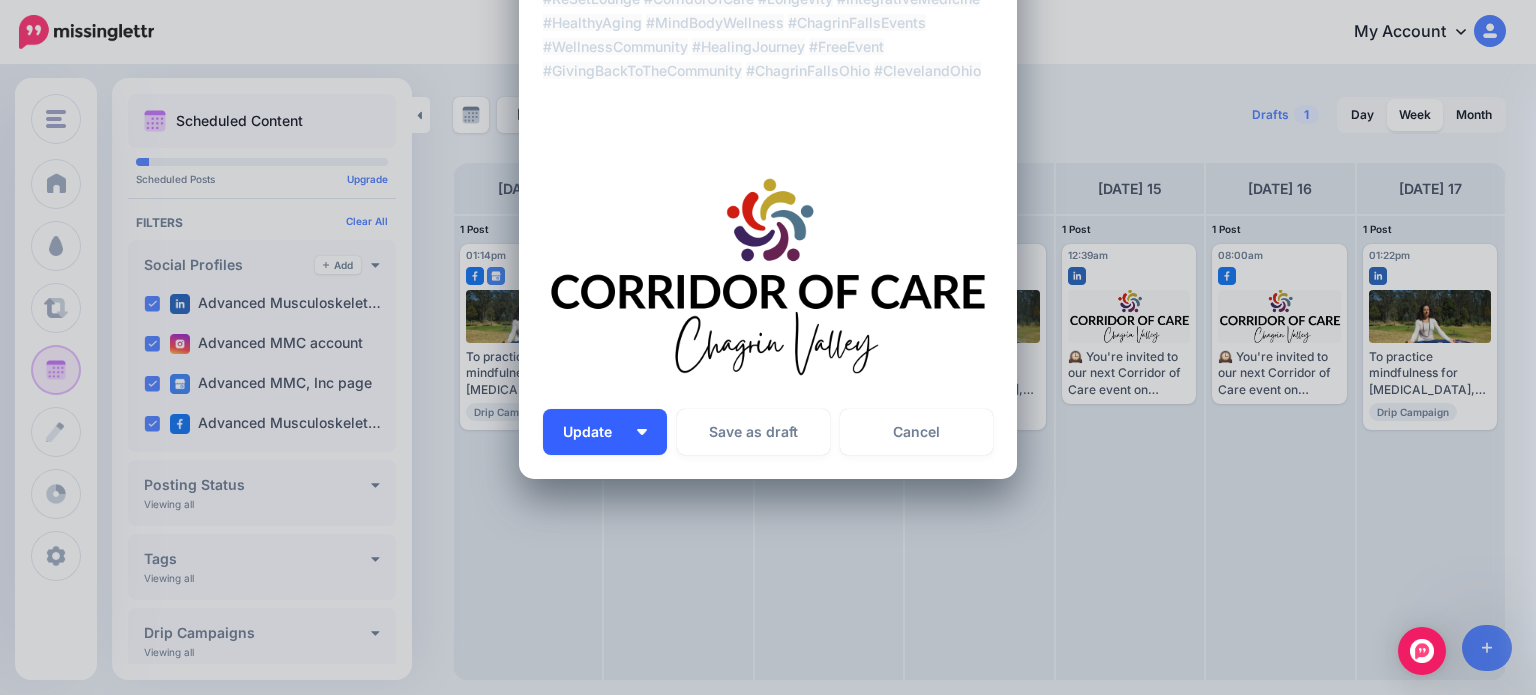 click on "Update" at bounding box center [595, 432] 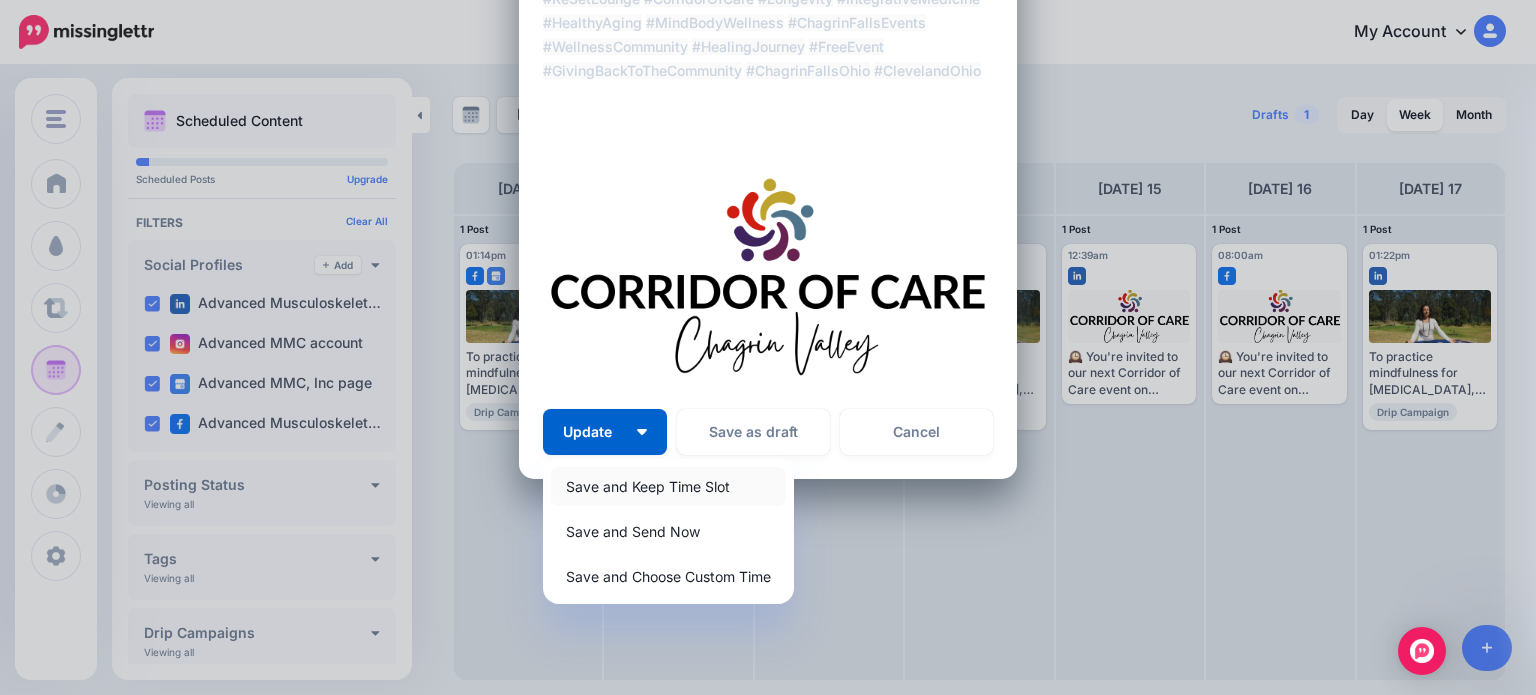 click on "Save and Keep Time Slot" at bounding box center [668, 486] 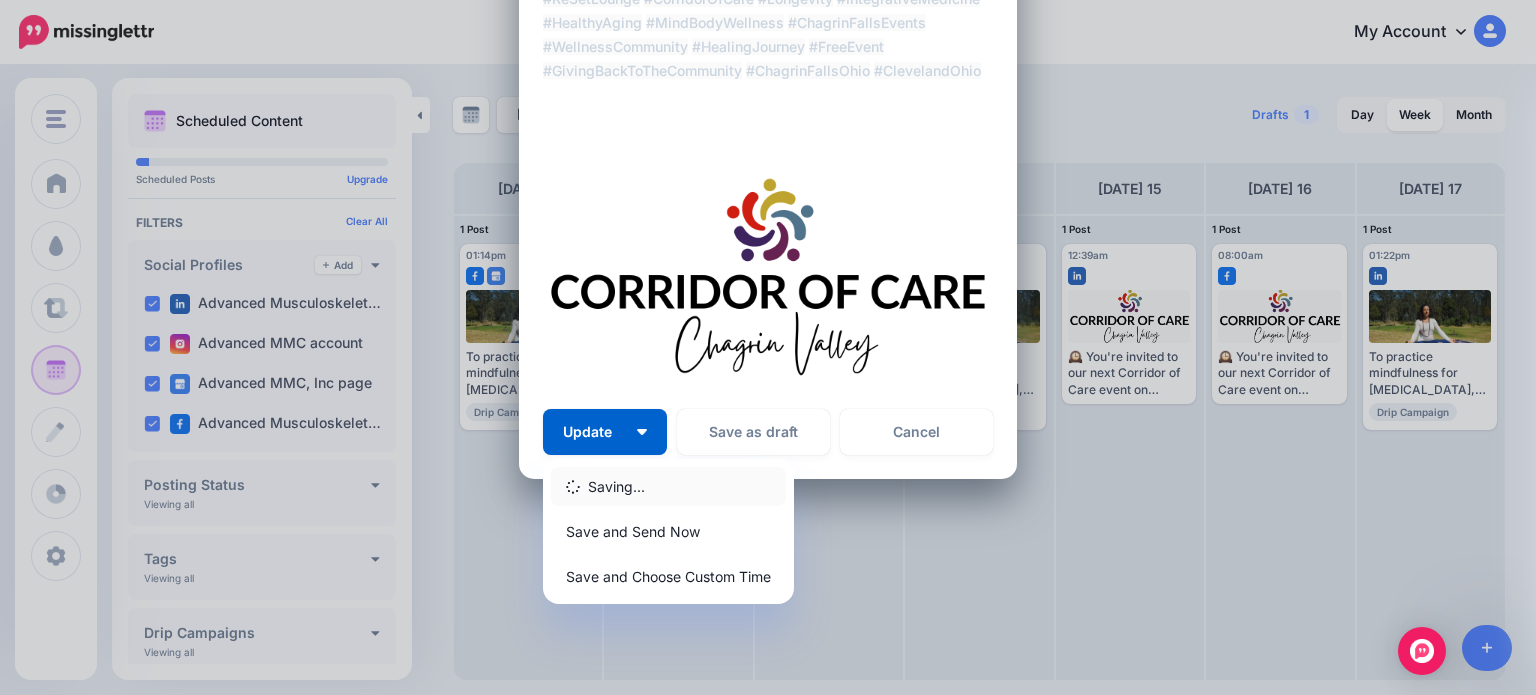 scroll, scrollTop: 300, scrollLeft: 0, axis: vertical 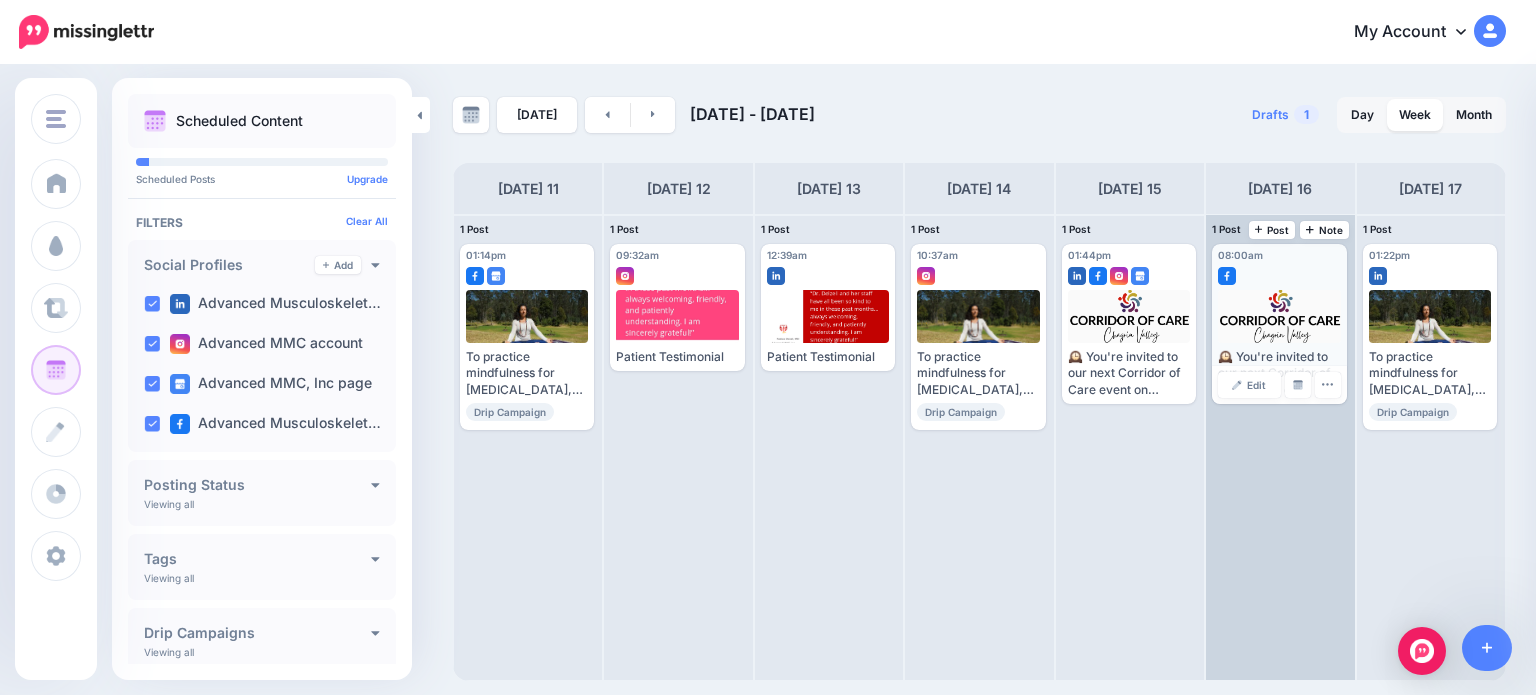 click on "🕰️ You're invited to our next Corridor of Care event on 📅 Wednesday, August 21st 🕡 6:30 PM 📍 ReSet Lounge – 530 E Washington St, Chagrin Falls, OH 44023 Topic: Embracing Time: The Art of Longevity Discover how intentional living, integrative care, and mindful choices can support a longer, more vibrant life. 🌱 These events are always free to attend and open to all. Come as you are — and bring a friend! #DrDelzell #AdvancedMMCInc #TheHeartCenter #ChagrinOsteopathic #UbuntuWellness #ReSetLounge #CorridorOfCare #Longevity #IntegrativeMedicine #HealthyAging #MindBodyWellness #ChagrinFallsEvents #WellnessCommunity #HealingJourney #FreeEvent #GivingBackToTheCommunity #ChagrinFallsOhio #ClevelandOhio" at bounding box center [1279, 373] 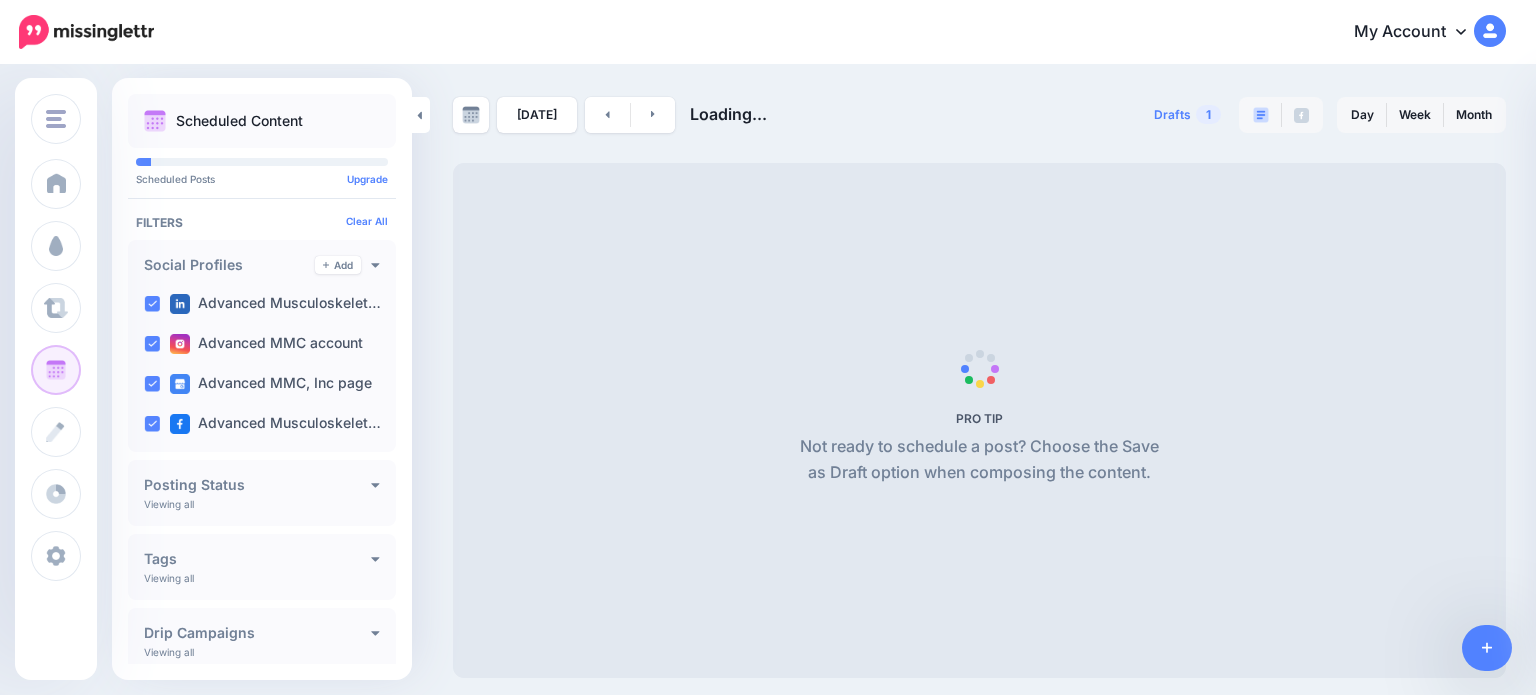 scroll, scrollTop: 0, scrollLeft: 0, axis: both 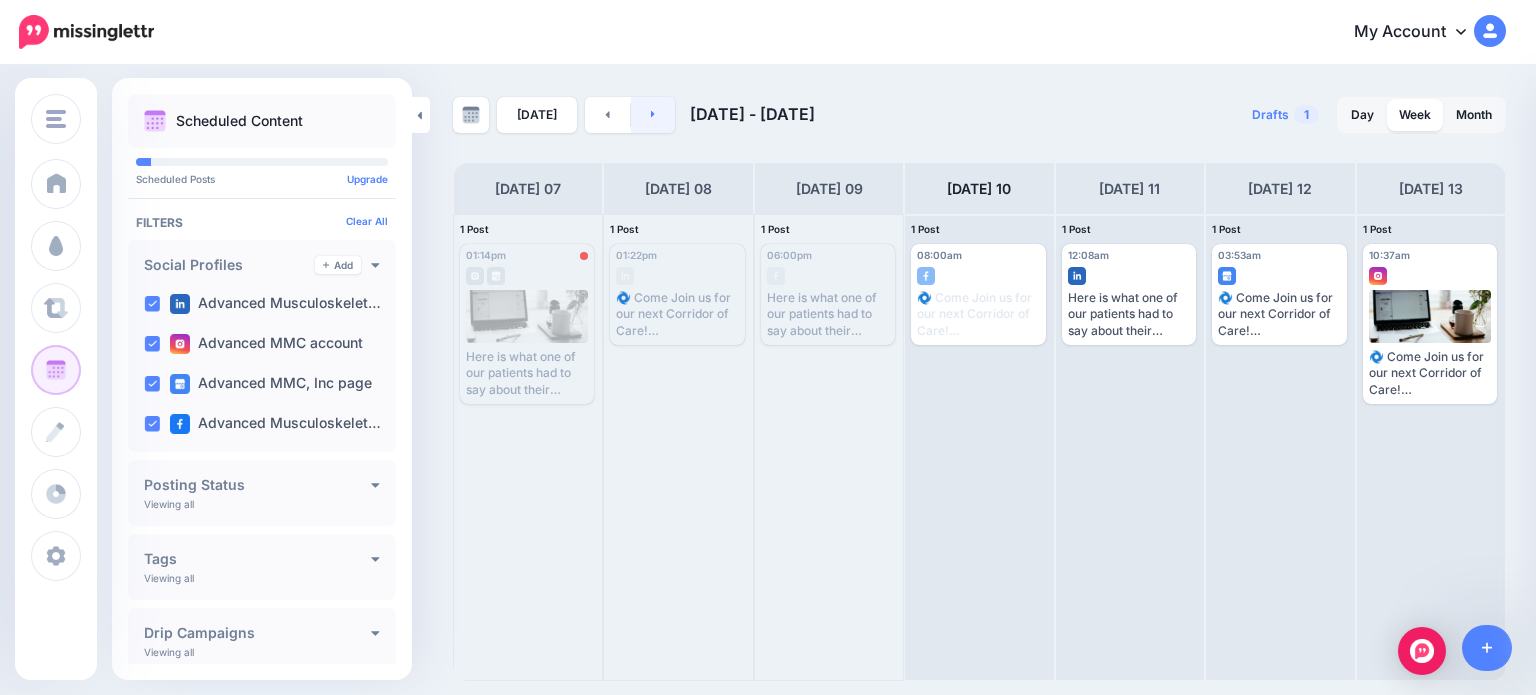click at bounding box center [653, 115] 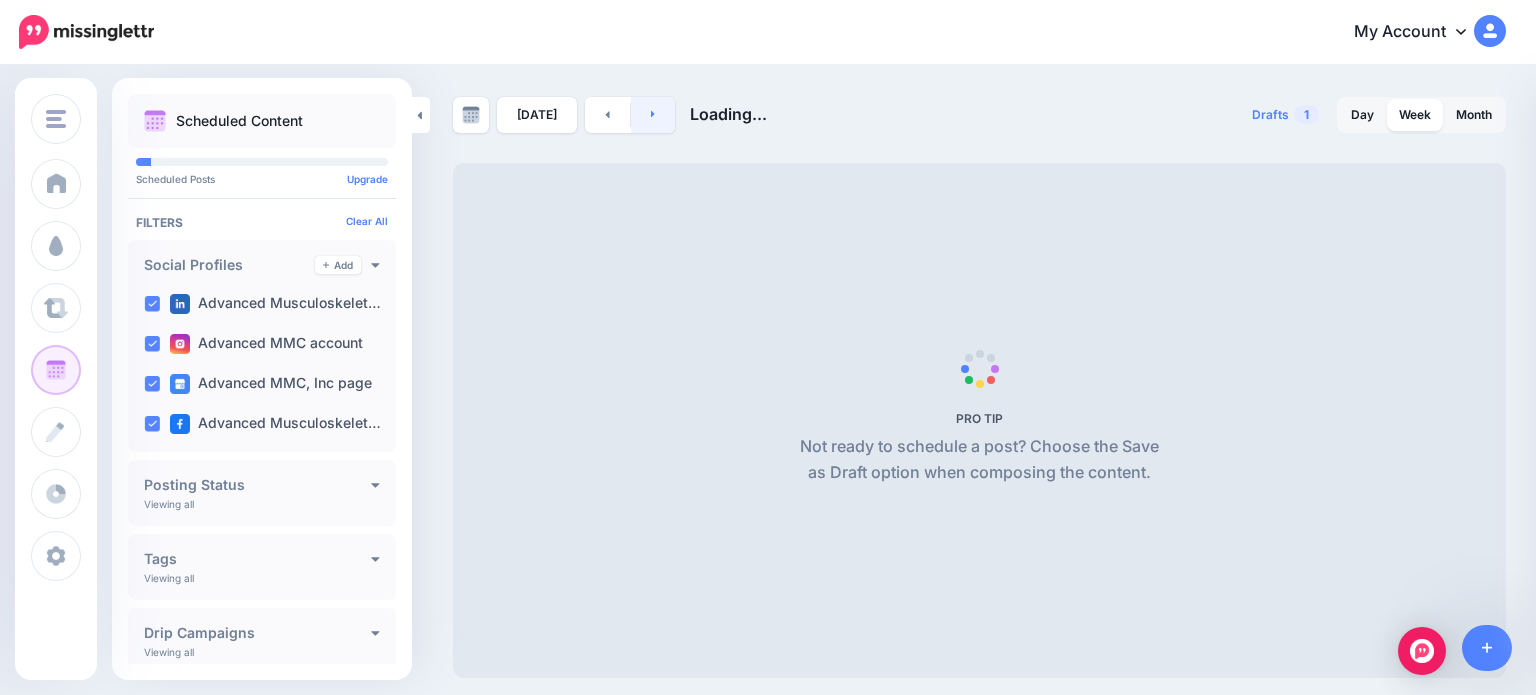 click at bounding box center (653, 115) 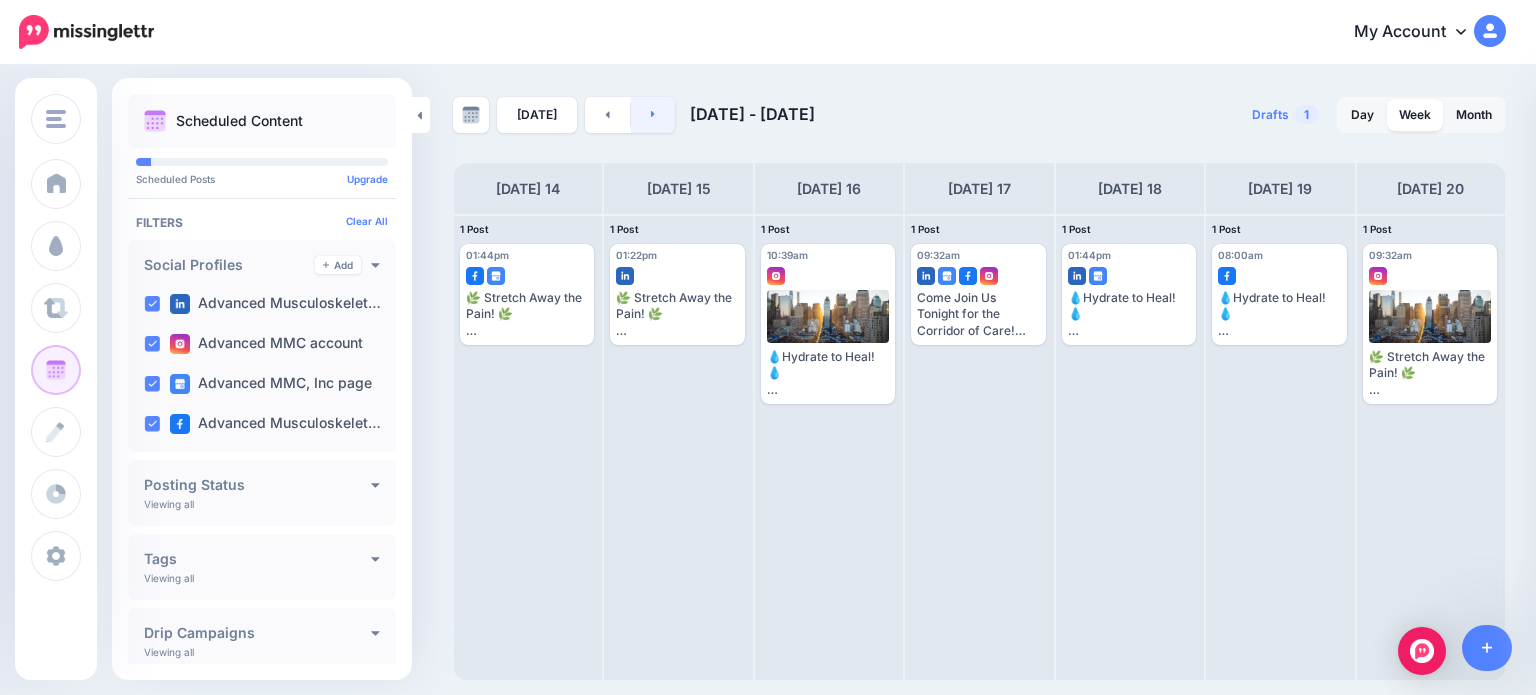 click at bounding box center (653, 115) 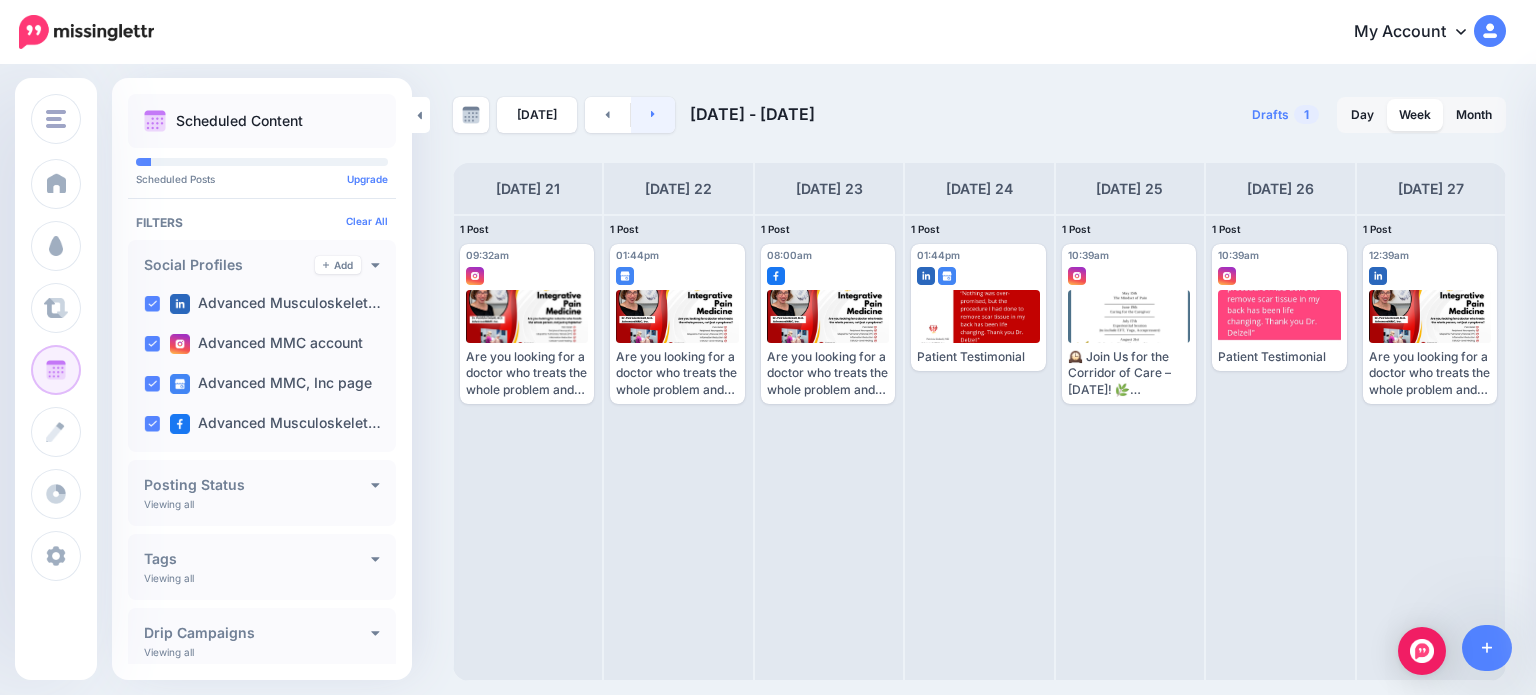 click at bounding box center [653, 115] 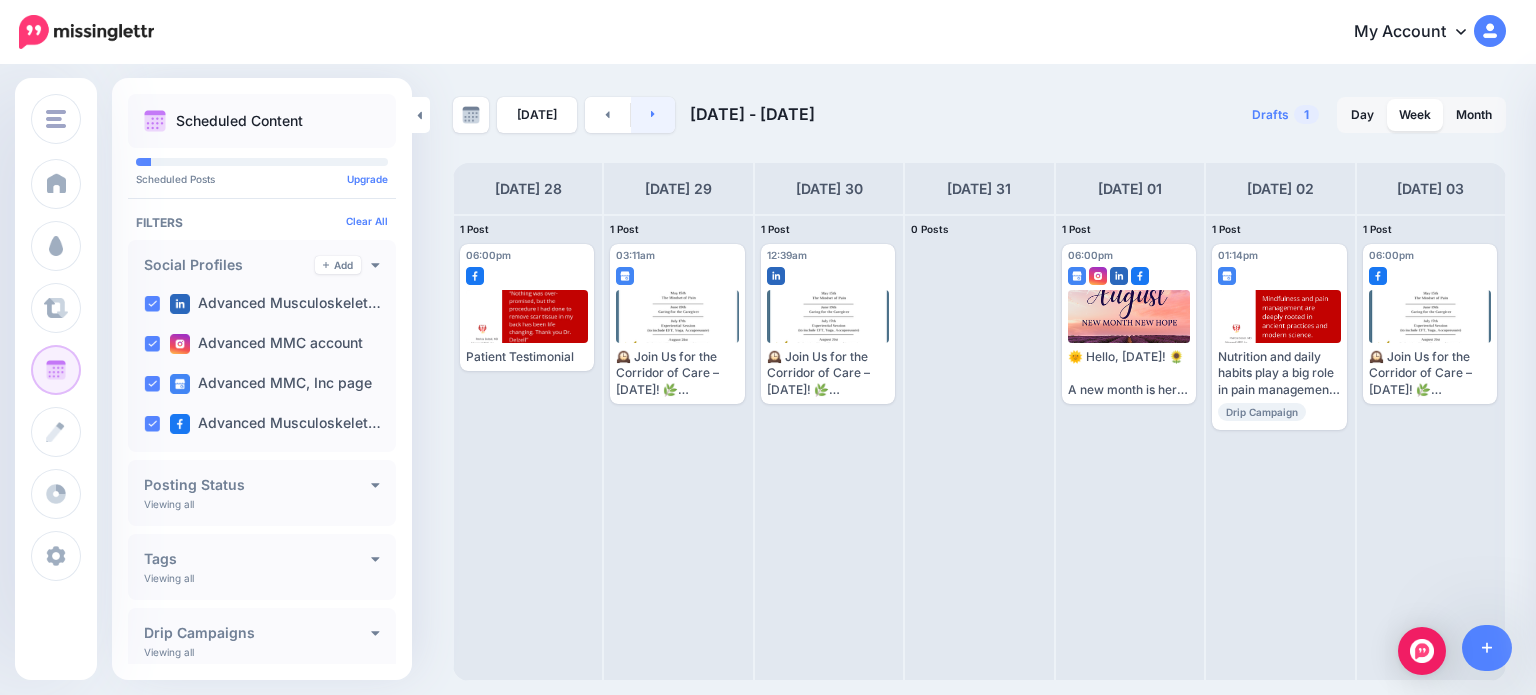 click at bounding box center (653, 115) 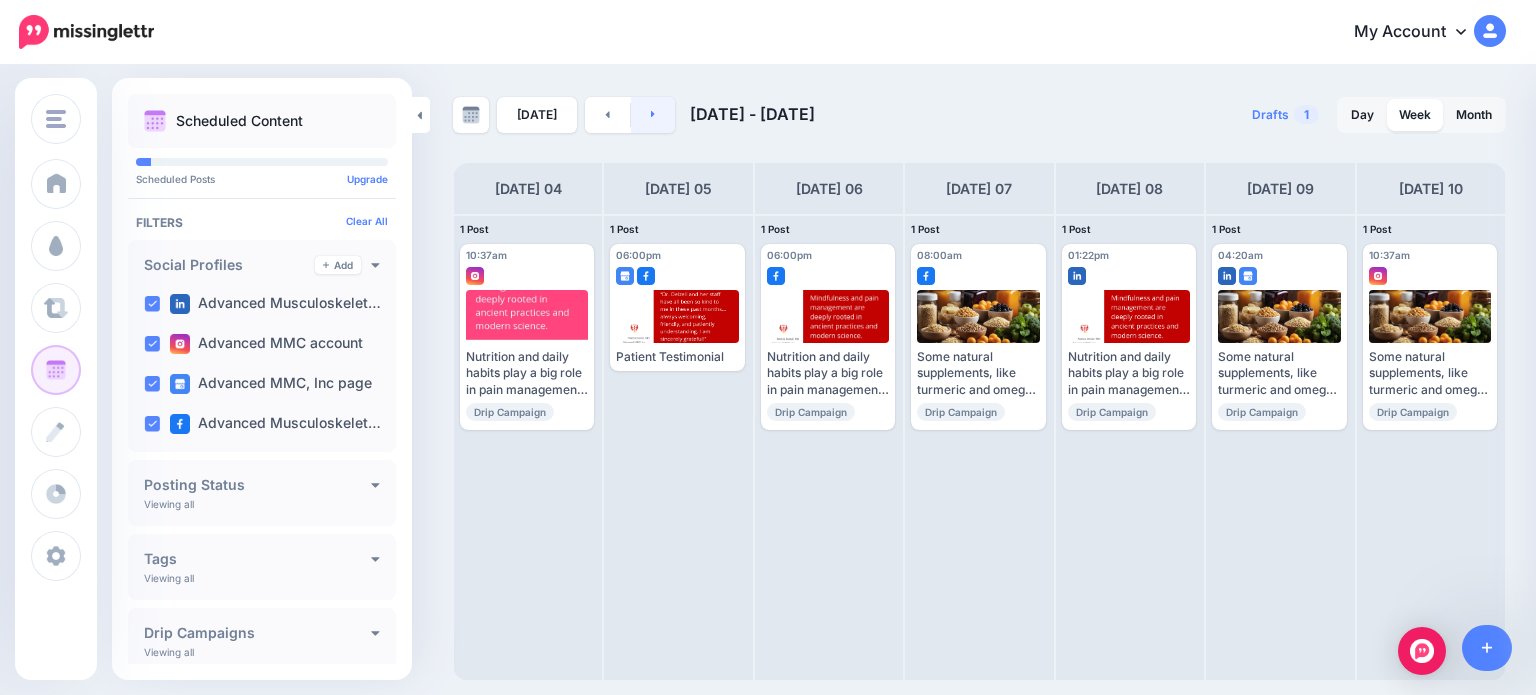 click at bounding box center [653, 115] 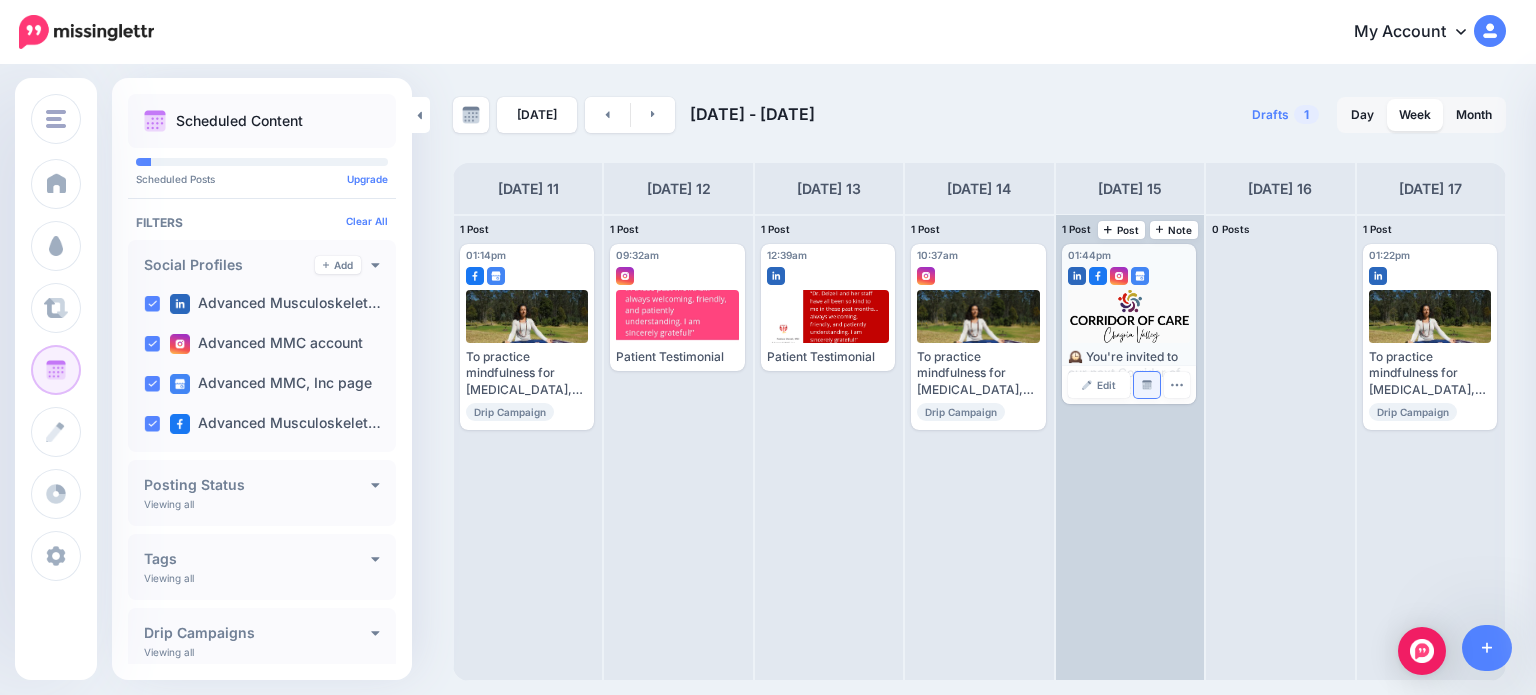 click at bounding box center (1147, 385) 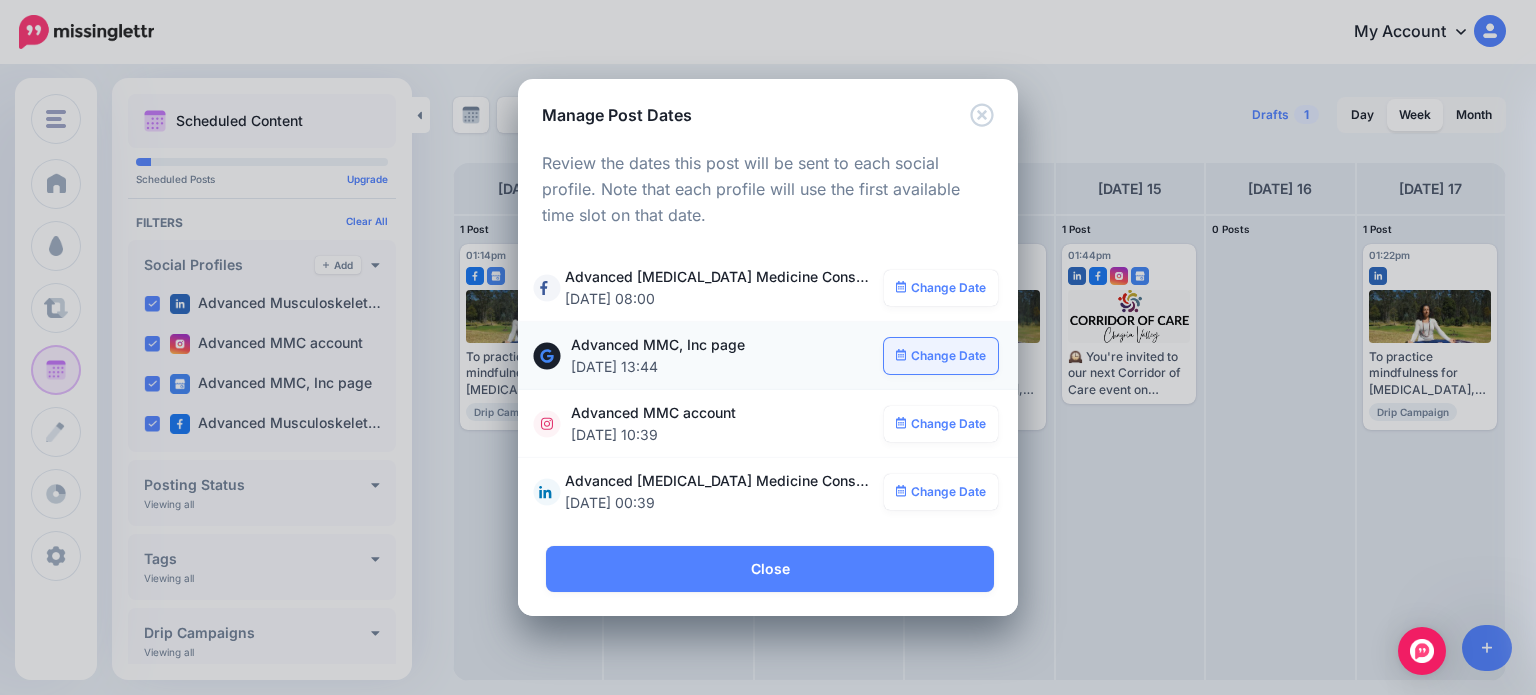 click on "Change Date" at bounding box center [941, 356] 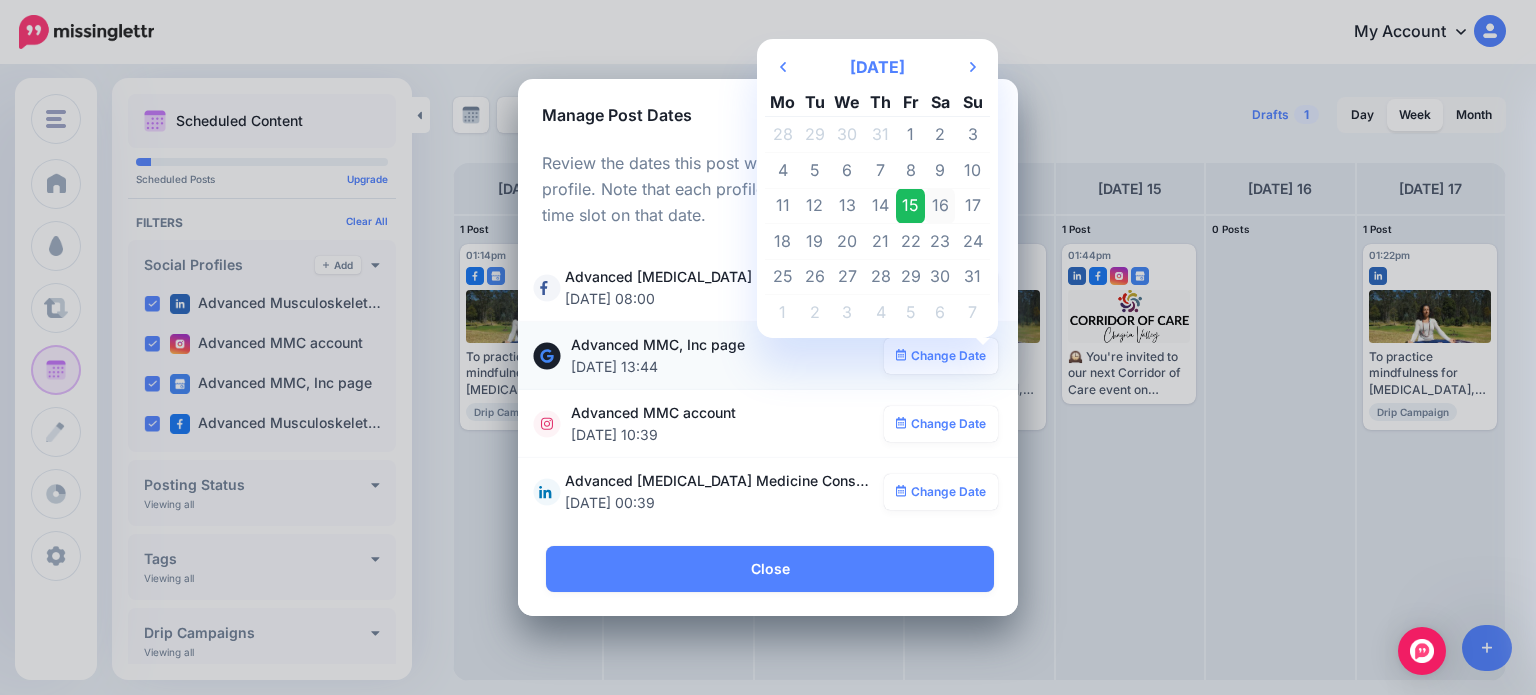 click on "16" at bounding box center (940, 206) 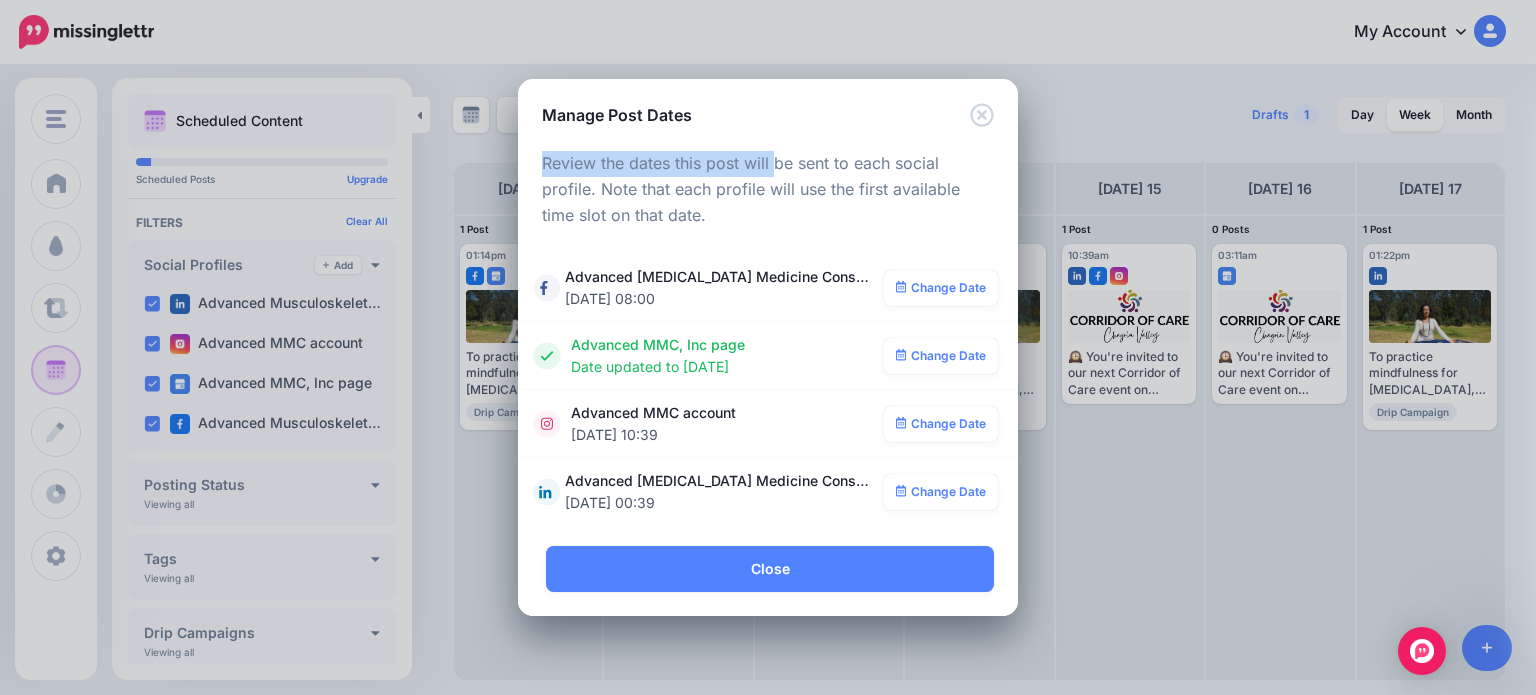 drag, startPoint x: 817, startPoint y: 111, endPoint x: 680, endPoint y: 139, distance: 139.83205 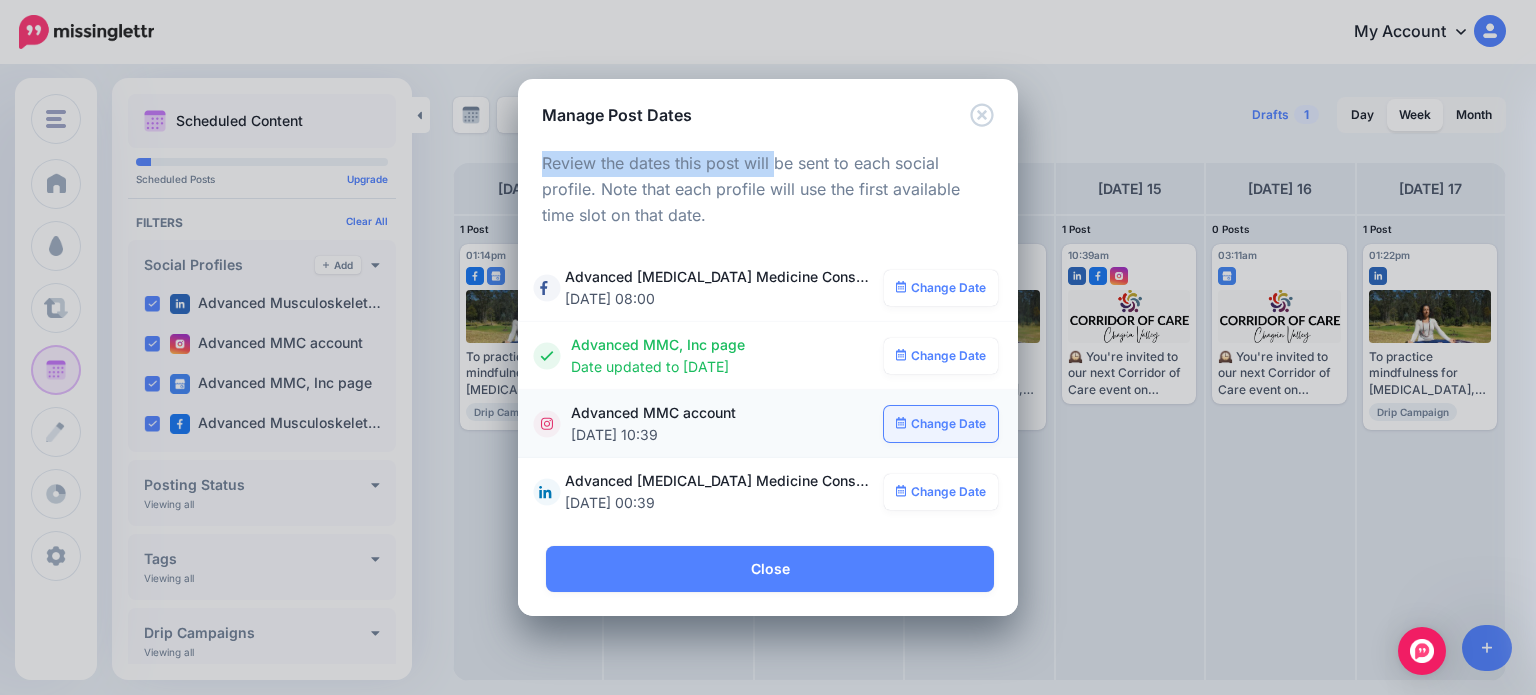 click on "Change Date" at bounding box center (941, 424) 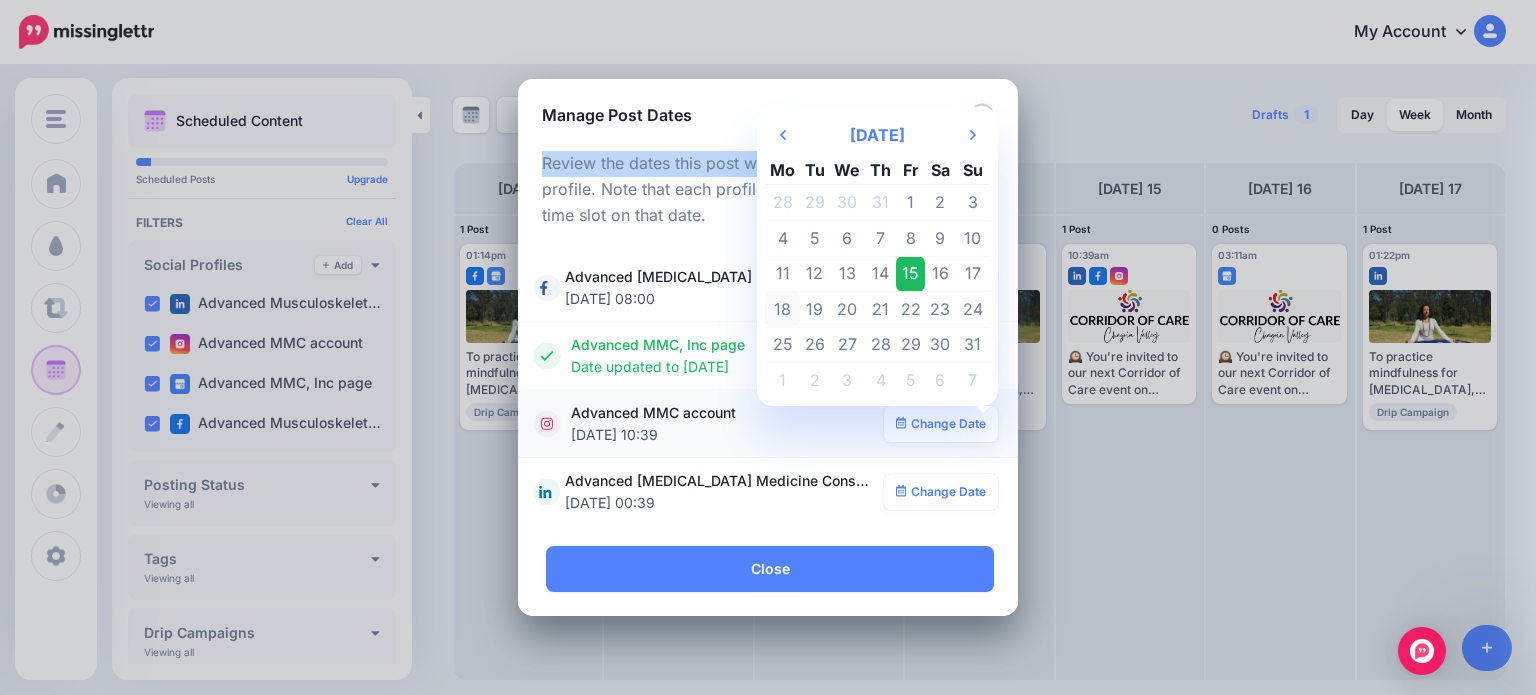 click on "18" at bounding box center [782, 310] 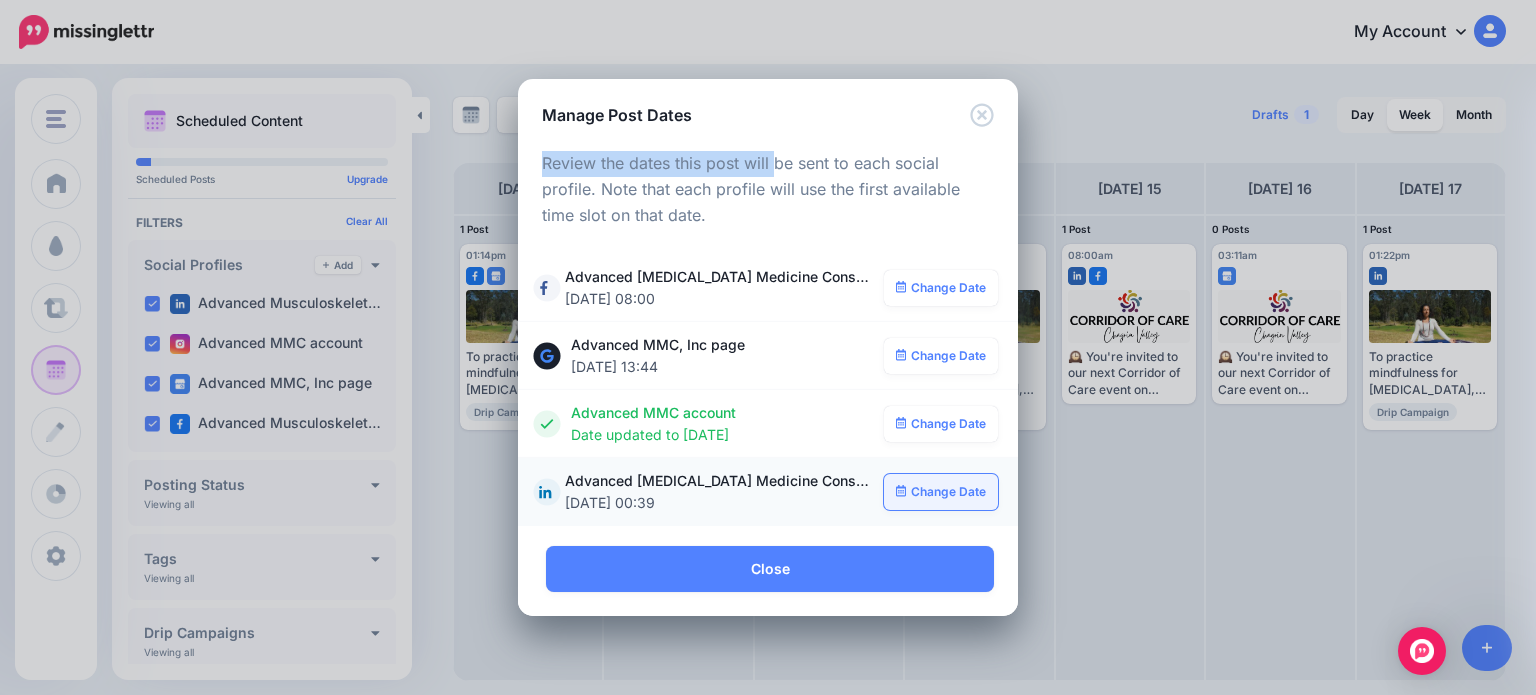click on "Change Date" at bounding box center (941, 492) 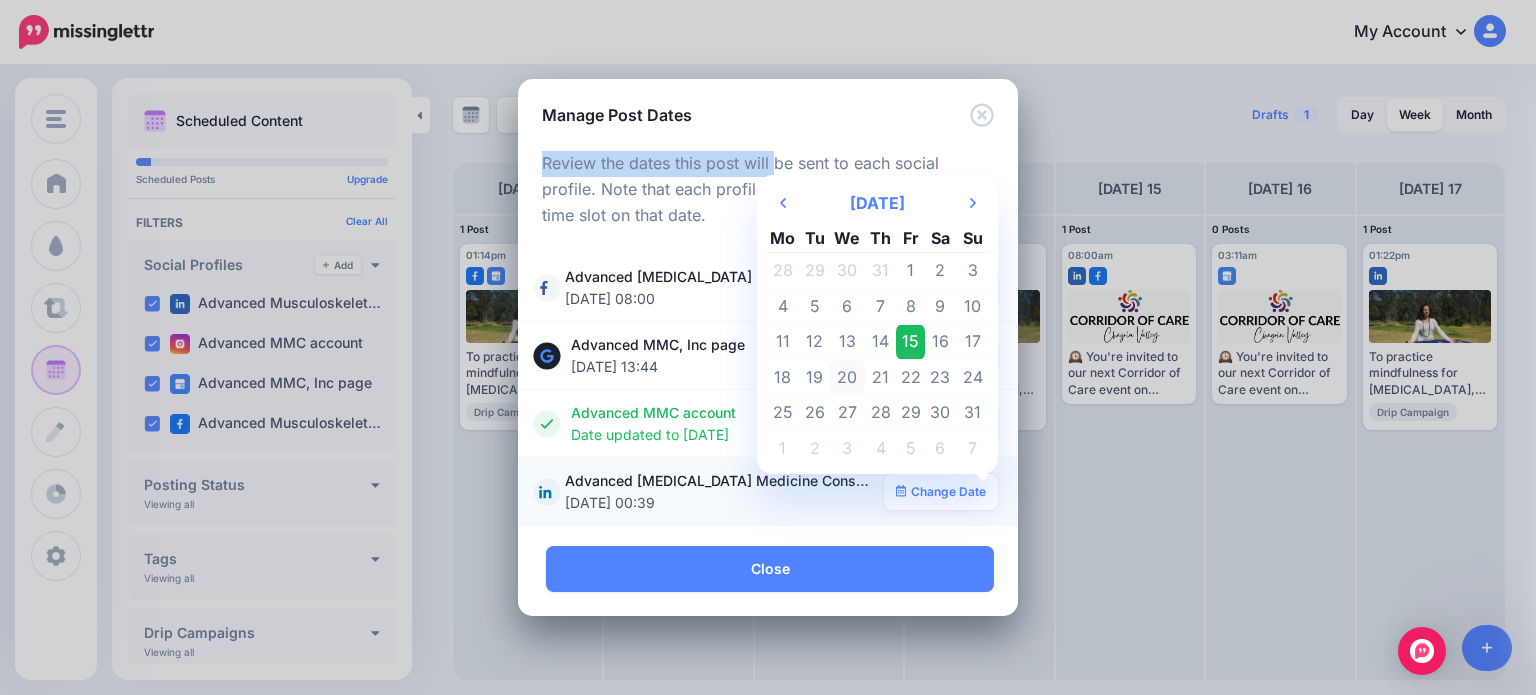 click on "20" at bounding box center [848, 378] 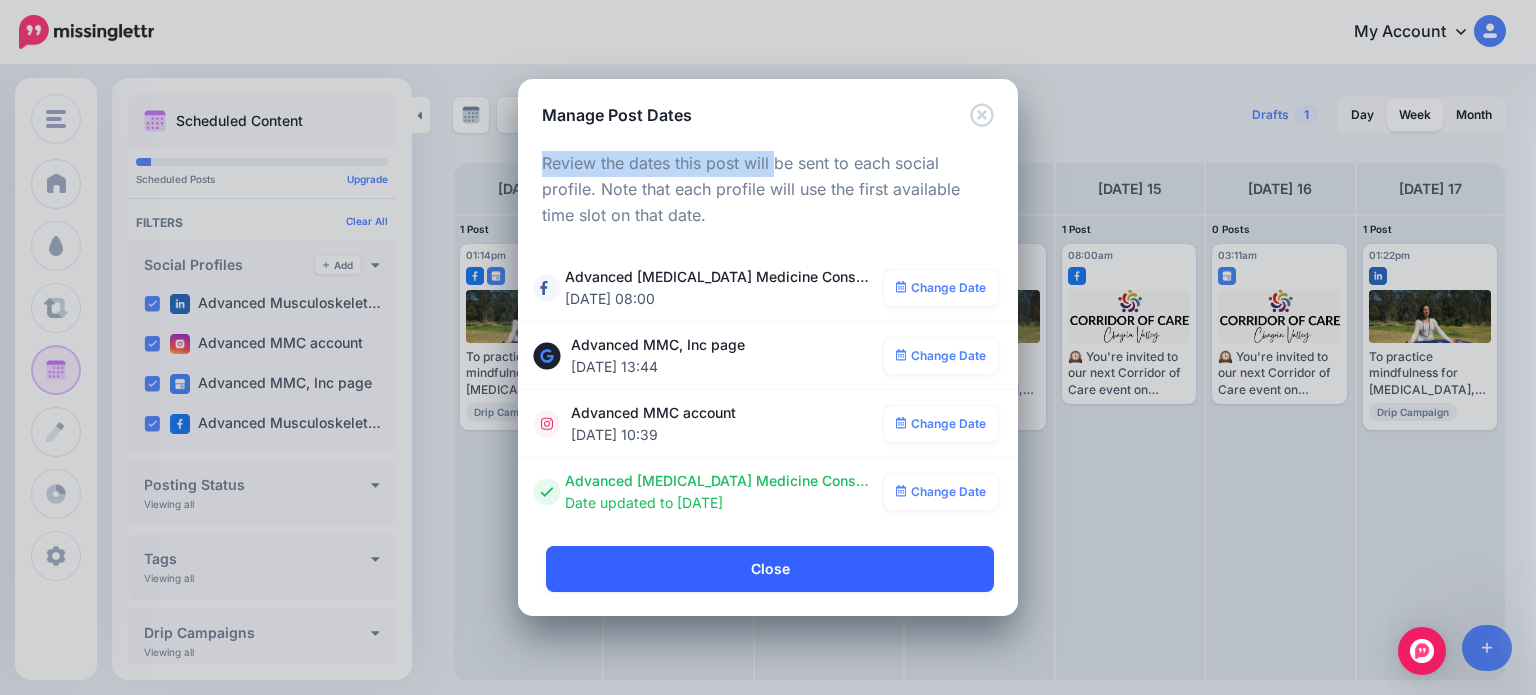 click on "Close" at bounding box center [770, 569] 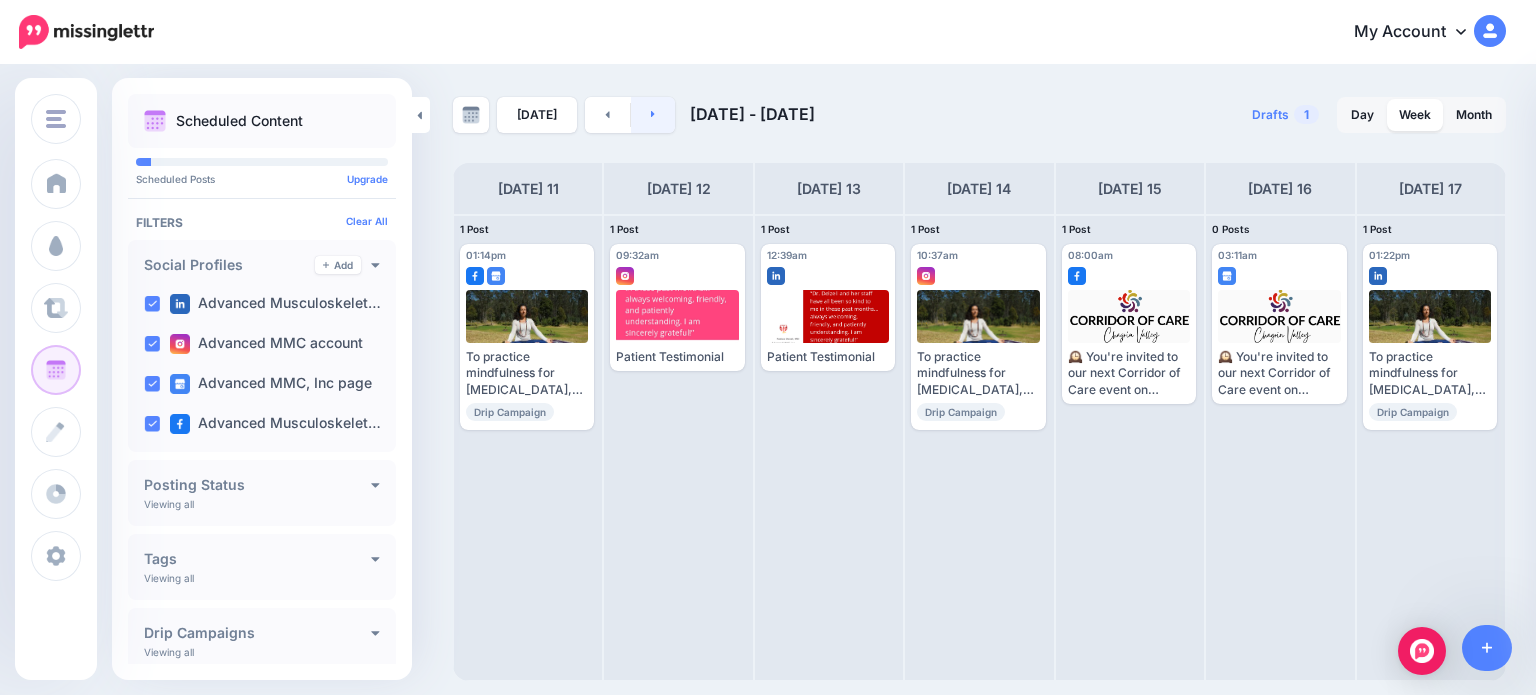 click at bounding box center [653, 115] 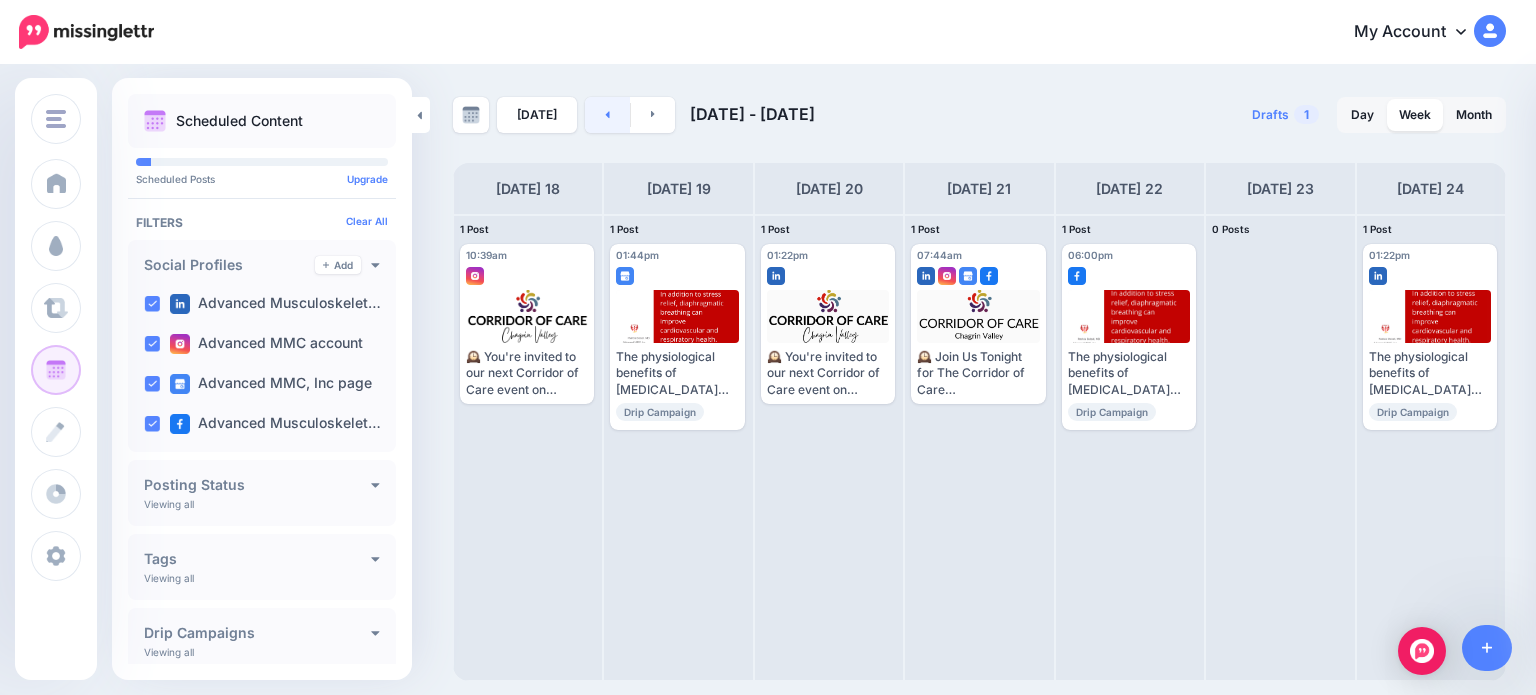 click 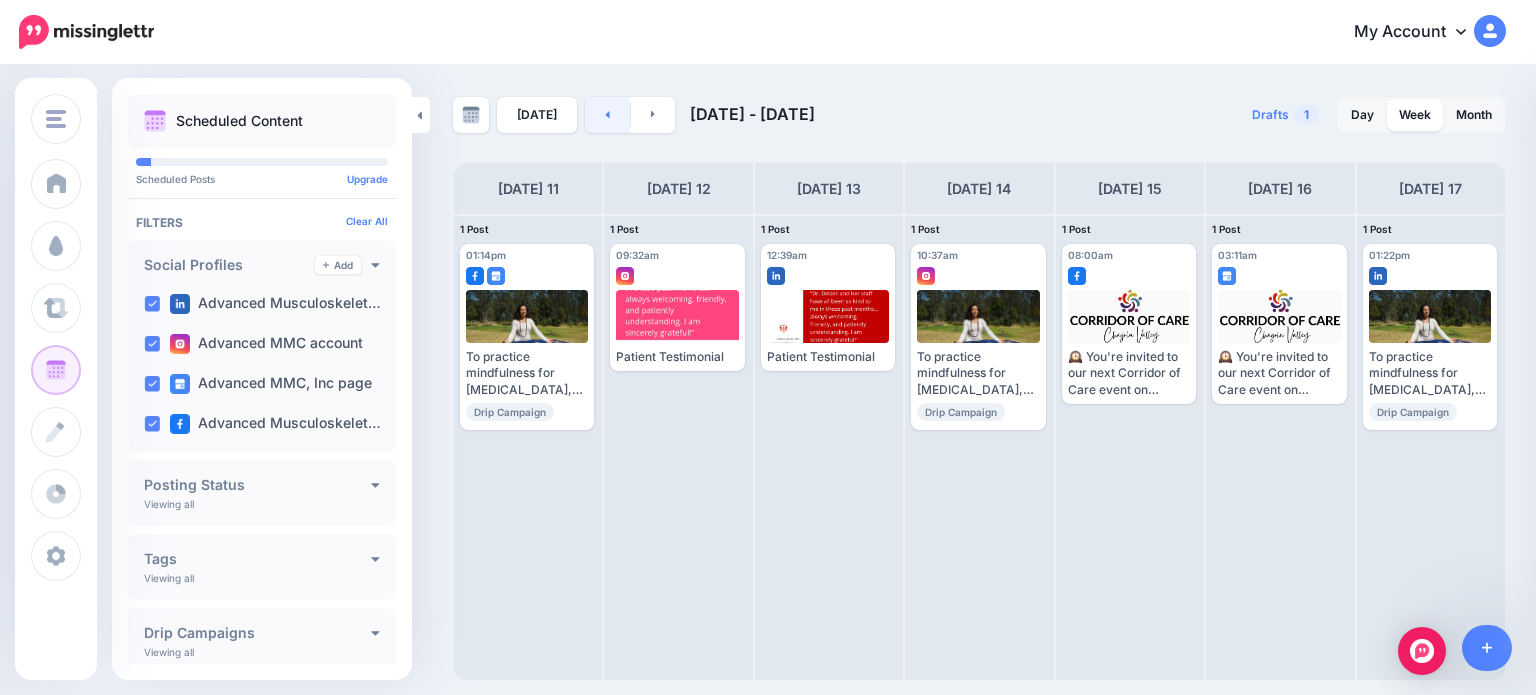 click 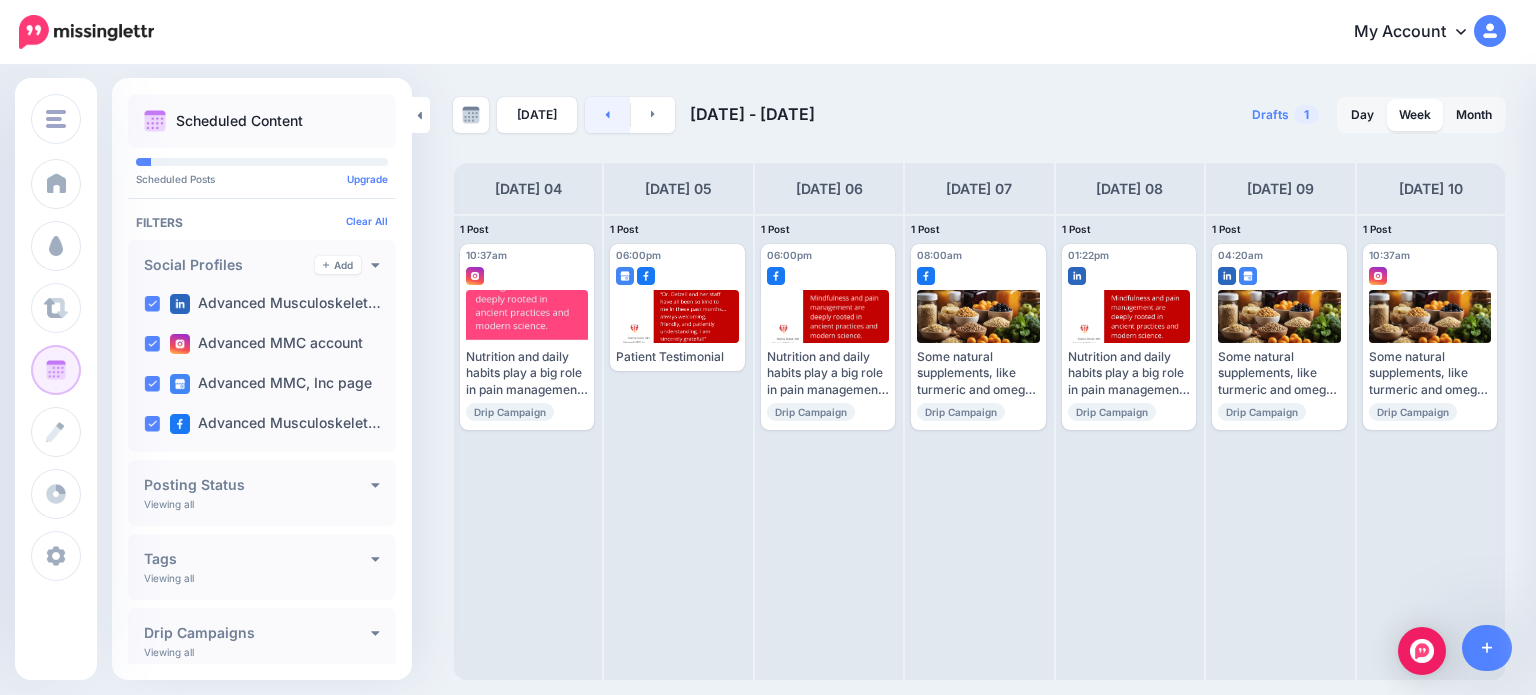 click 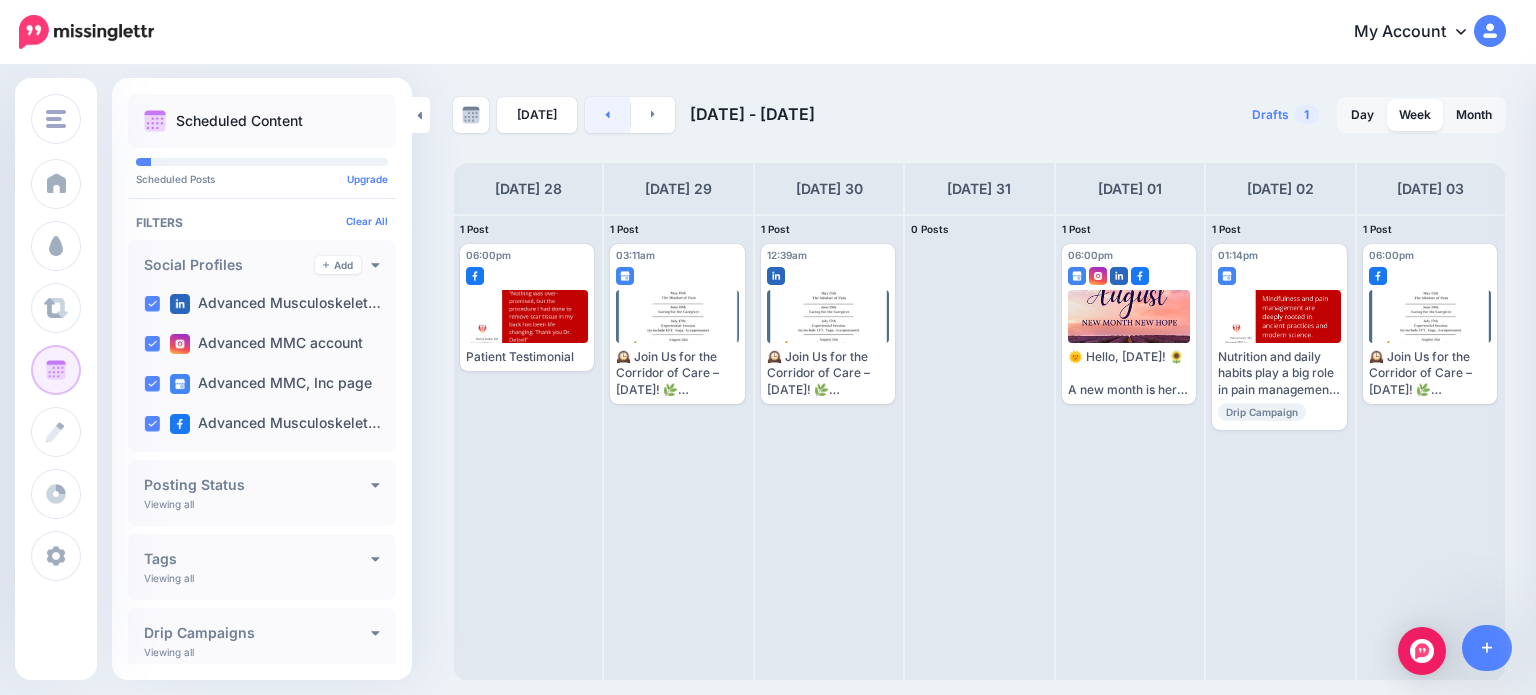 click 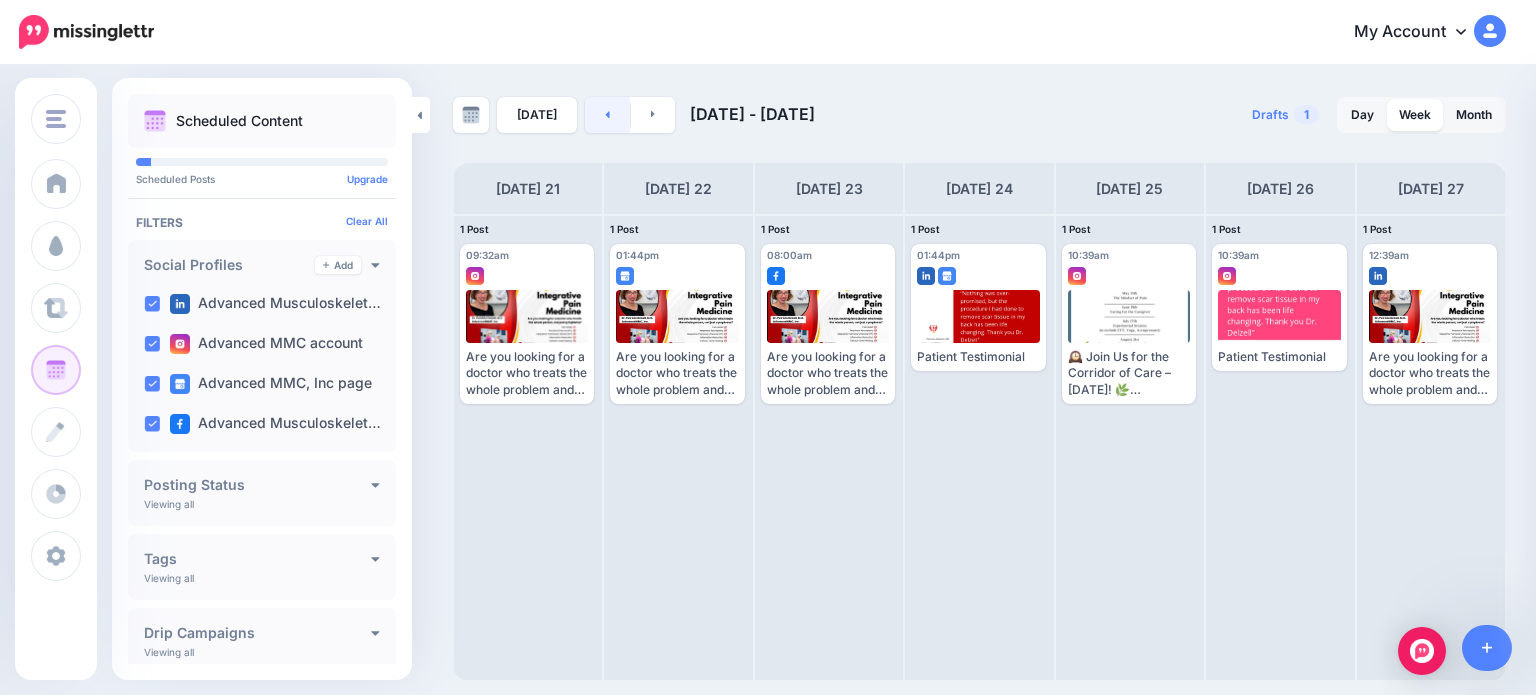 click 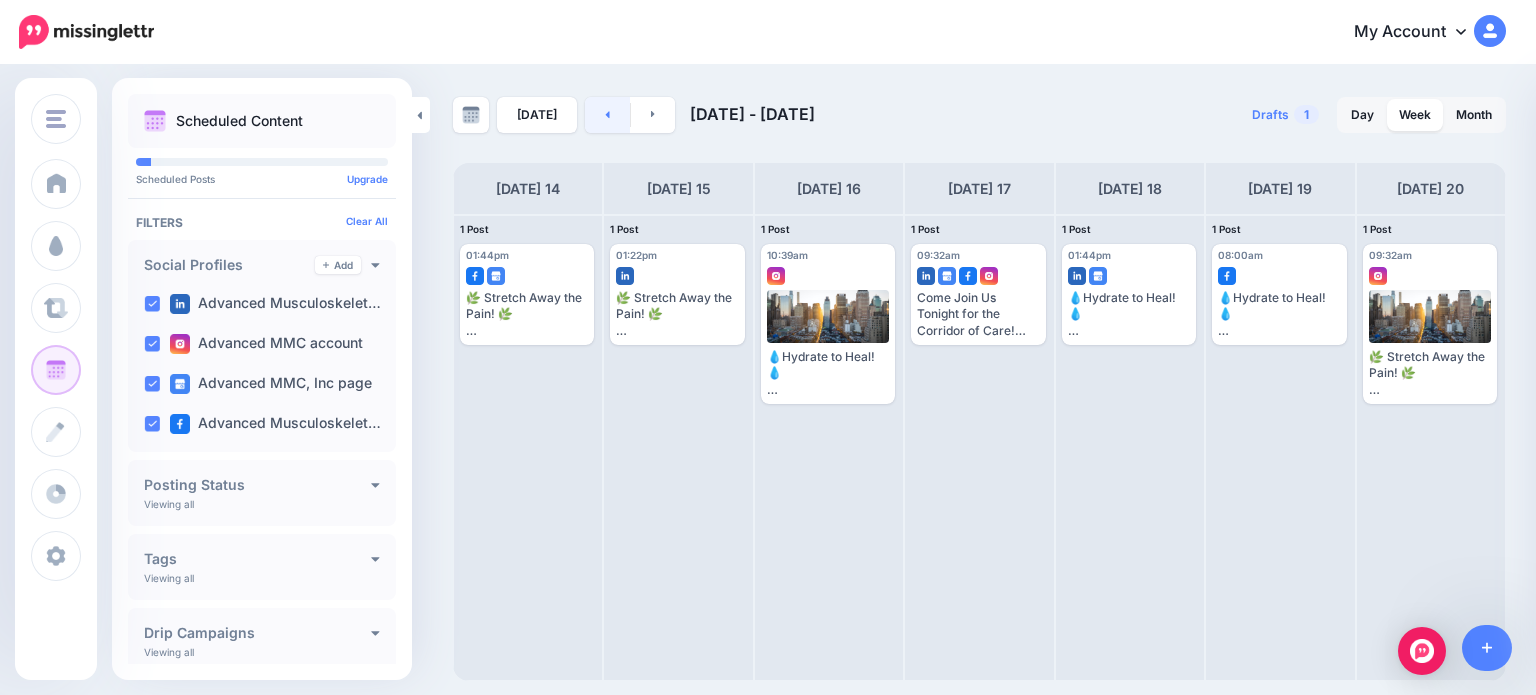 click 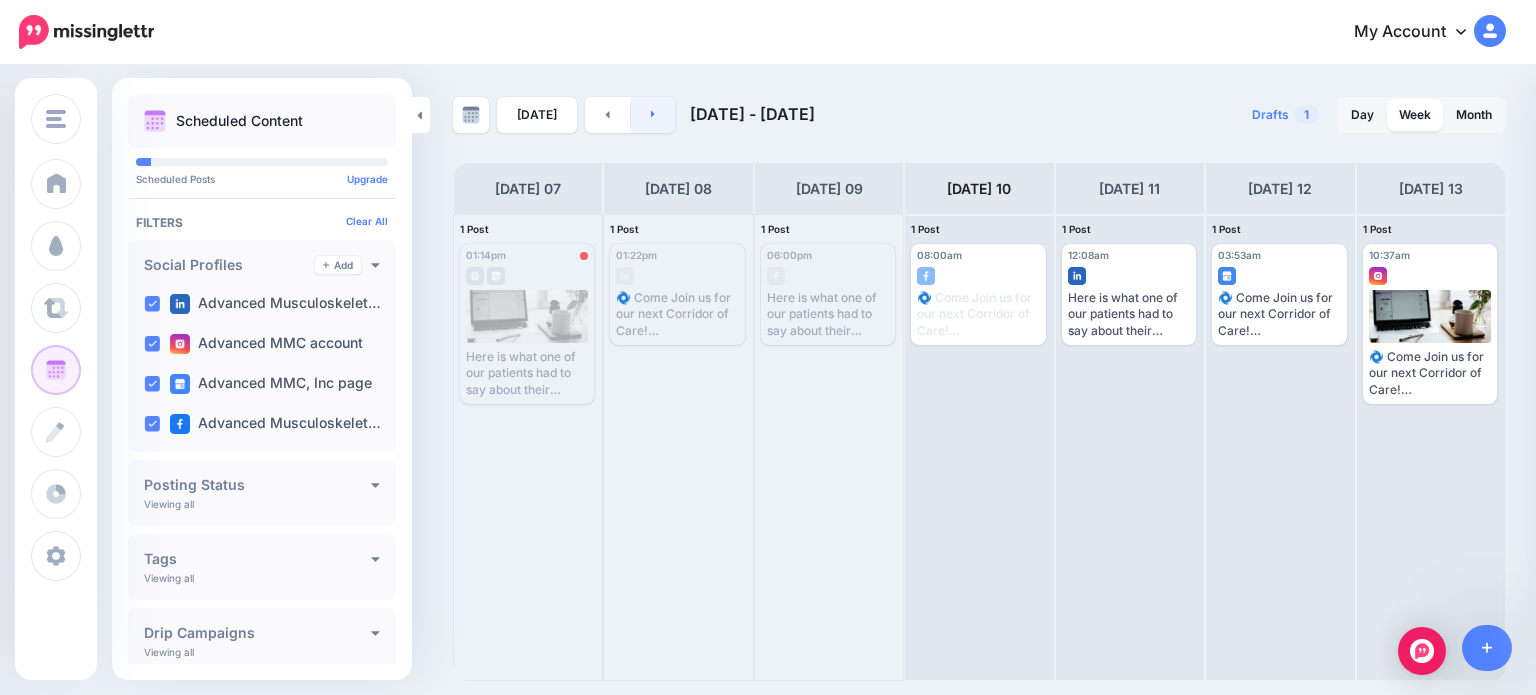 click at bounding box center [653, 115] 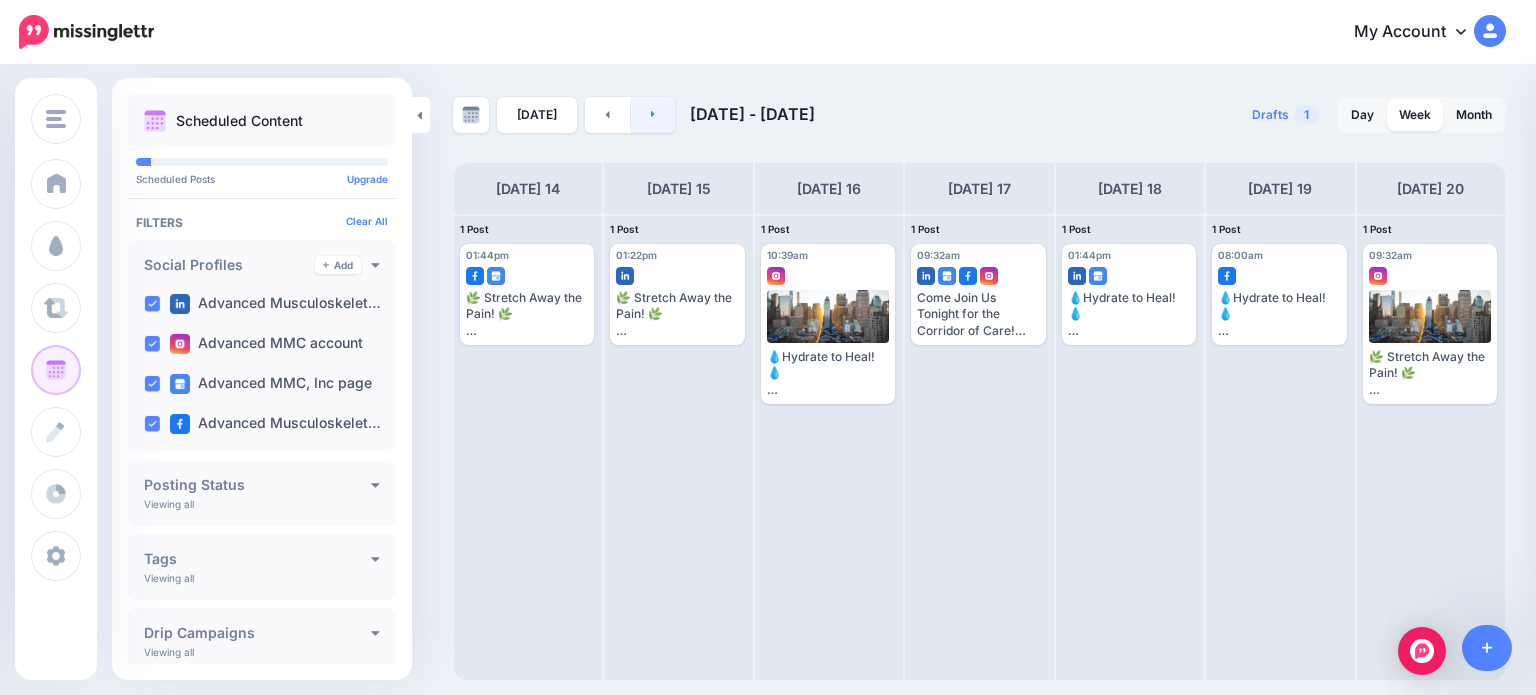click at bounding box center (653, 115) 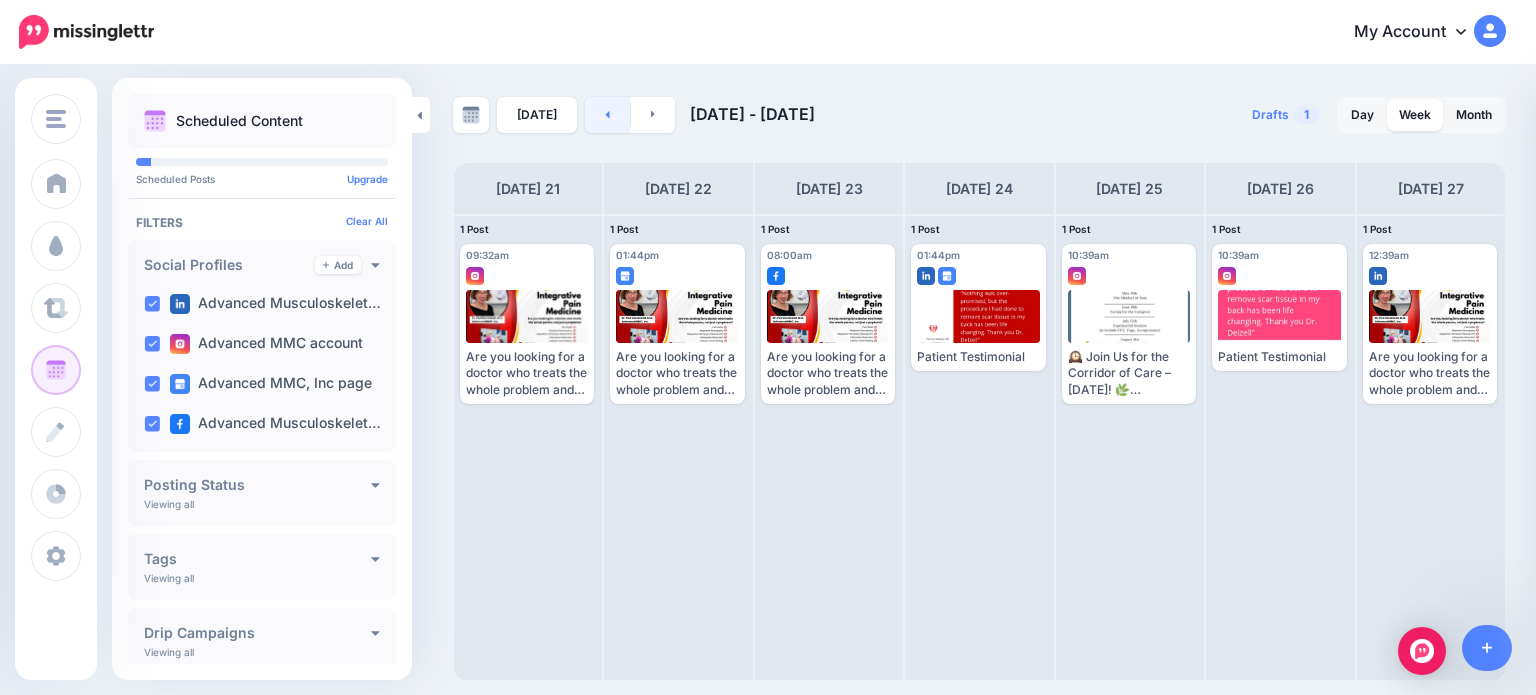 click at bounding box center (607, 115) 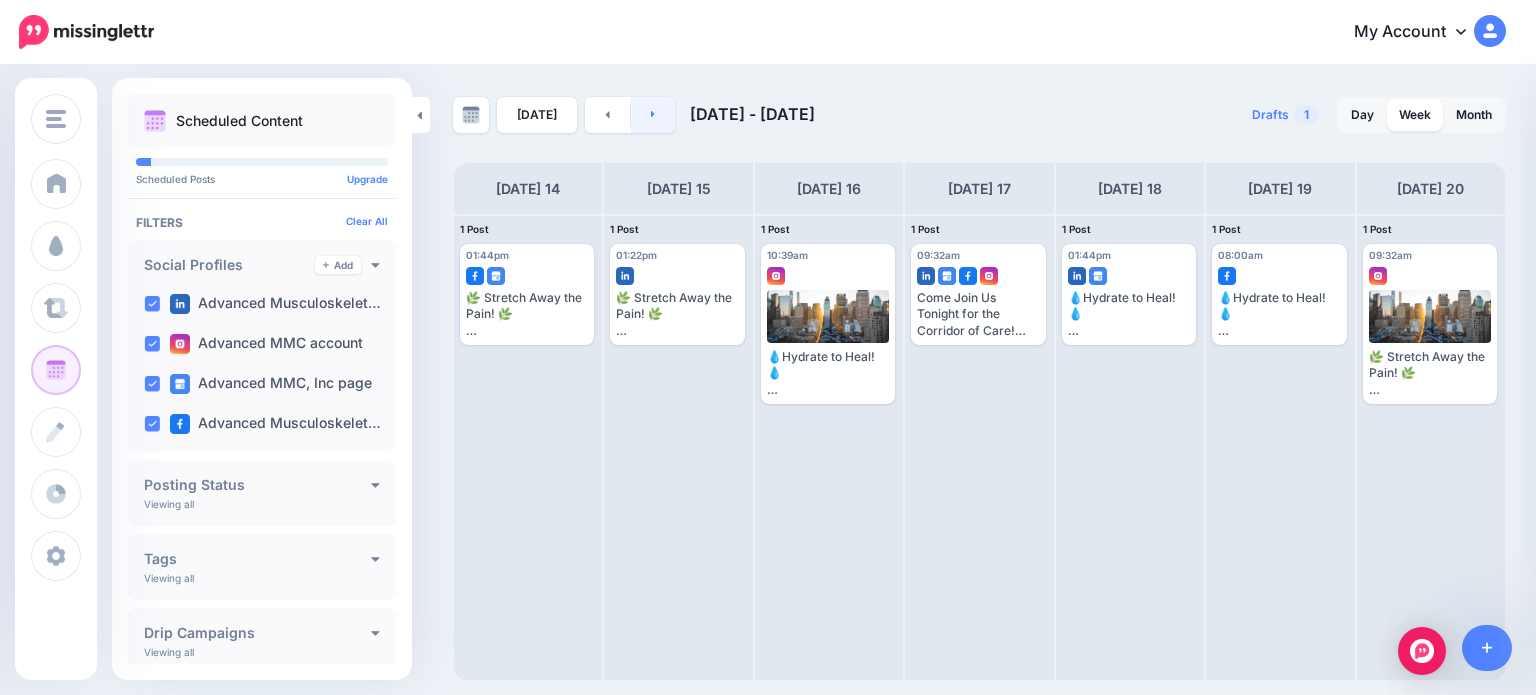 click at bounding box center [653, 115] 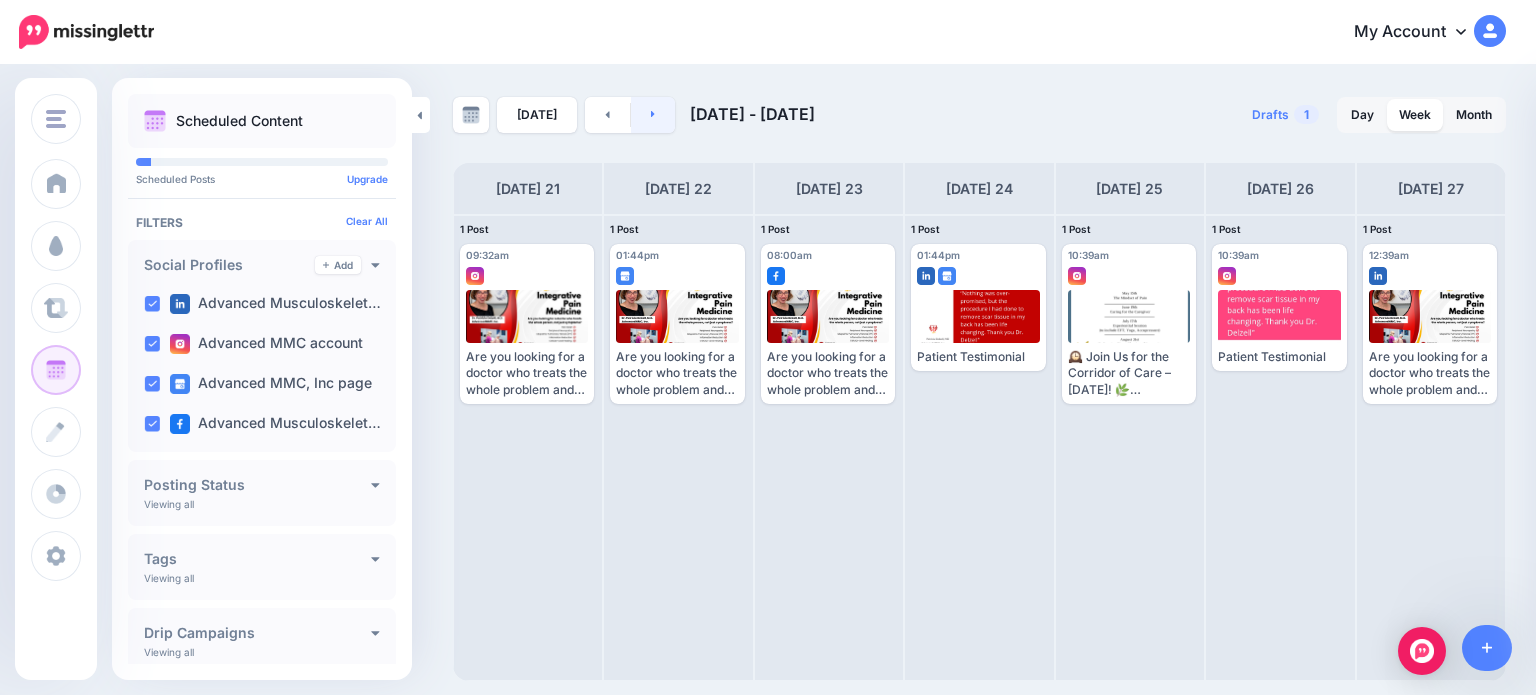 click at bounding box center [653, 115] 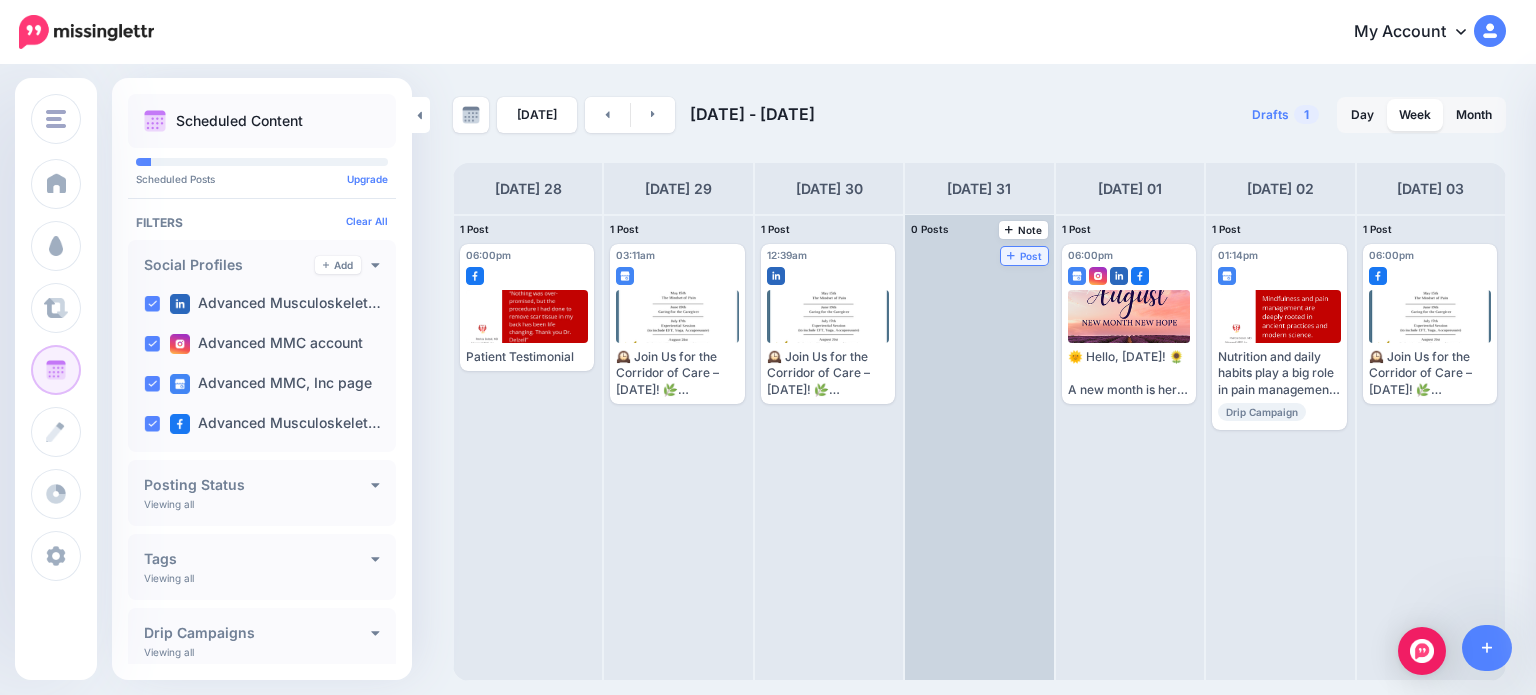click on "Post" at bounding box center (1024, 256) 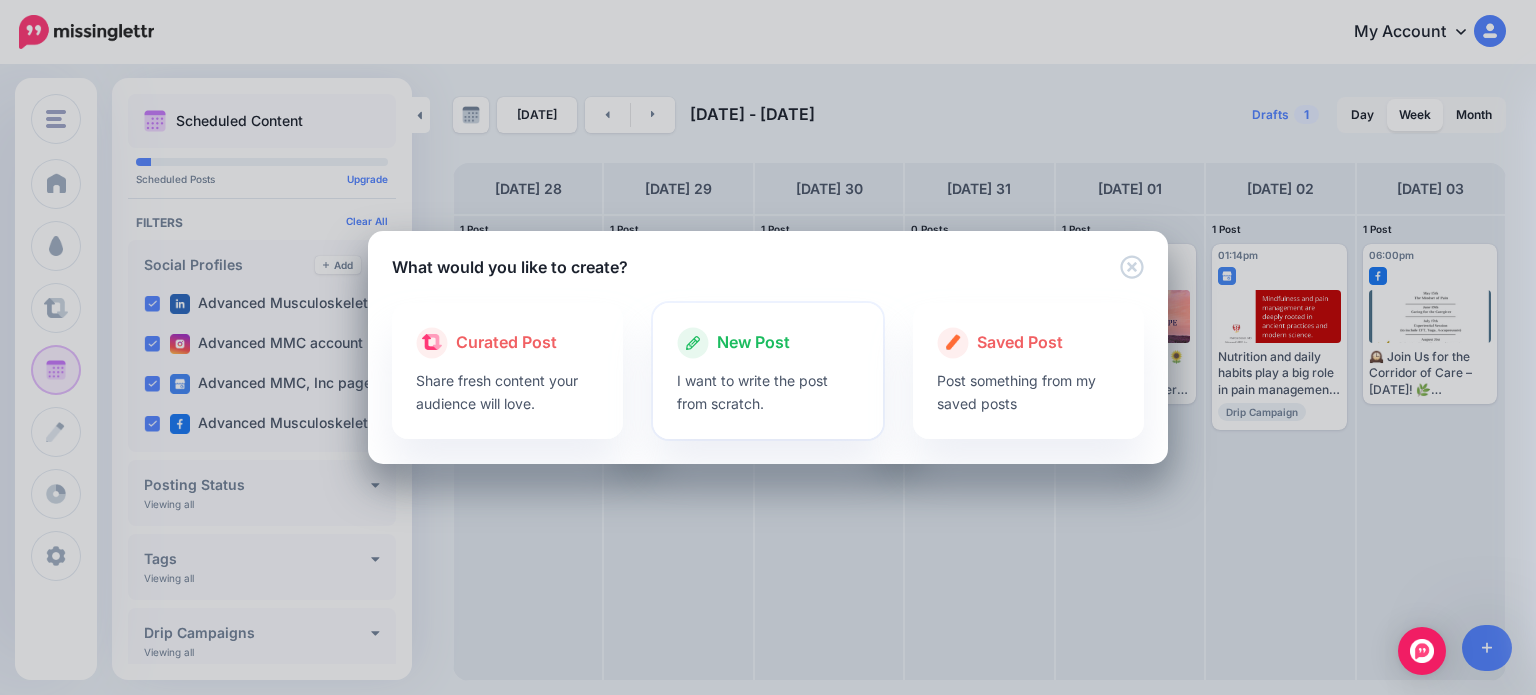 click on "I want to write the post from scratch." at bounding box center [768, 392] 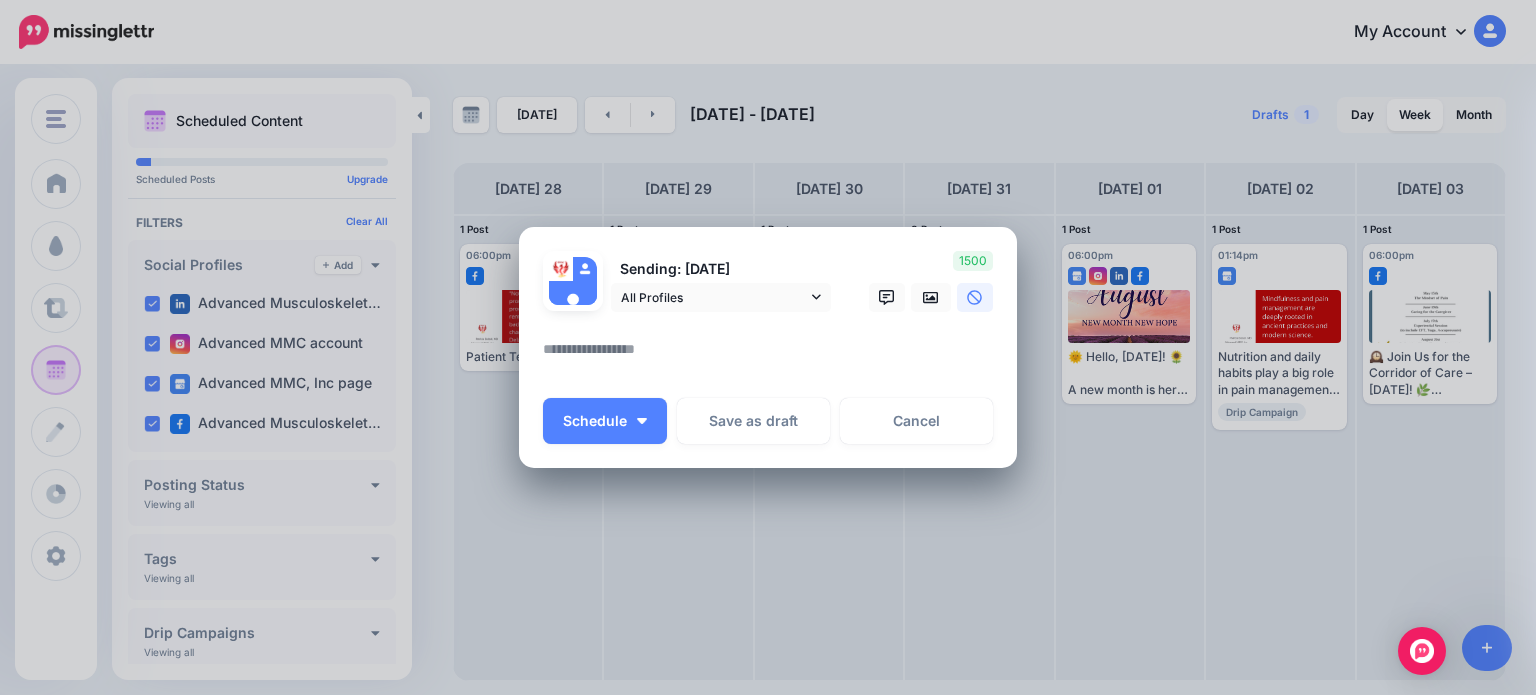 click at bounding box center (773, 356) 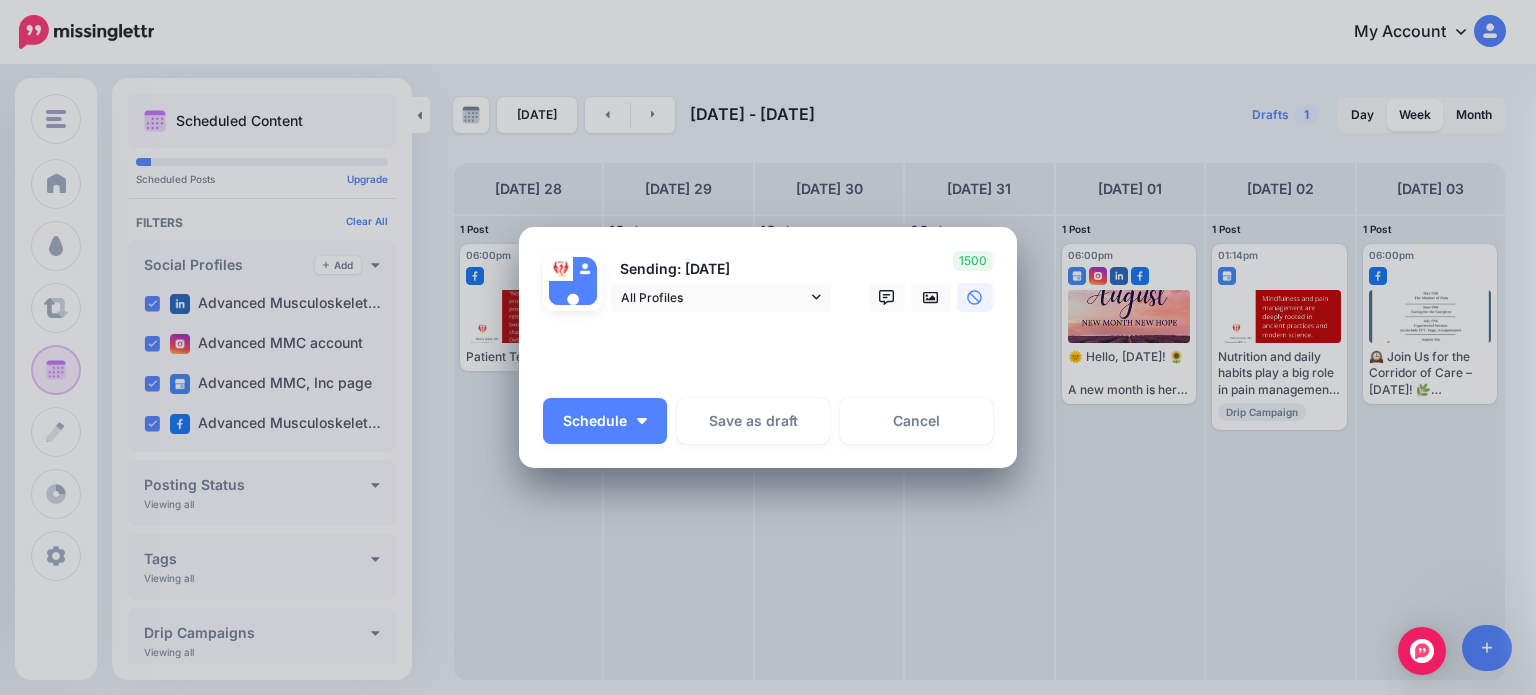 scroll, scrollTop: 15, scrollLeft: 0, axis: vertical 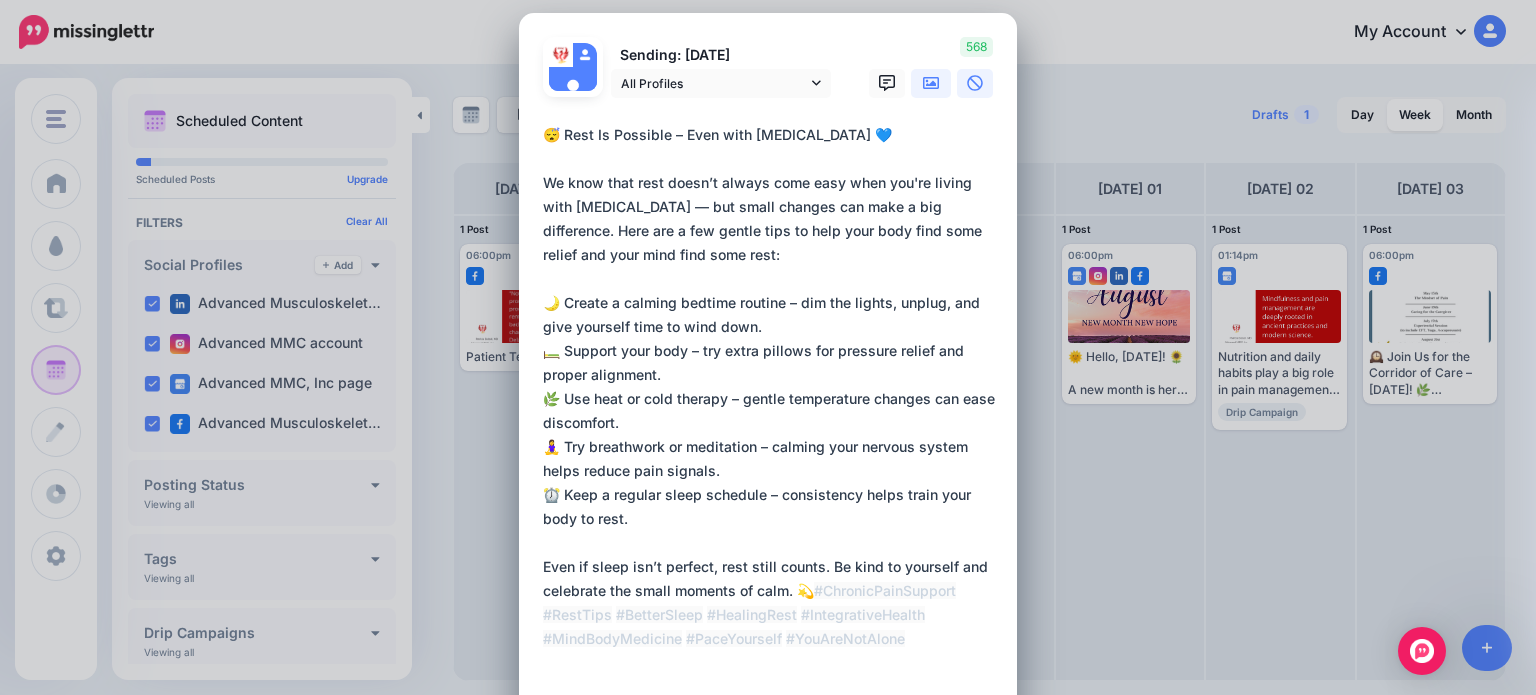 type on "**********" 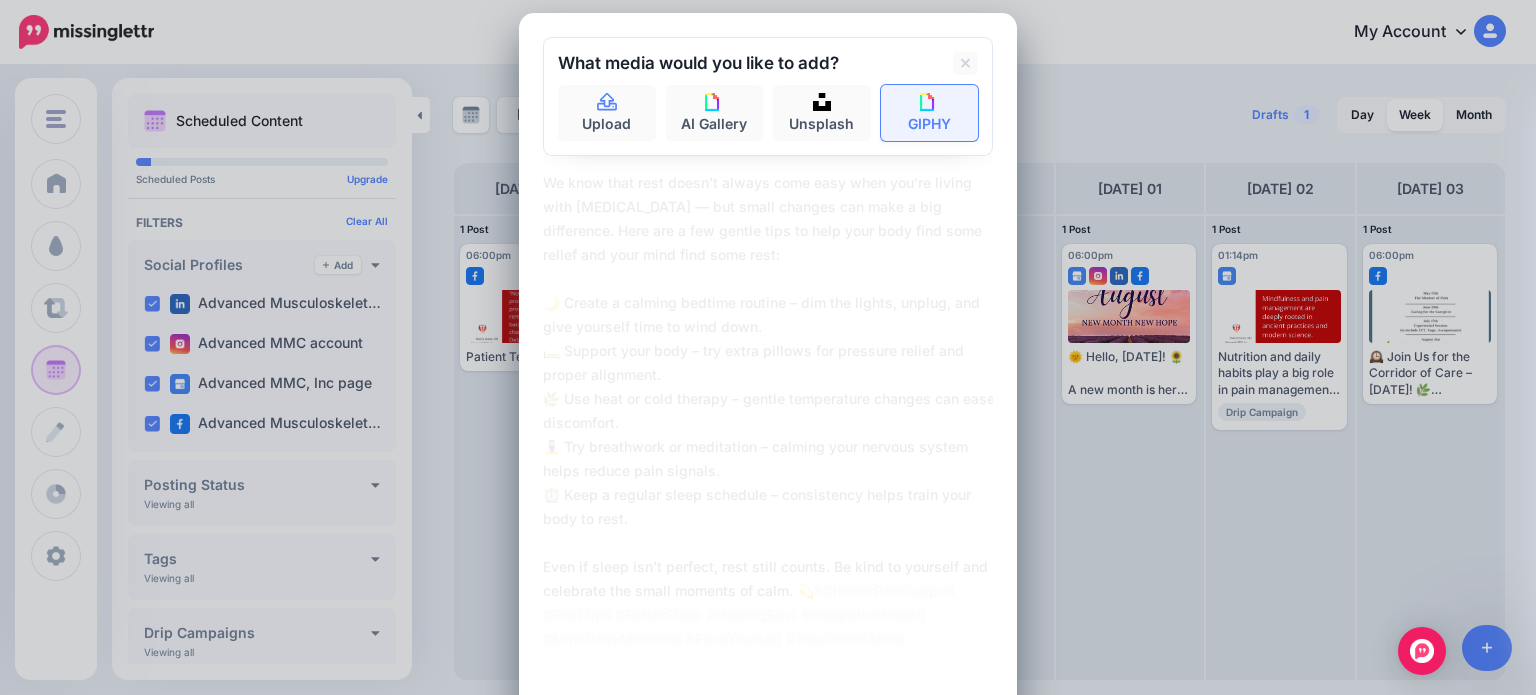 click on "GIPHY" at bounding box center (930, 113) 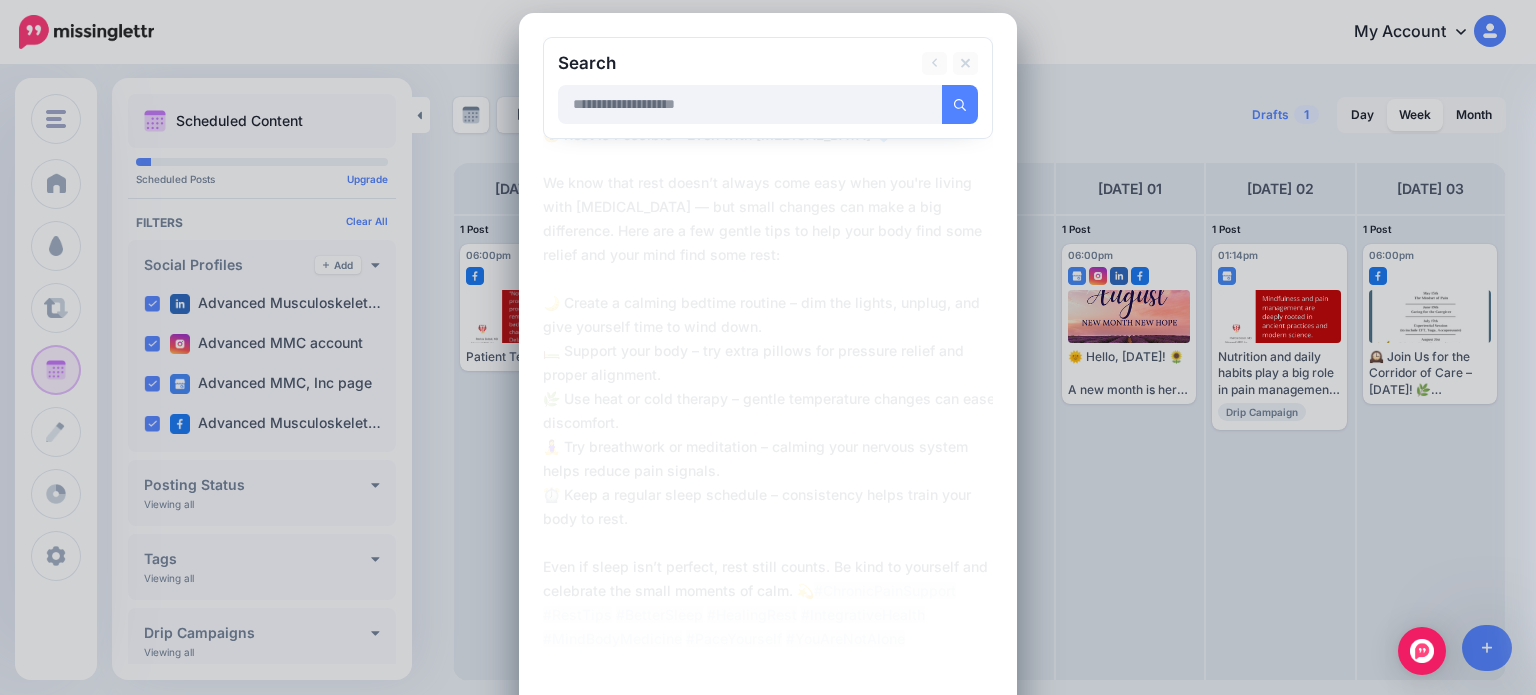 click at bounding box center [750, 104] 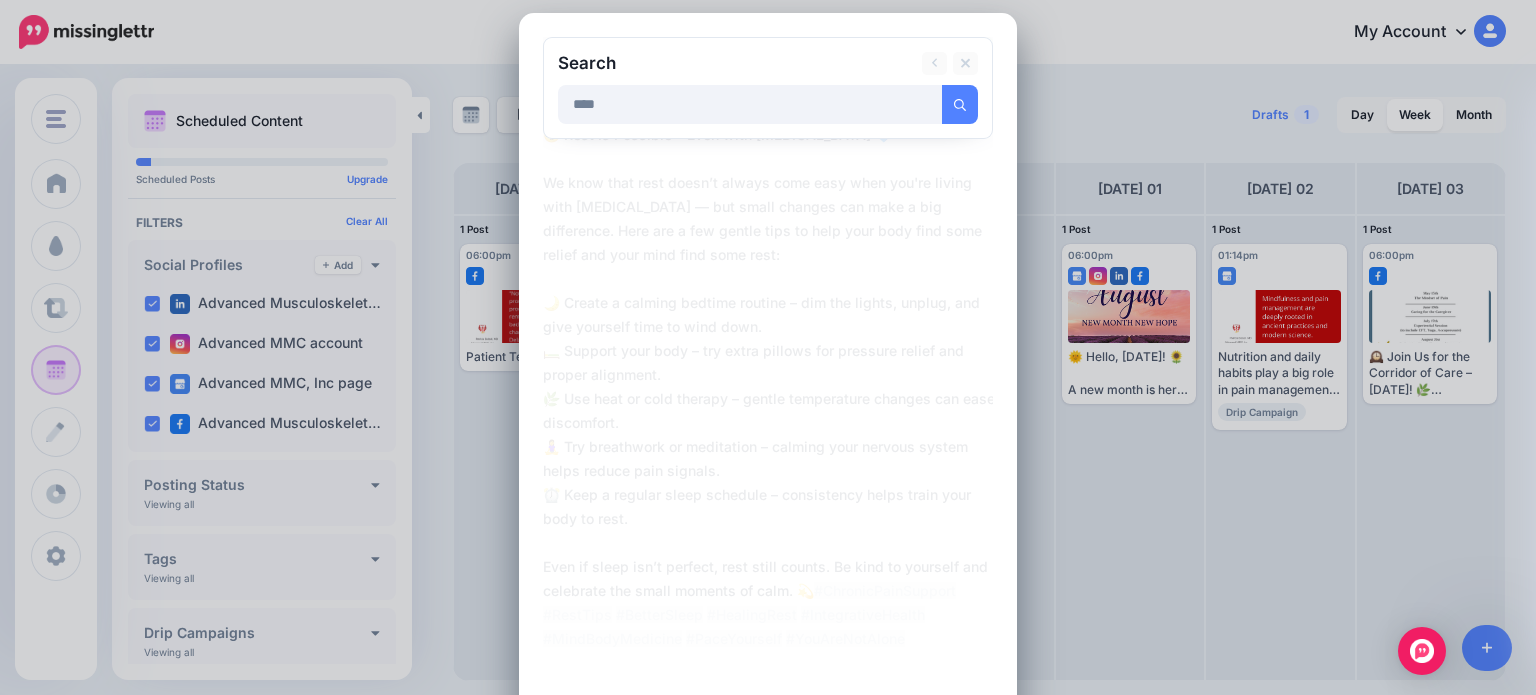 type on "****" 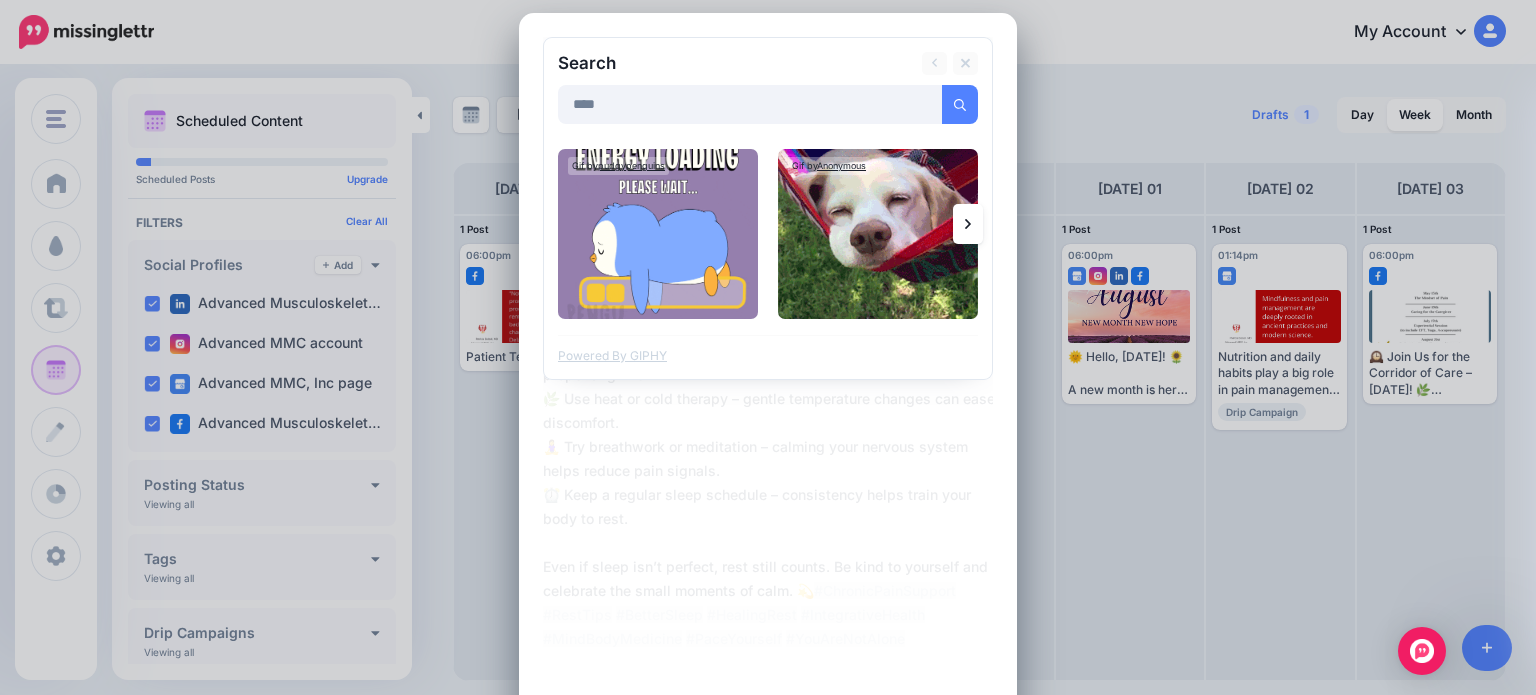 click at bounding box center (968, 224) 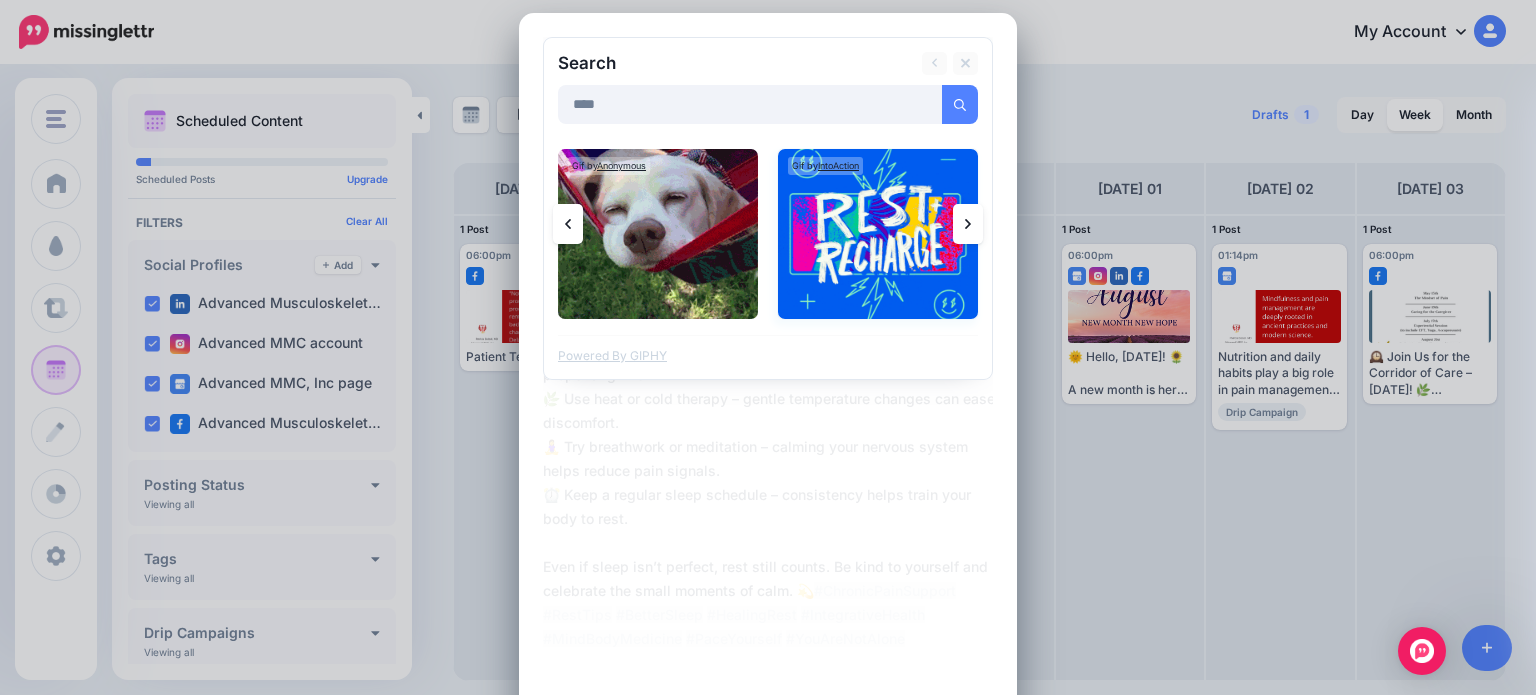 click at bounding box center [878, 234] 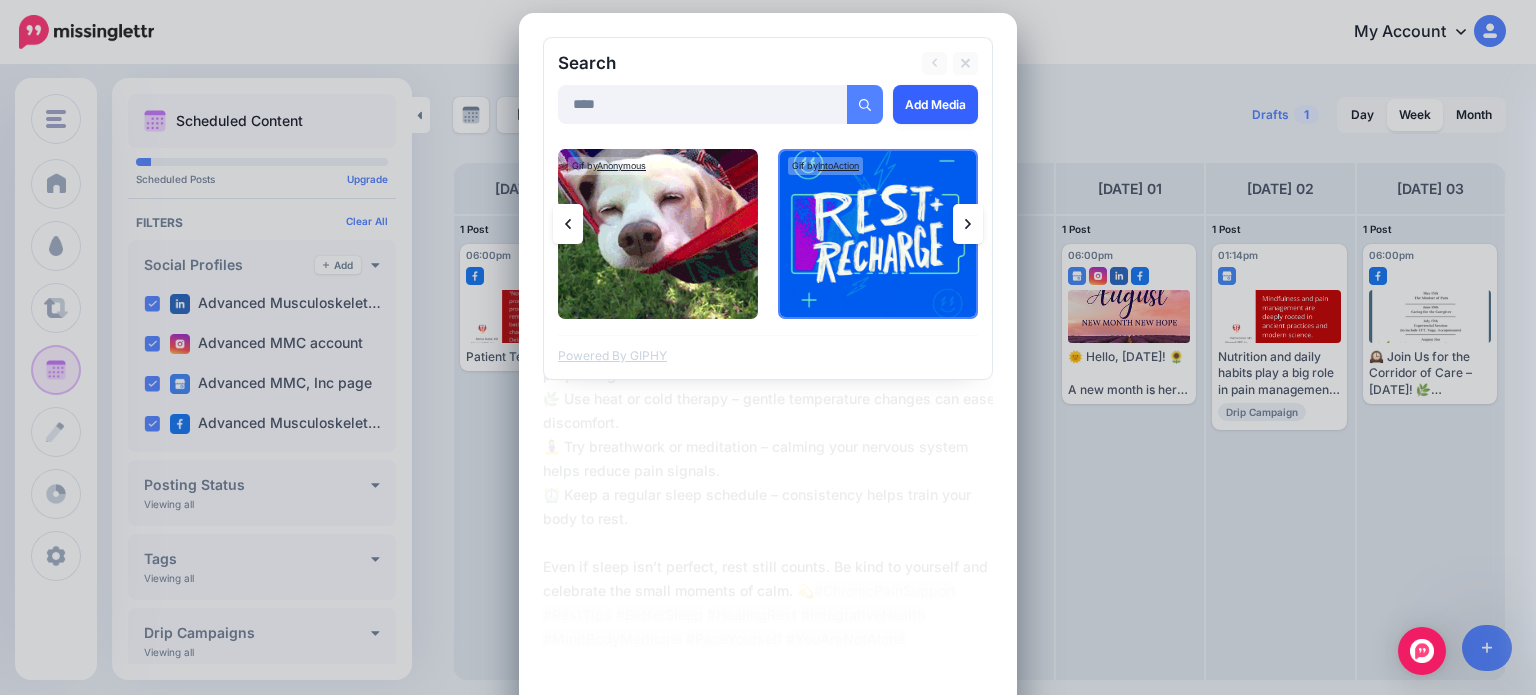 click on "Add Media" at bounding box center (935, 104) 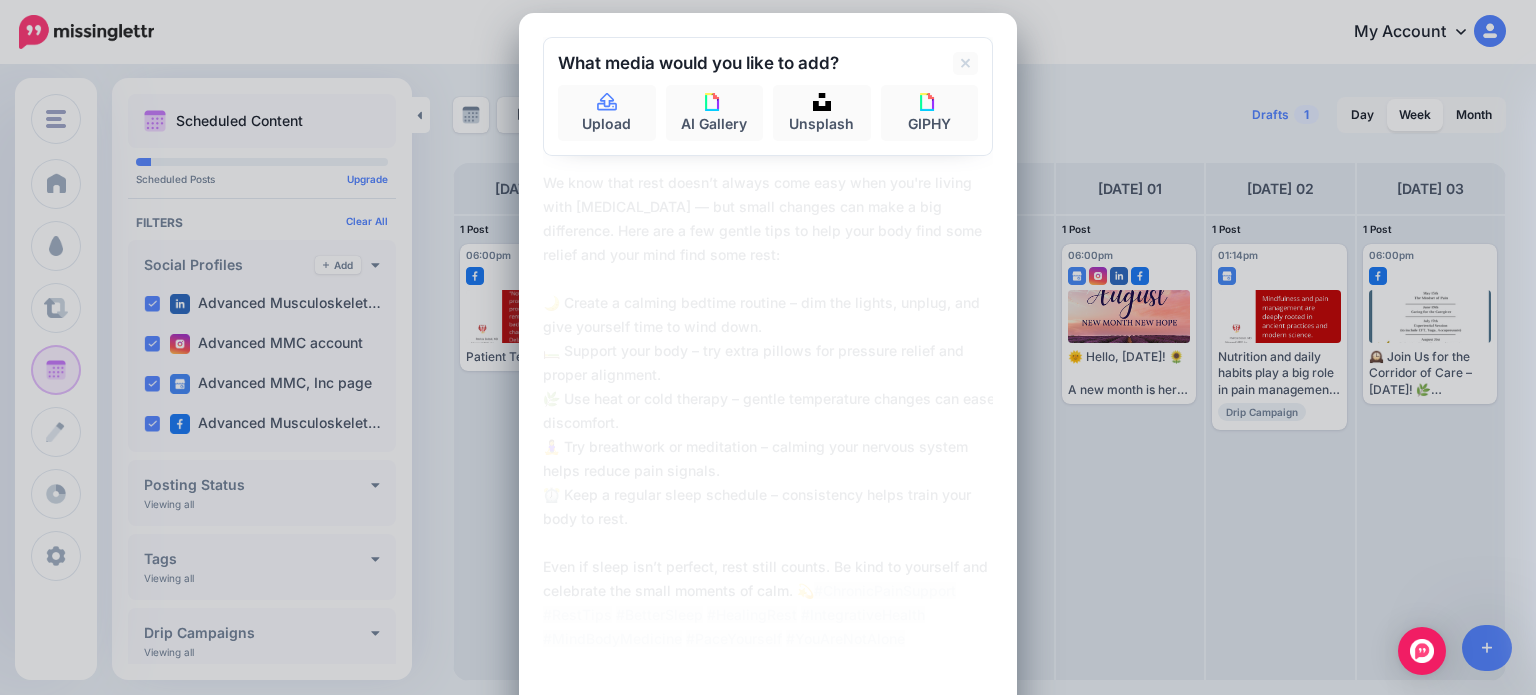 click on "**********" at bounding box center (773, 411) 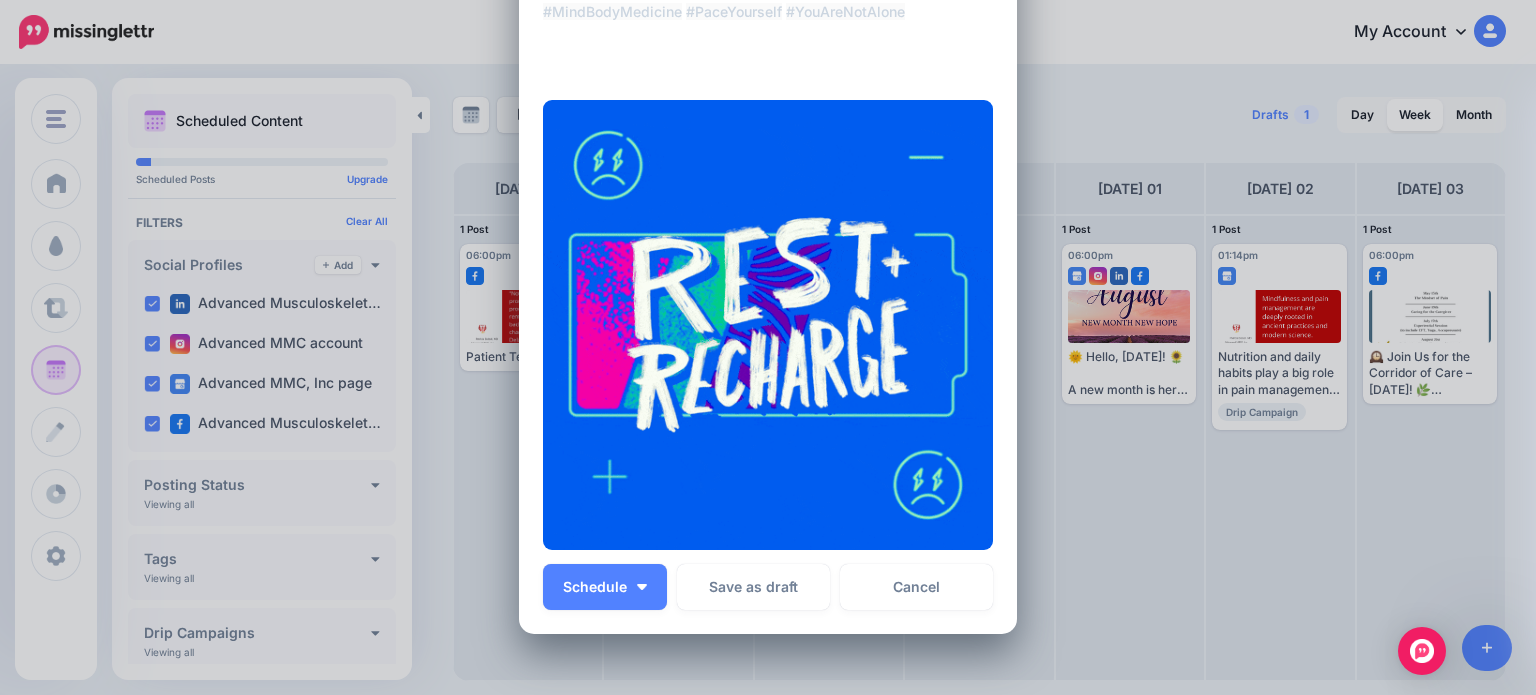 scroll, scrollTop: 644, scrollLeft: 0, axis: vertical 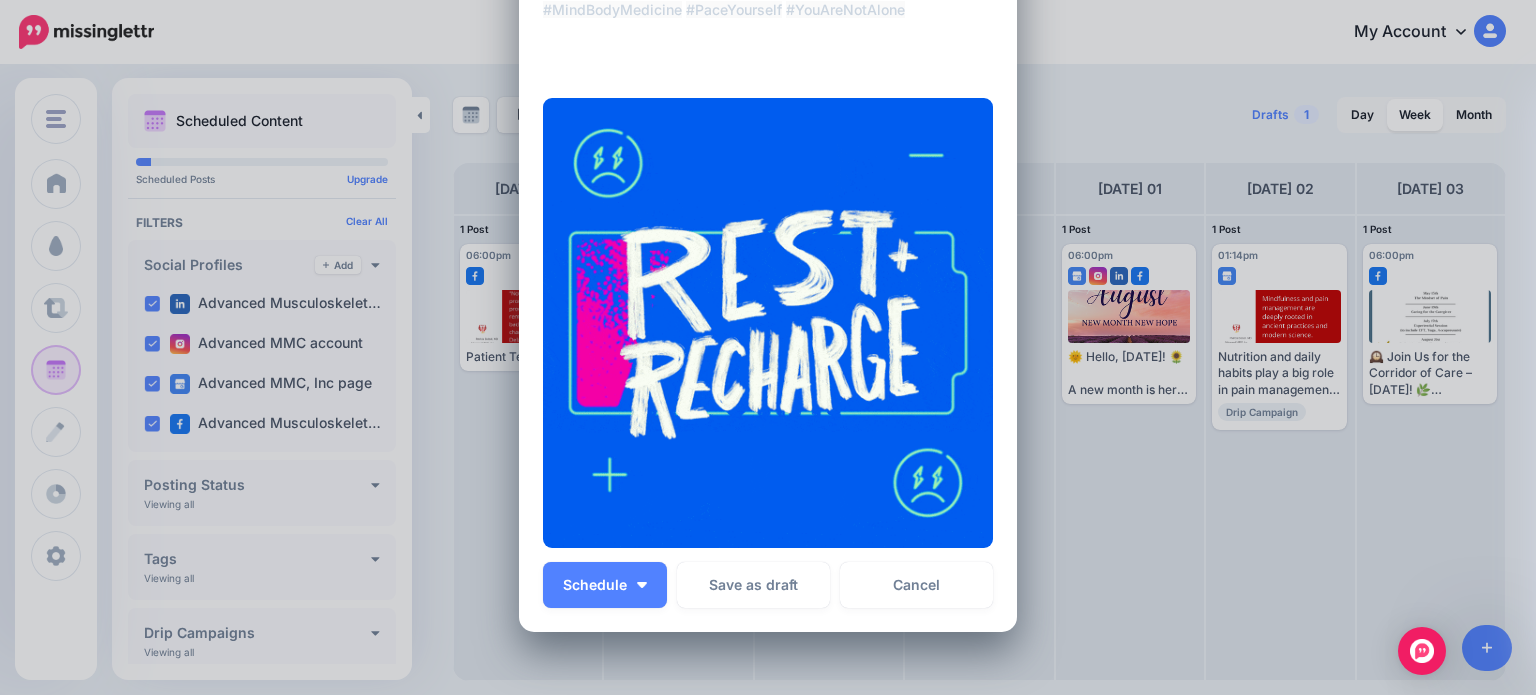 click at bounding box center (768, 323) 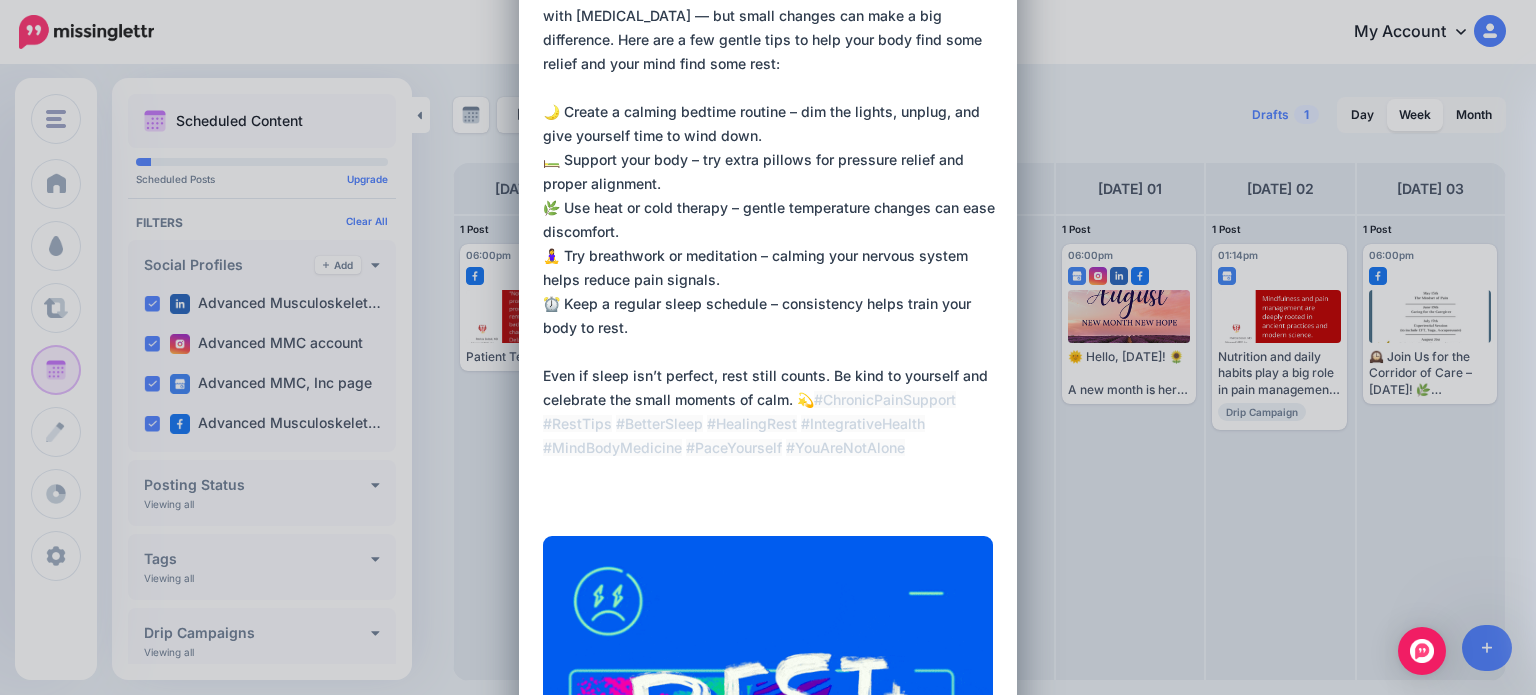scroll, scrollTop: 0, scrollLeft: 0, axis: both 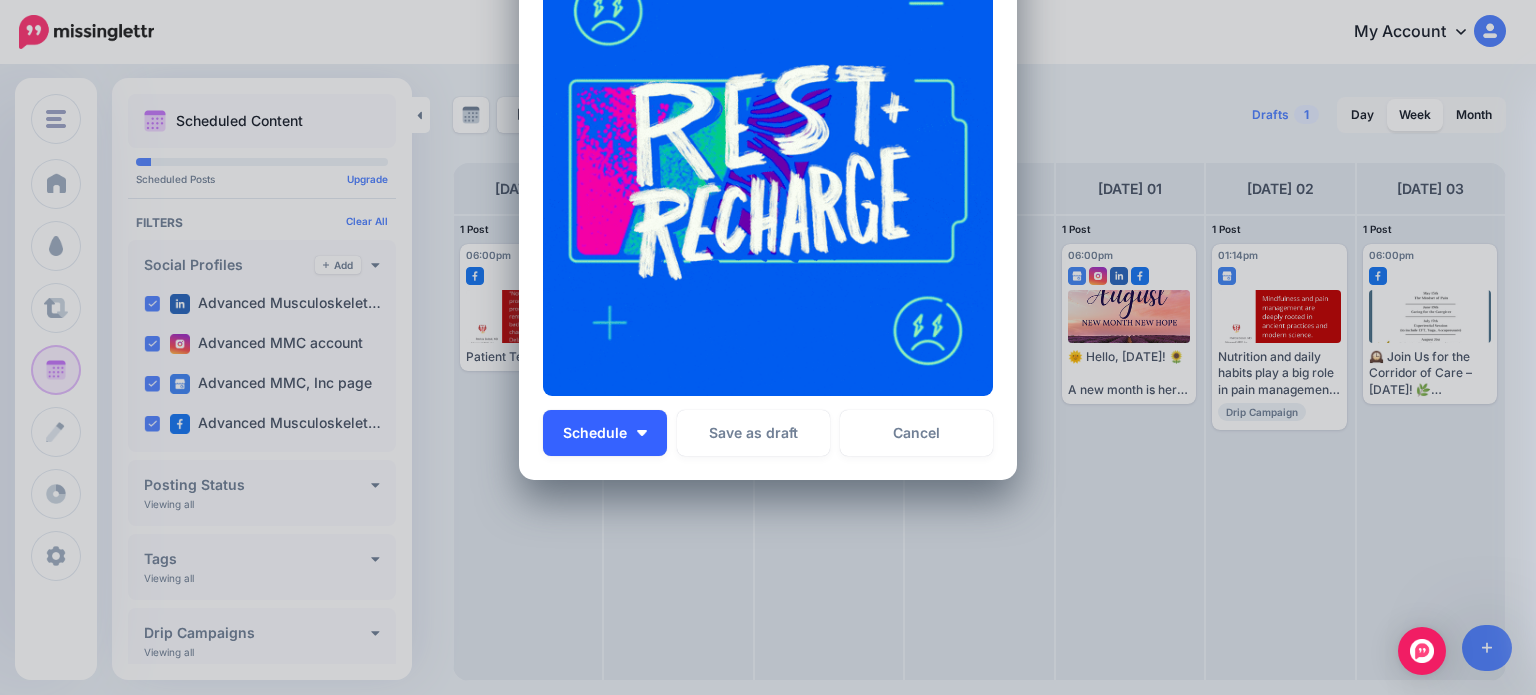 click on "Schedule" at bounding box center (595, 433) 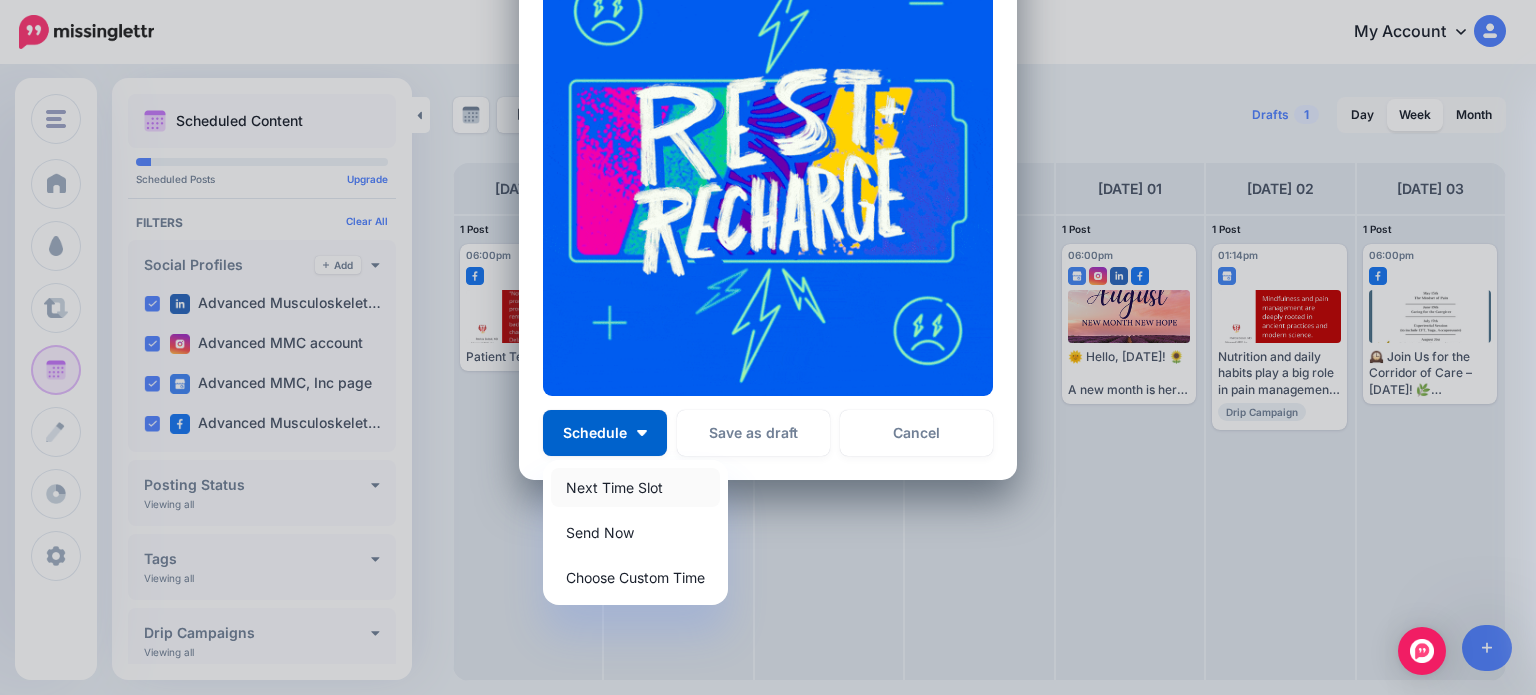 click on "Next Time Slot" at bounding box center [635, 487] 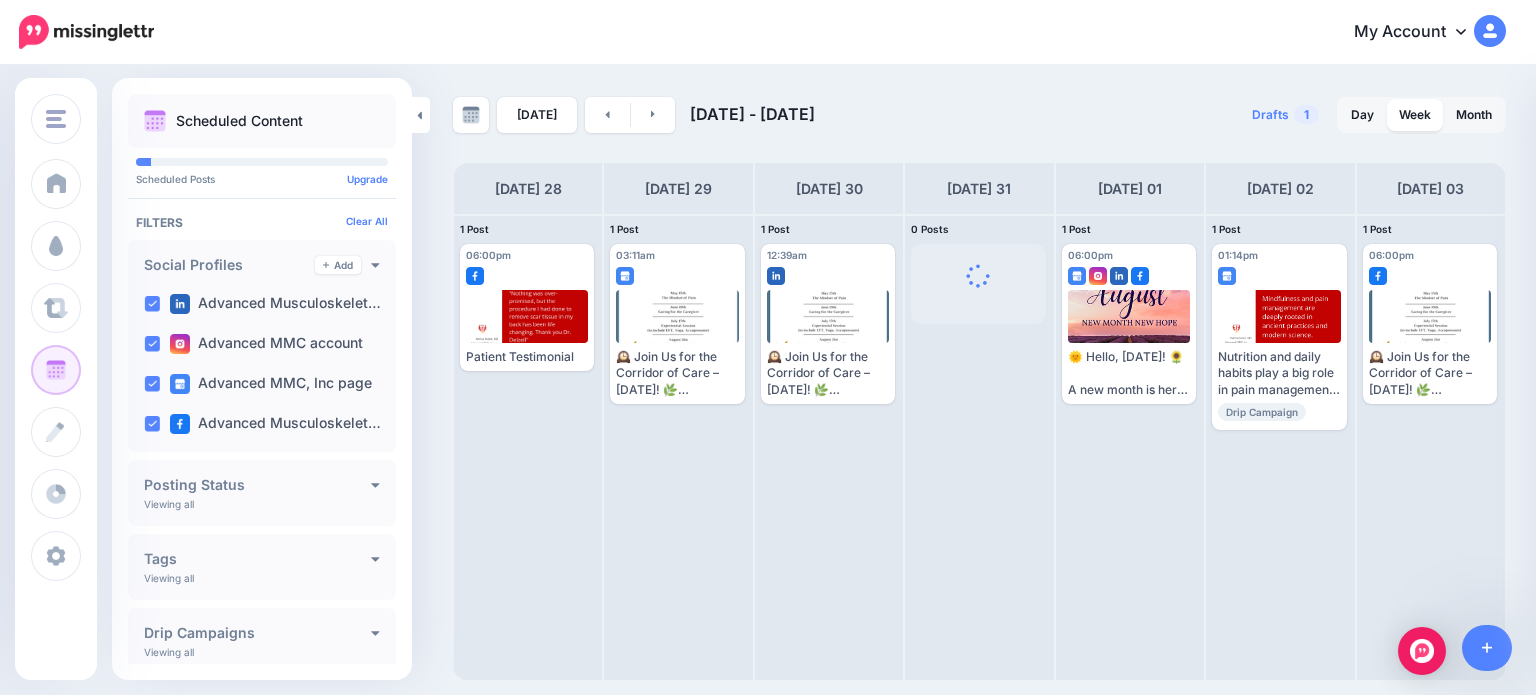 scroll, scrollTop: 0, scrollLeft: 0, axis: both 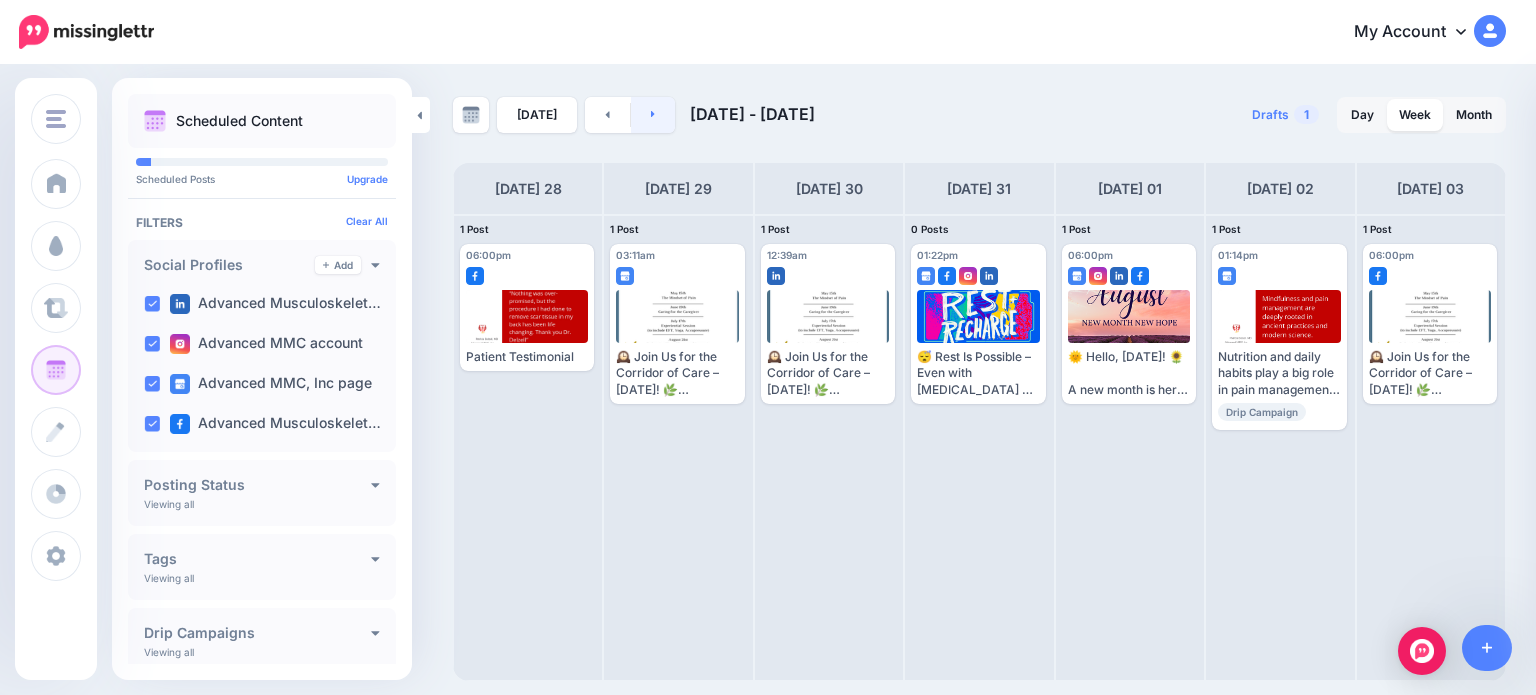 click at bounding box center (653, 115) 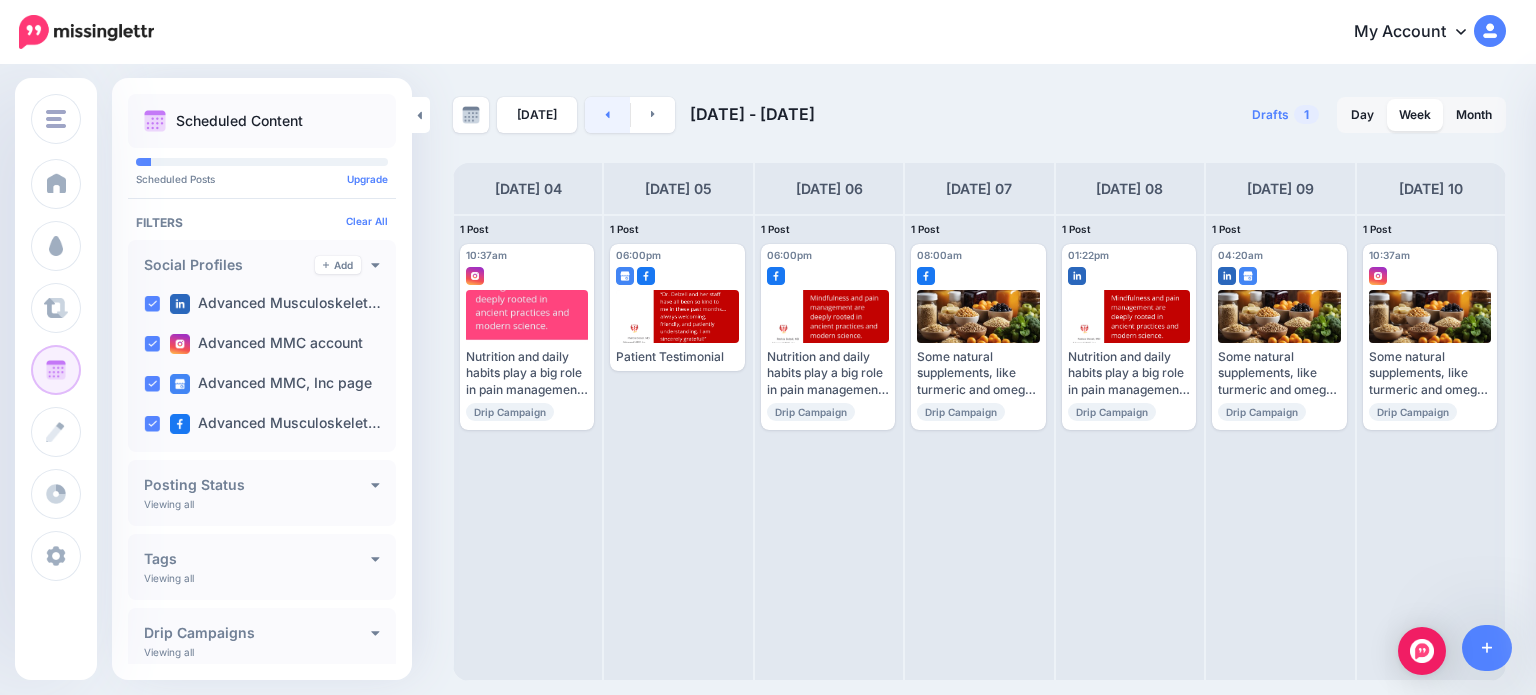 click 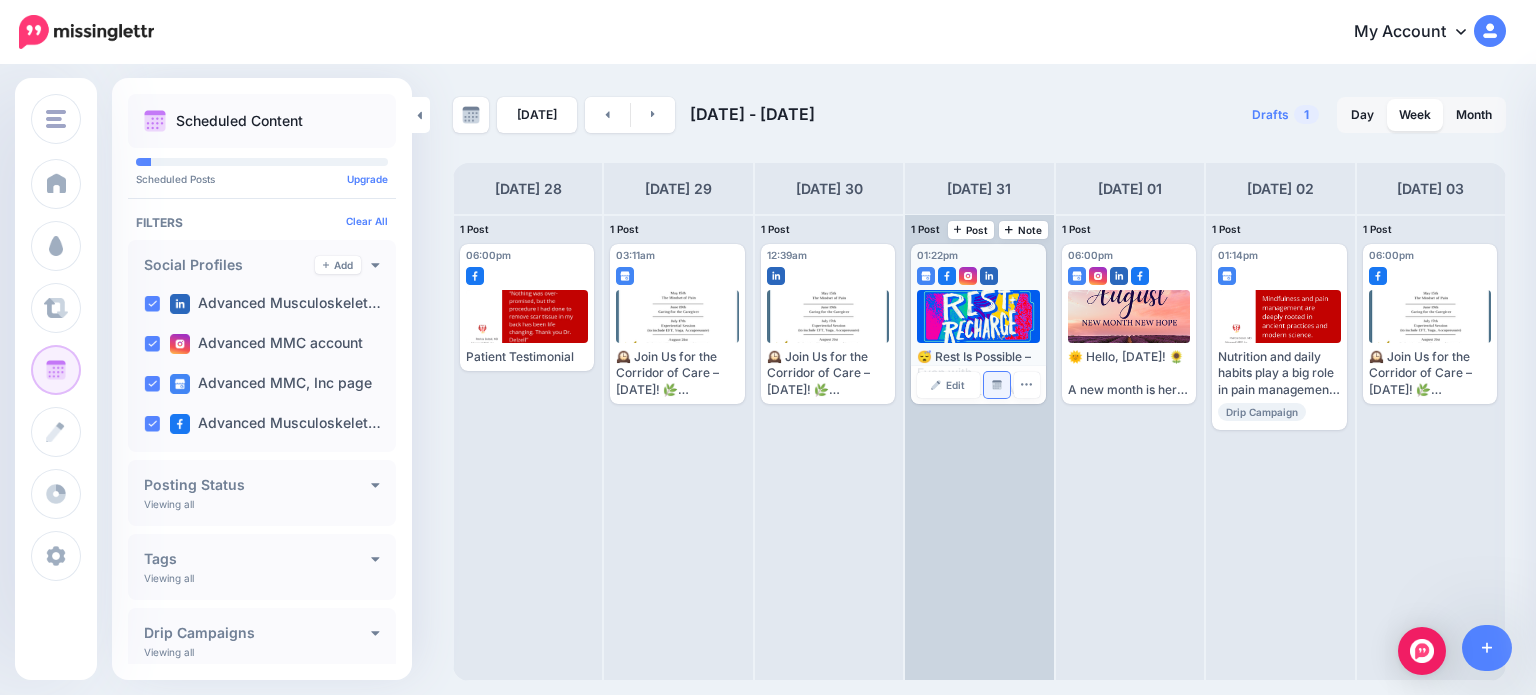 click at bounding box center (997, 385) 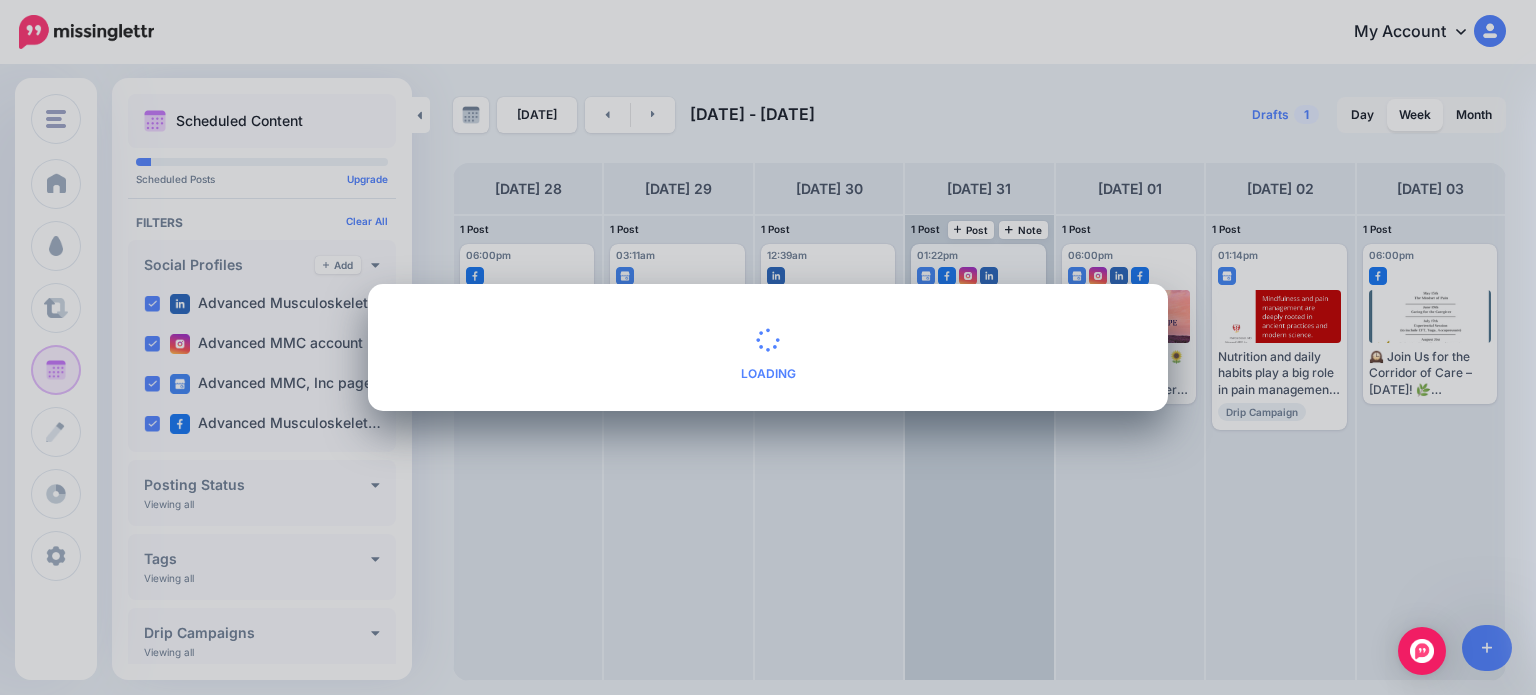 scroll, scrollTop: 0, scrollLeft: 0, axis: both 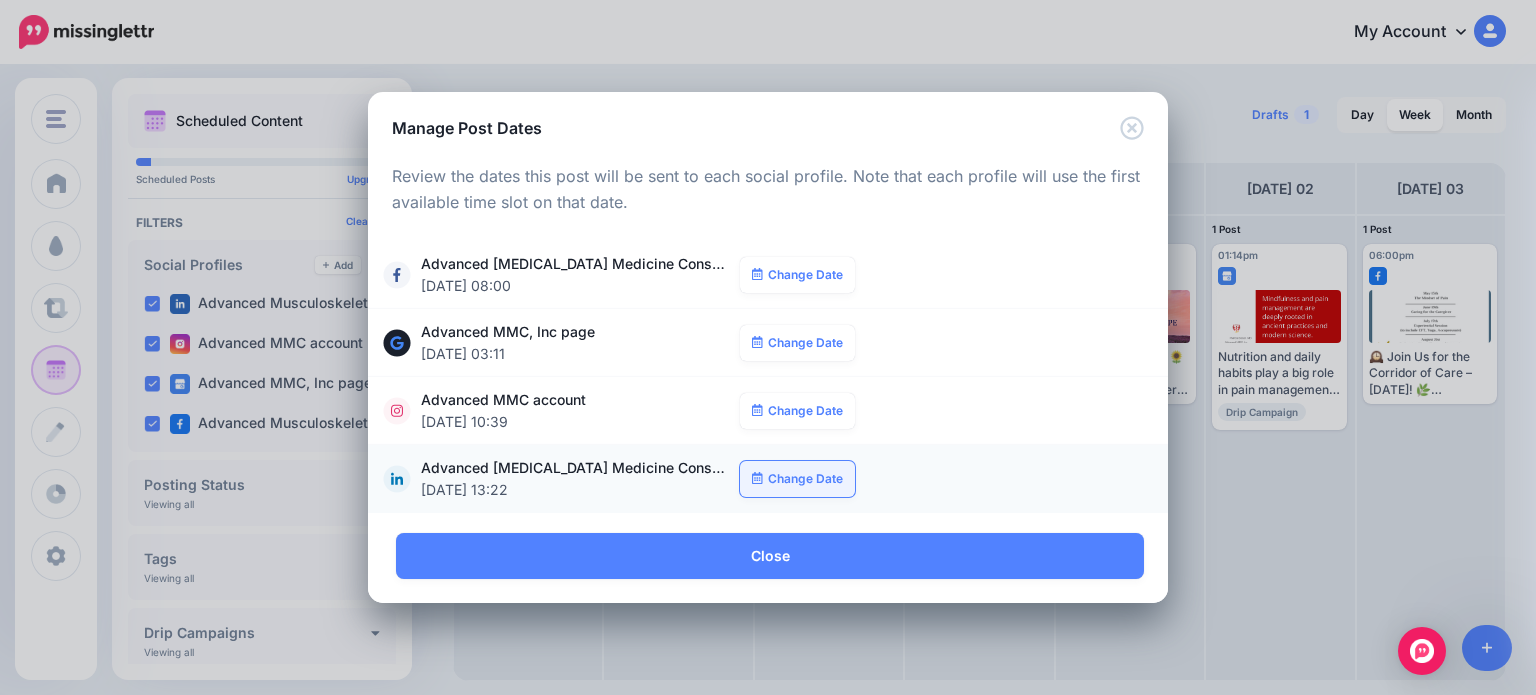 click on "Change Date" at bounding box center [797, 479] 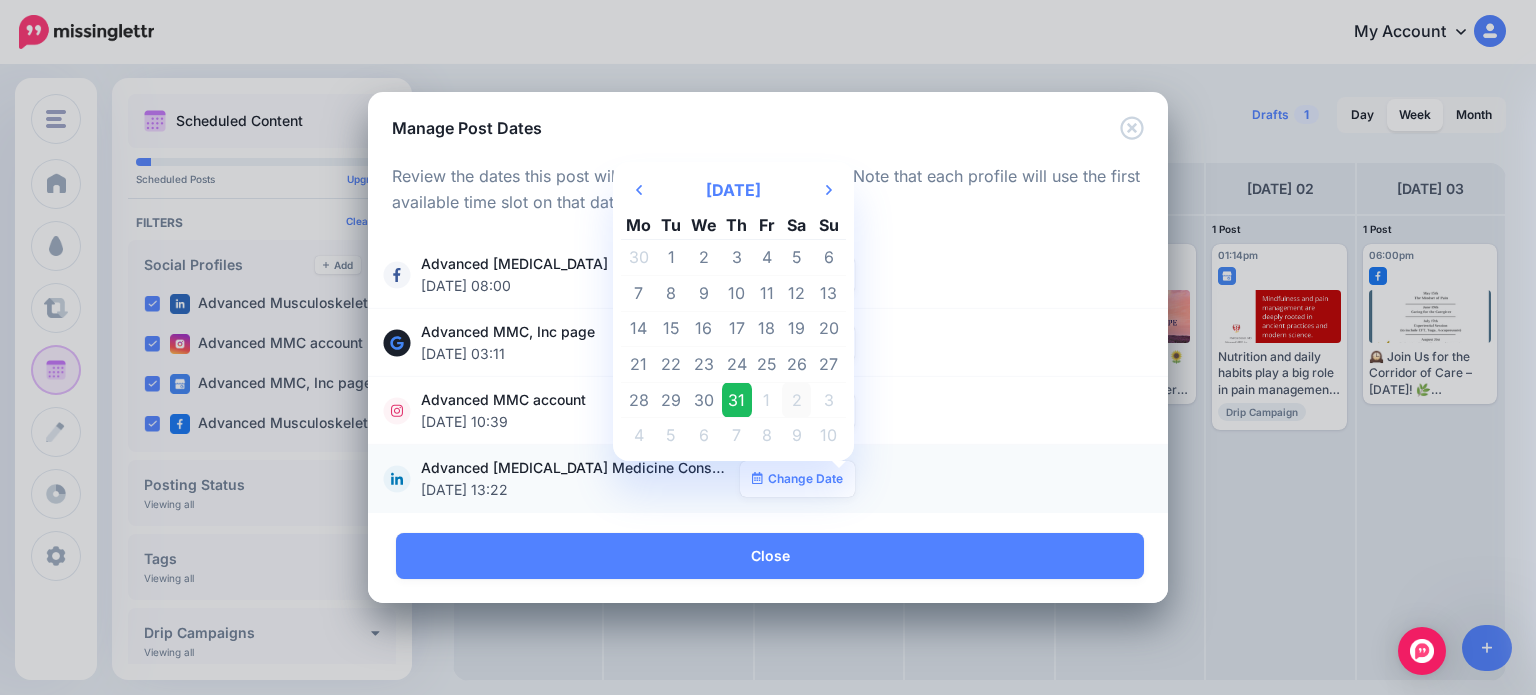 click on "2" at bounding box center [797, 400] 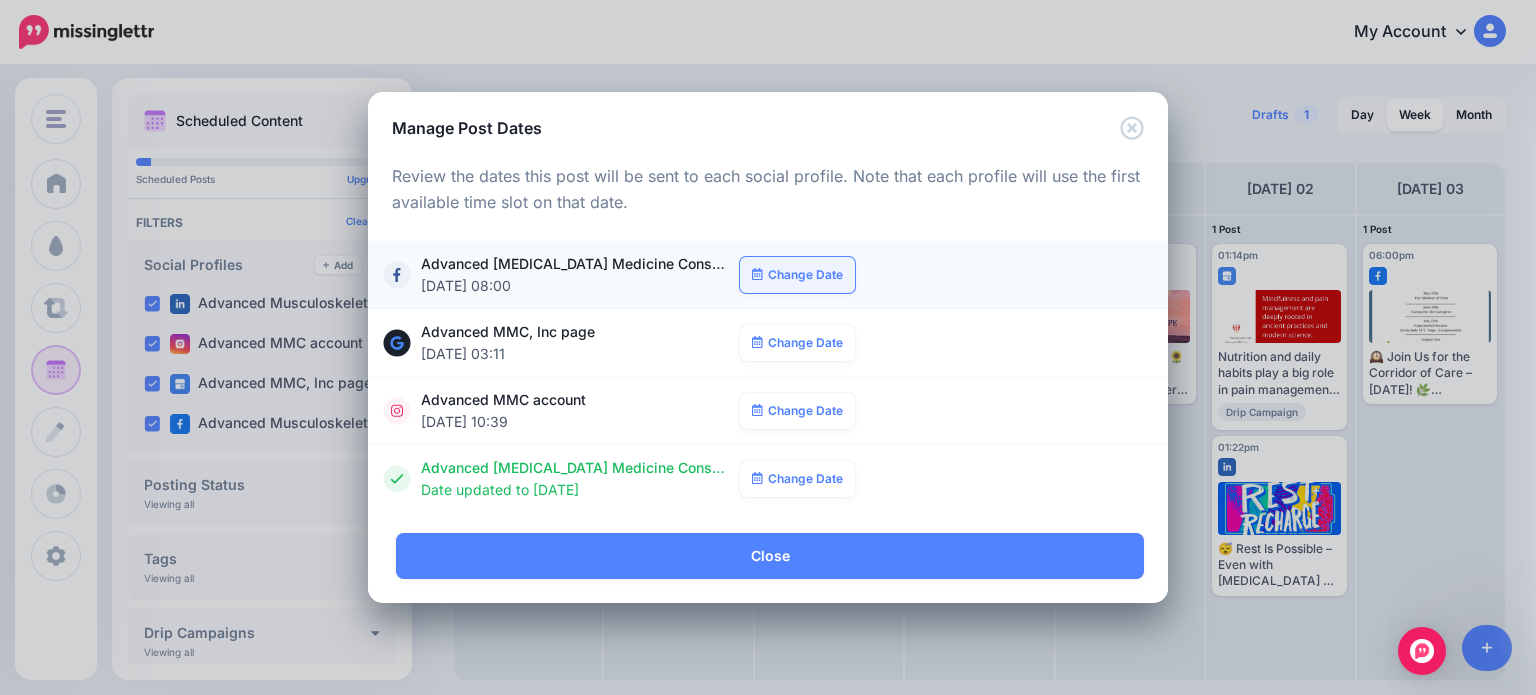 click on "Change Date" at bounding box center (797, 275) 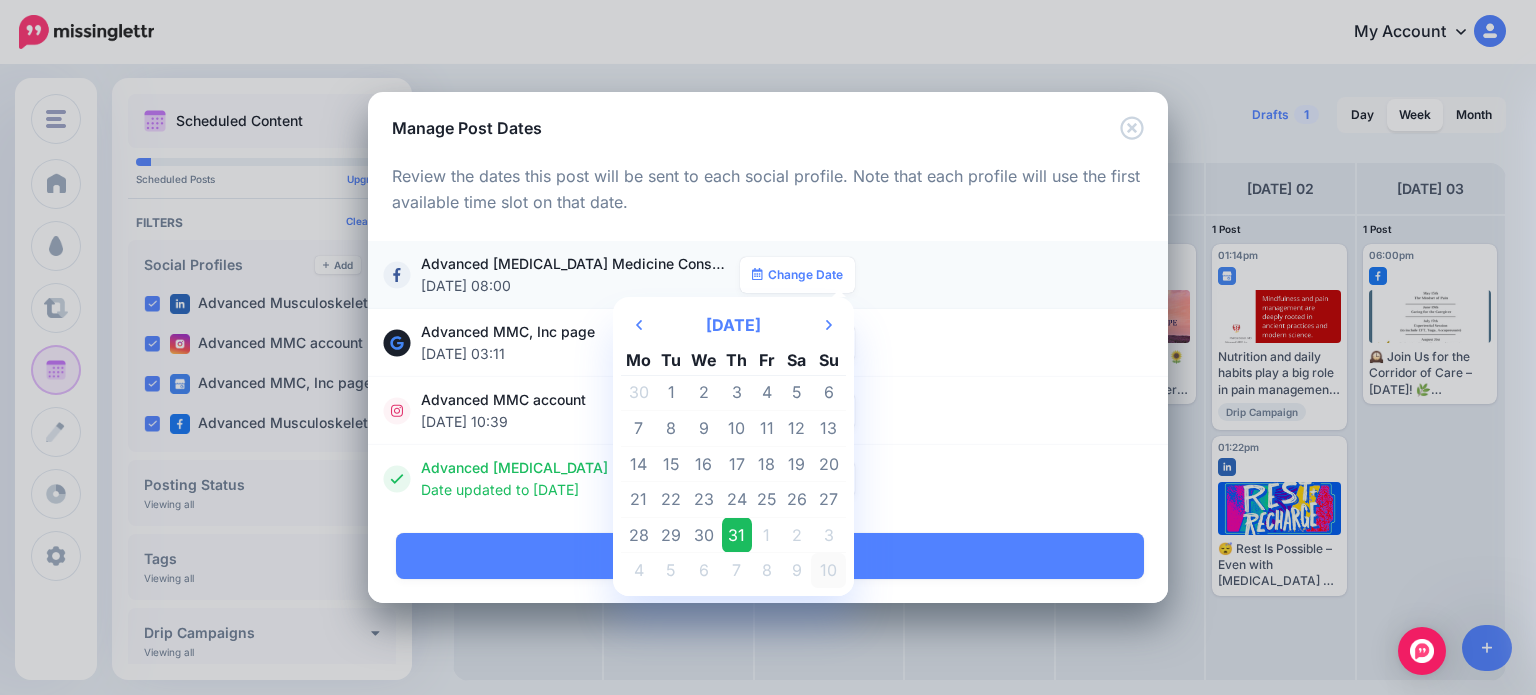 click on "10" at bounding box center [828, 570] 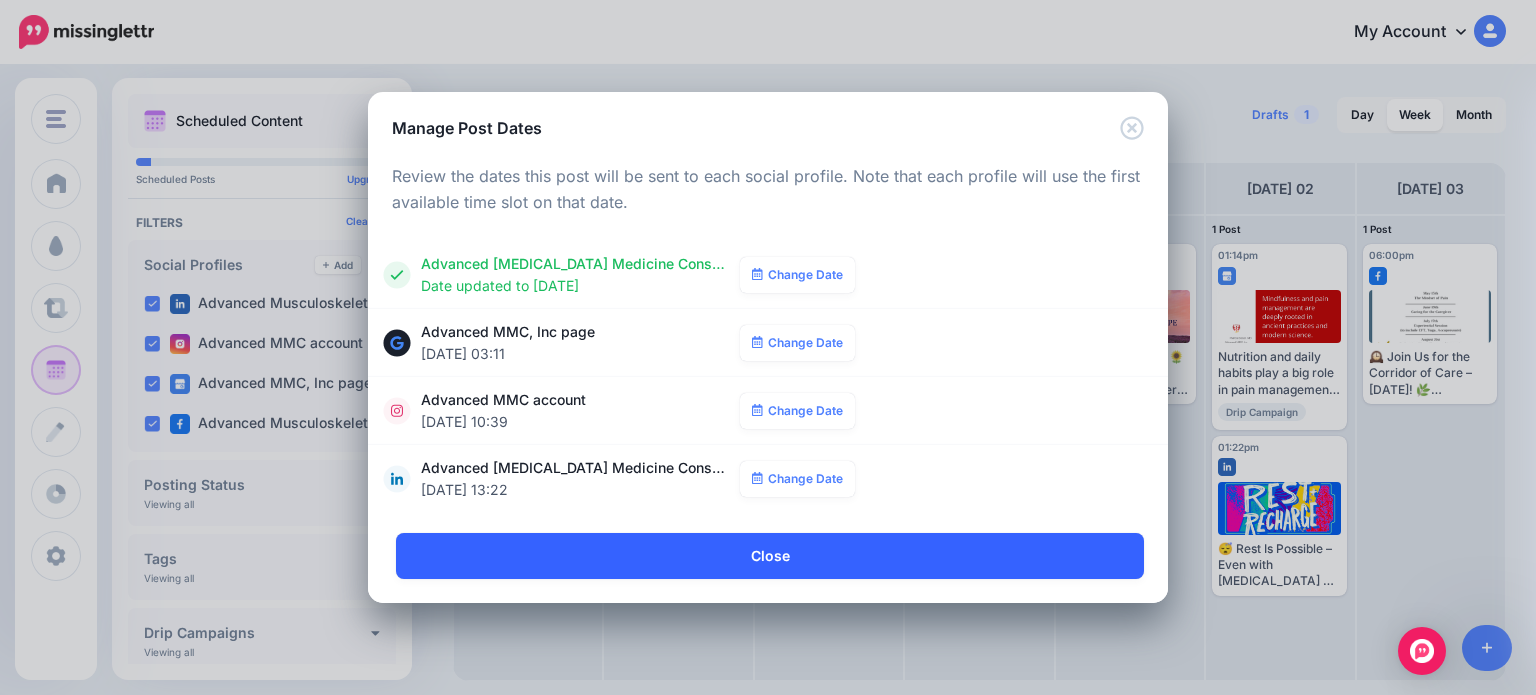 click on "Close" at bounding box center (770, 556) 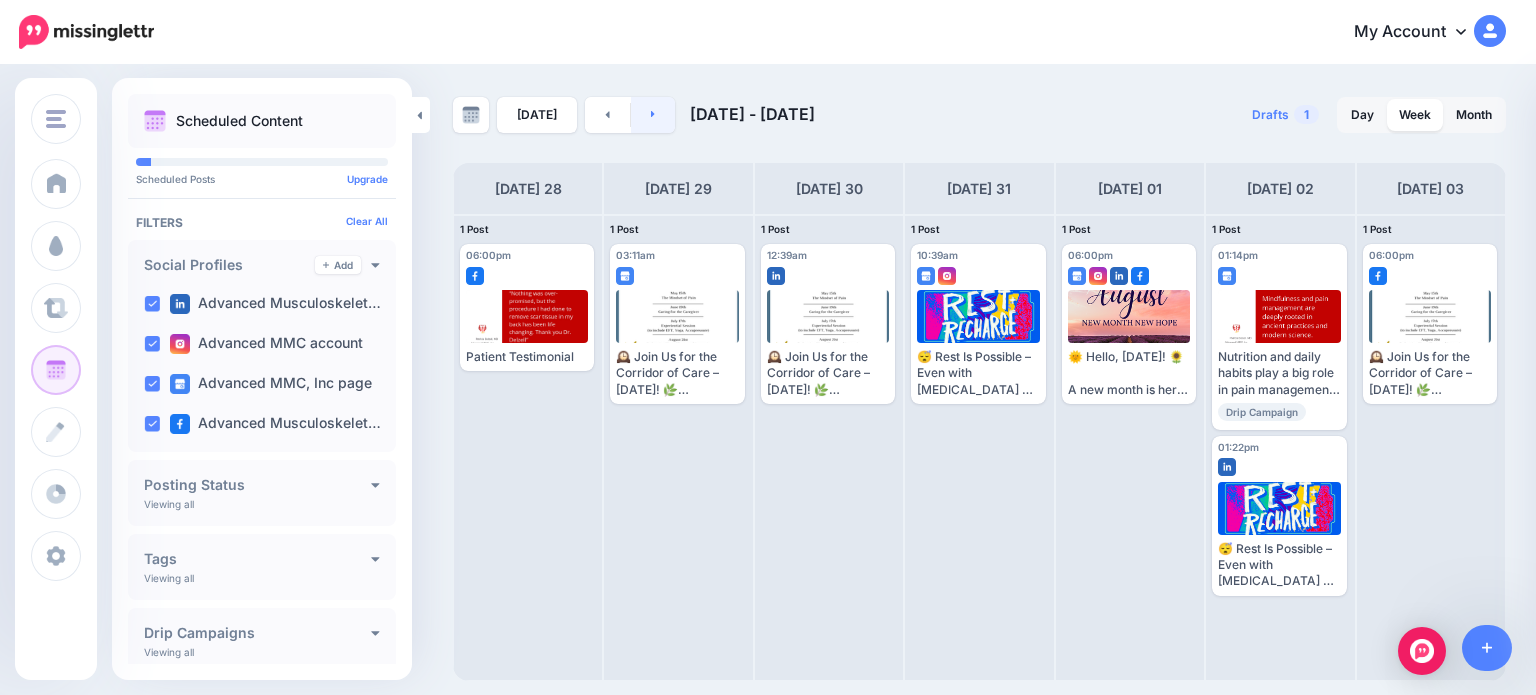 click at bounding box center (653, 115) 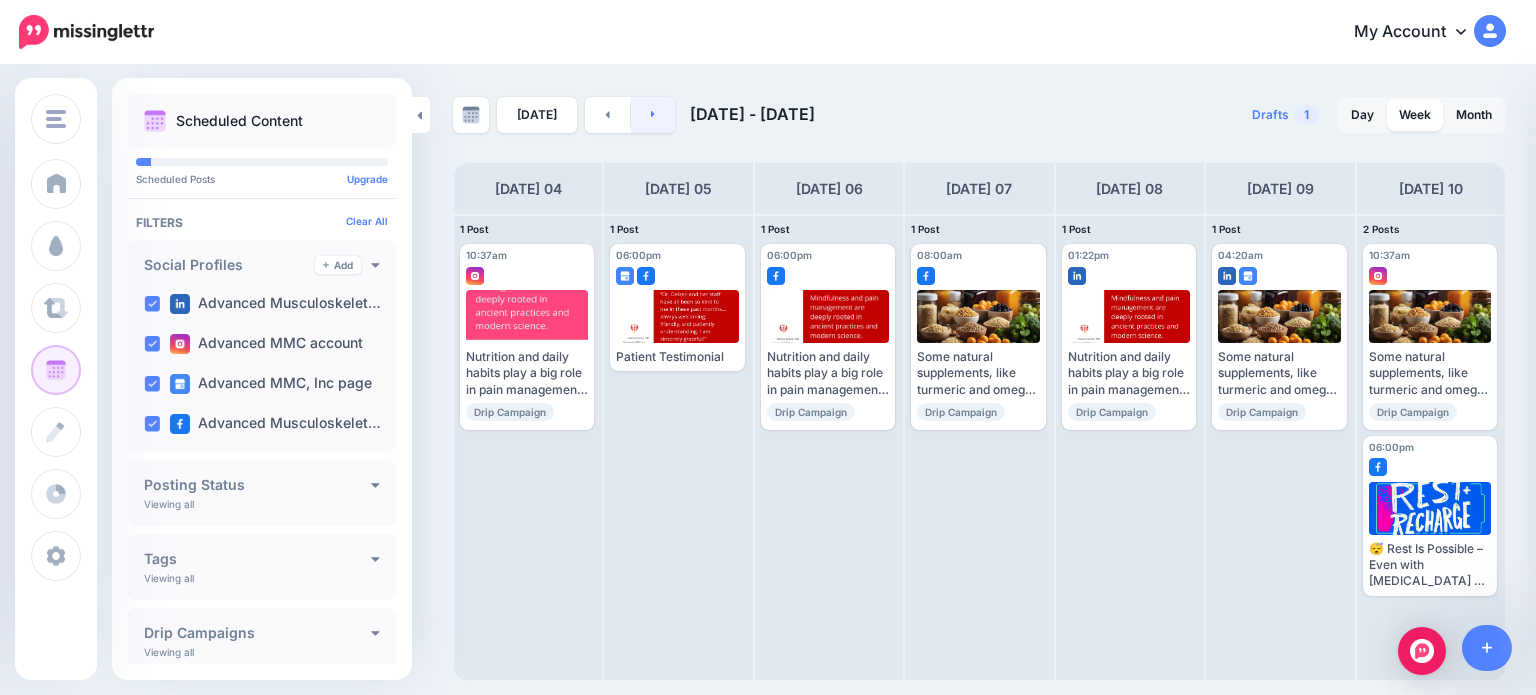 click at bounding box center [653, 115] 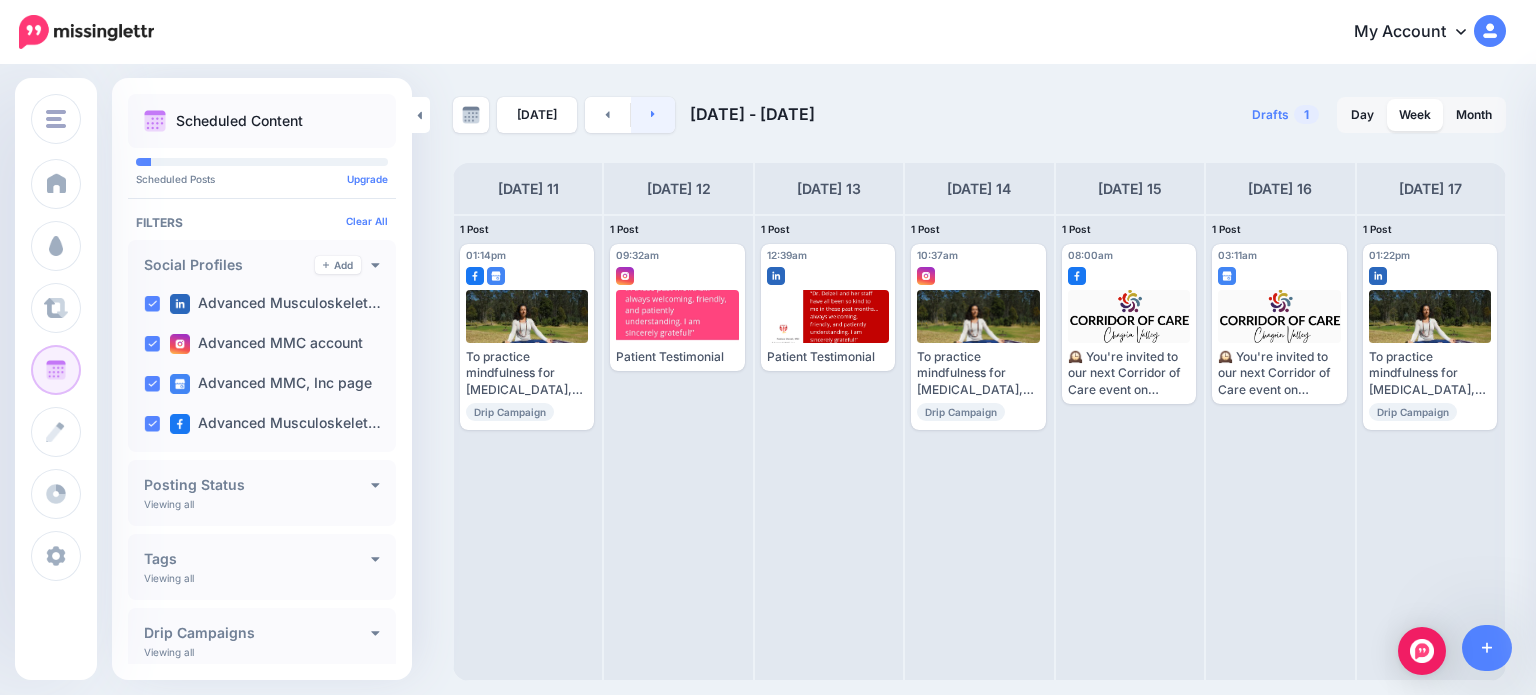 click at bounding box center (653, 115) 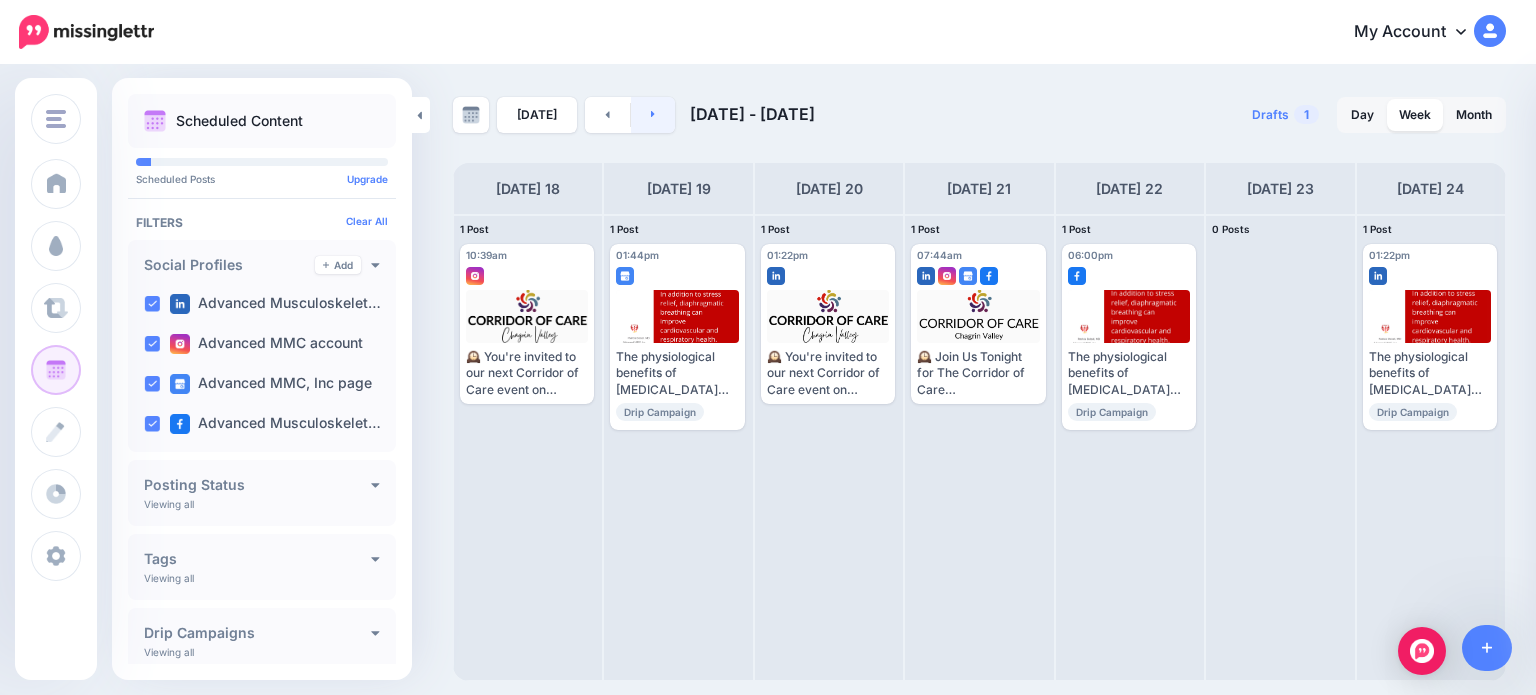 click at bounding box center (653, 115) 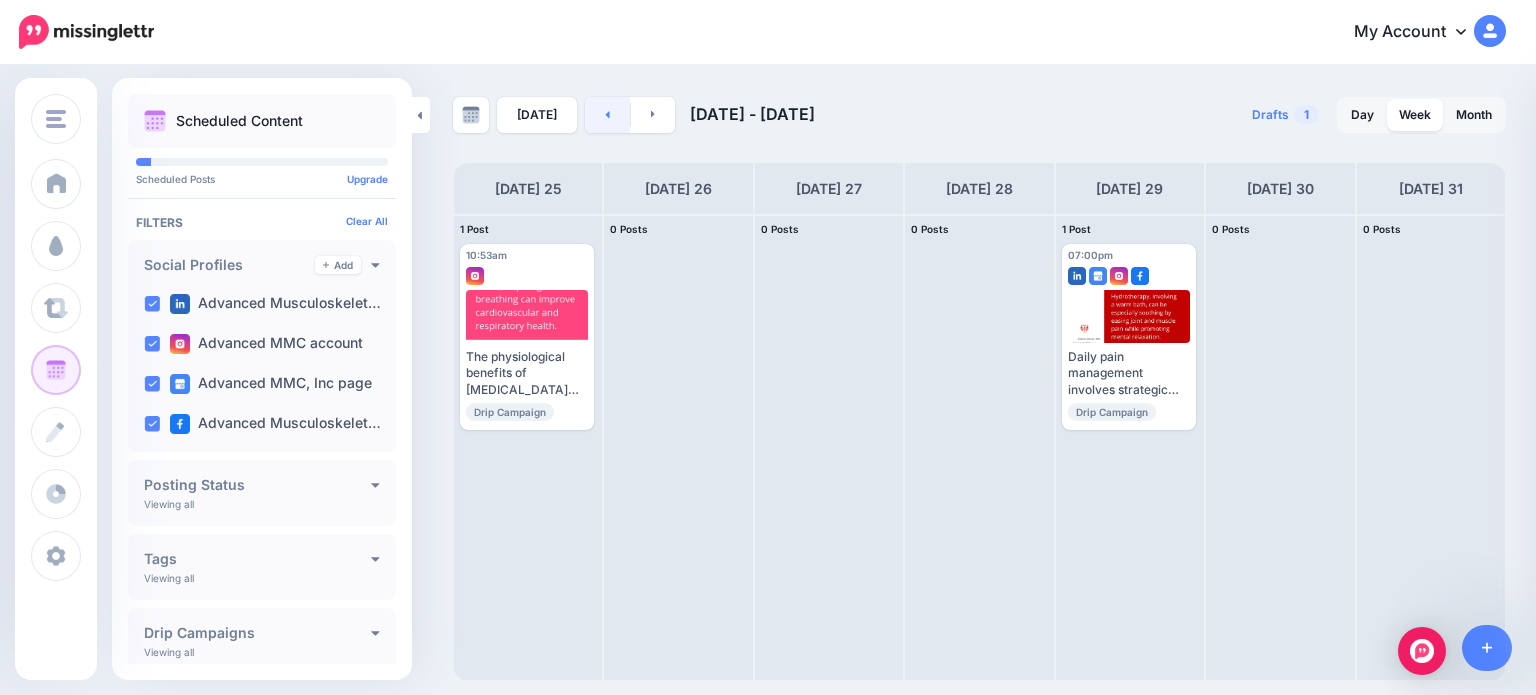 click at bounding box center [607, 115] 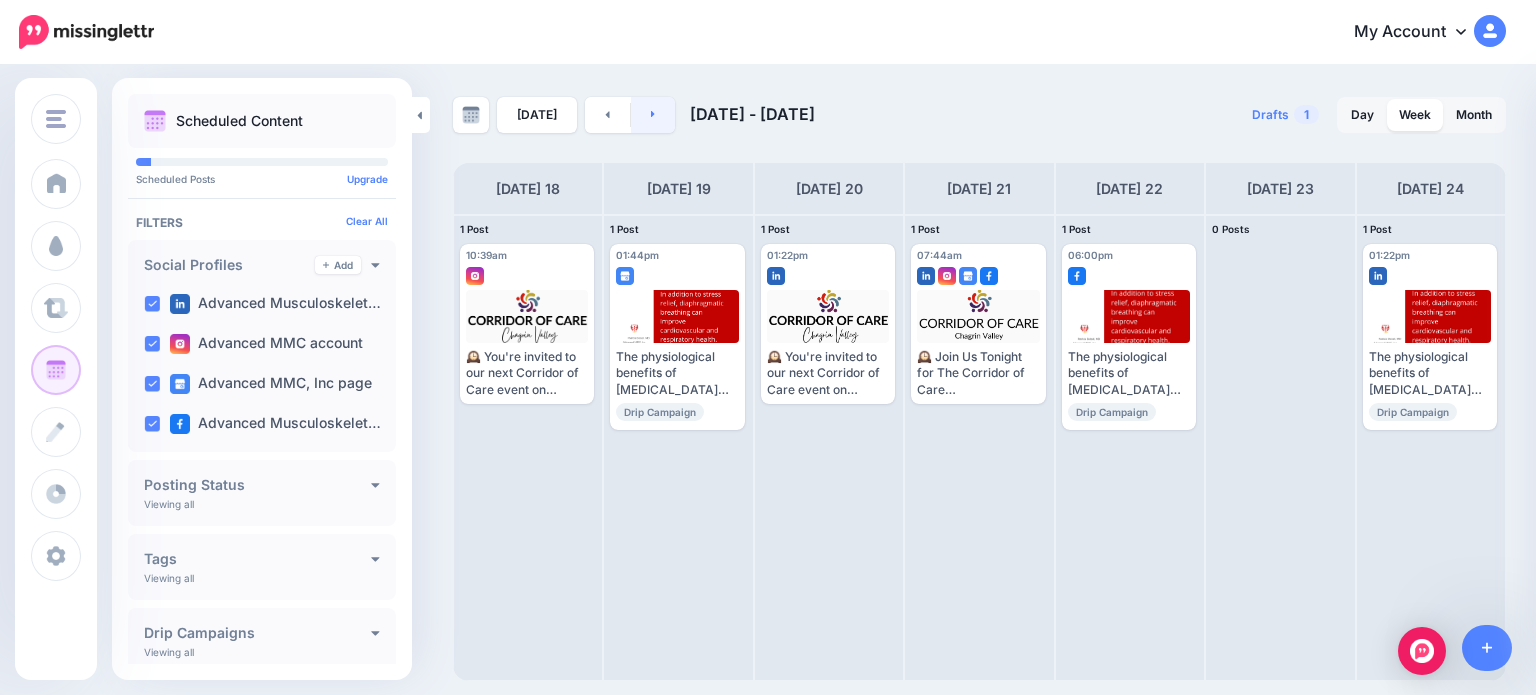 click at bounding box center (653, 115) 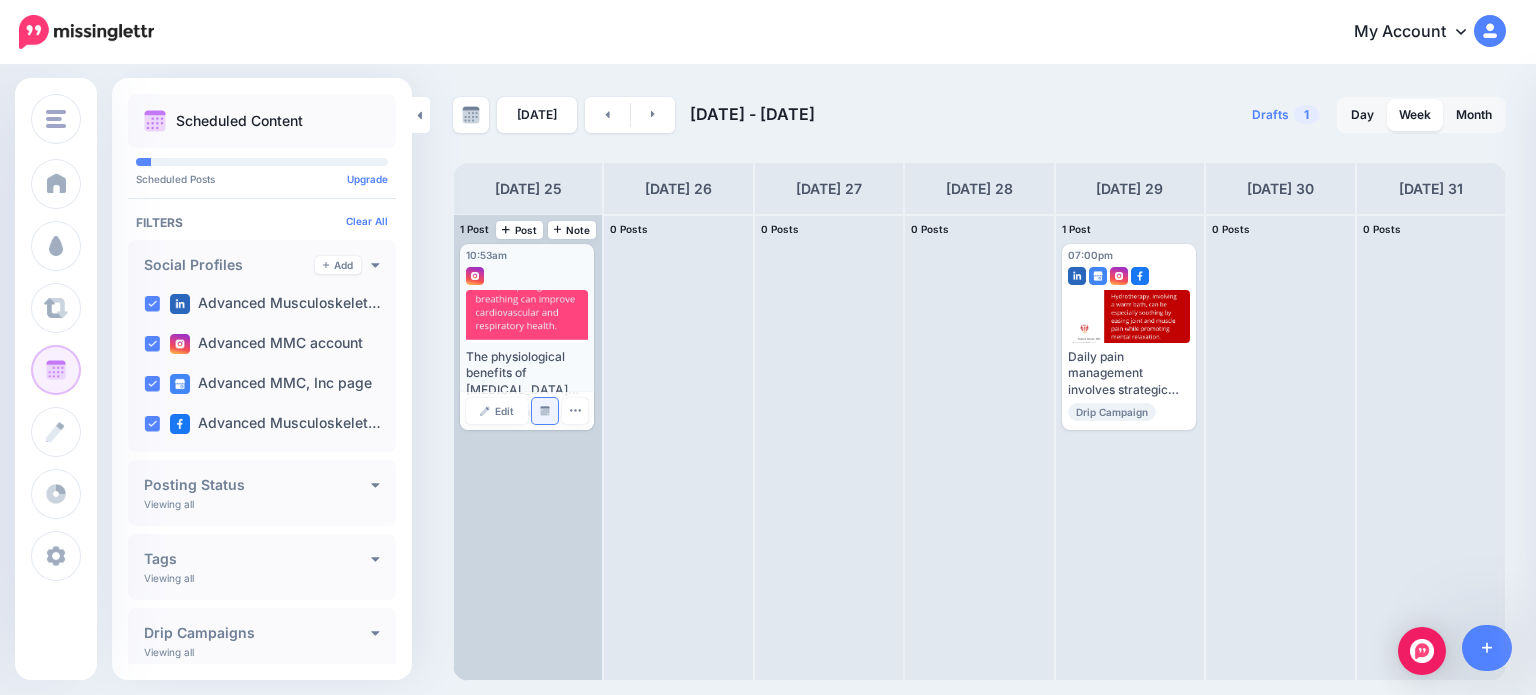 click at bounding box center (545, 411) 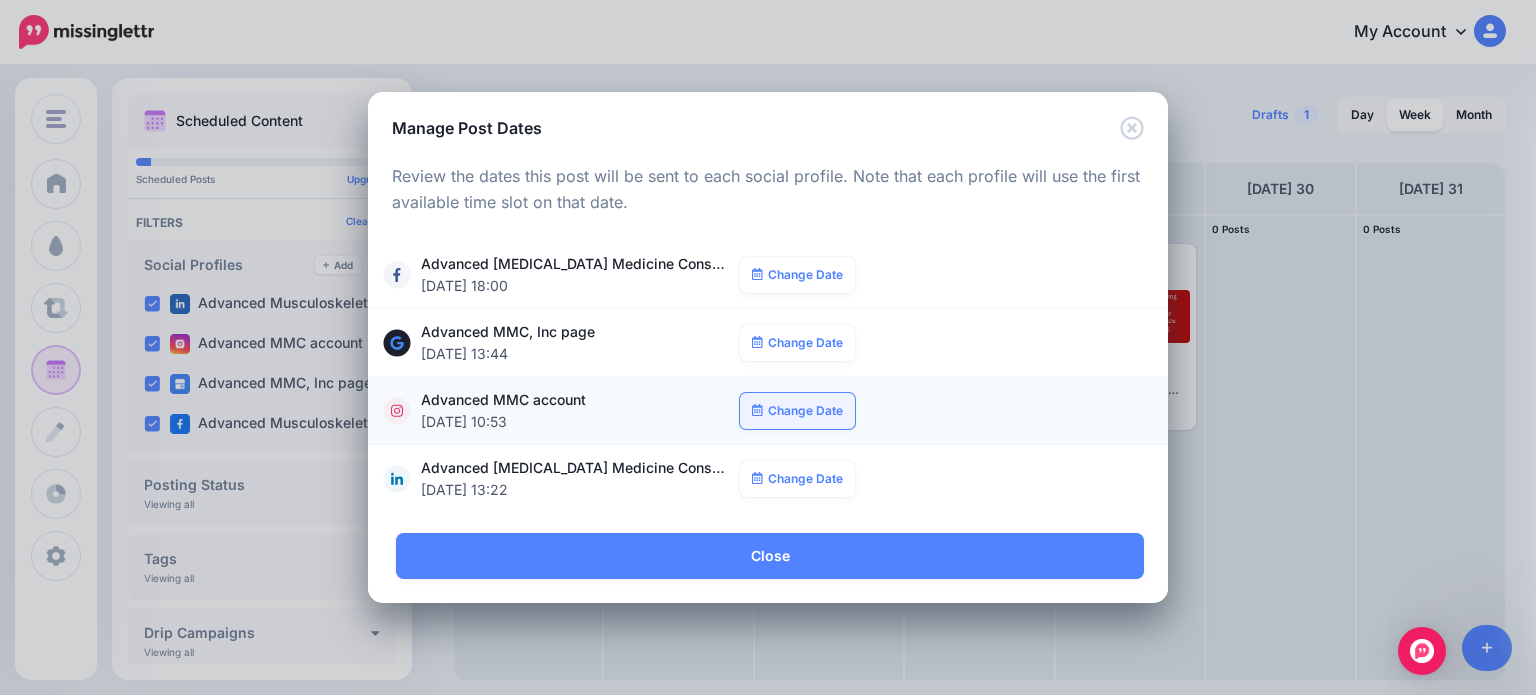 click on "Change Date" at bounding box center (797, 411) 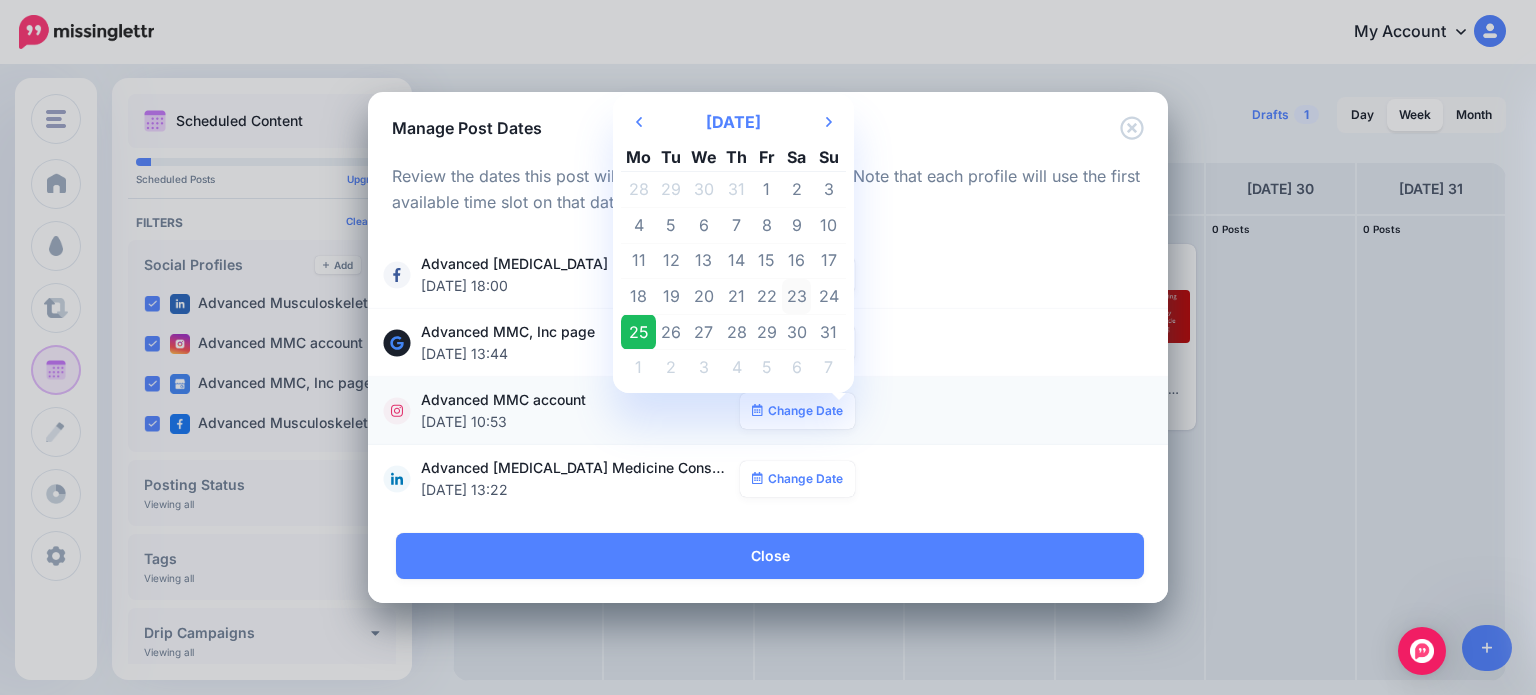 click on "23" at bounding box center [797, 297] 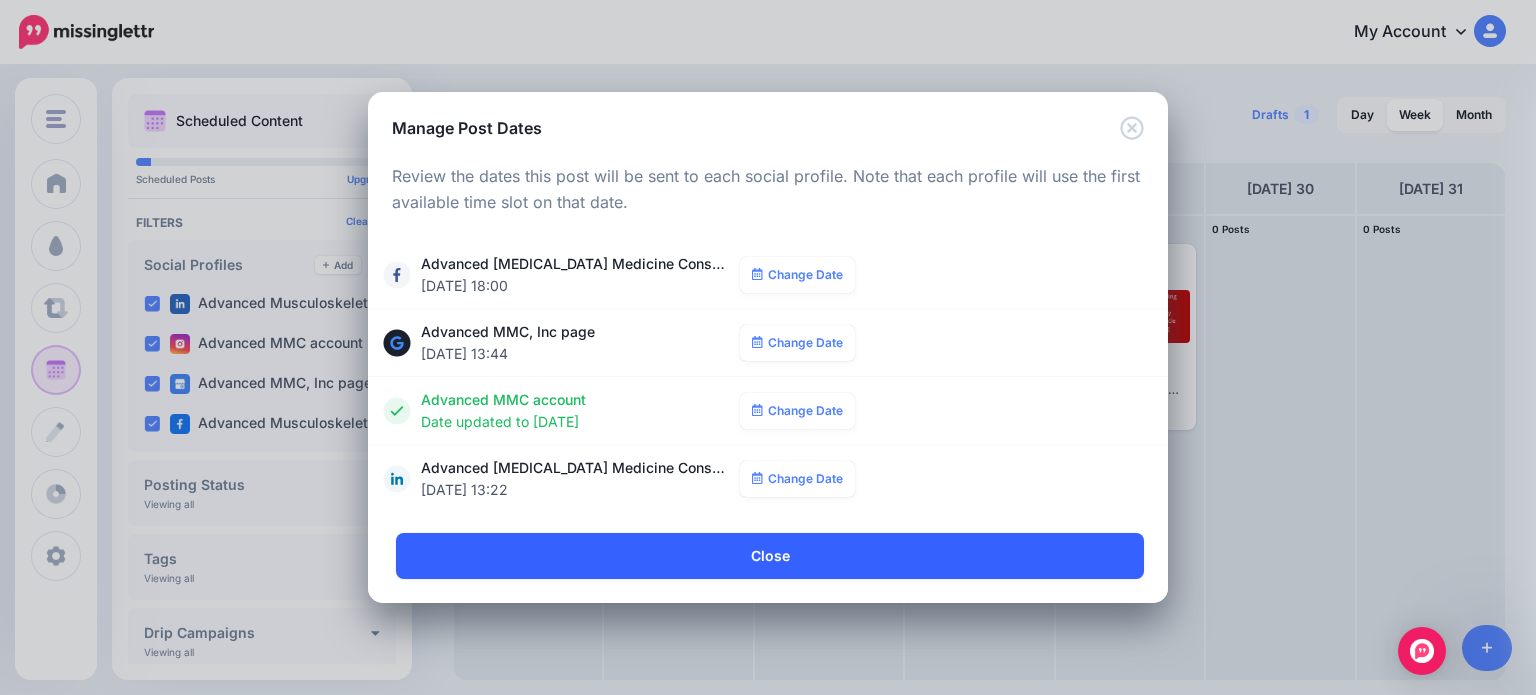 click on "Close" at bounding box center [770, 556] 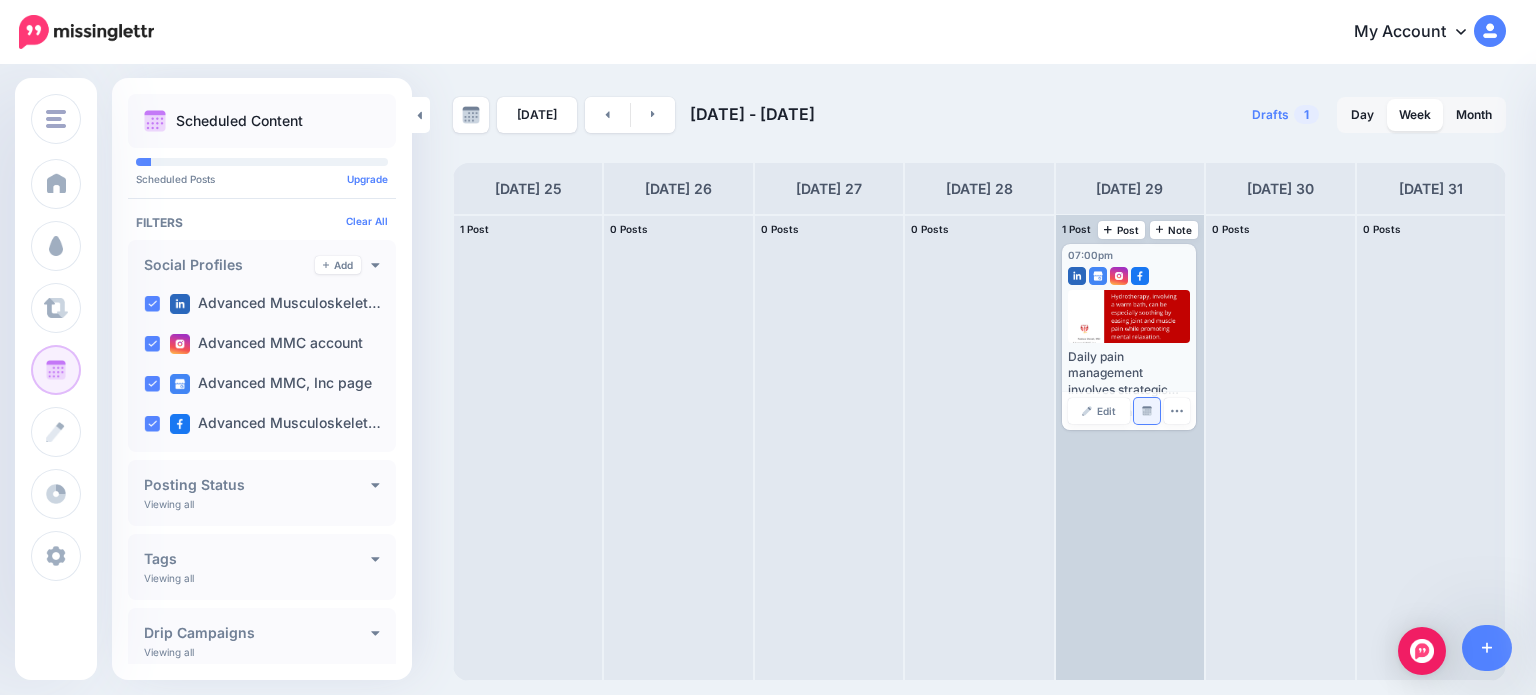 click at bounding box center [1147, 411] 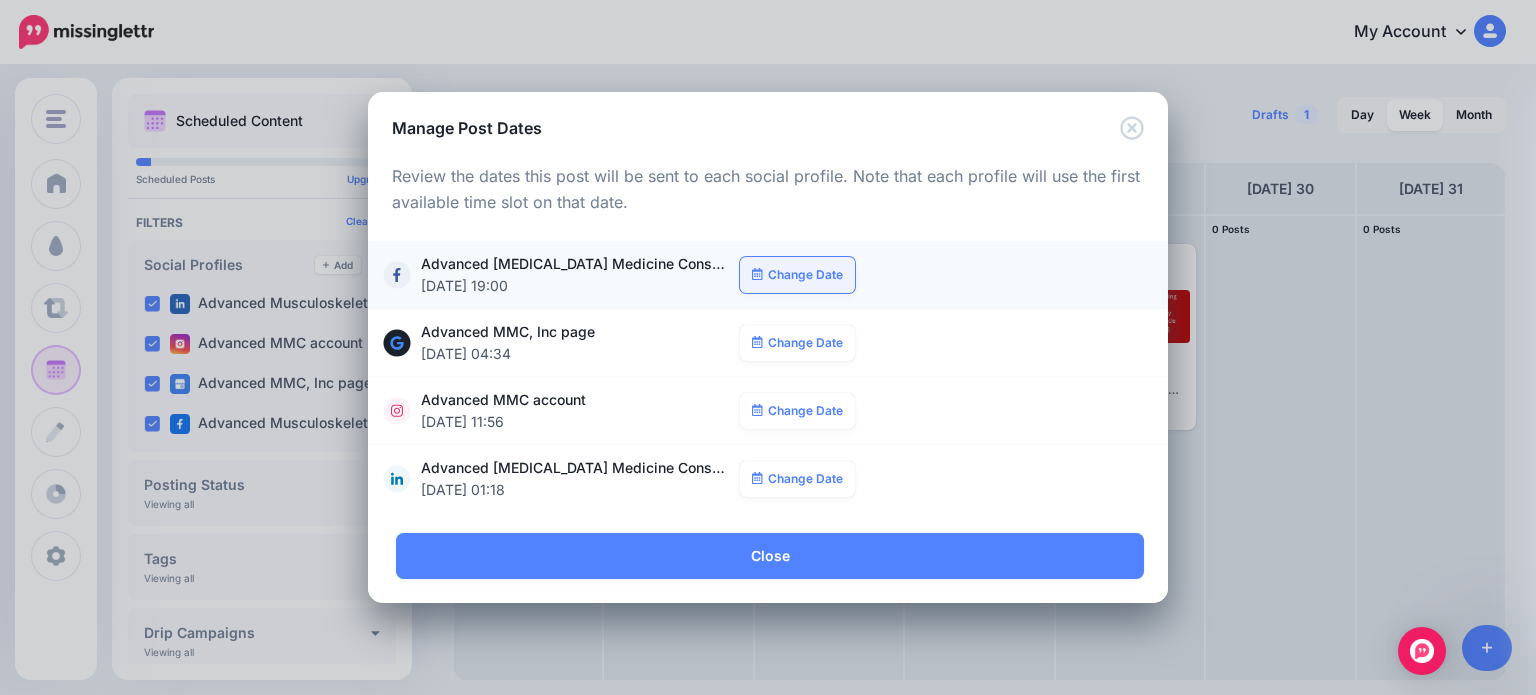 click on "Change Date" at bounding box center (797, 275) 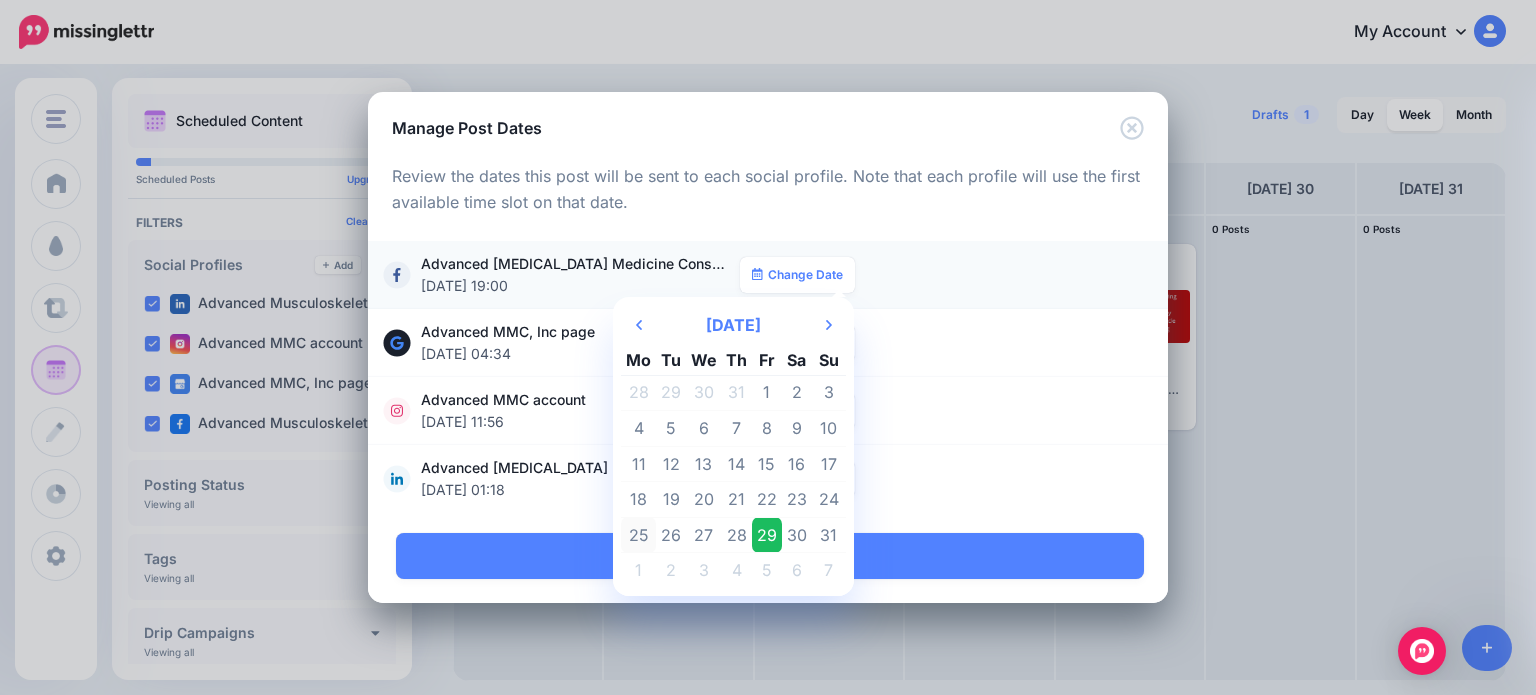 click on "25" at bounding box center (638, 535) 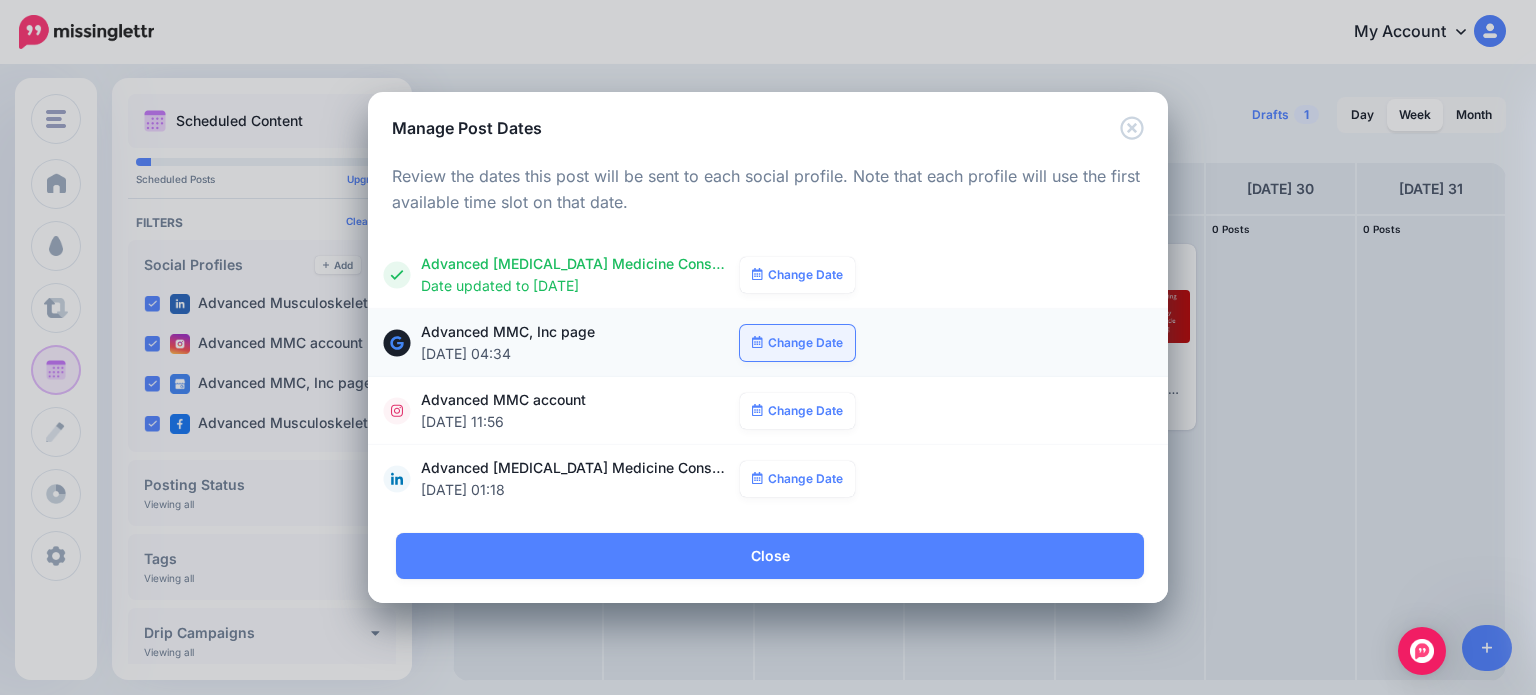 click on "Change Date" at bounding box center [797, 343] 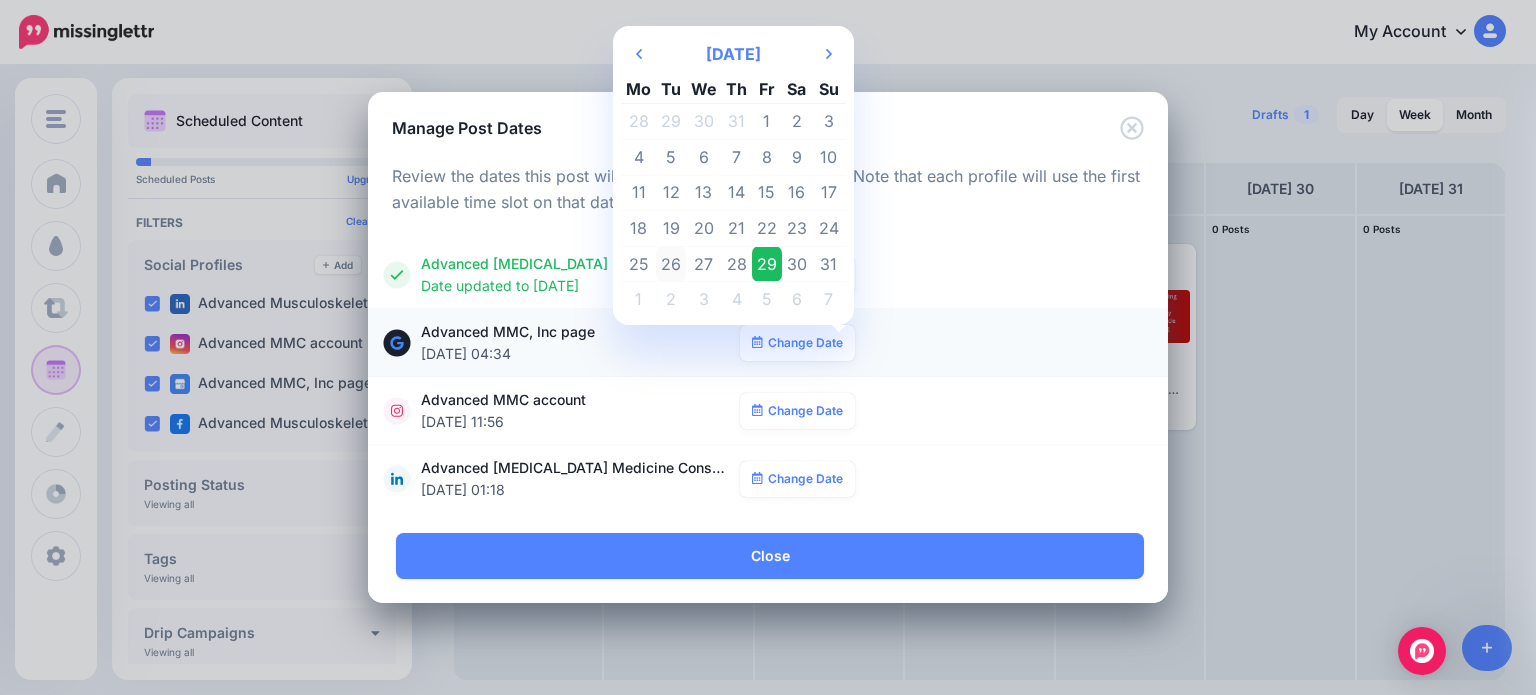 click on "26" at bounding box center [671, 264] 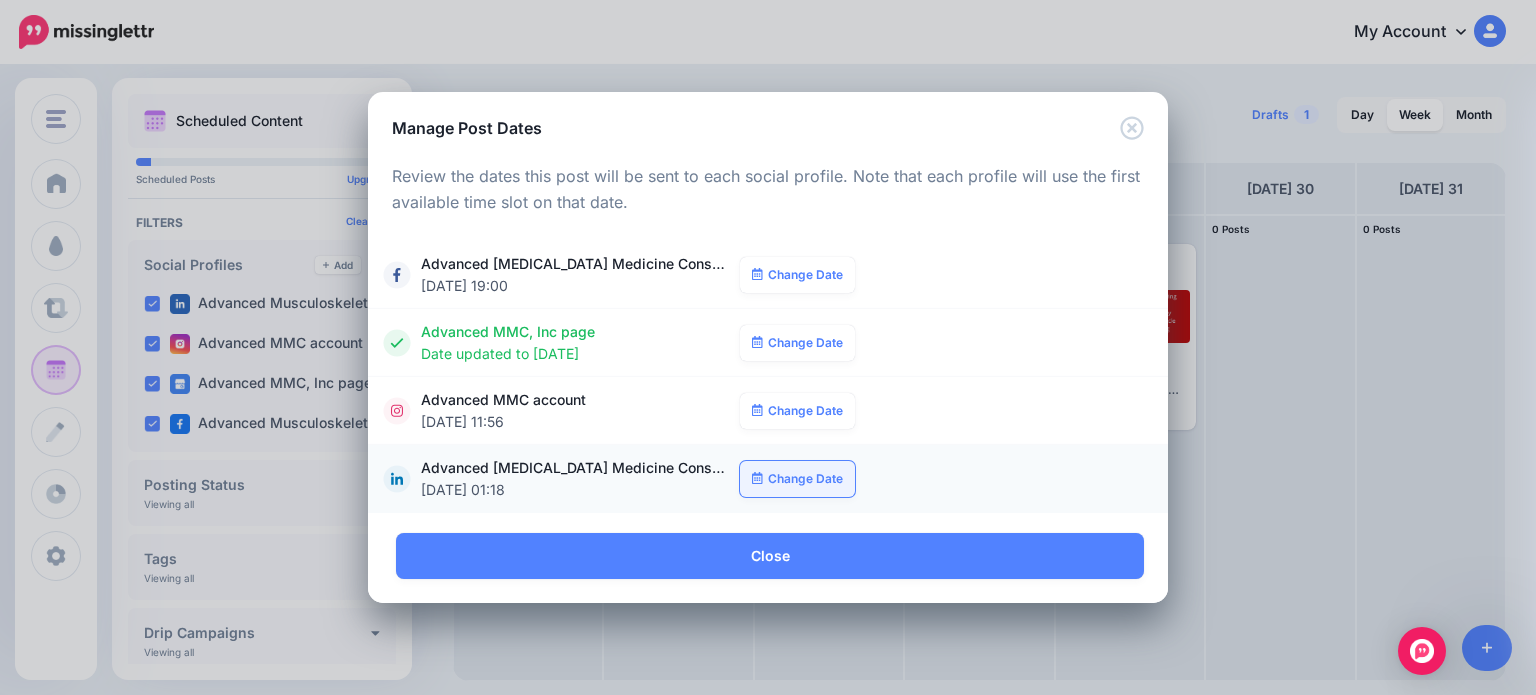 click on "Change Date" at bounding box center (797, 479) 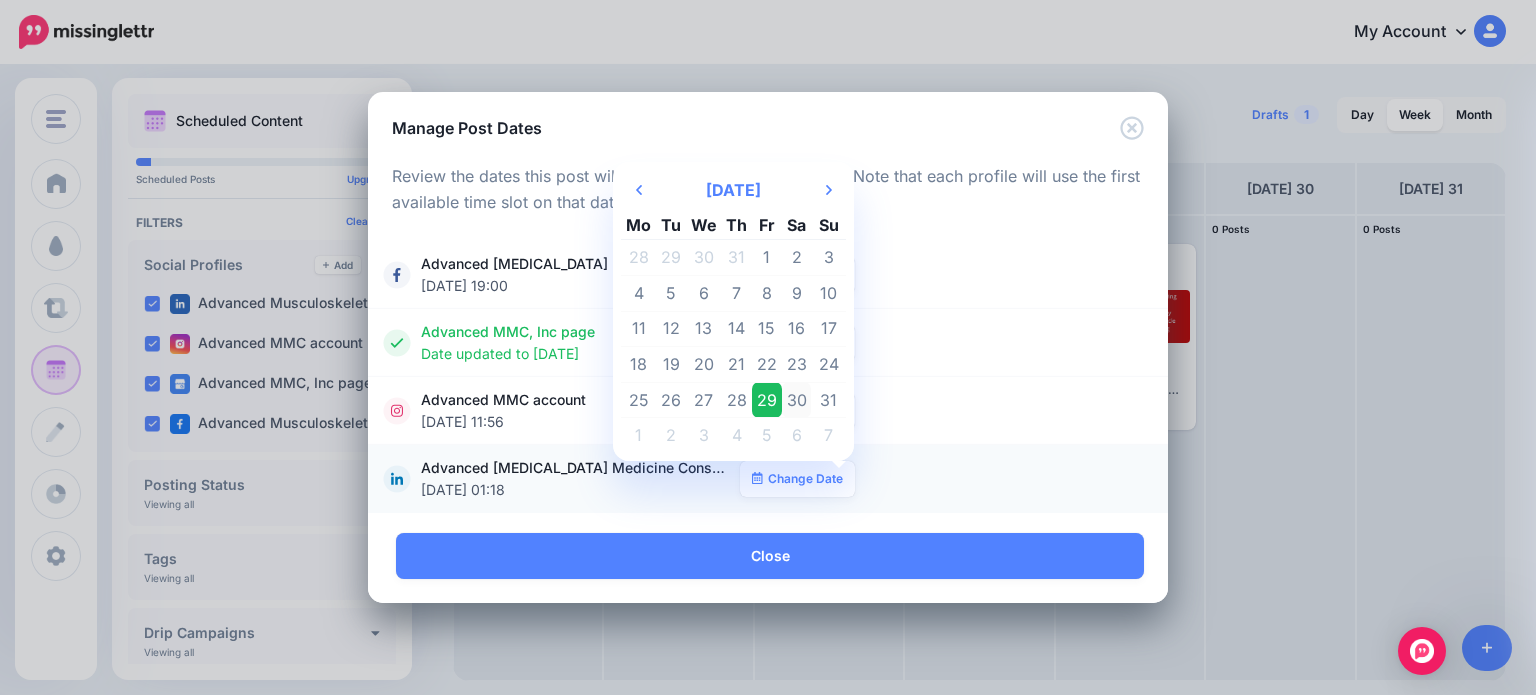 click on "30" at bounding box center (797, 400) 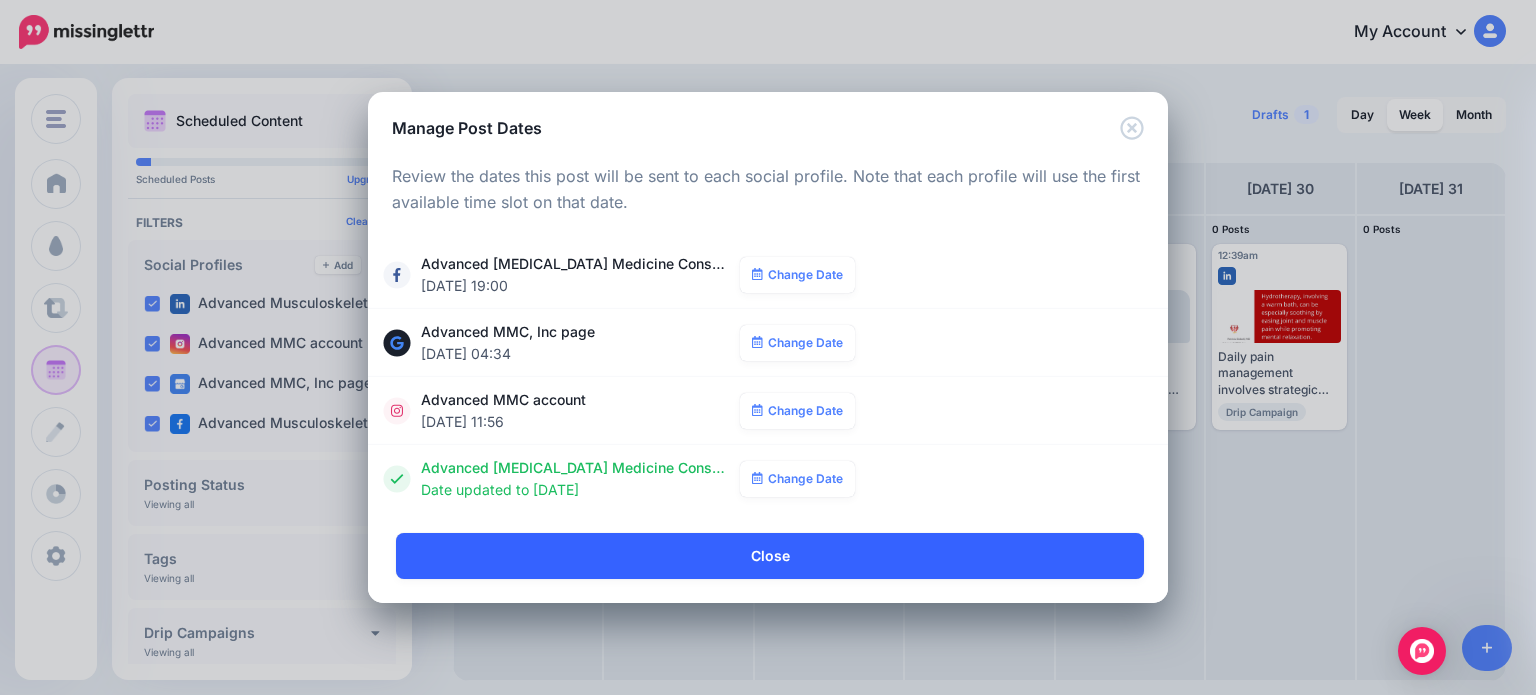 click on "Close" at bounding box center [770, 556] 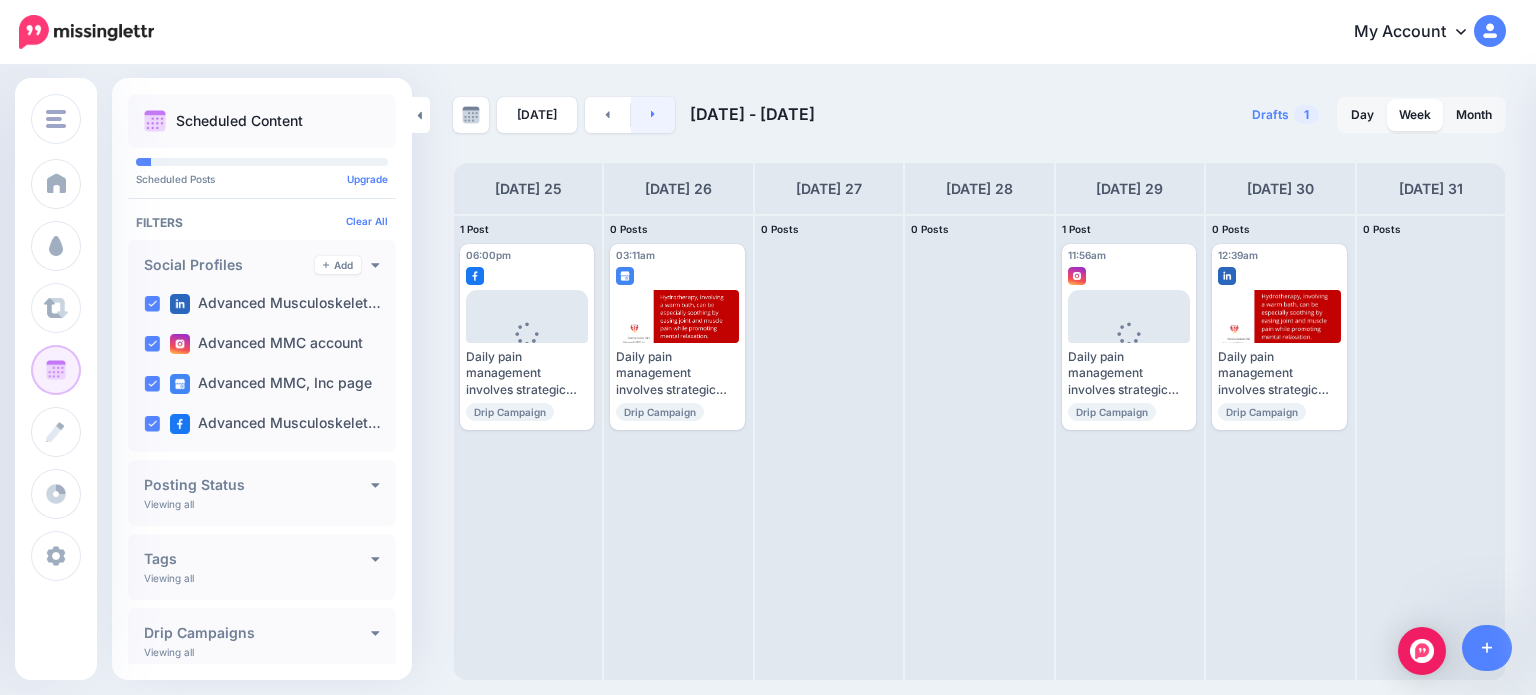 click at bounding box center (653, 115) 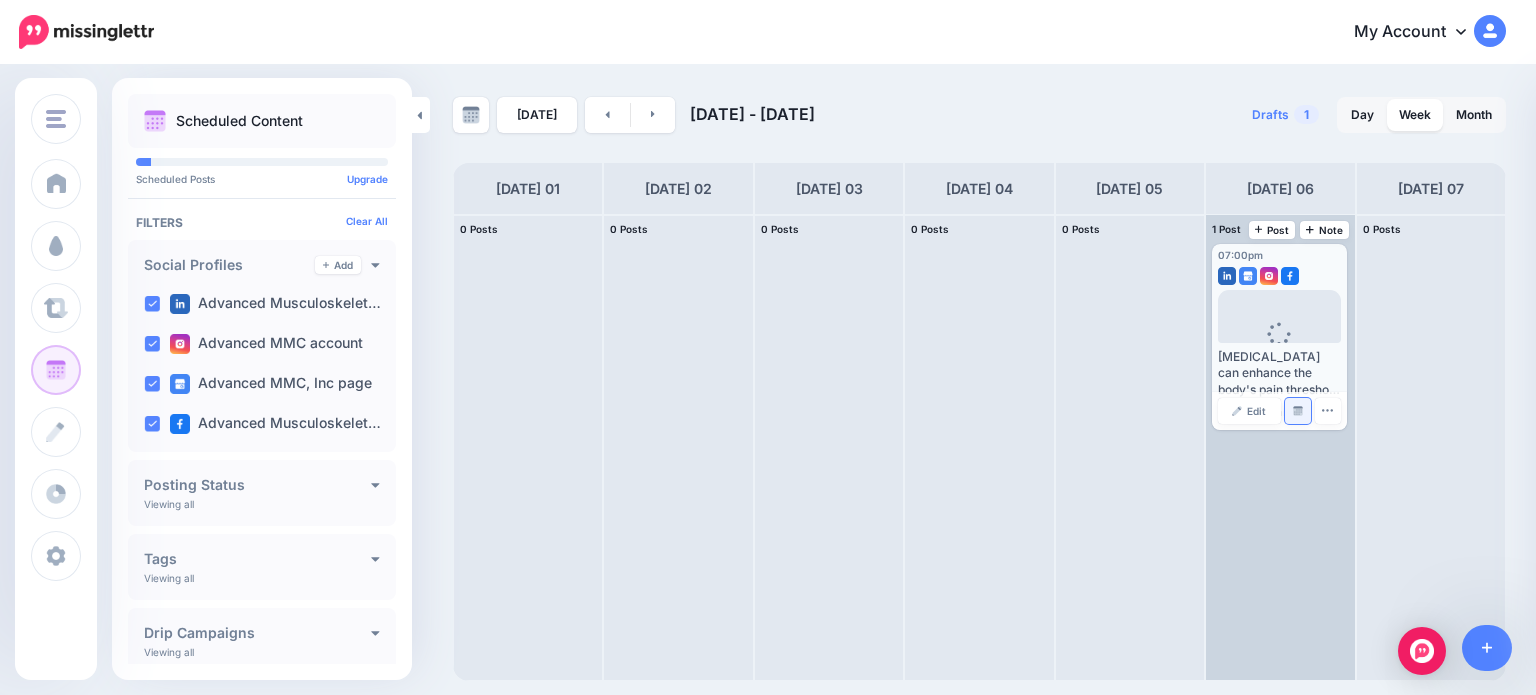click at bounding box center (1298, 411) 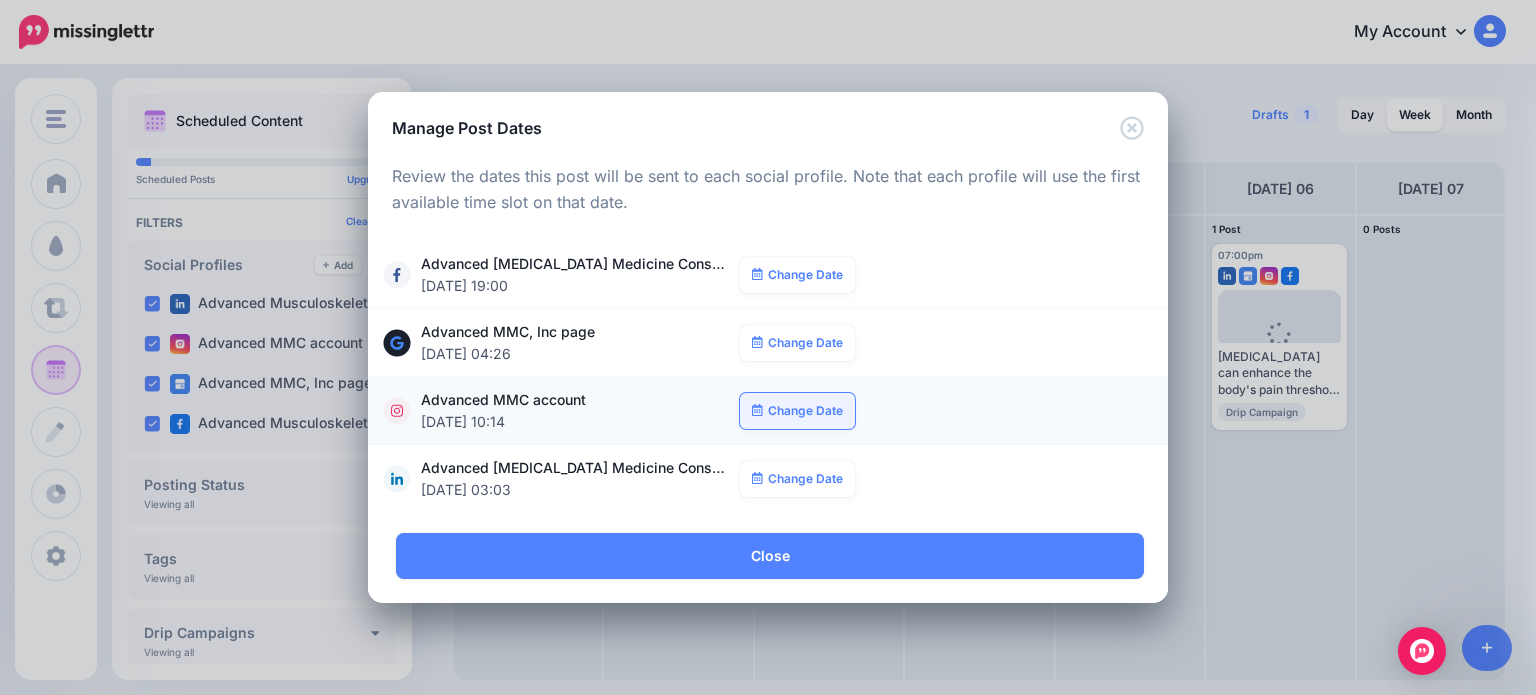 click on "Change Date" at bounding box center (797, 411) 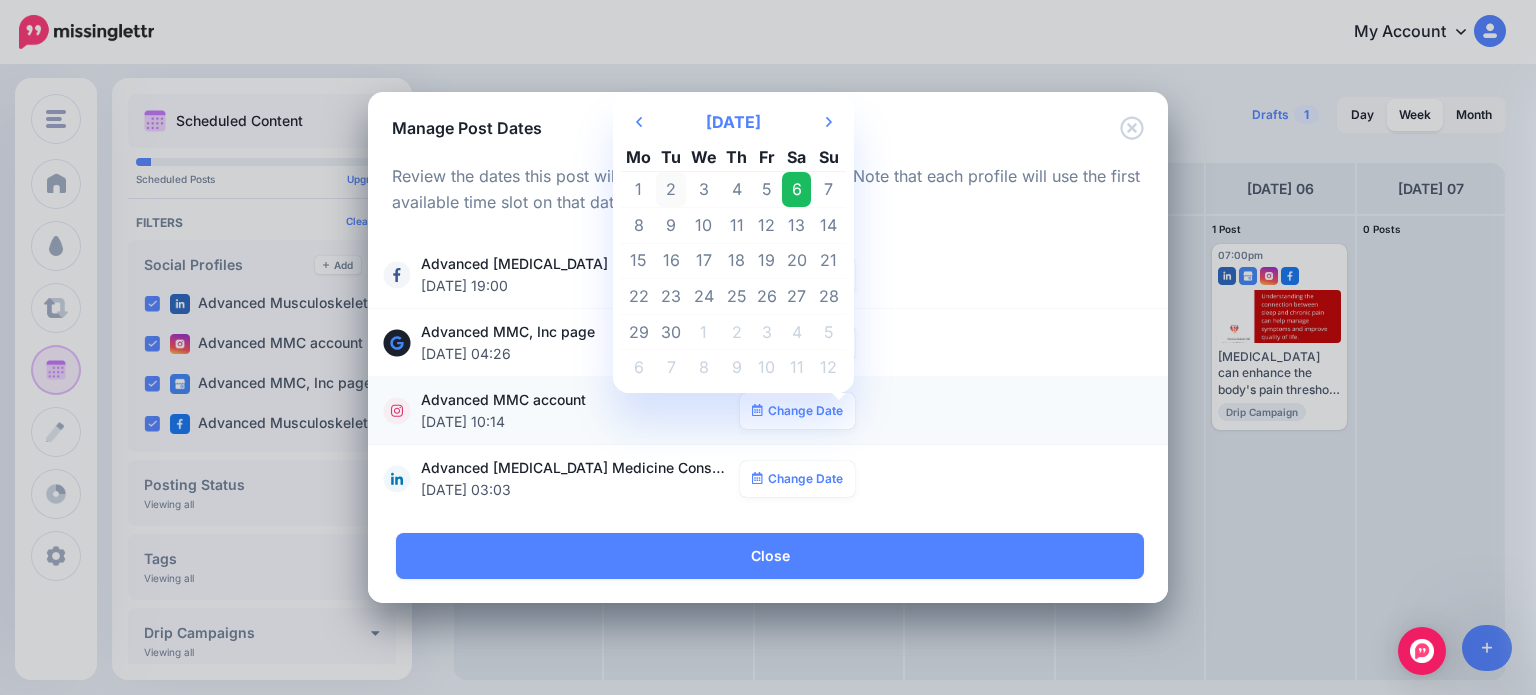 click on "2" at bounding box center (671, 190) 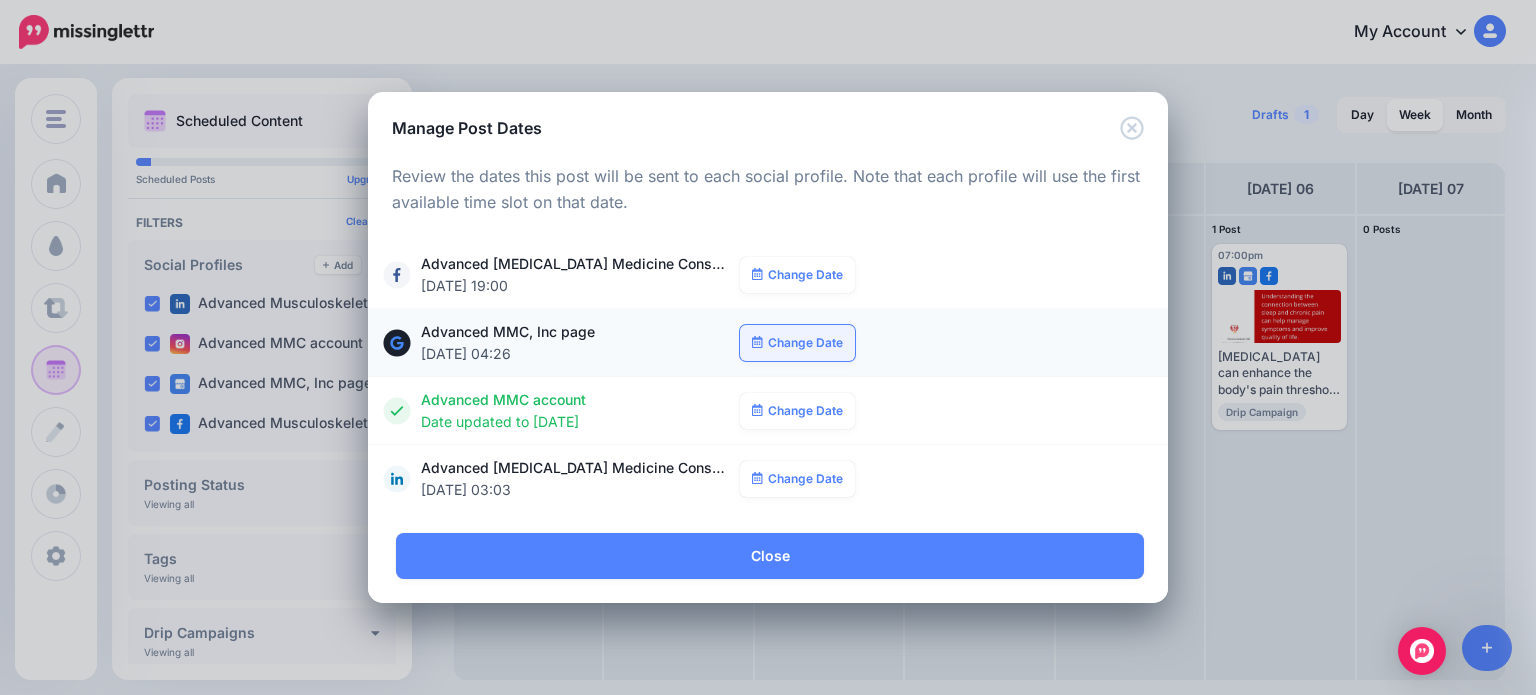 click on "Change Date" at bounding box center (797, 343) 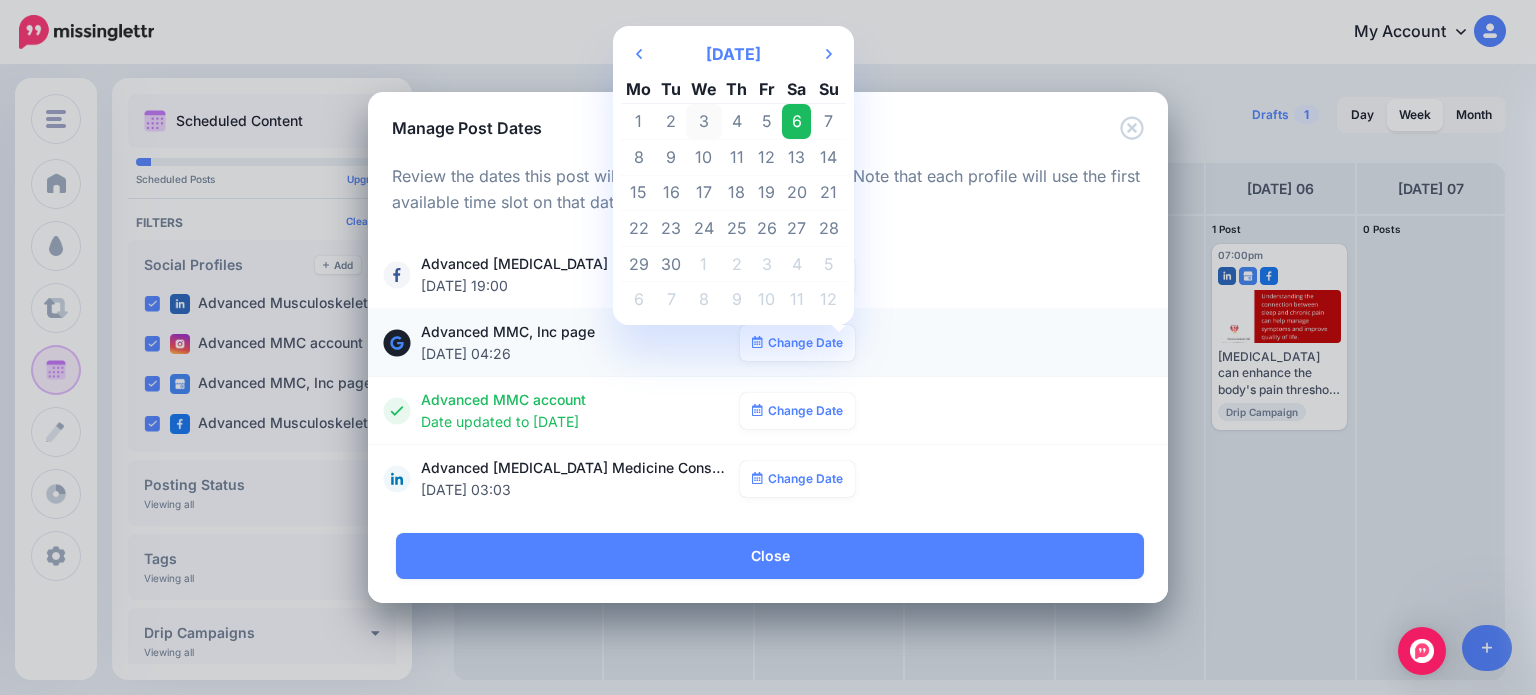 click on "3" at bounding box center (704, 122) 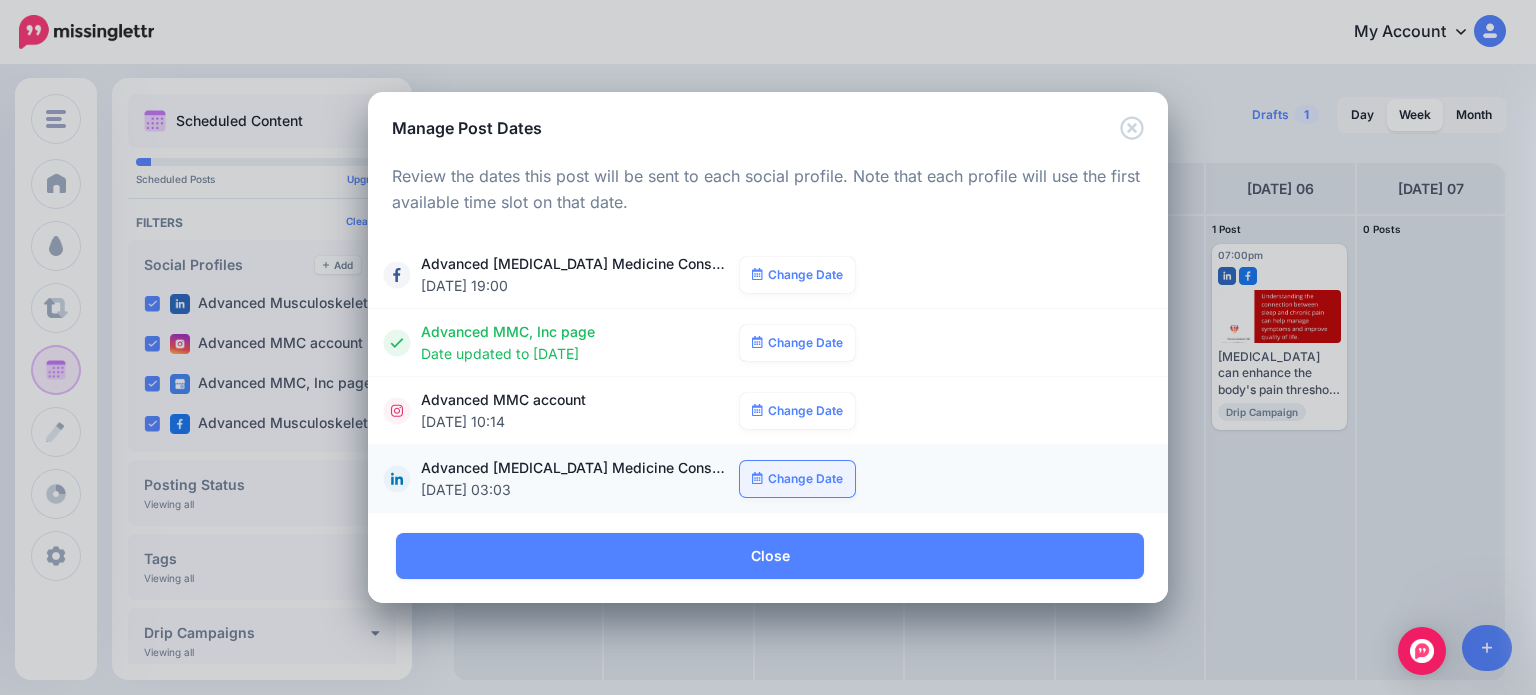 click on "Change Date" at bounding box center [797, 479] 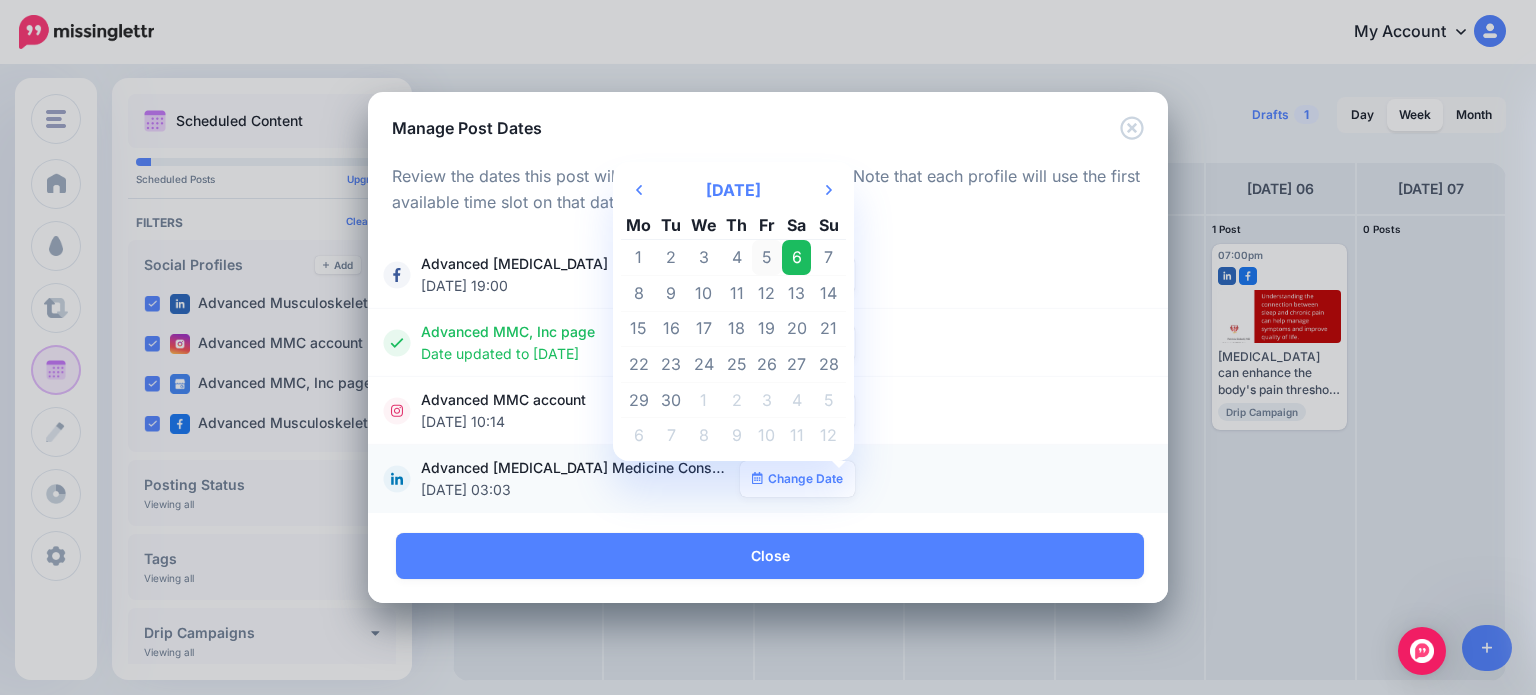 click on "5" at bounding box center [767, 258] 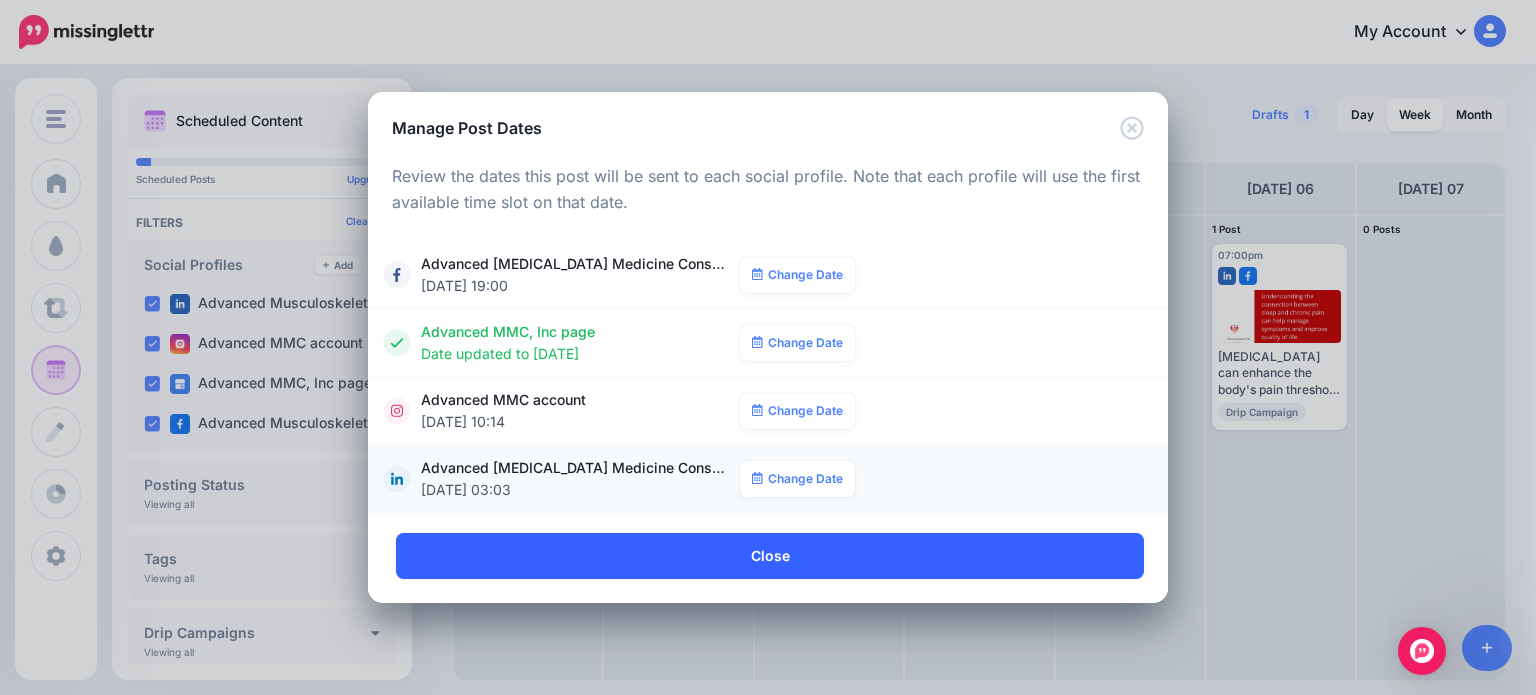click on "Close" at bounding box center [770, 556] 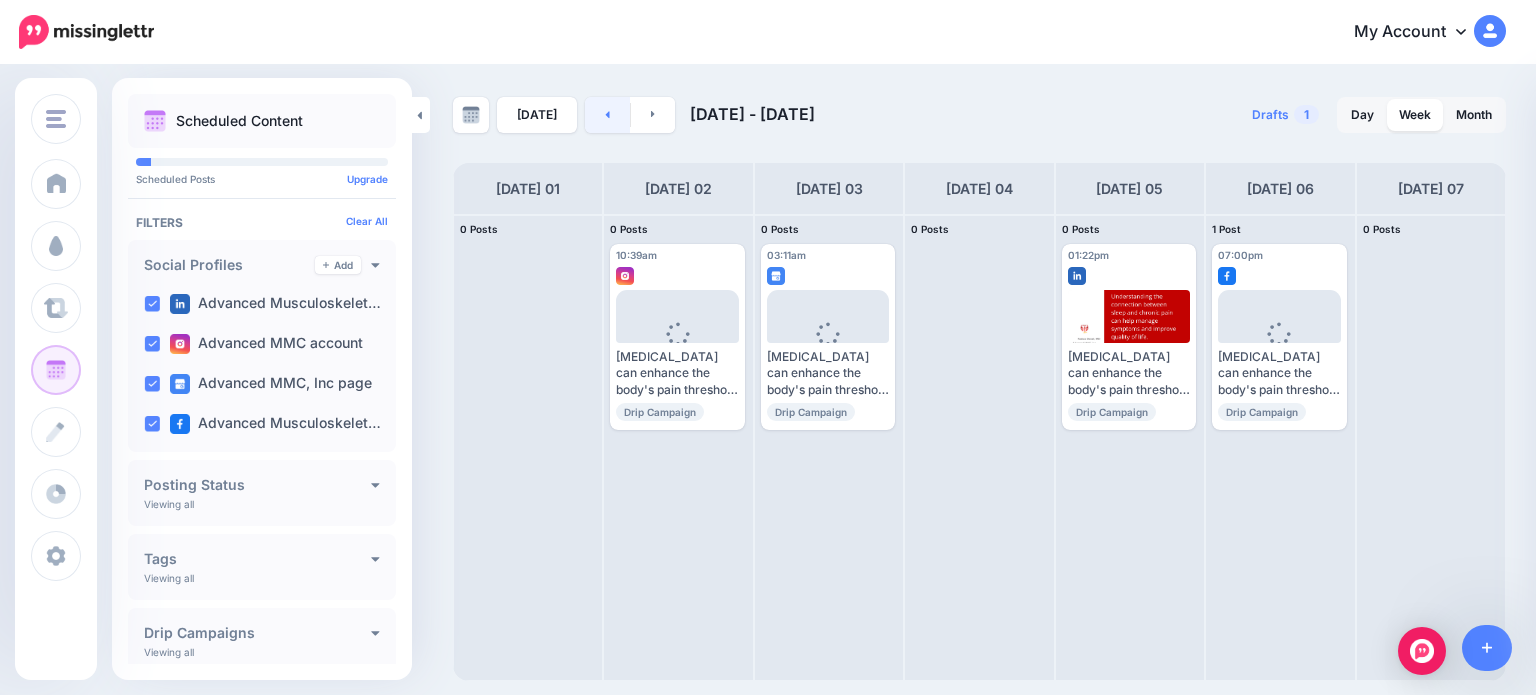 click at bounding box center [607, 115] 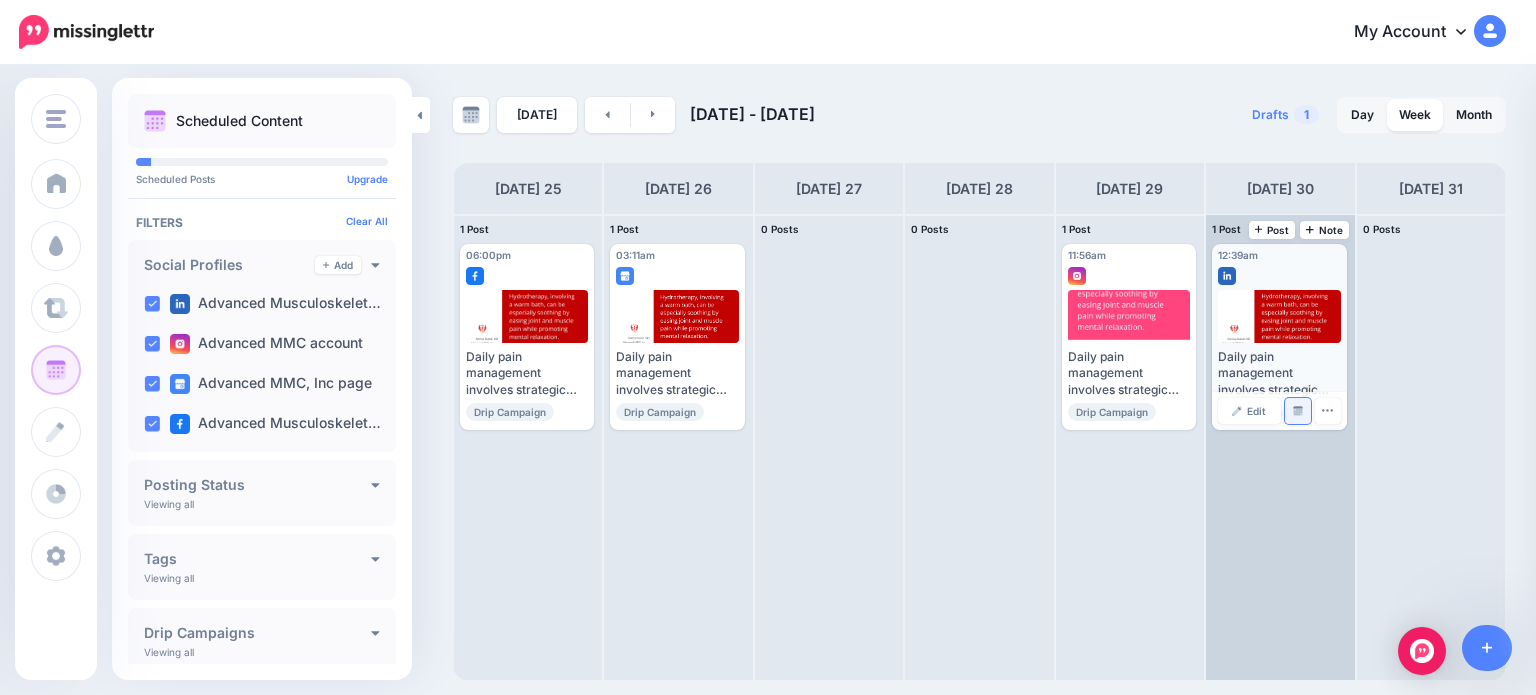 click at bounding box center [1298, 411] 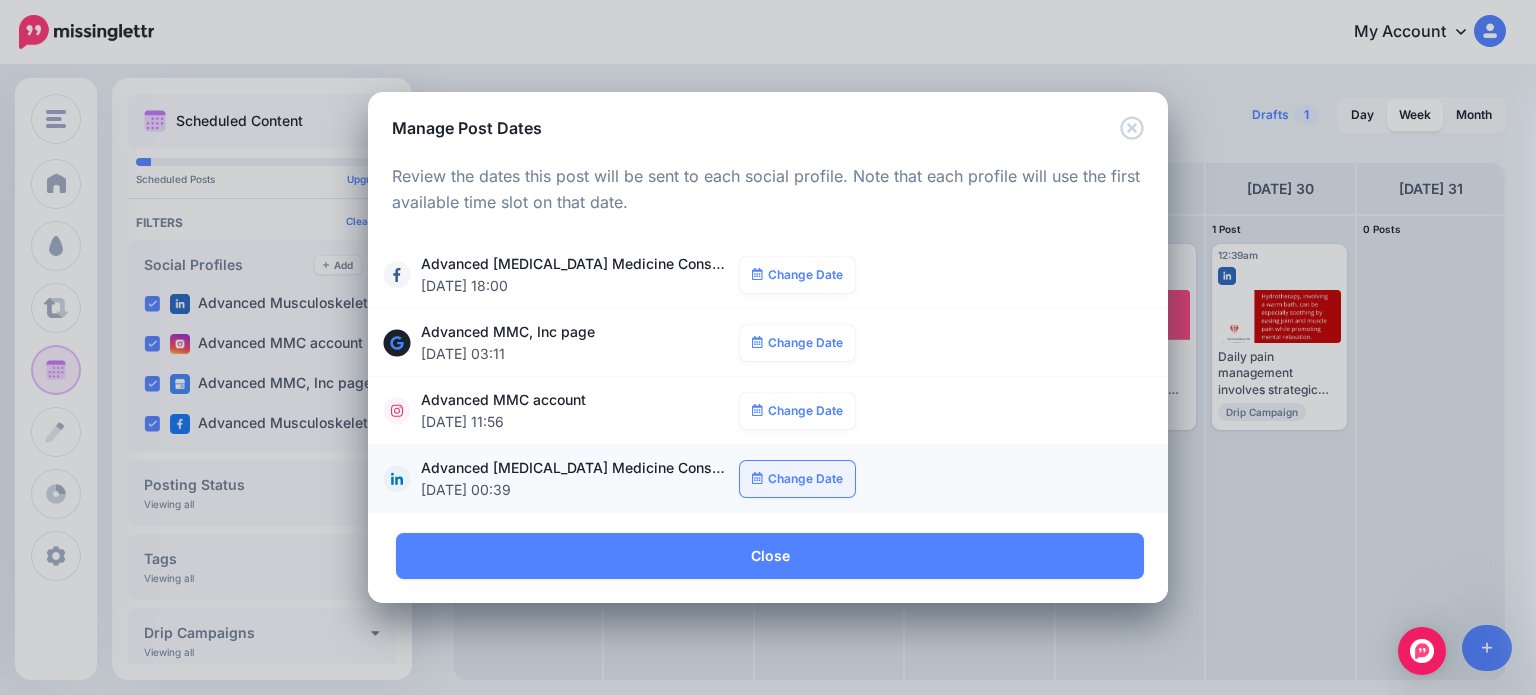 click on "Change Date" at bounding box center (797, 479) 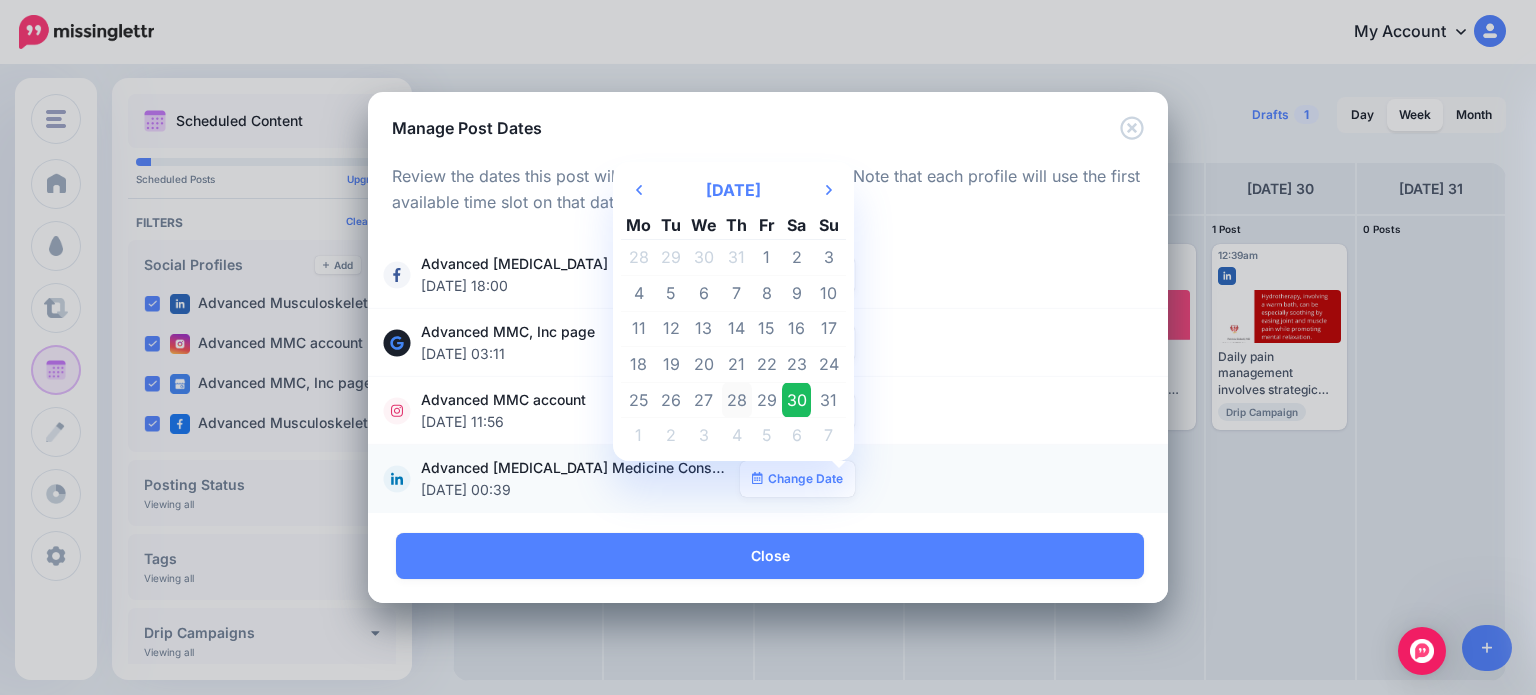 click on "28" at bounding box center [737, 400] 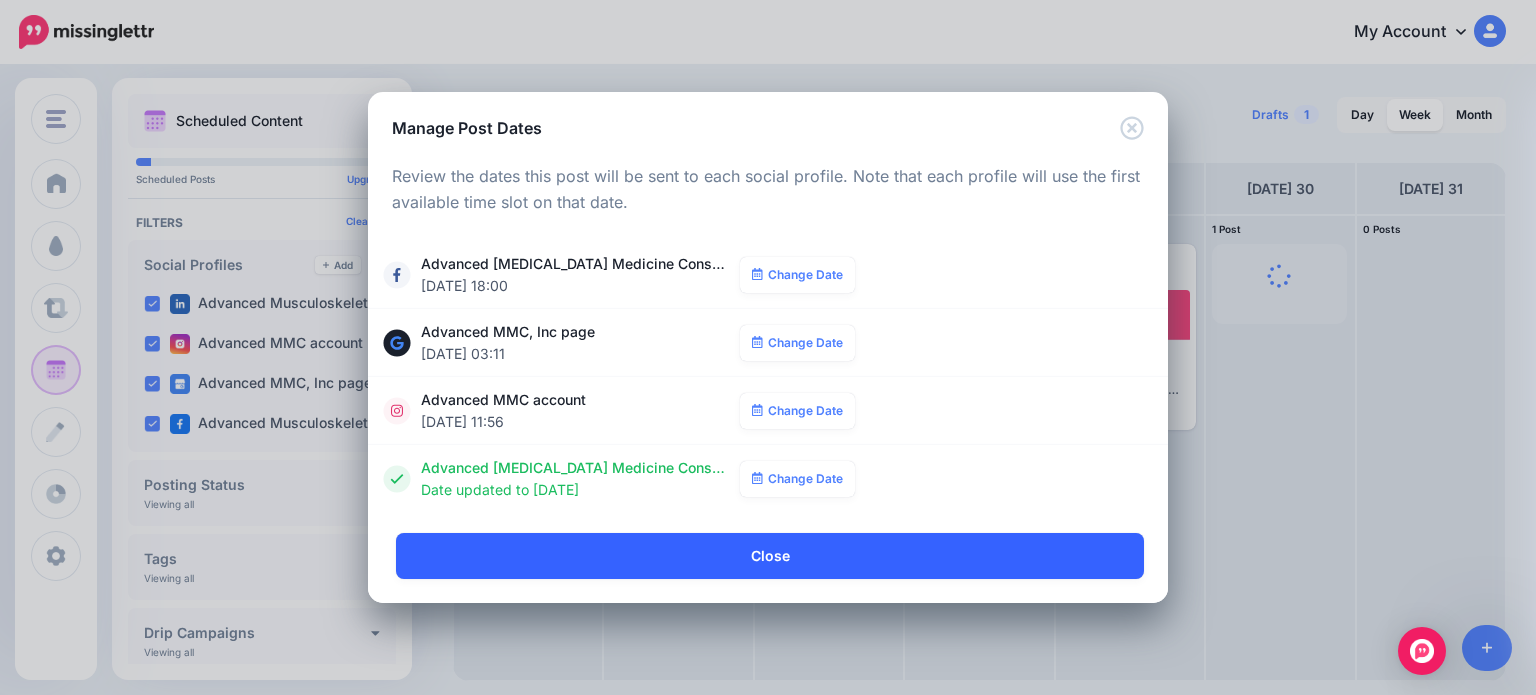click on "Close" at bounding box center [770, 556] 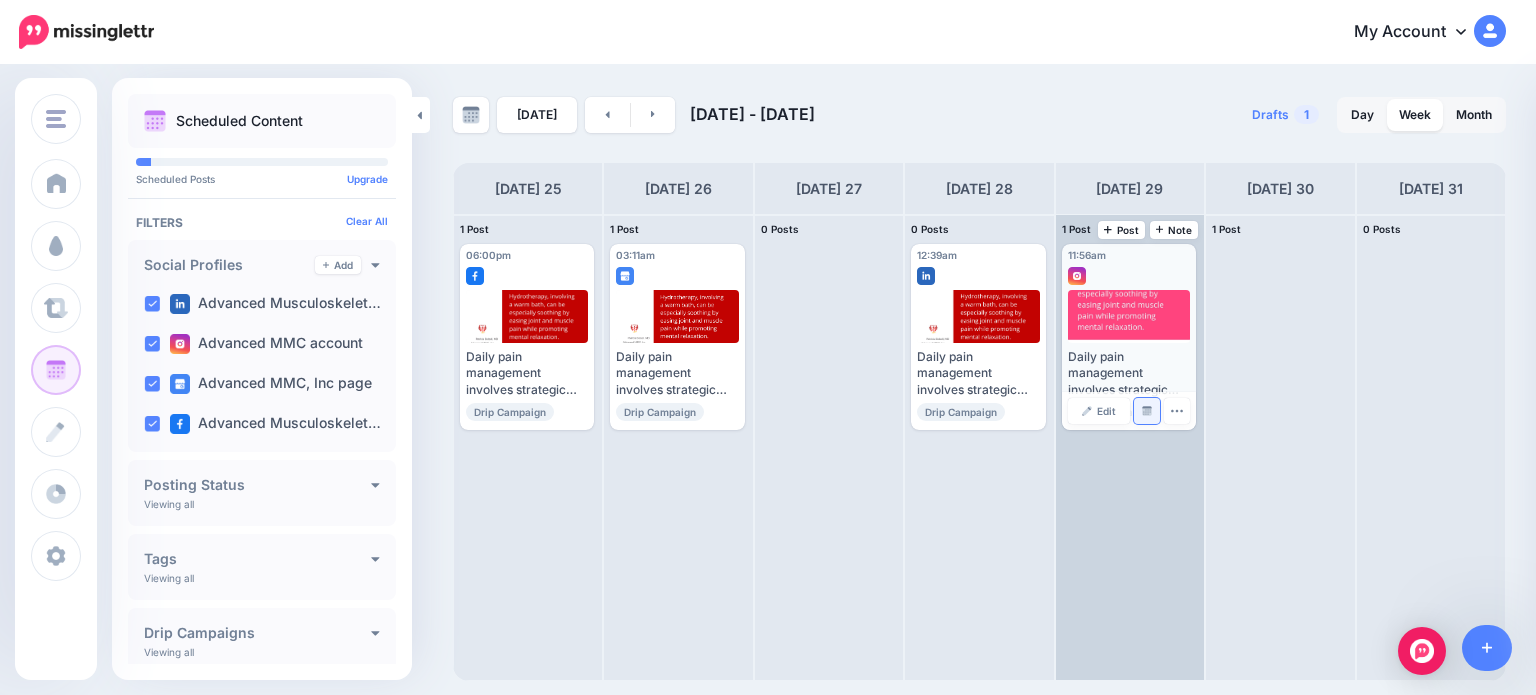 click at bounding box center (1147, 411) 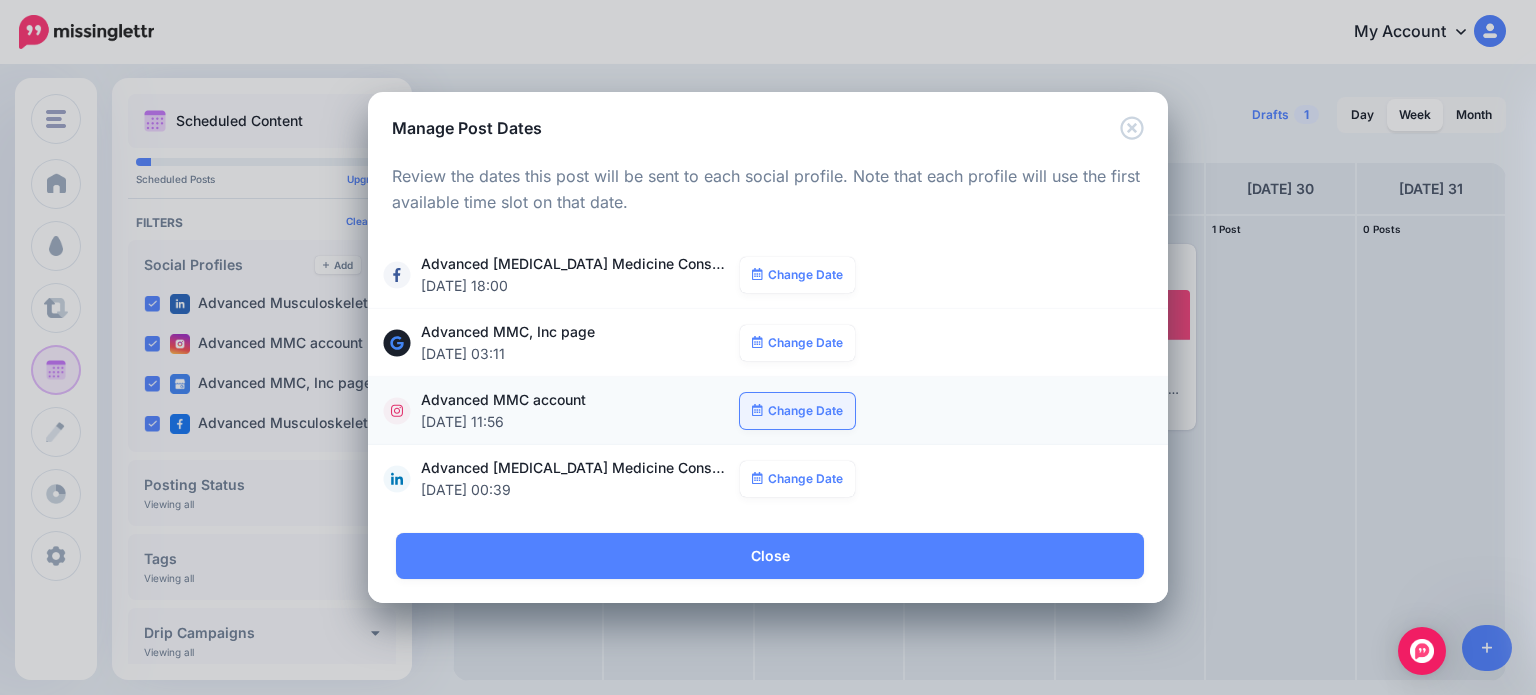 click on "Change Date" at bounding box center (797, 411) 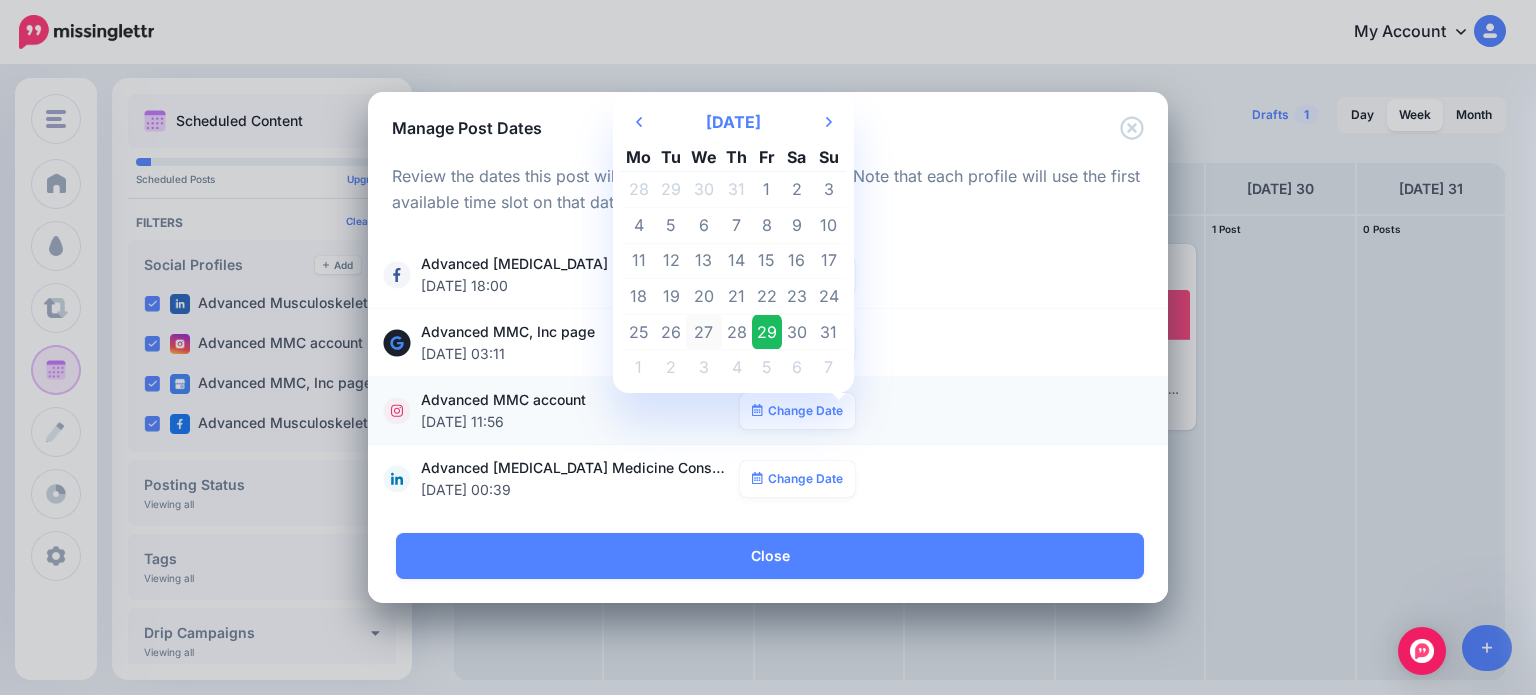 click on "27" at bounding box center (704, 332) 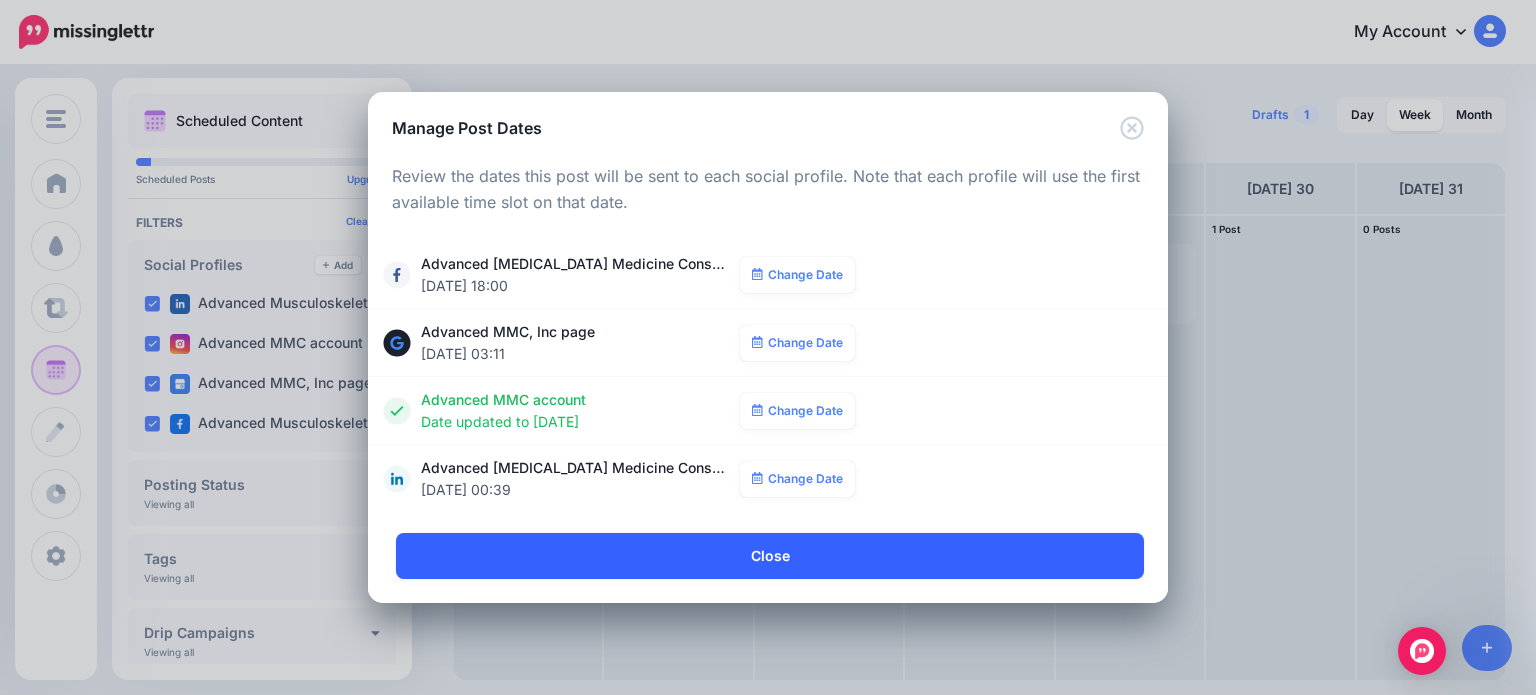 click on "Close" at bounding box center (770, 556) 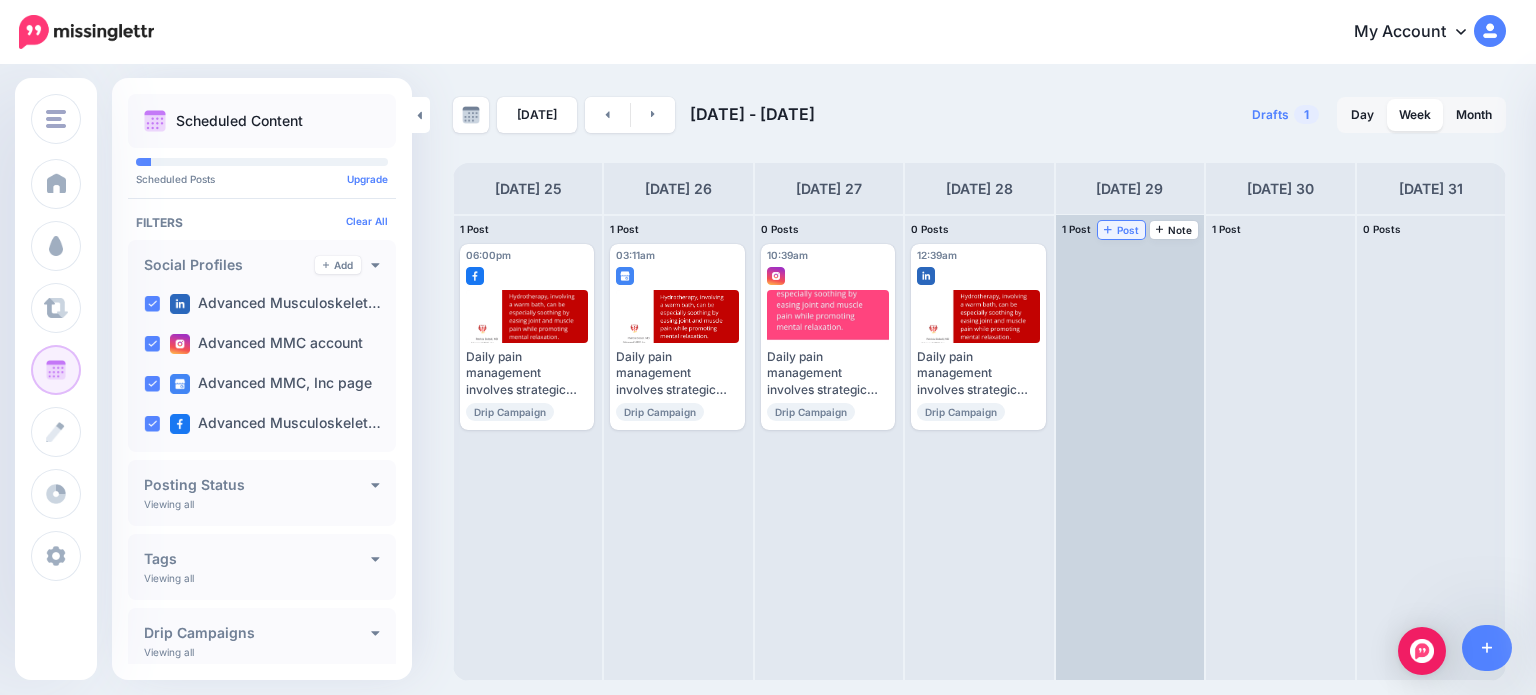 click on "Post" at bounding box center [1121, 230] 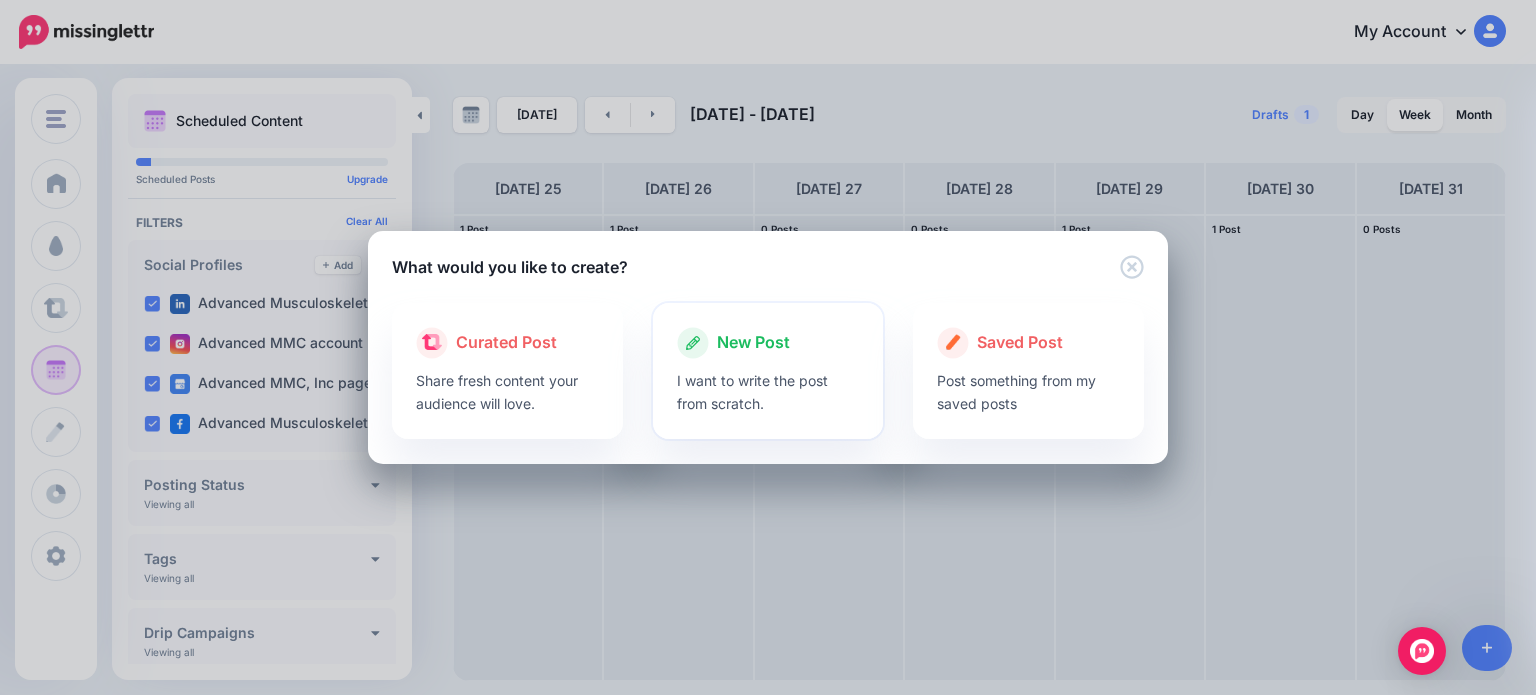 click on "I want to write the post from scratch." at bounding box center [768, 392] 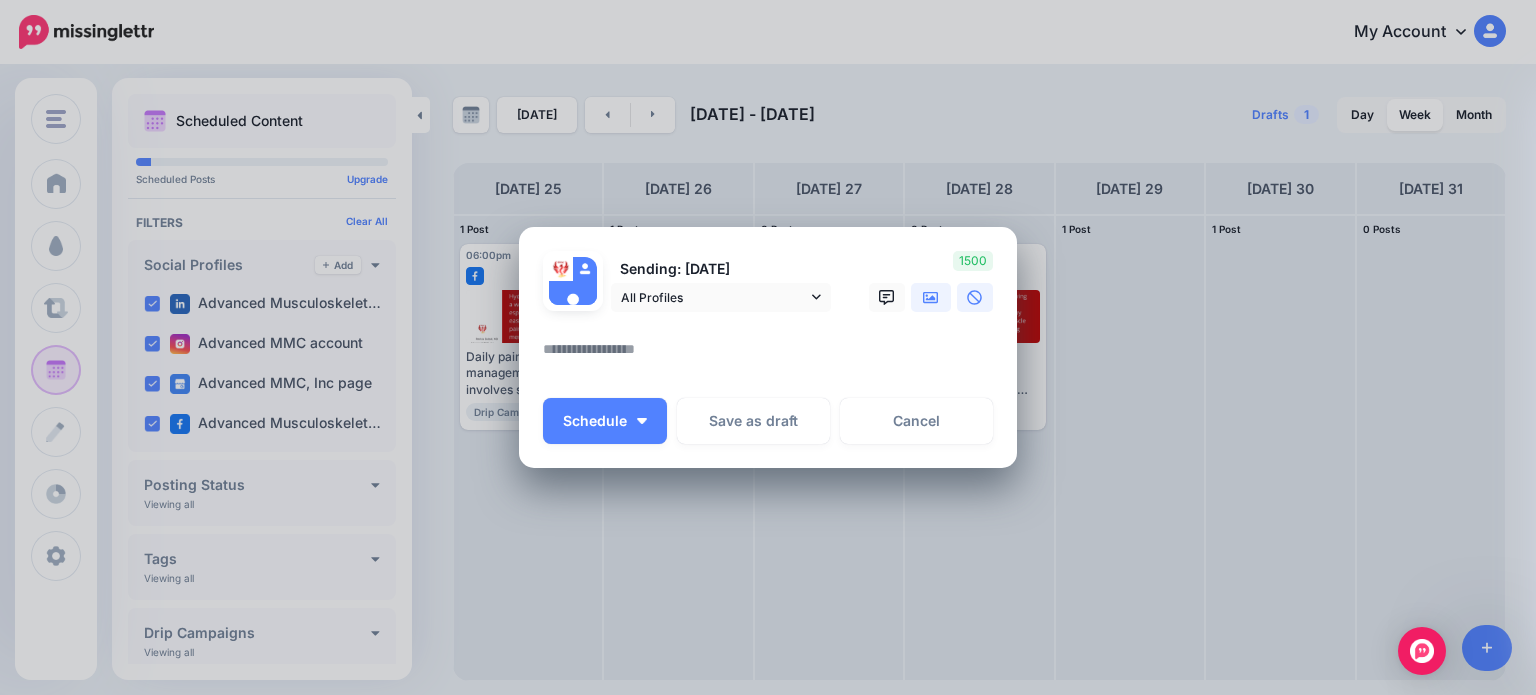 click 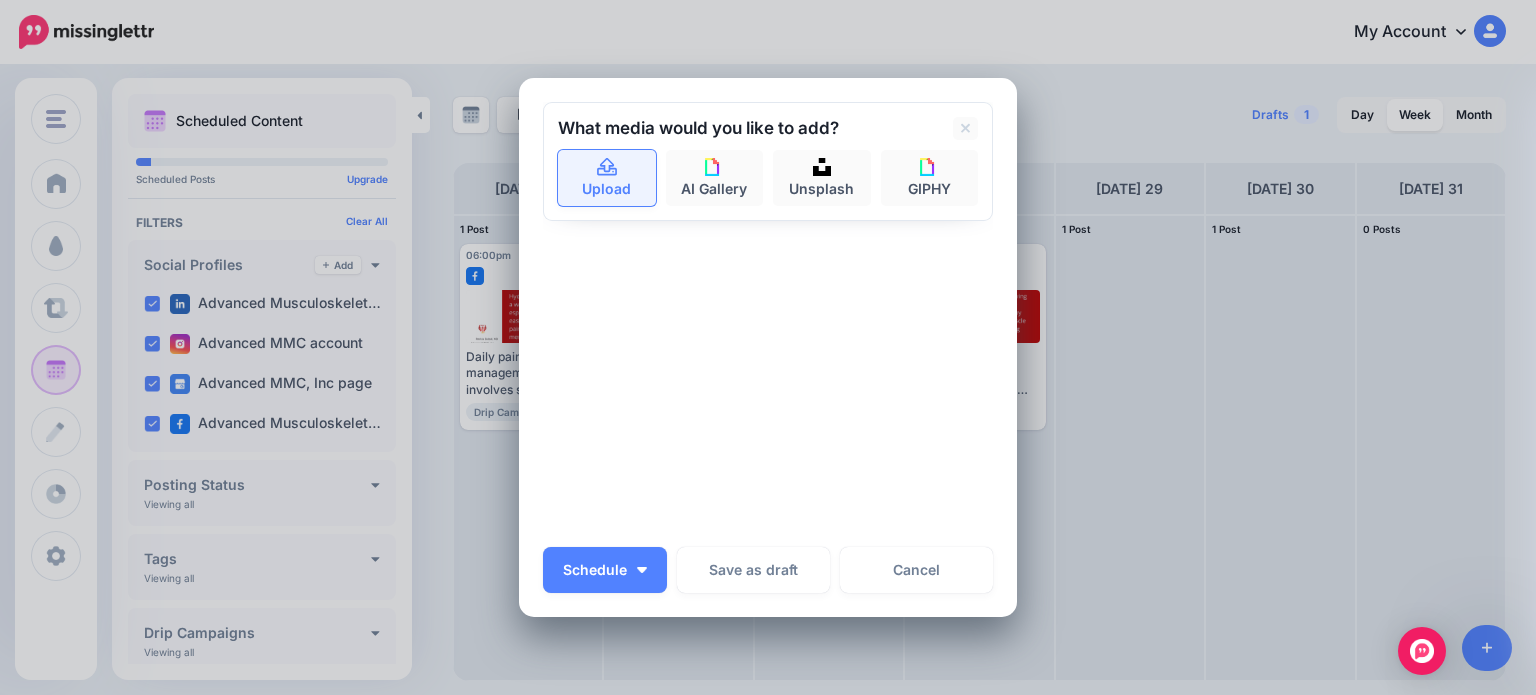 click 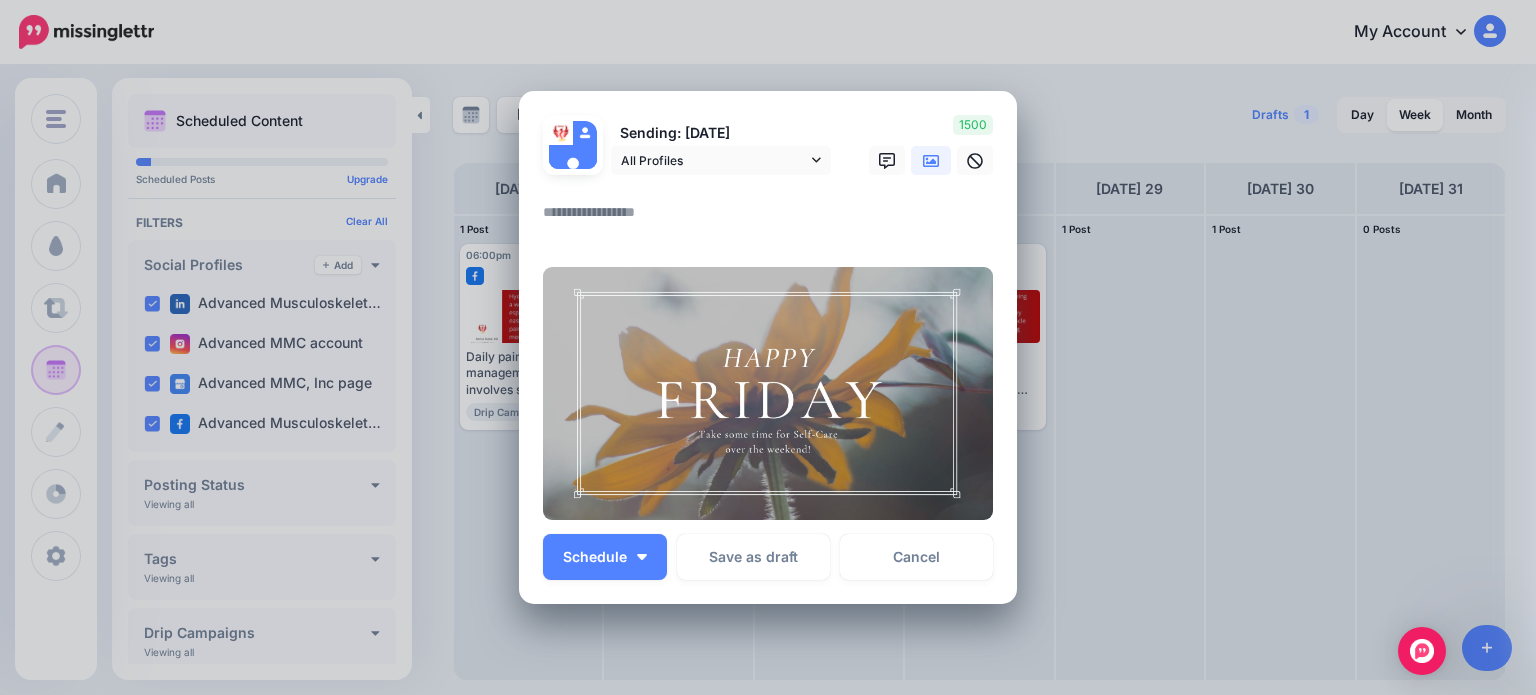 click at bounding box center [773, 219] 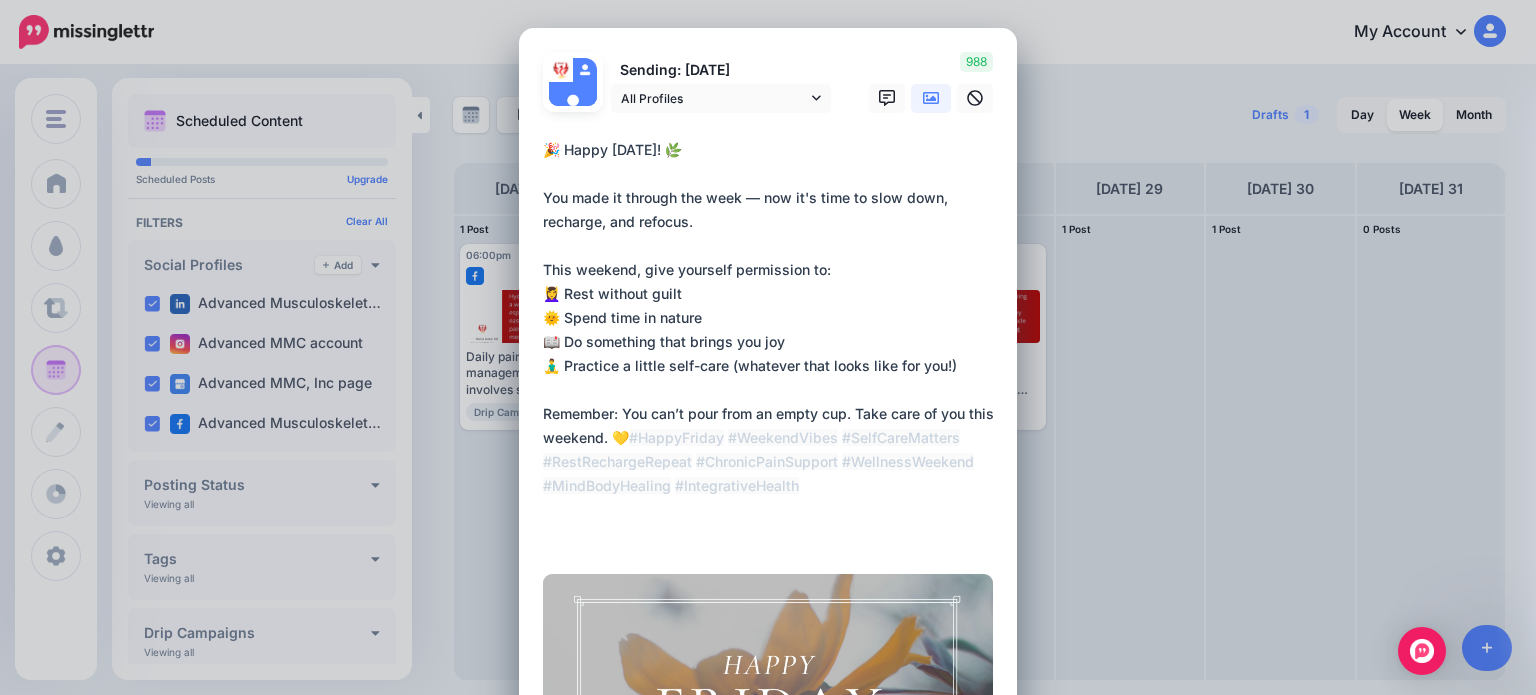 click on "**********" at bounding box center (773, 342) 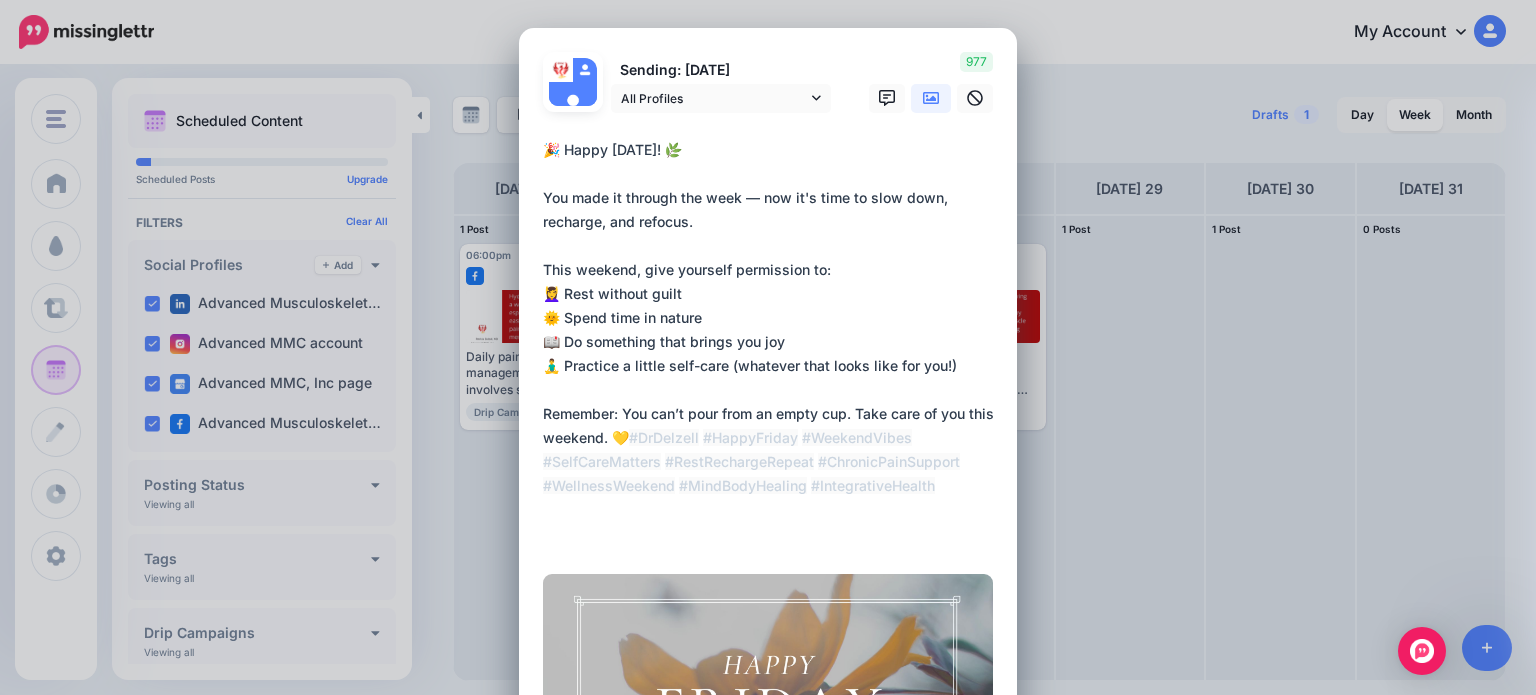 click on "**********" at bounding box center [773, 342] 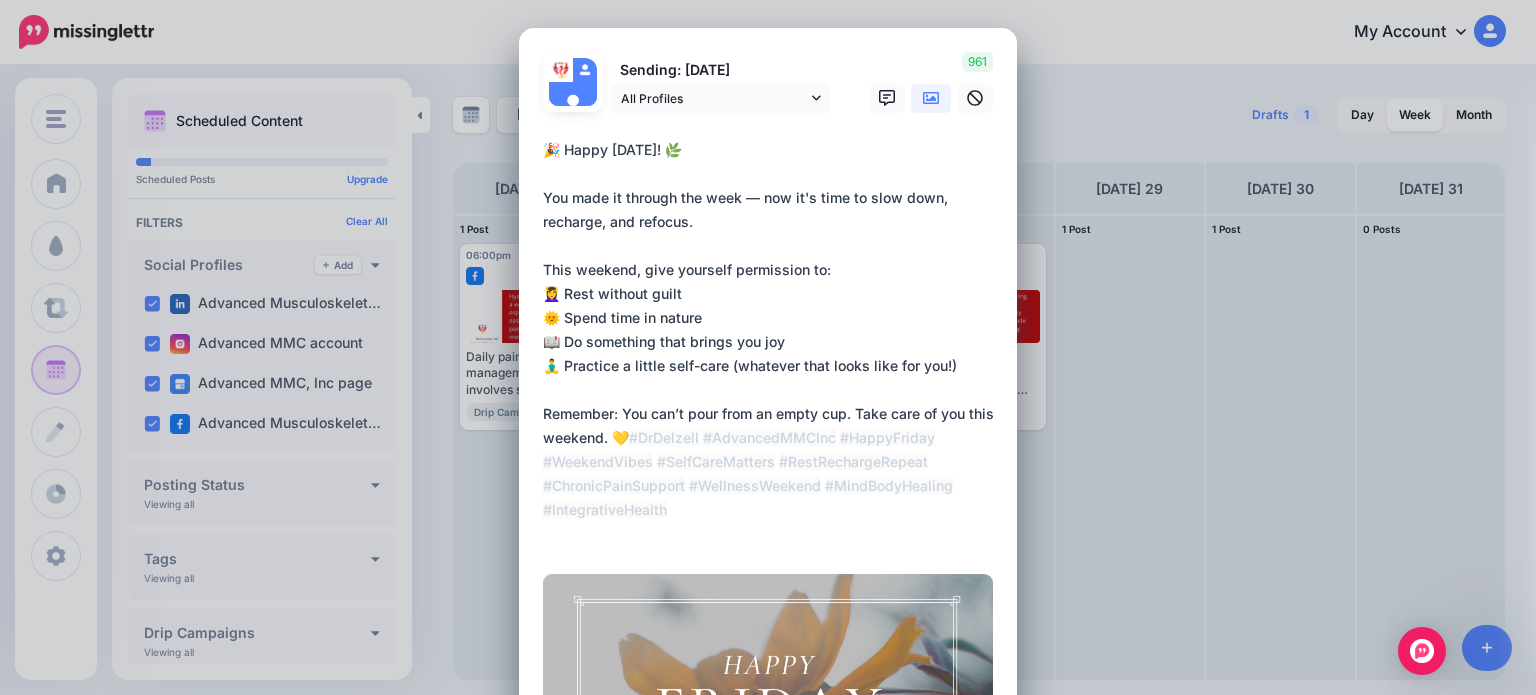 type on "**********" 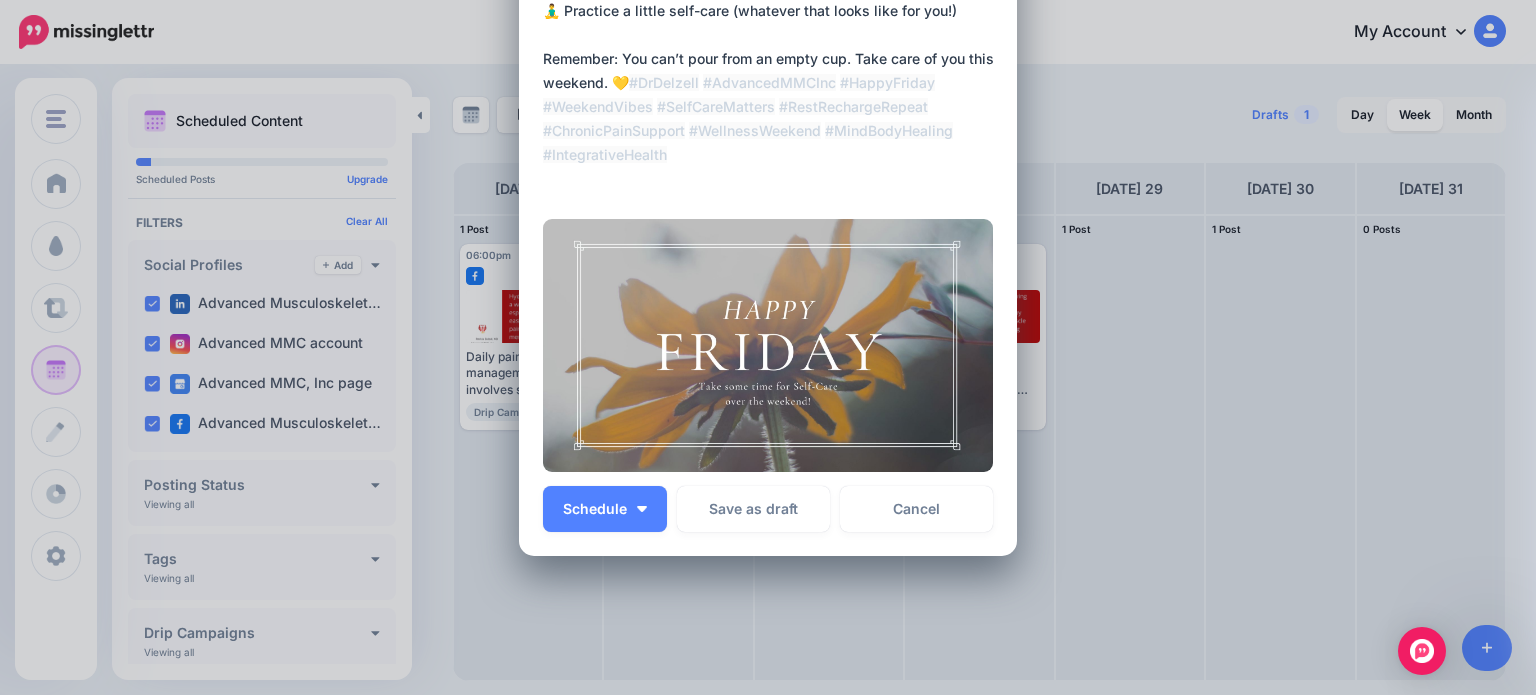 scroll, scrollTop: 432, scrollLeft: 0, axis: vertical 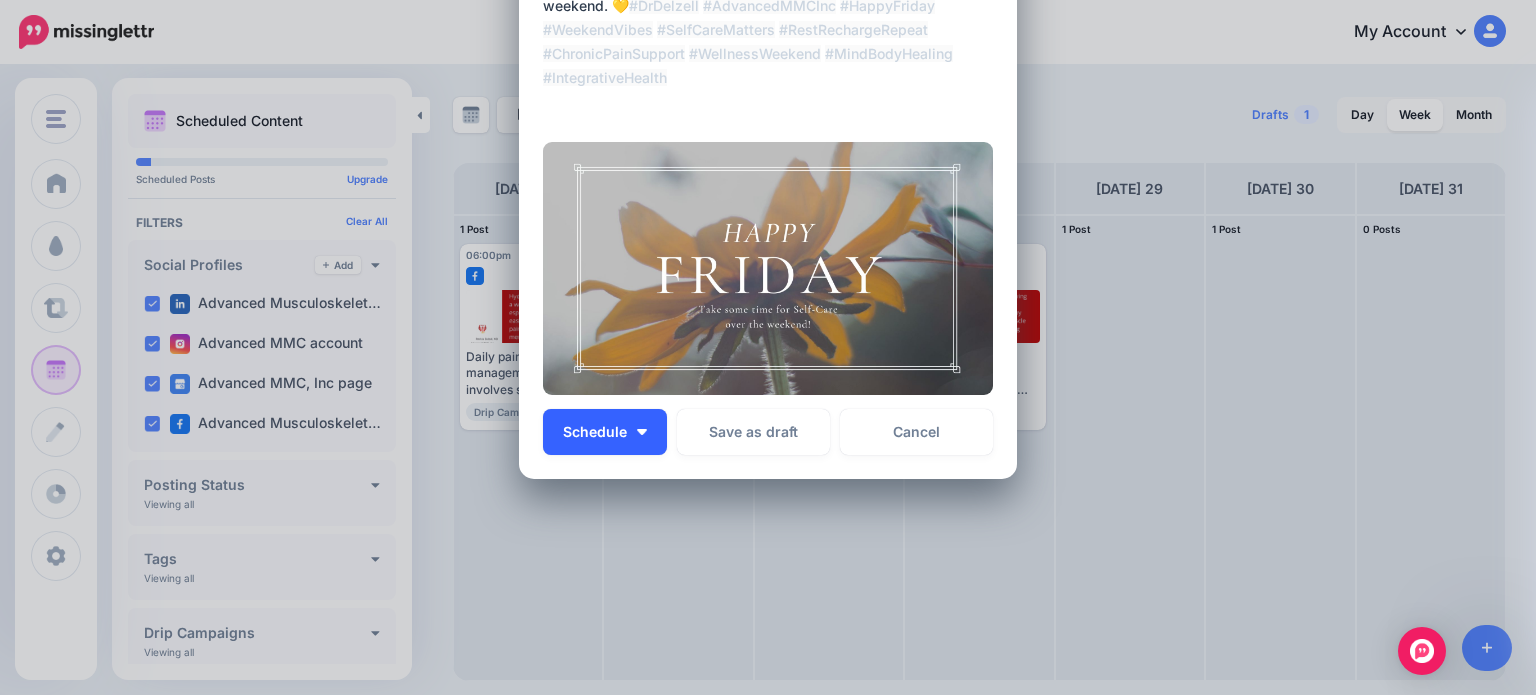 click on "Schedule" at bounding box center [595, 432] 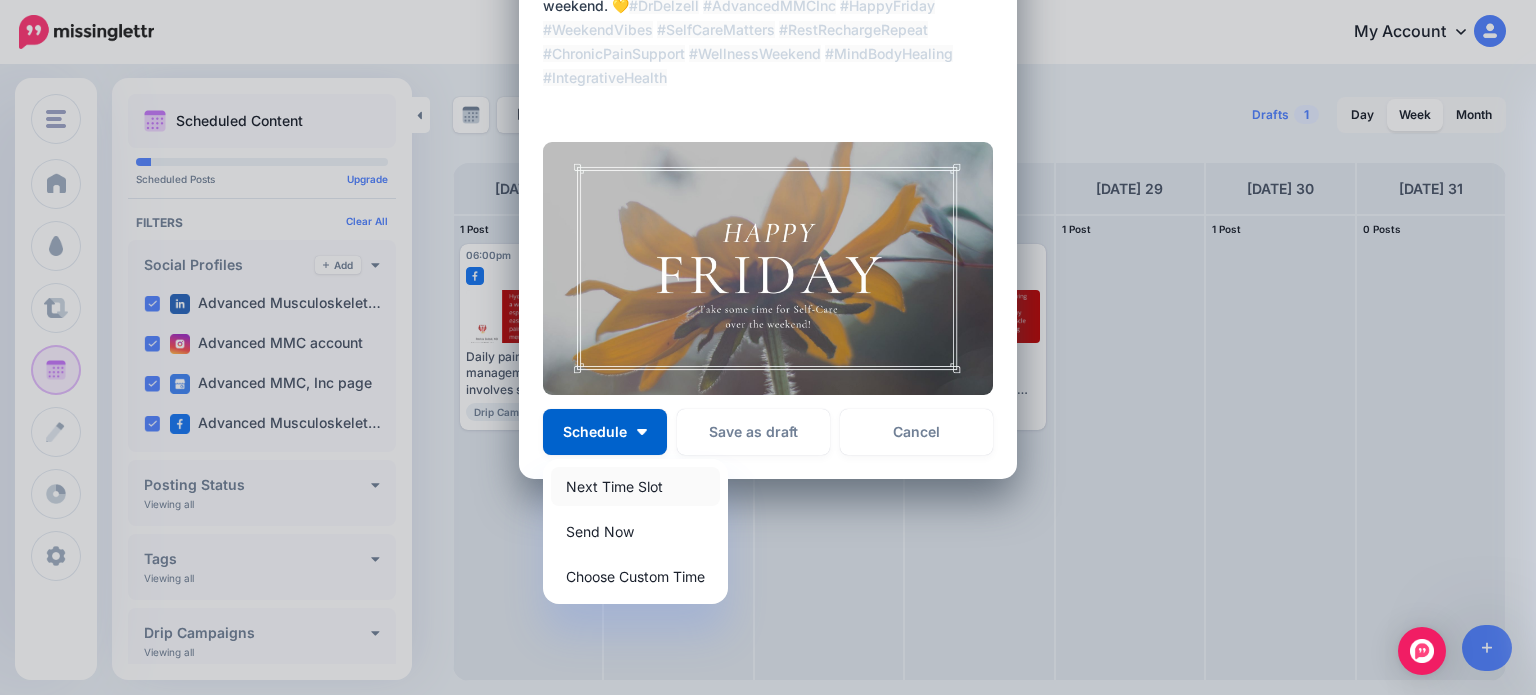 click on "Next Time Slot" at bounding box center [635, 486] 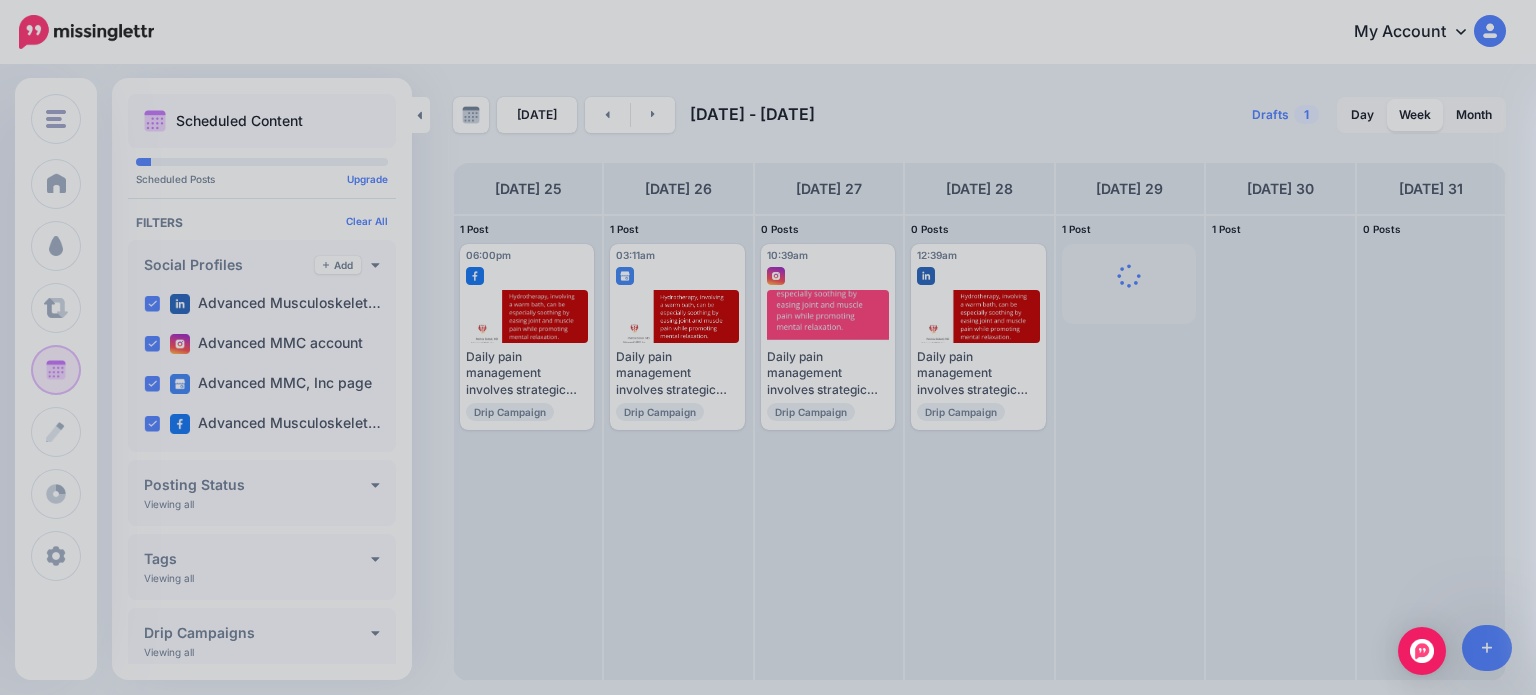 scroll, scrollTop: 0, scrollLeft: 0, axis: both 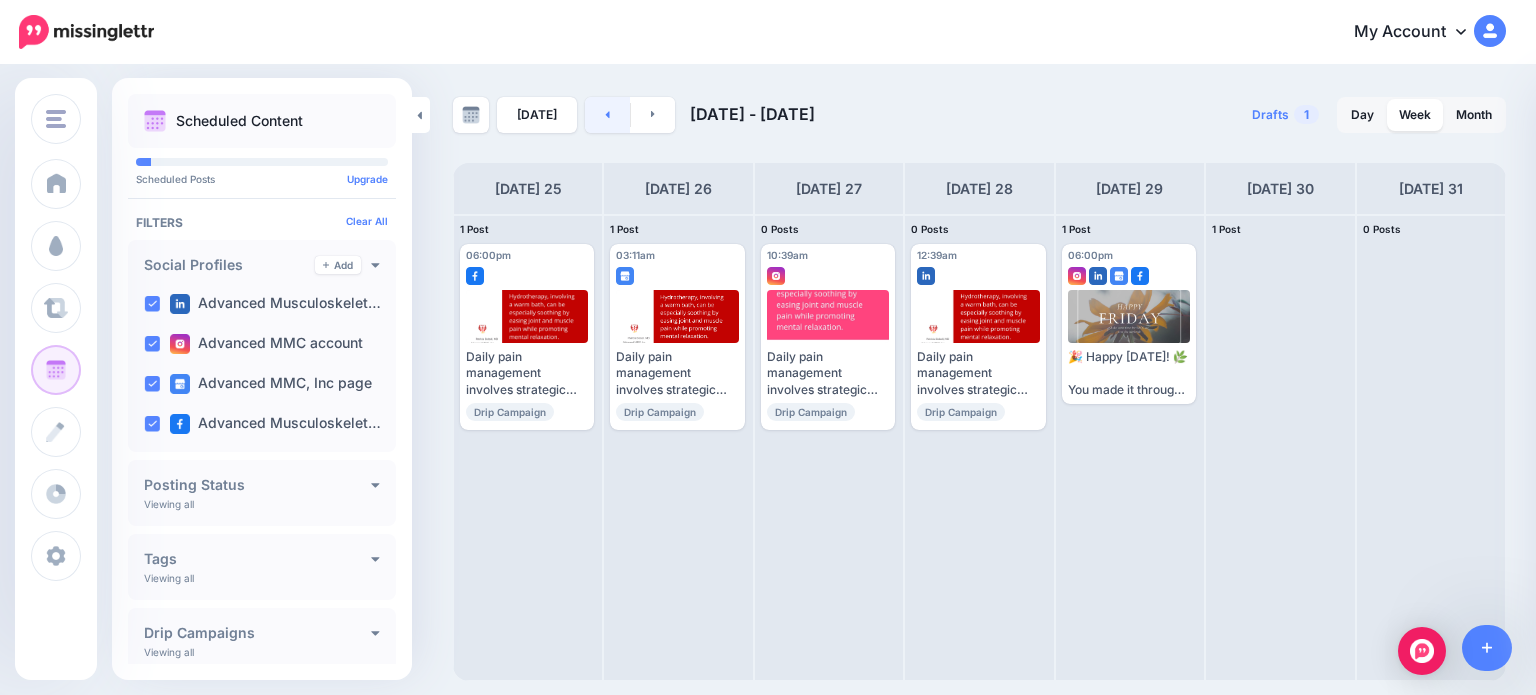 click at bounding box center [607, 115] 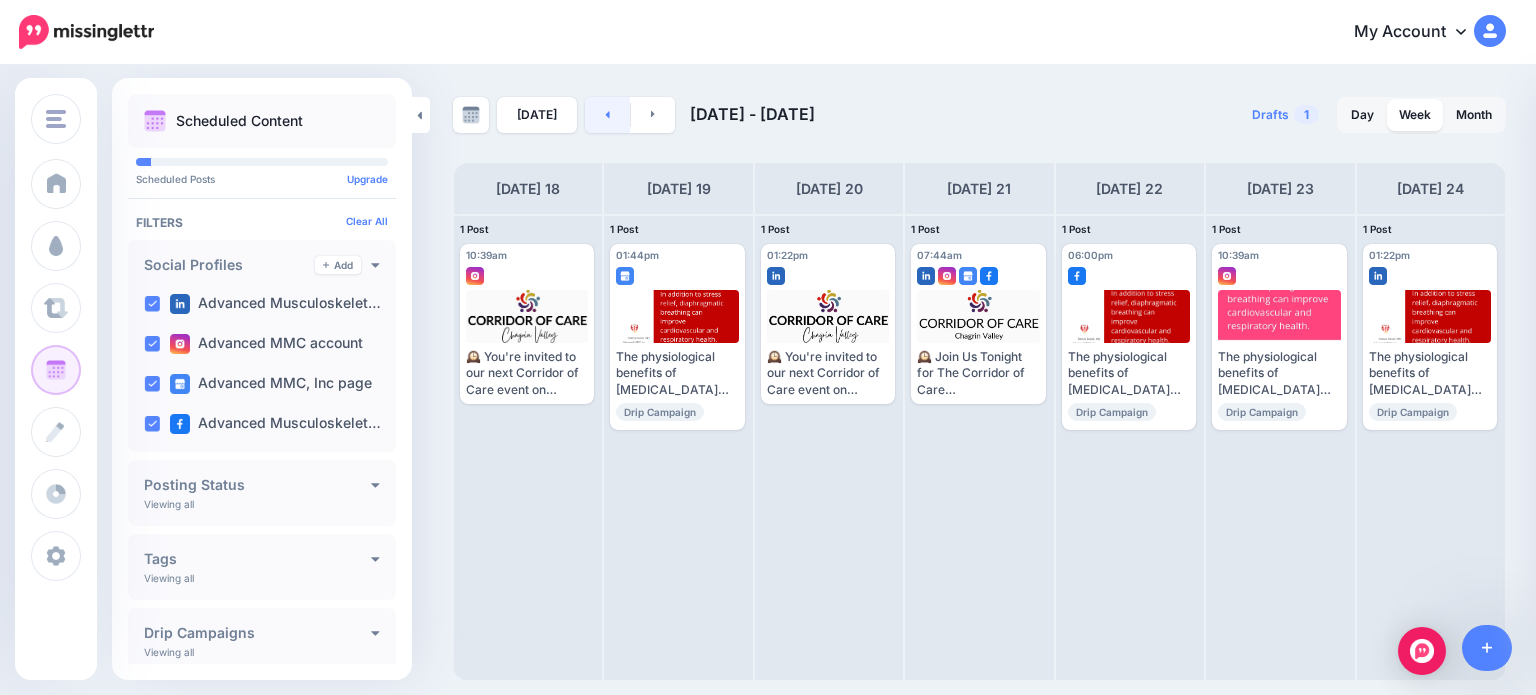 click at bounding box center (607, 115) 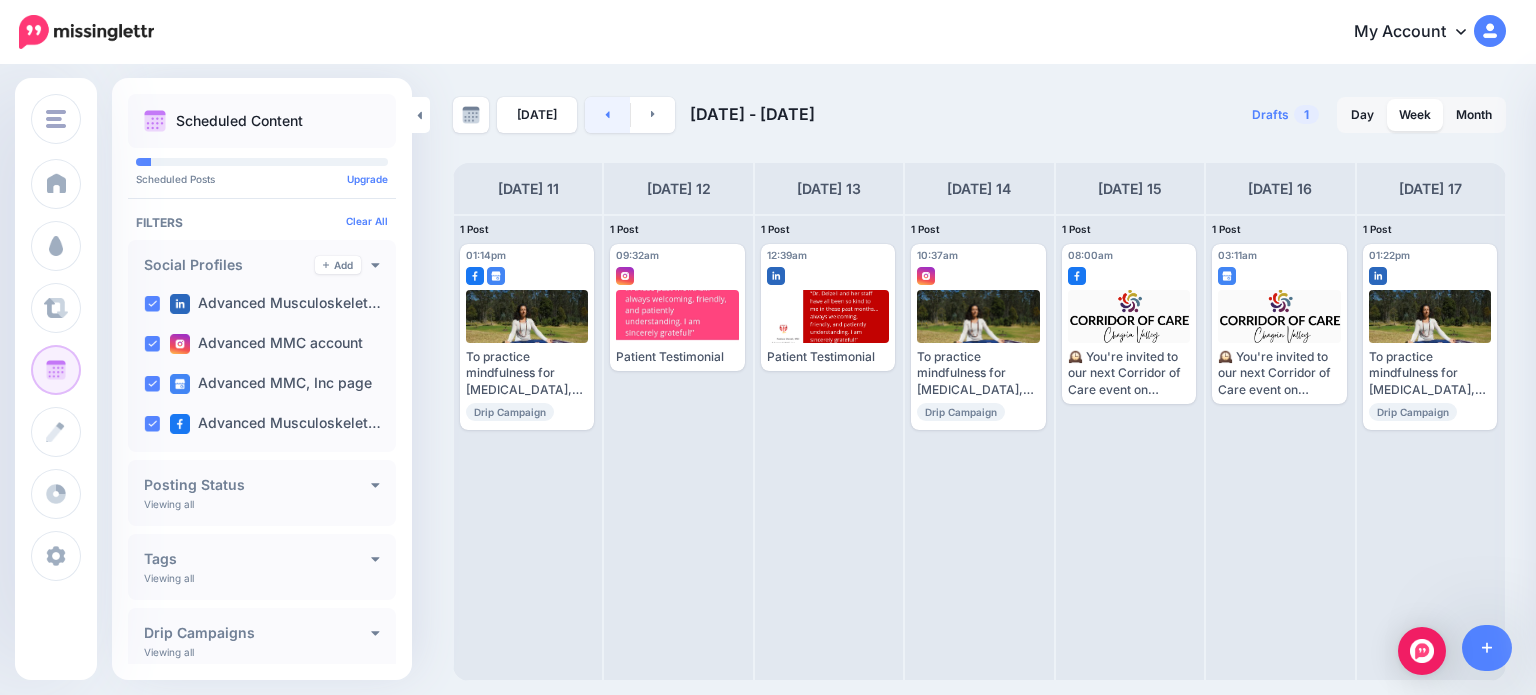 click at bounding box center [607, 115] 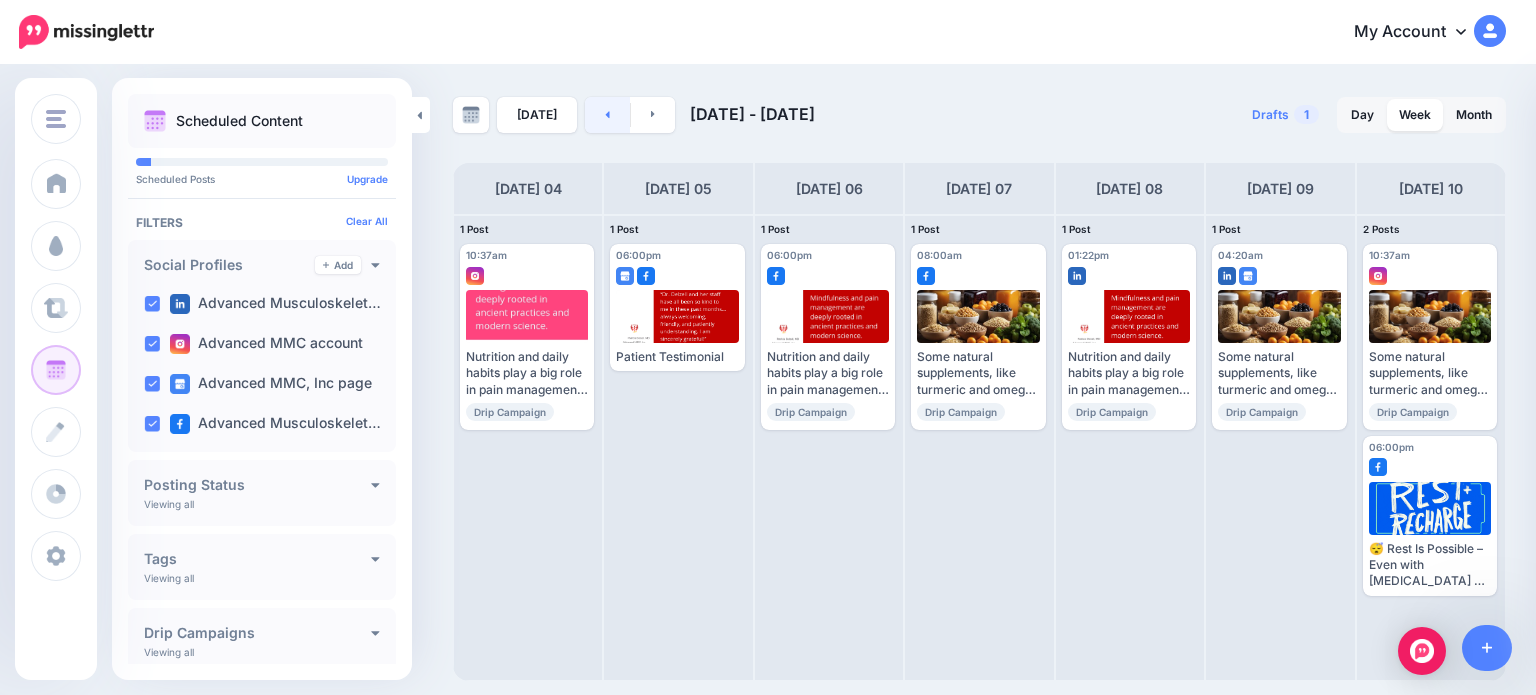 click at bounding box center (607, 115) 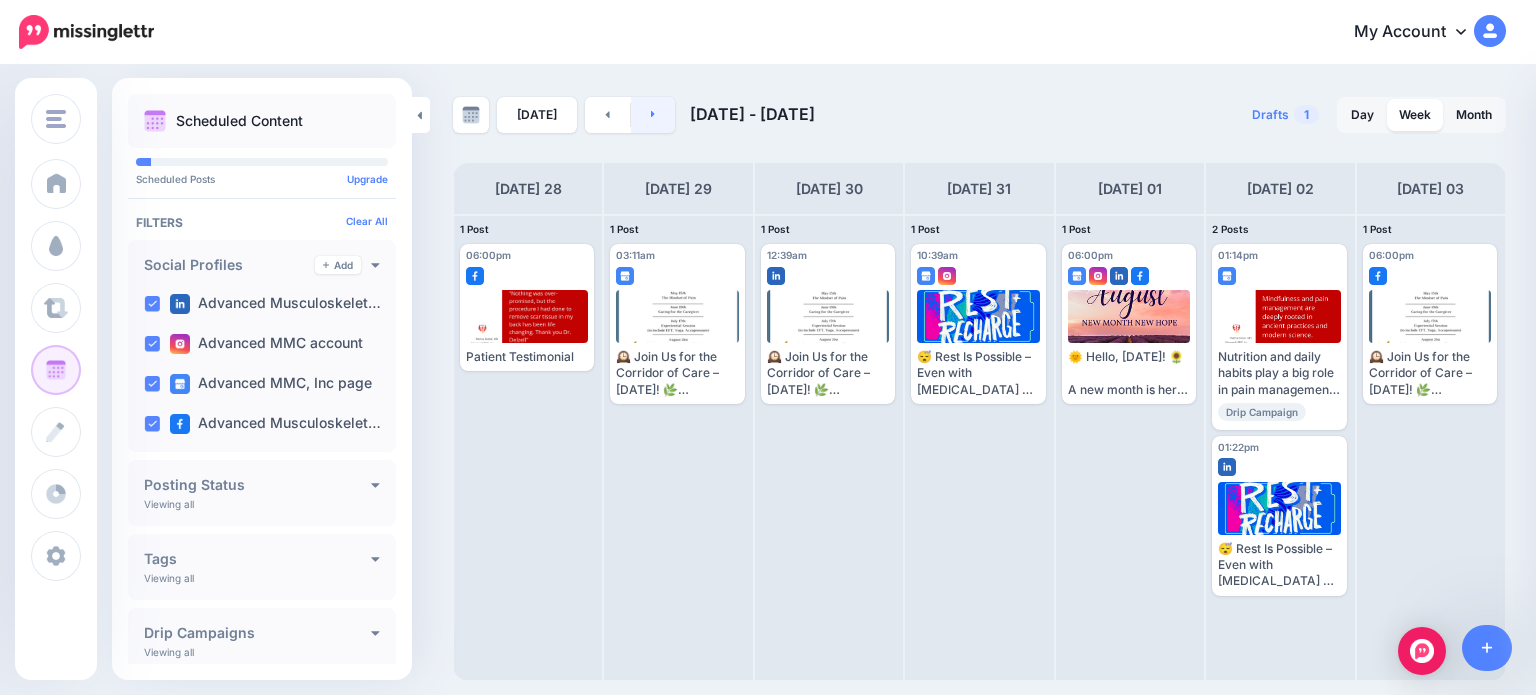 click at bounding box center (653, 115) 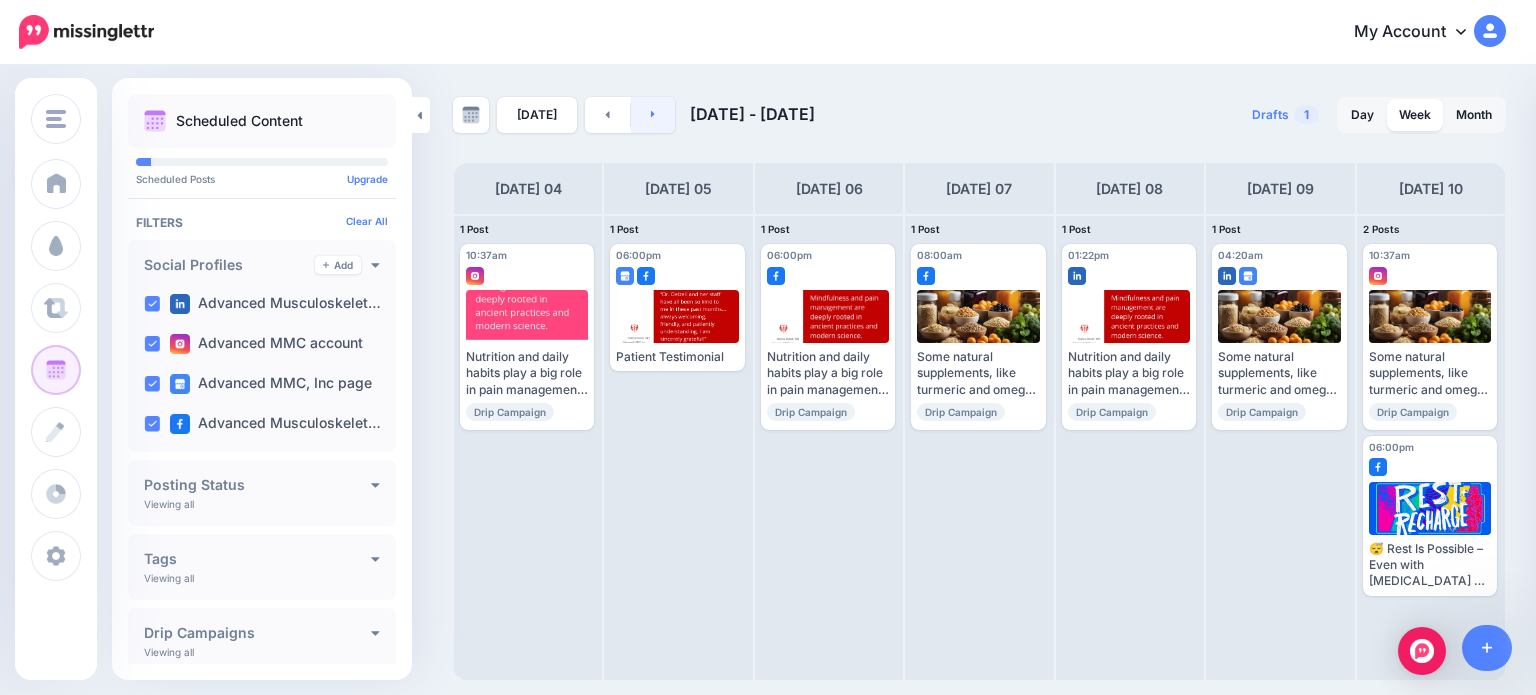click at bounding box center [653, 115] 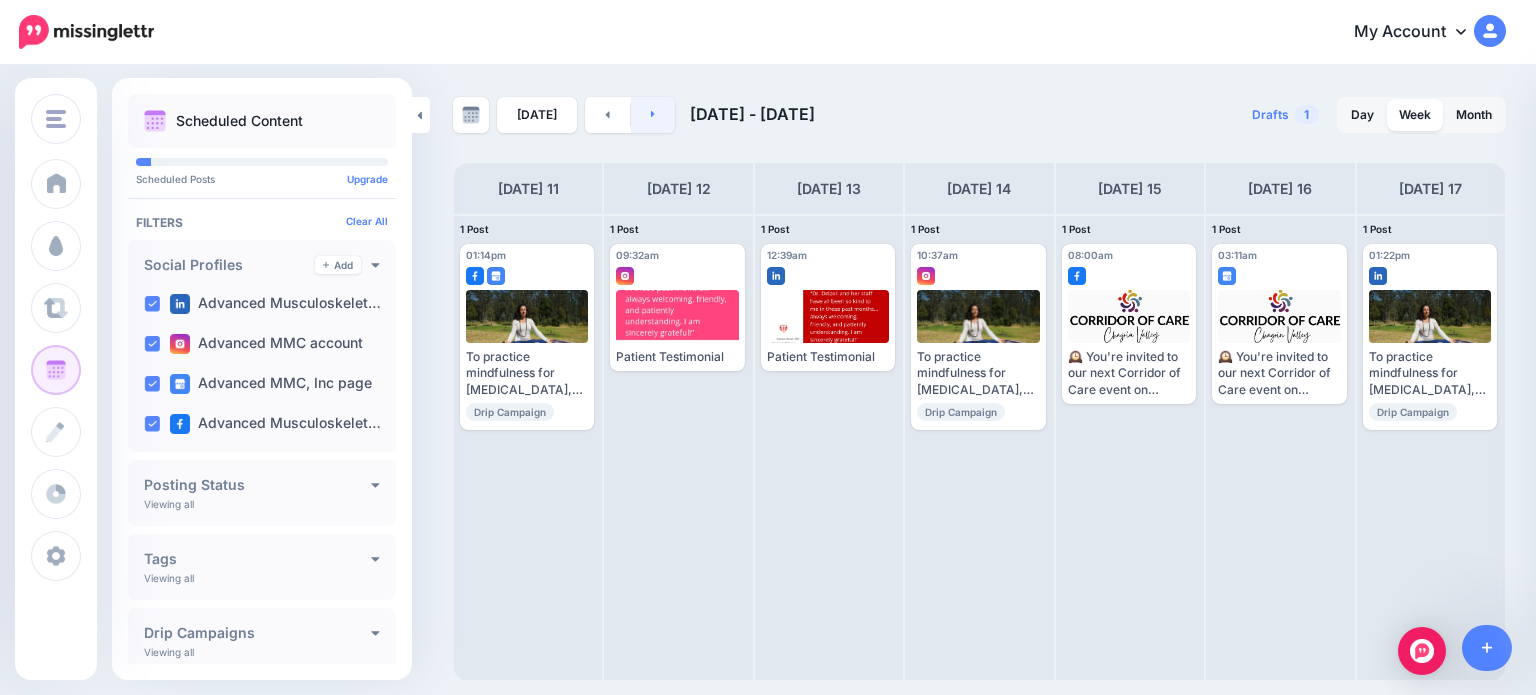 click at bounding box center [653, 115] 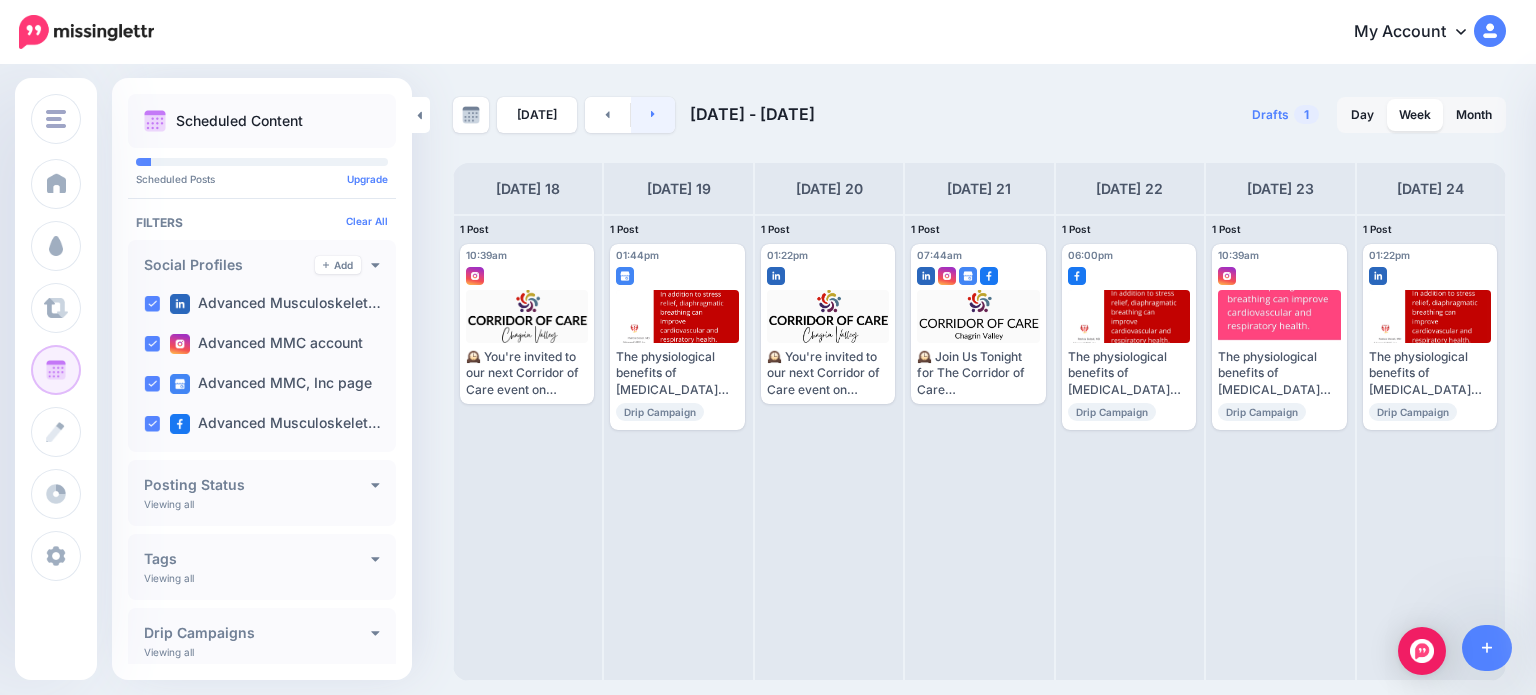 click at bounding box center [653, 115] 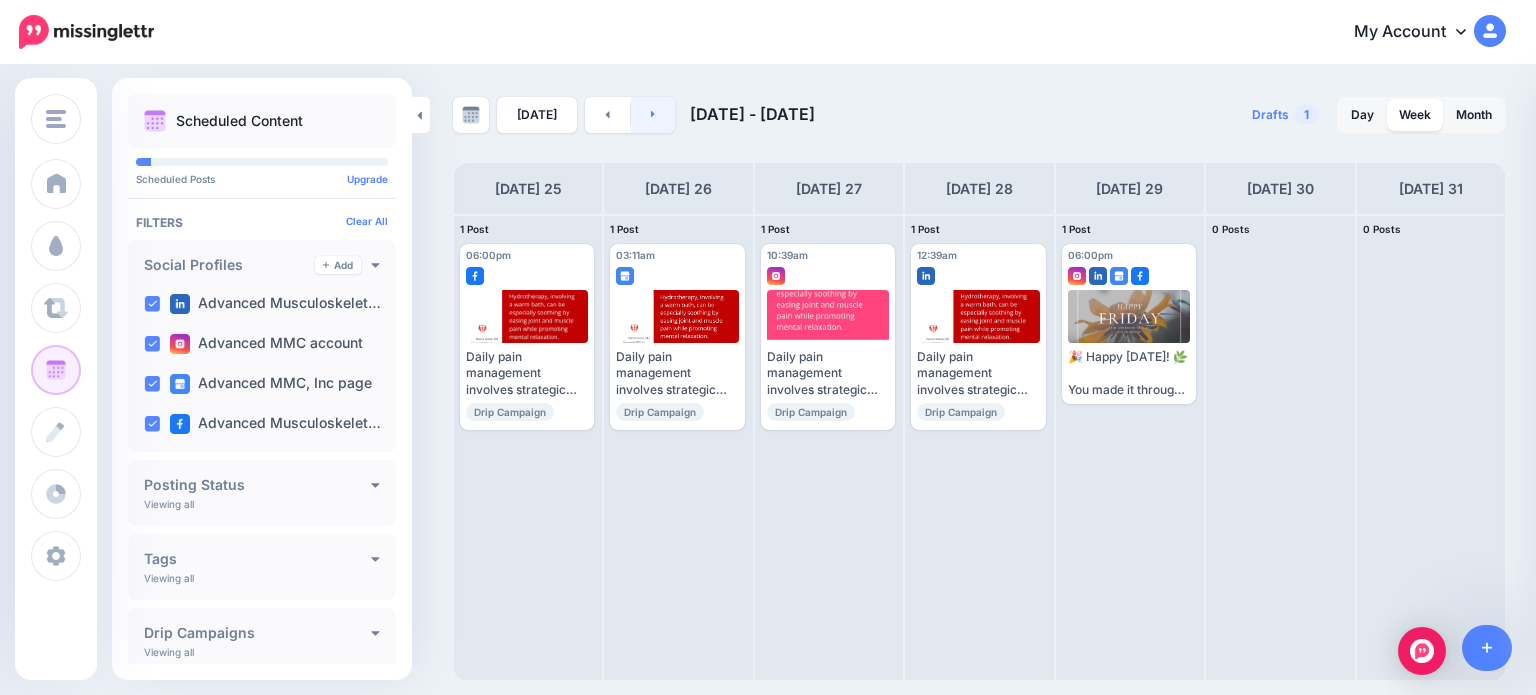 click at bounding box center [653, 115] 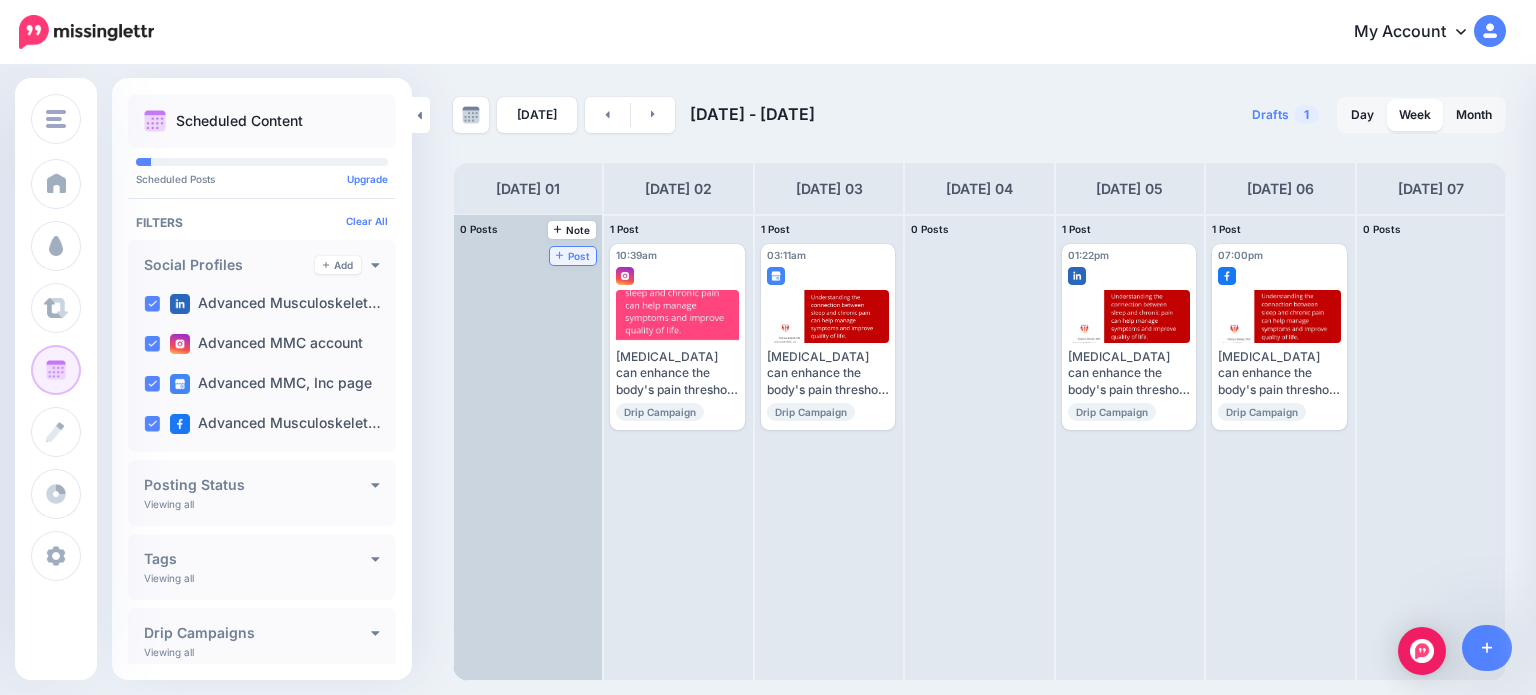 click on "Post" at bounding box center [573, 256] 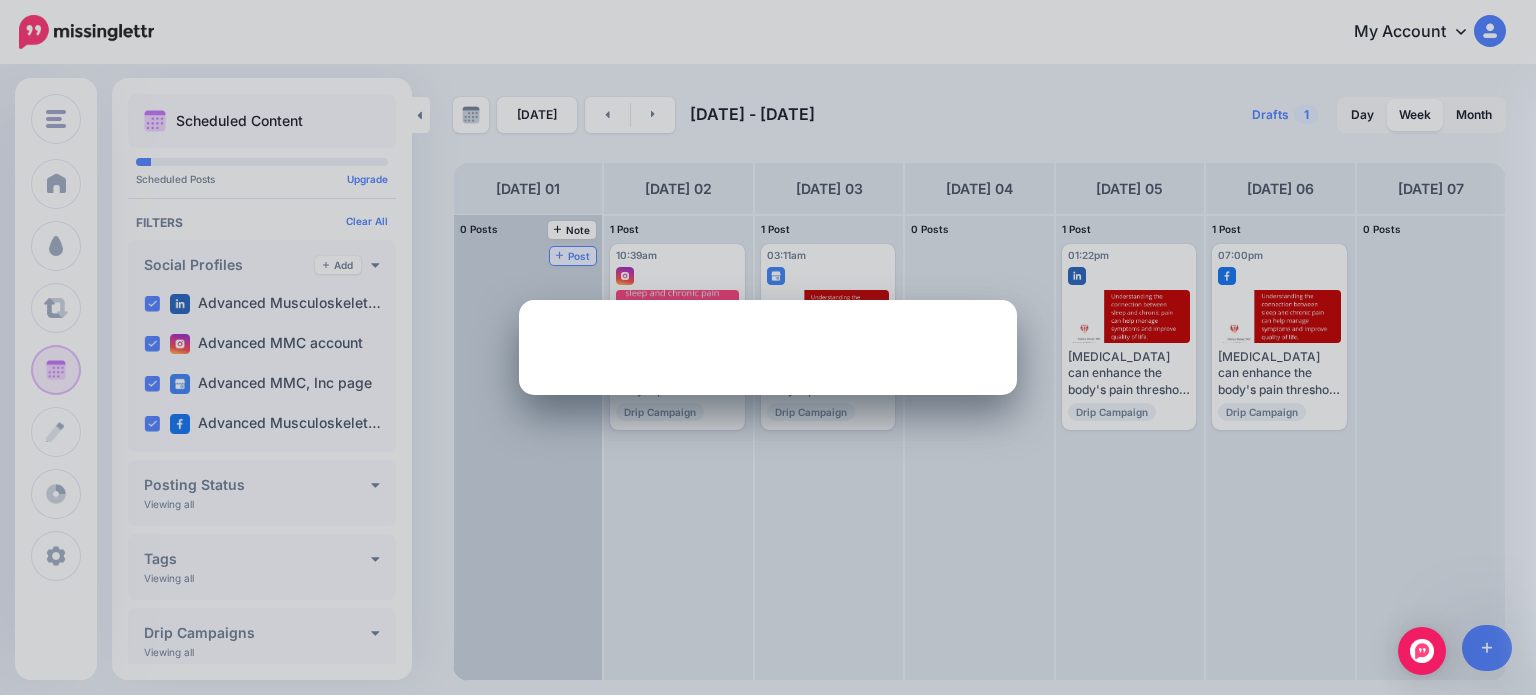 scroll, scrollTop: 0, scrollLeft: 0, axis: both 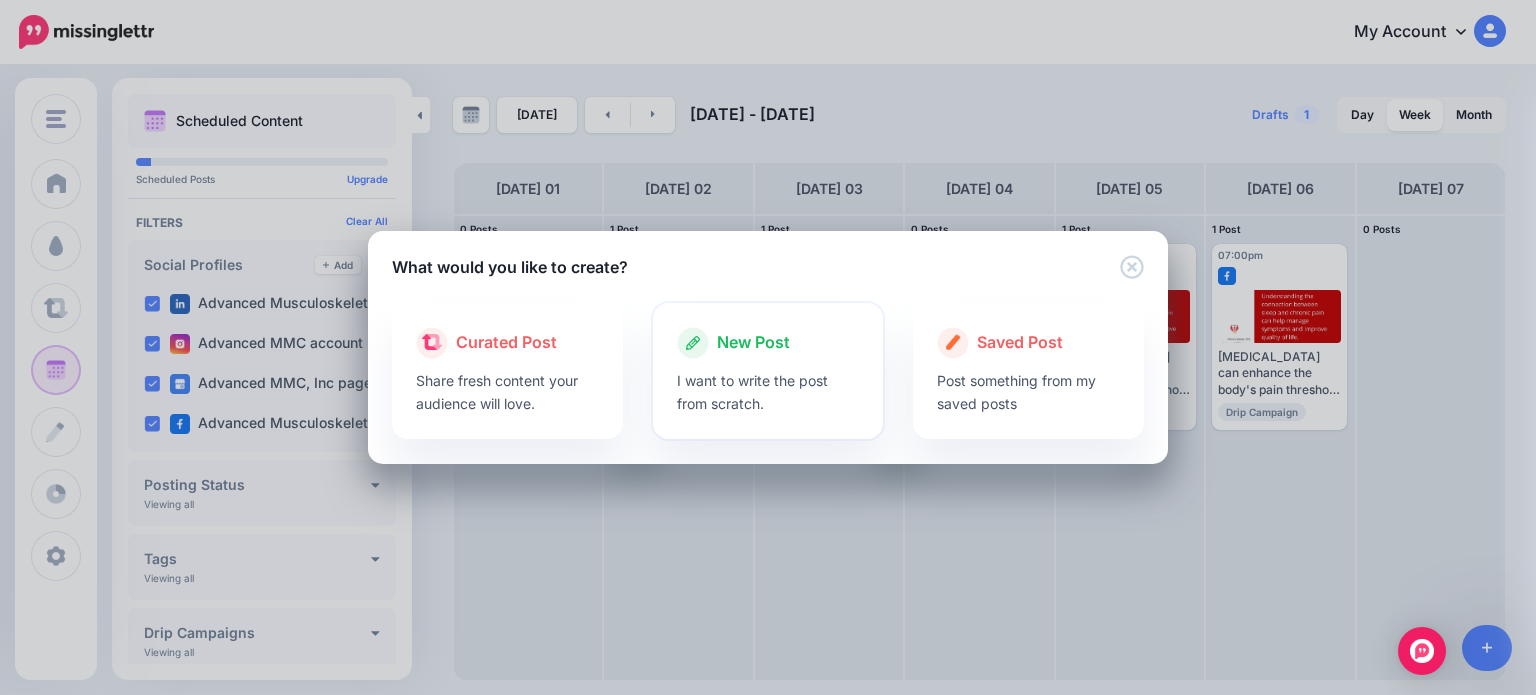 click on "I want to write the post from scratch." at bounding box center [768, 392] 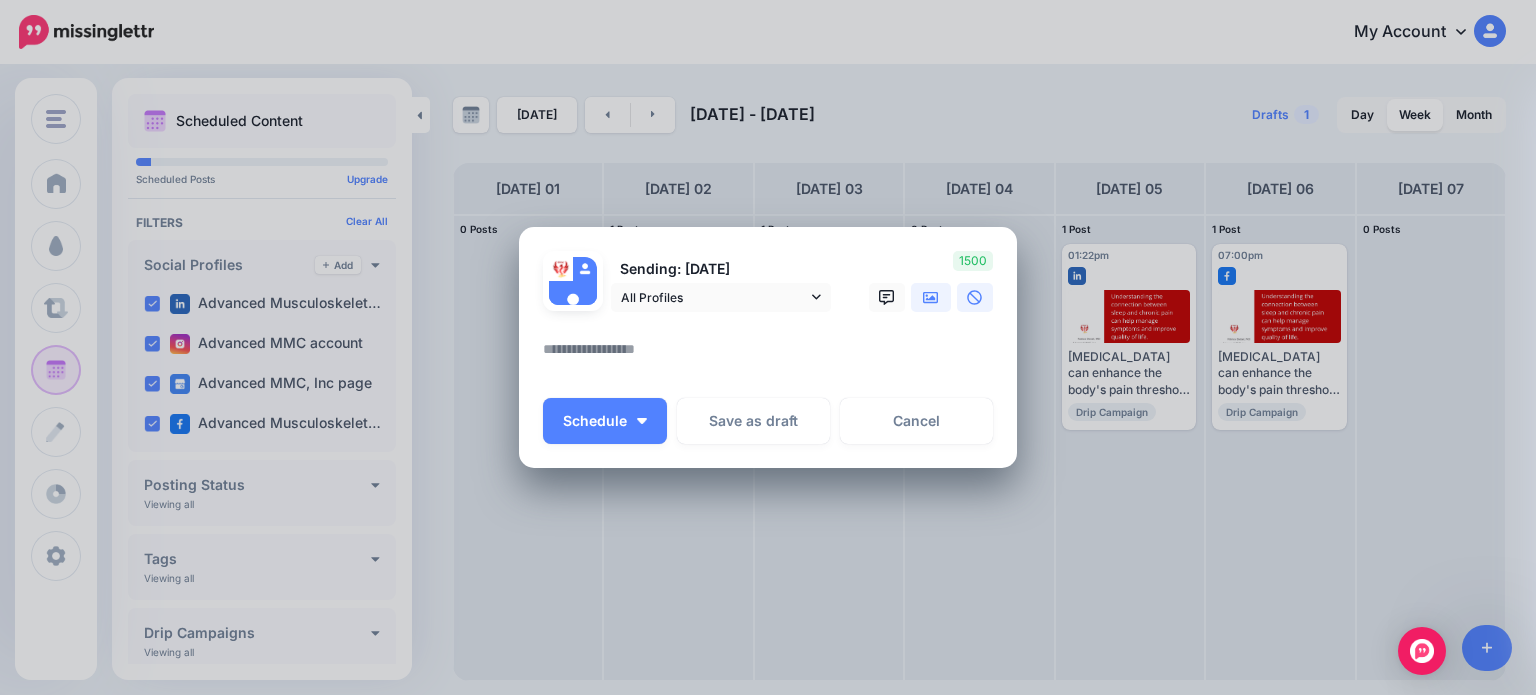 click 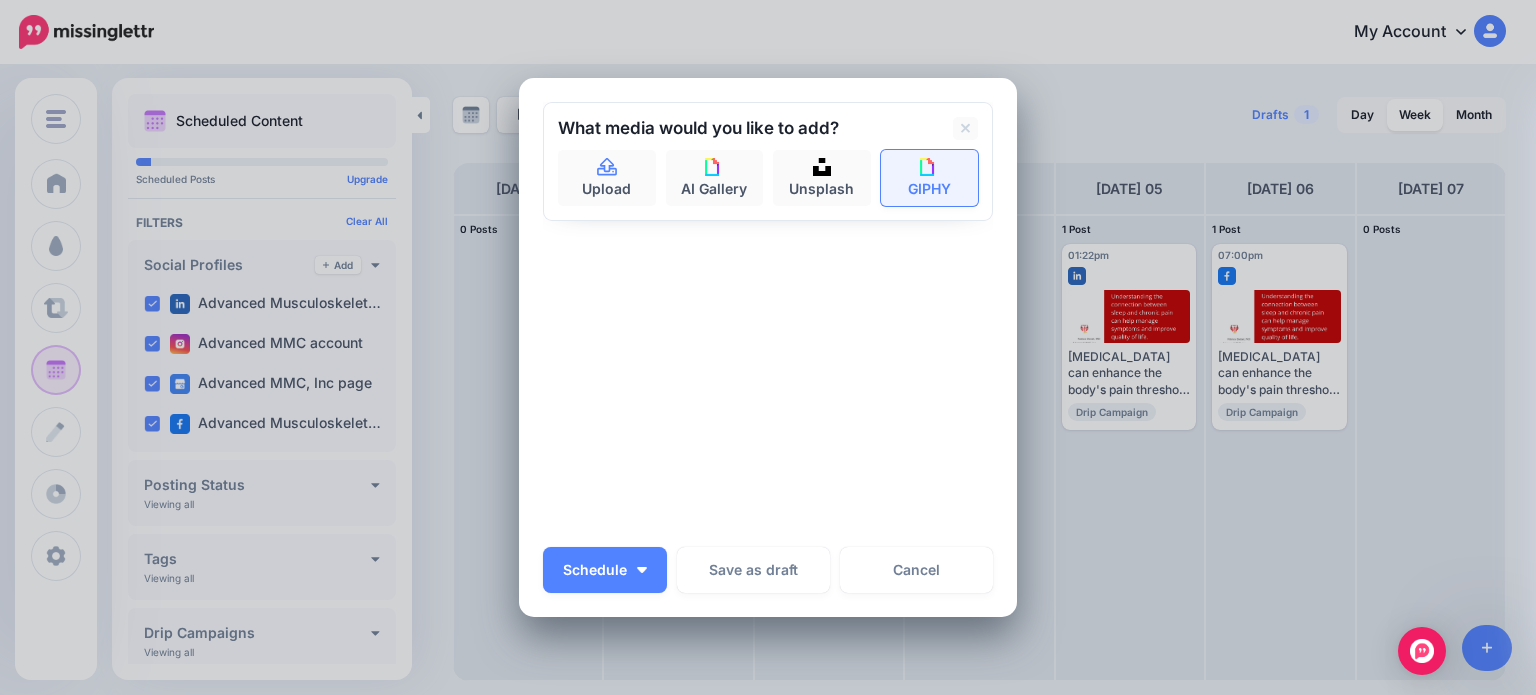 click on "GIPHY" at bounding box center [930, 178] 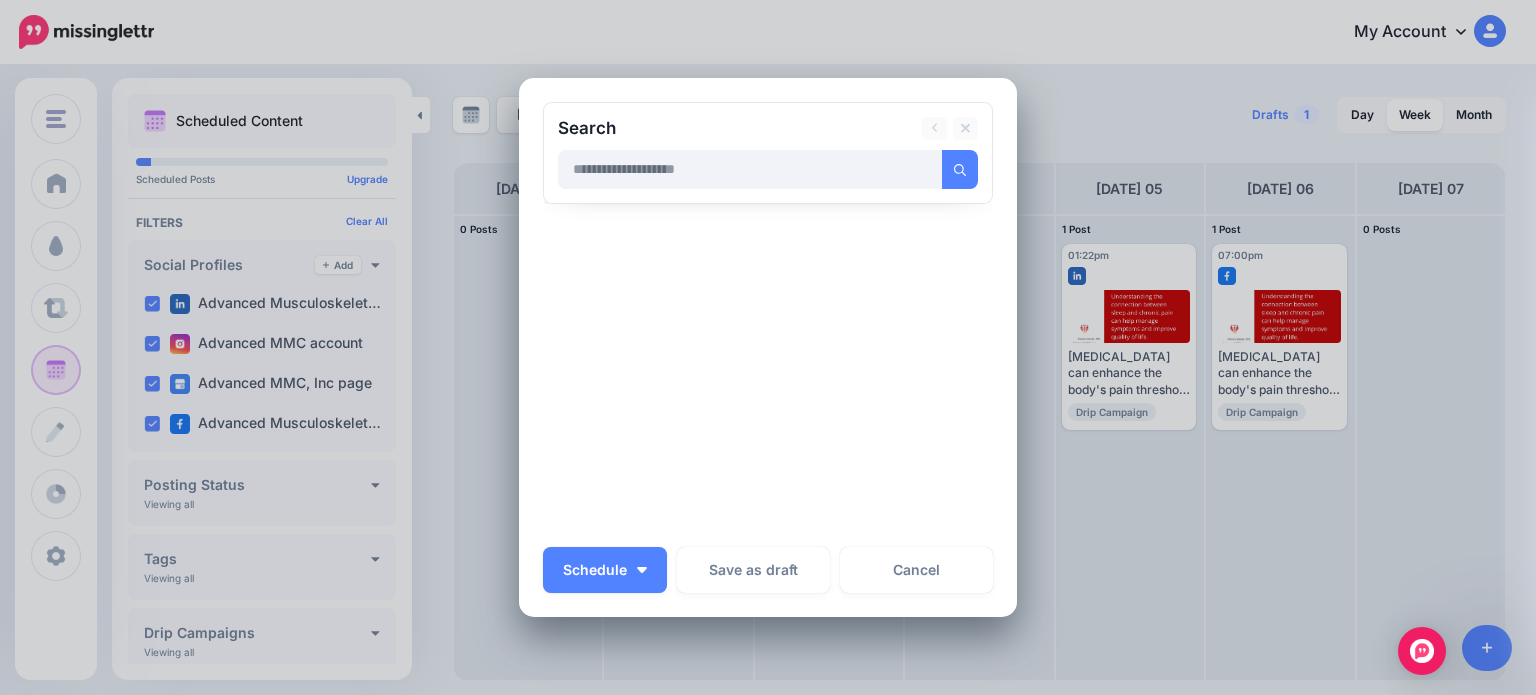 click at bounding box center (750, 169) 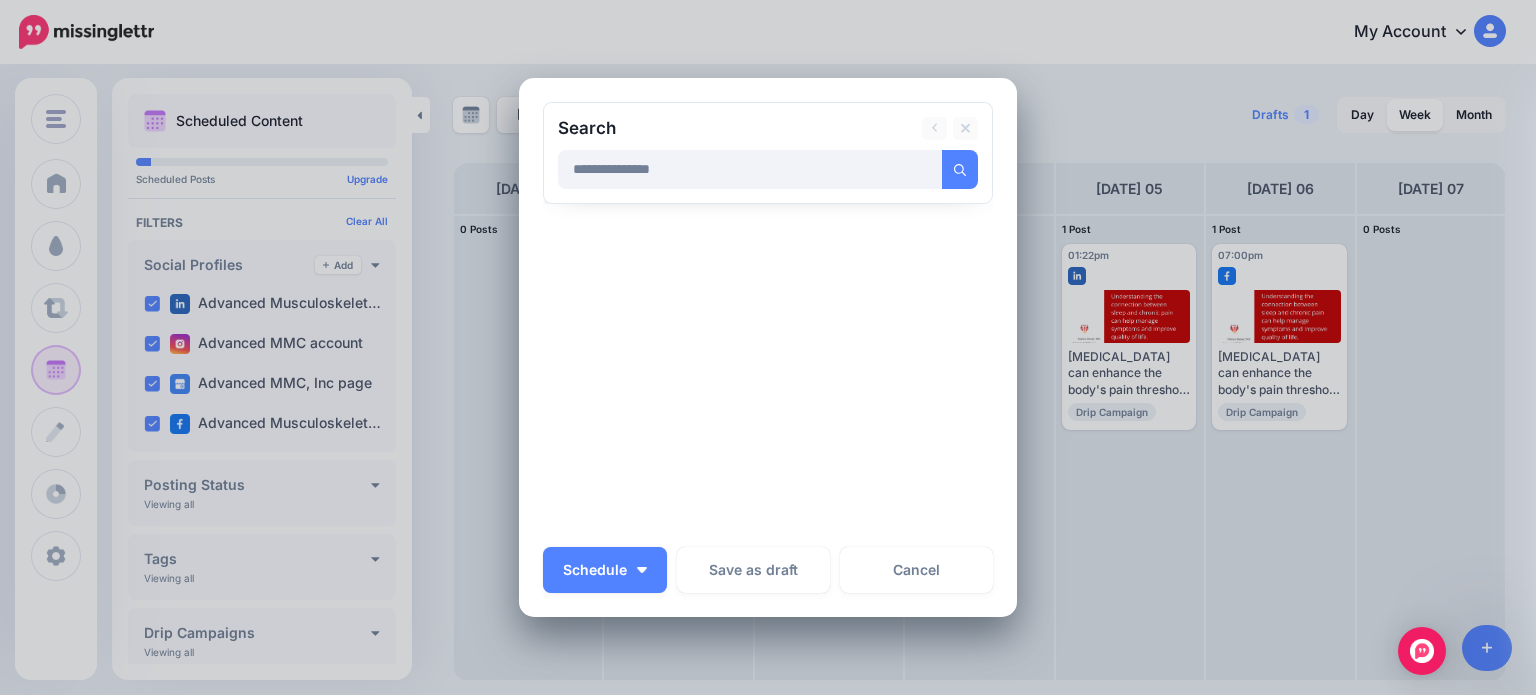 type on "**********" 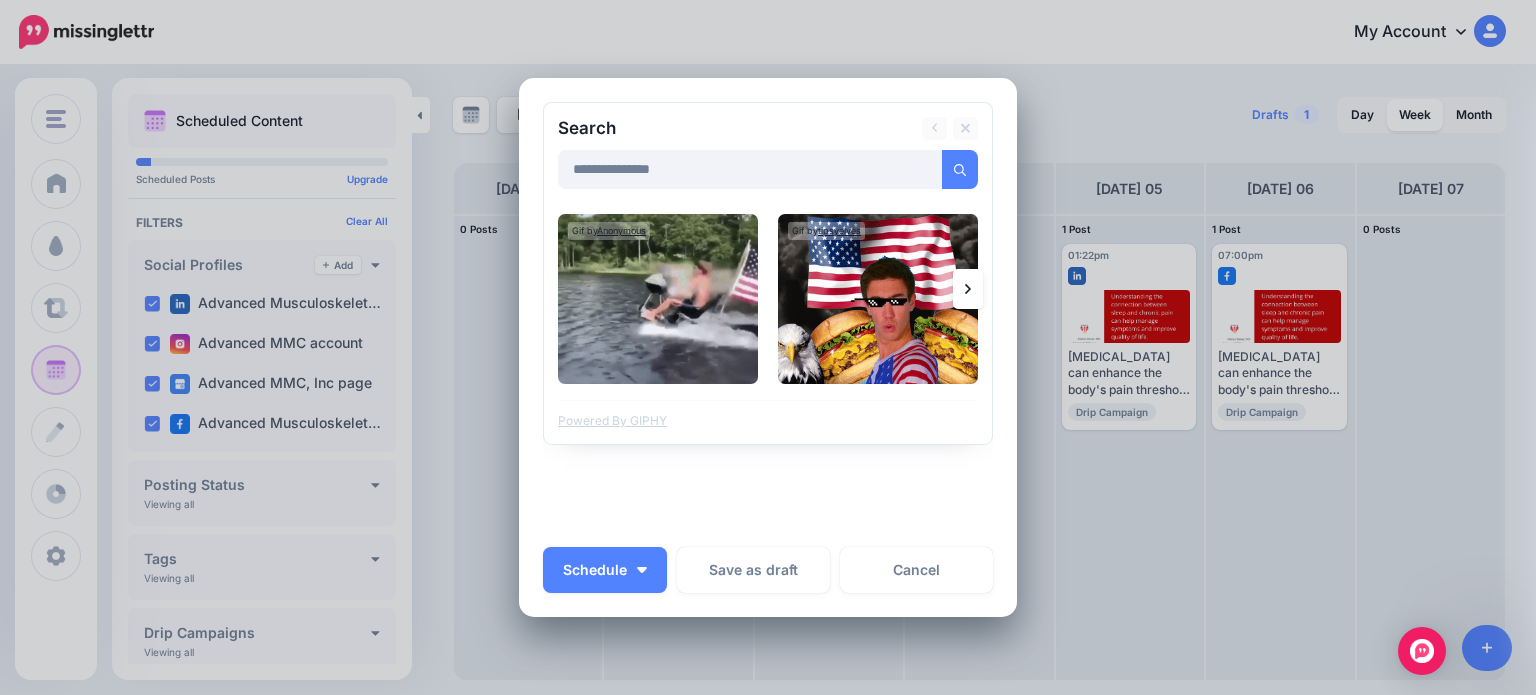 click at bounding box center (968, 289) 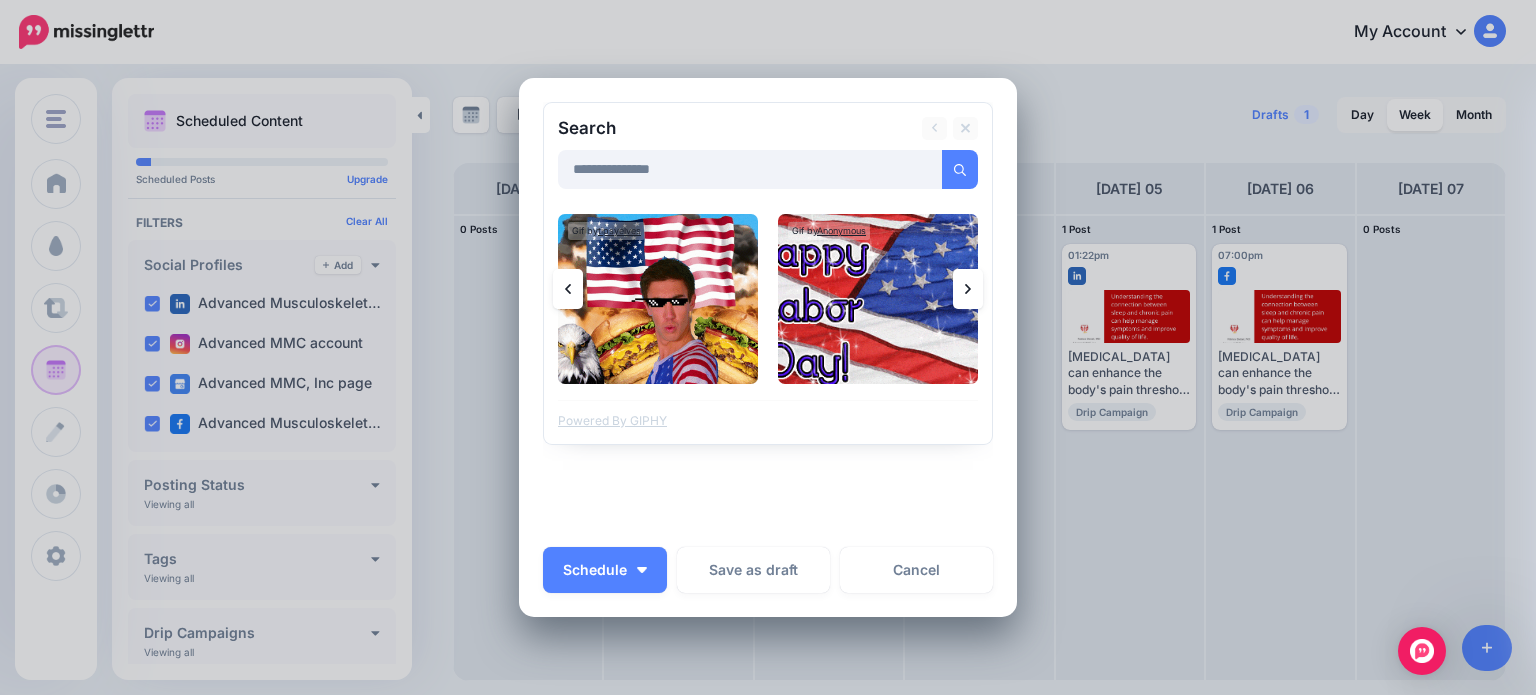 click at bounding box center [968, 289] 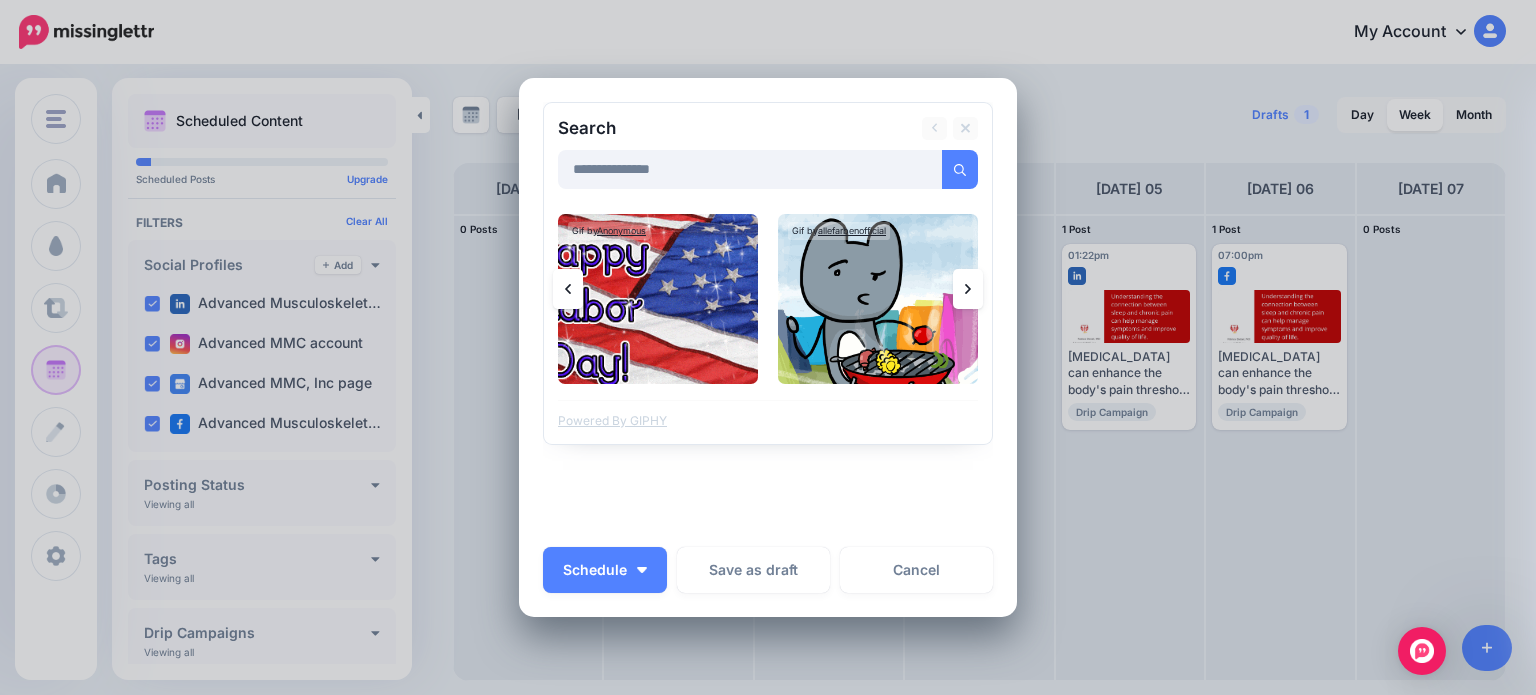 click at bounding box center (968, 289) 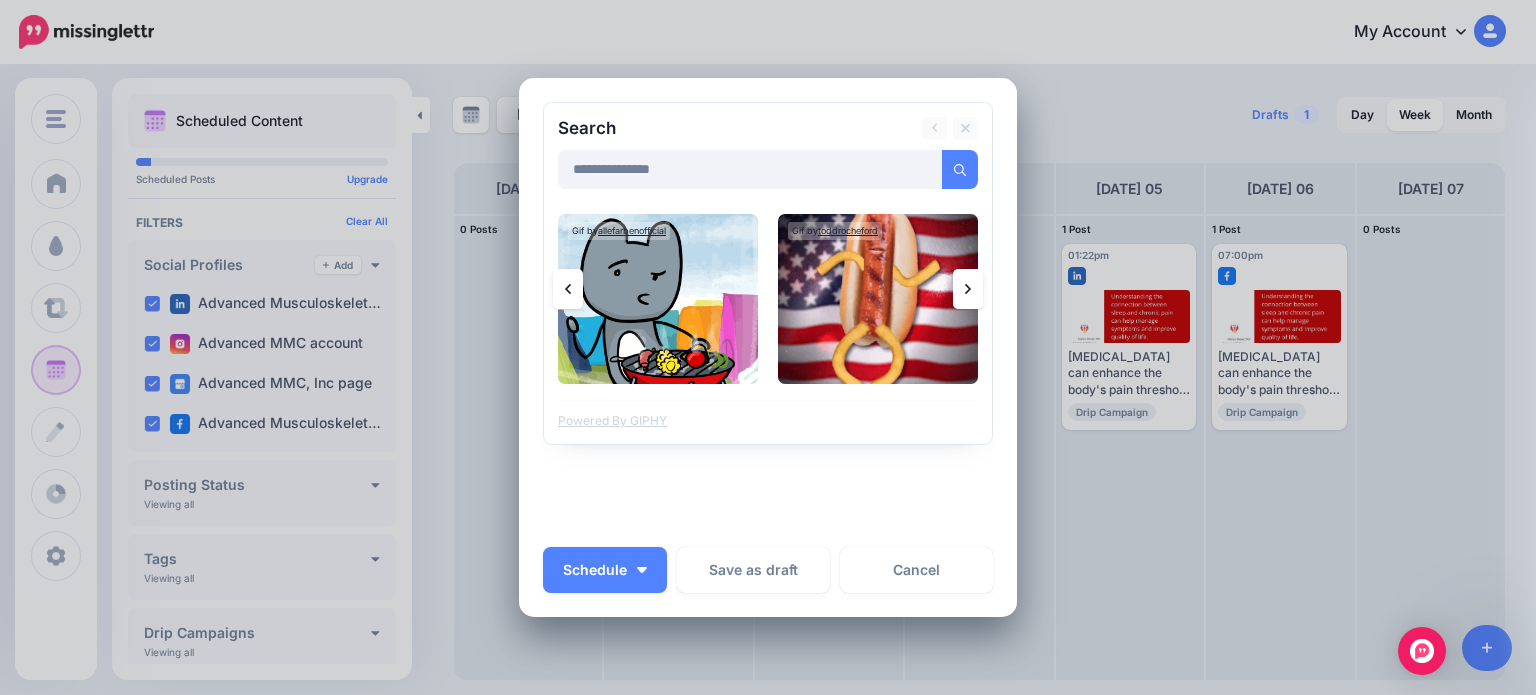click at bounding box center (968, 289) 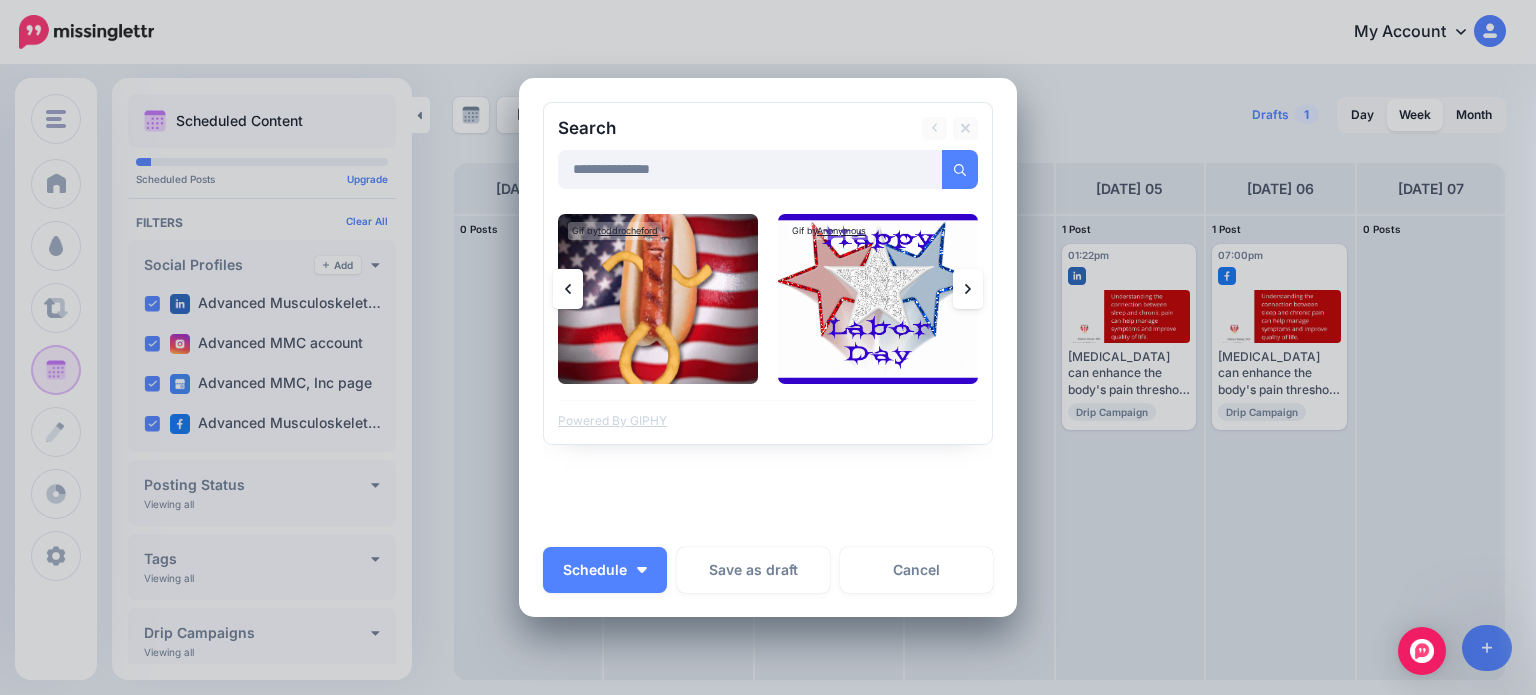 click at bounding box center [968, 289] 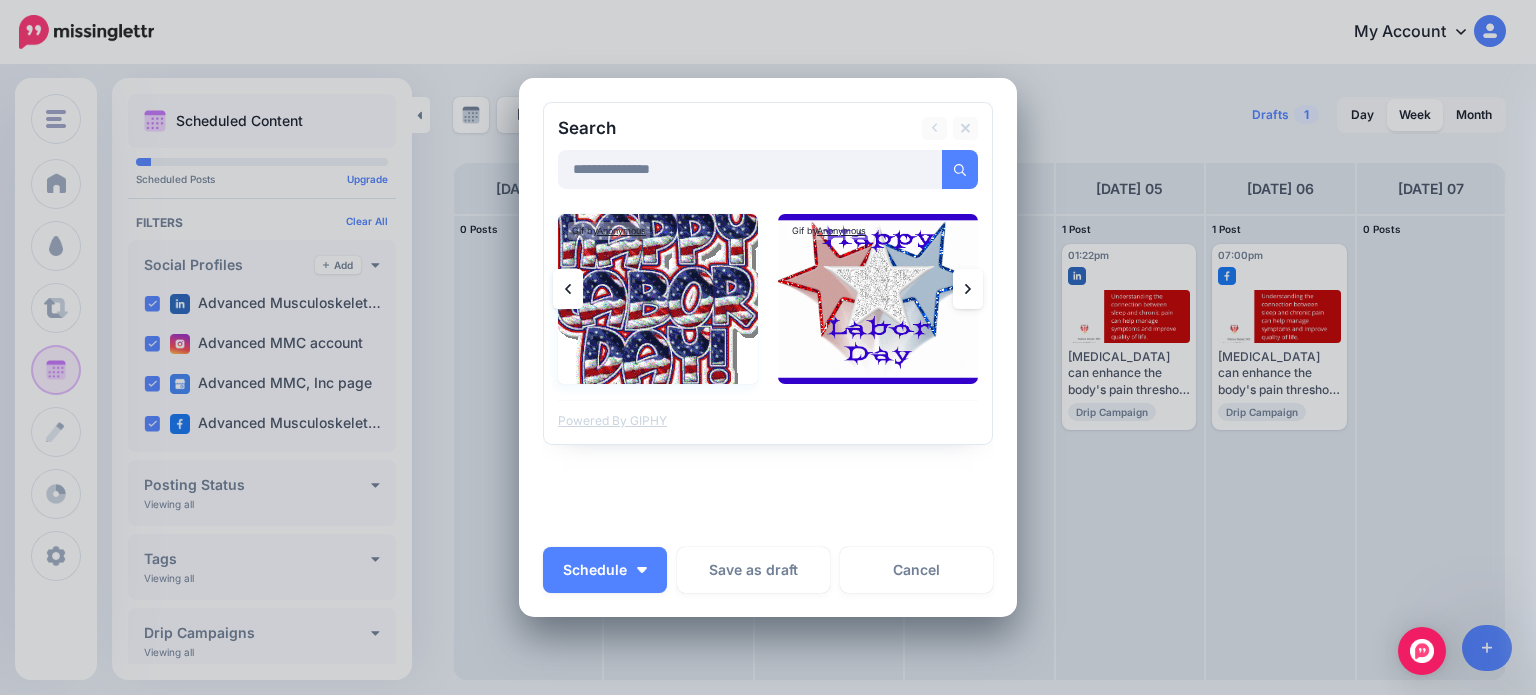 click at bounding box center [658, 299] 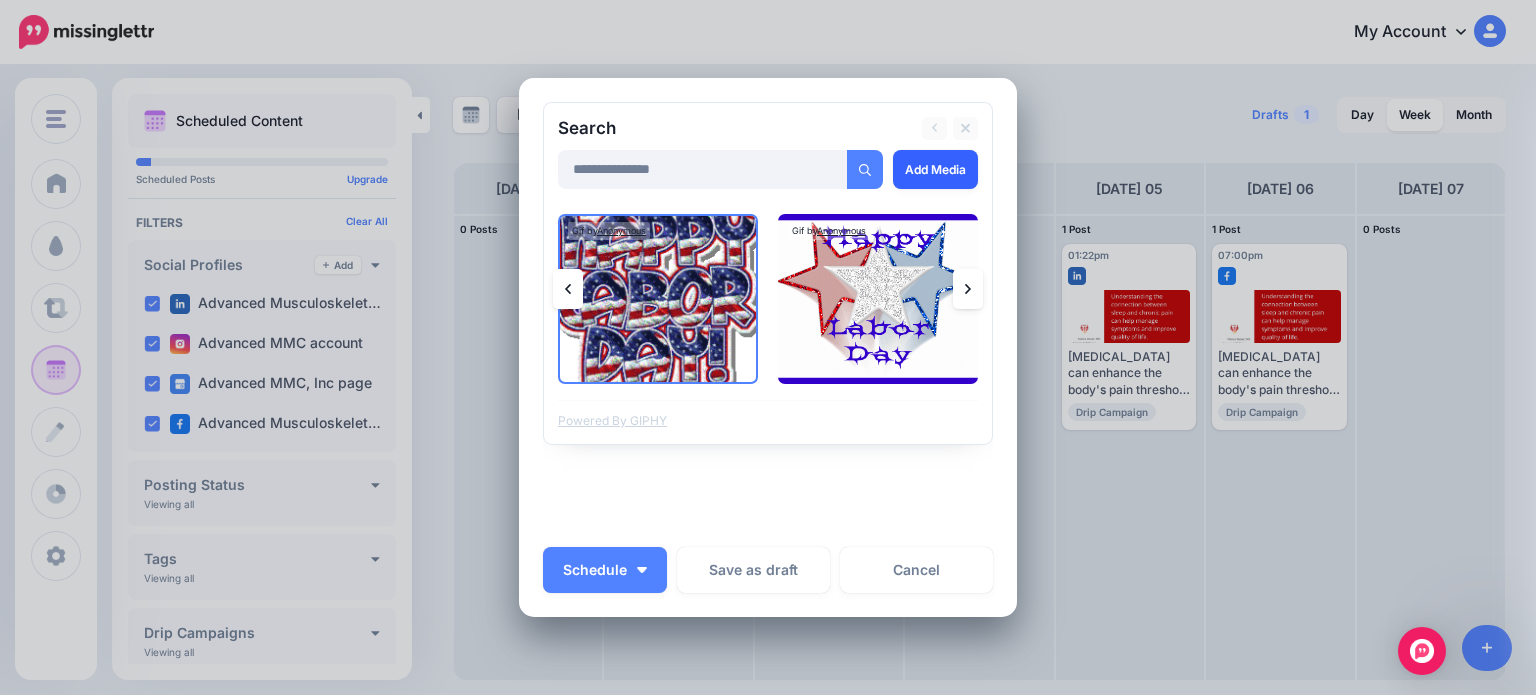 click on "Add Media" at bounding box center (935, 169) 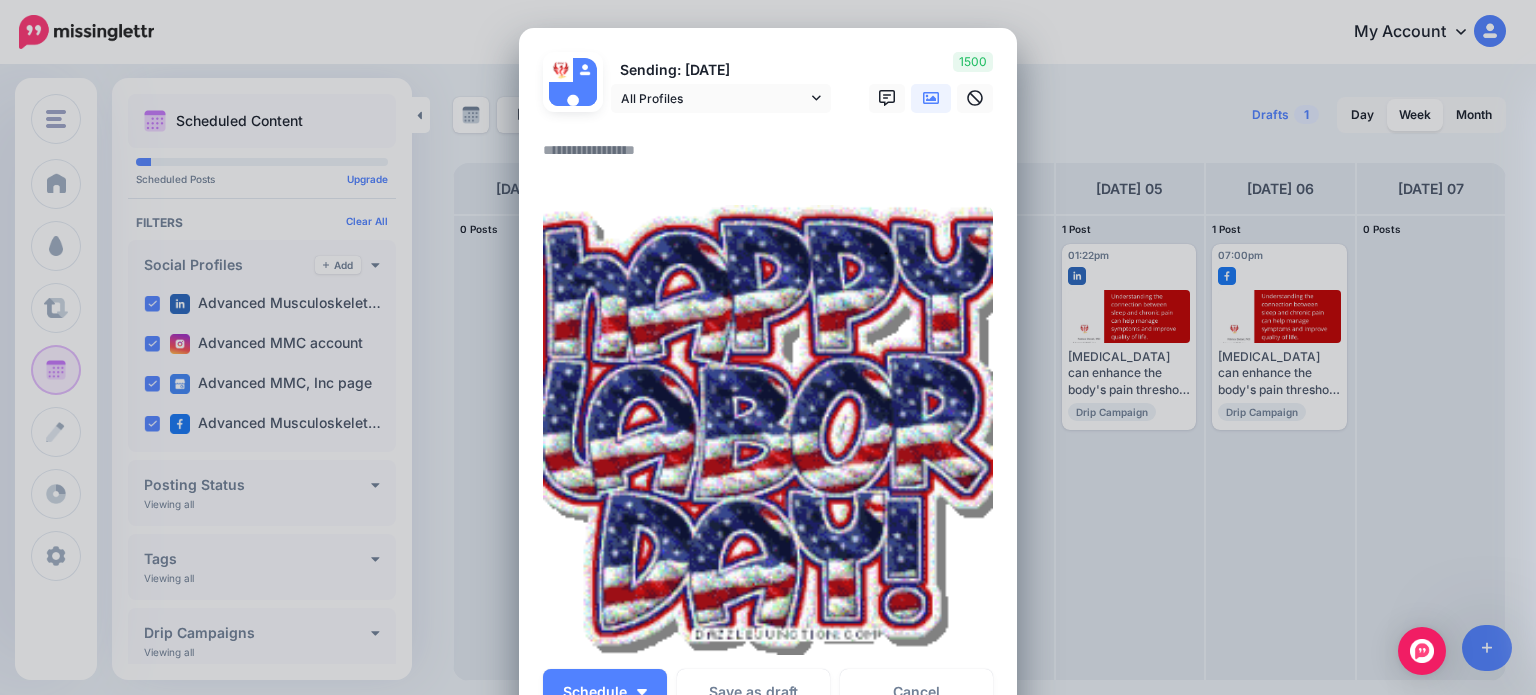 click at bounding box center [773, 157] 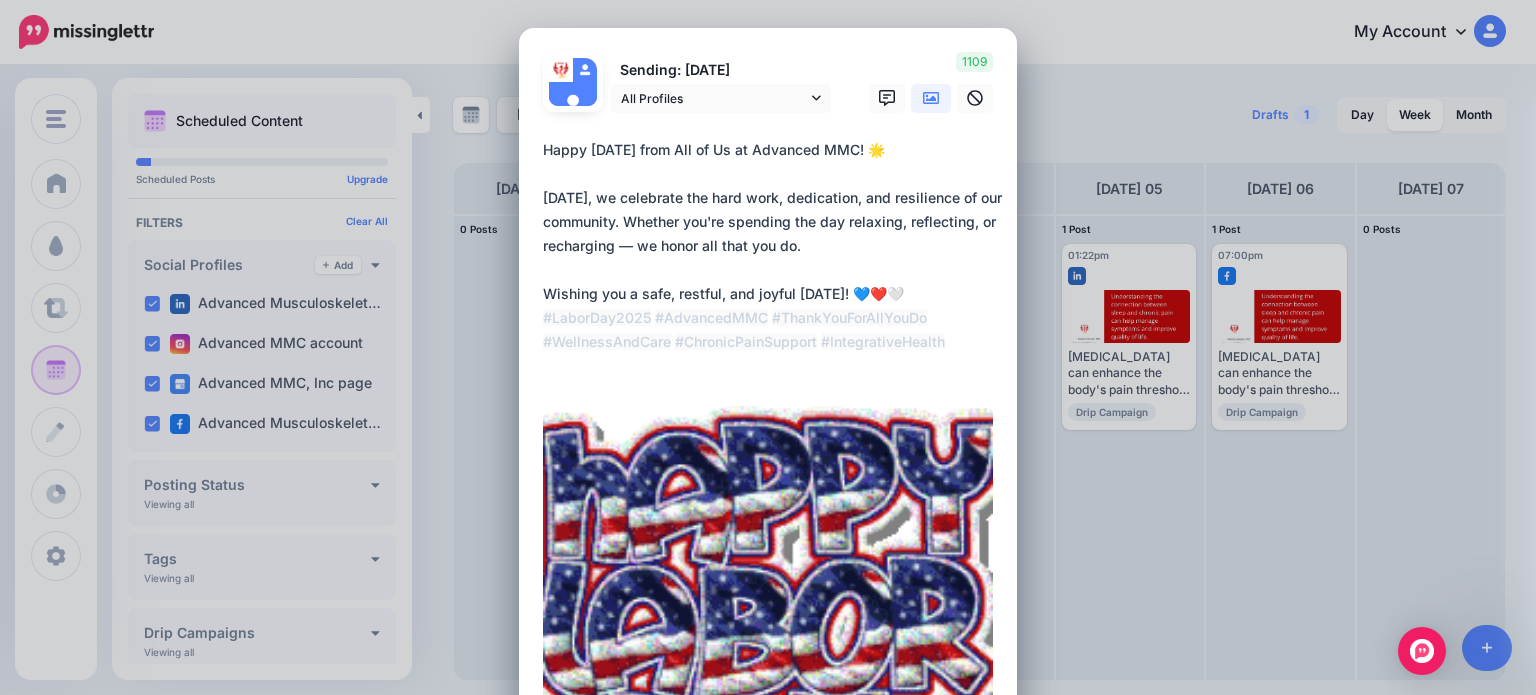click on "Loading
Sending: [DATE]
All
Profiles" at bounding box center (768, 484) 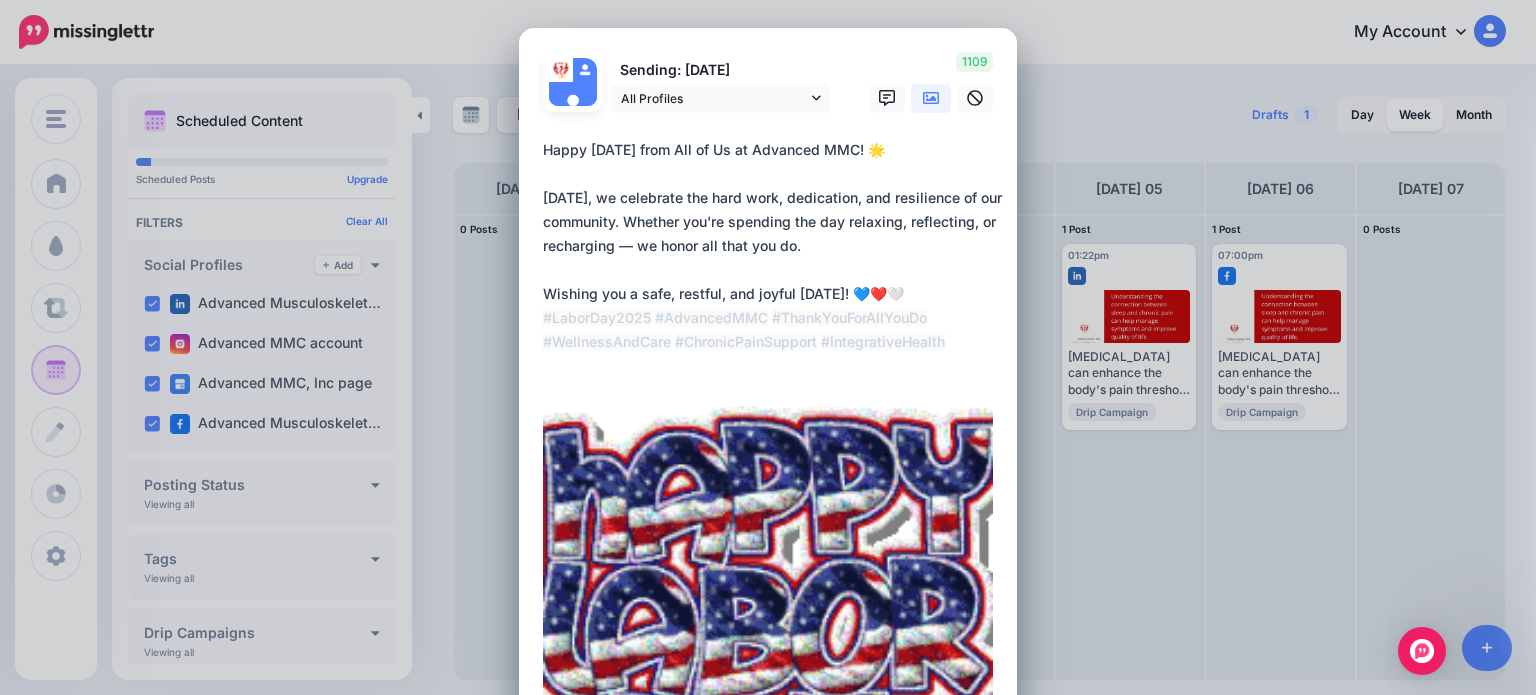 click on "**********" at bounding box center (773, 258) 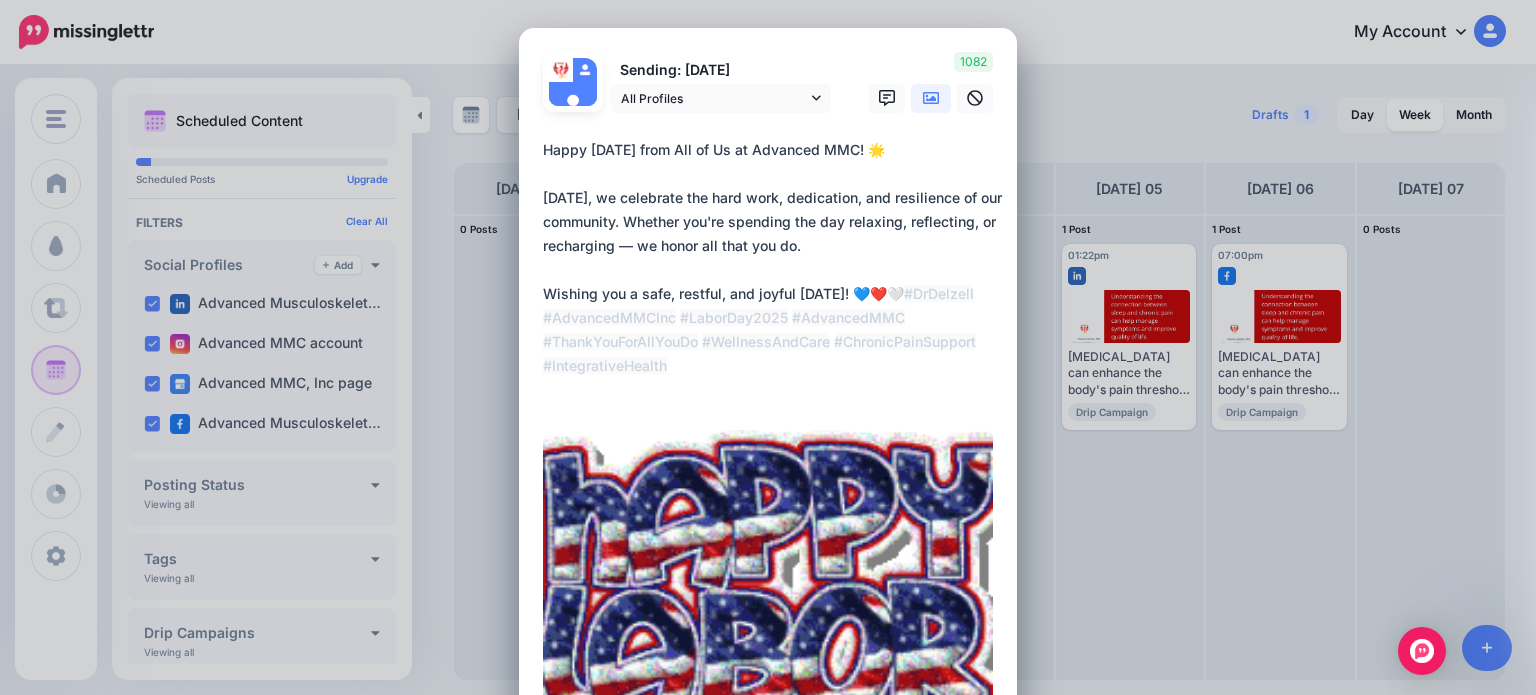click on "**********" at bounding box center [773, 270] 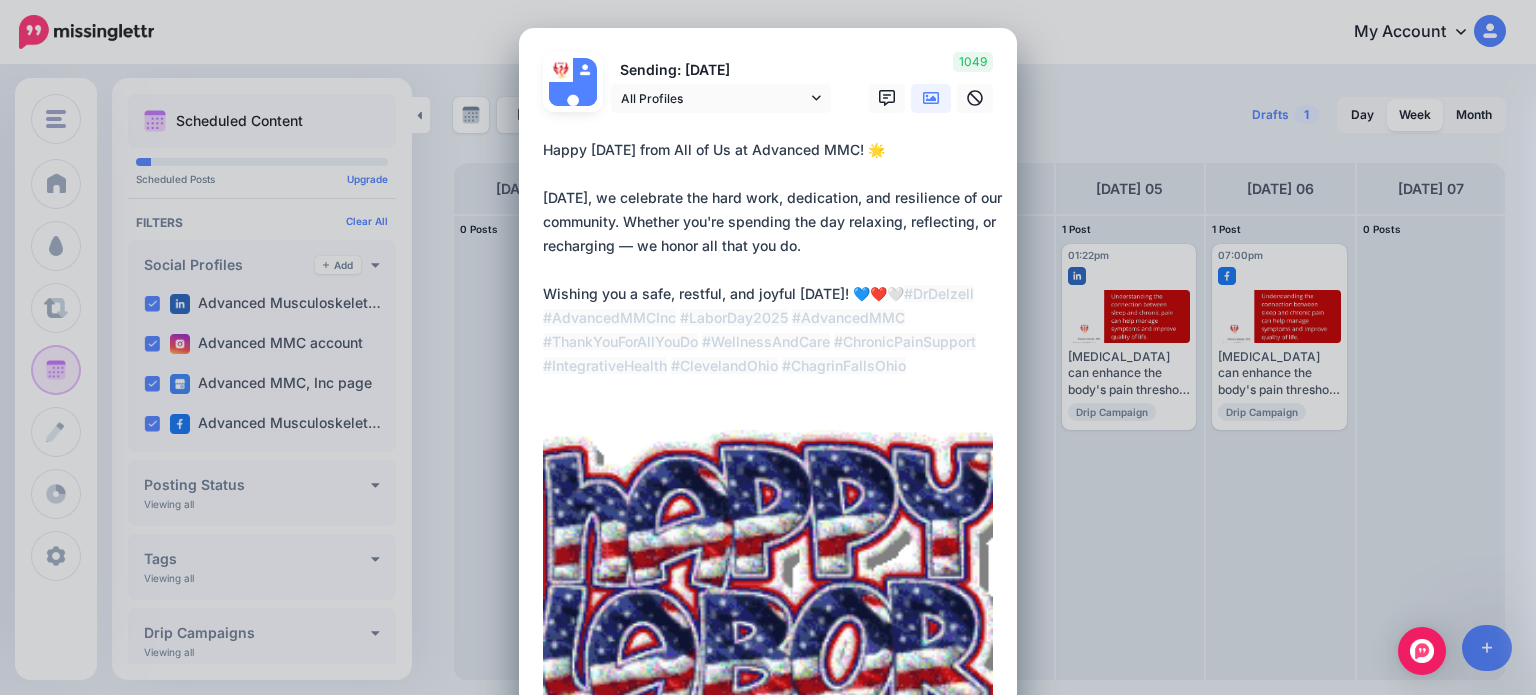 type on "**********" 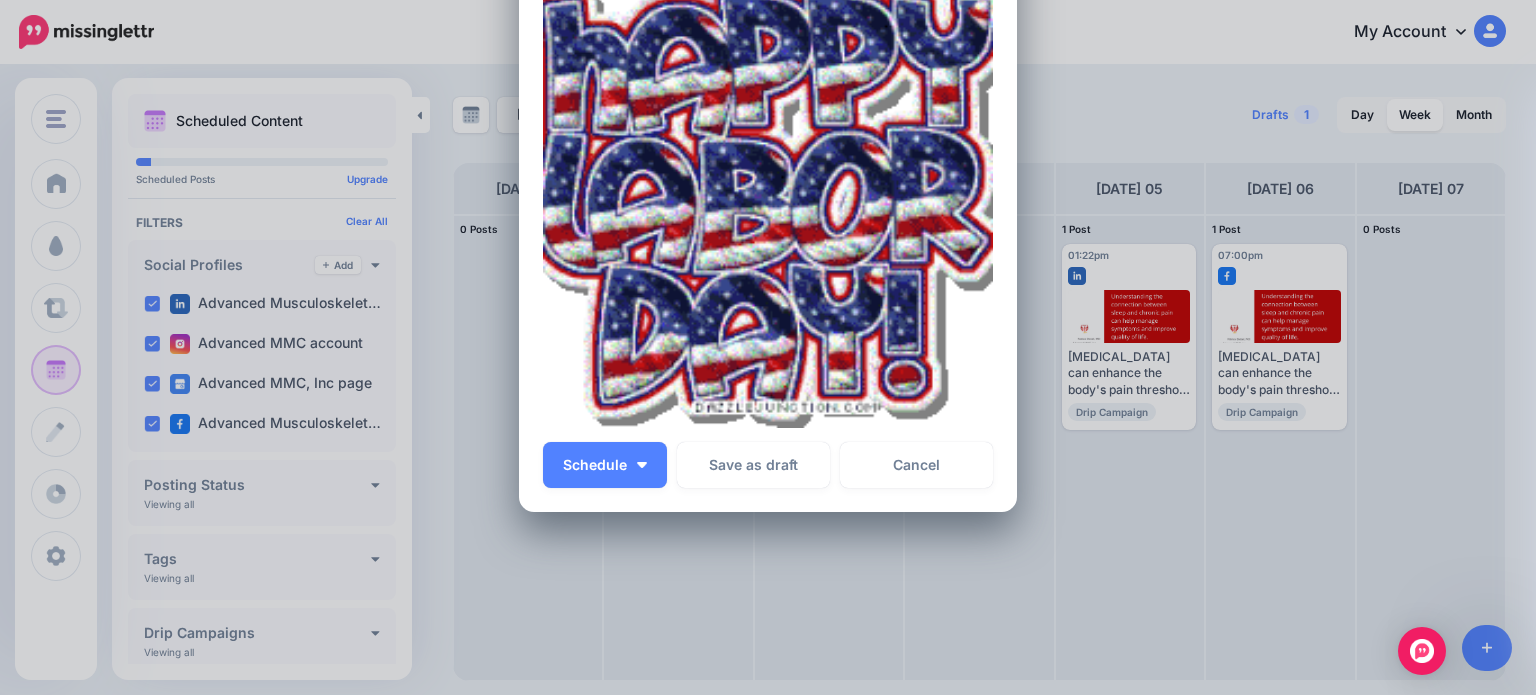 scroll, scrollTop: 484, scrollLeft: 0, axis: vertical 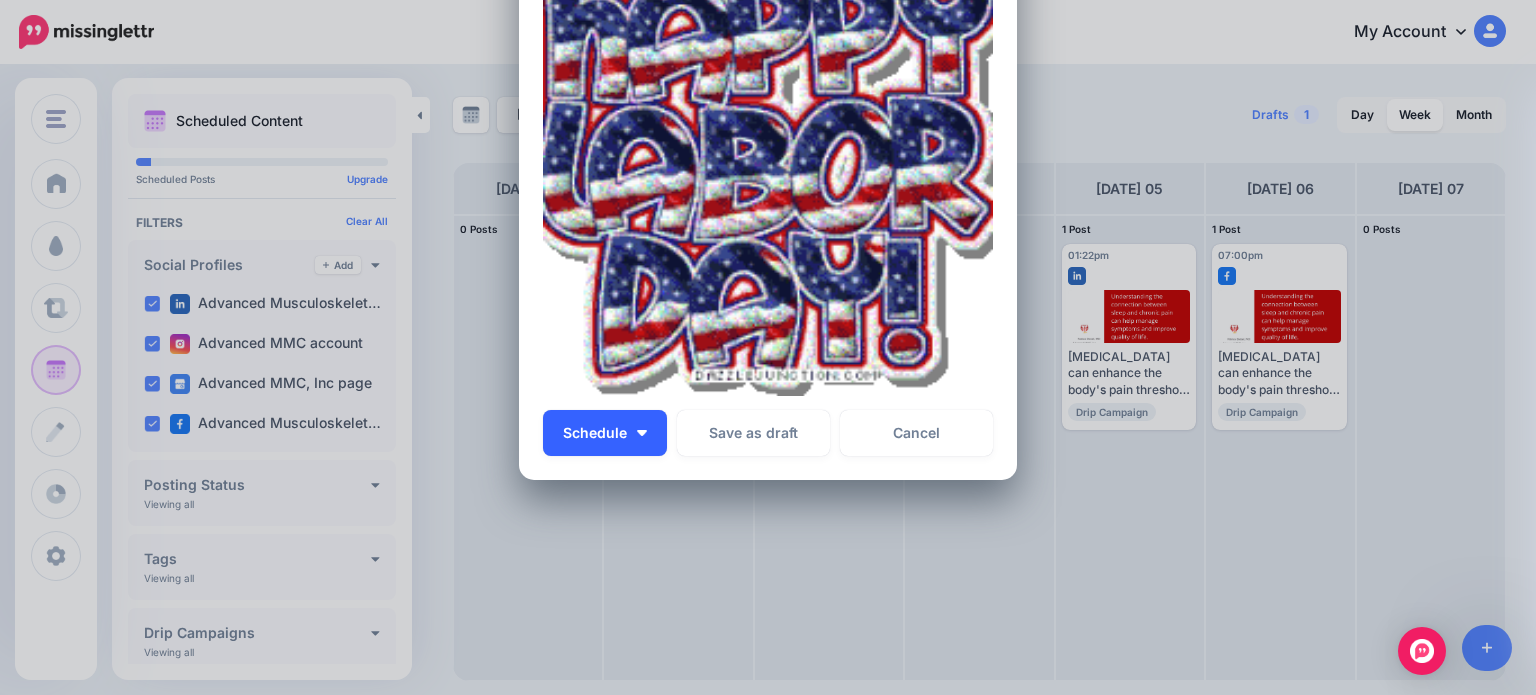 click on "Schedule" at bounding box center [595, 433] 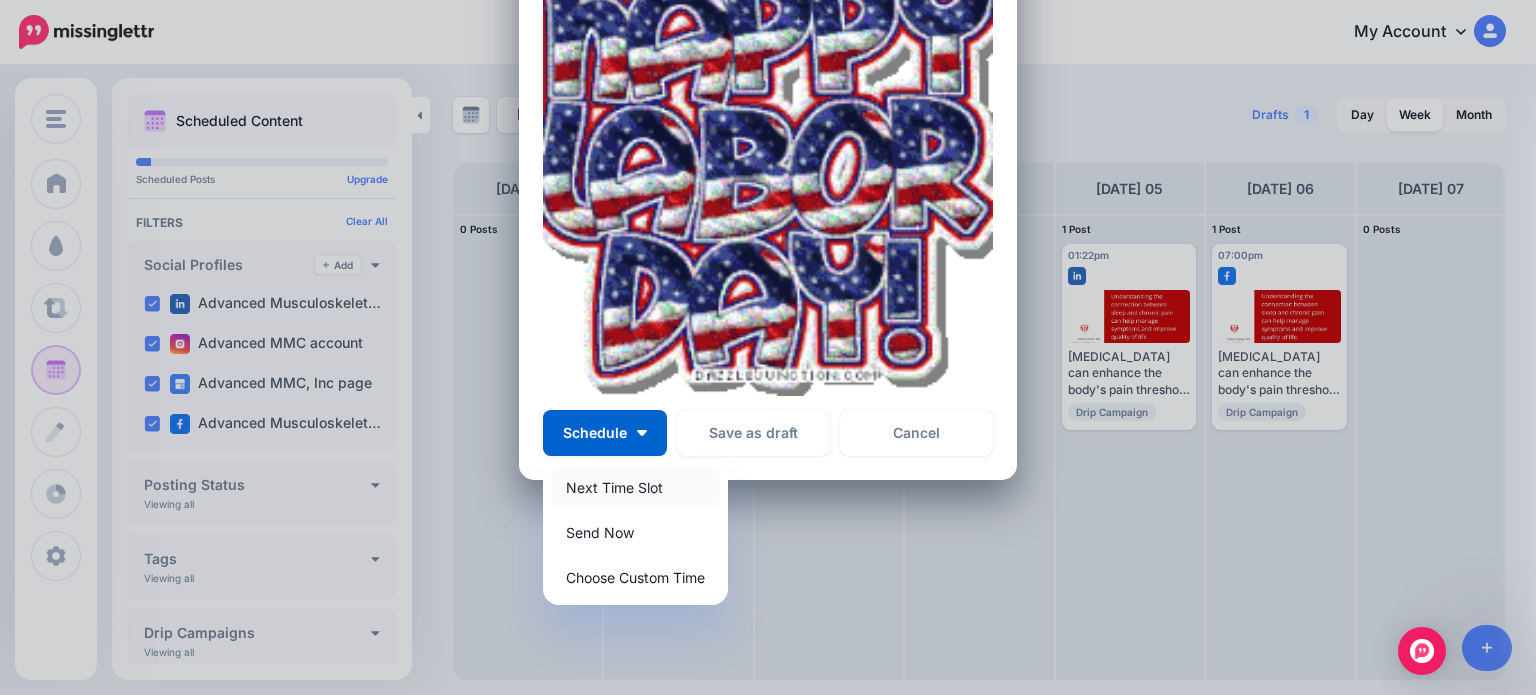 click on "Next Time Slot" at bounding box center [635, 487] 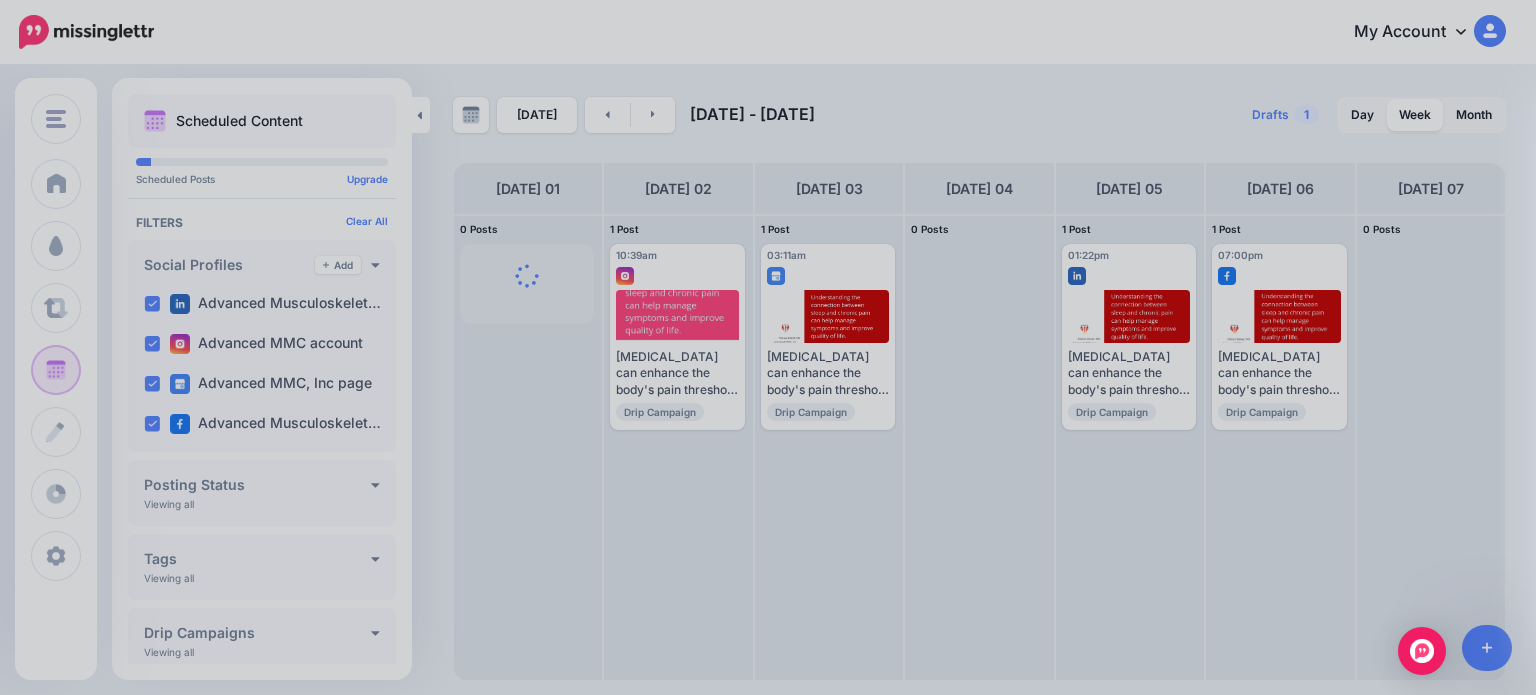 scroll, scrollTop: 0, scrollLeft: 0, axis: both 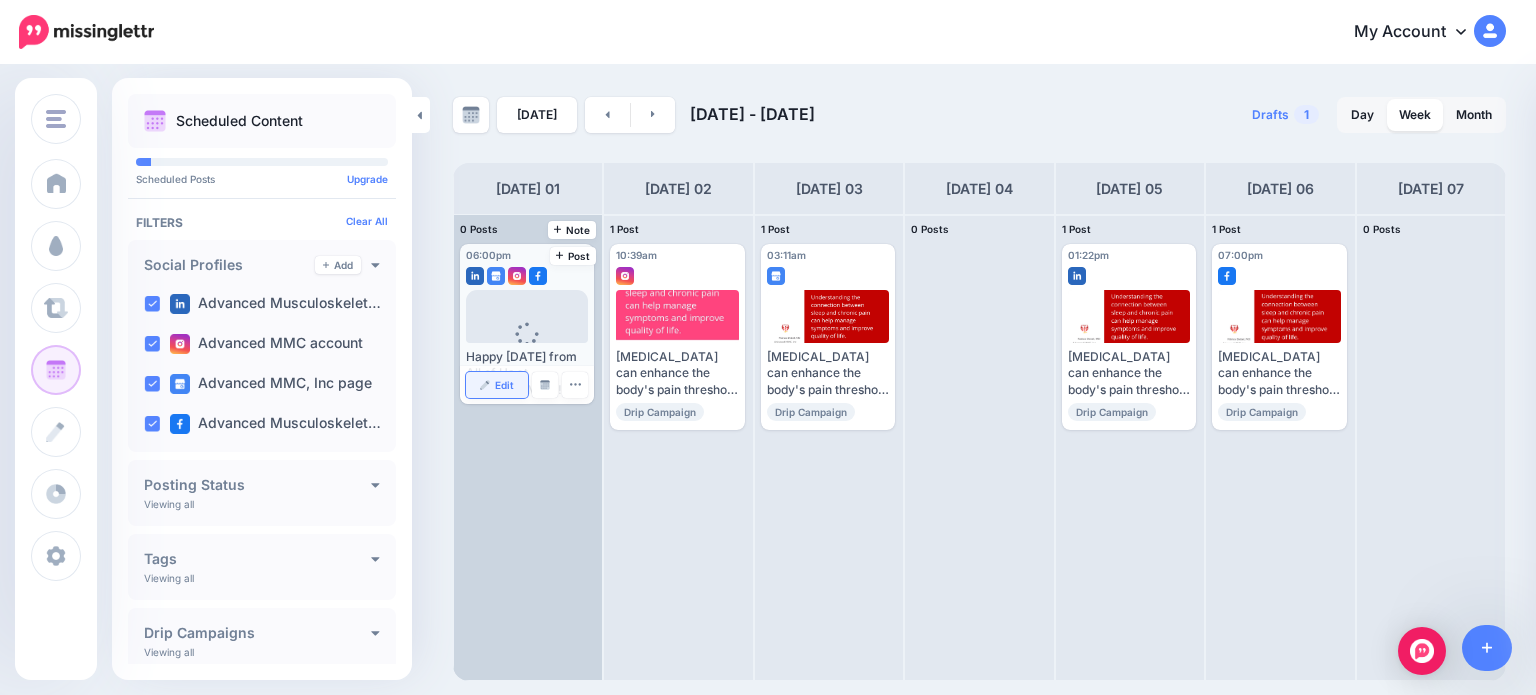 click at bounding box center [485, 385] 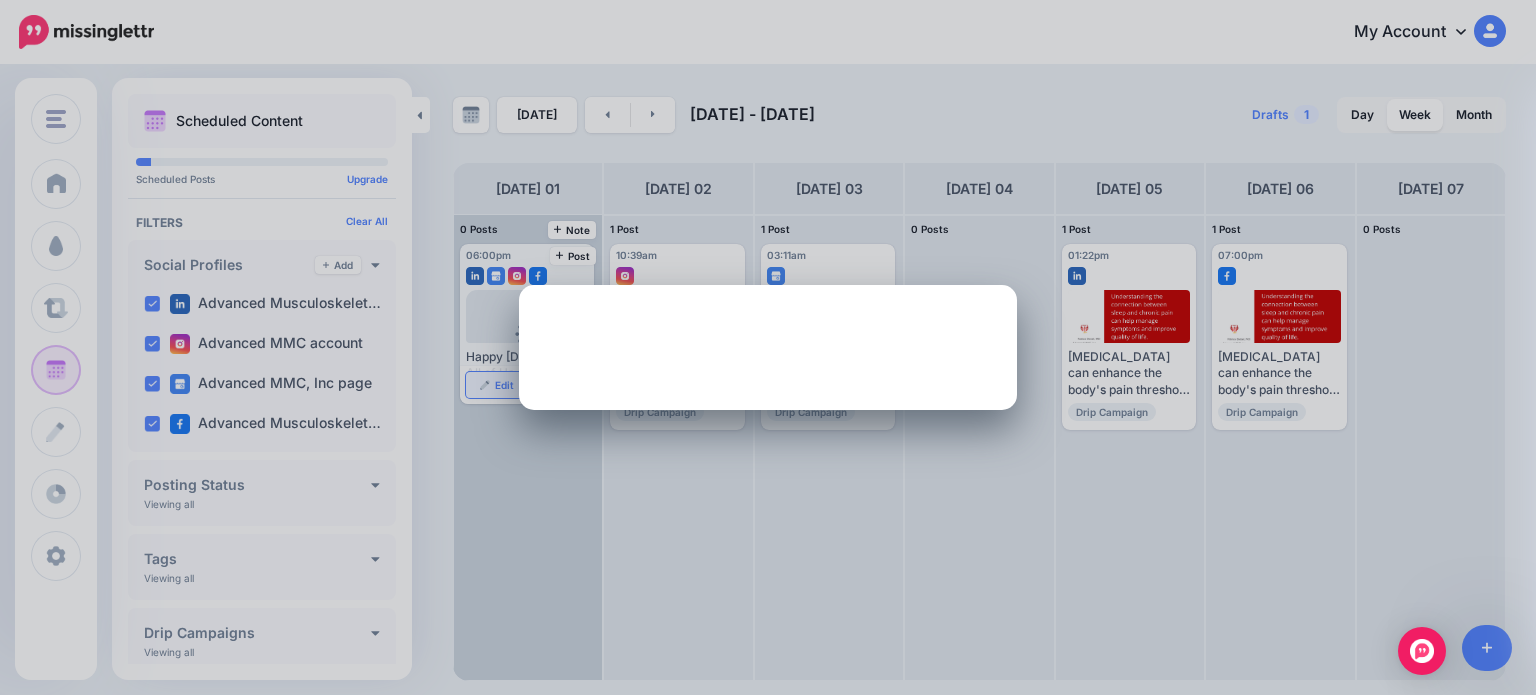 scroll, scrollTop: 0, scrollLeft: 0, axis: both 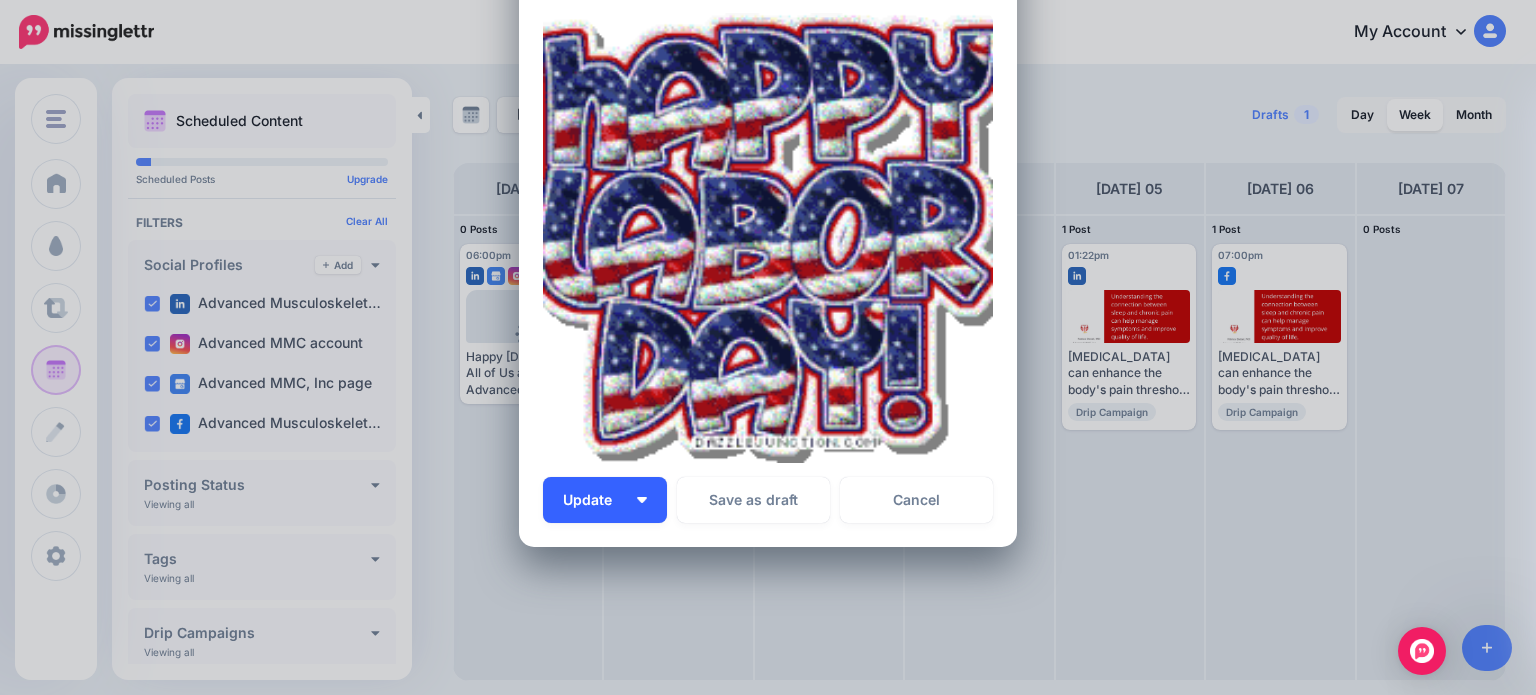 click on "Update" at bounding box center [605, 500] 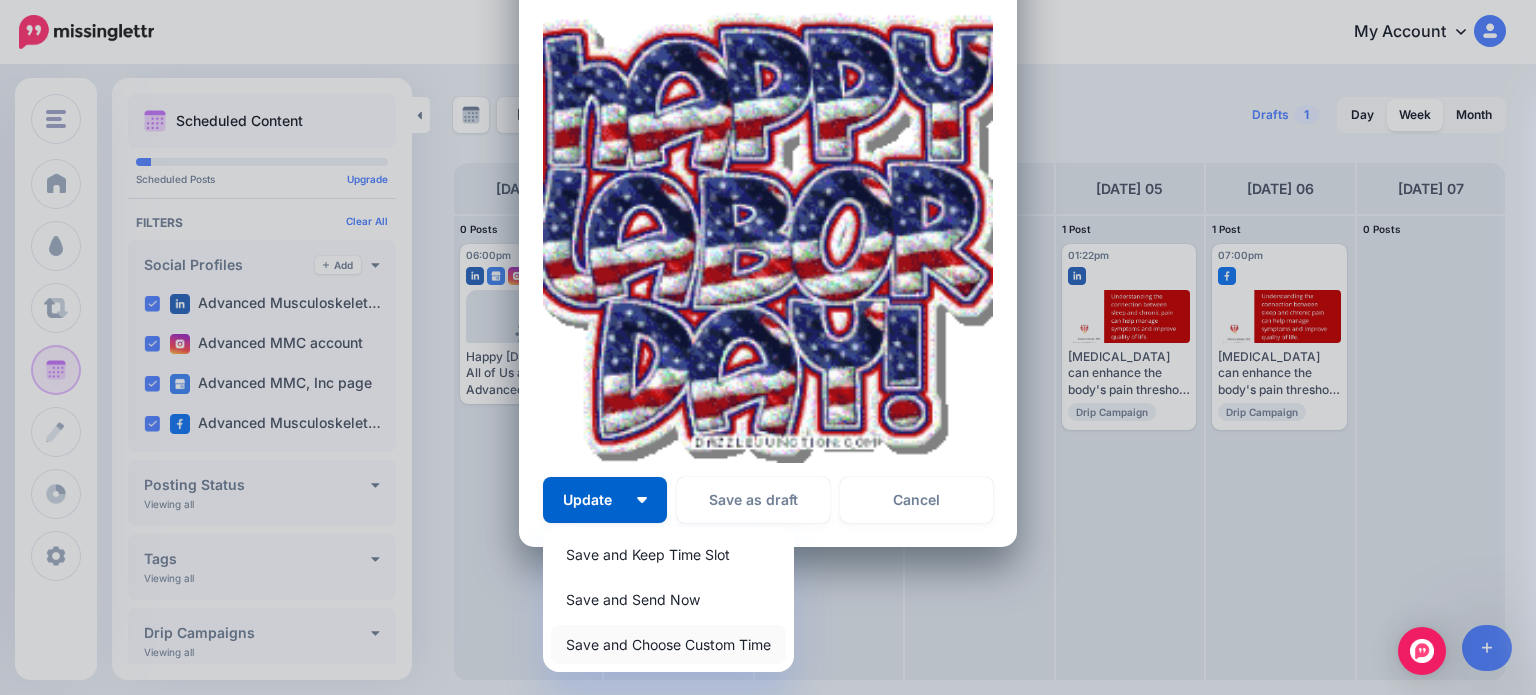 click on "Save and Choose Custom Time" at bounding box center [668, 644] 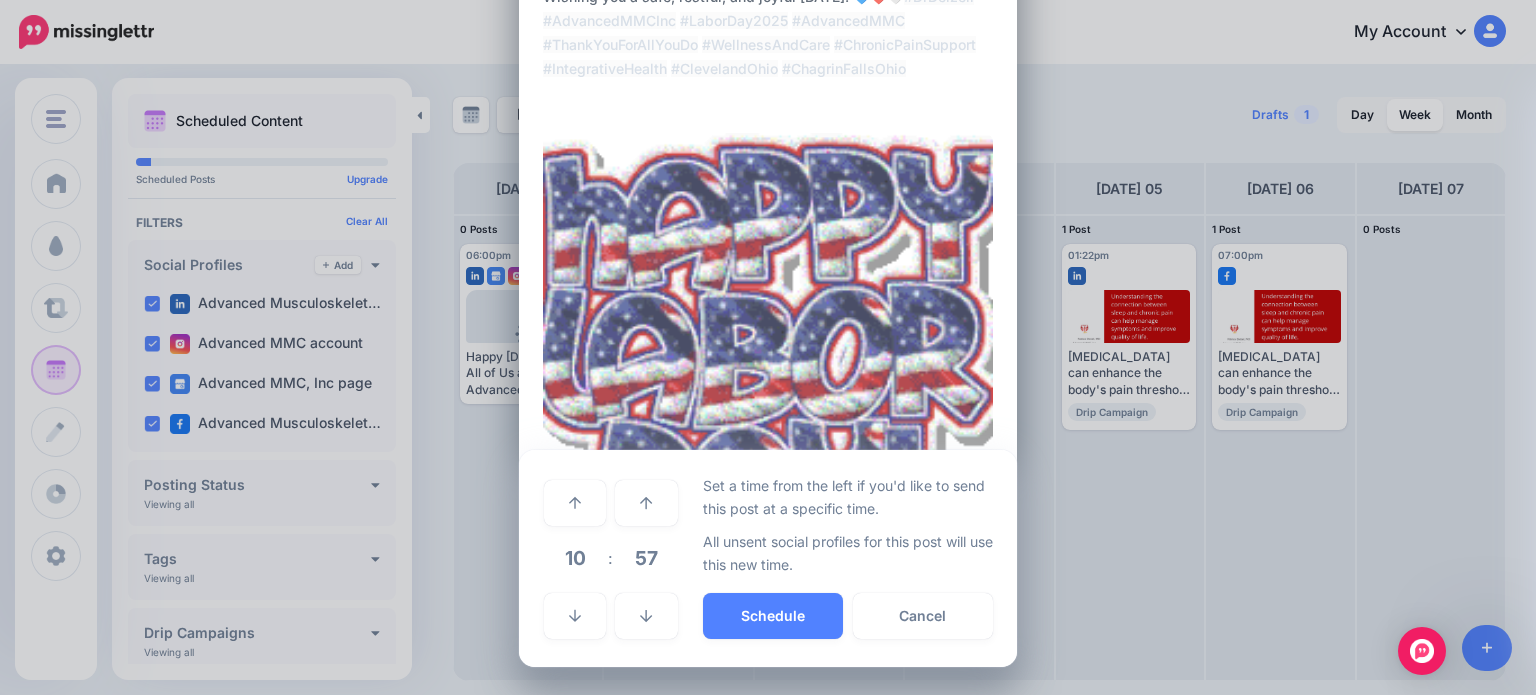 scroll, scrollTop: 296, scrollLeft: 0, axis: vertical 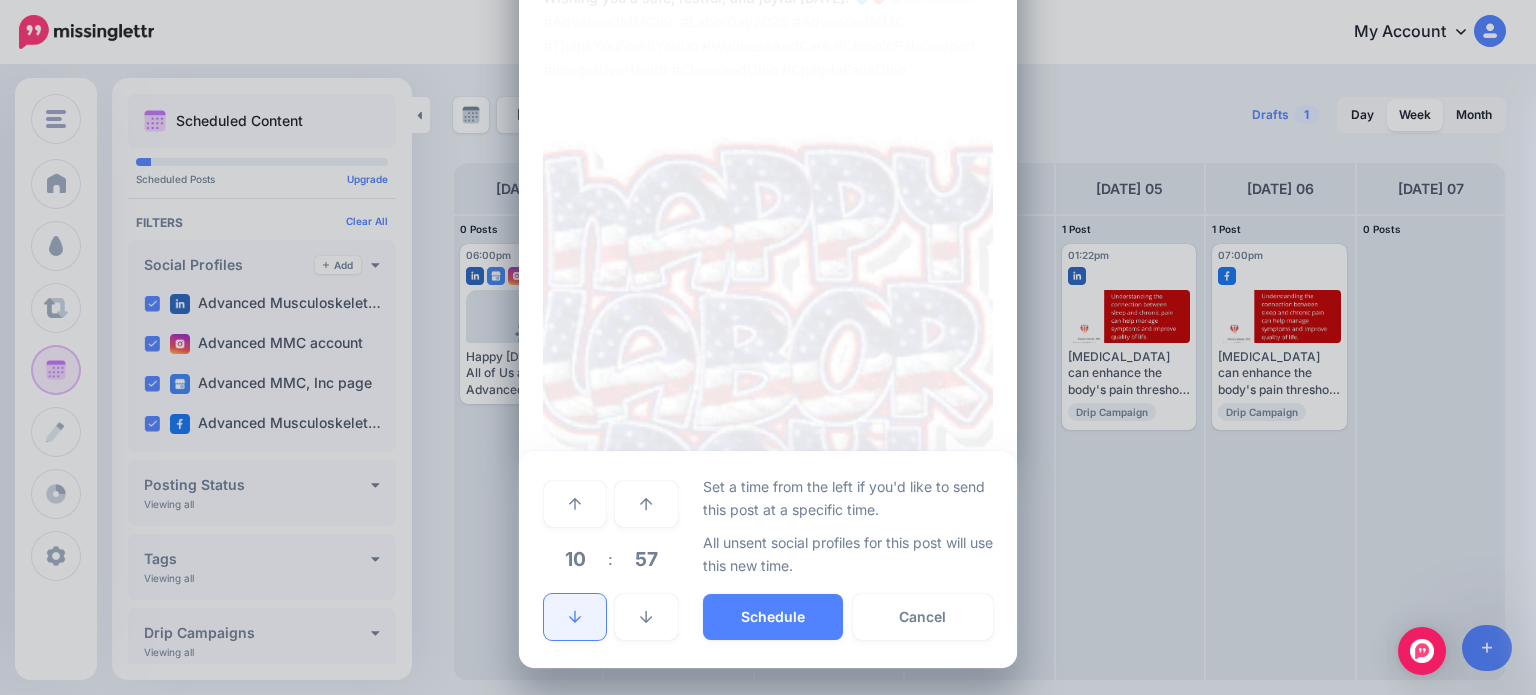 click 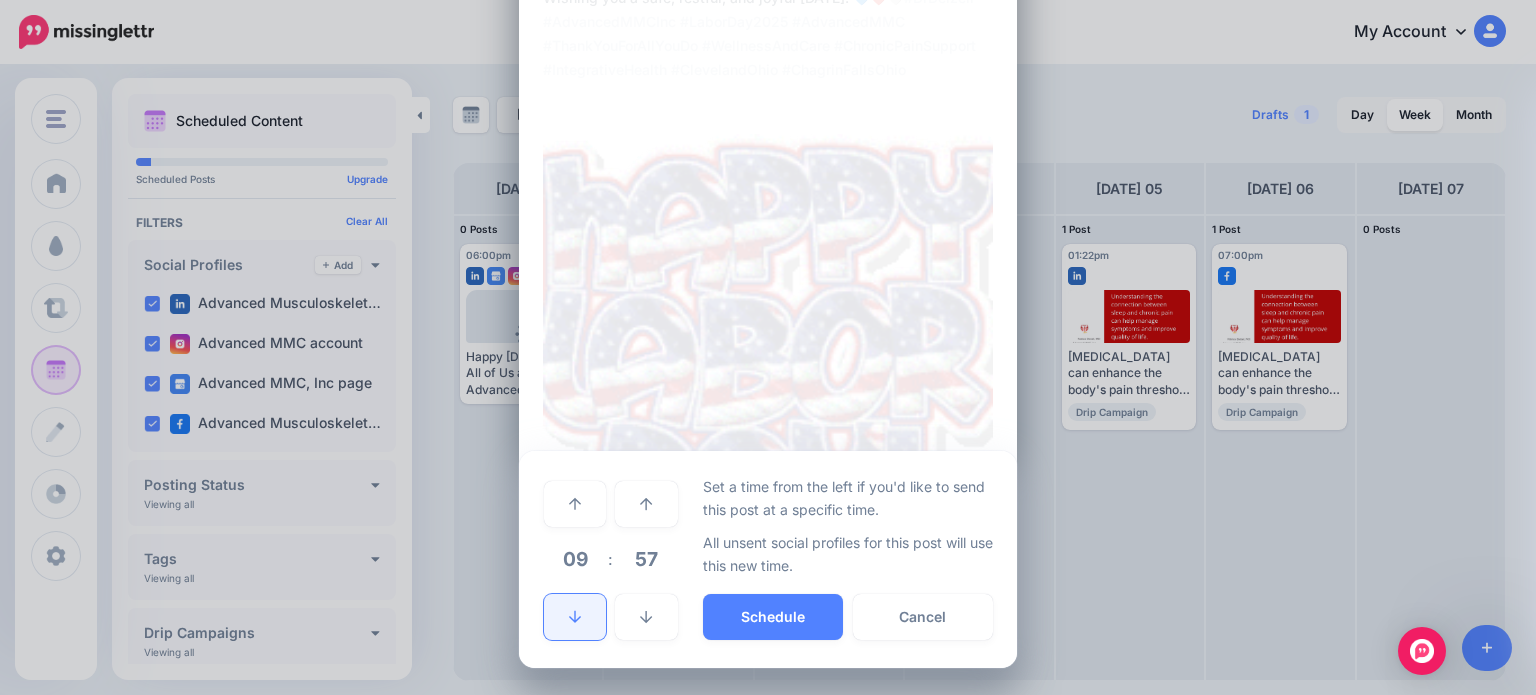click 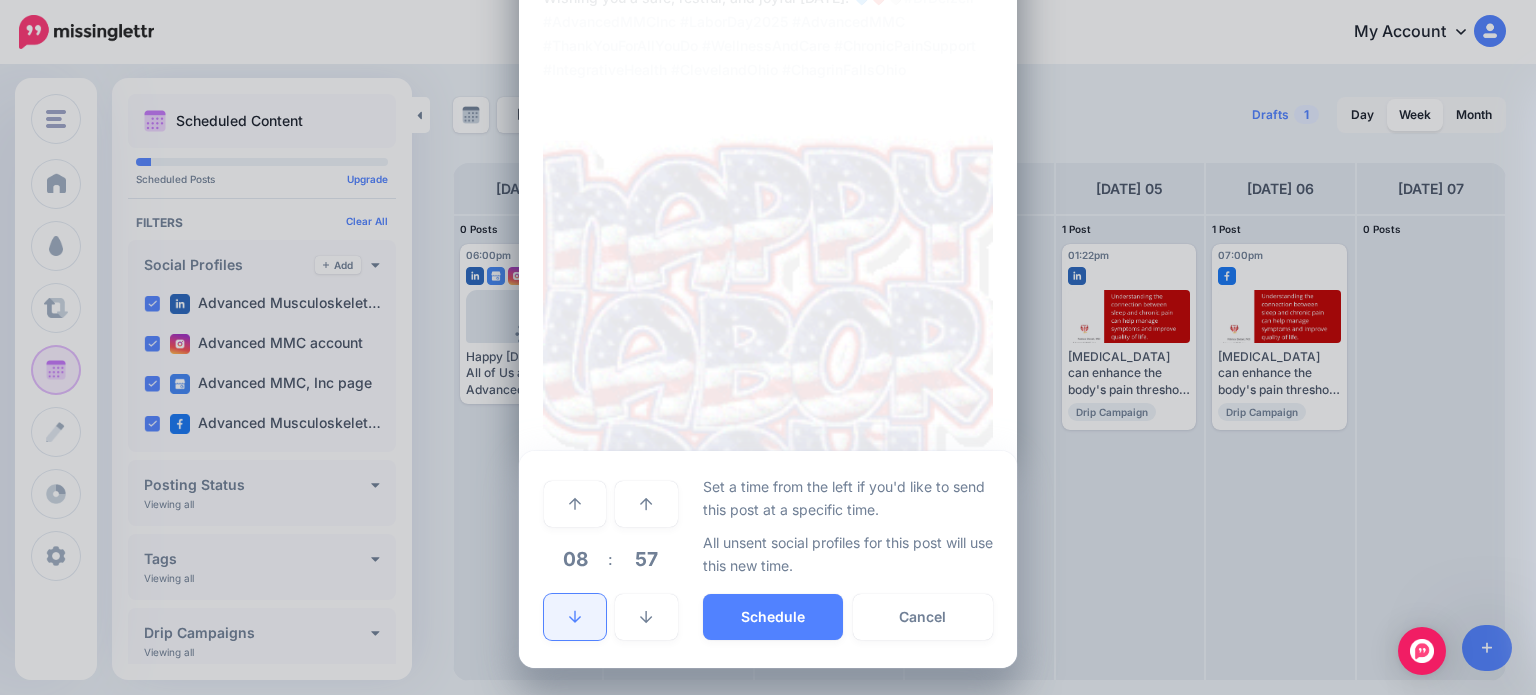click 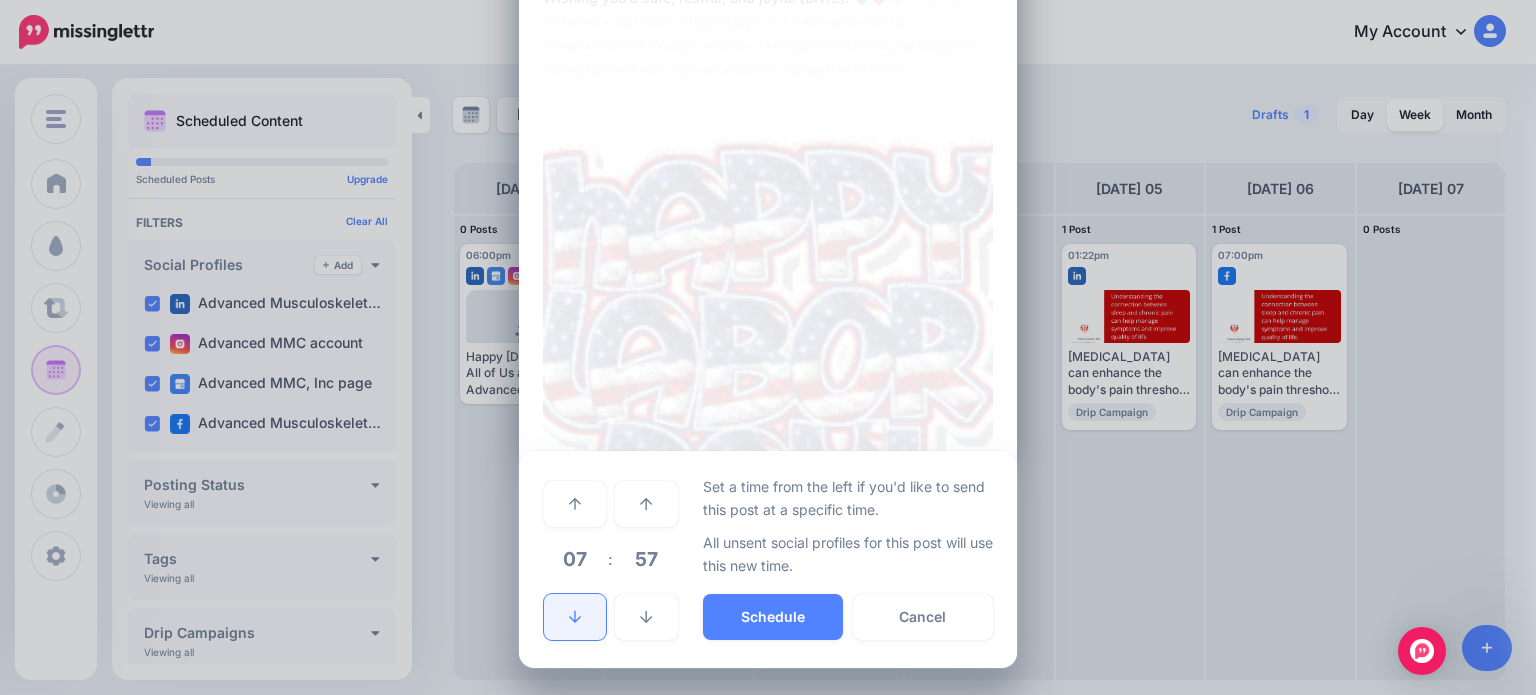 click 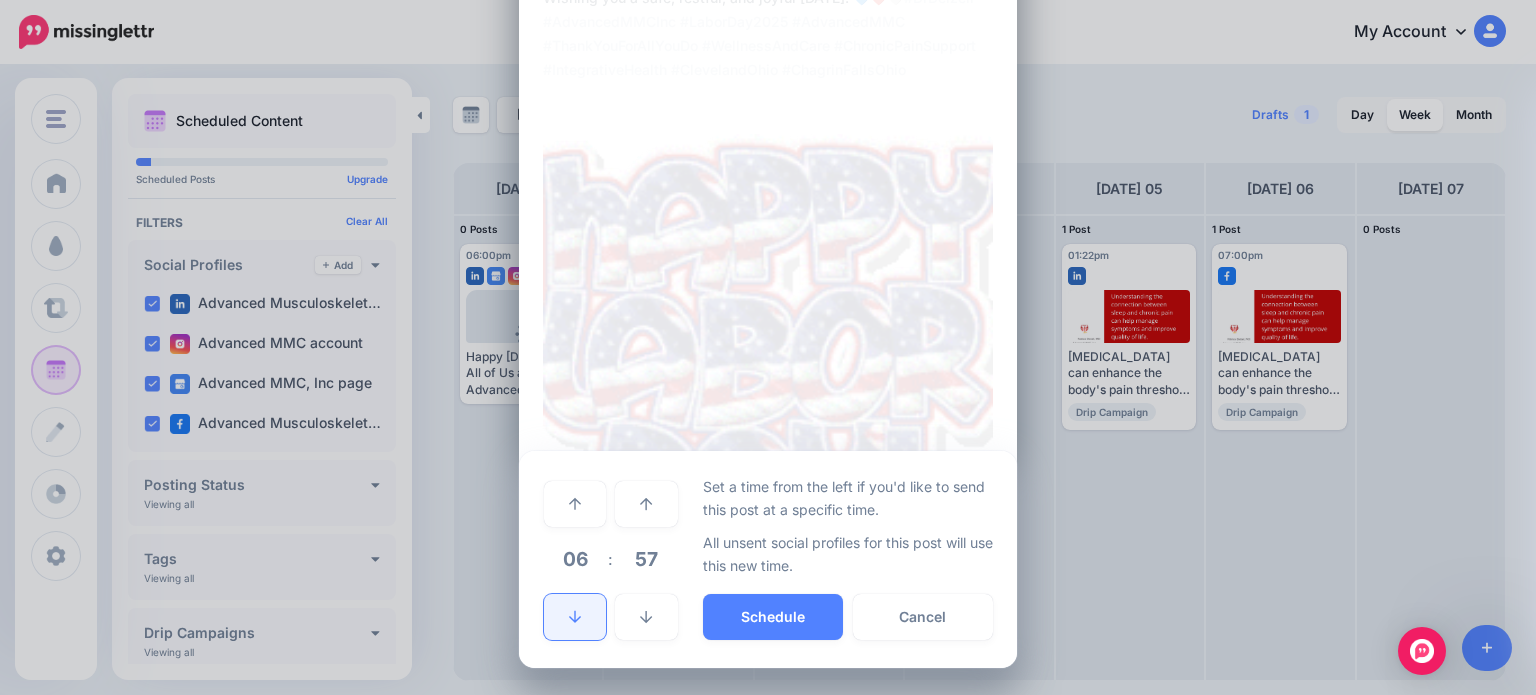 click 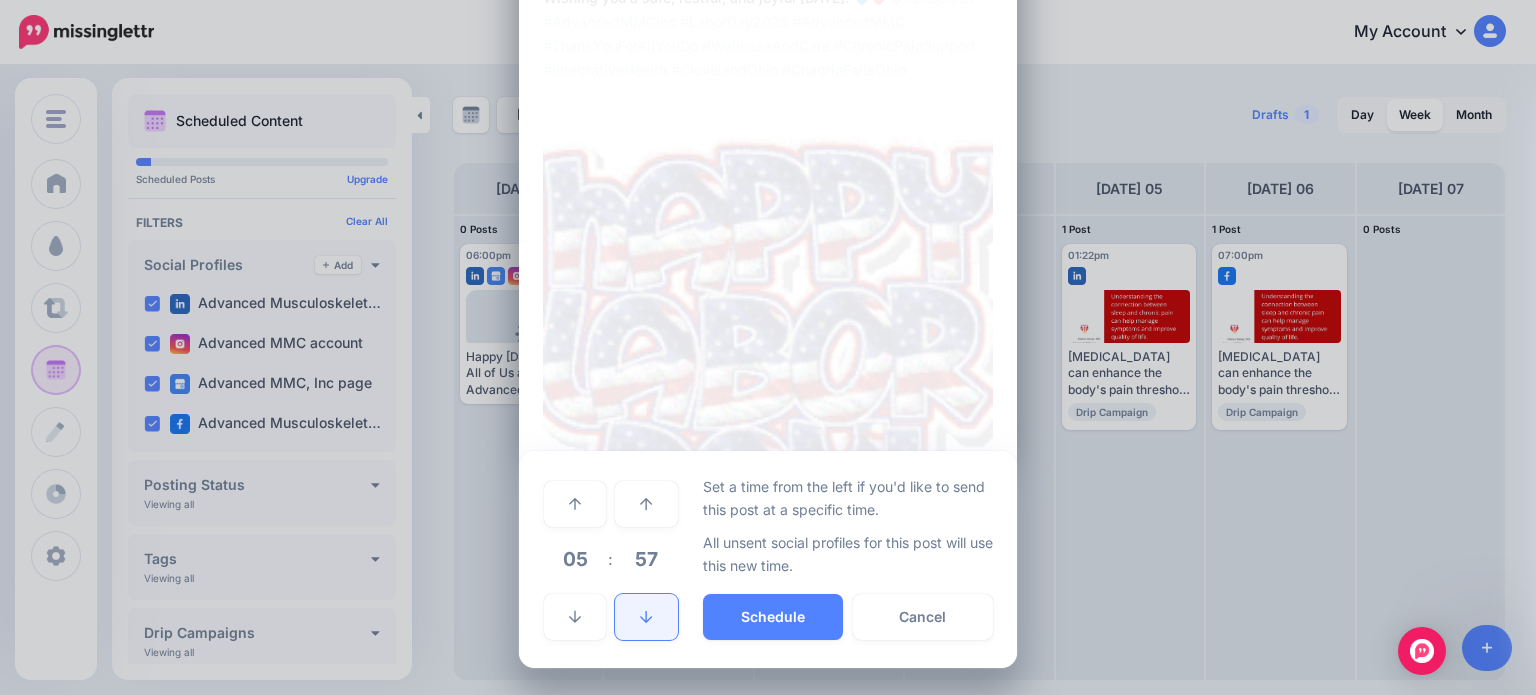 click 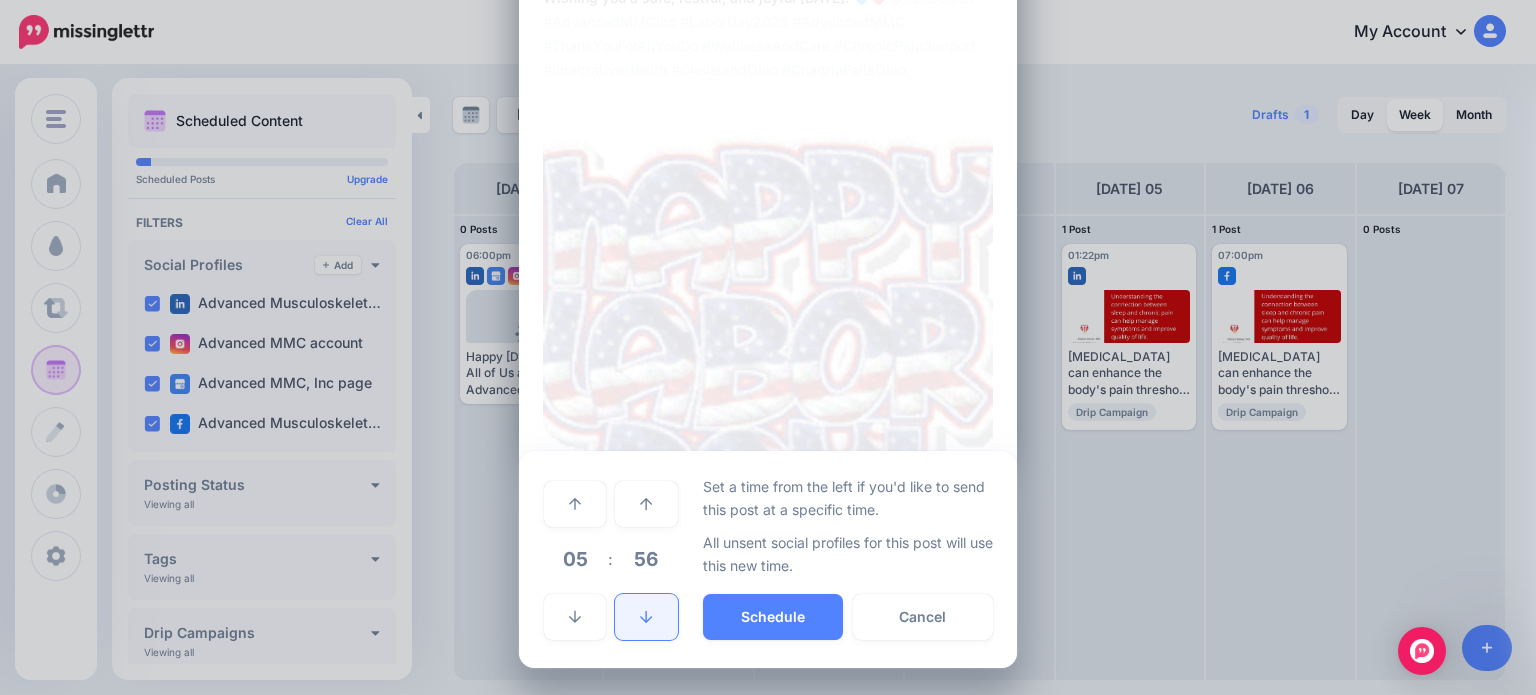 click 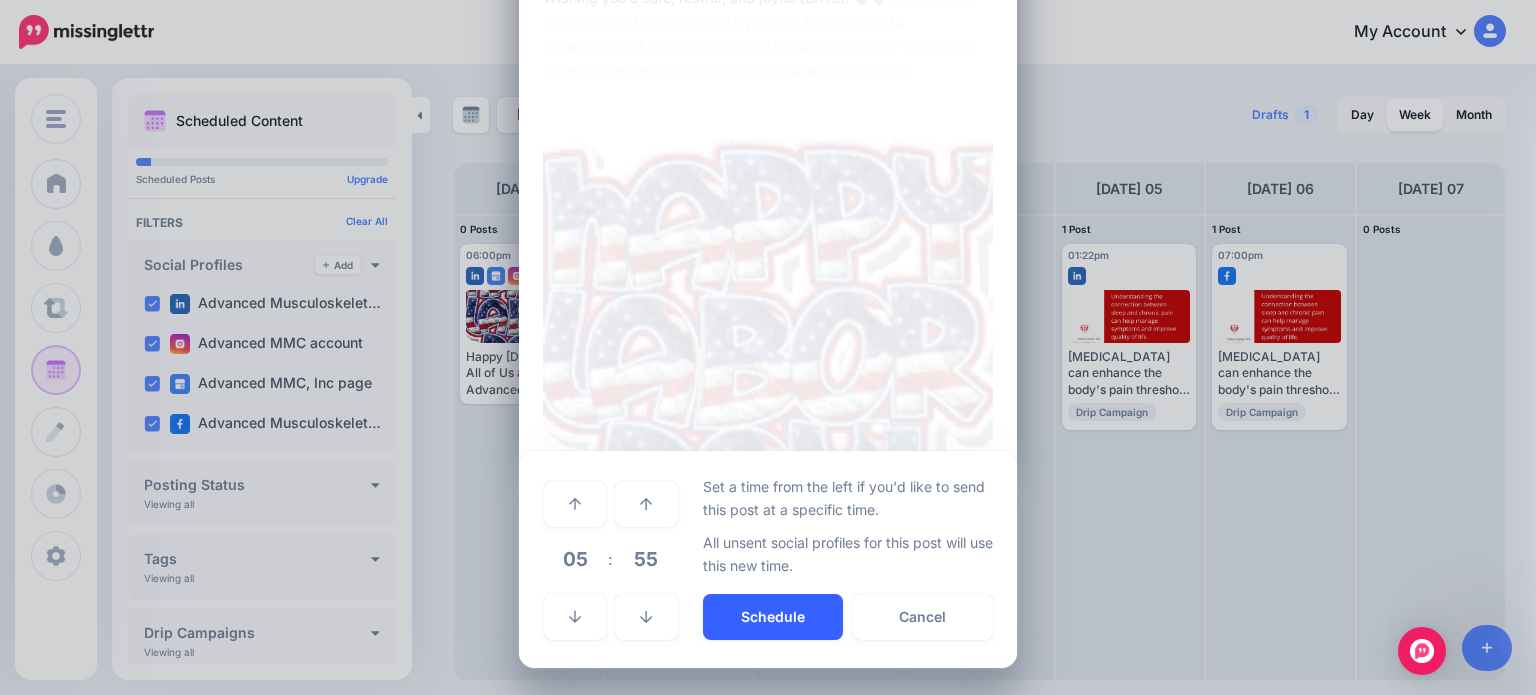 click on "Schedule" at bounding box center (773, 617) 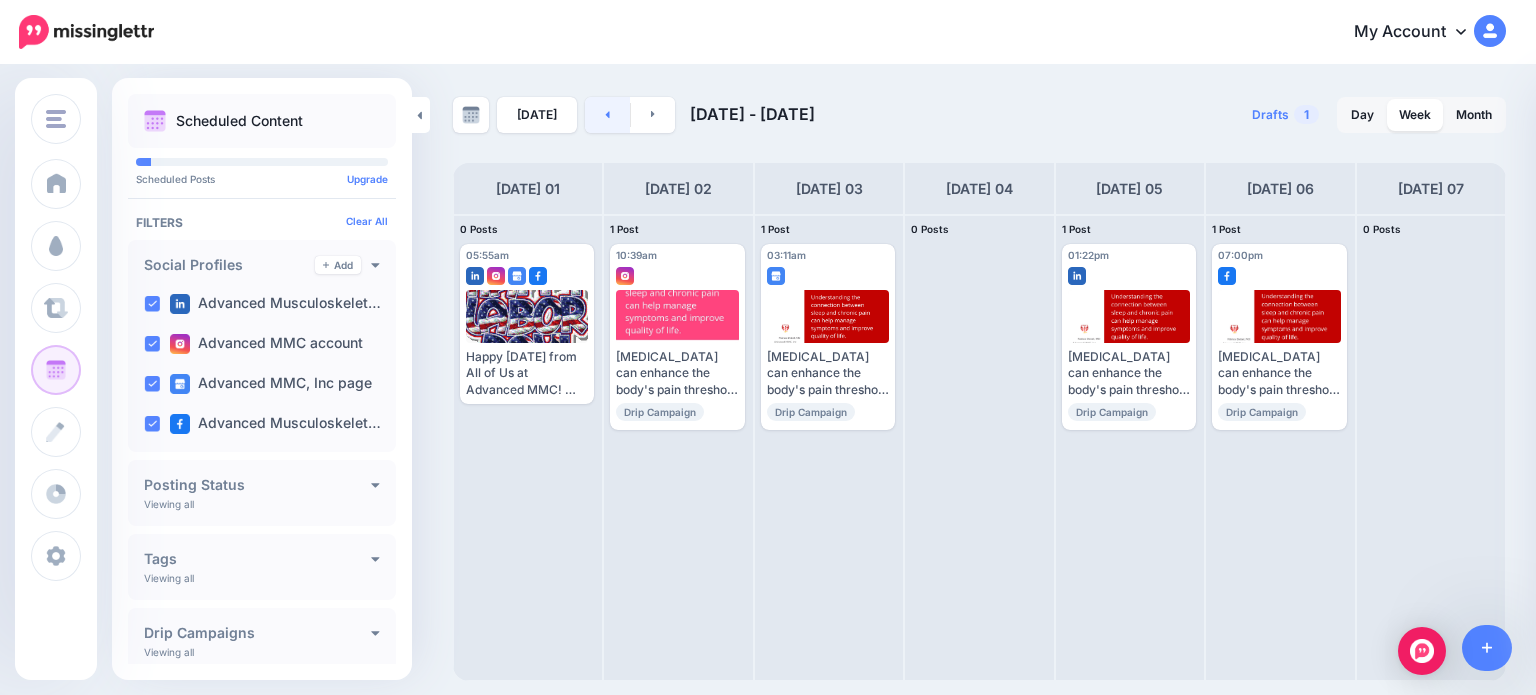click at bounding box center [607, 115] 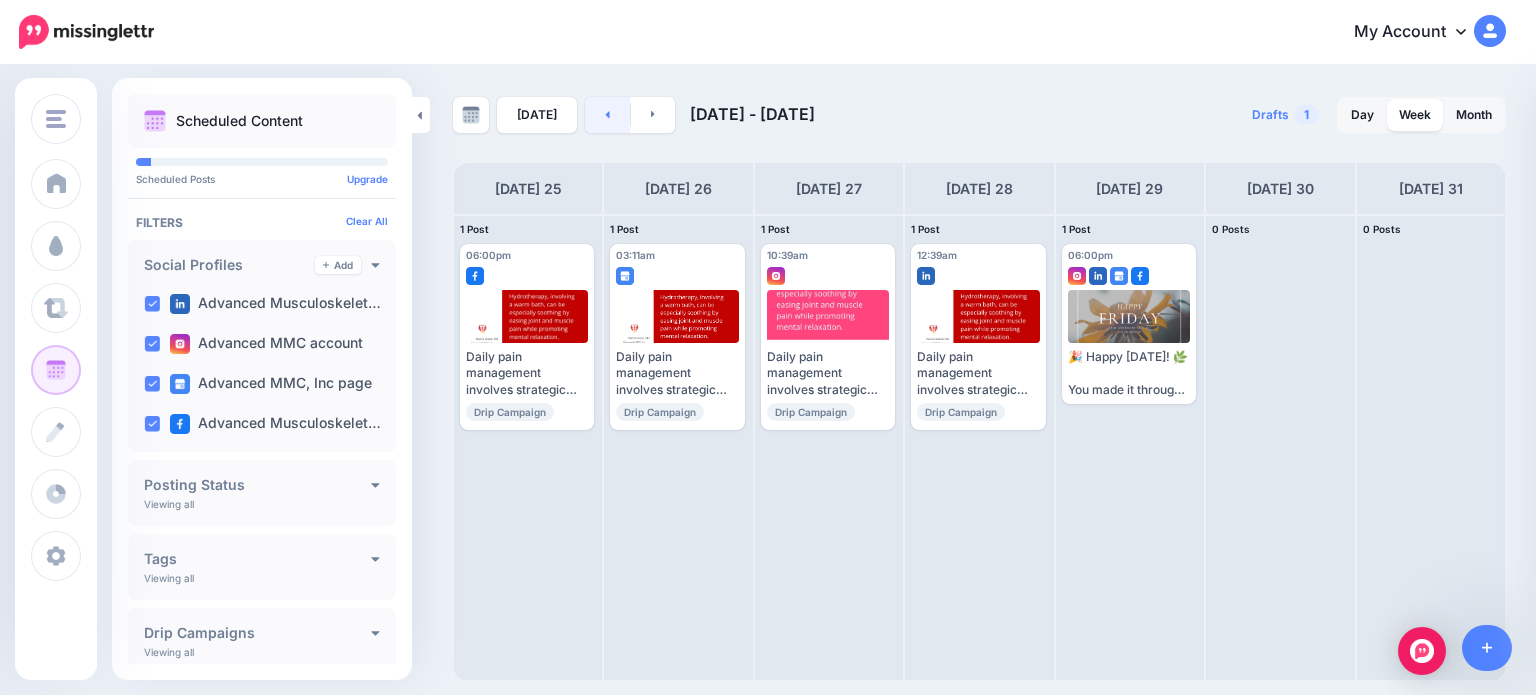 click at bounding box center (607, 115) 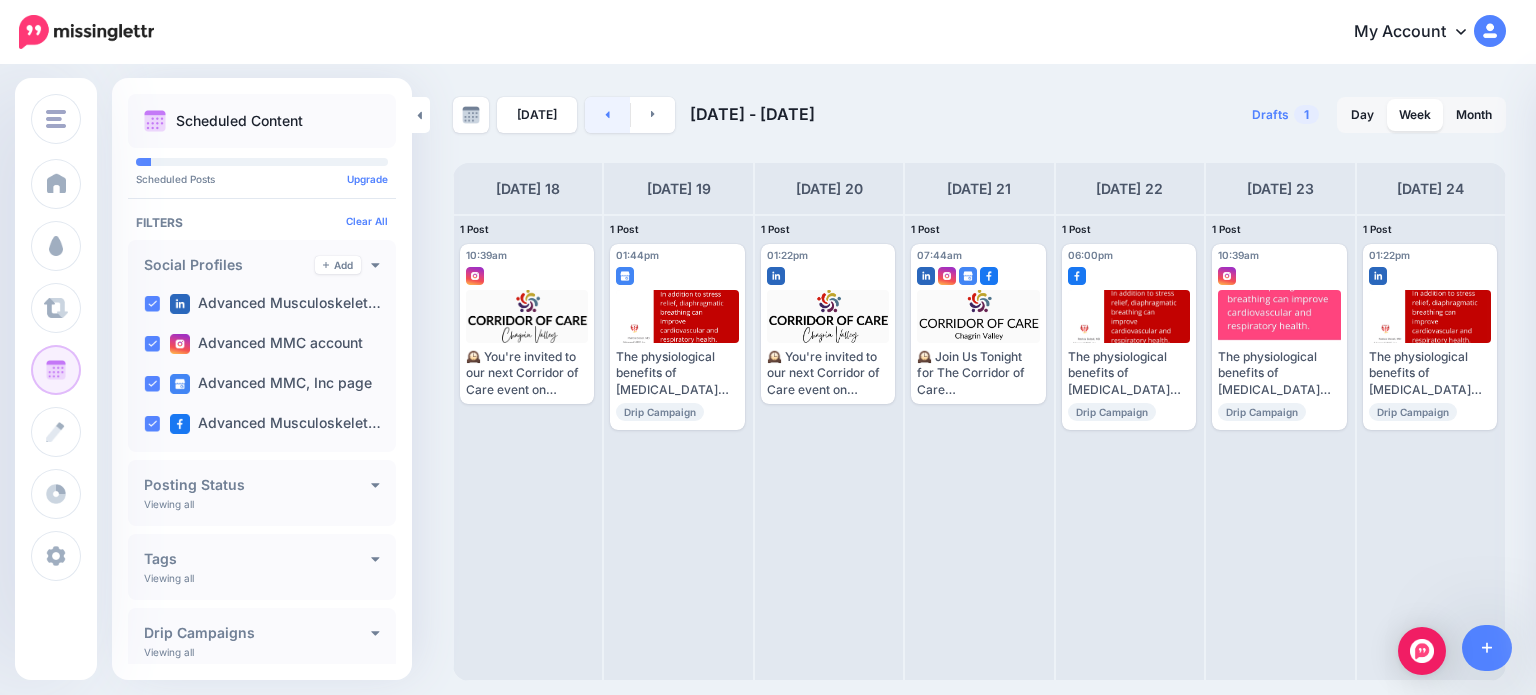 click at bounding box center (607, 115) 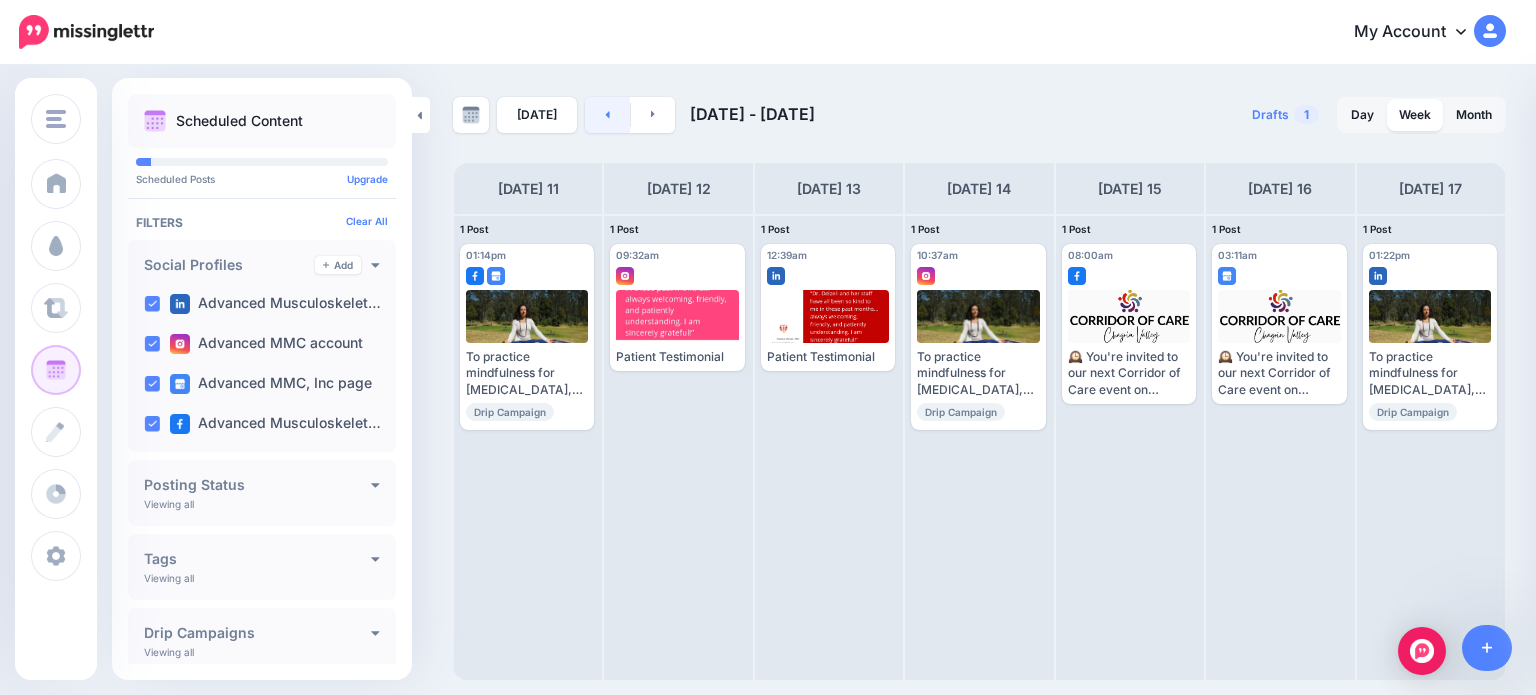 click at bounding box center (607, 115) 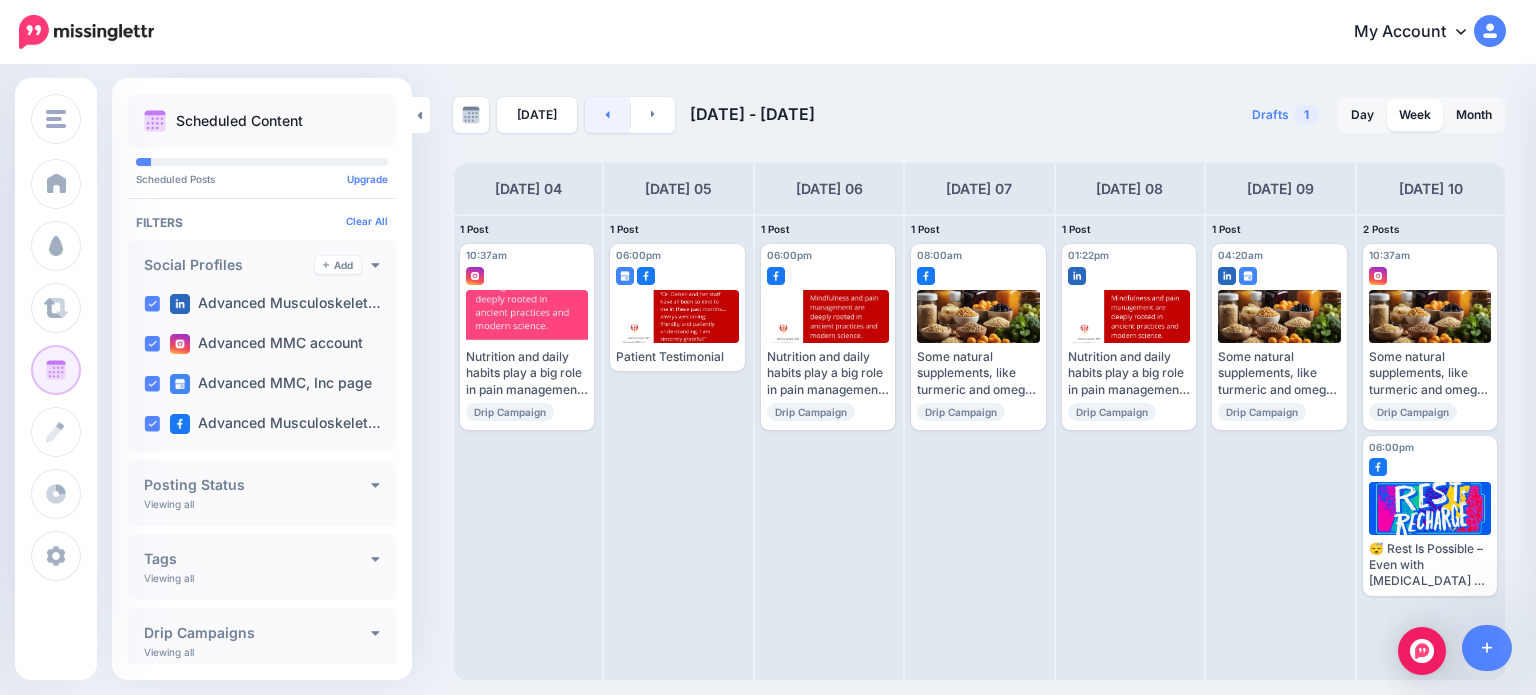 click at bounding box center [607, 115] 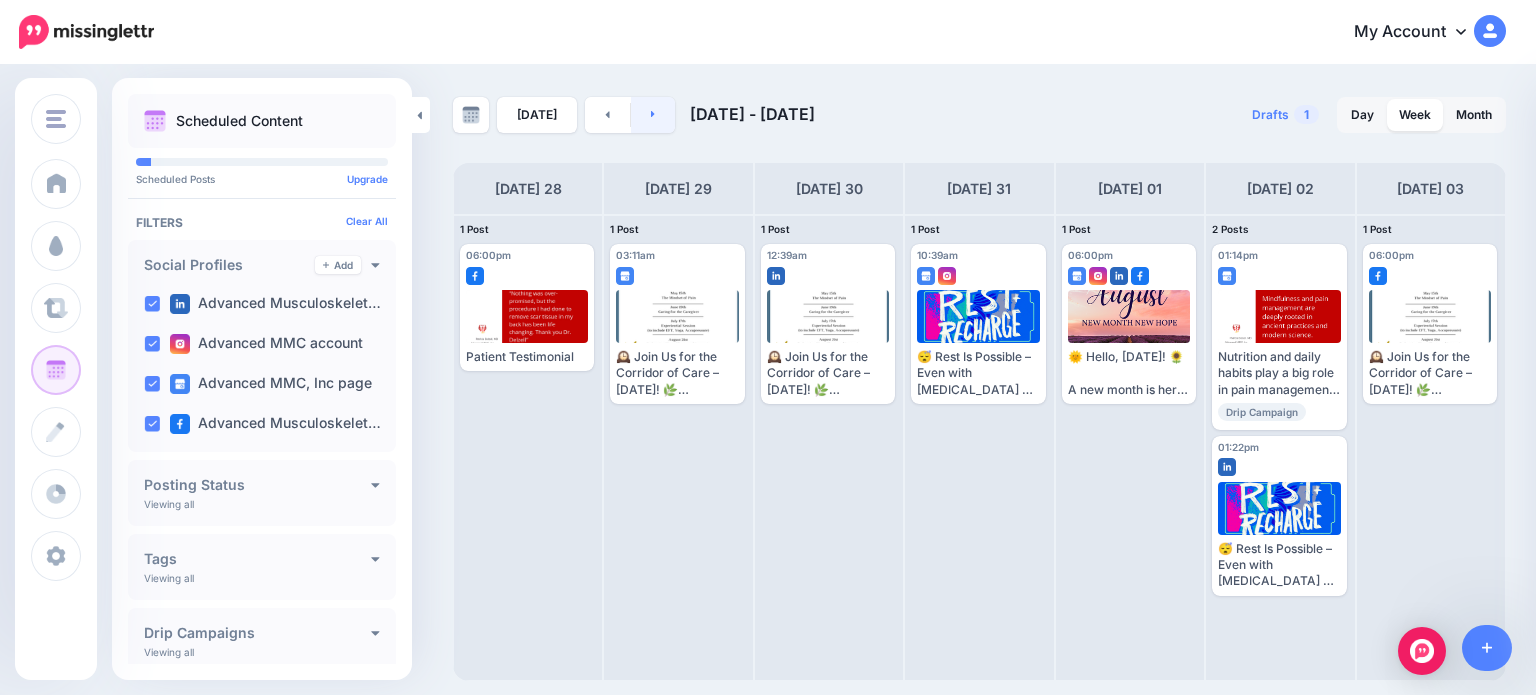 click at bounding box center (653, 115) 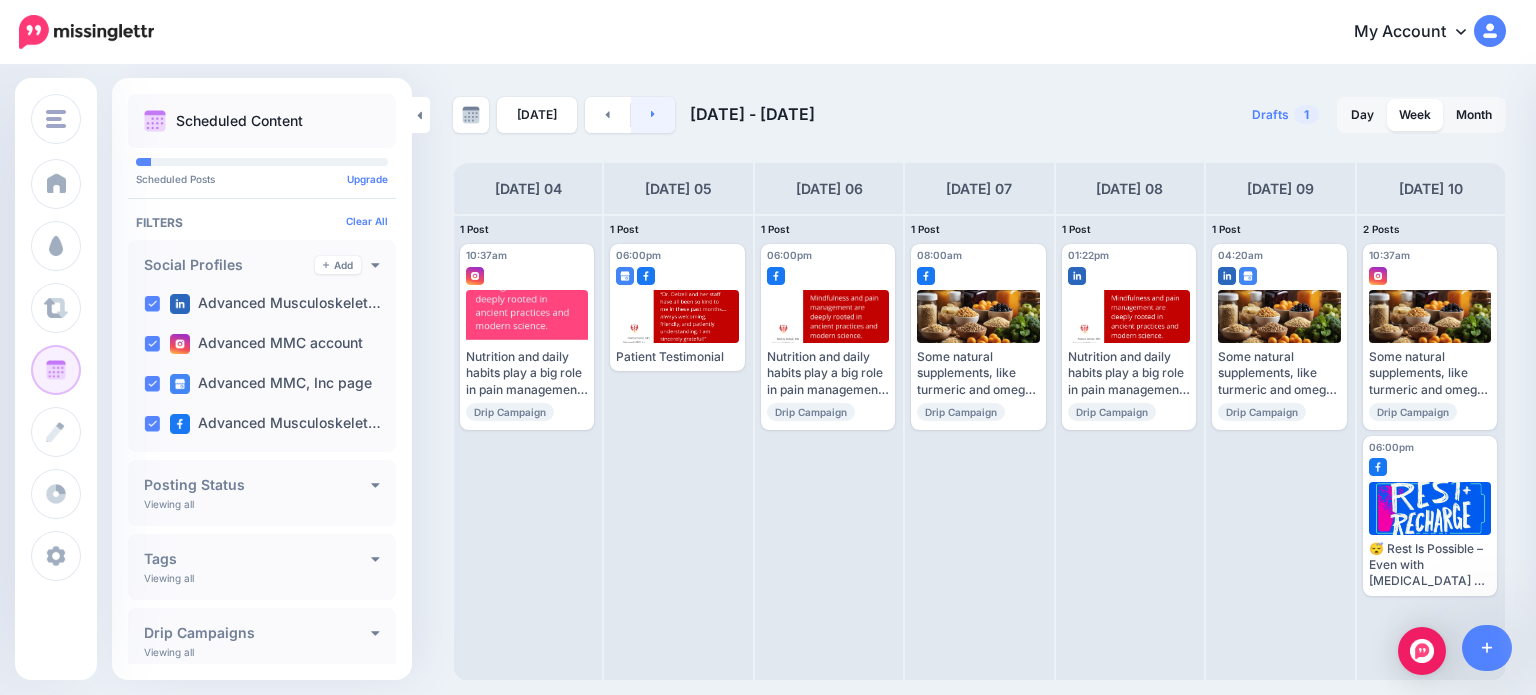 click at bounding box center [653, 115] 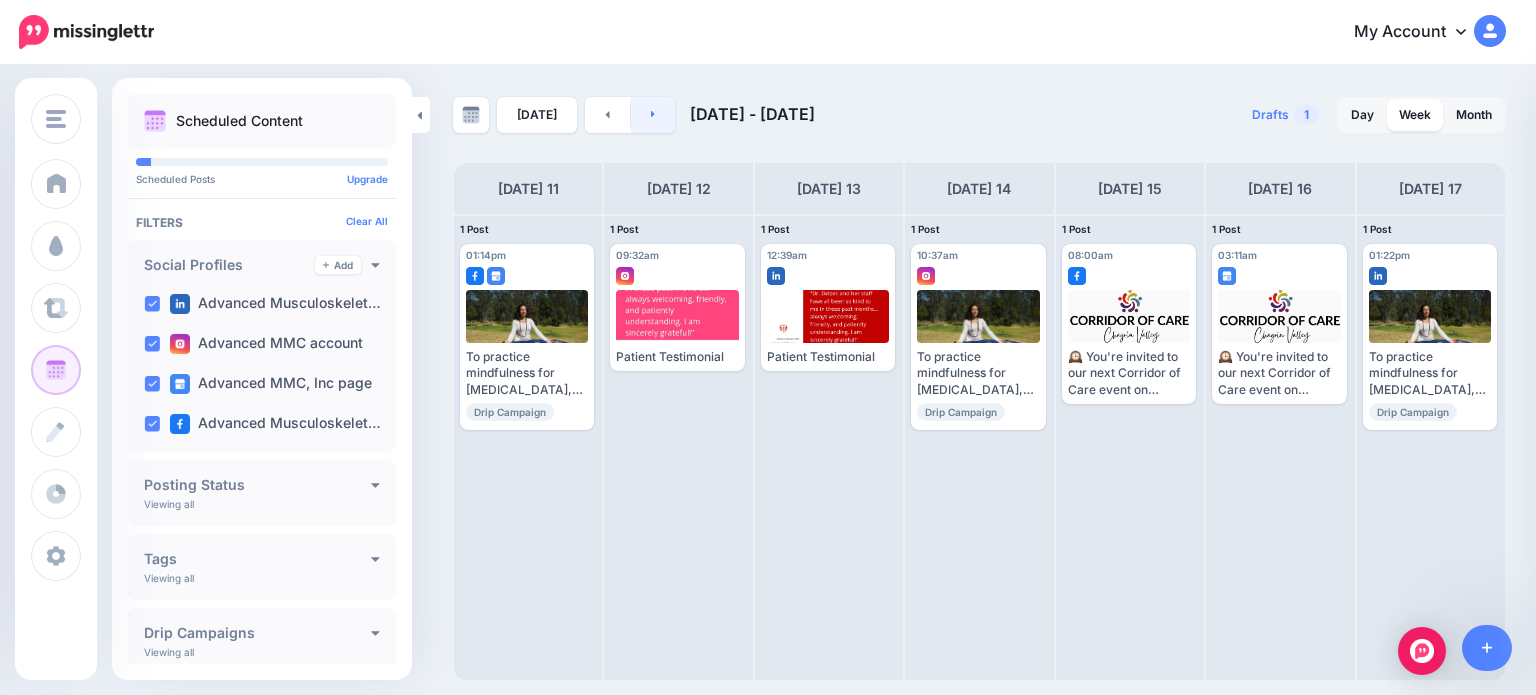 click at bounding box center [653, 115] 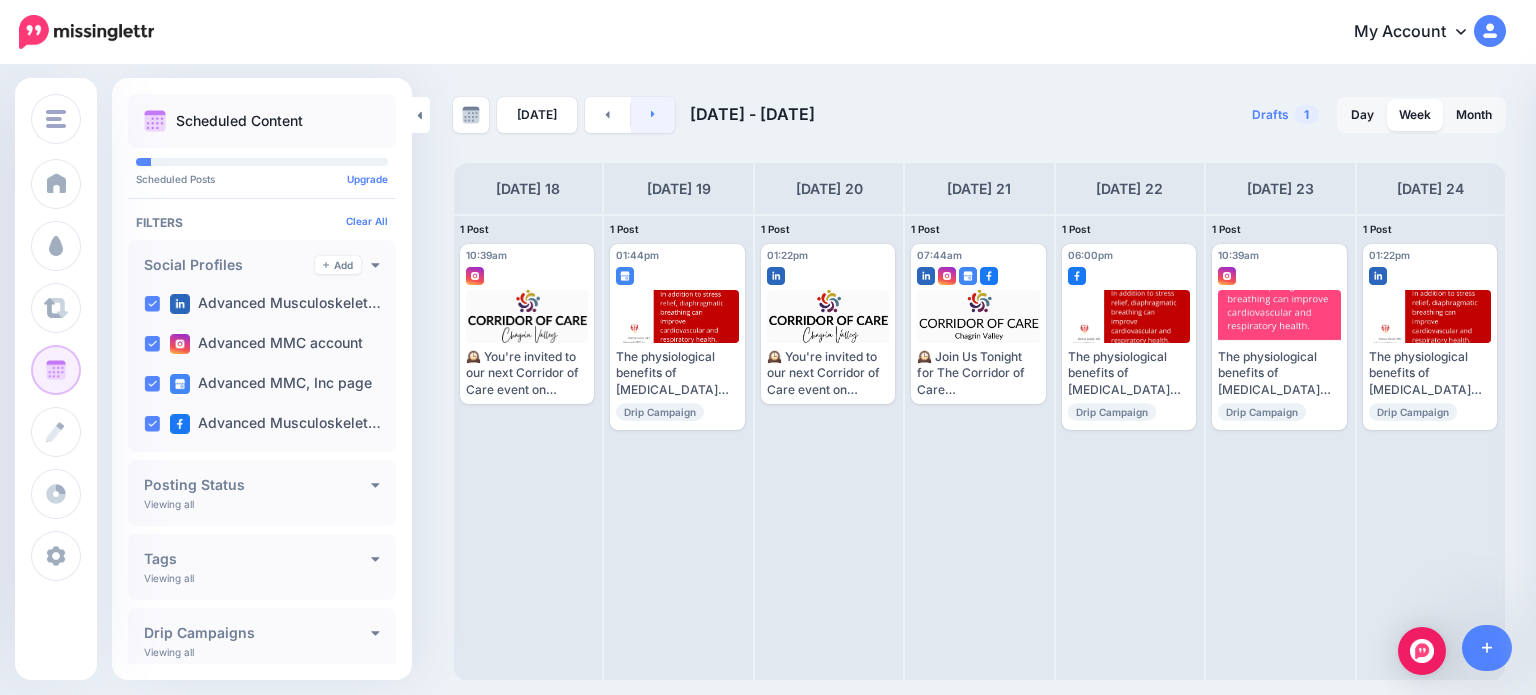 click at bounding box center [653, 115] 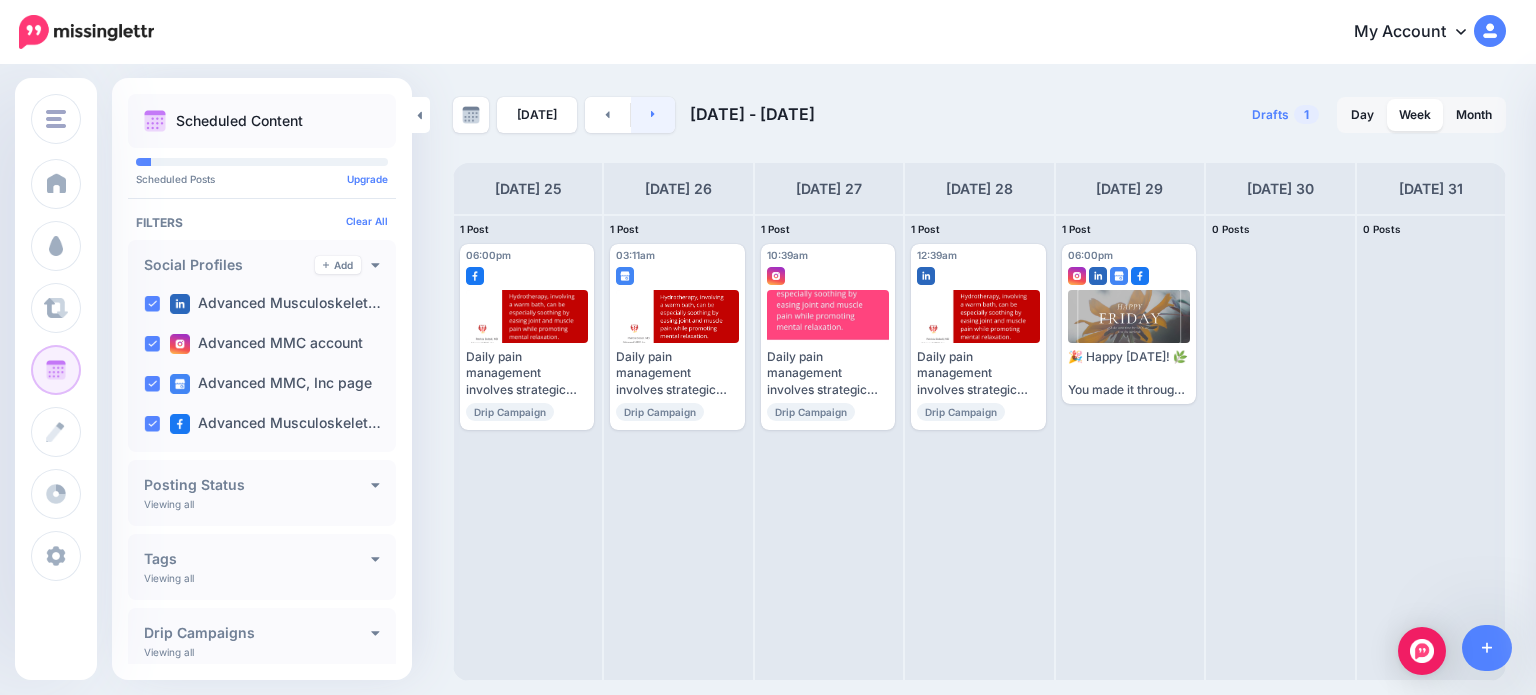 click at bounding box center (653, 115) 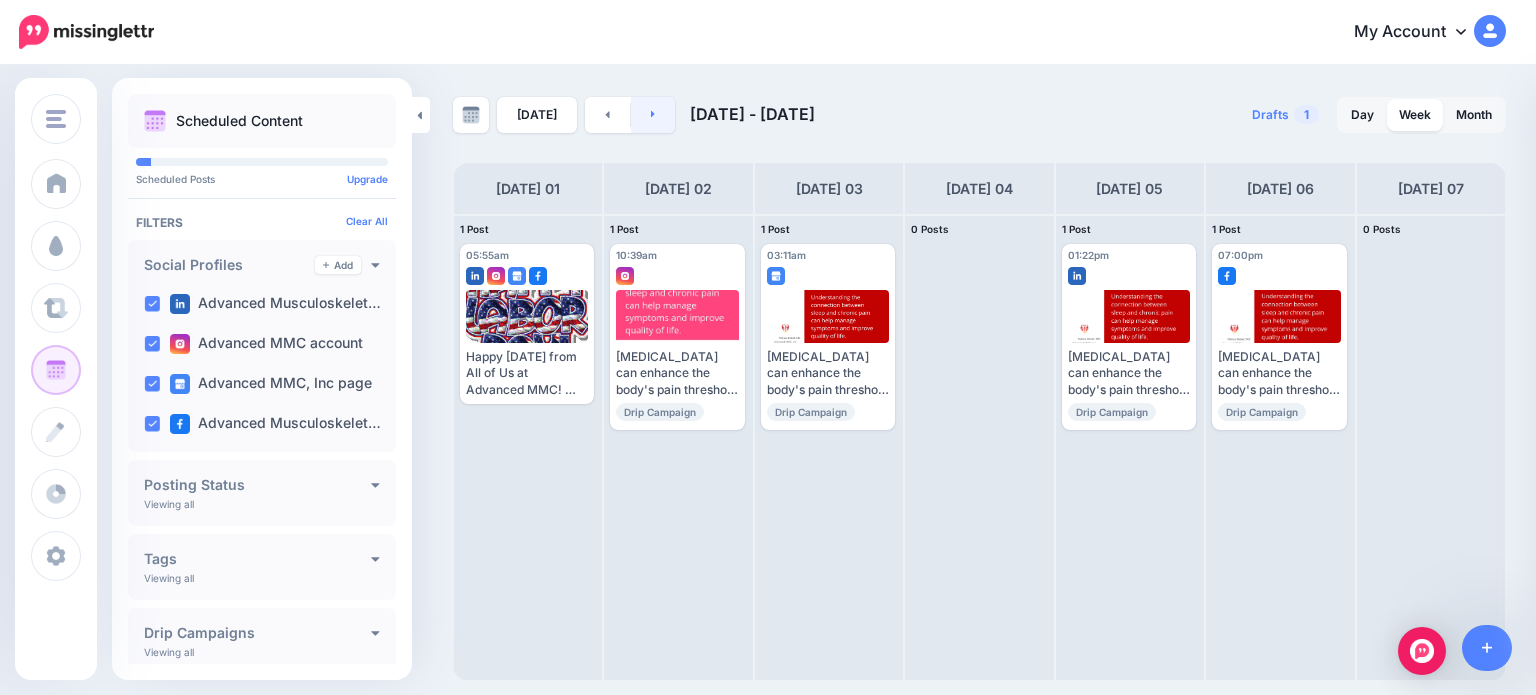 click 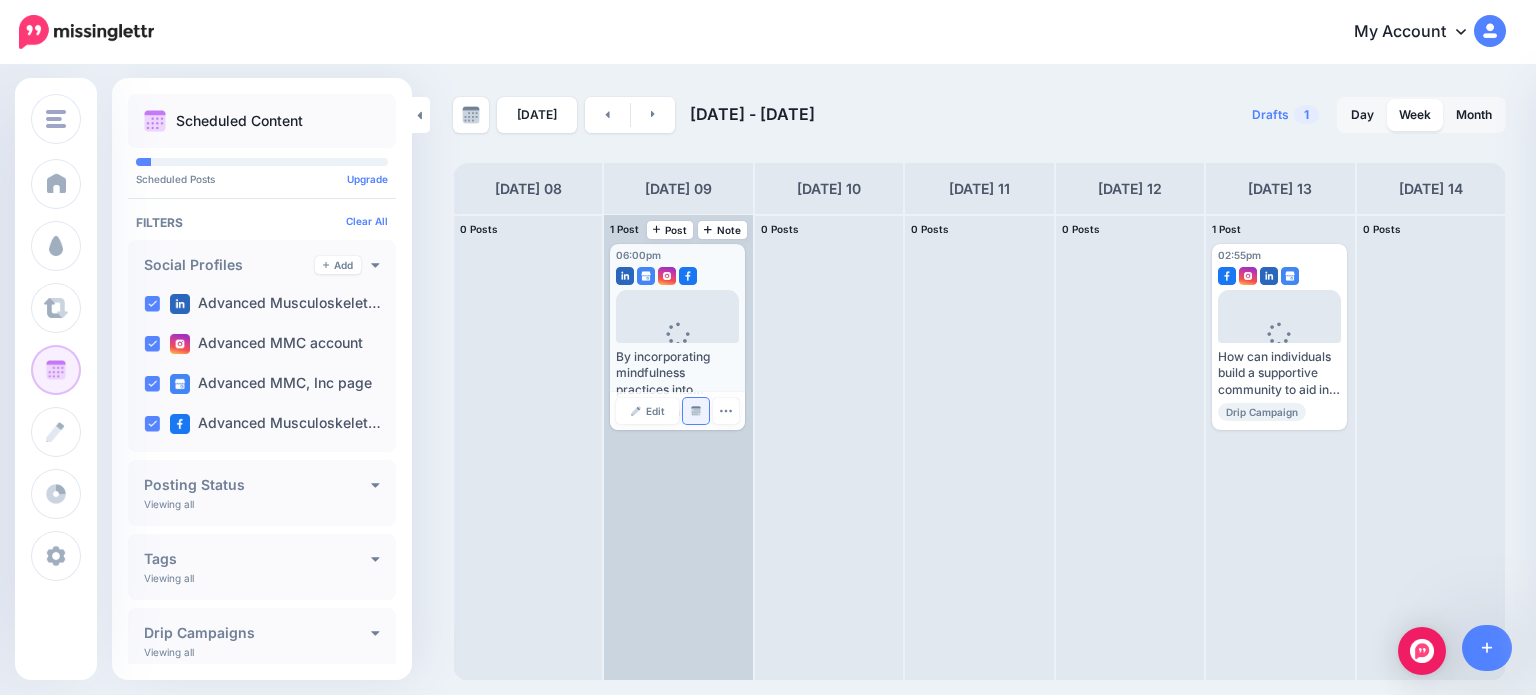 click on "Manage Dates" at bounding box center [696, 411] 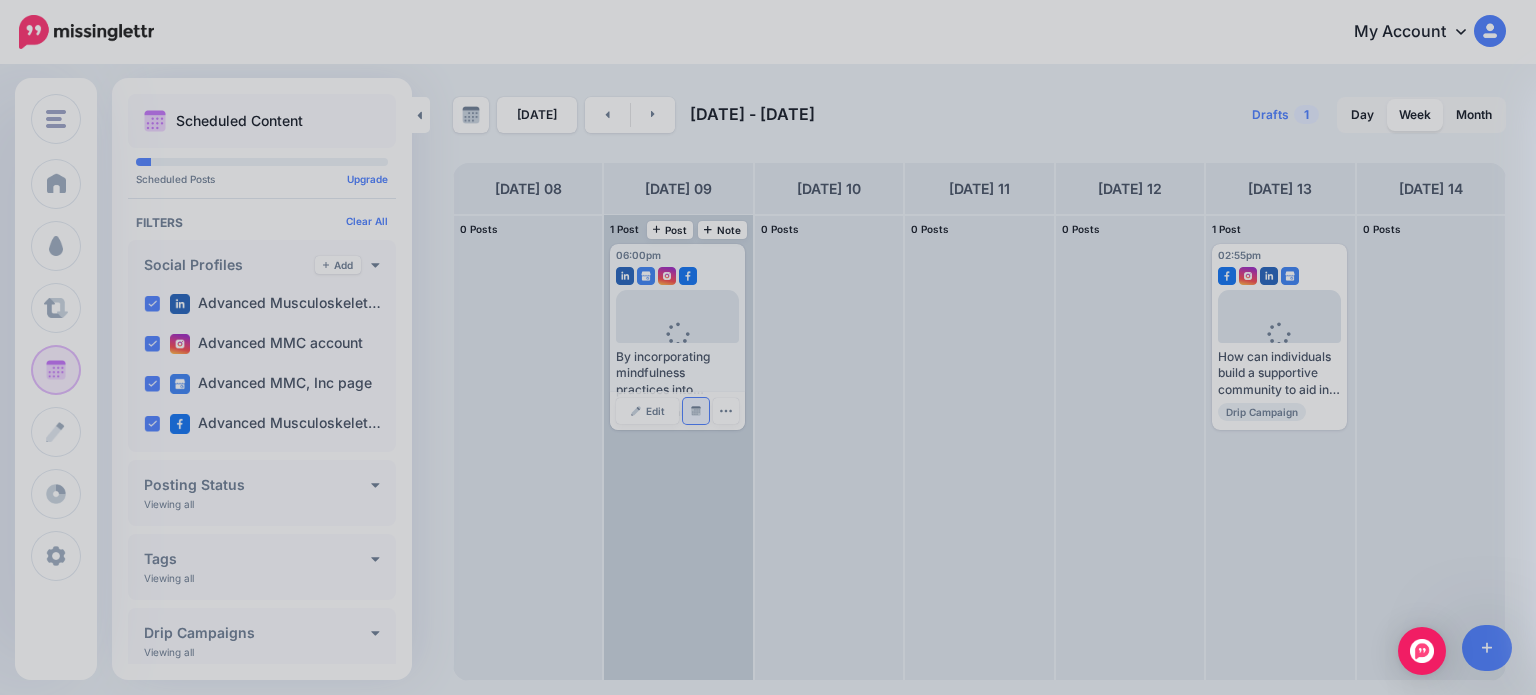 scroll, scrollTop: 0, scrollLeft: 0, axis: both 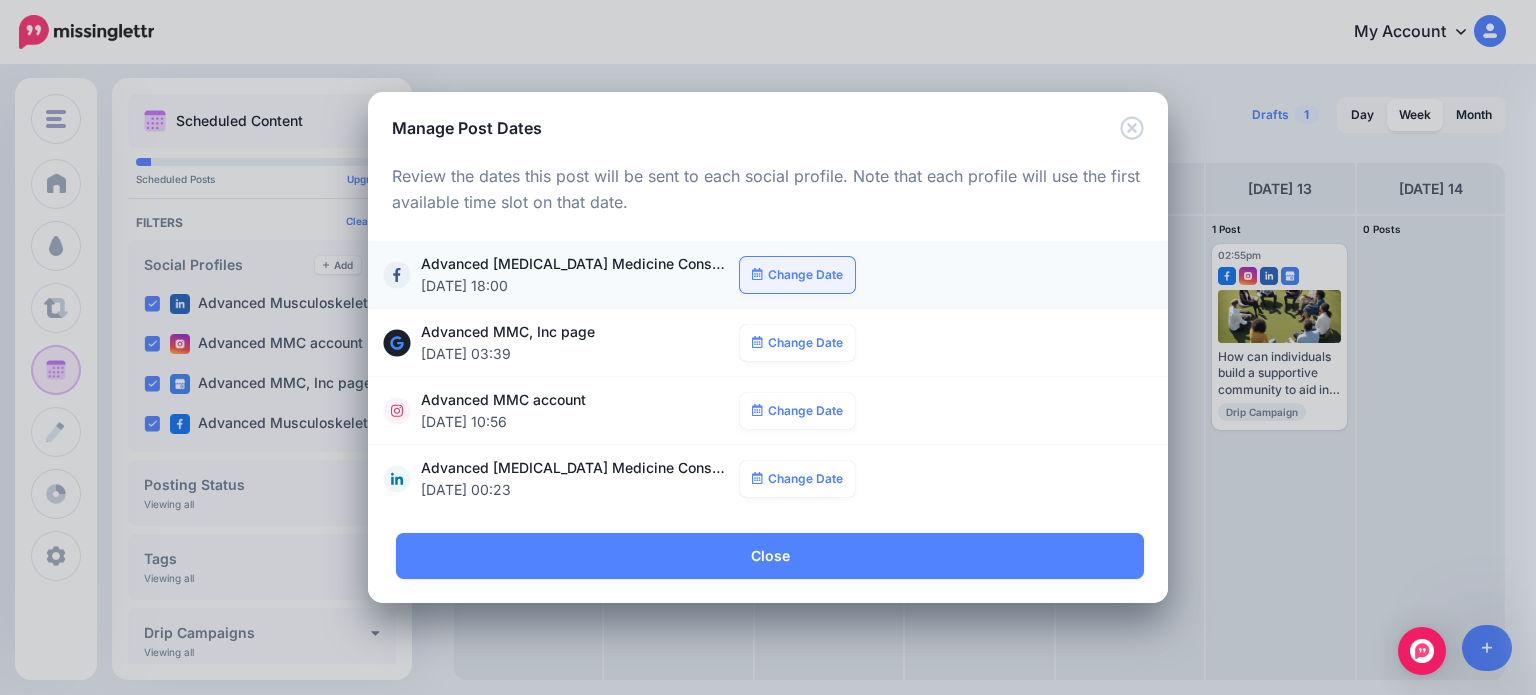 click on "Change Date" at bounding box center (797, 275) 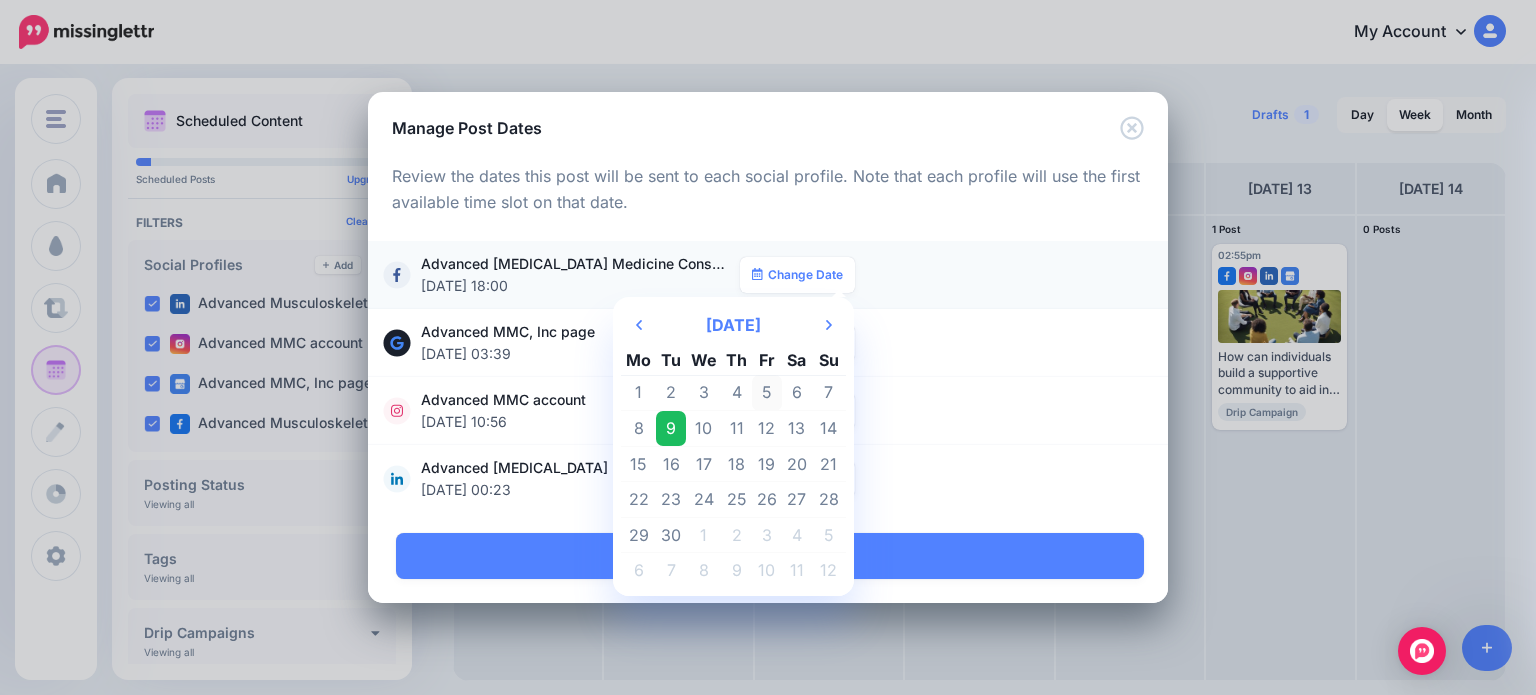 click on "5" at bounding box center [767, 393] 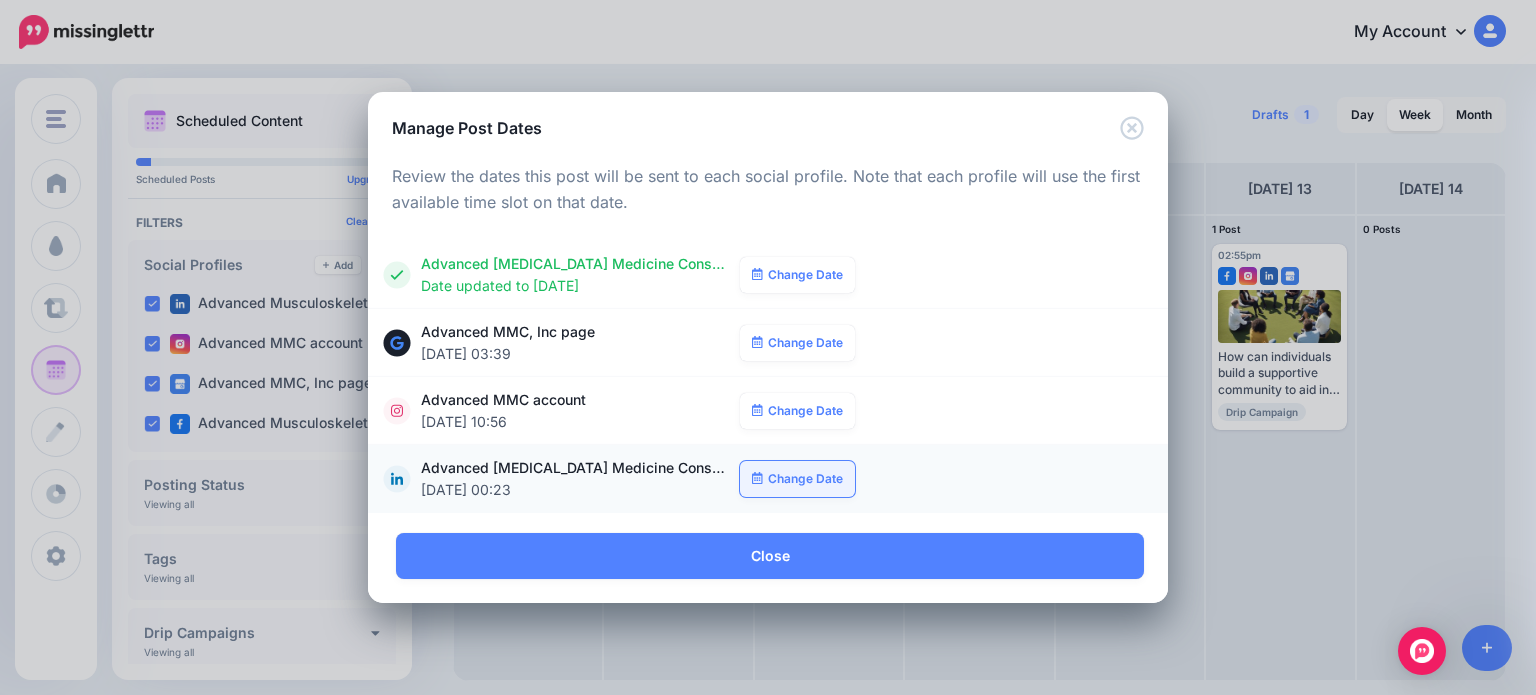 click on "Change Date" at bounding box center [797, 479] 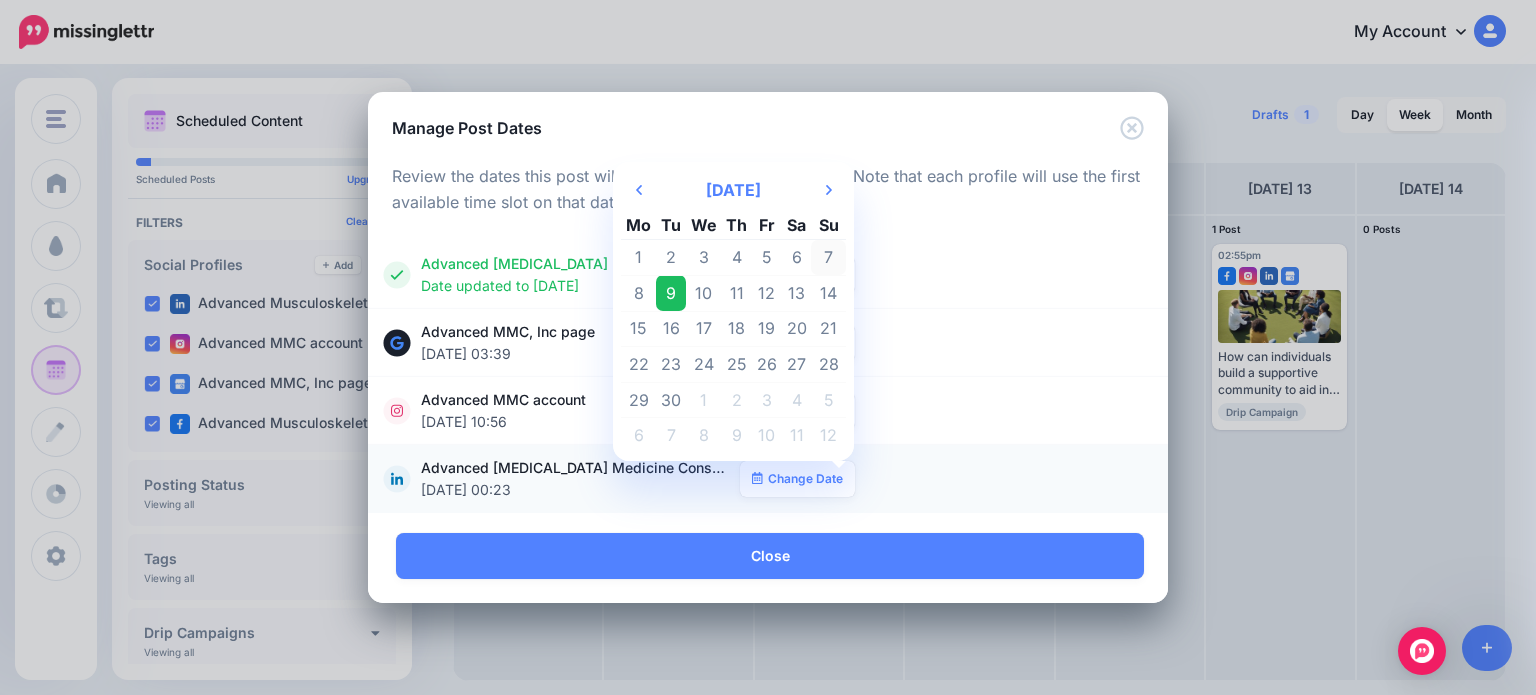 click on "7" at bounding box center [828, 258] 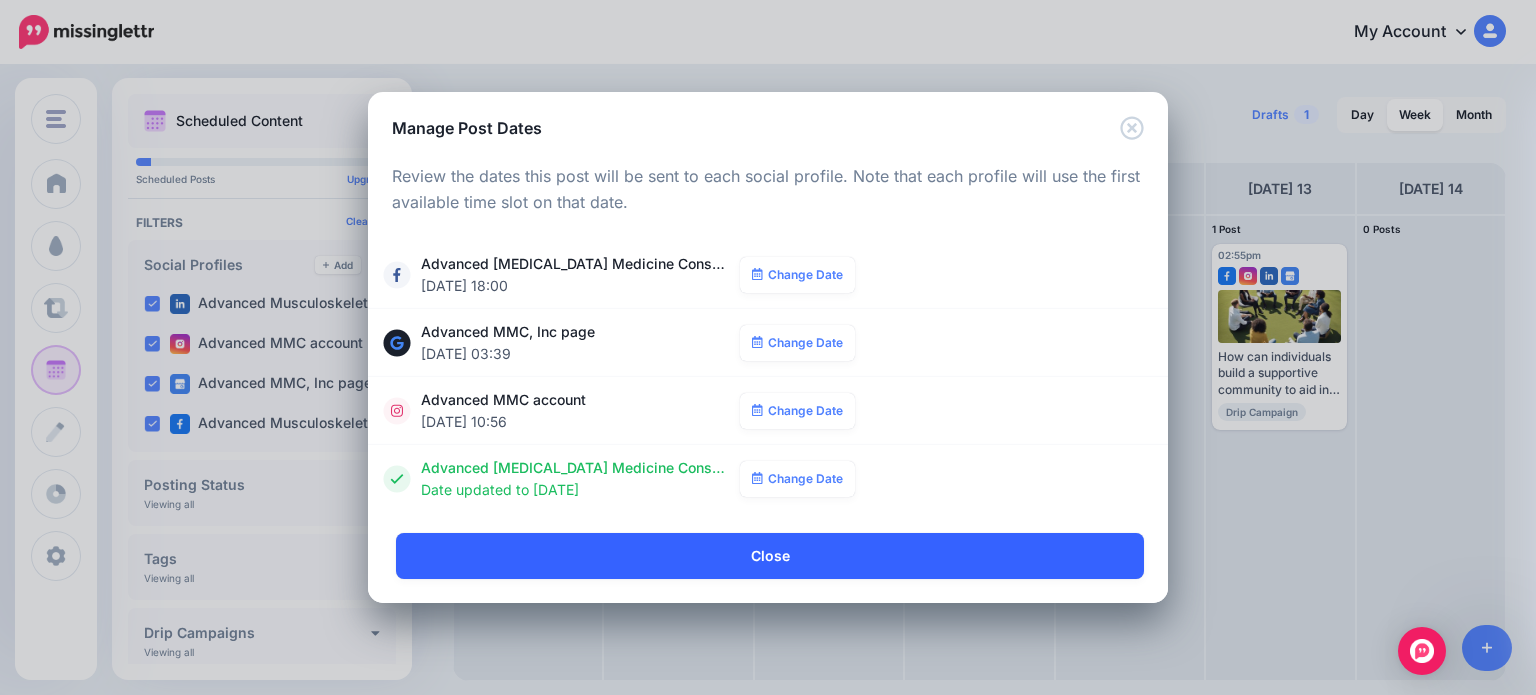 click on "Close" at bounding box center [770, 556] 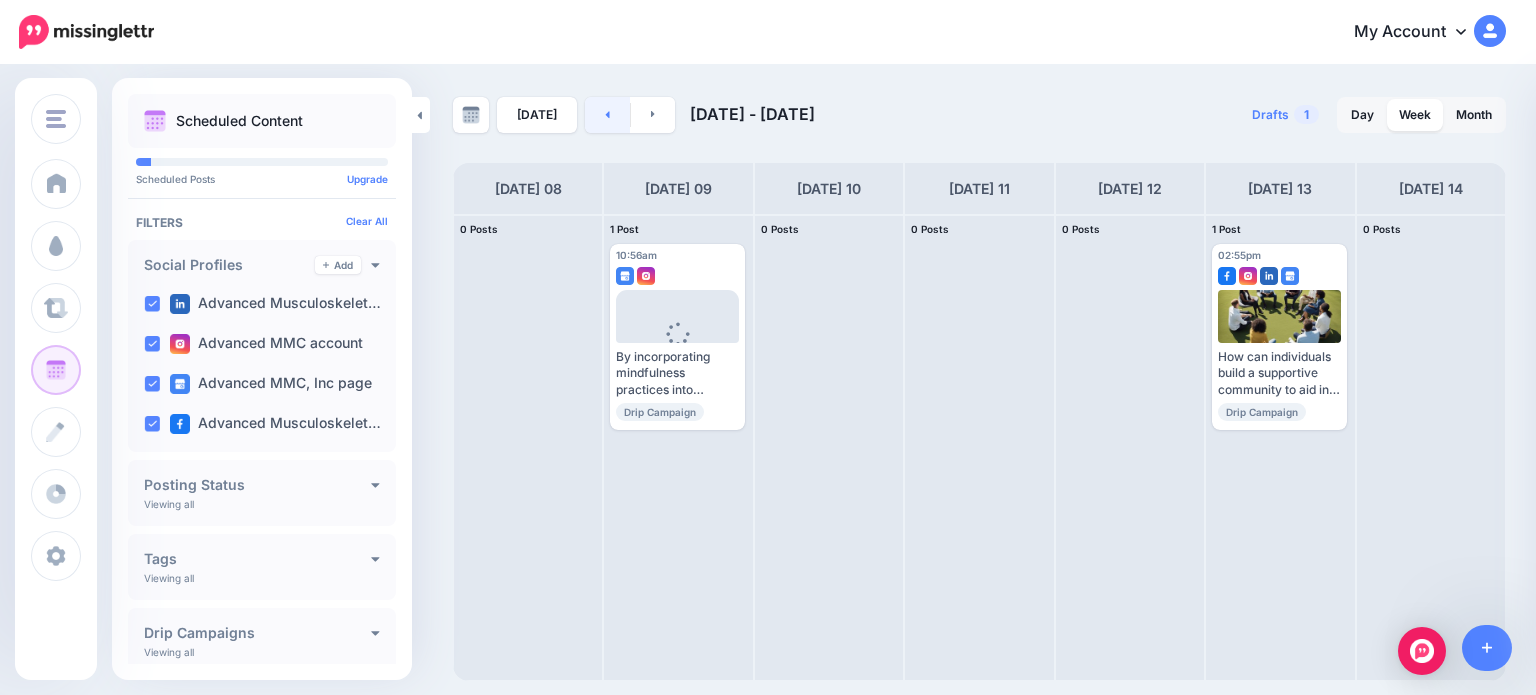 click at bounding box center (607, 115) 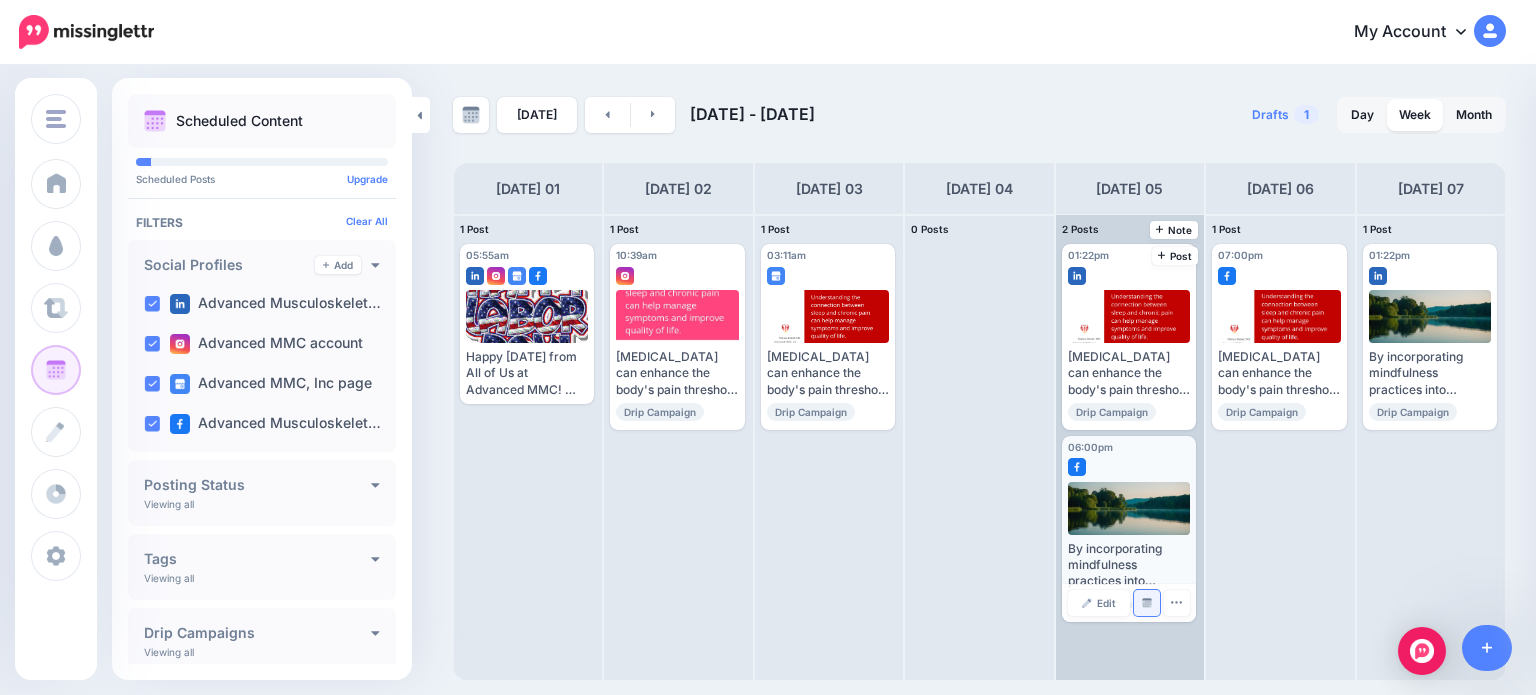 click at bounding box center (1147, 603) 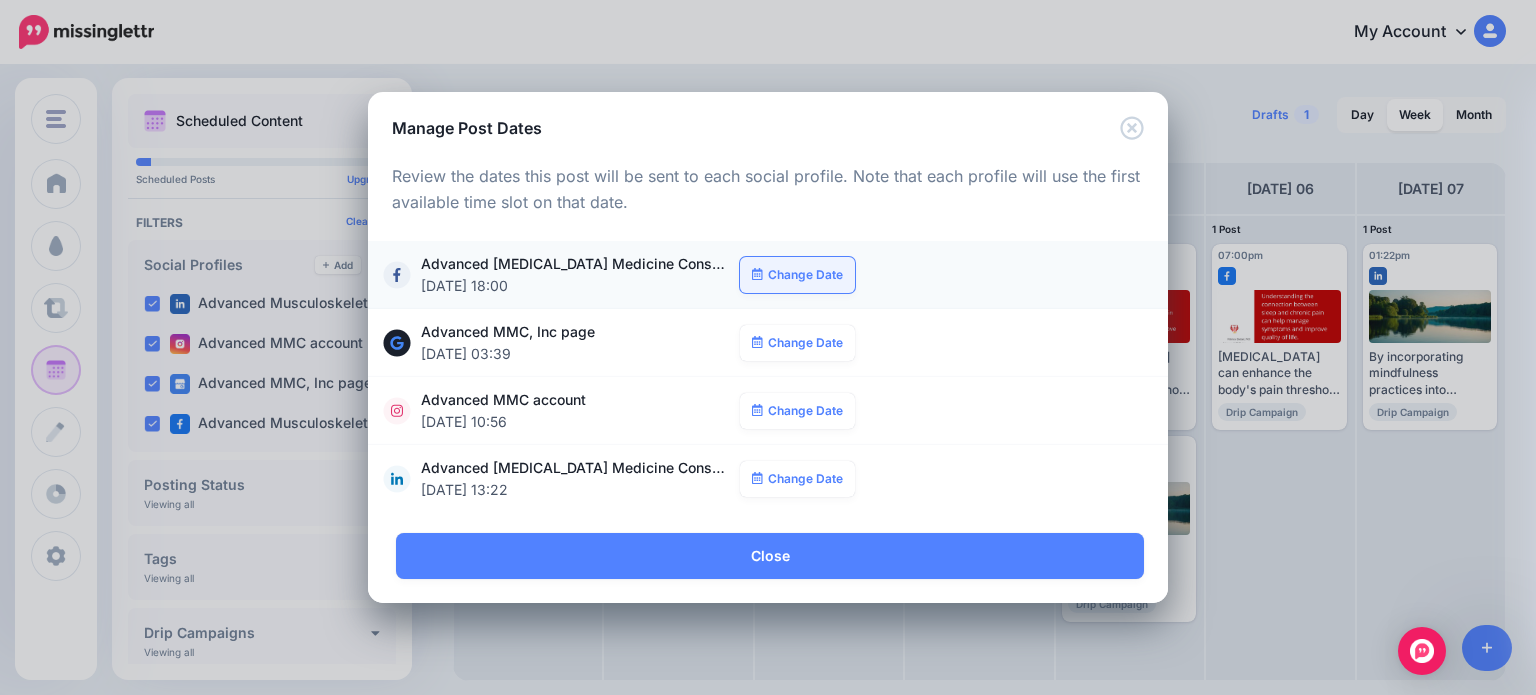 click on "Change Date" at bounding box center (797, 275) 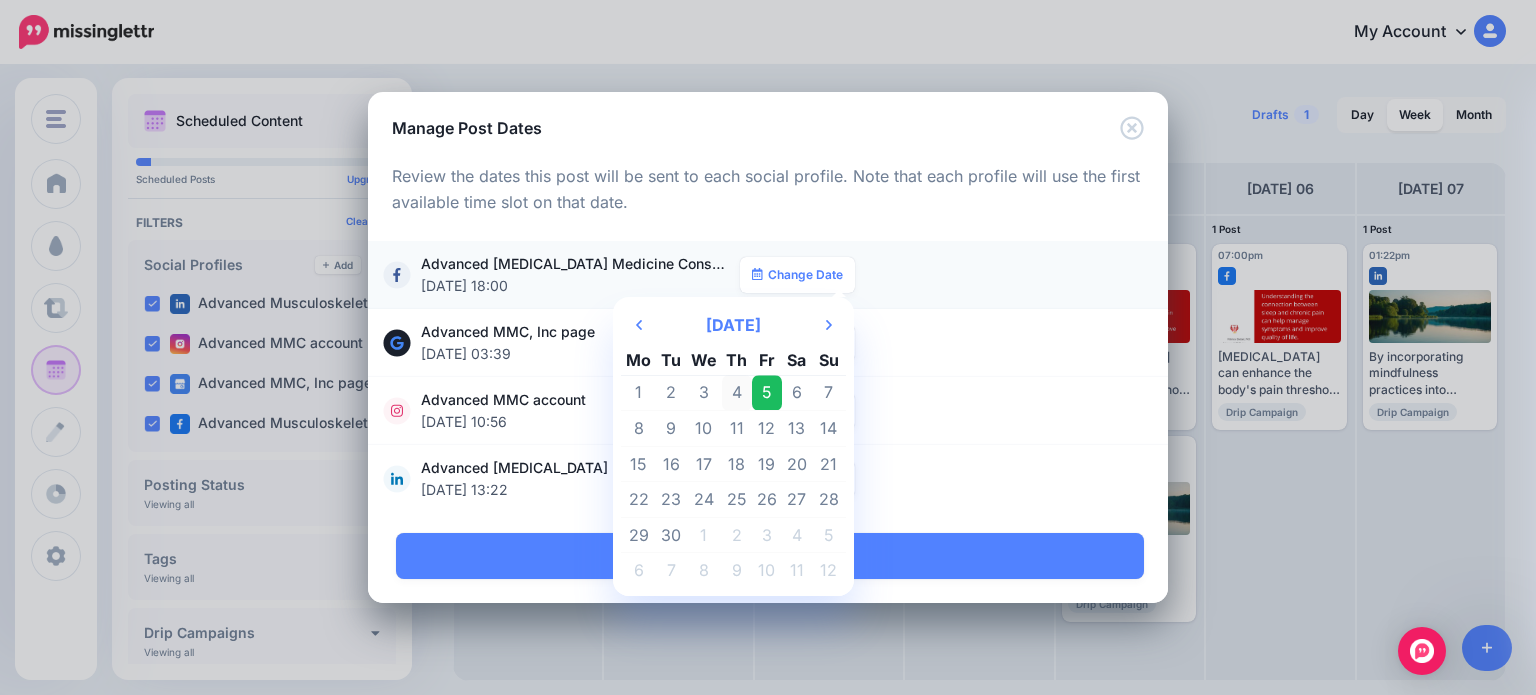 click on "4" at bounding box center [737, 393] 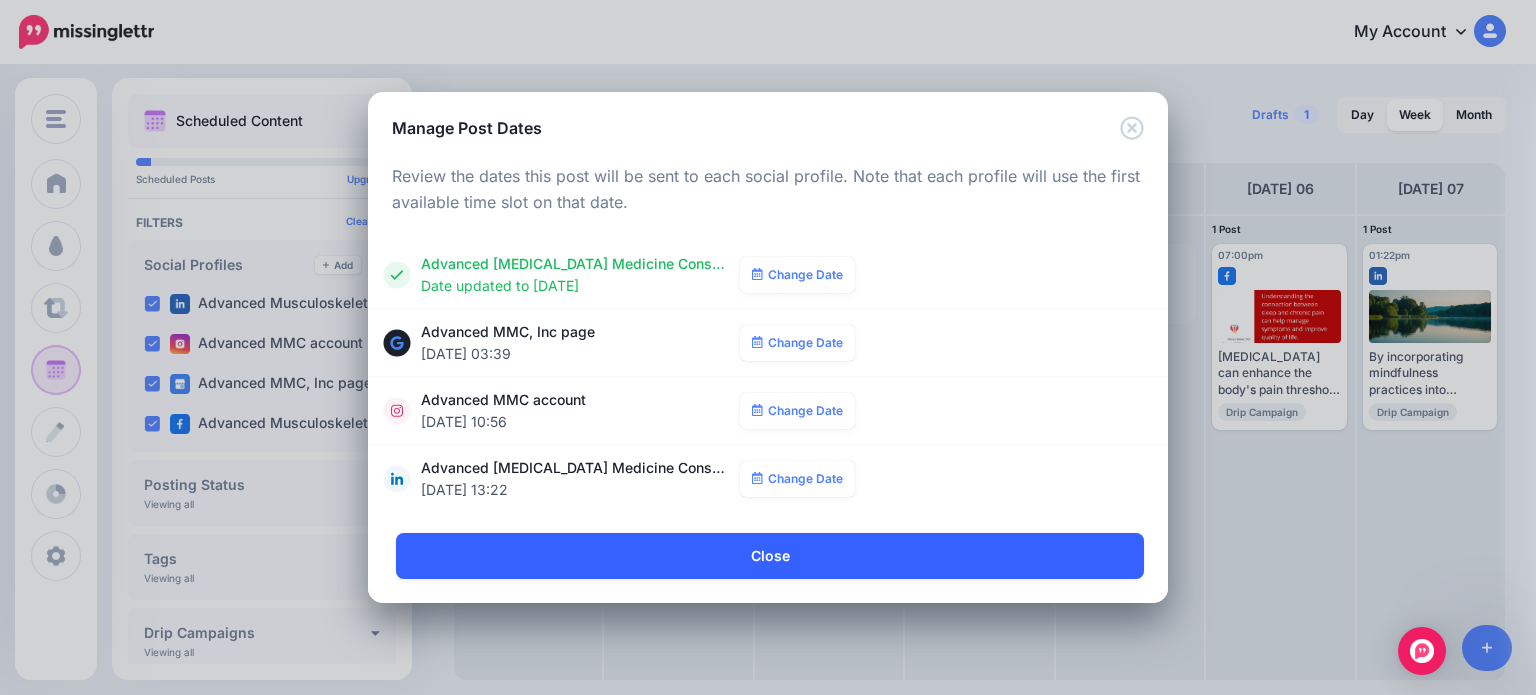 click on "Close" at bounding box center (770, 556) 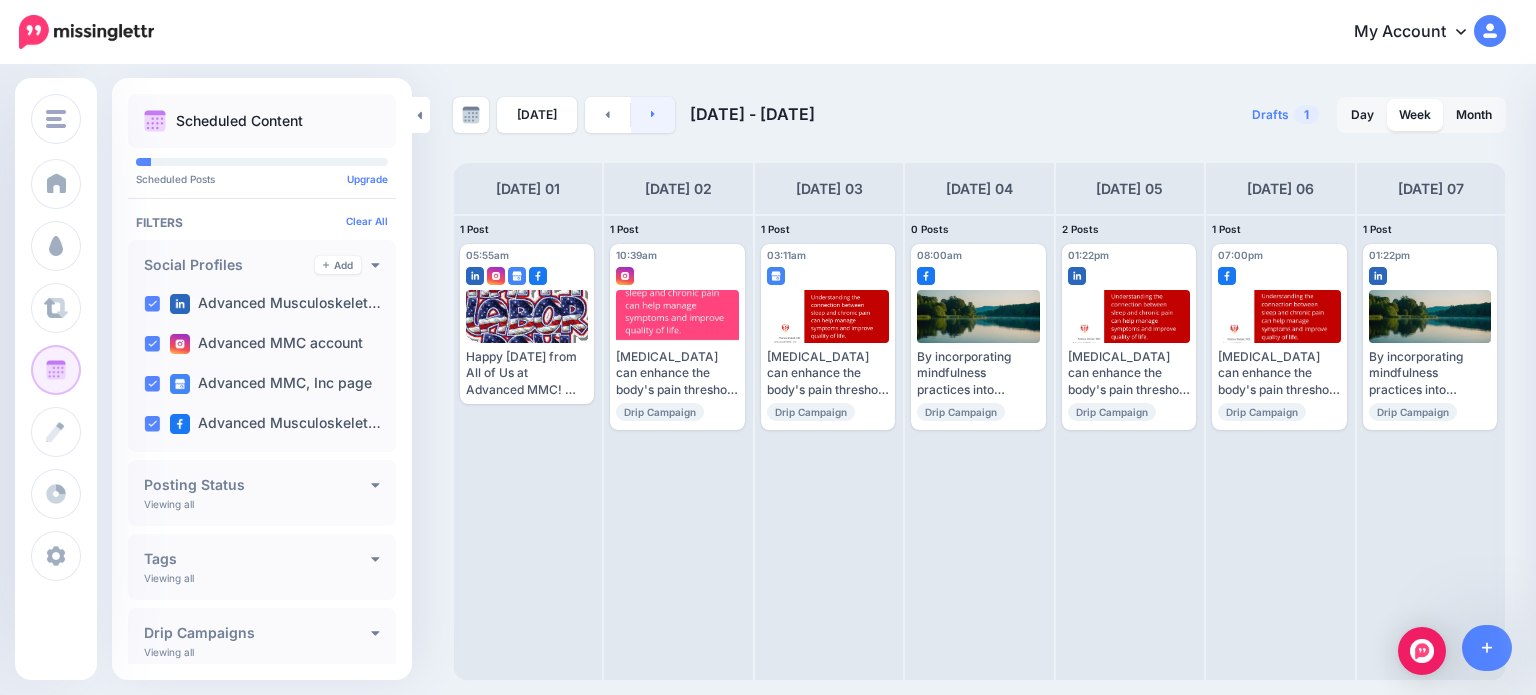 click at bounding box center [653, 115] 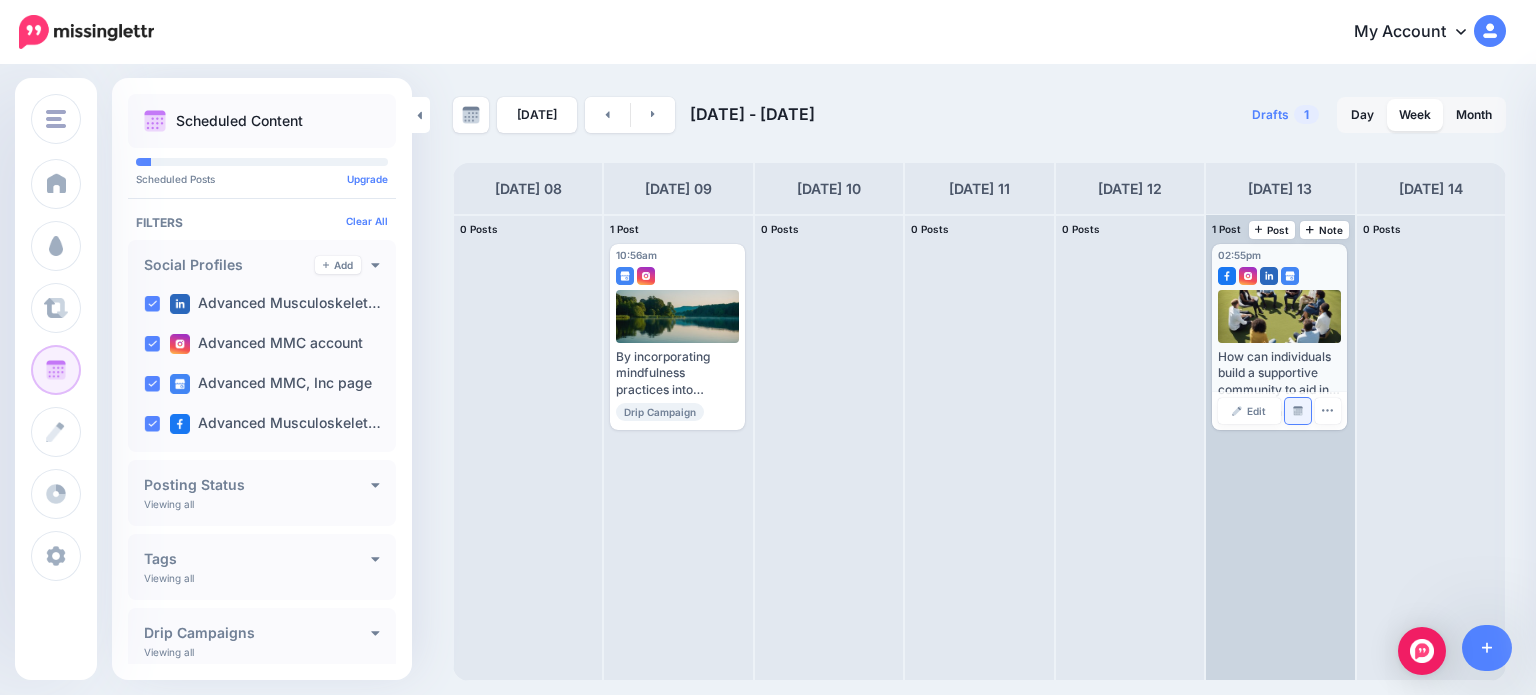 click at bounding box center [1298, 411] 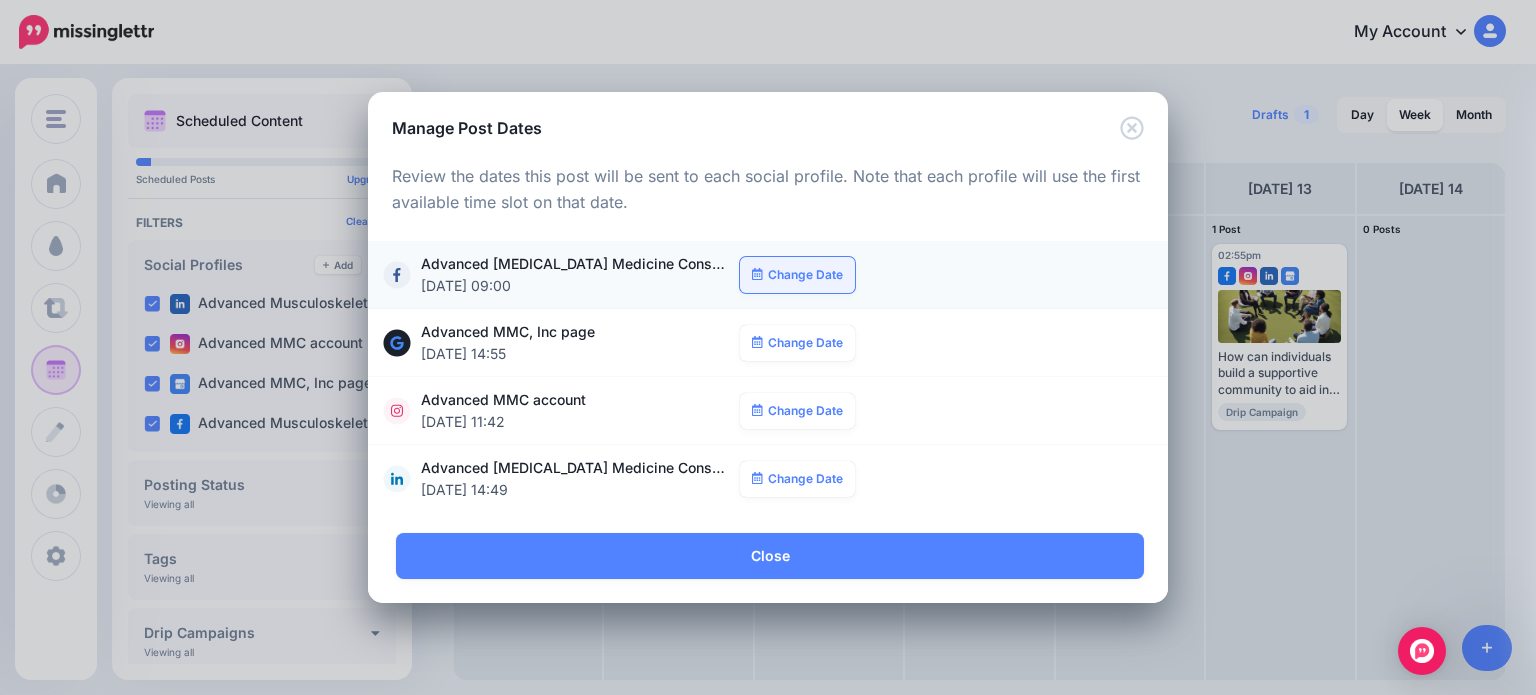 click on "Change Date" at bounding box center (797, 275) 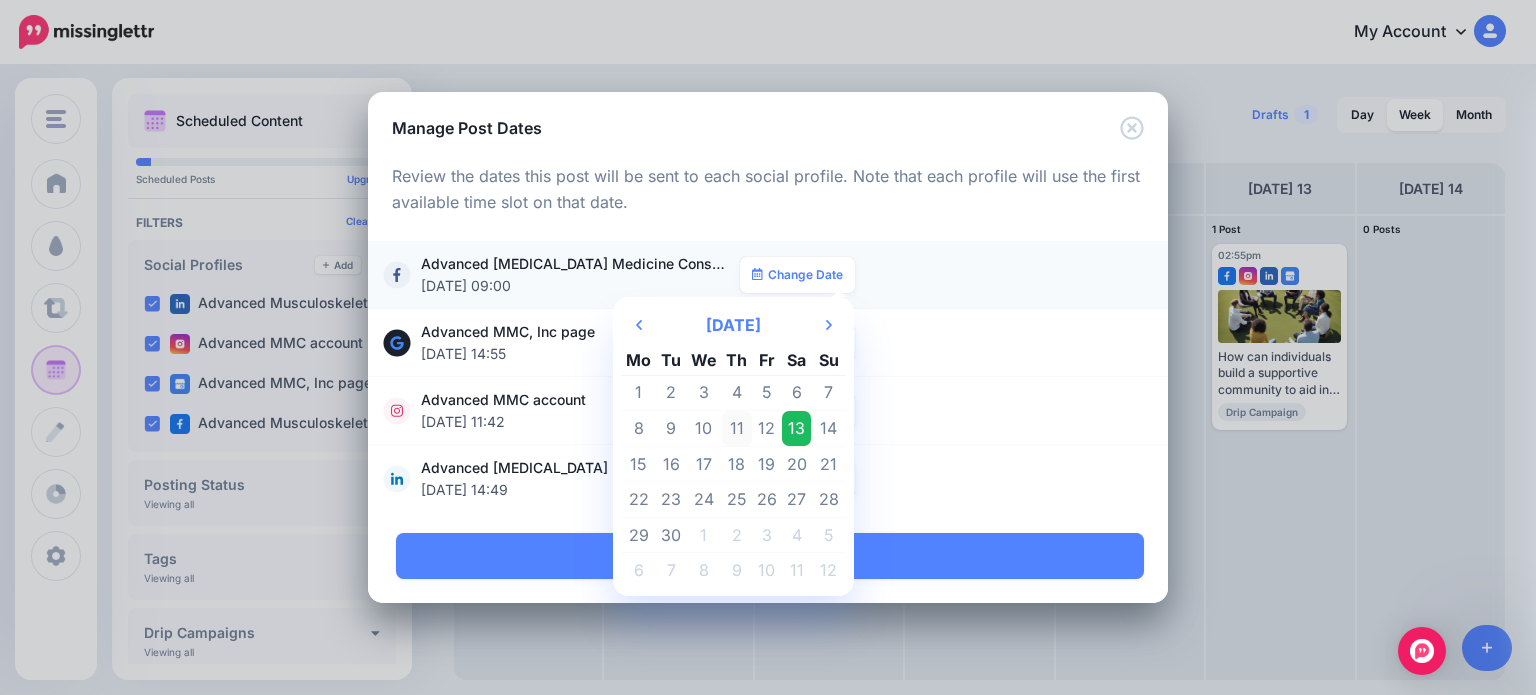 click on "11" at bounding box center [737, 429] 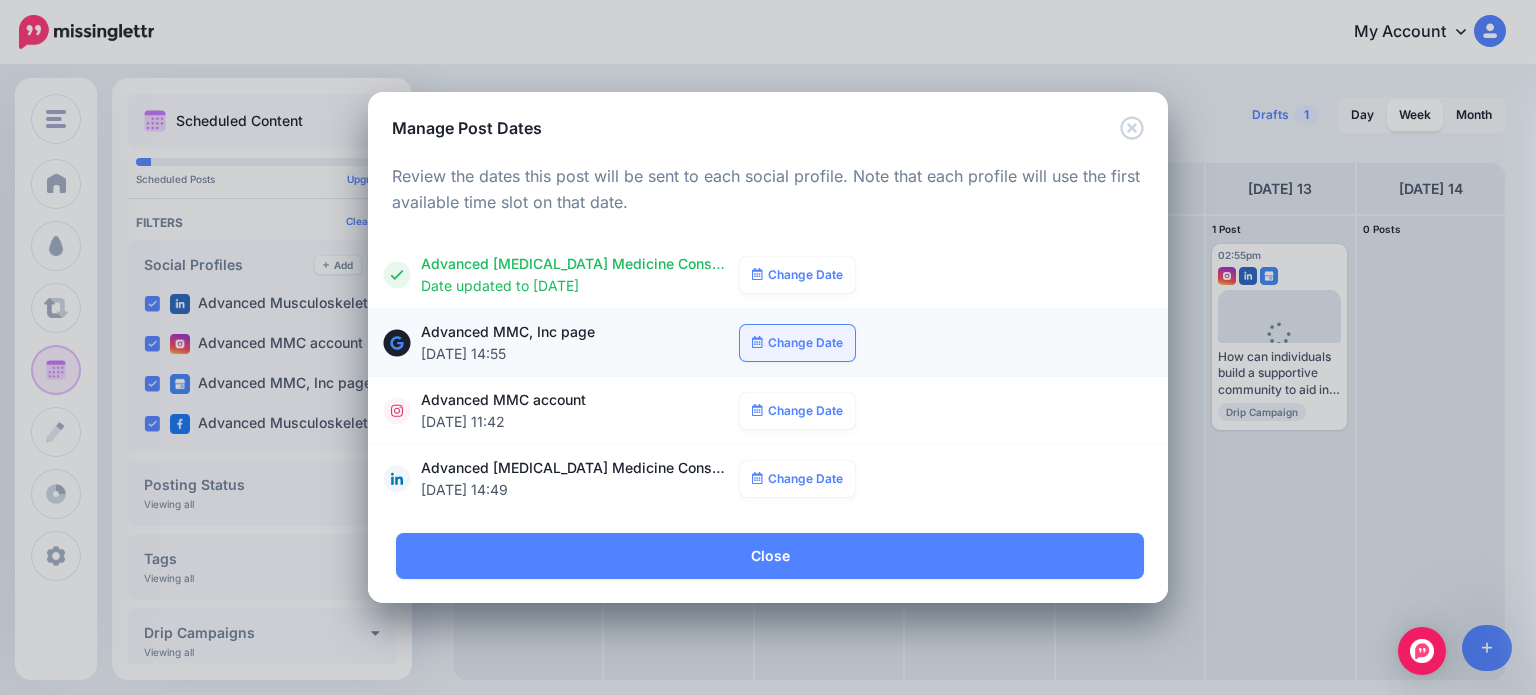 click on "Change Date" at bounding box center (797, 343) 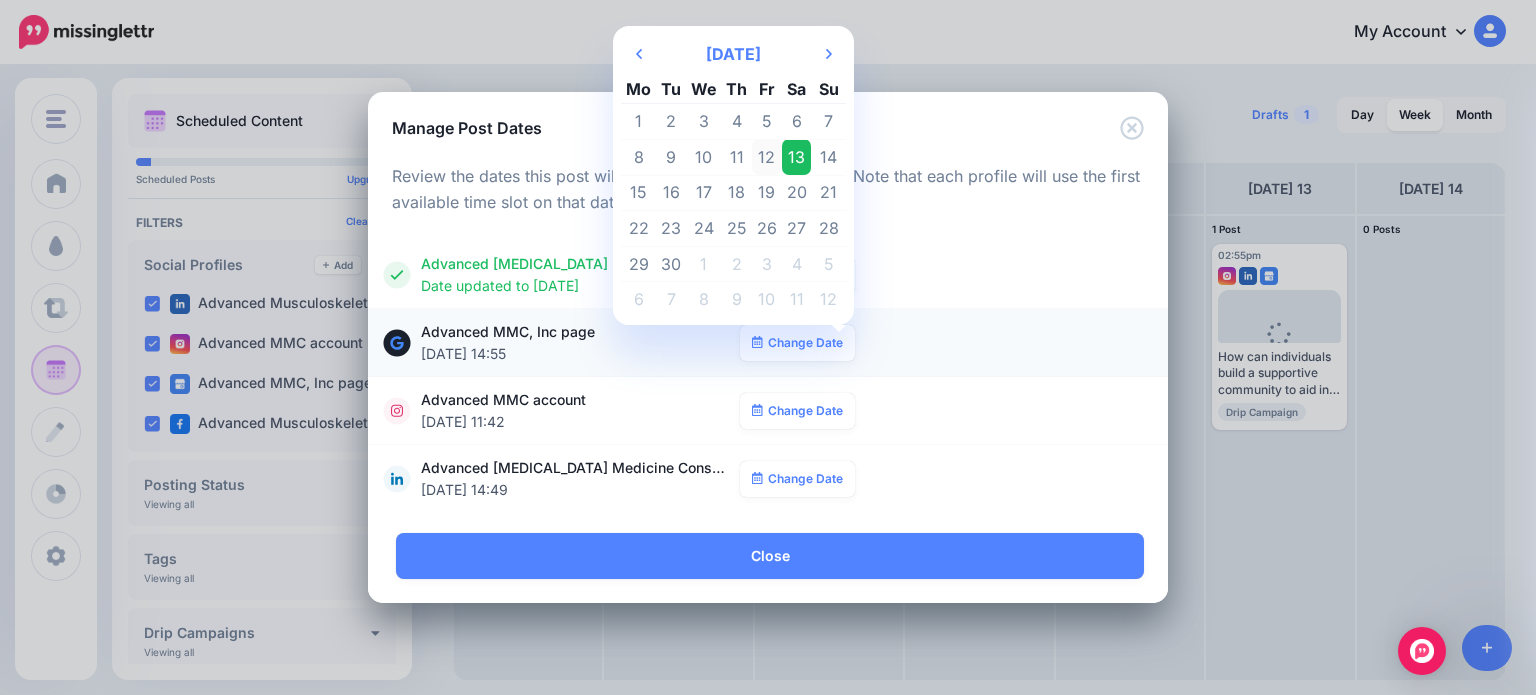 click on "12" at bounding box center (767, 157) 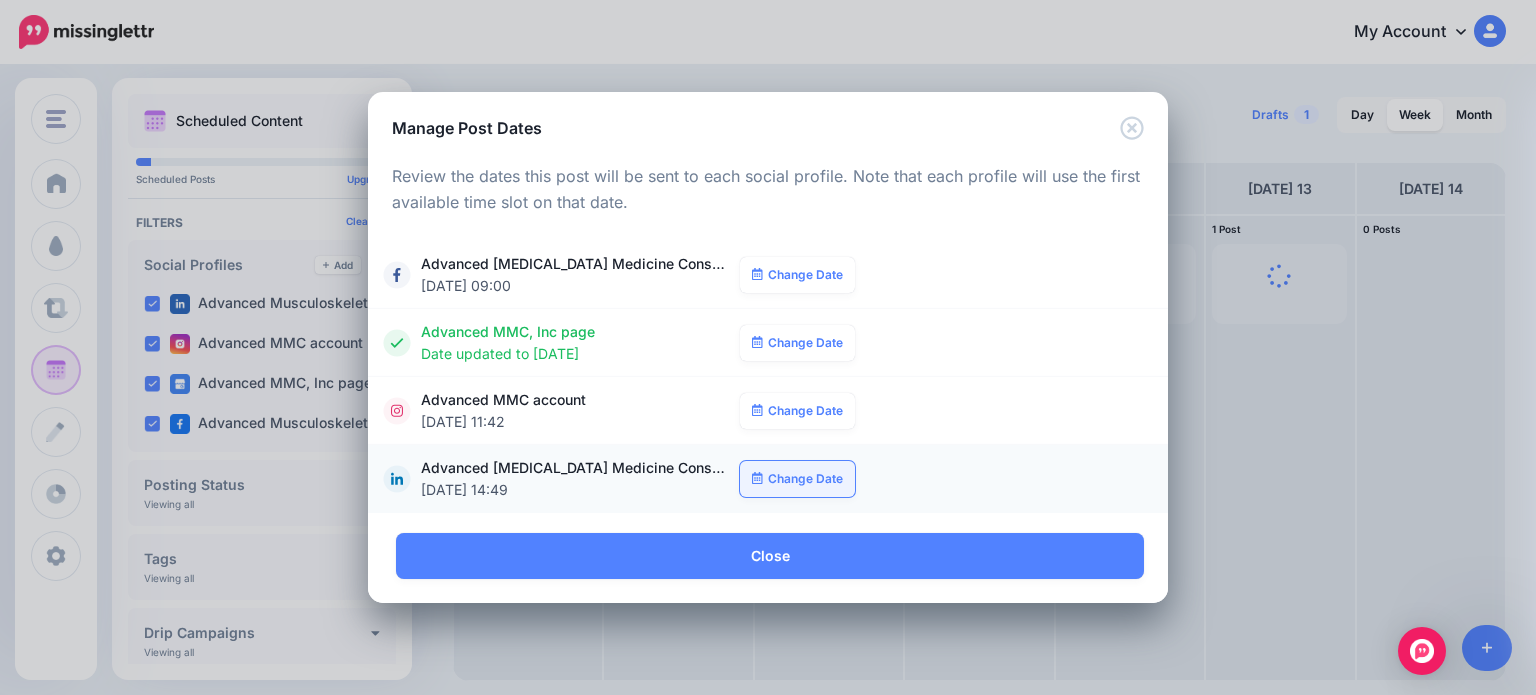 click on "Change Date" at bounding box center (797, 479) 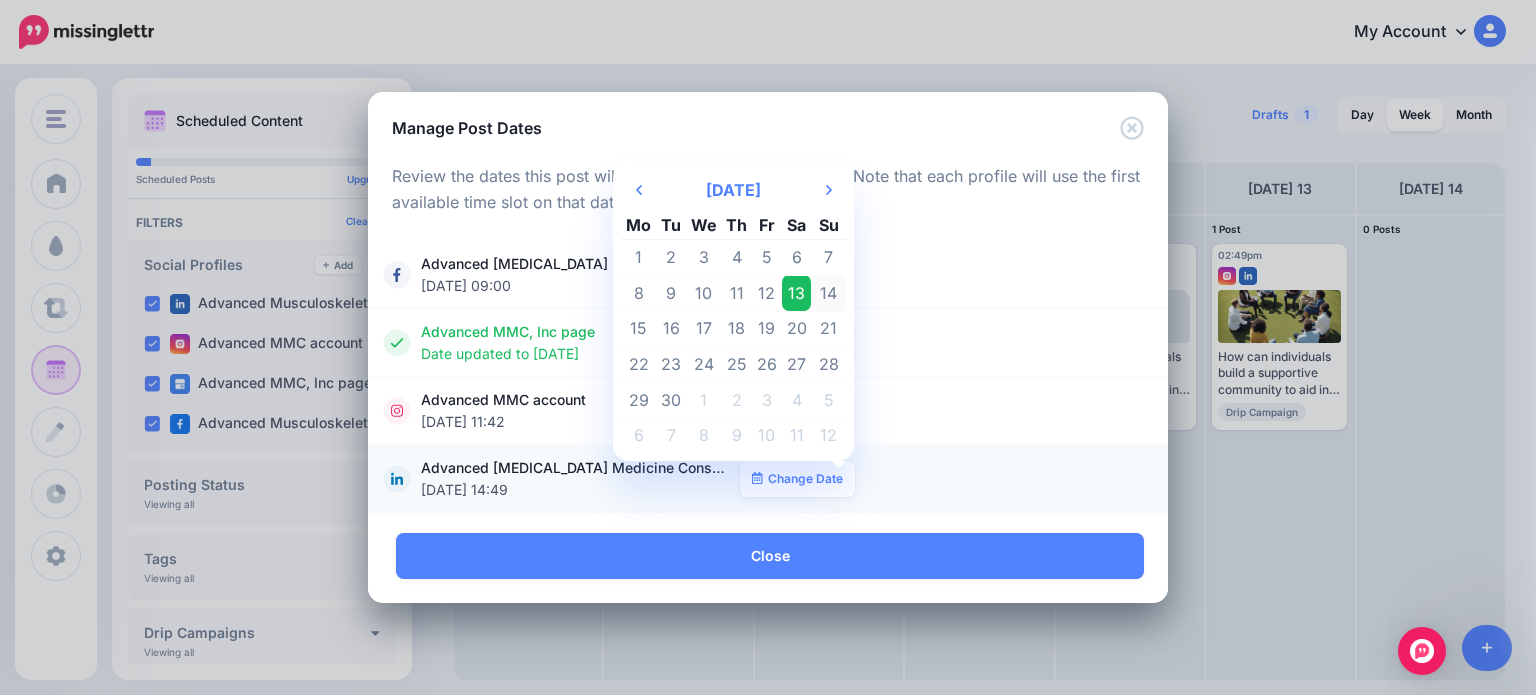 click on "14" at bounding box center [828, 293] 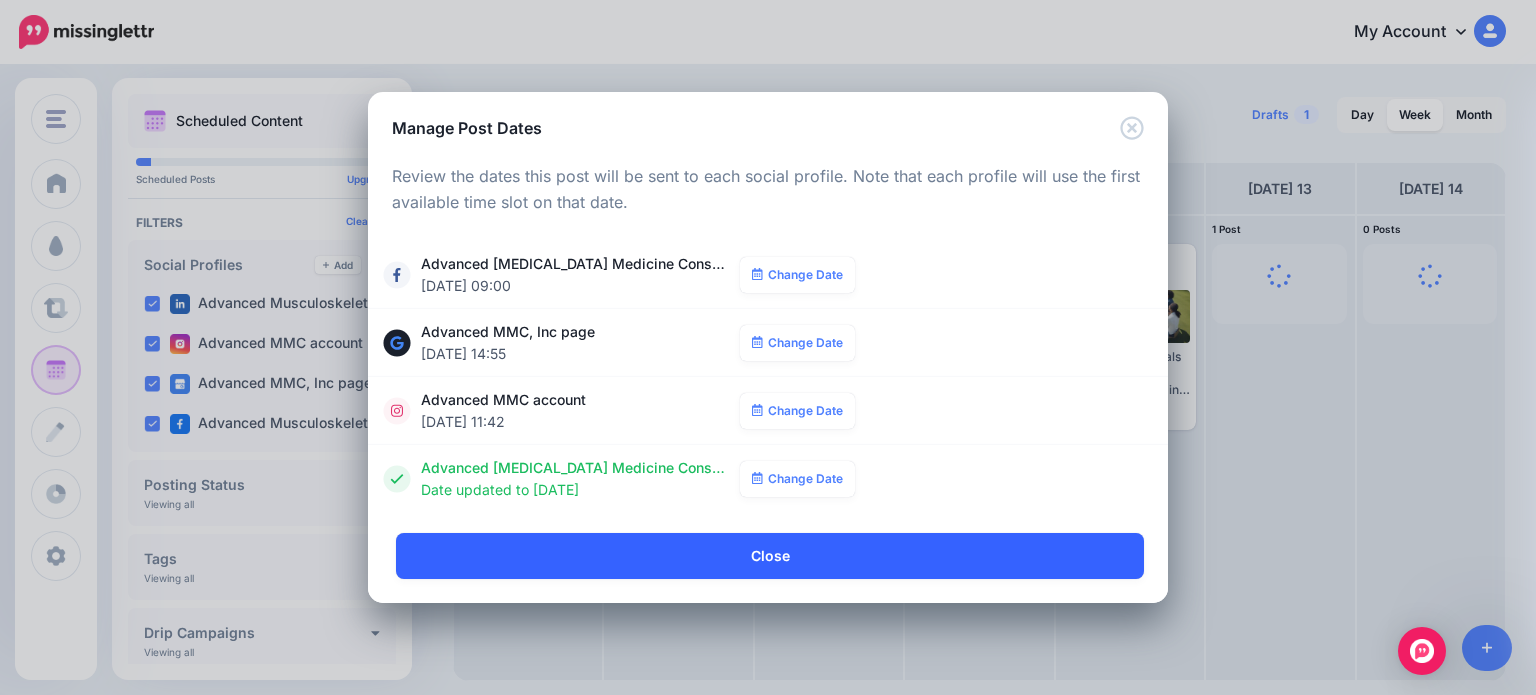 click on "Close" at bounding box center (770, 556) 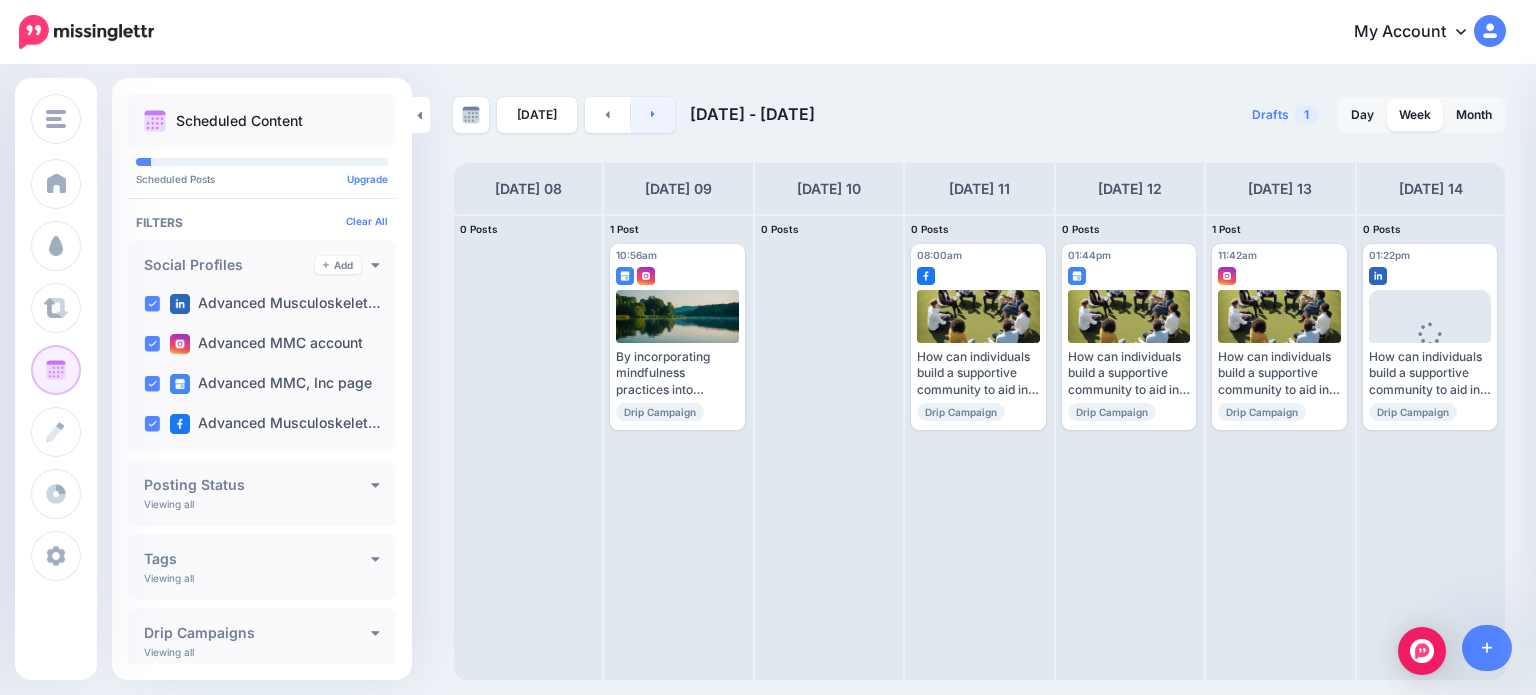 click 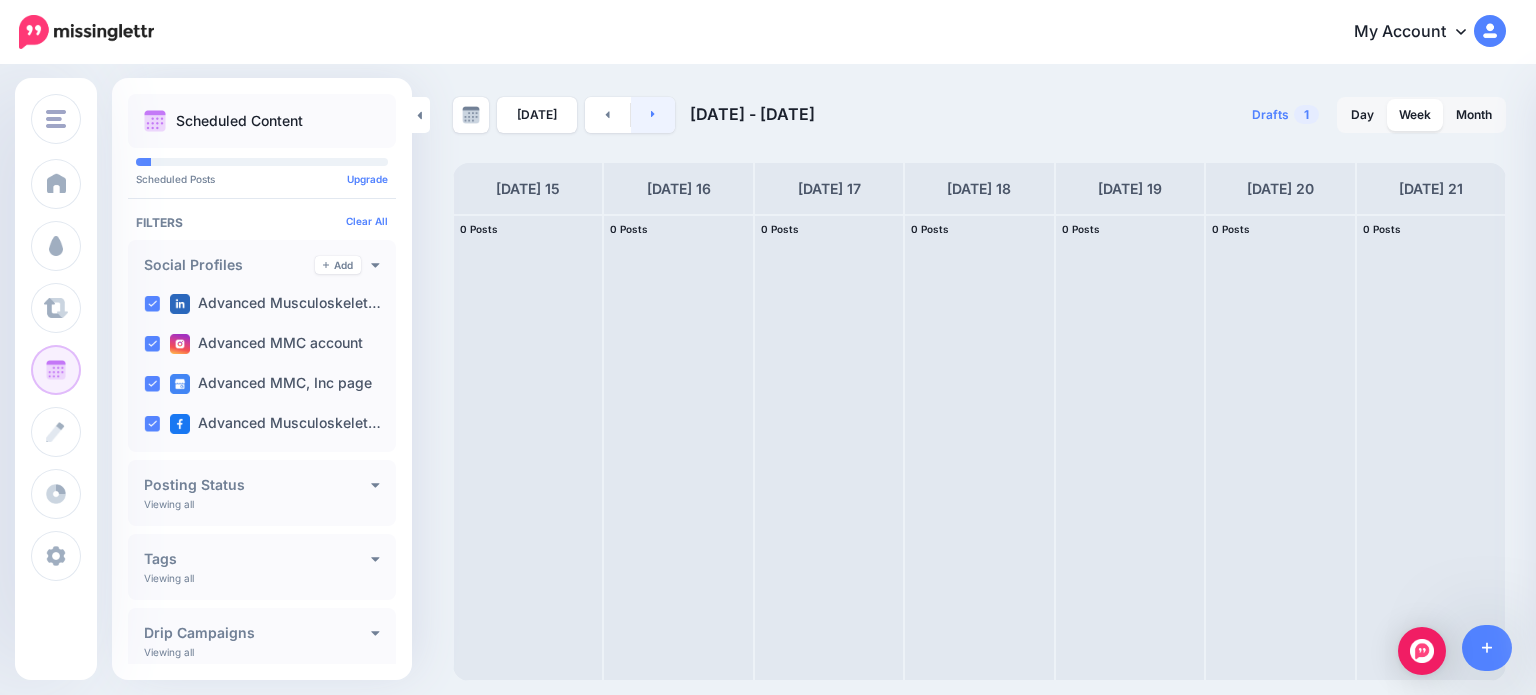 click 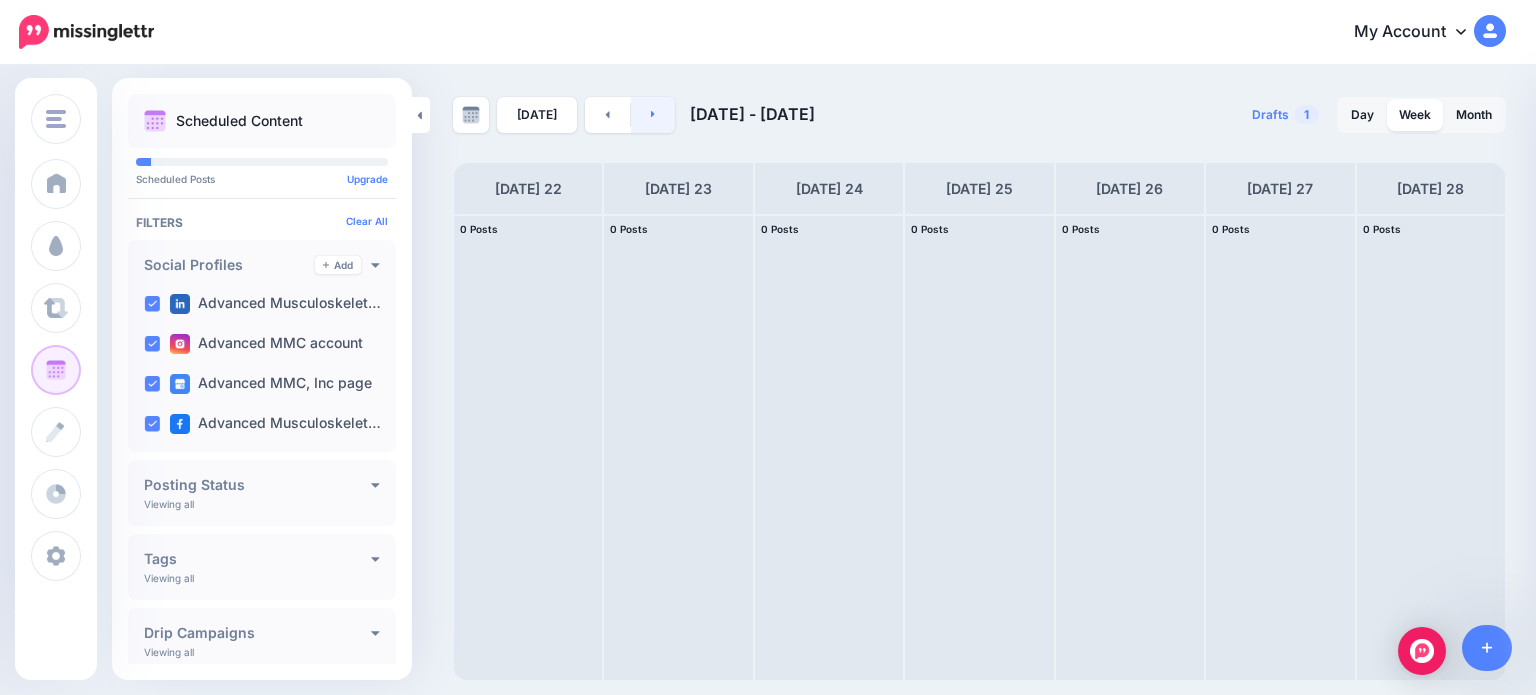 click 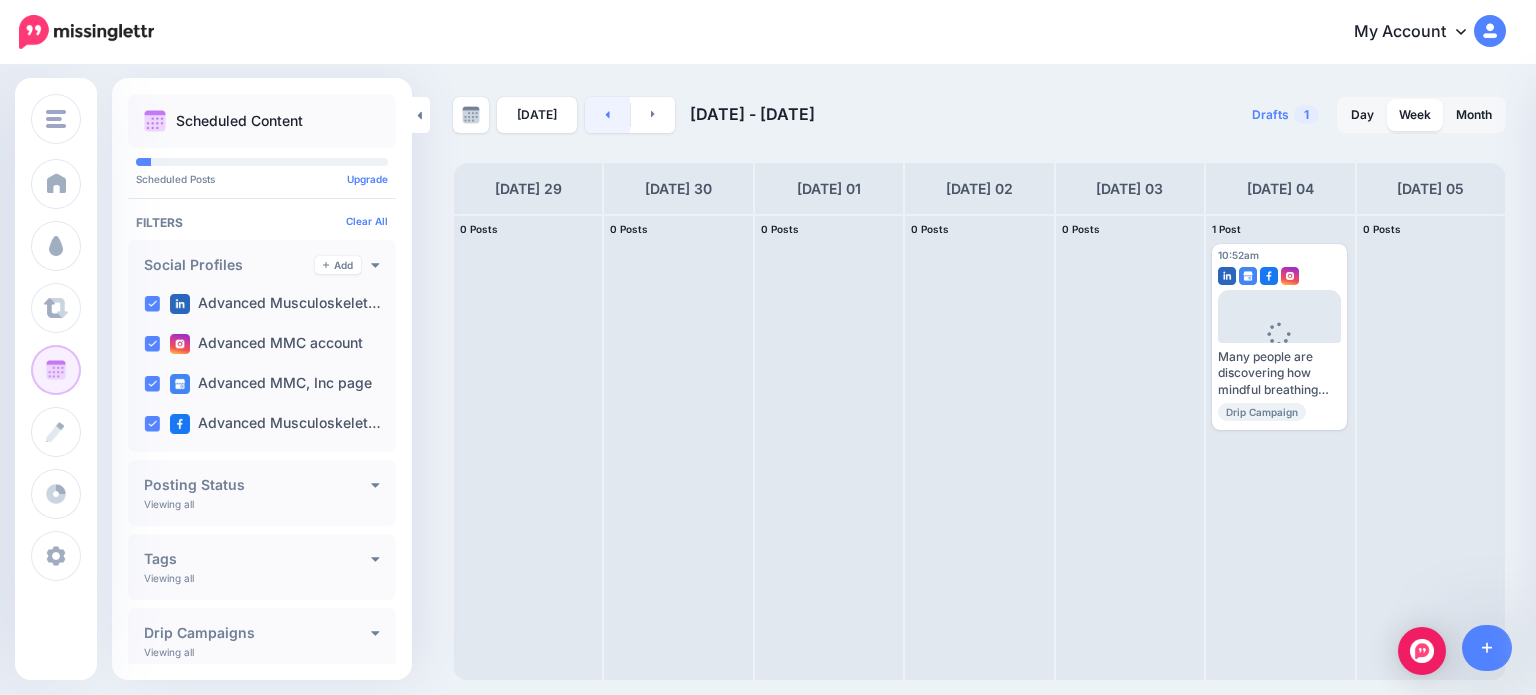 click at bounding box center [607, 115] 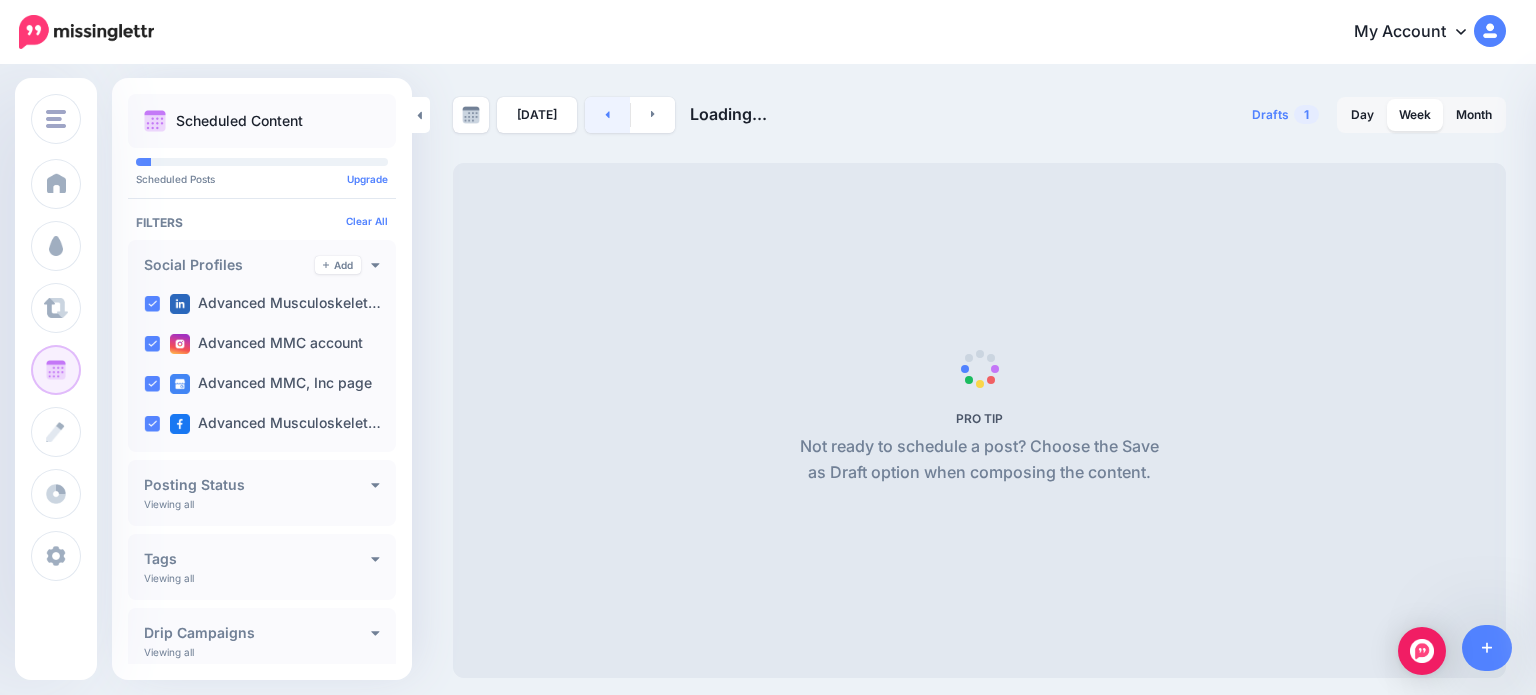 click at bounding box center (607, 115) 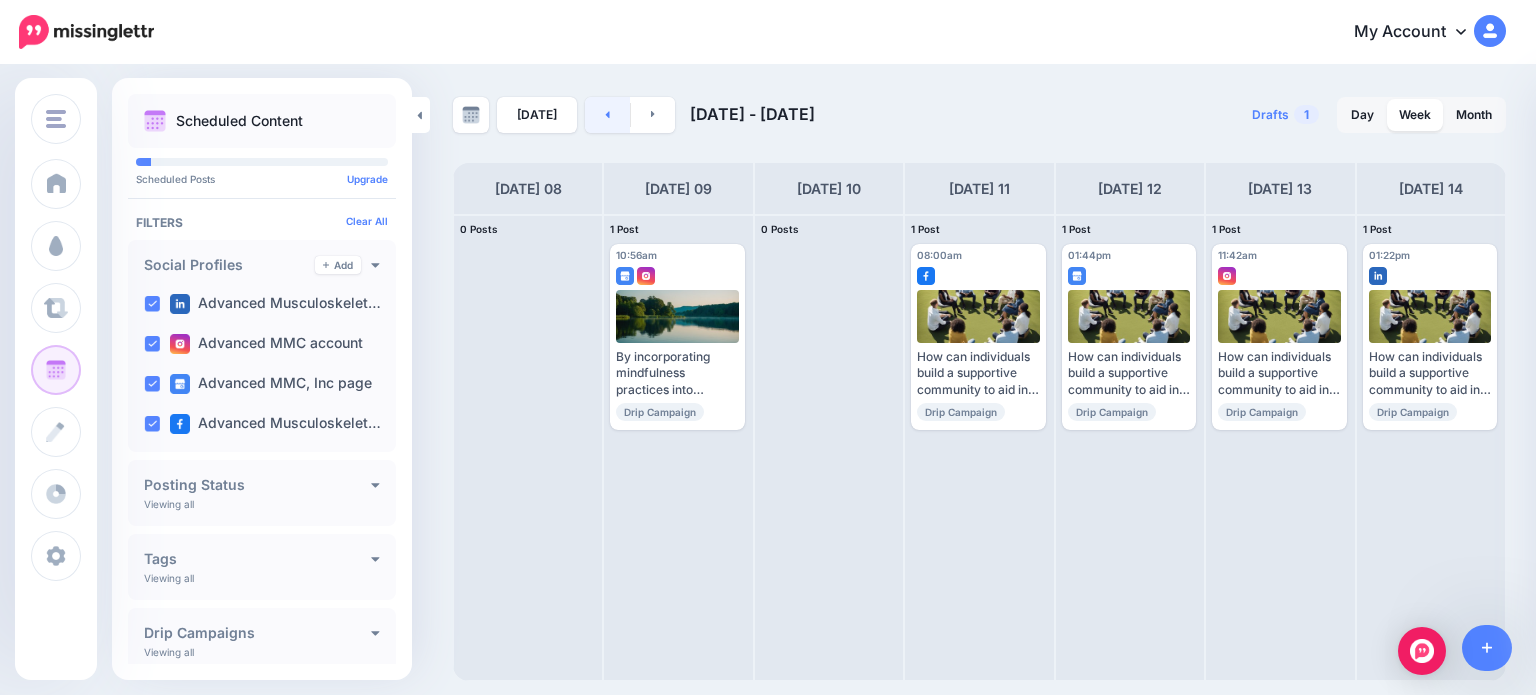 click at bounding box center [607, 115] 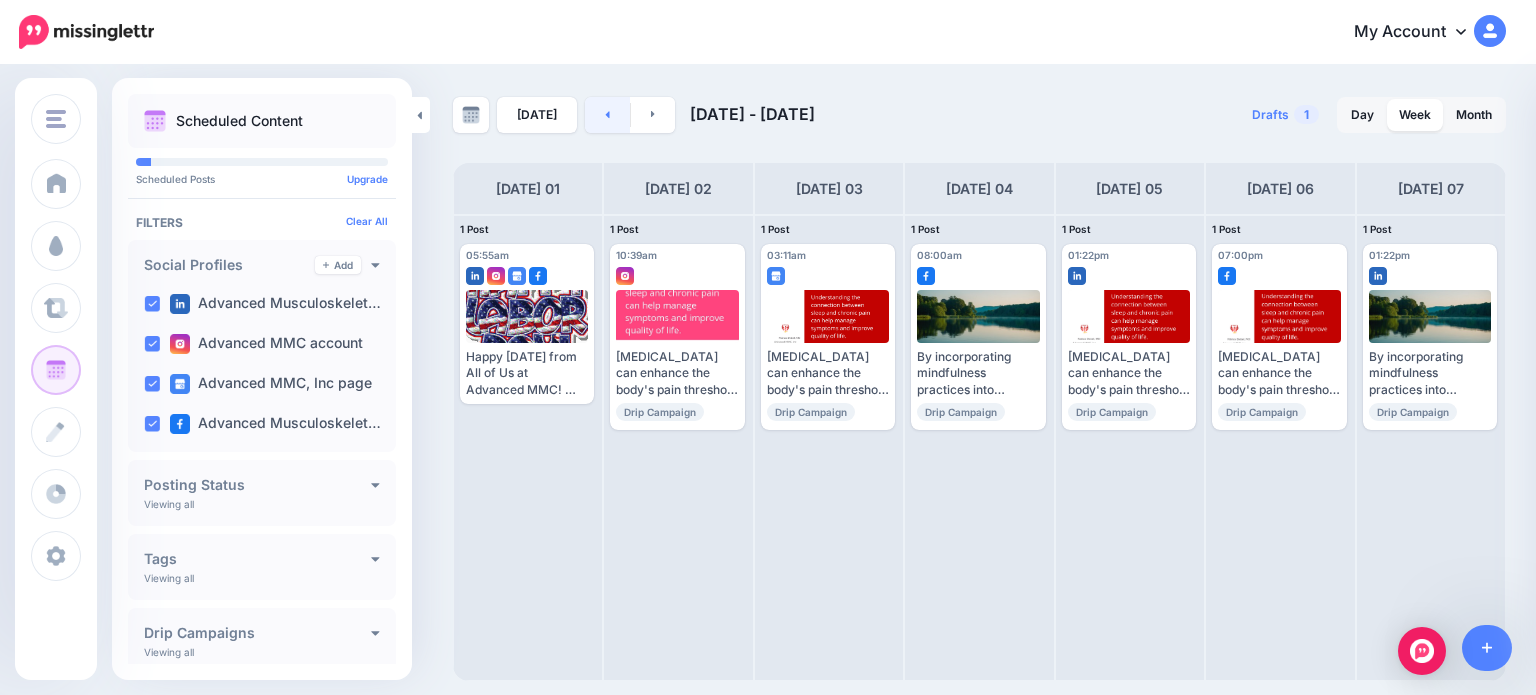 click 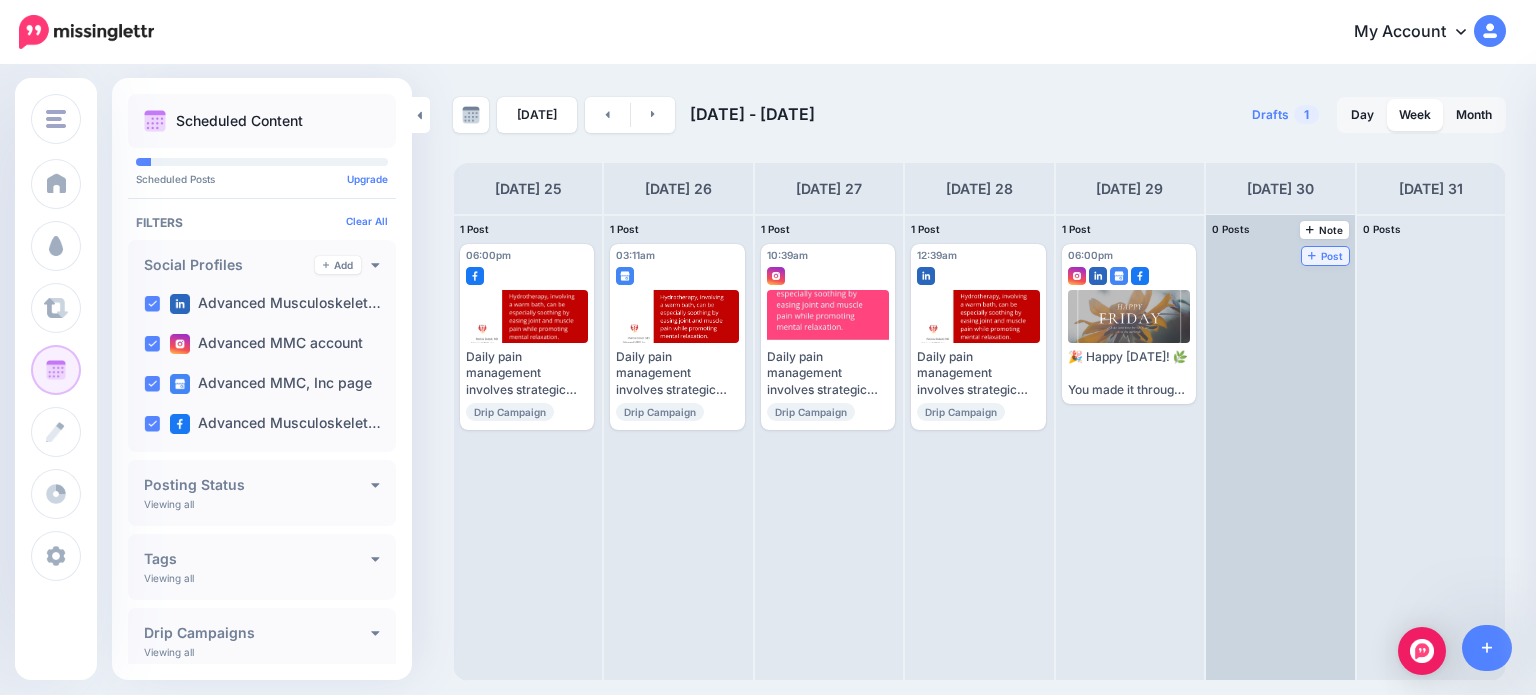 click on "Post" at bounding box center (1325, 256) 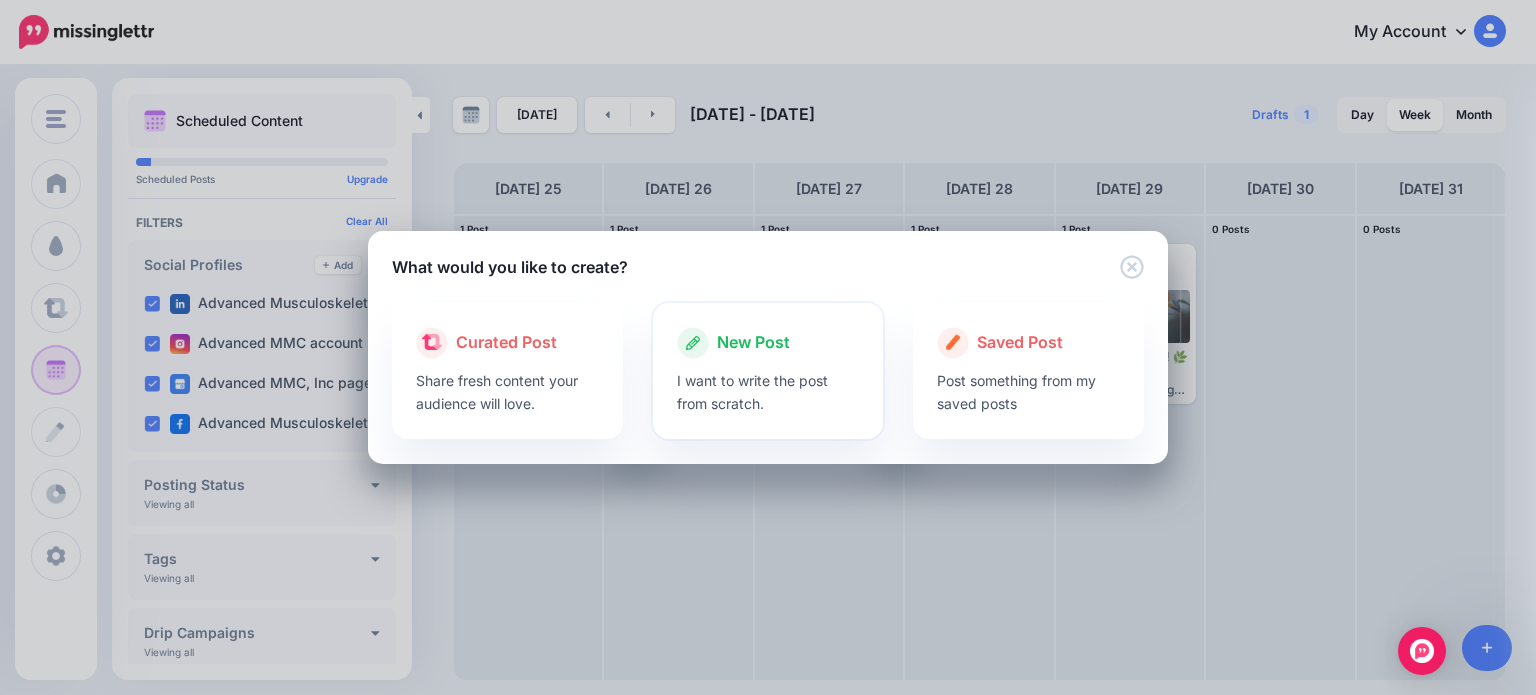 click on "I want to write the post from scratch." at bounding box center [768, 392] 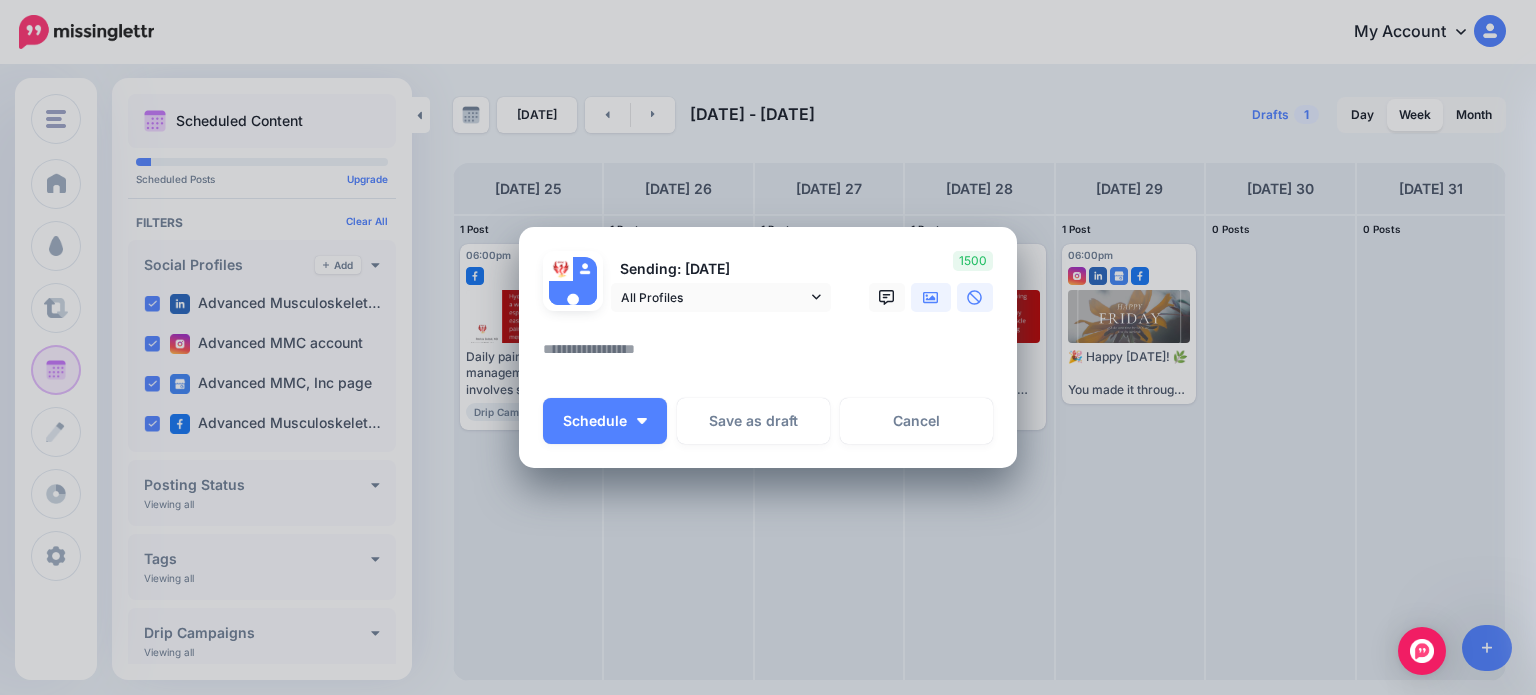 click at bounding box center (931, 297) 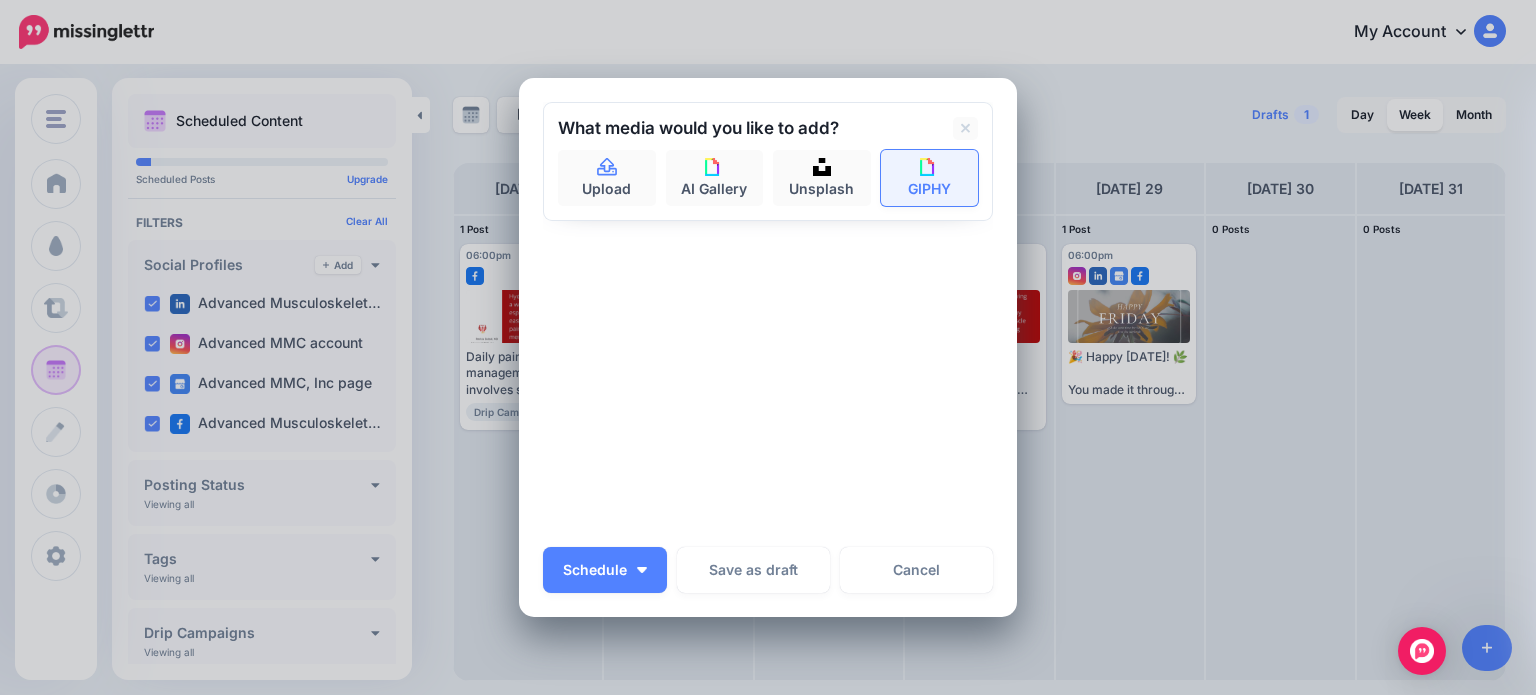 click on "GIPHY" at bounding box center [930, 178] 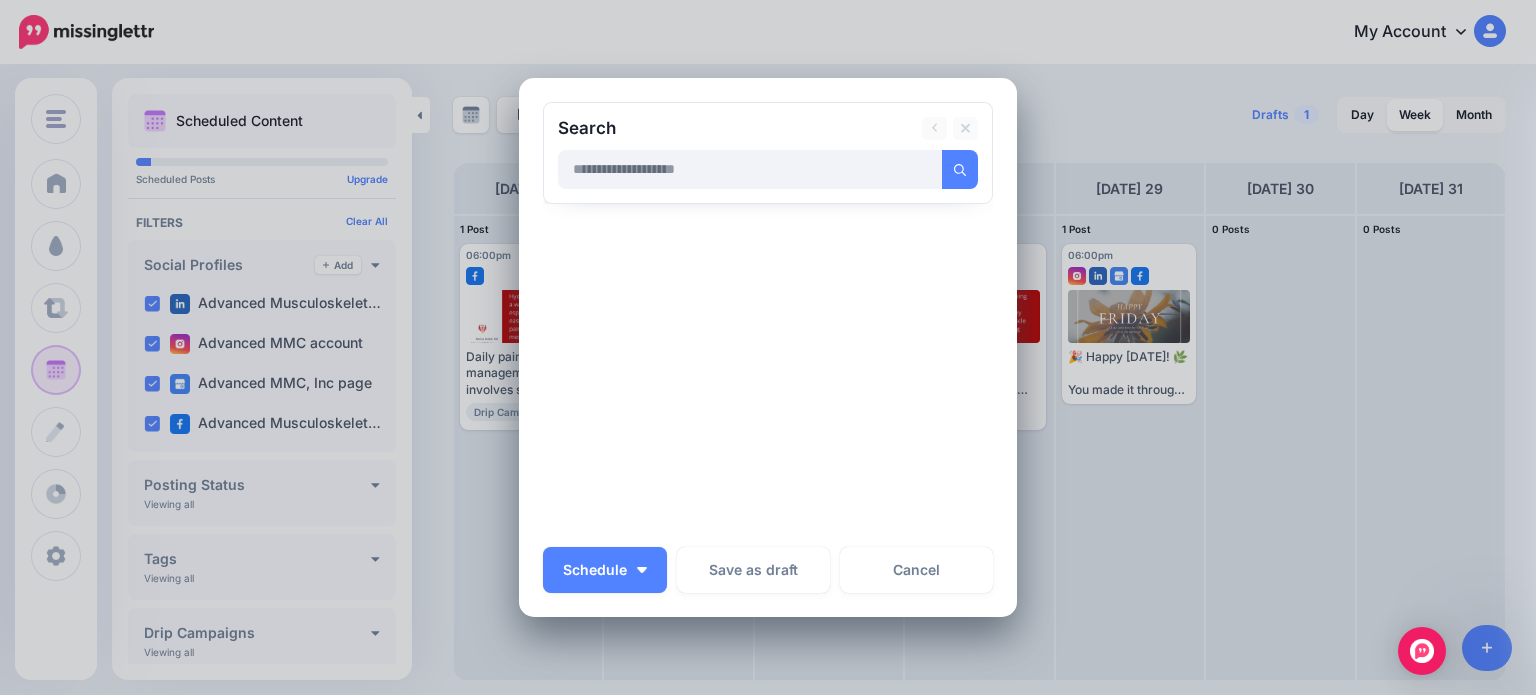 click at bounding box center [750, 169] 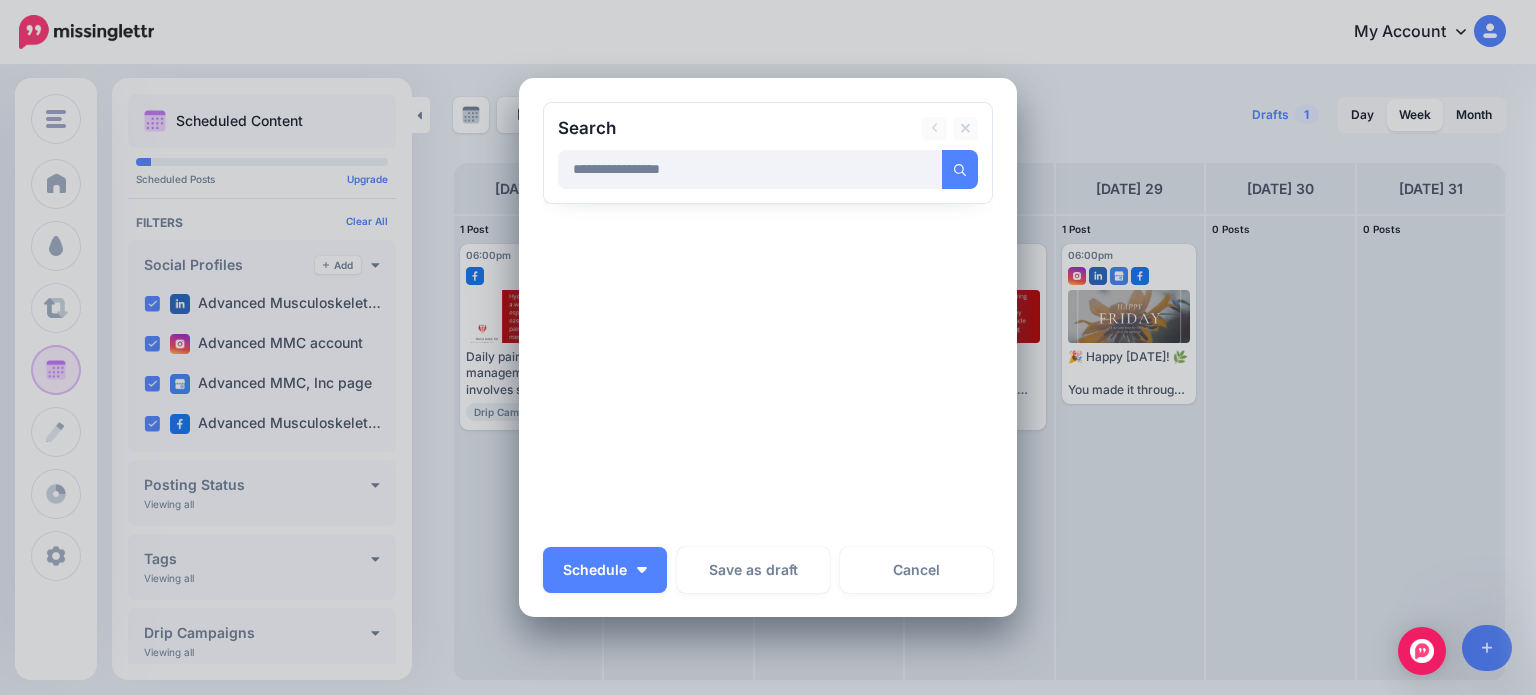 type on "**********" 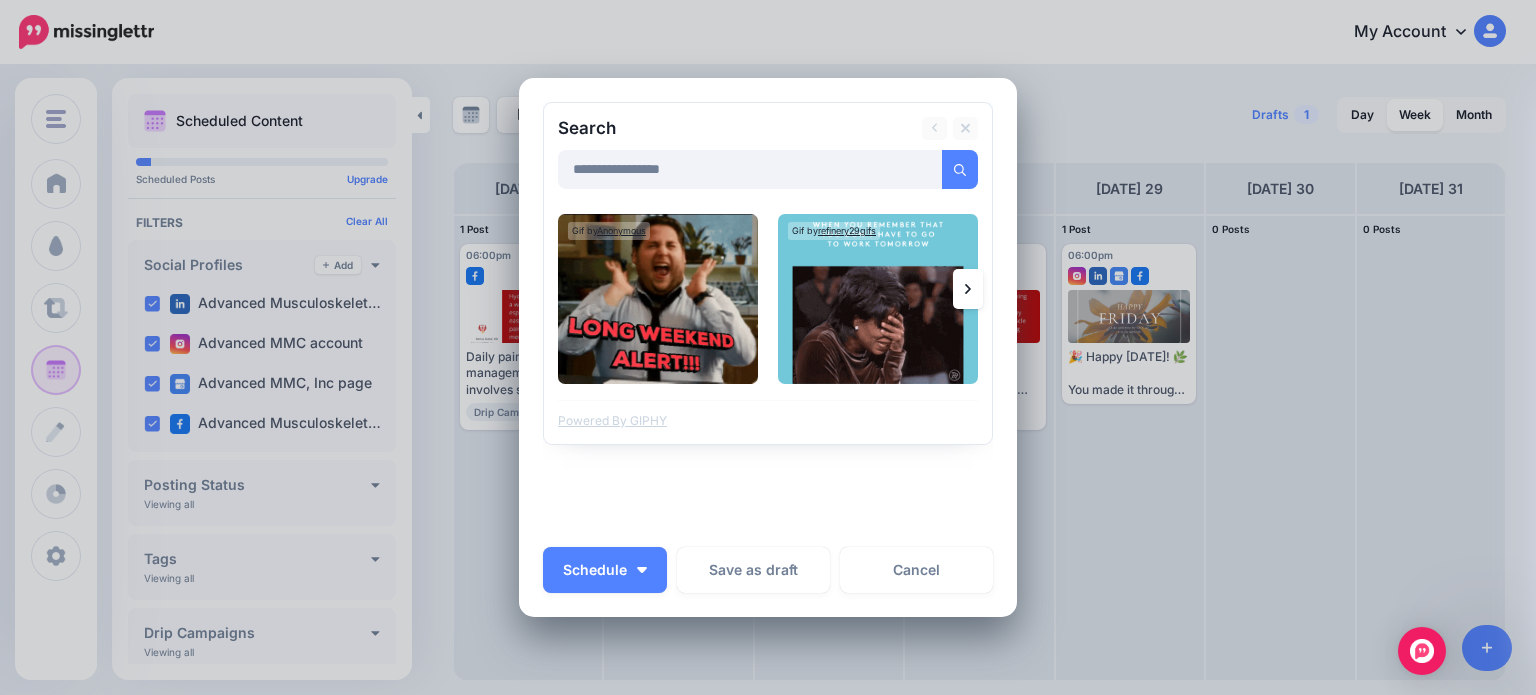 click at bounding box center [968, 289] 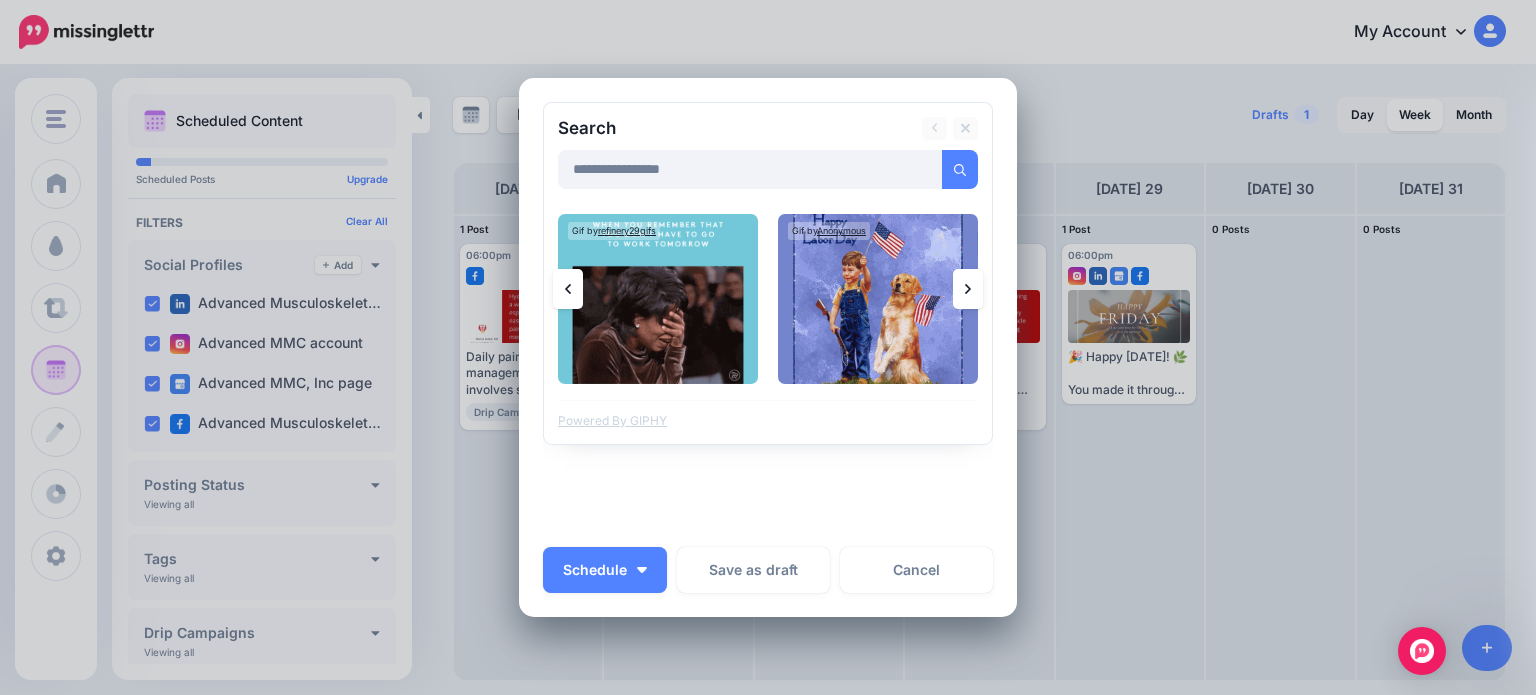 click at bounding box center [968, 289] 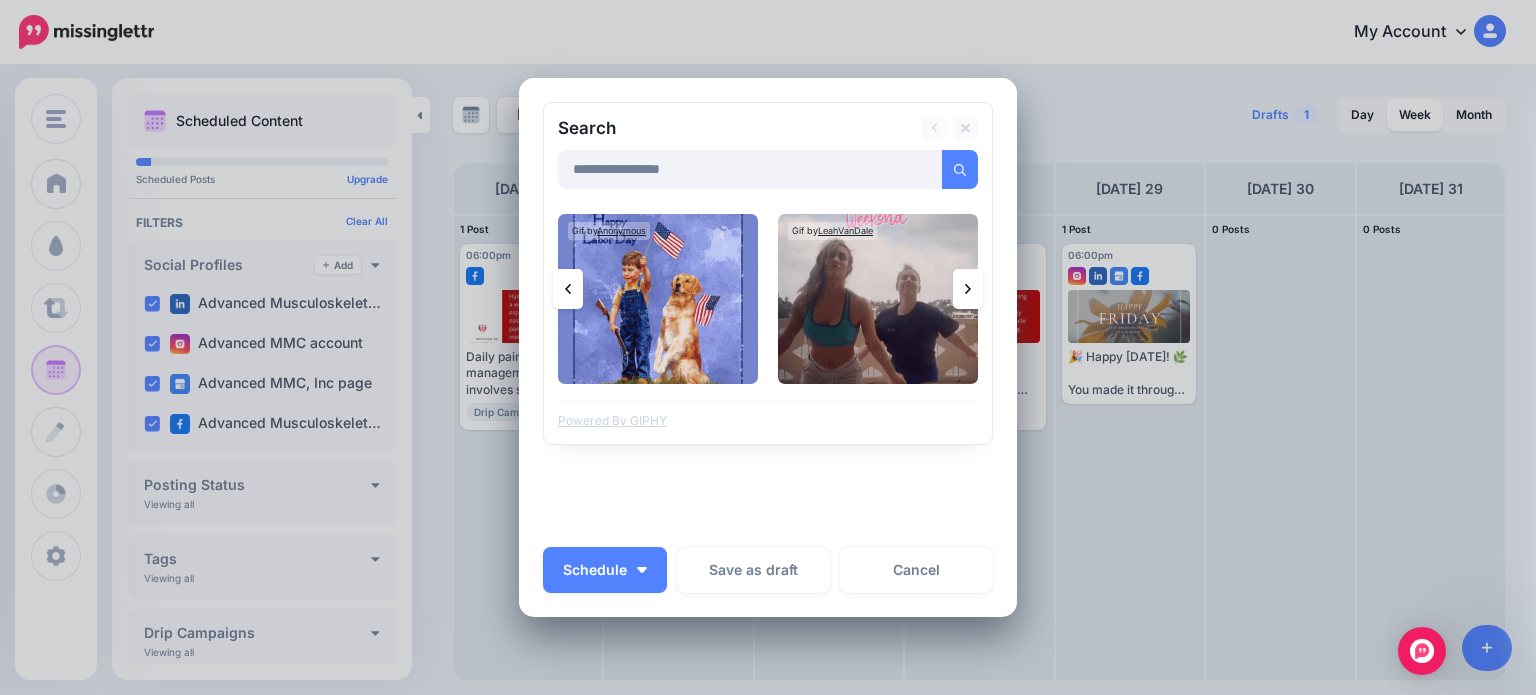 click at bounding box center [968, 289] 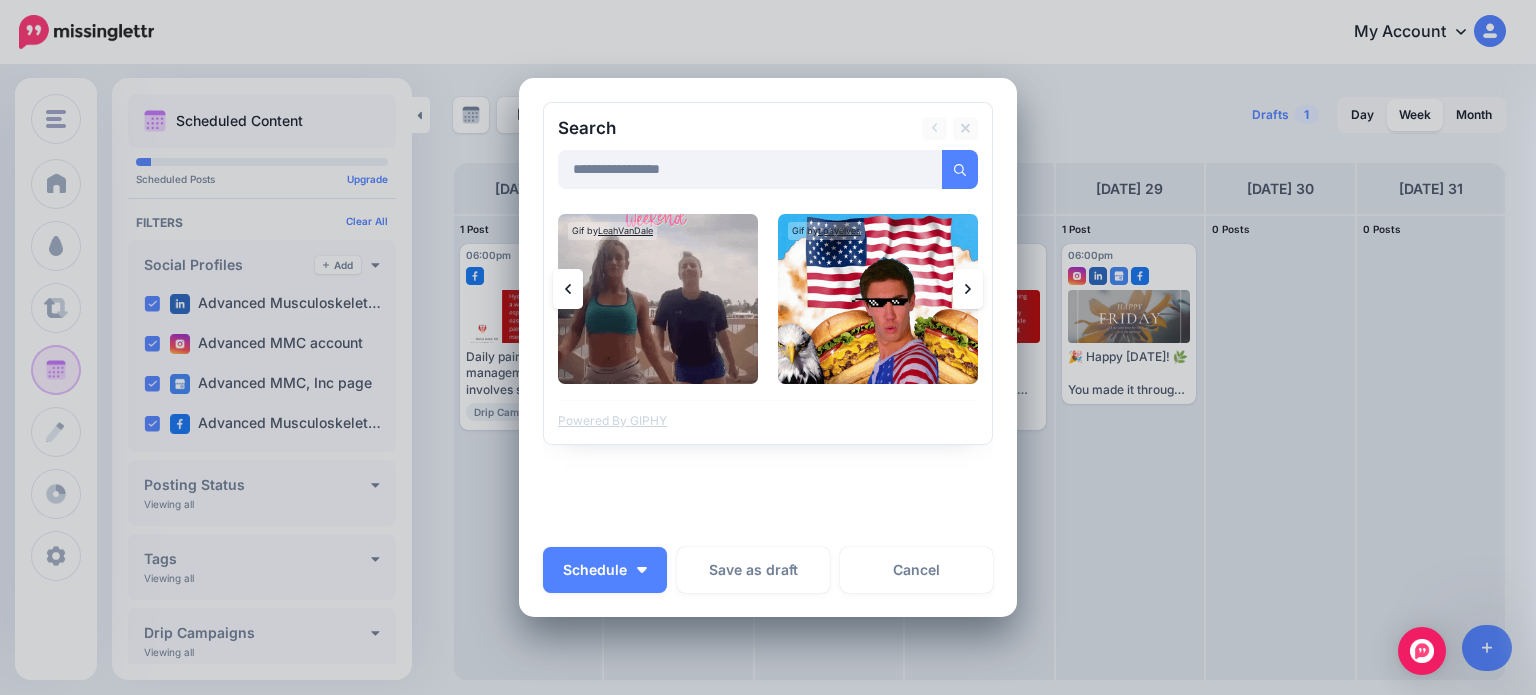 click at bounding box center [968, 289] 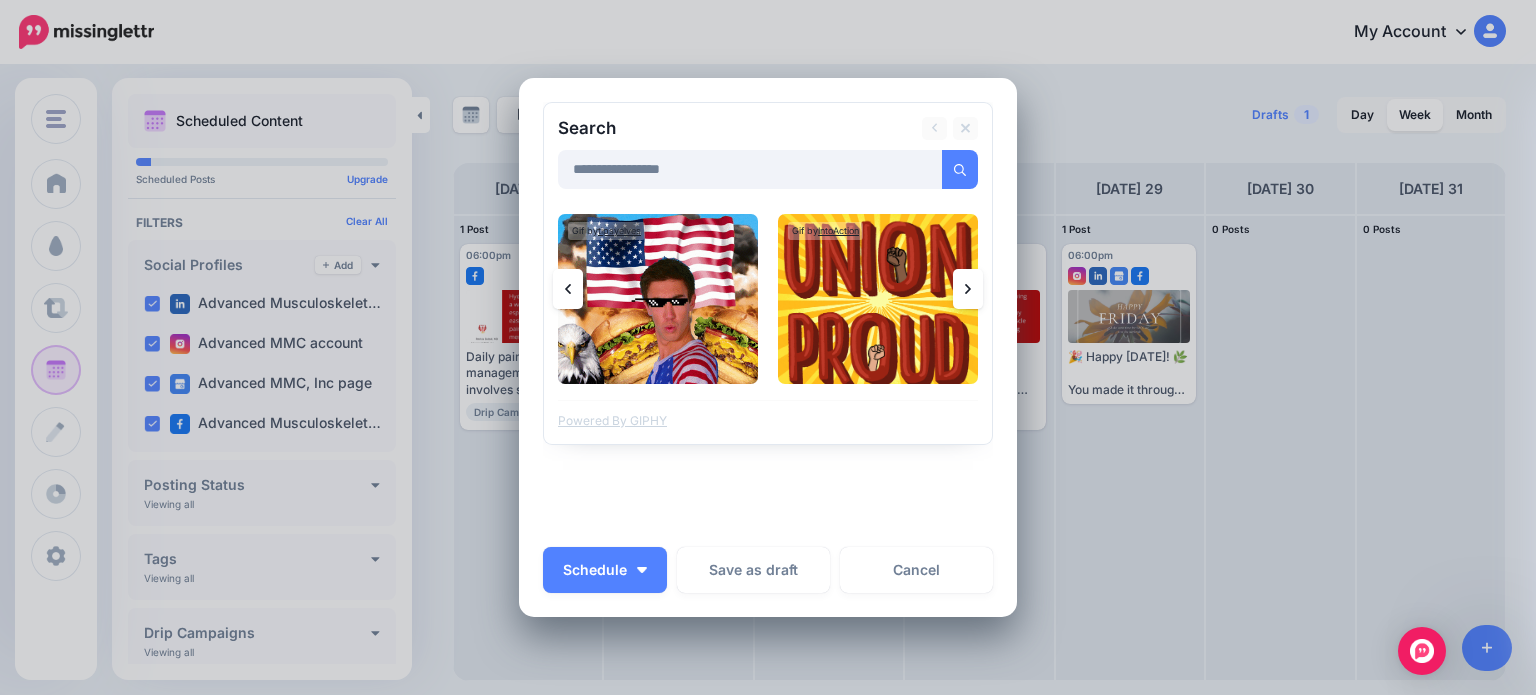 click at bounding box center (968, 289) 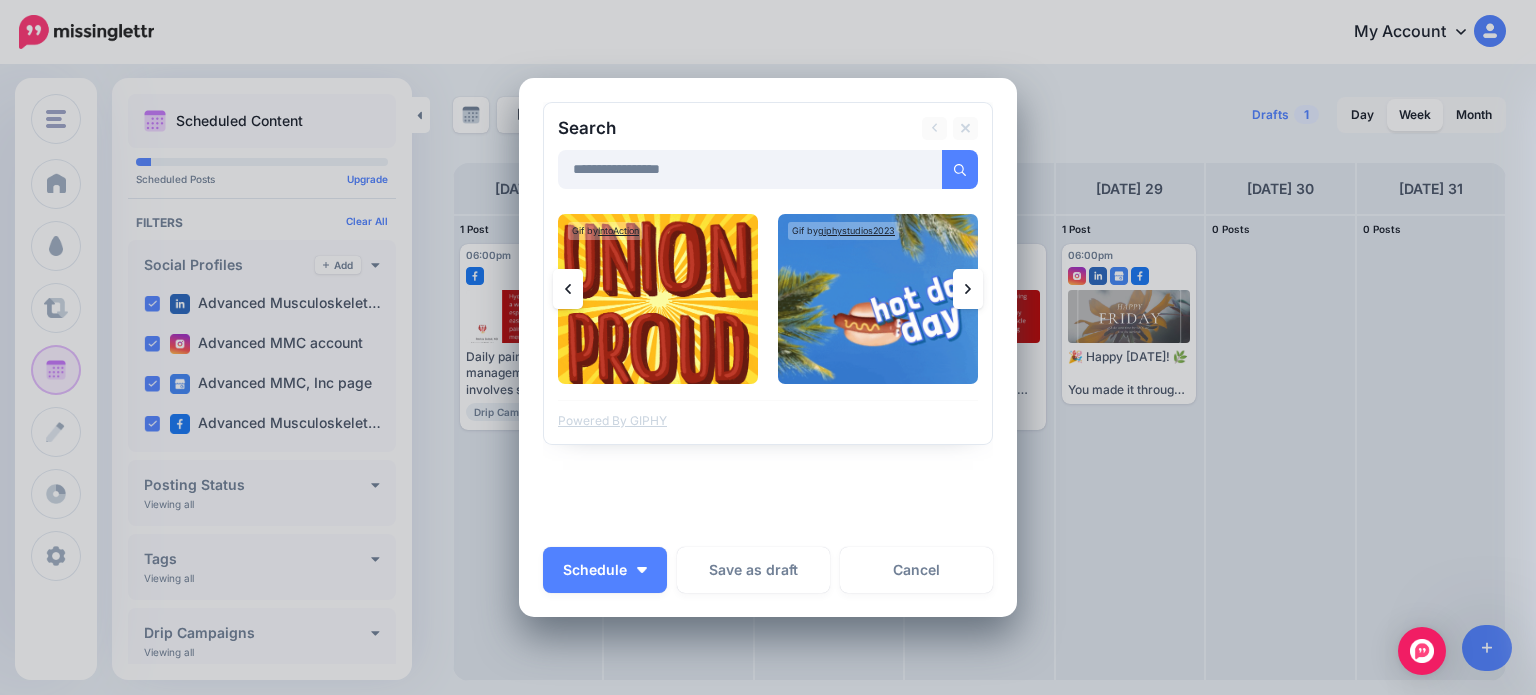 click at bounding box center (968, 289) 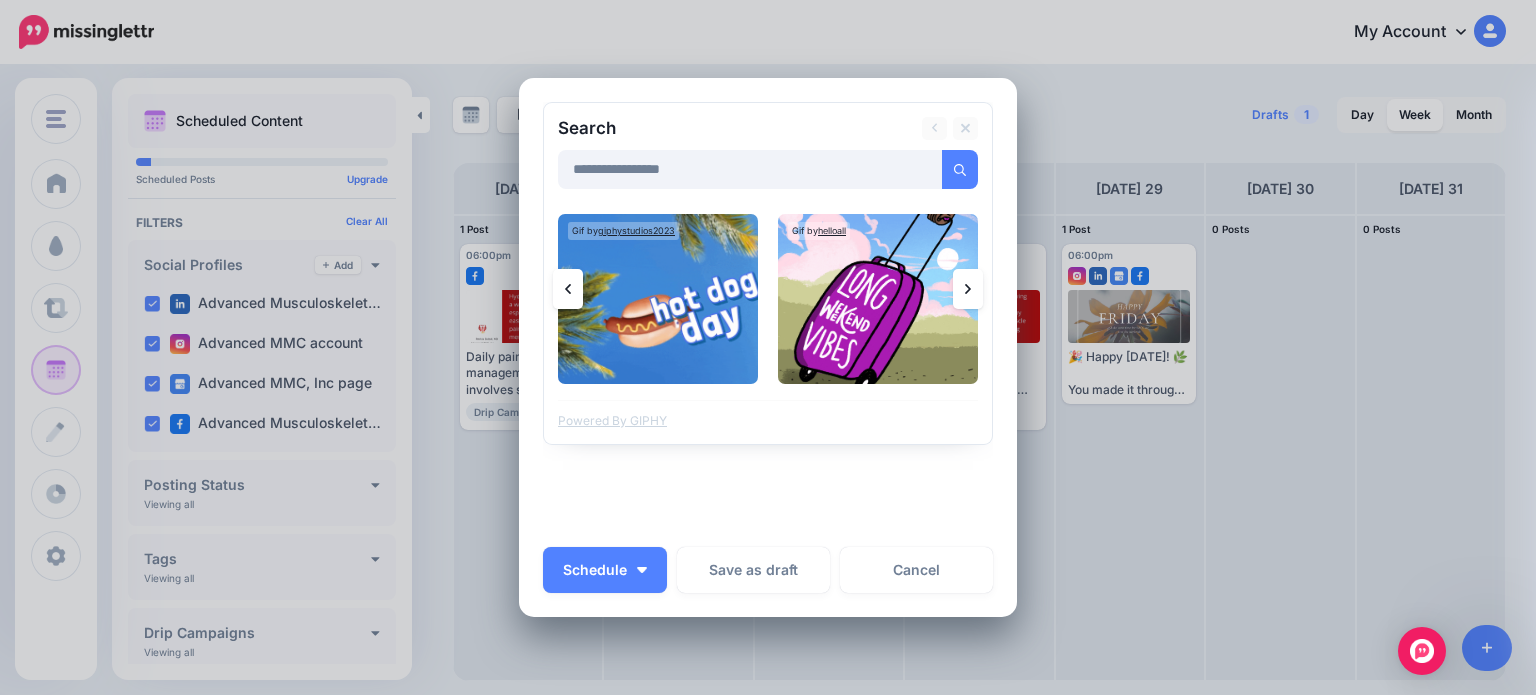 click at bounding box center (968, 289) 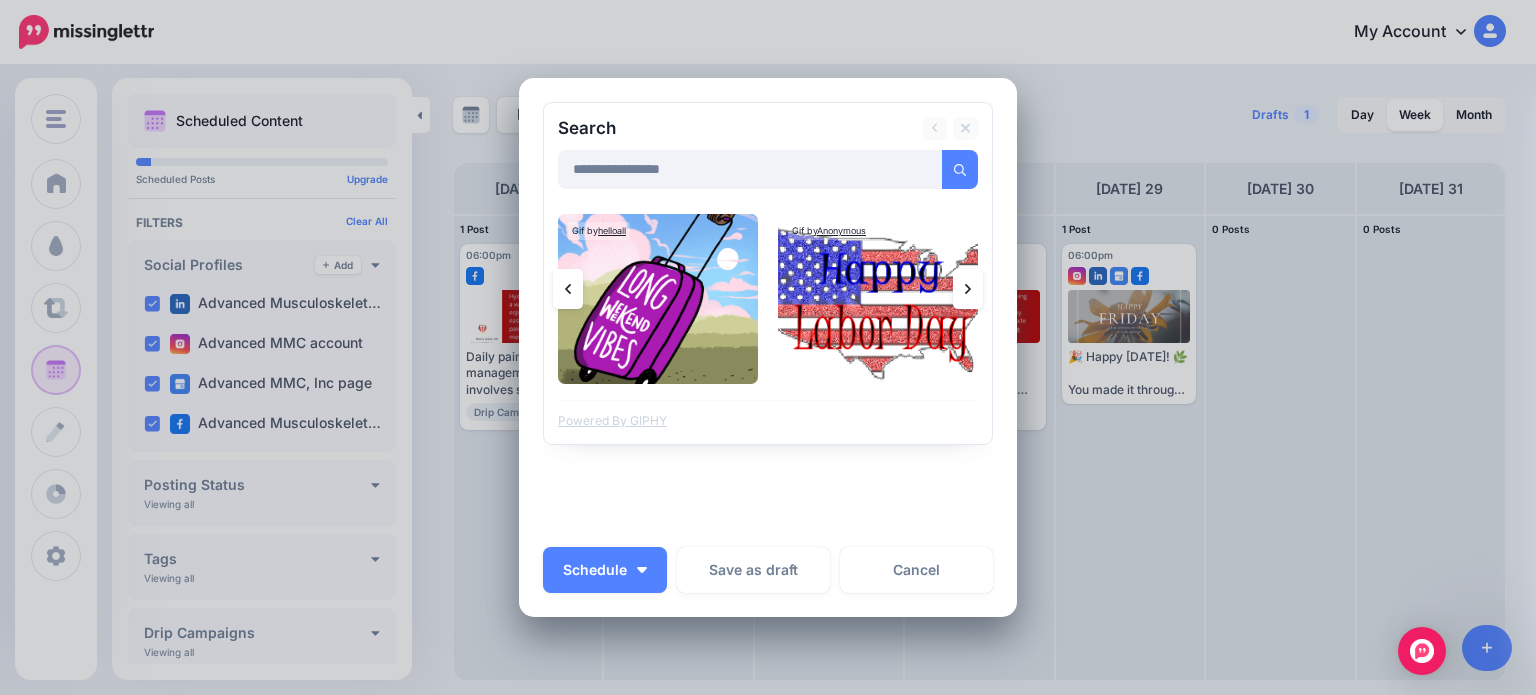 click 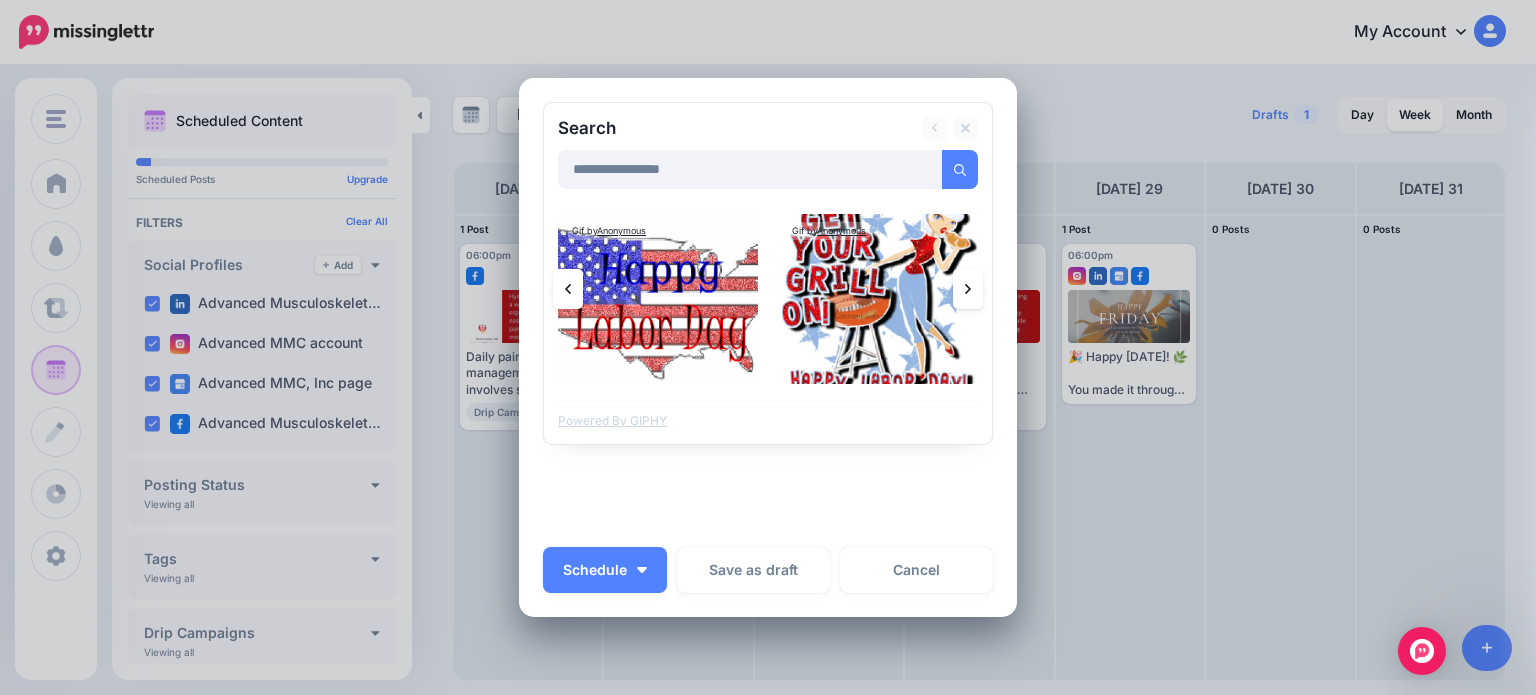 click 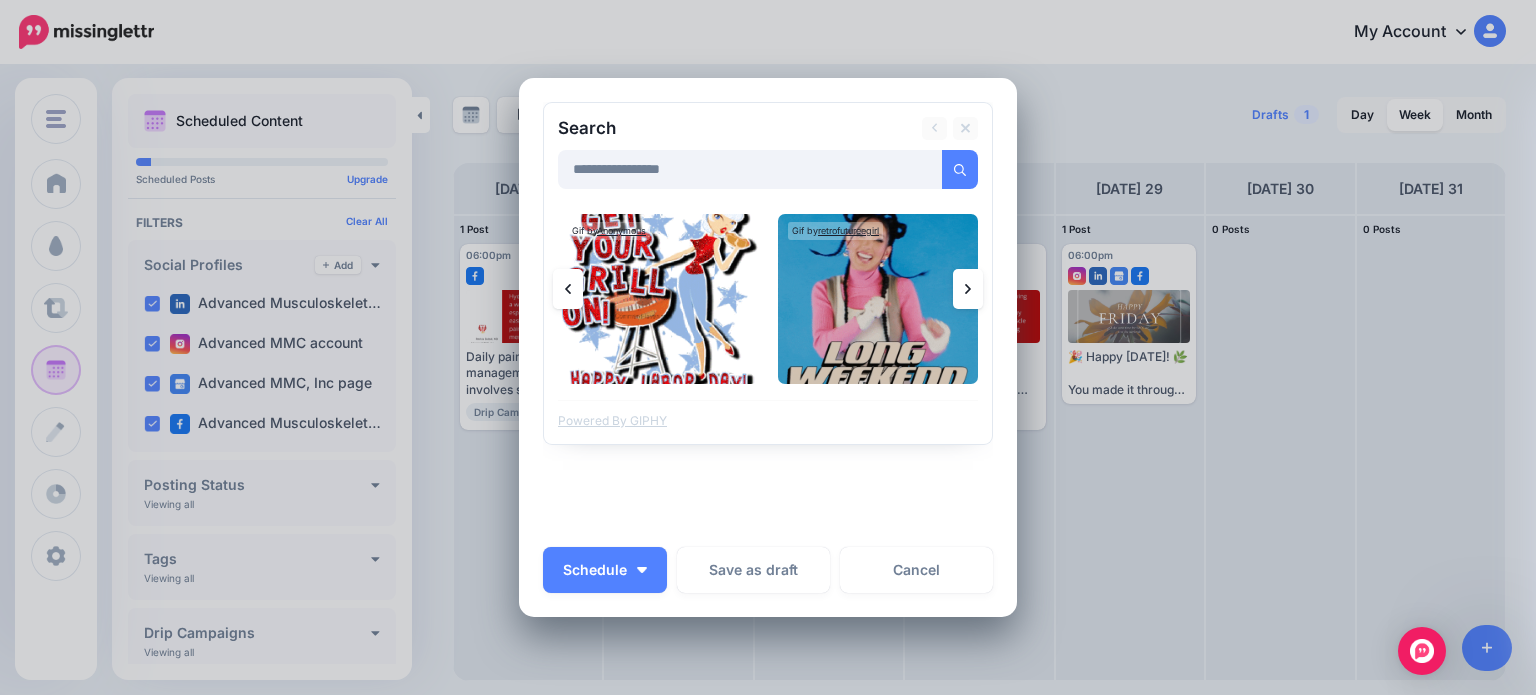 click 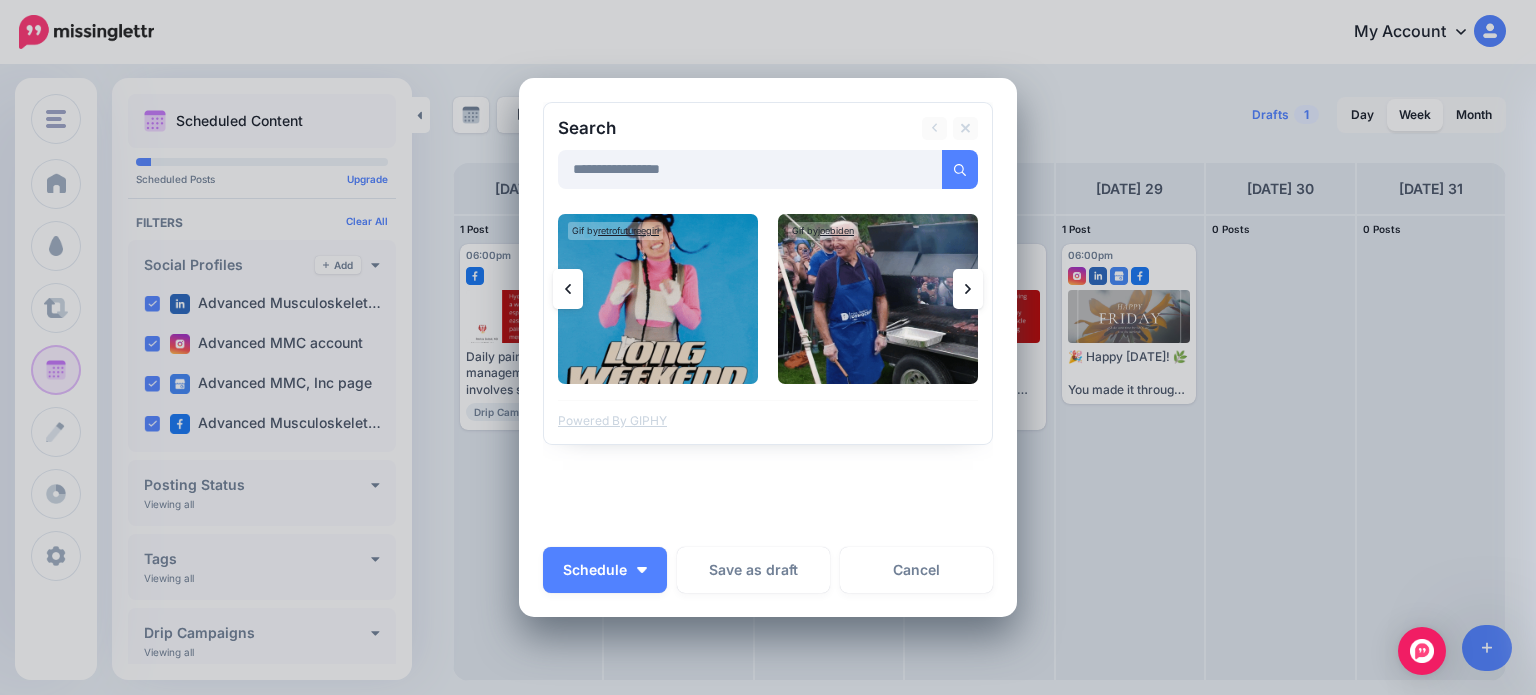 click 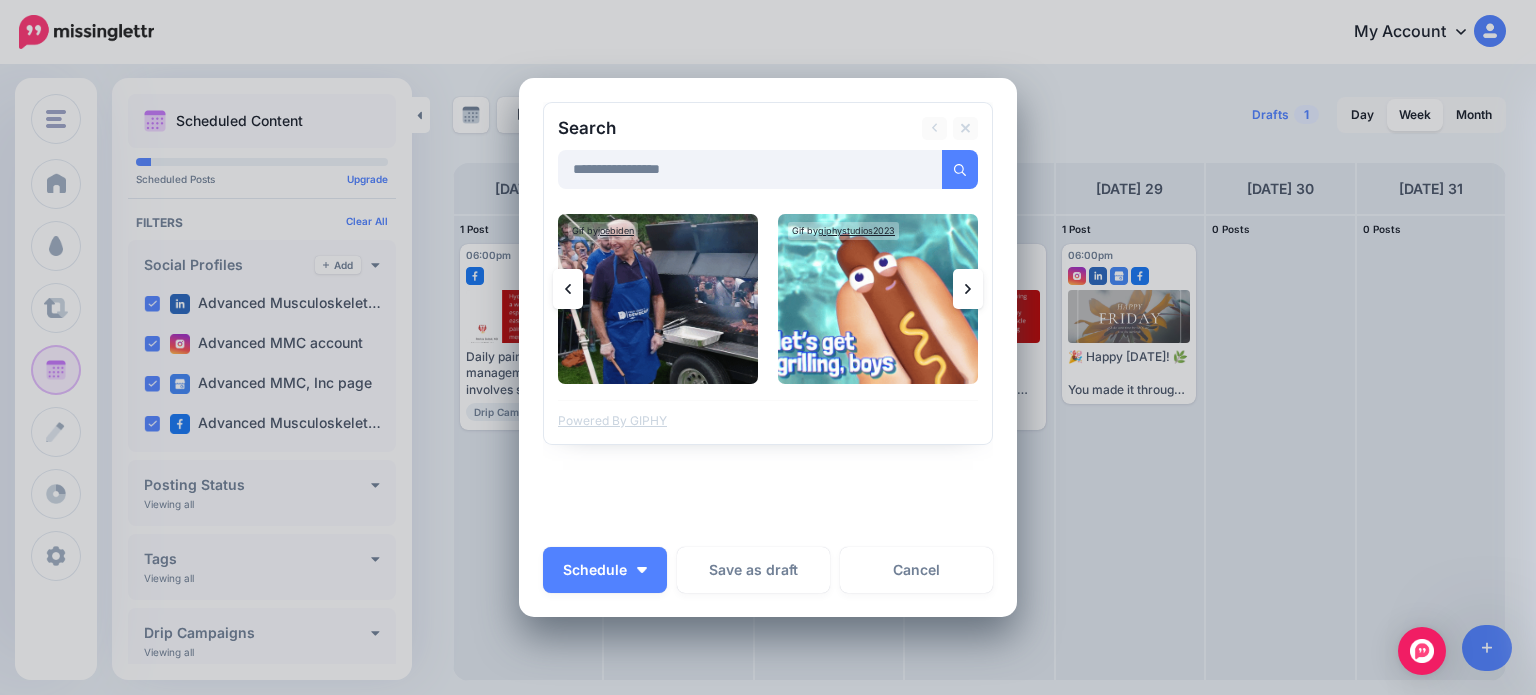click 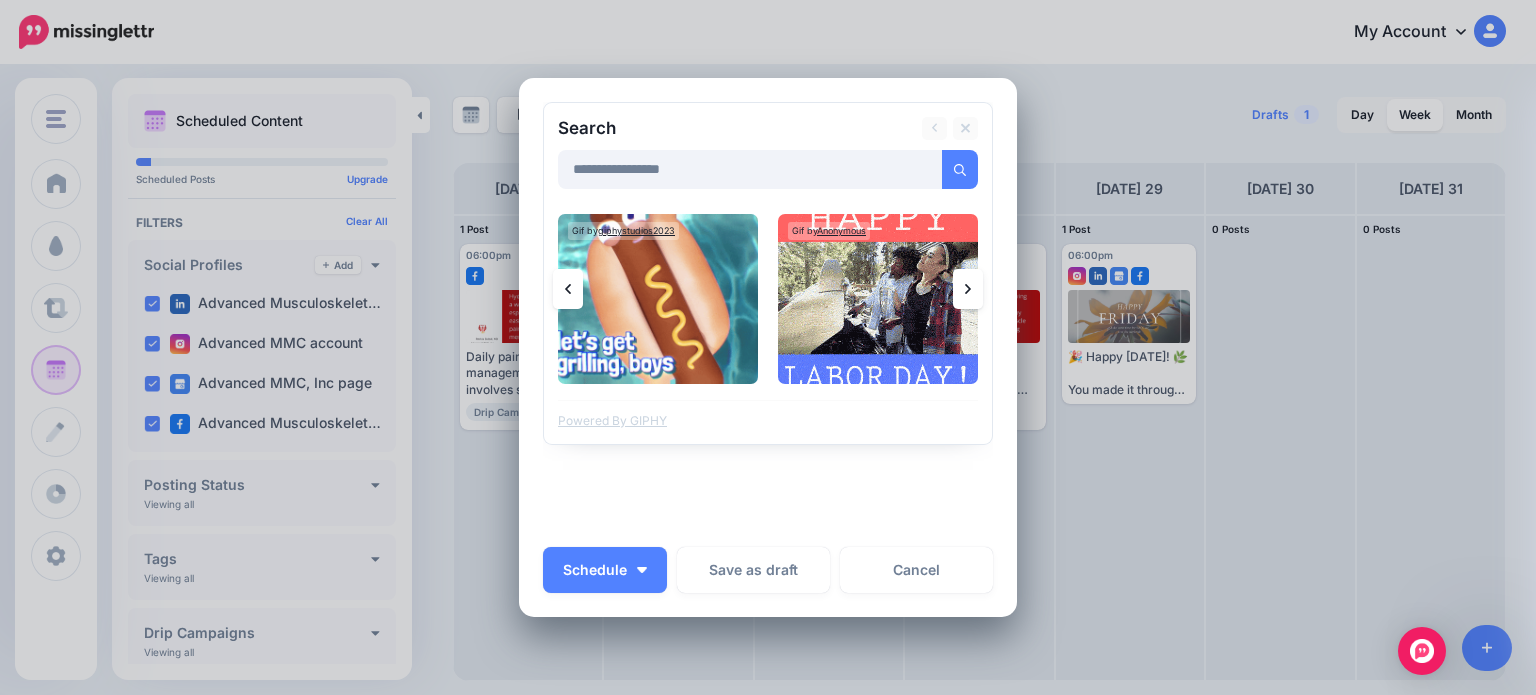 click 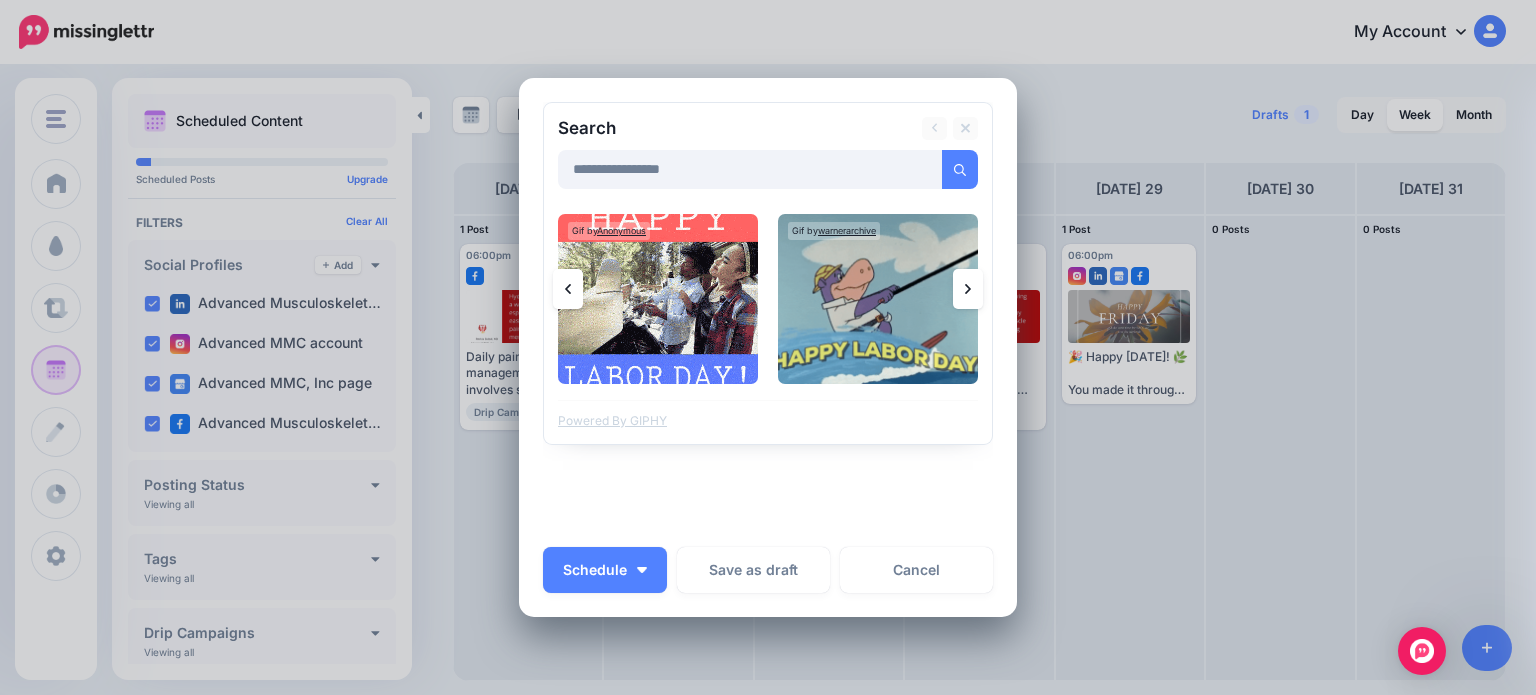click 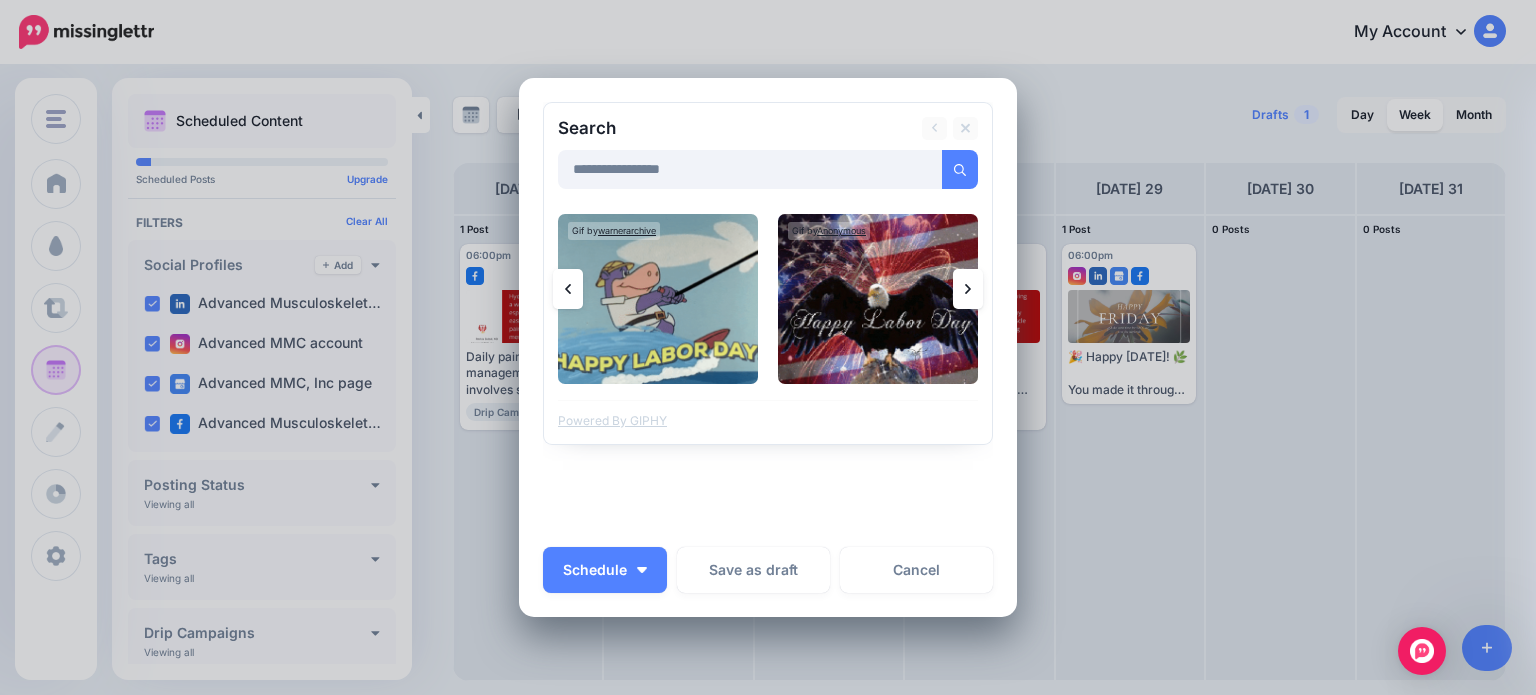 click 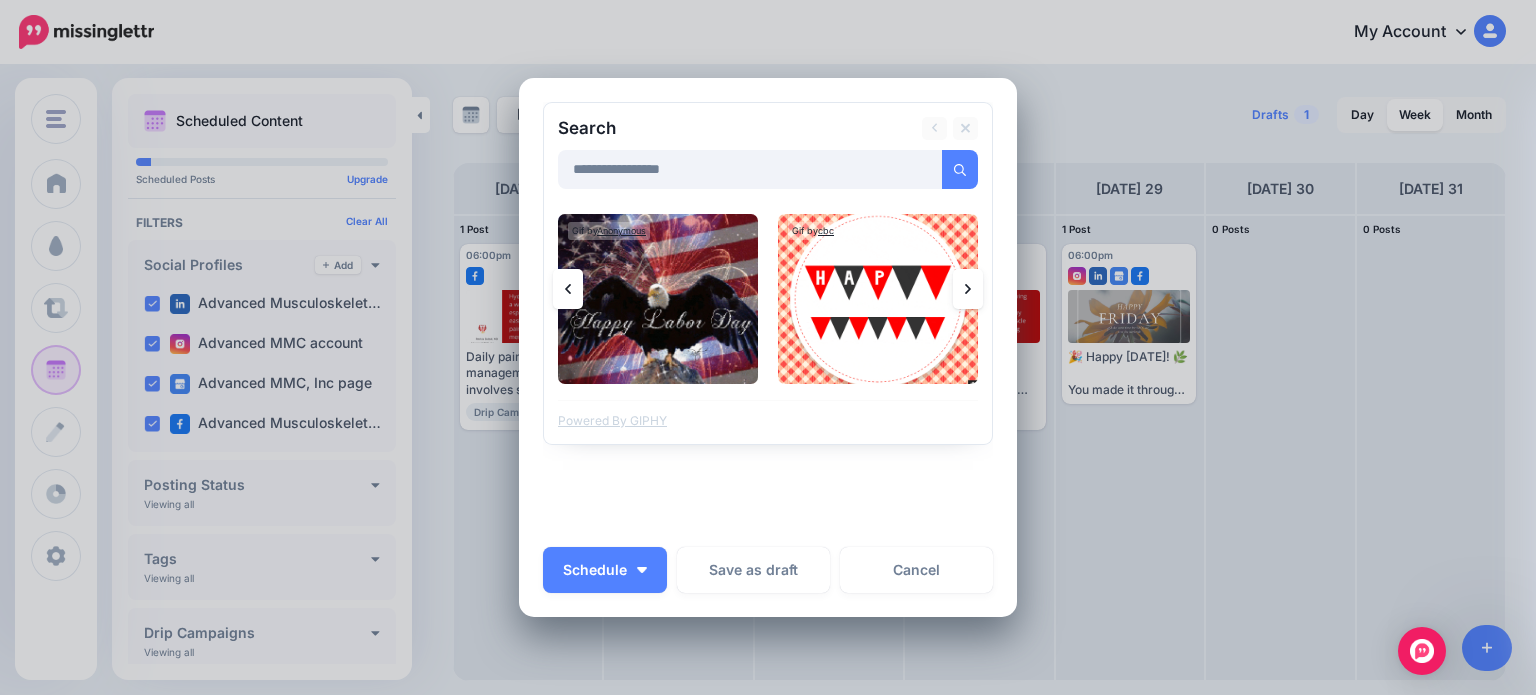 click 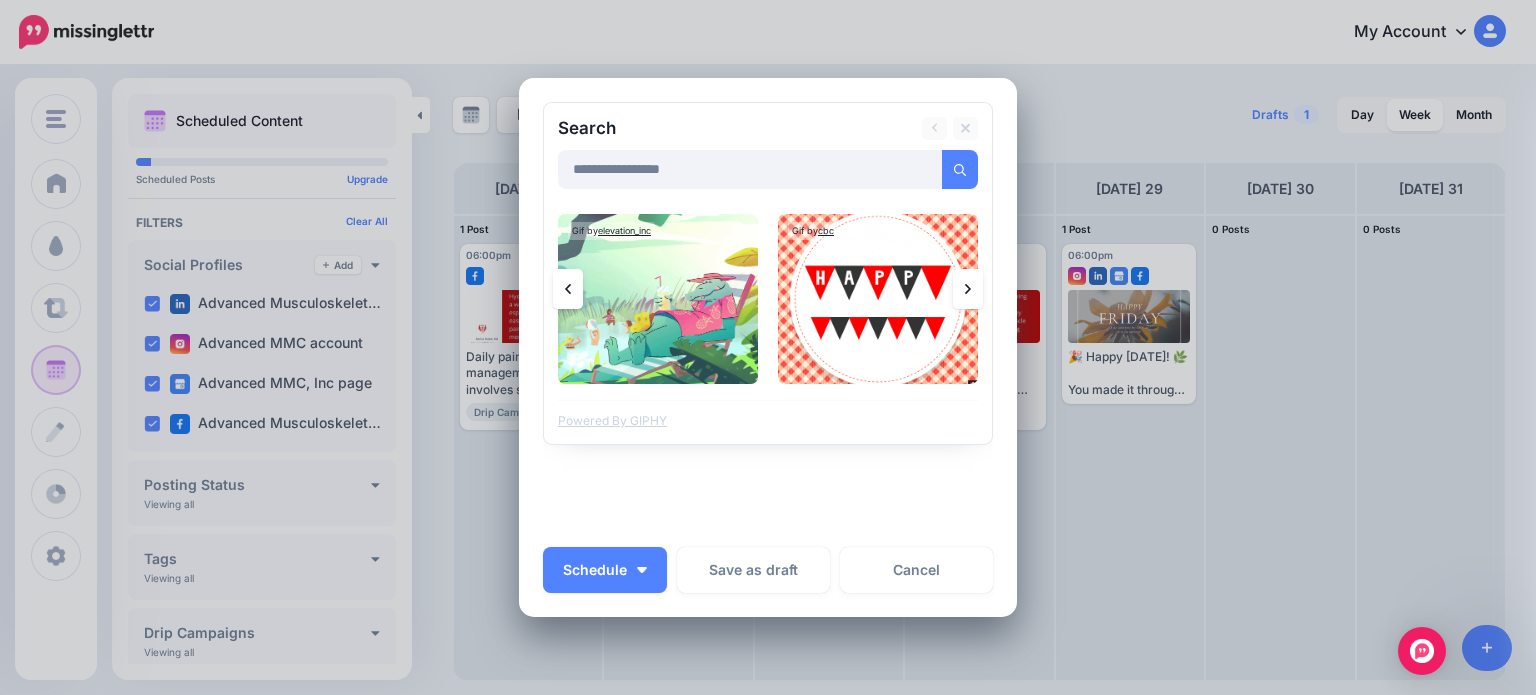 click 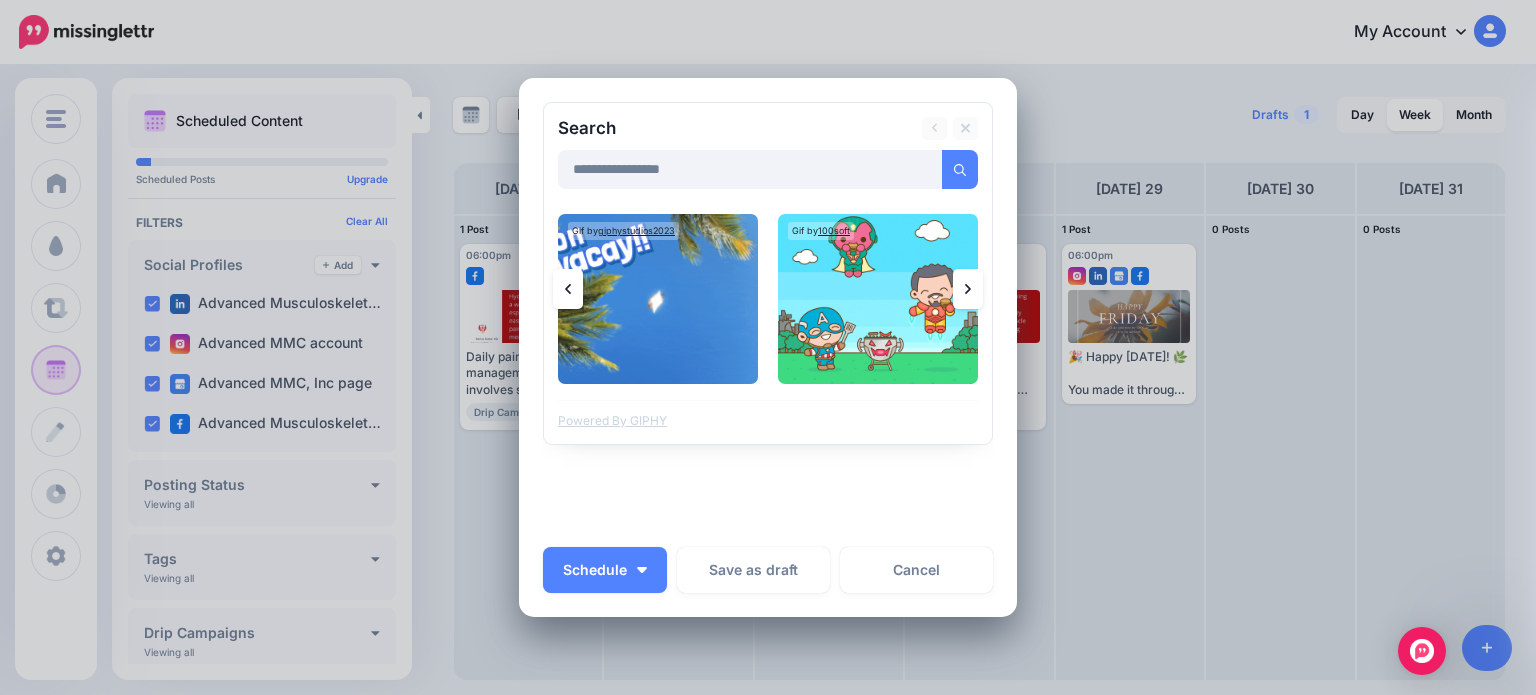 click 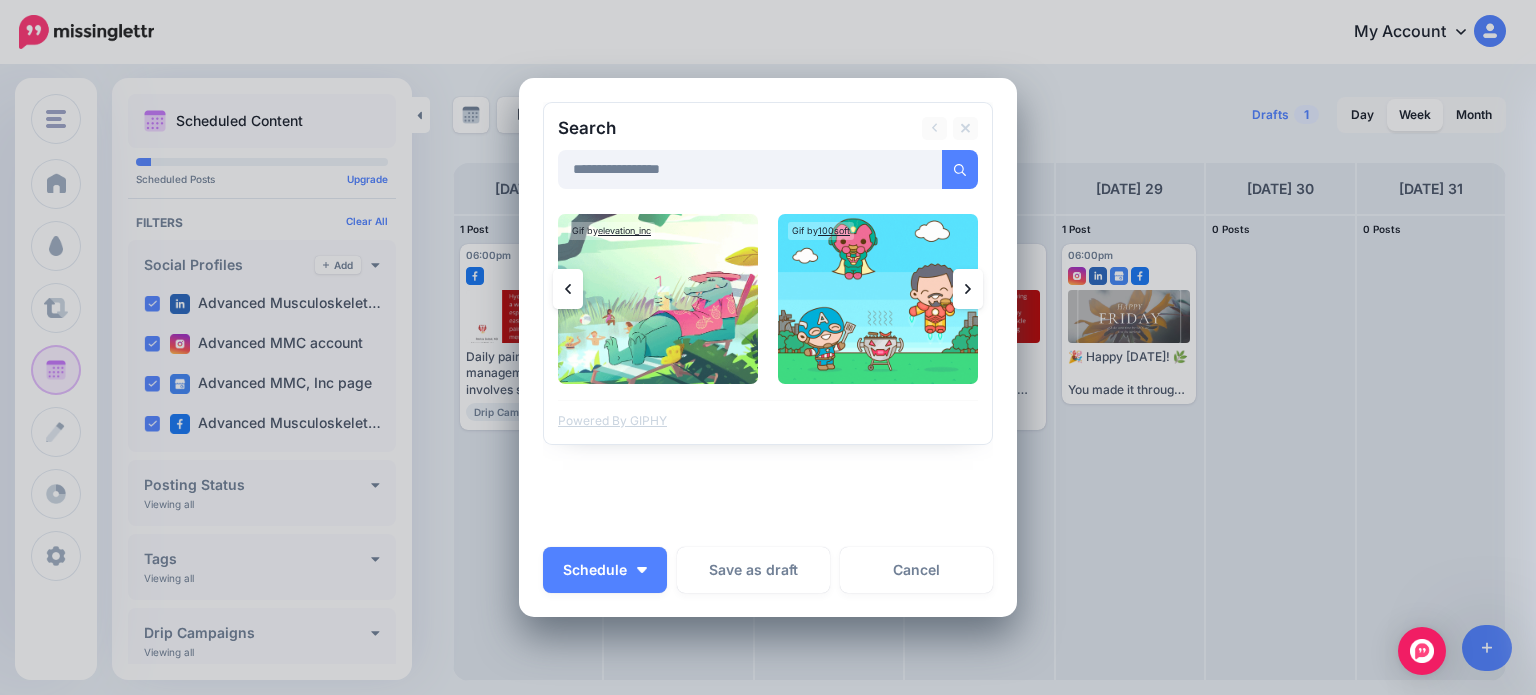 click 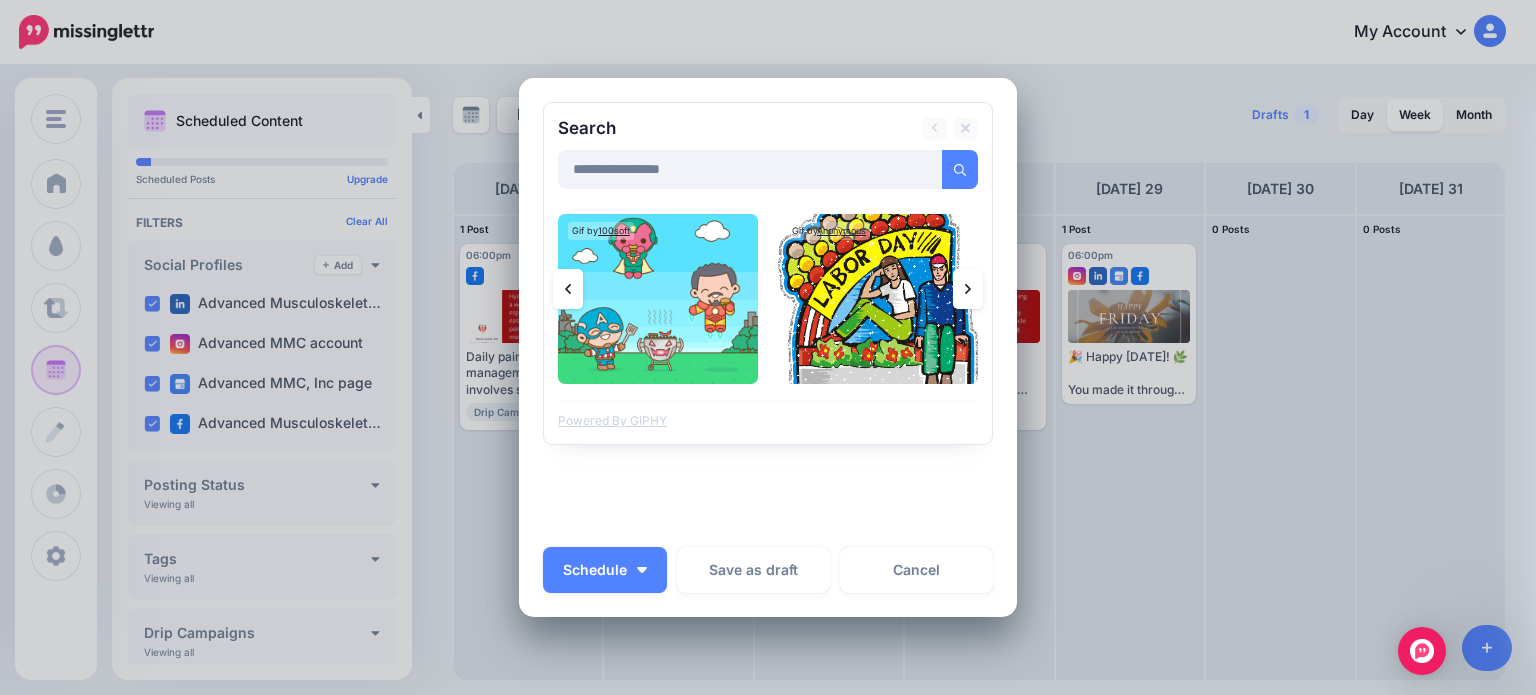 click 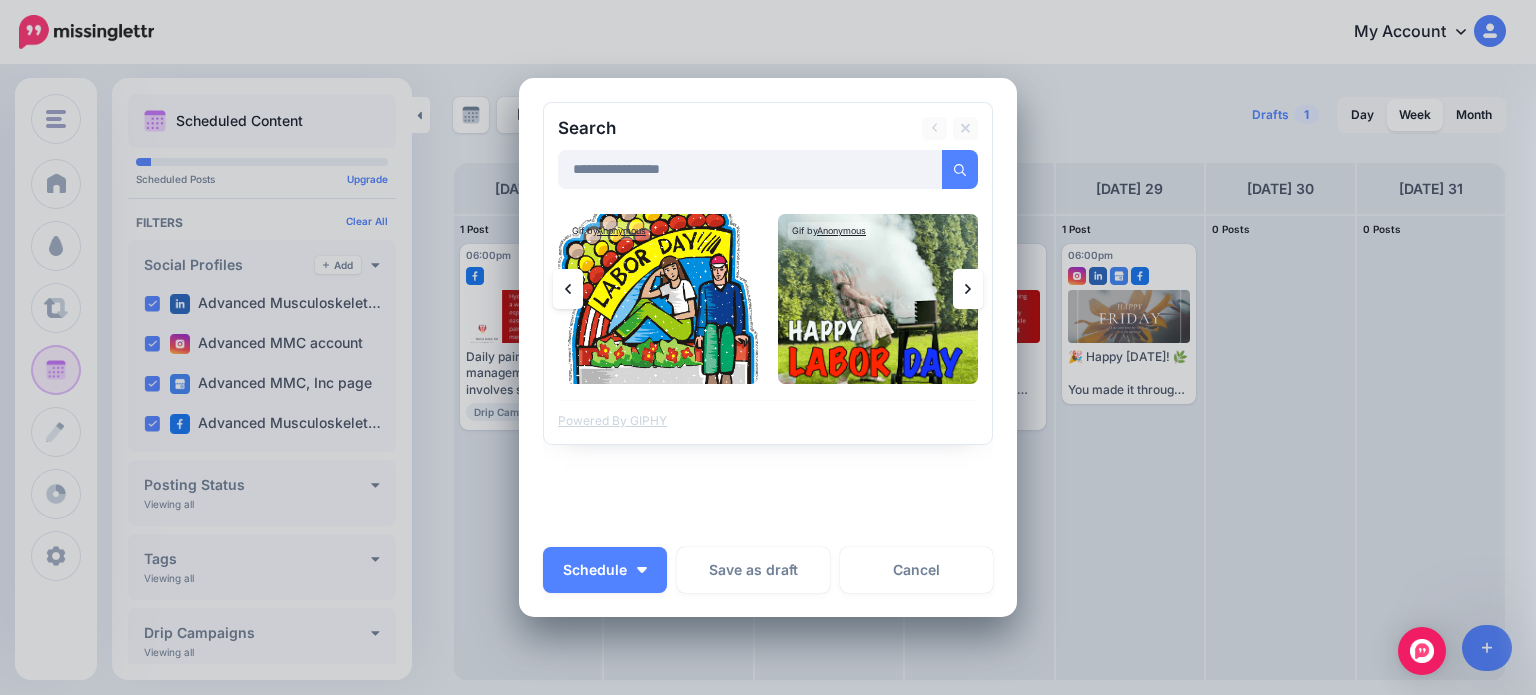 click 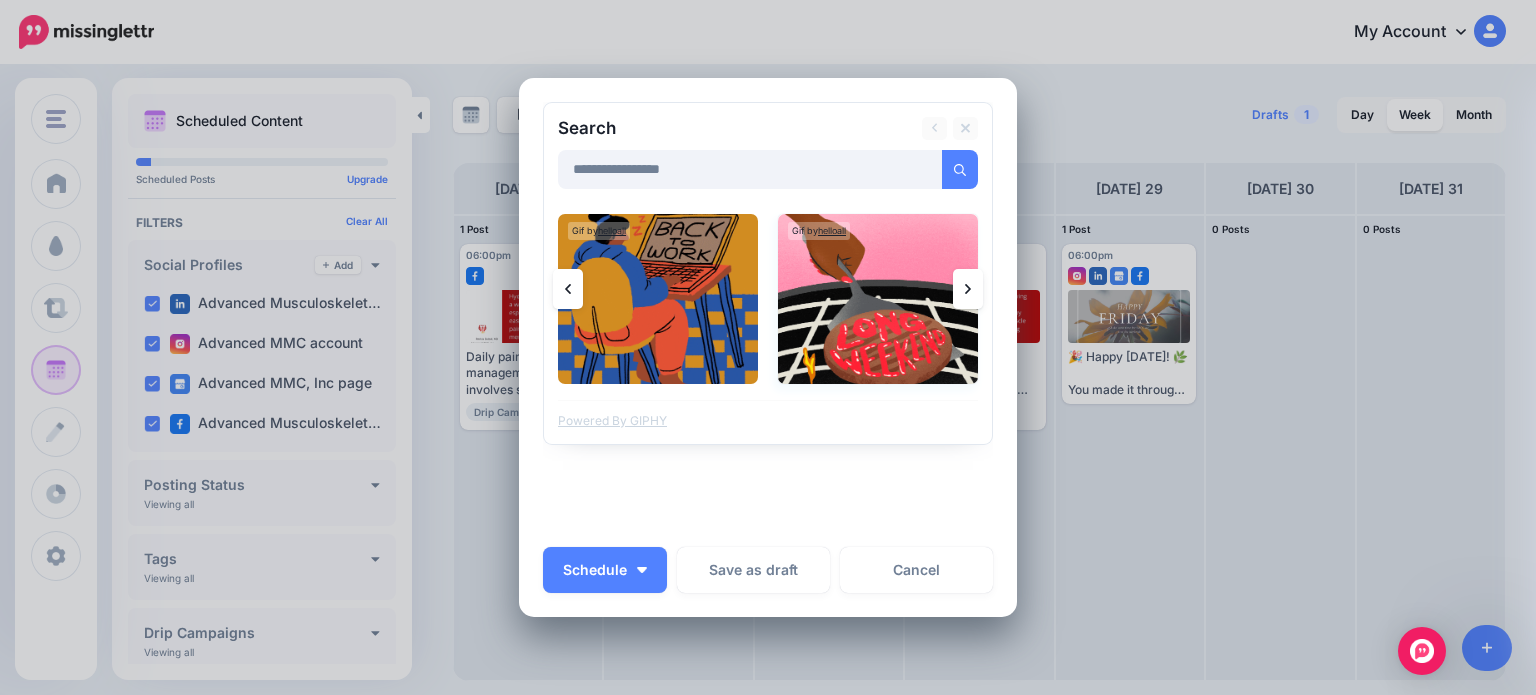 click at bounding box center (878, 299) 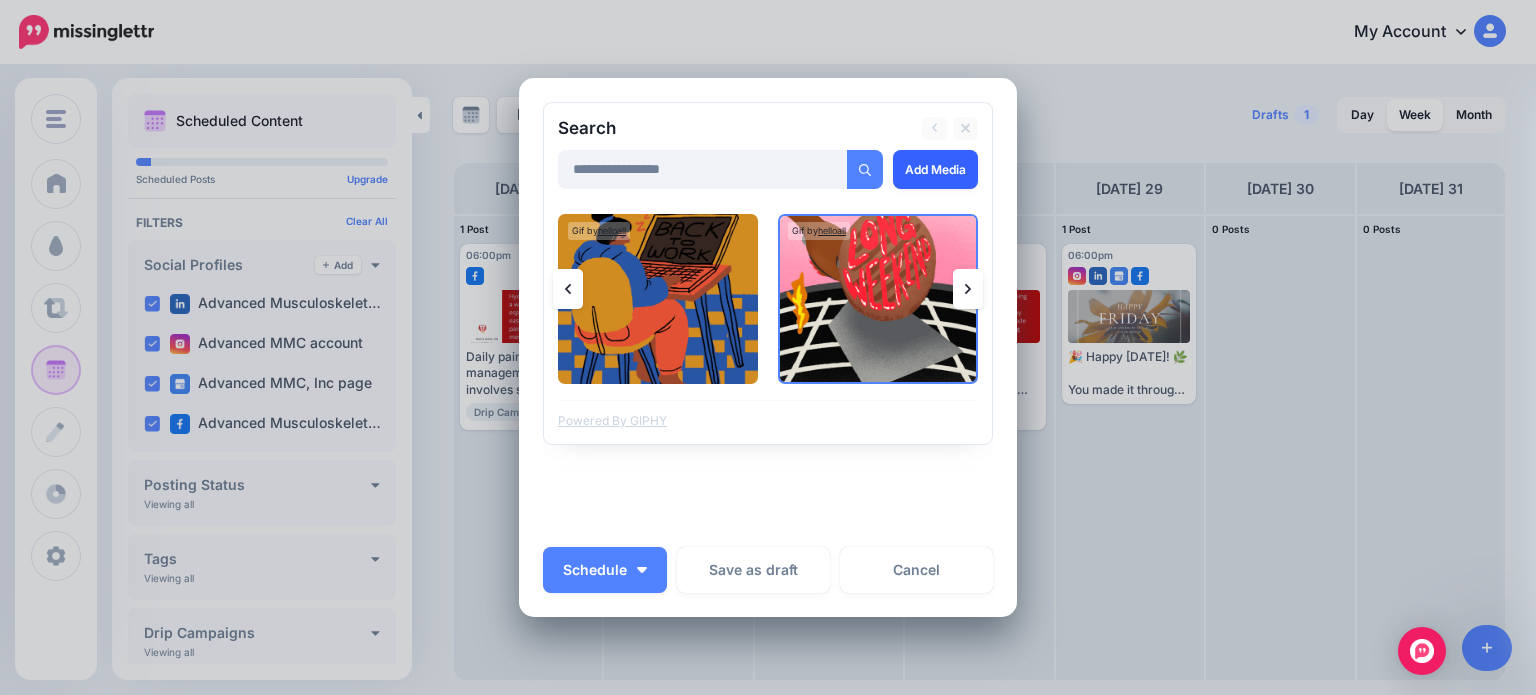 click on "Add Media" at bounding box center (935, 169) 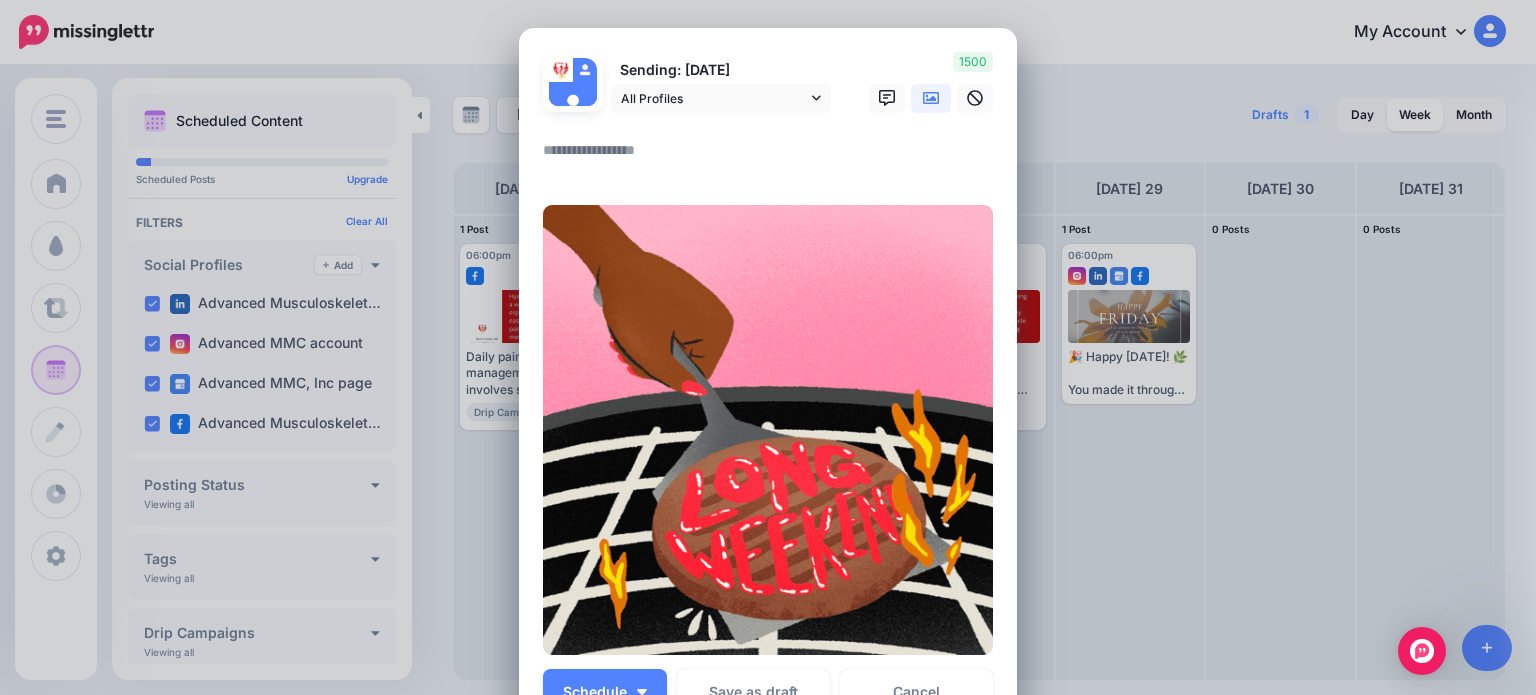 click at bounding box center (773, 157) 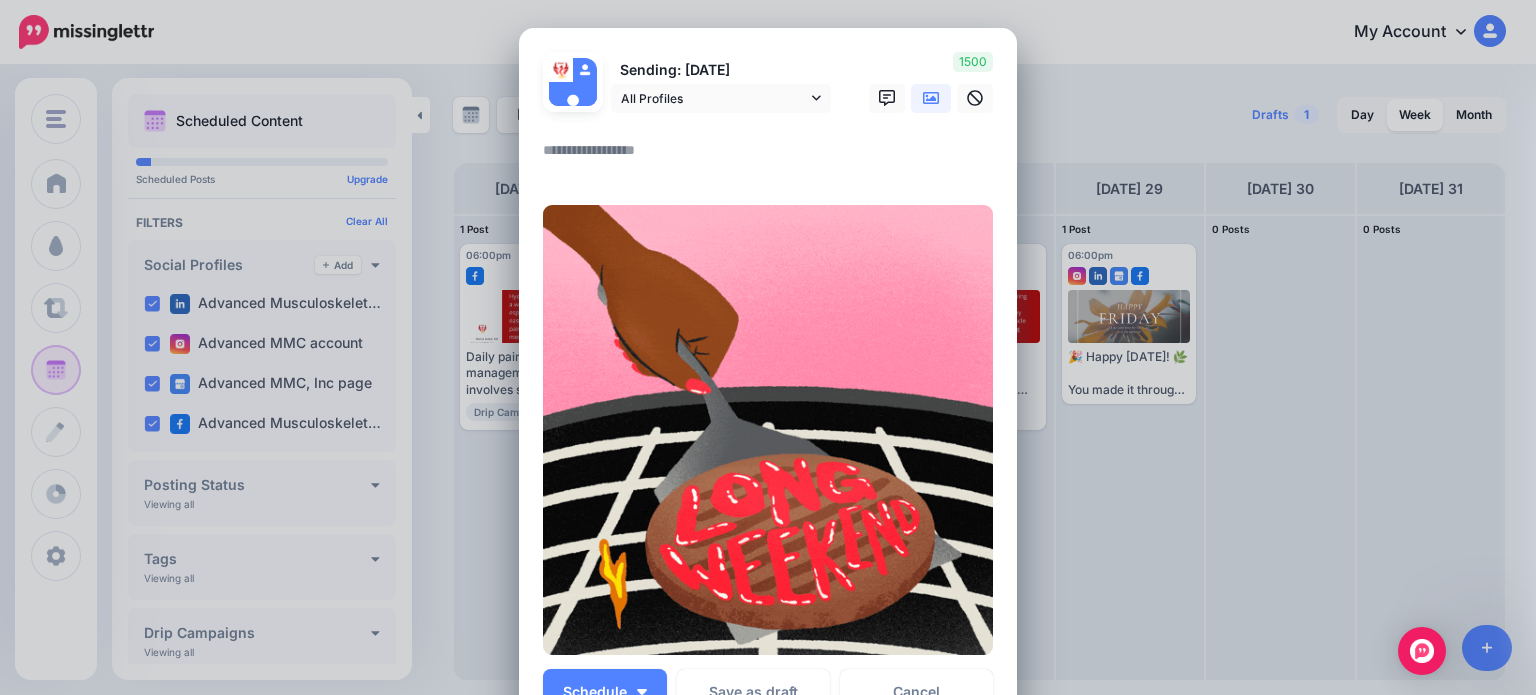 paste on "**********" 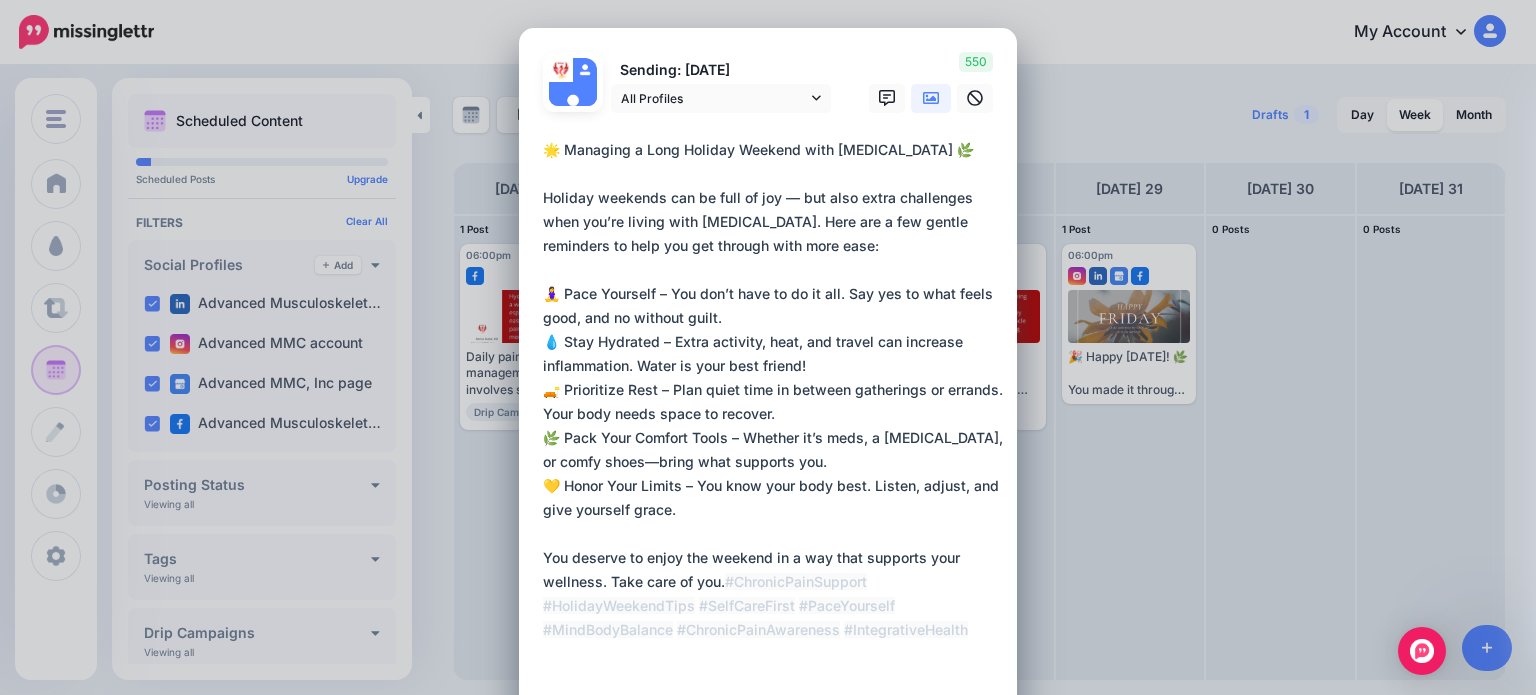 click on "**********" at bounding box center (773, 414) 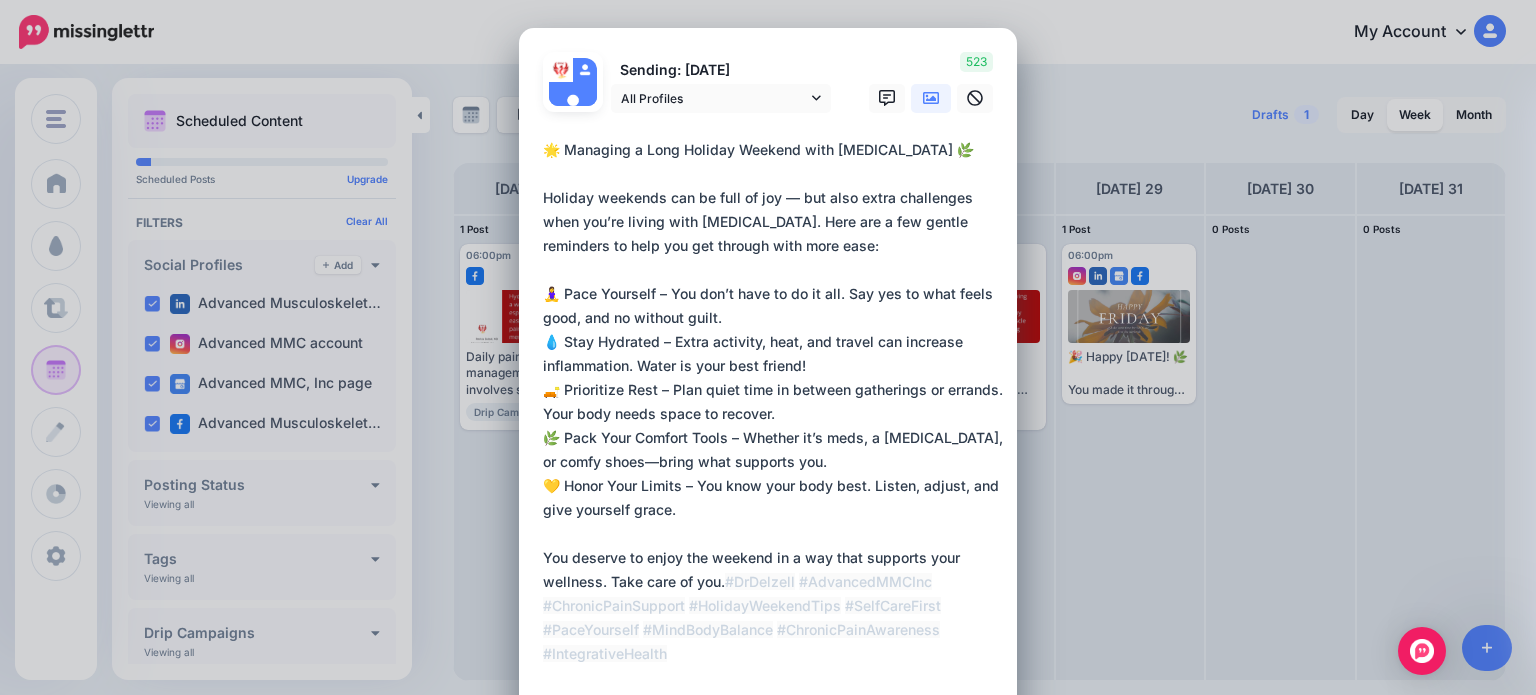 click on "**********" at bounding box center (773, 414) 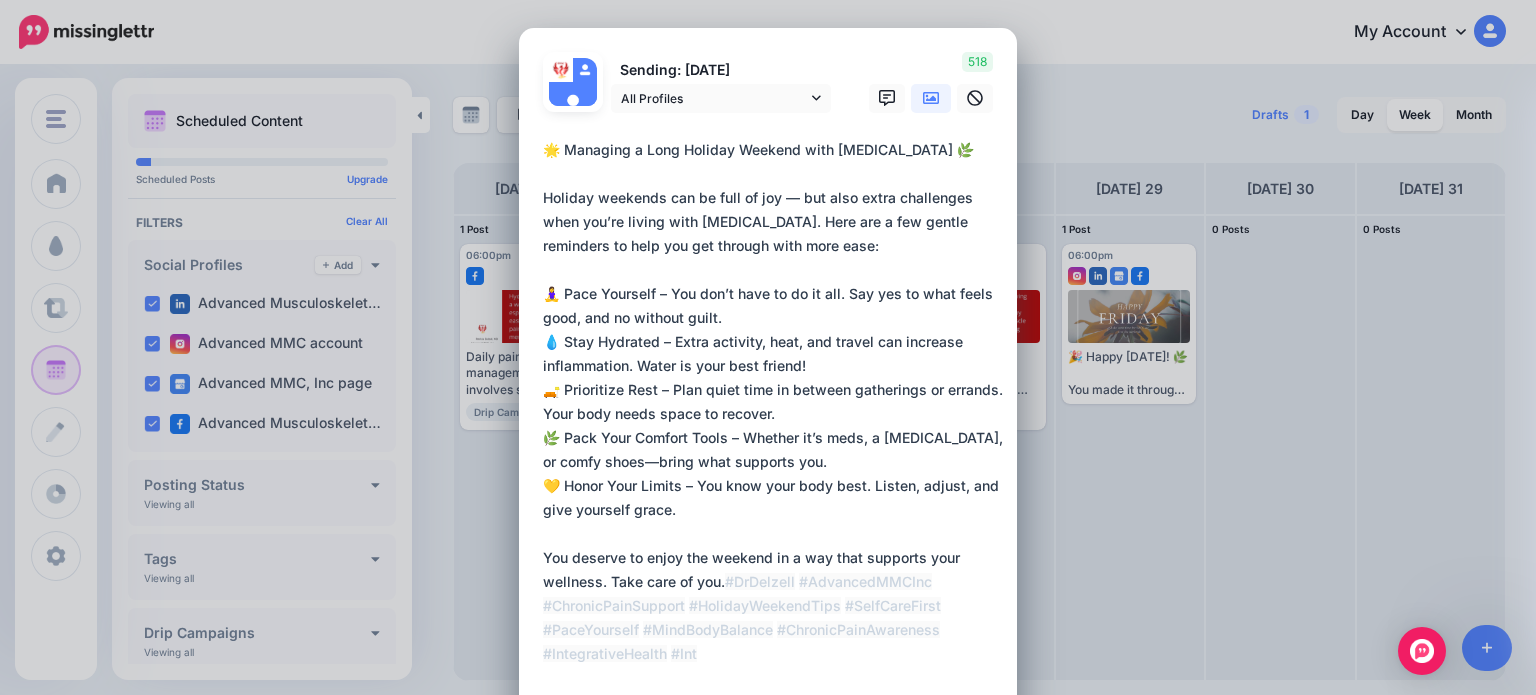 scroll, scrollTop: 15, scrollLeft: 0, axis: vertical 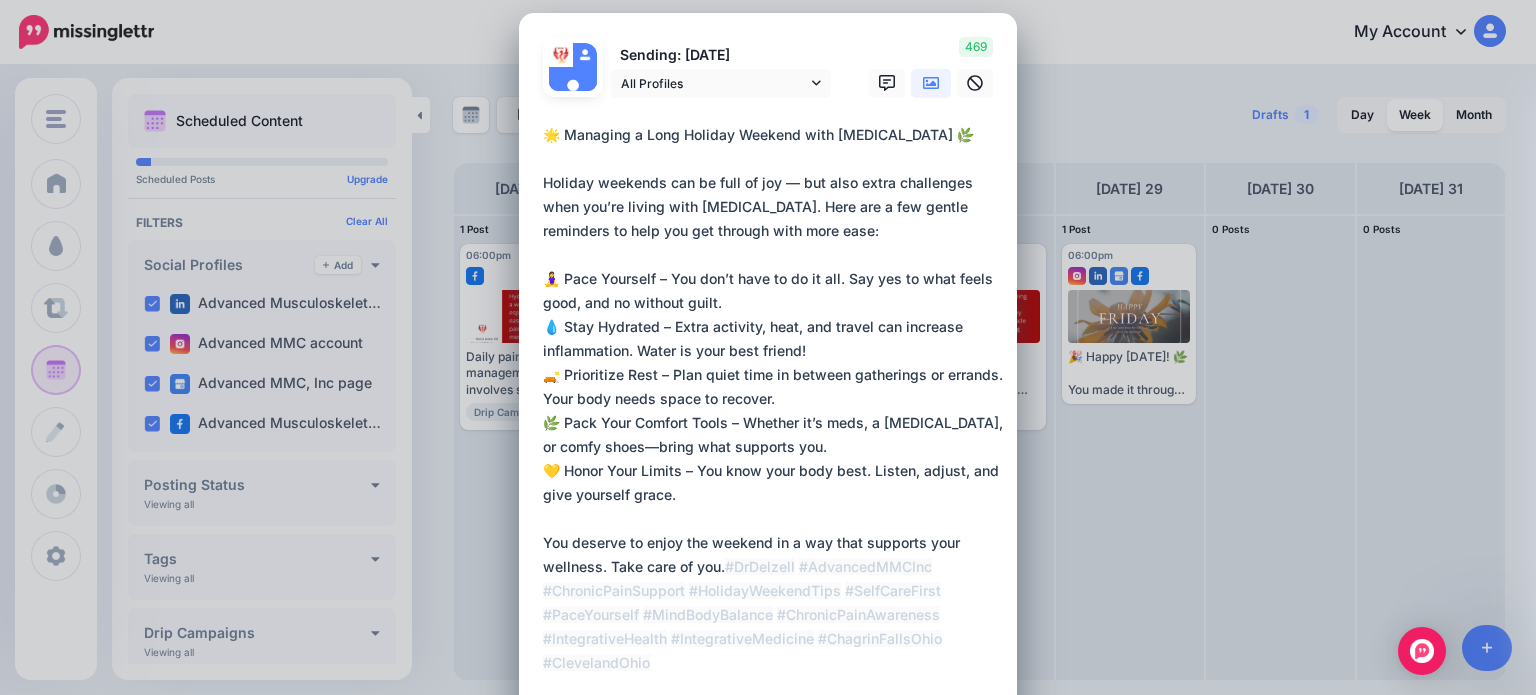 type on "**********" 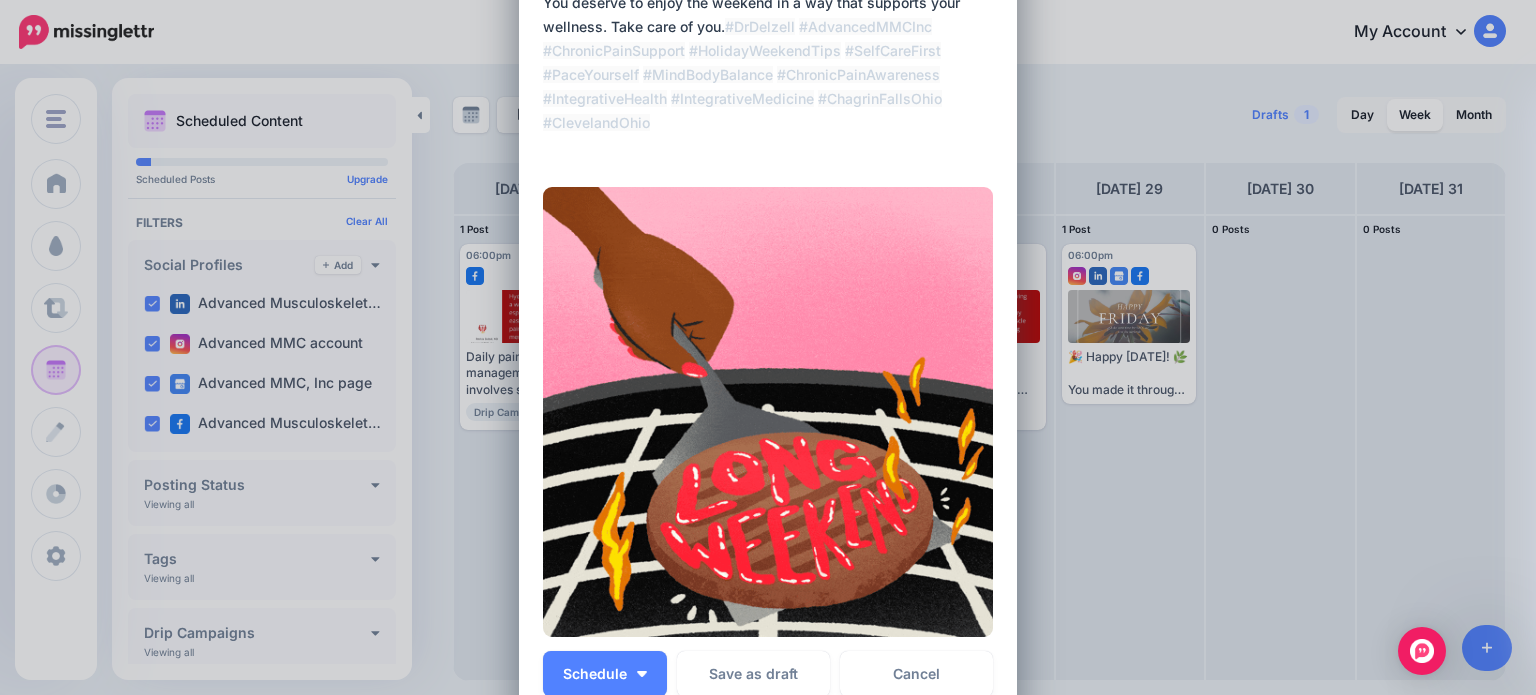 scroll, scrollTop: 593, scrollLeft: 0, axis: vertical 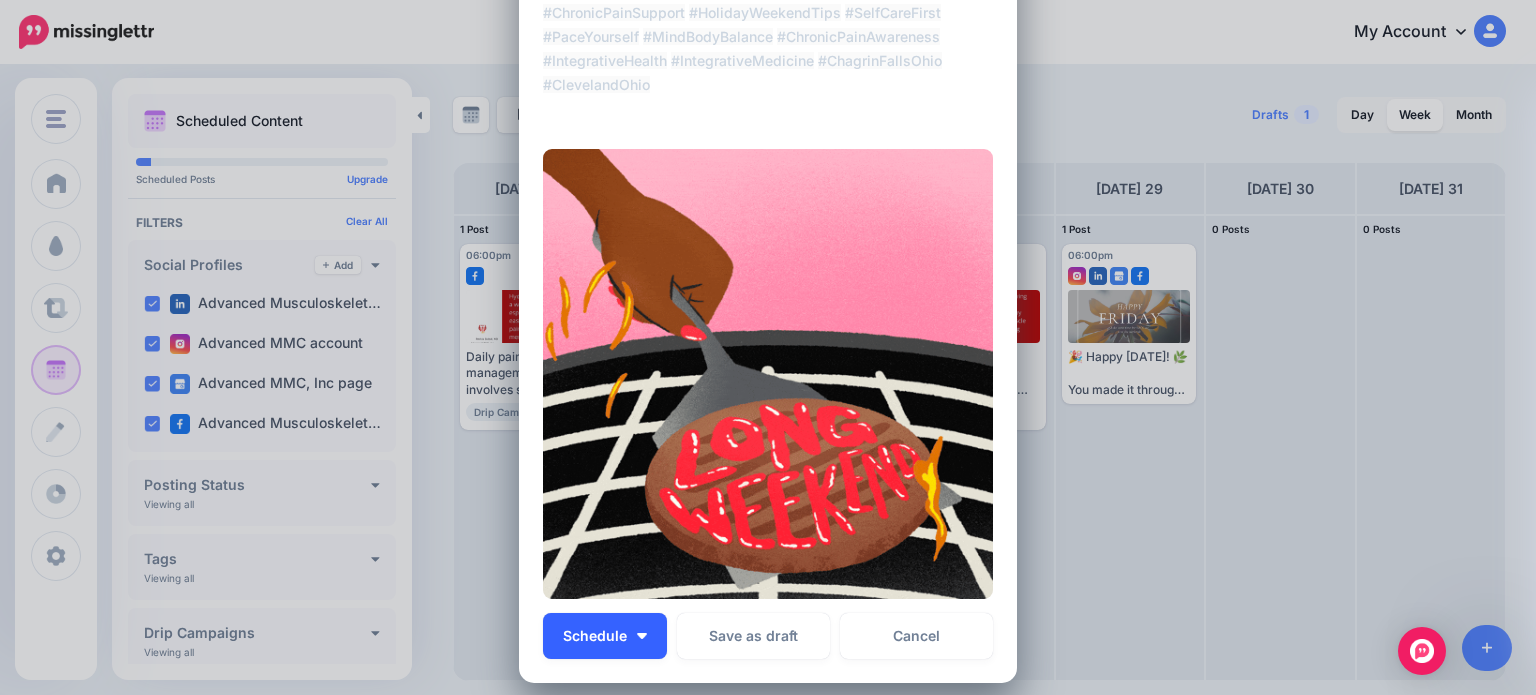 click on "Schedule" at bounding box center (595, 636) 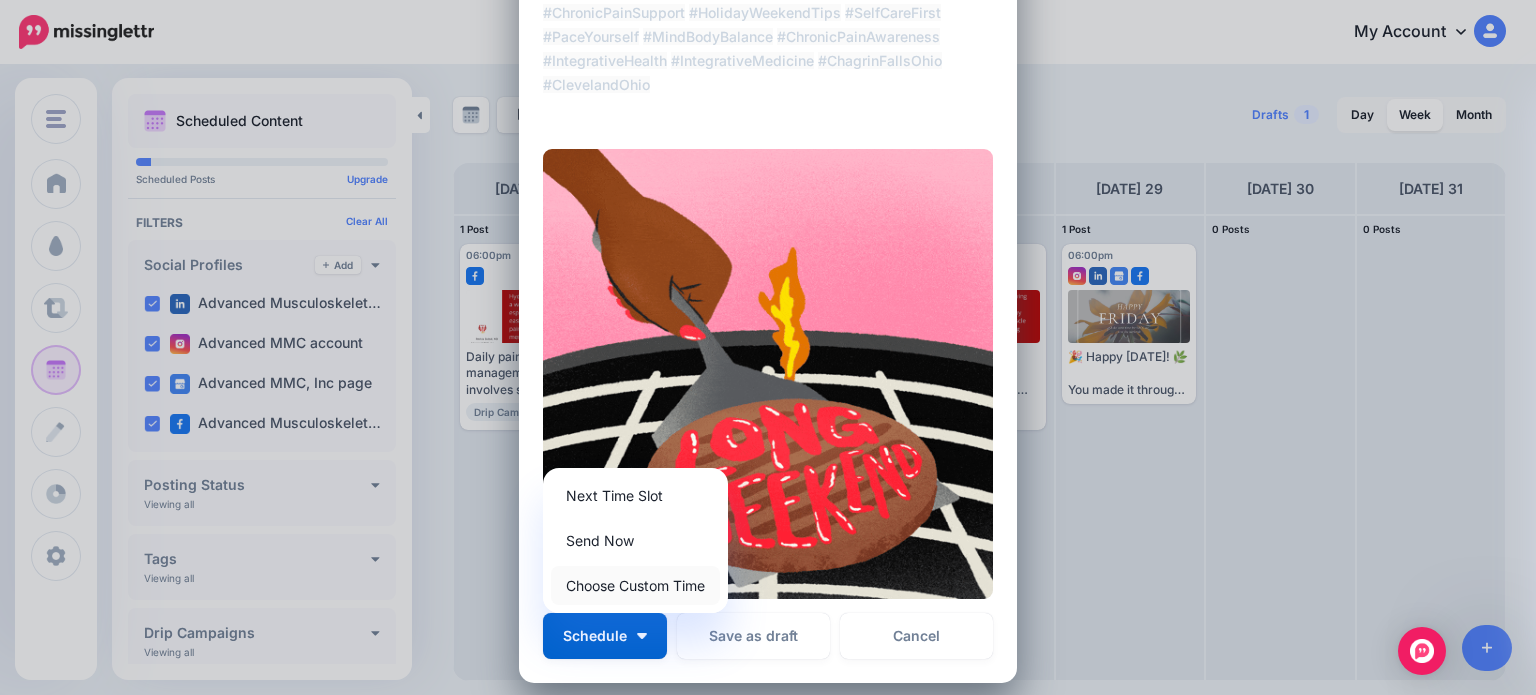 click on "Choose Custom Time" at bounding box center (635, 585) 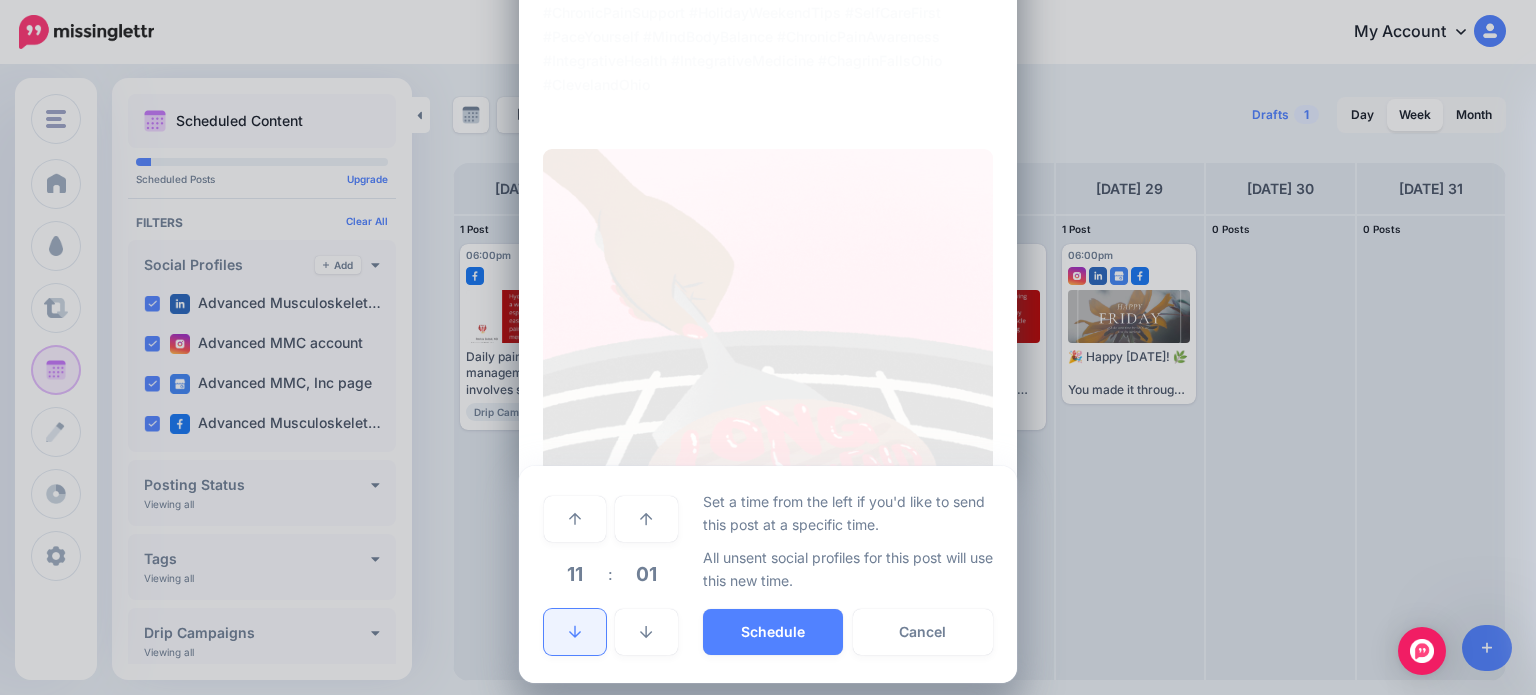 click 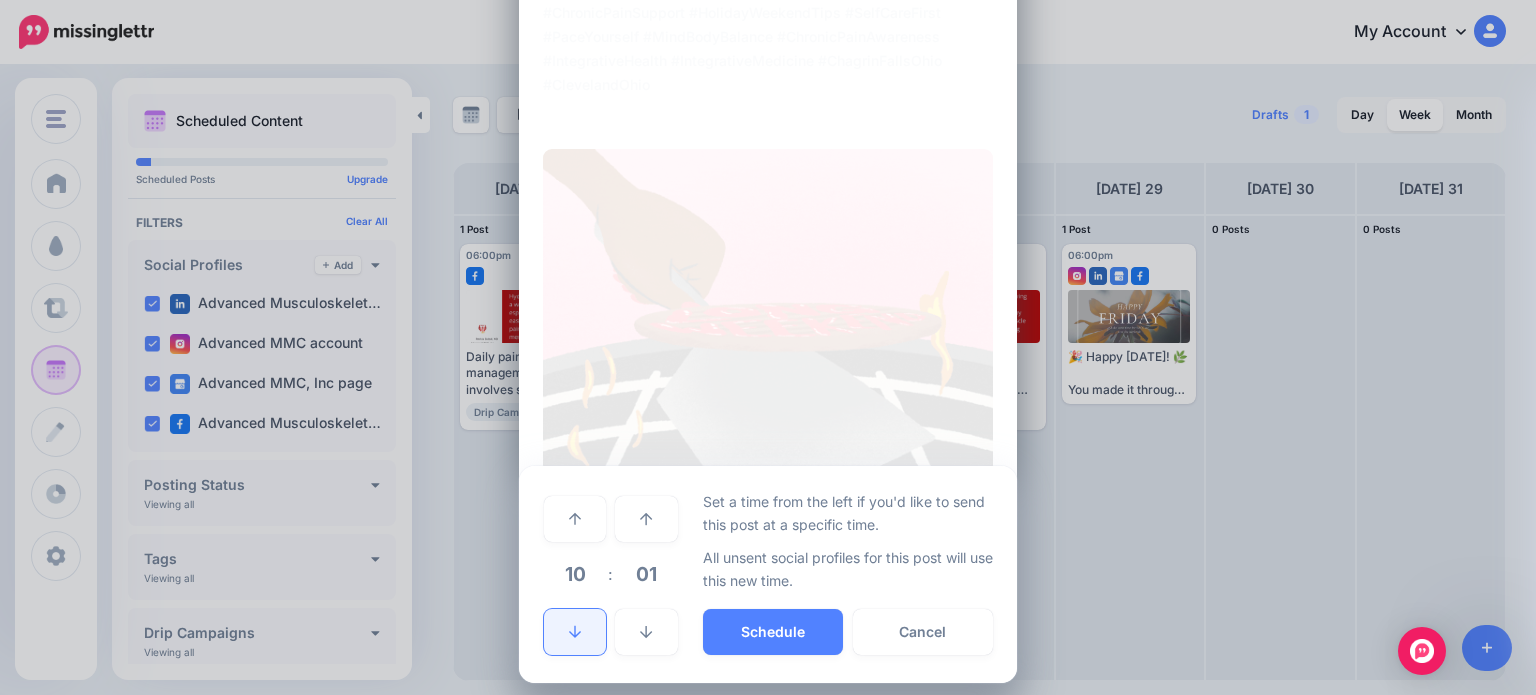 click 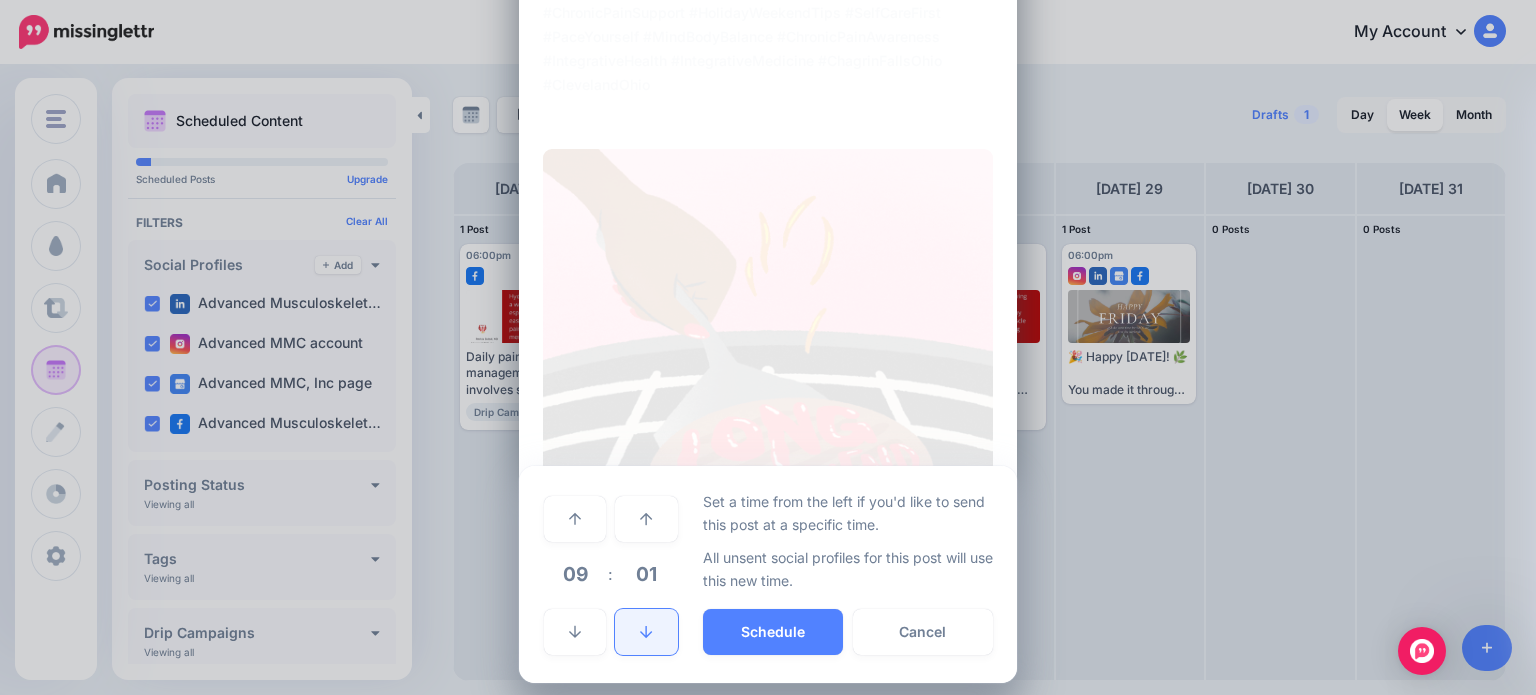 click at bounding box center (646, 632) 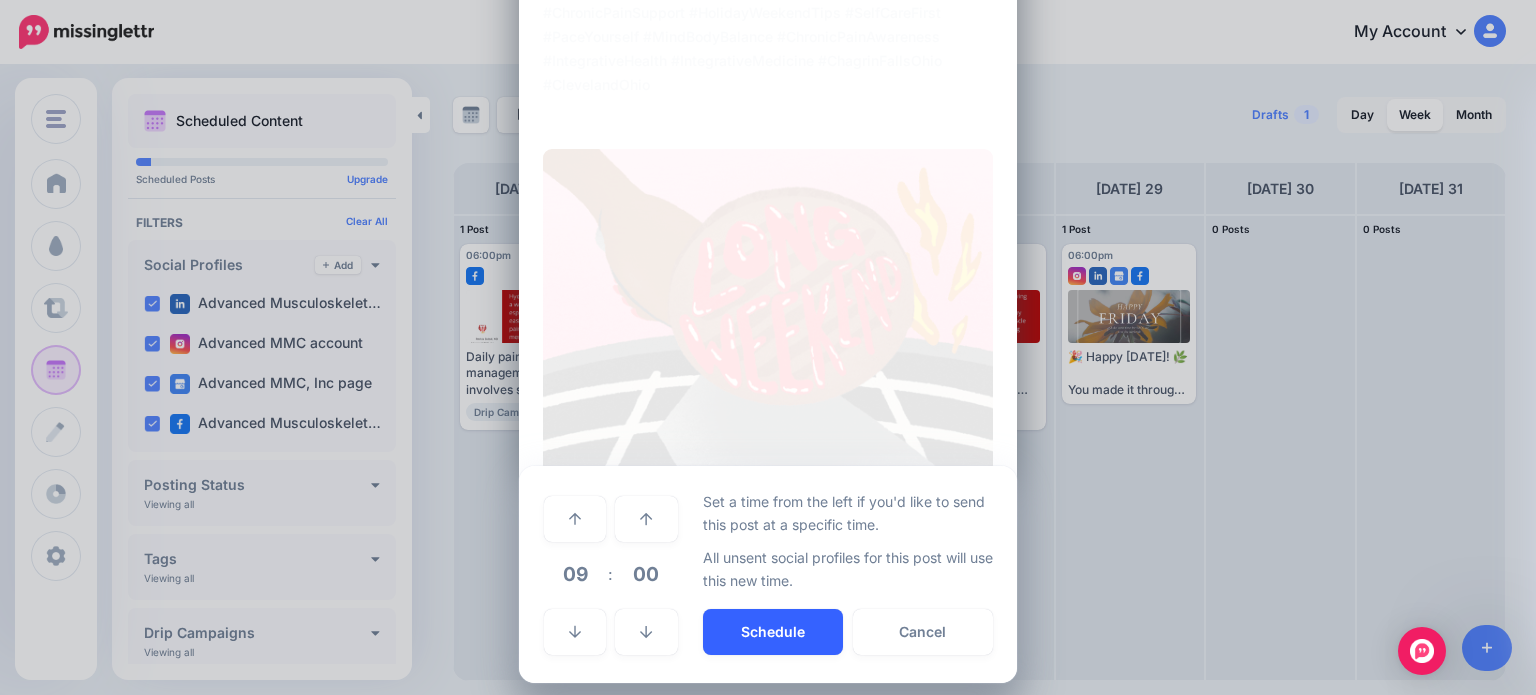 click on "Schedule" at bounding box center (773, 632) 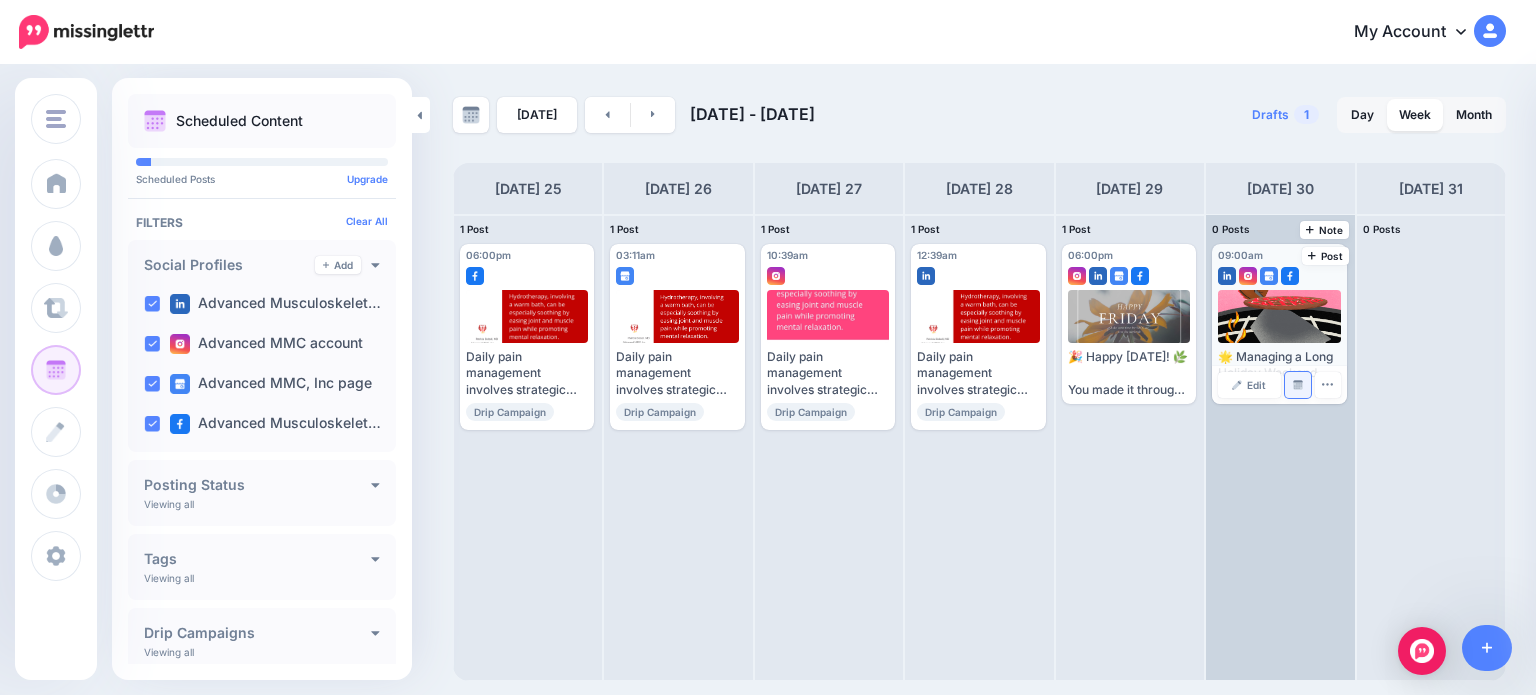 click at bounding box center (1298, 385) 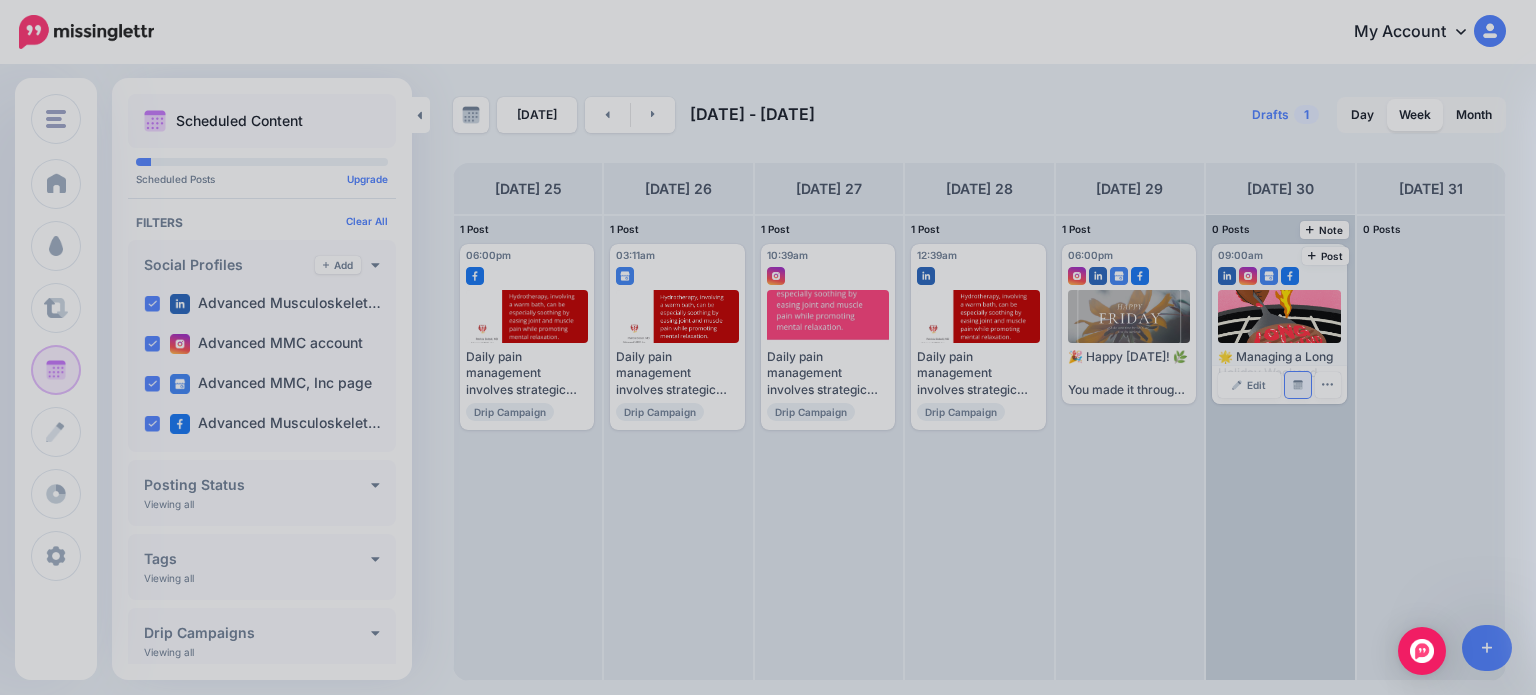 scroll, scrollTop: 0, scrollLeft: 0, axis: both 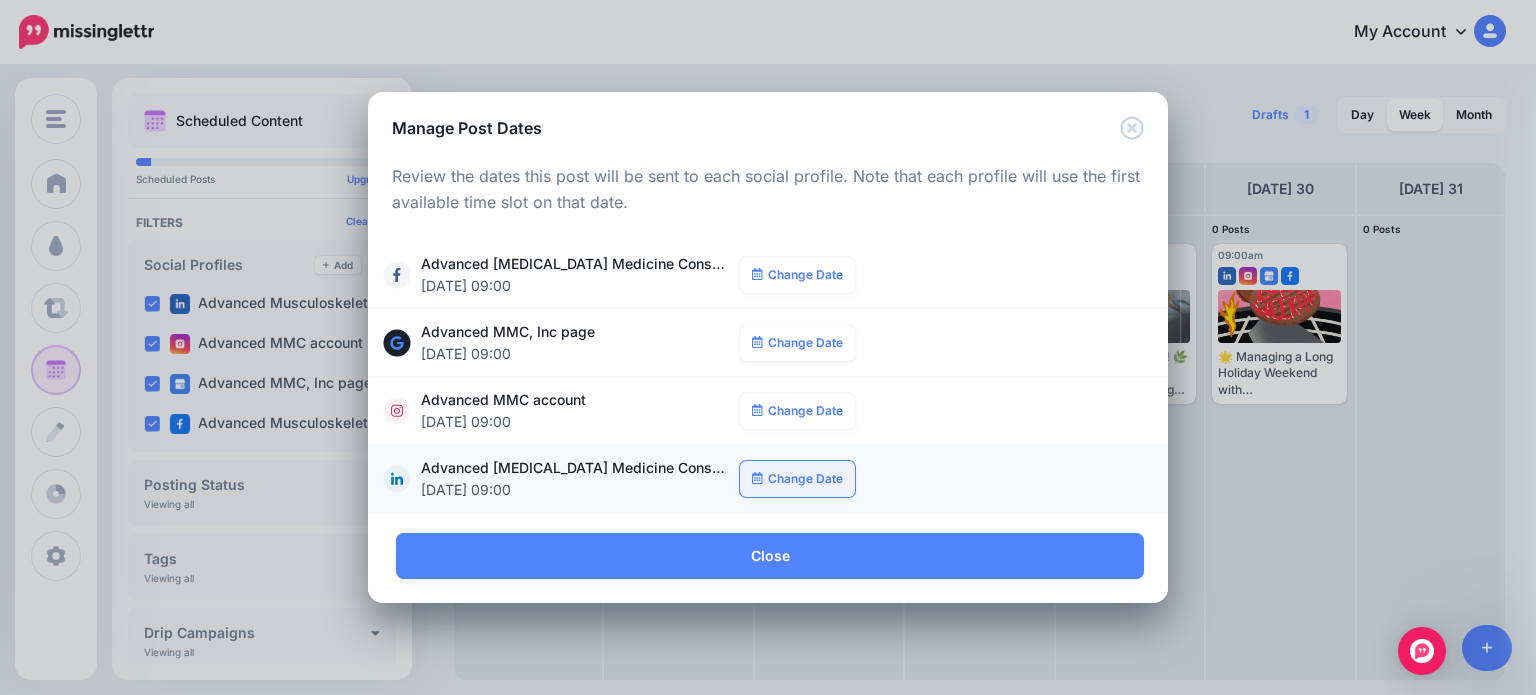 click on "Change Date" at bounding box center (797, 479) 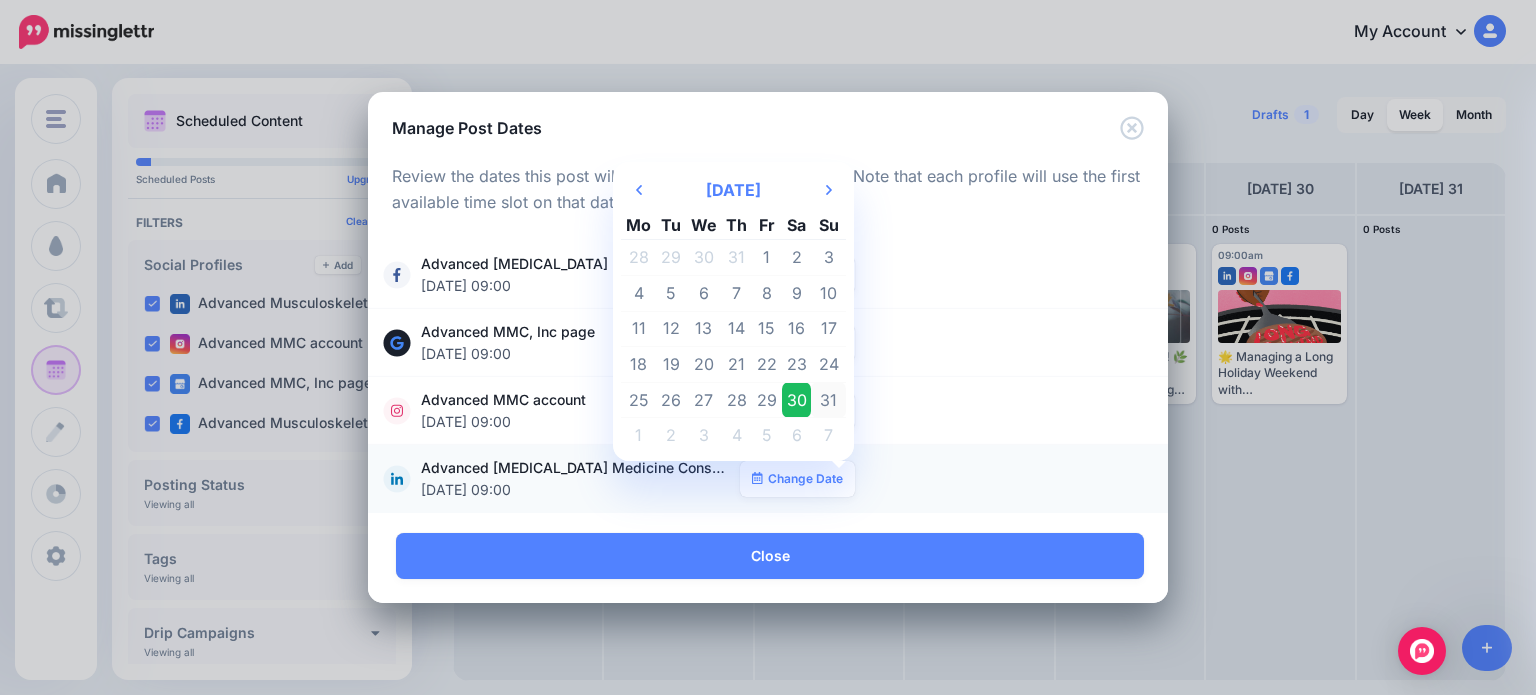 click on "31" at bounding box center (828, 400) 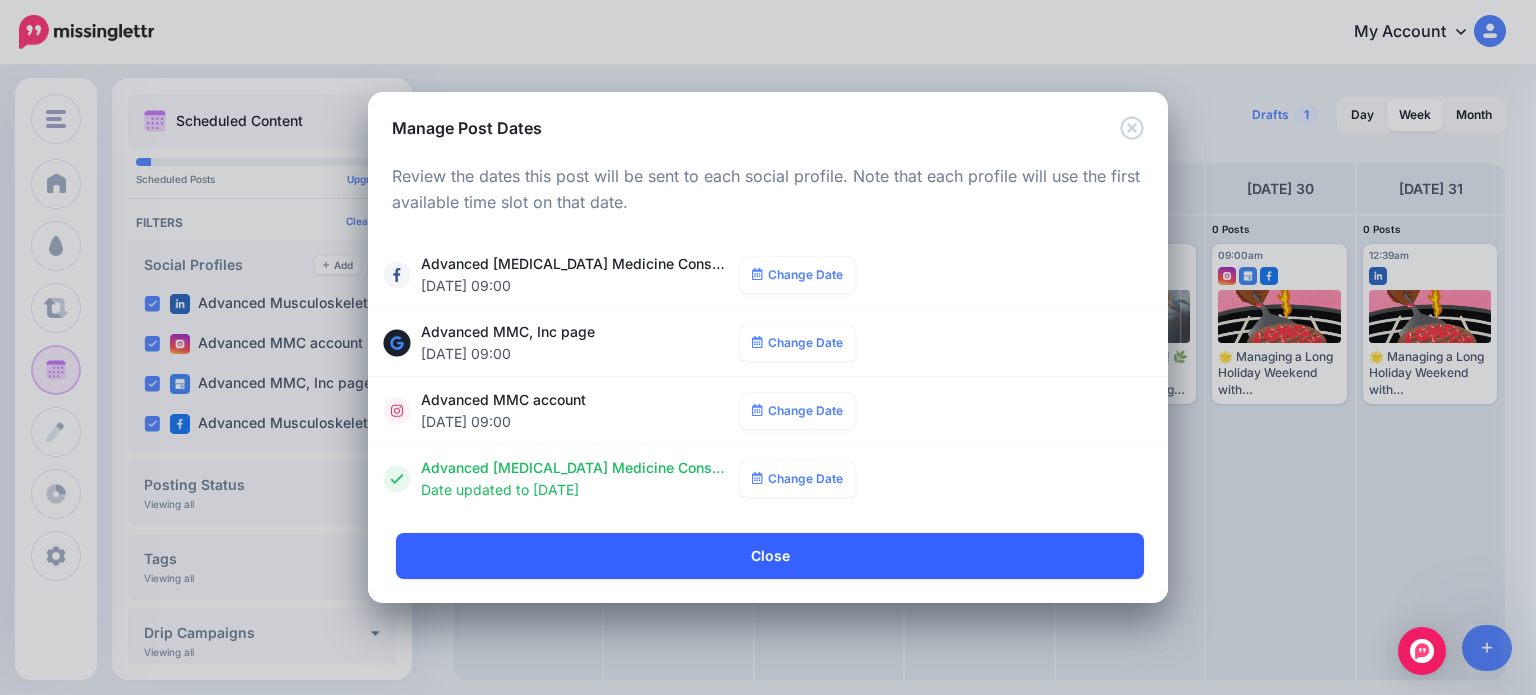 click on "Close" at bounding box center [770, 556] 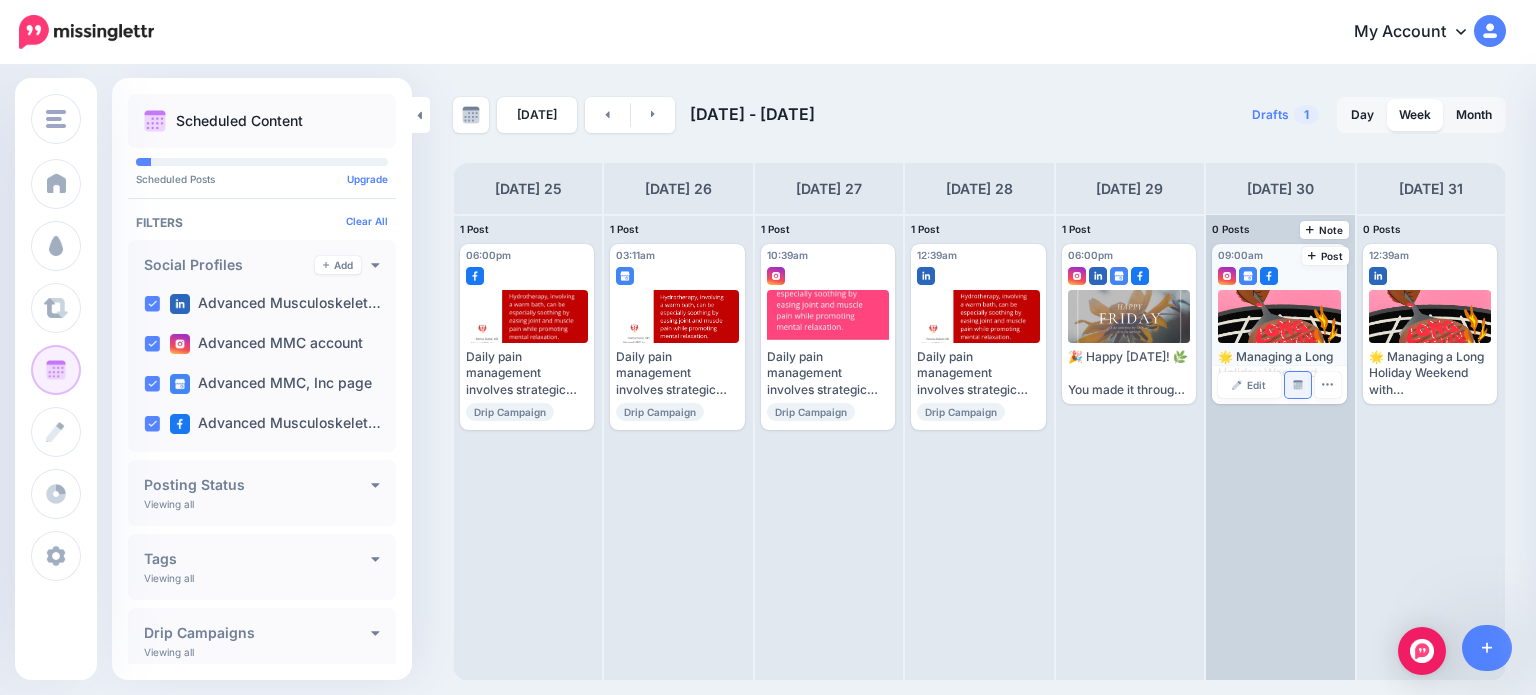 click at bounding box center [1298, 385] 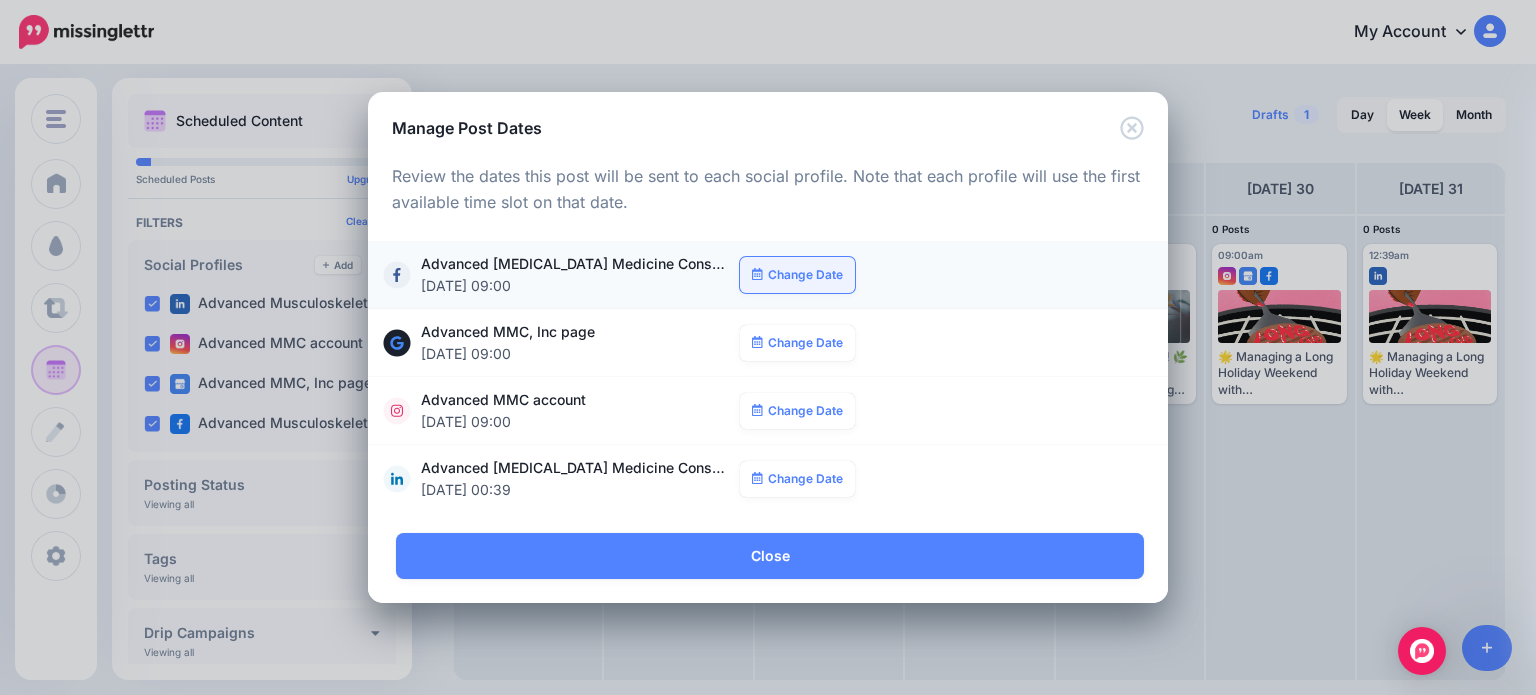 click on "Change Date" at bounding box center [797, 275] 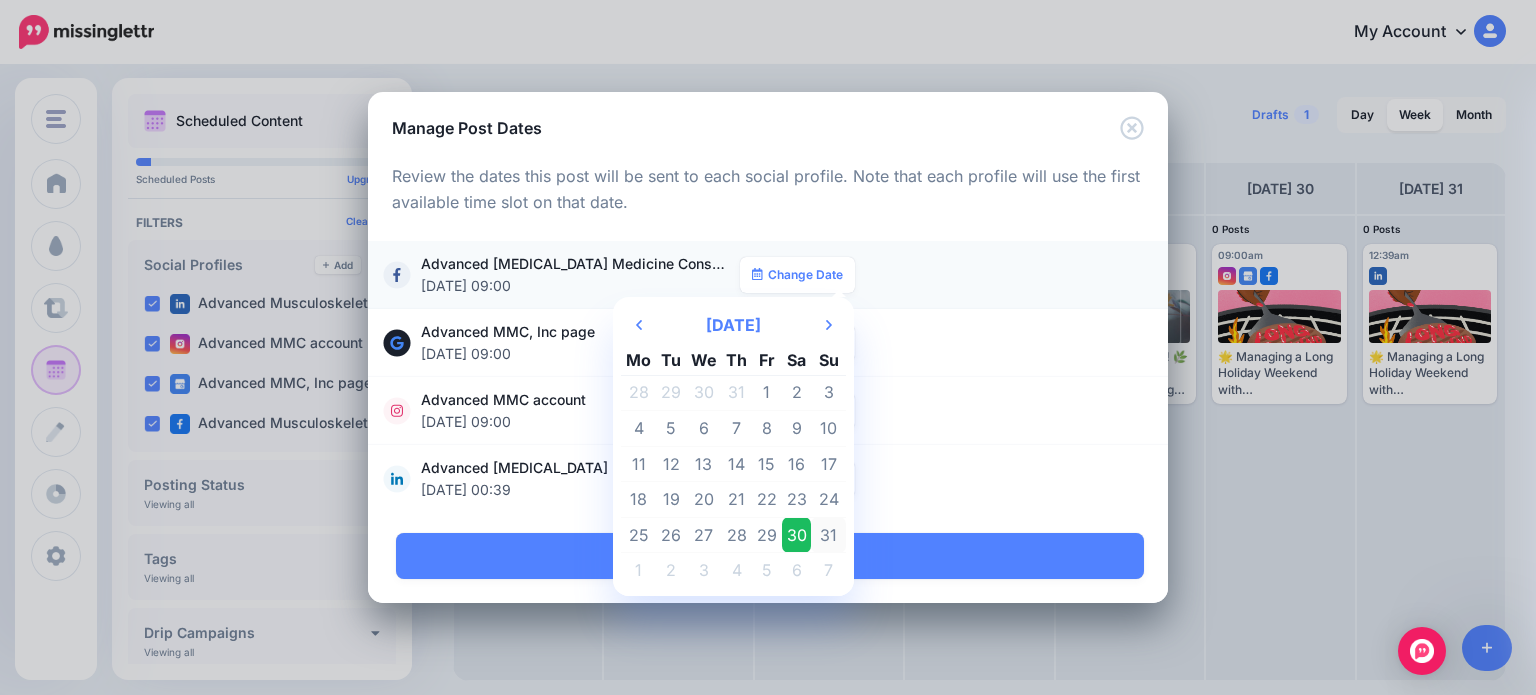 click on "31" at bounding box center (828, 535) 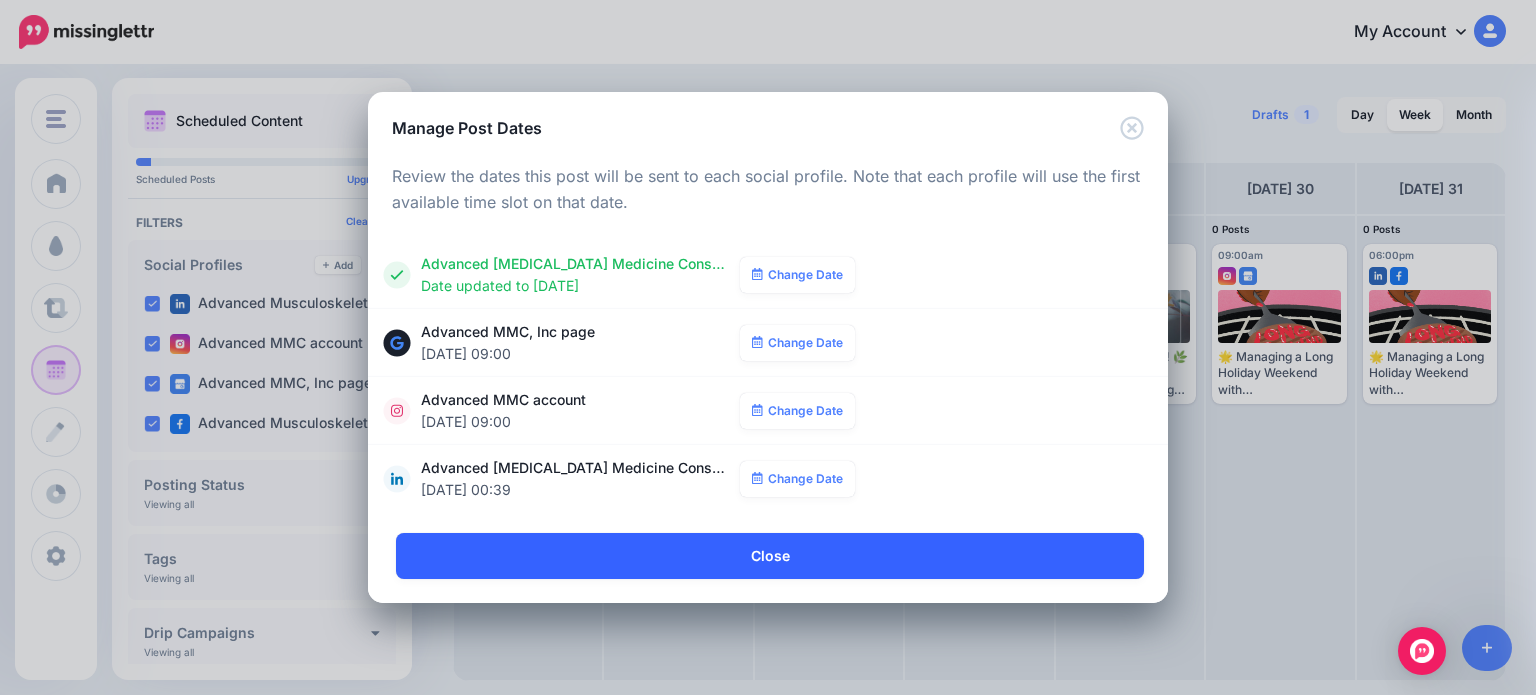 click on "Close" at bounding box center (770, 556) 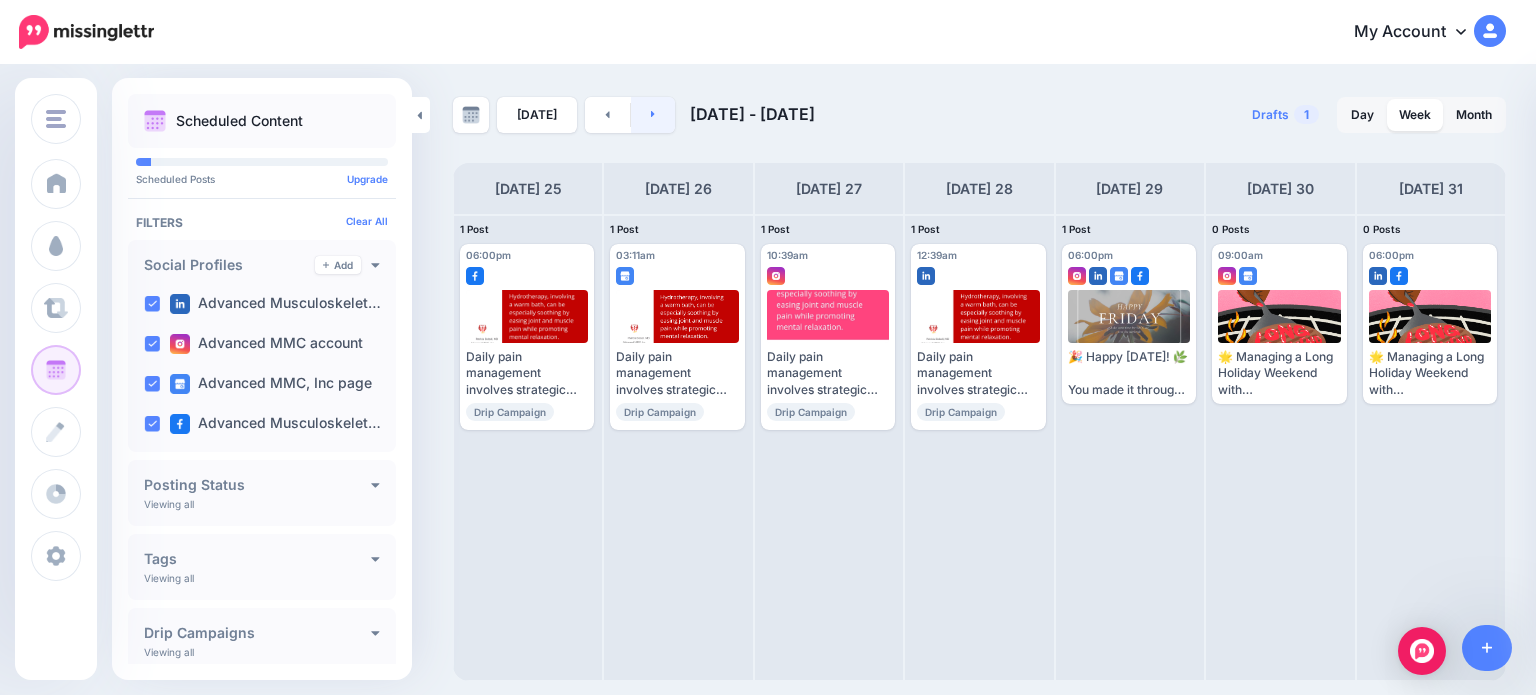 click 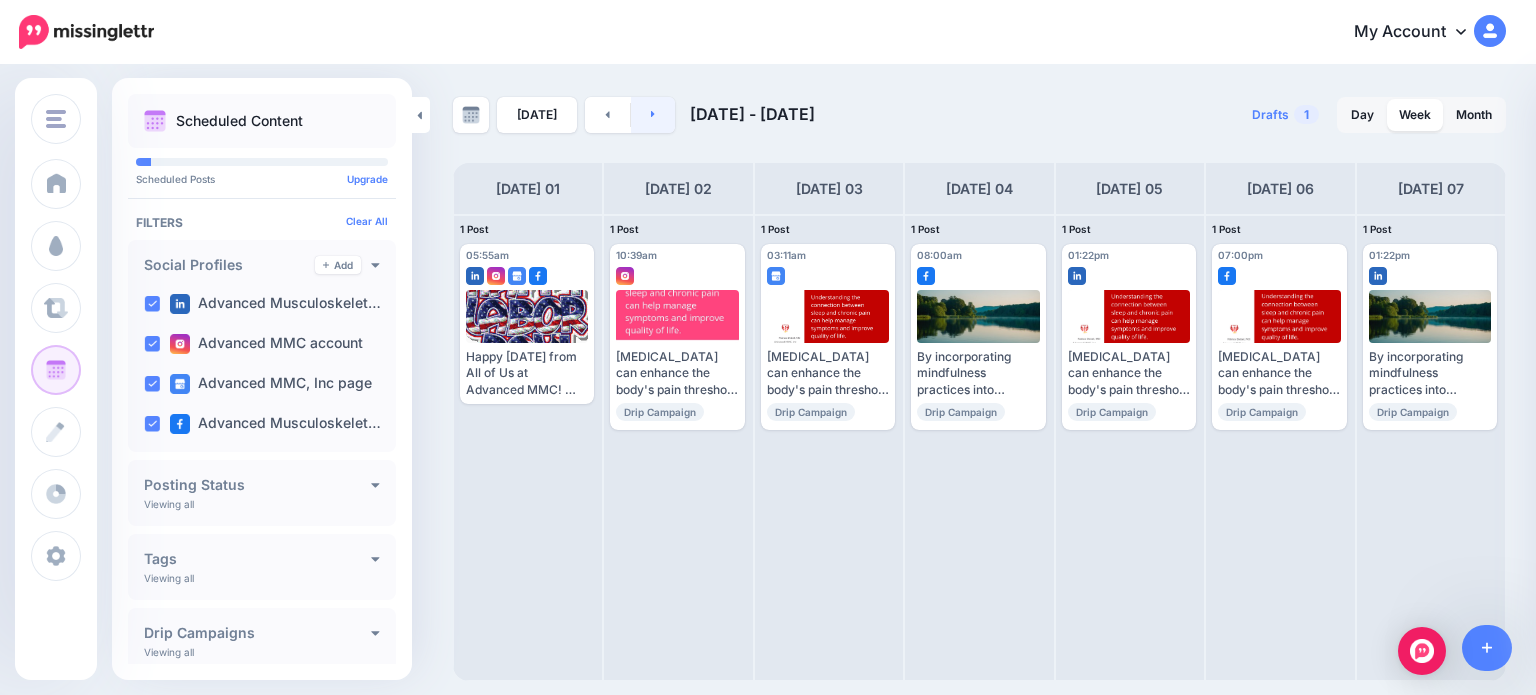 click 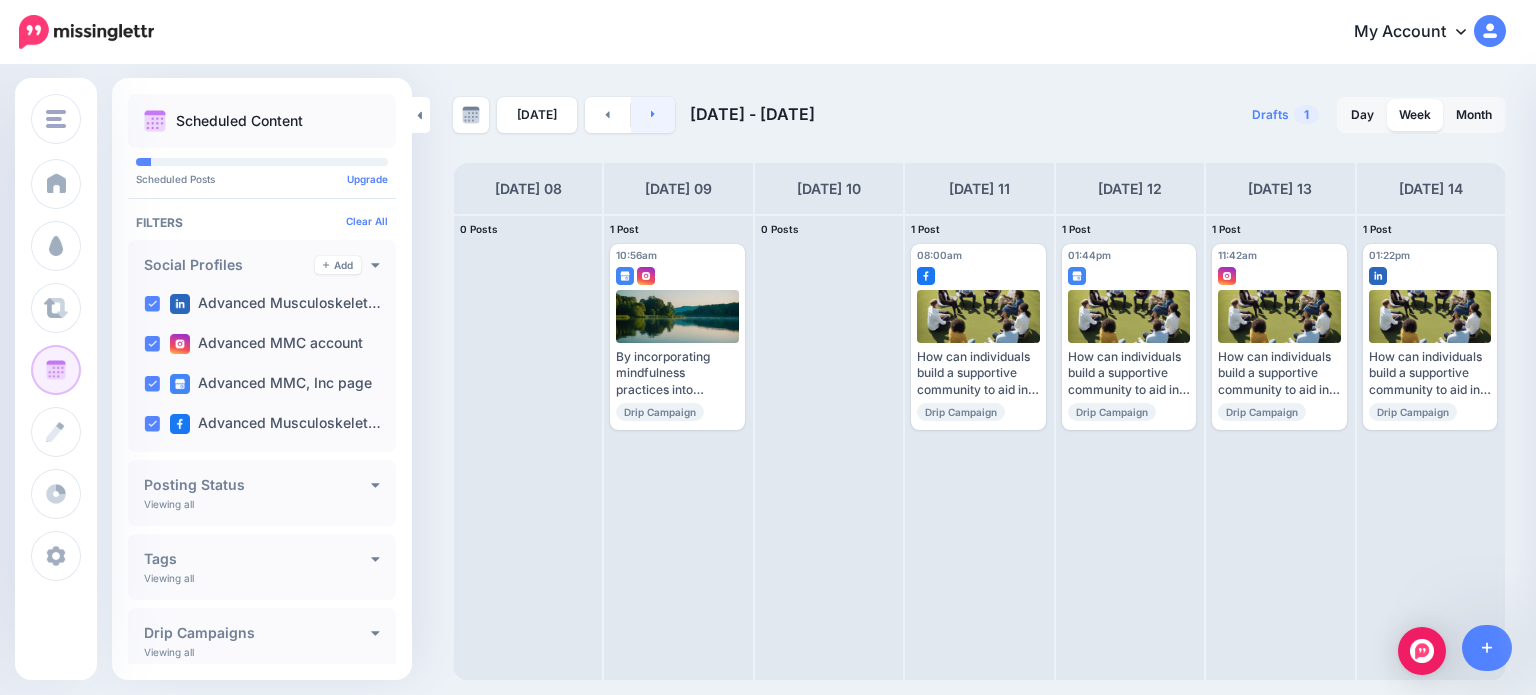 click 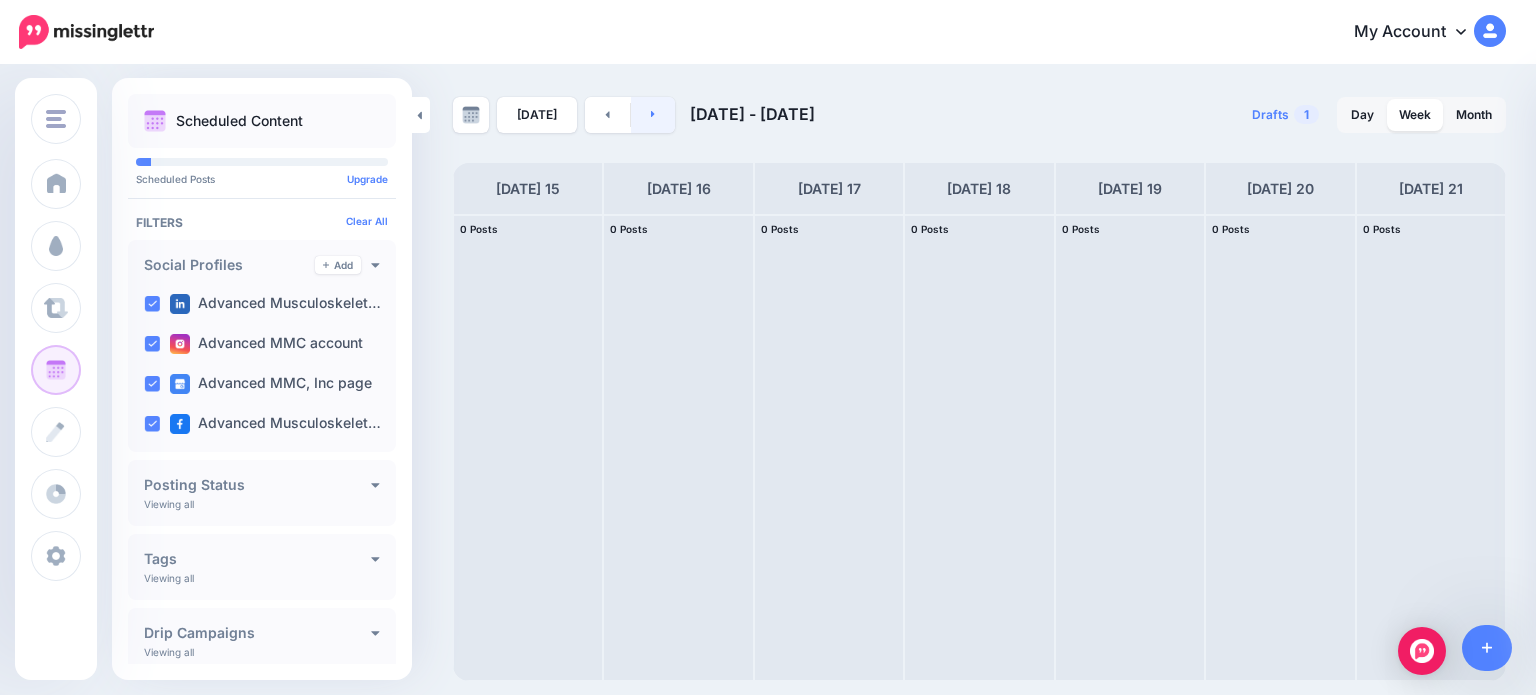 click 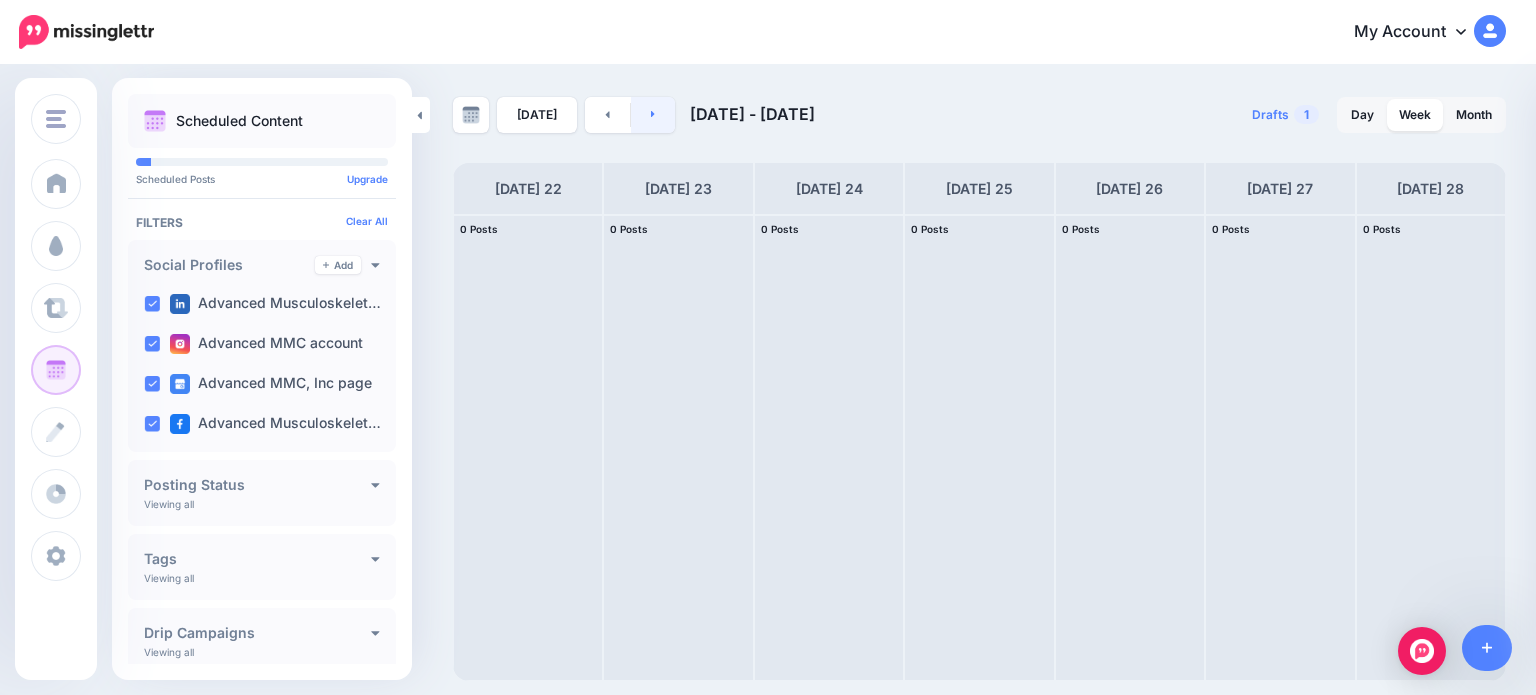 click 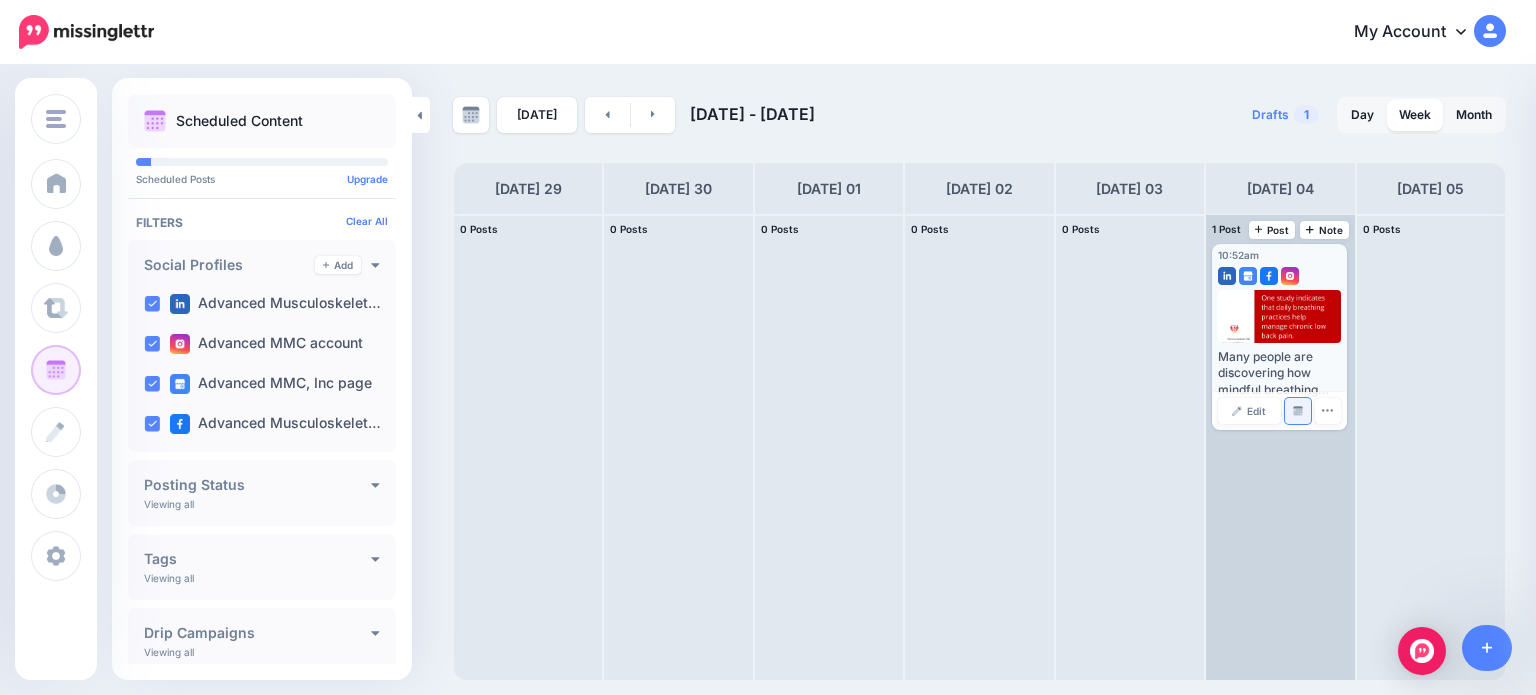 click at bounding box center (1298, 411) 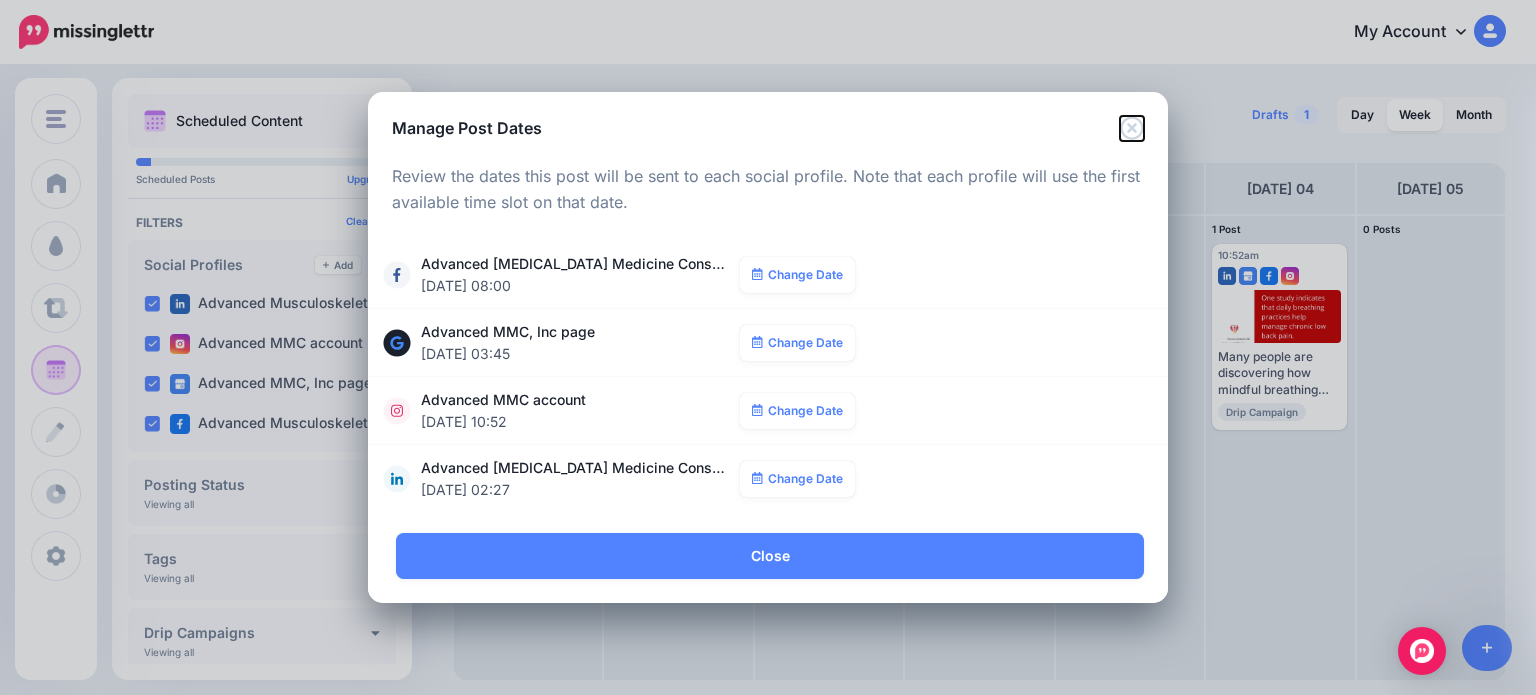 click 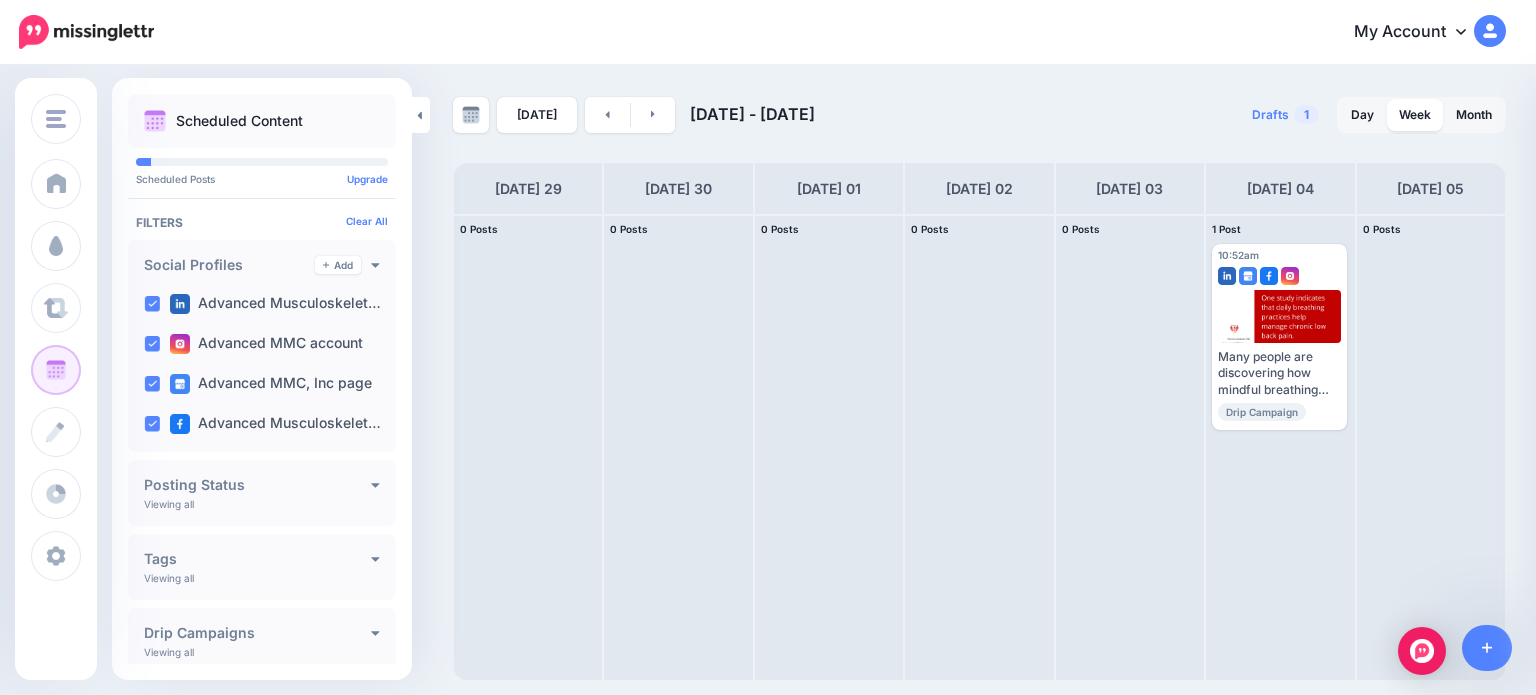 scroll, scrollTop: 0, scrollLeft: 0, axis: both 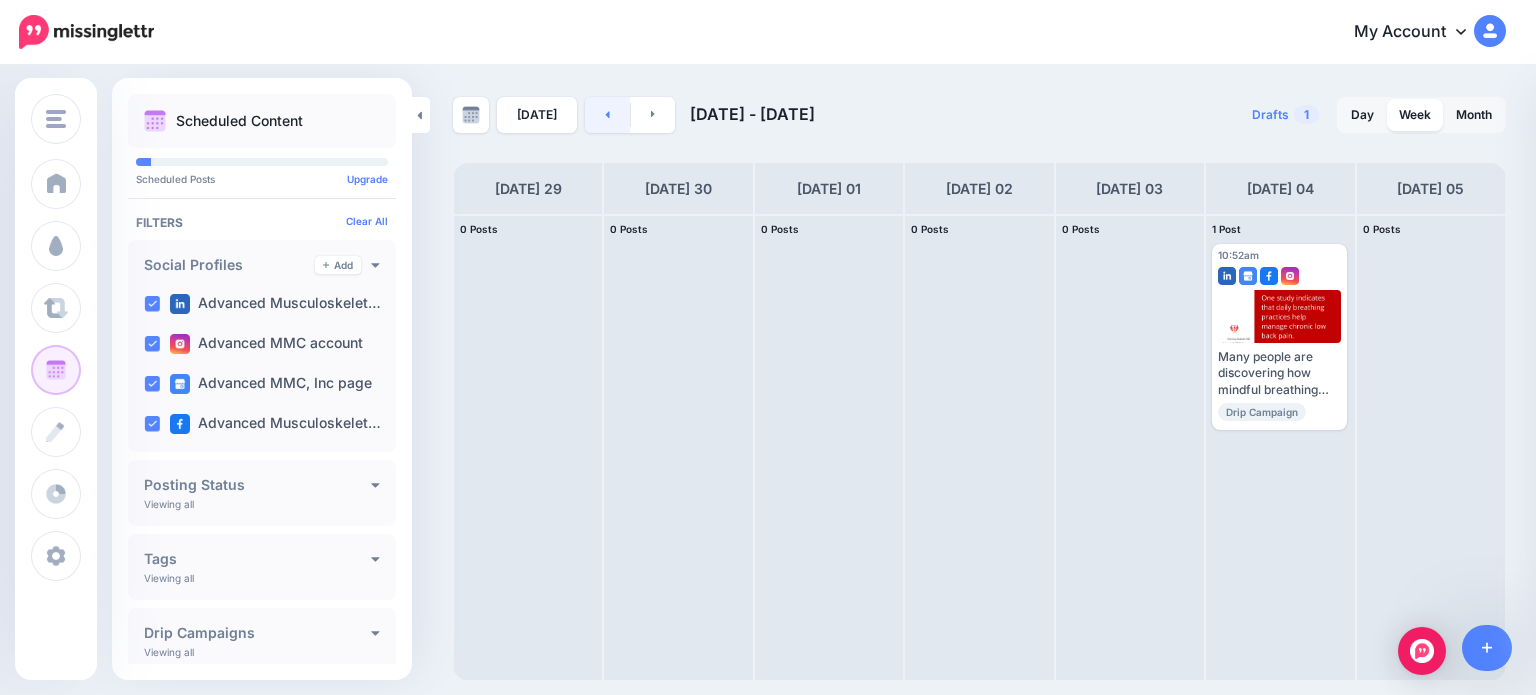 click at bounding box center [607, 115] 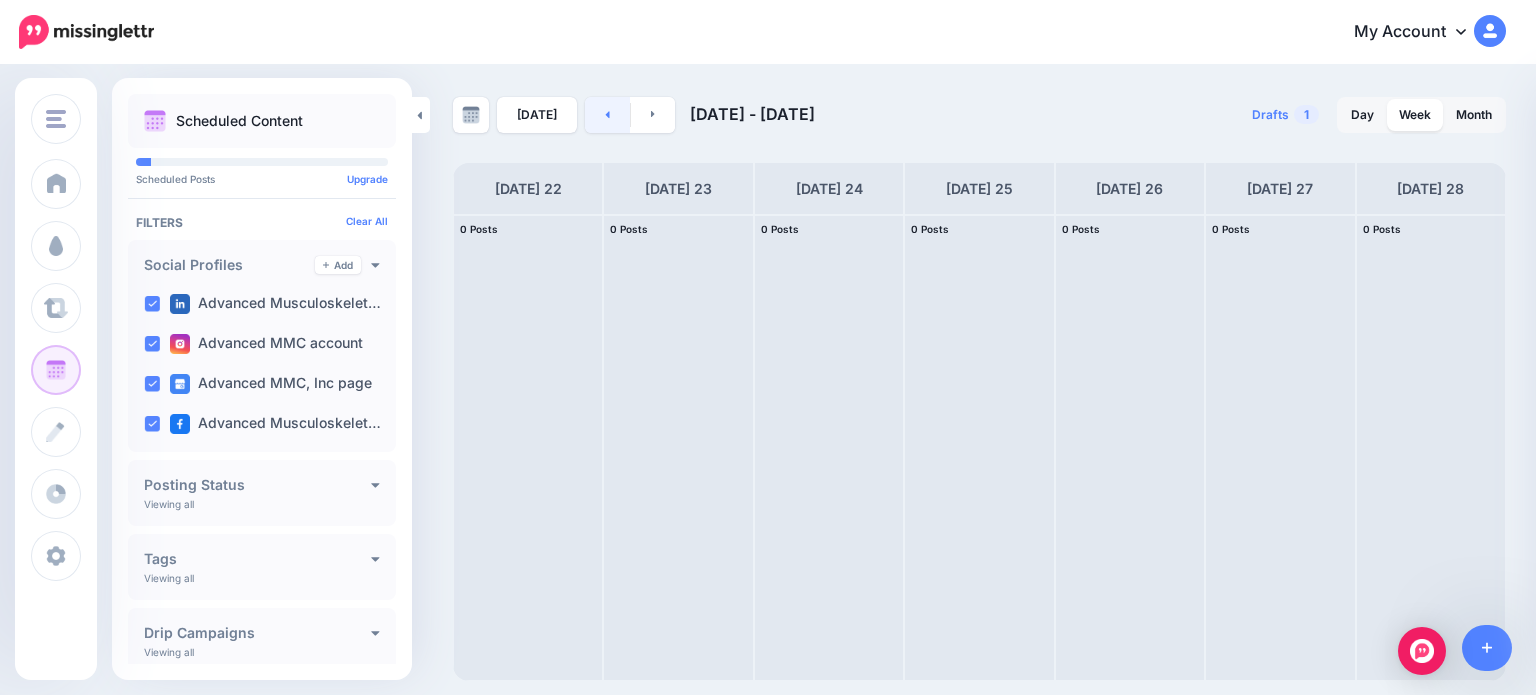 click at bounding box center (607, 115) 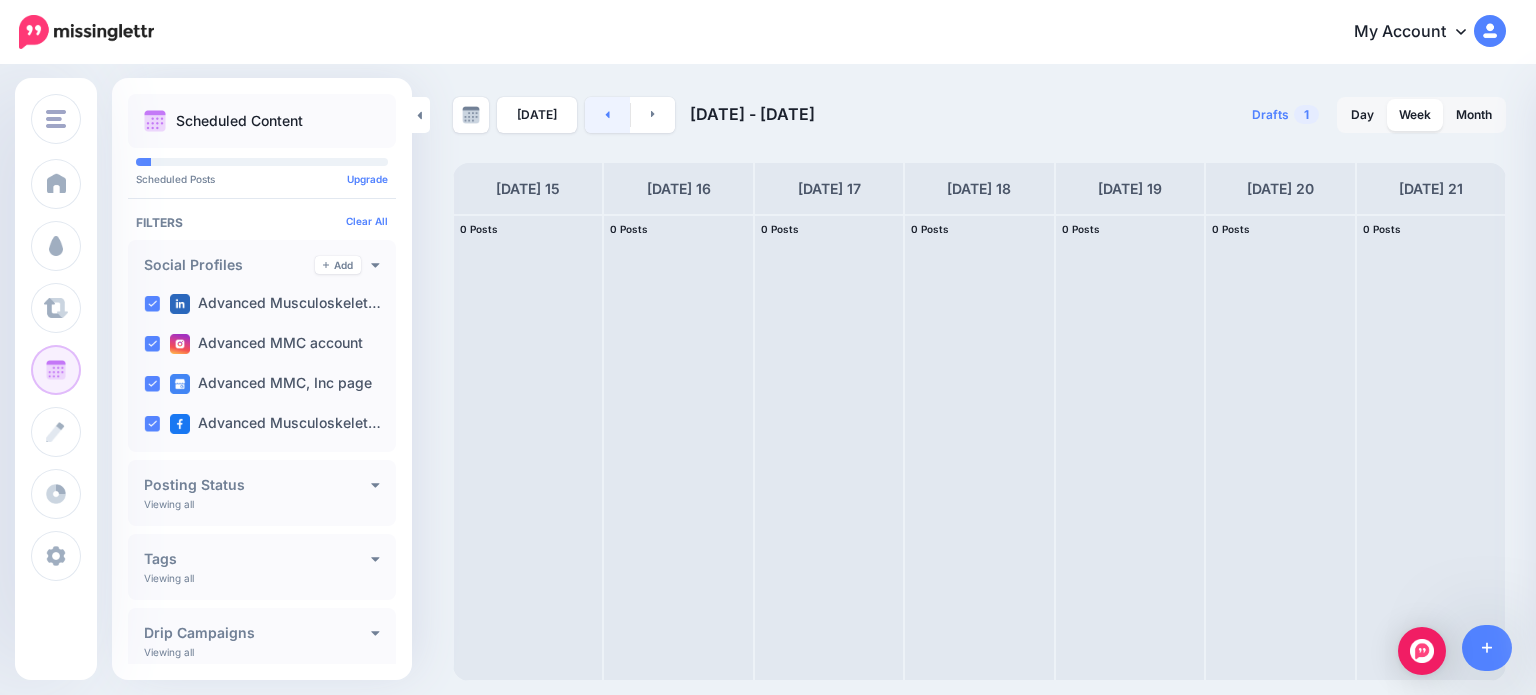 click at bounding box center [607, 115] 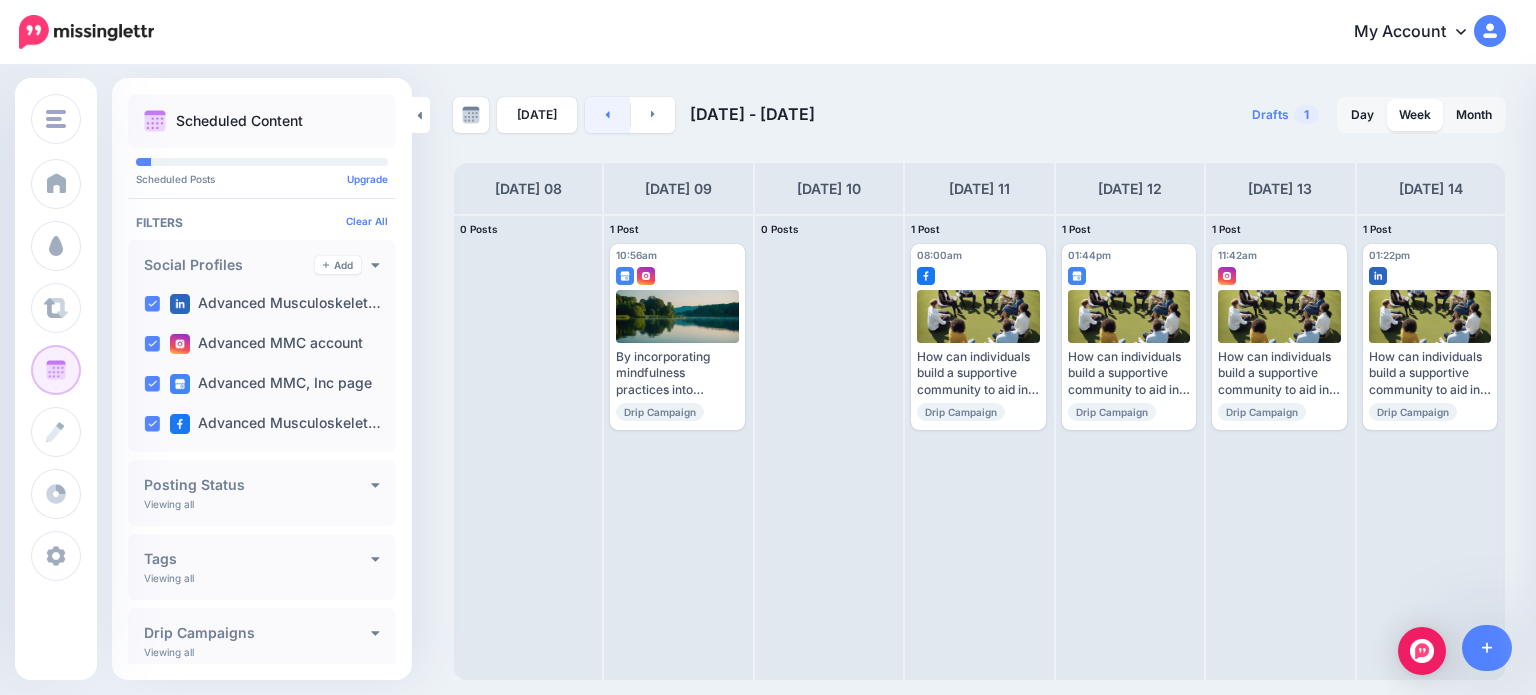 click at bounding box center [607, 115] 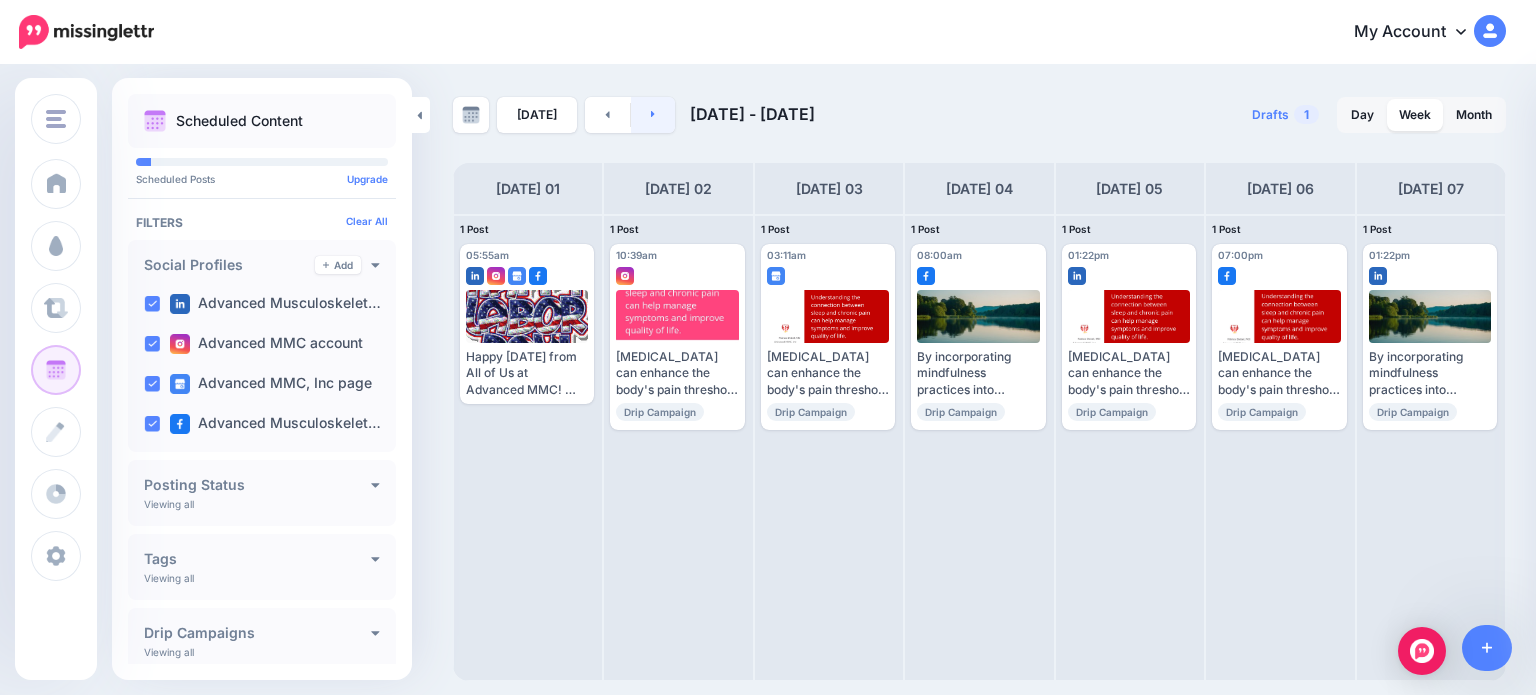 click 